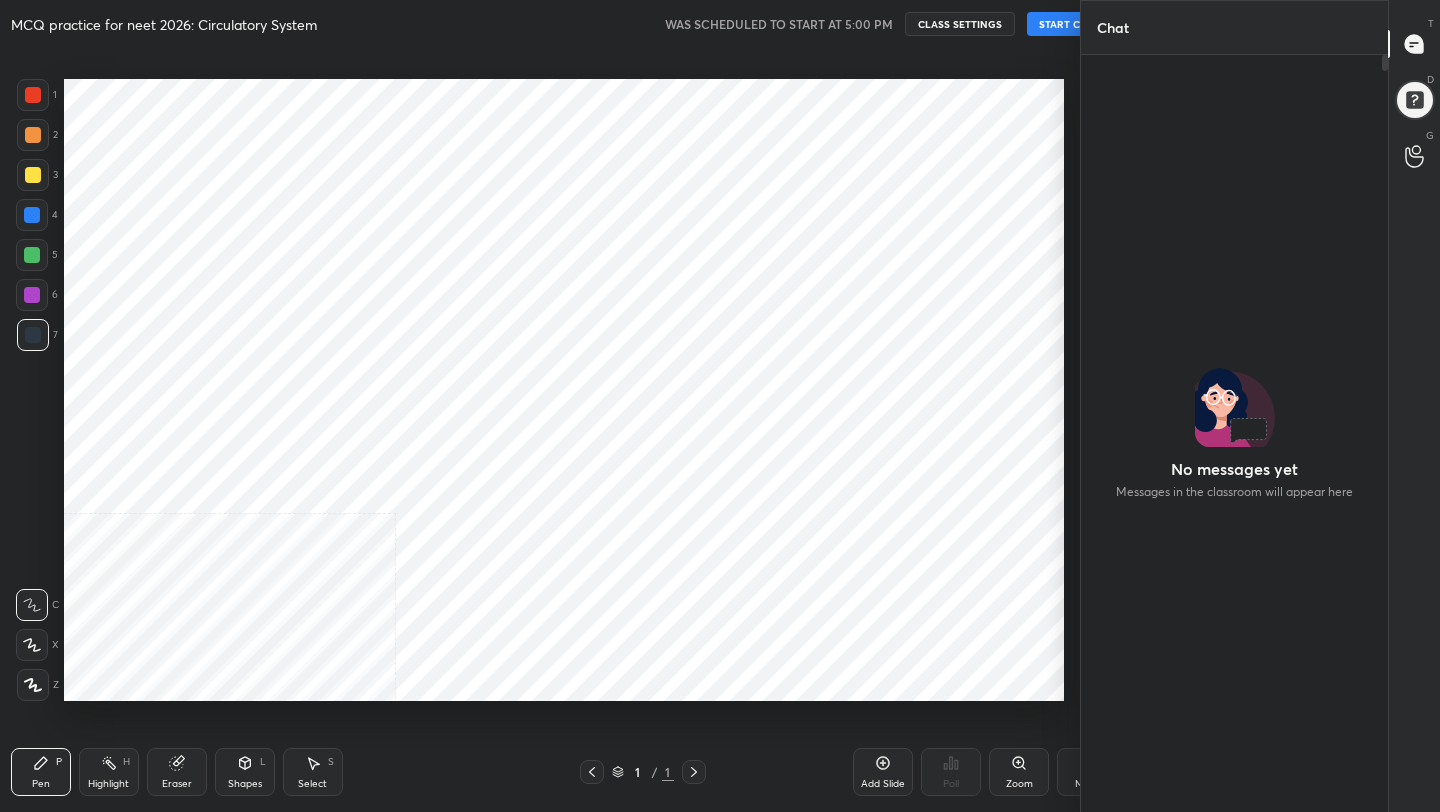 scroll, scrollTop: 0, scrollLeft: 0, axis: both 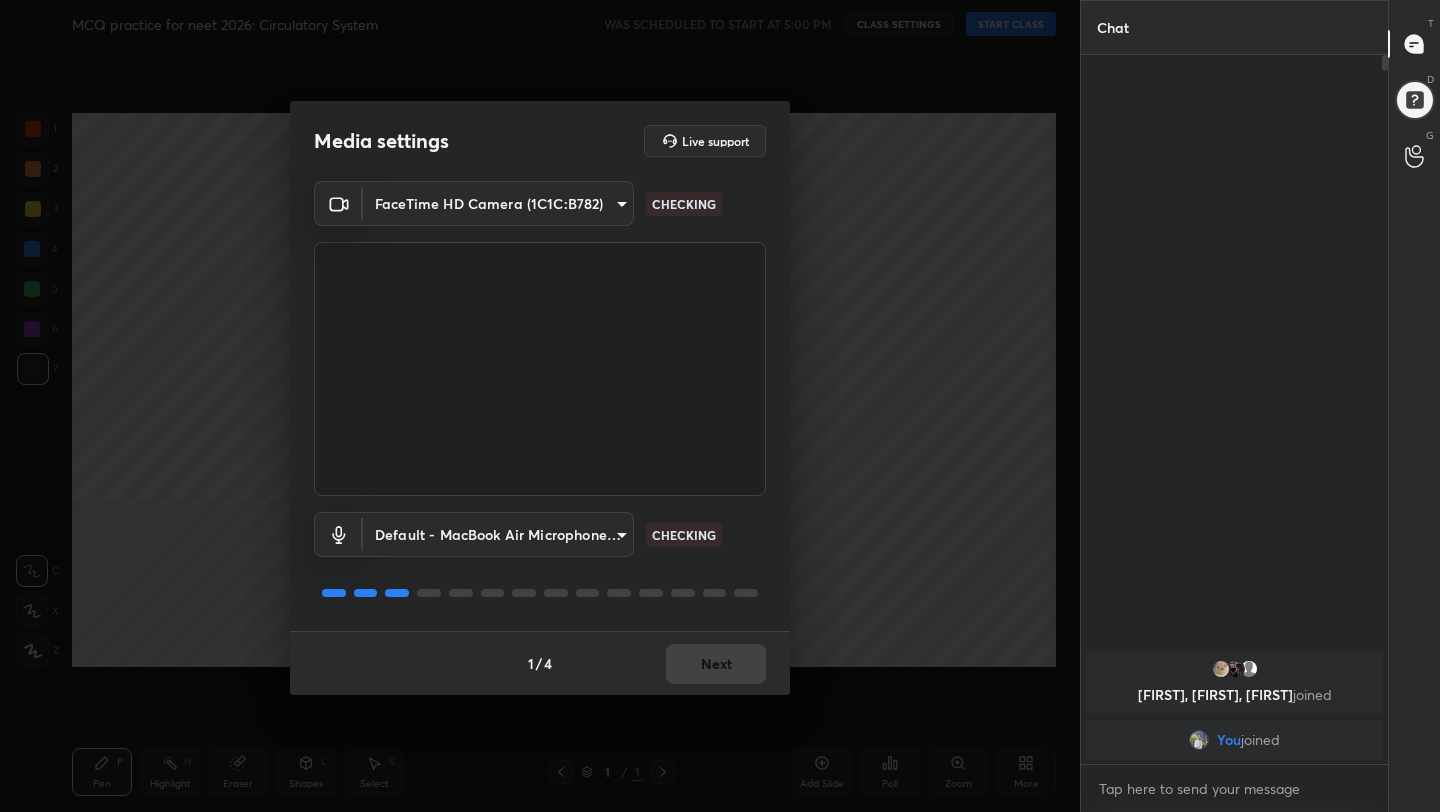 click on "1 / 4 Next" at bounding box center [540, 663] 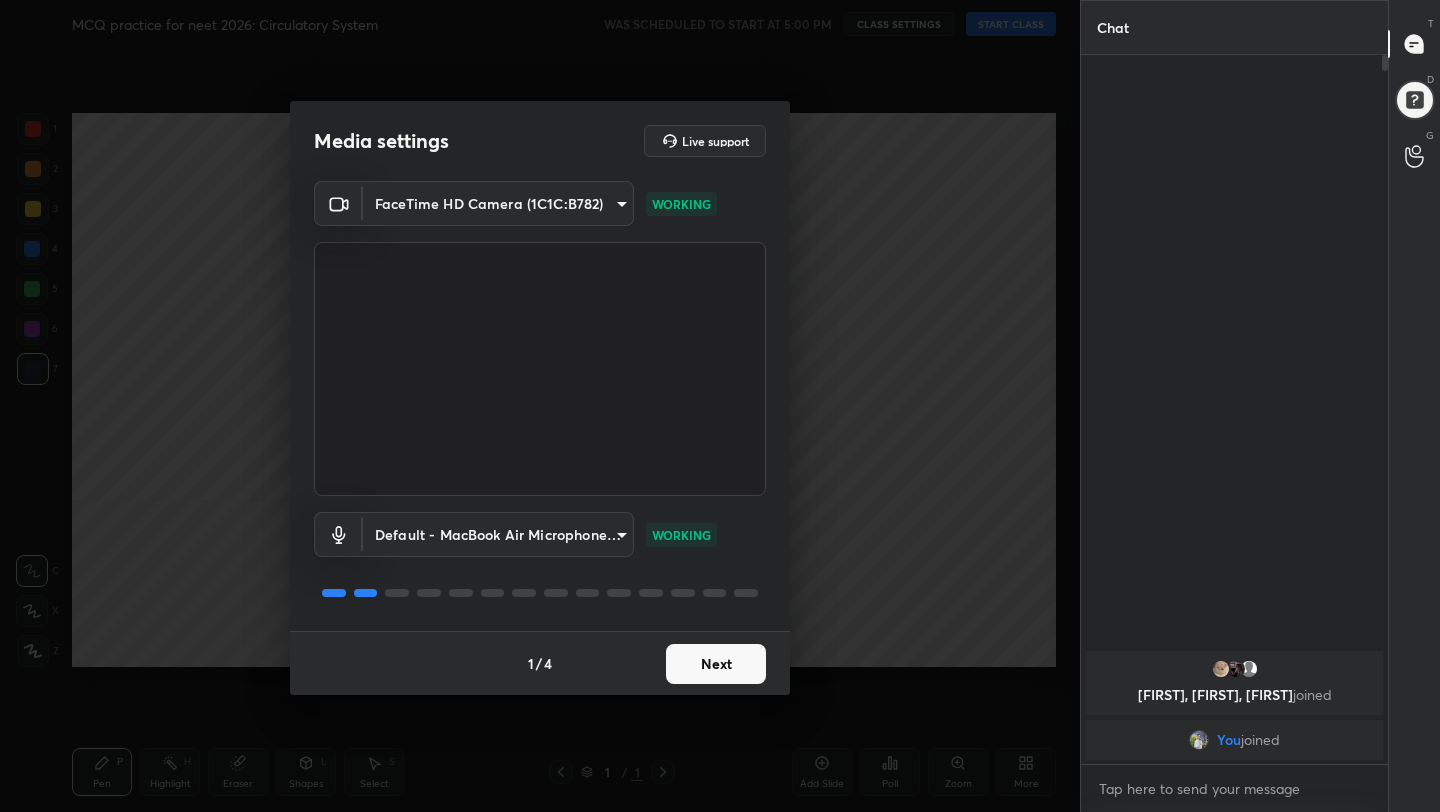 click on "Next" at bounding box center [716, 664] 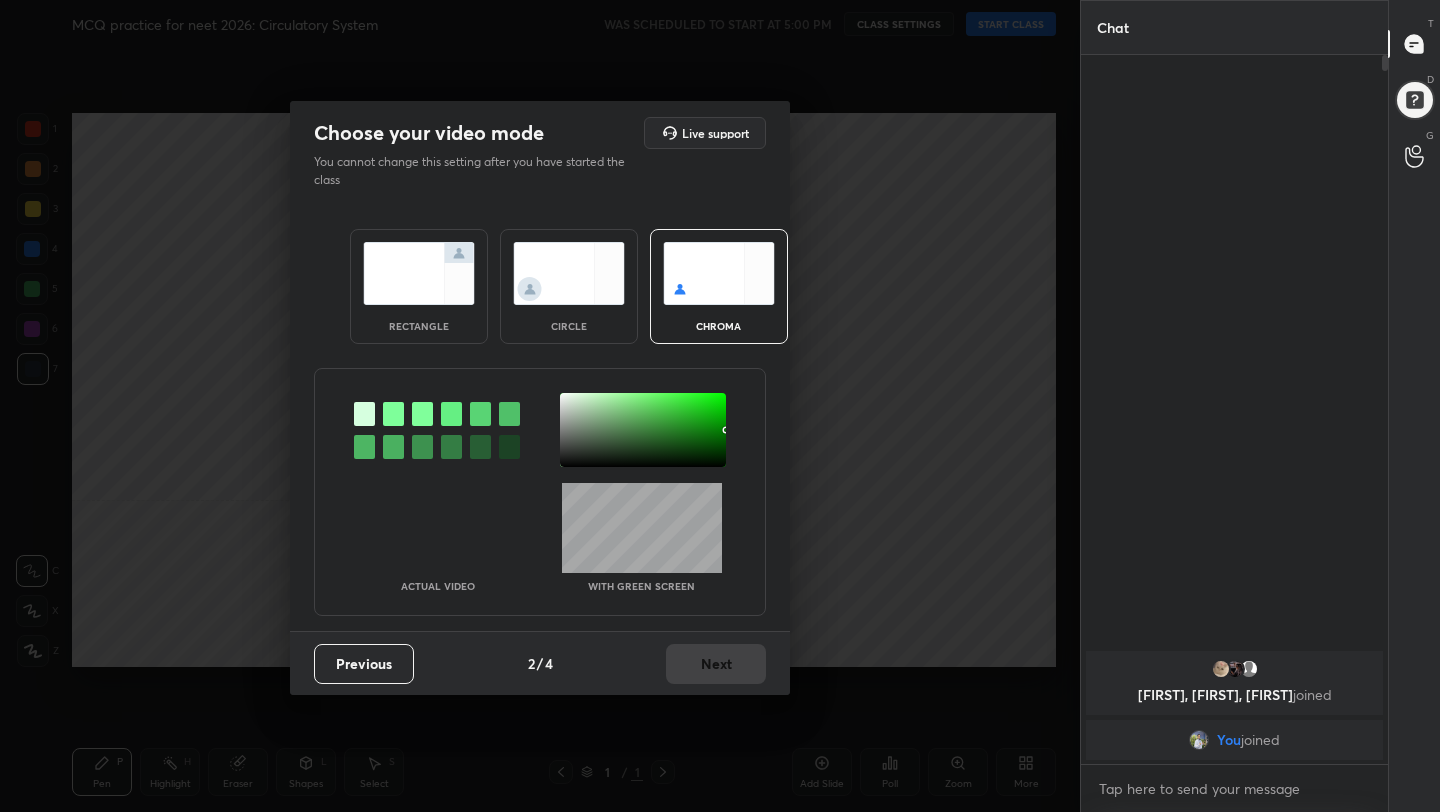 click at bounding box center [419, 273] 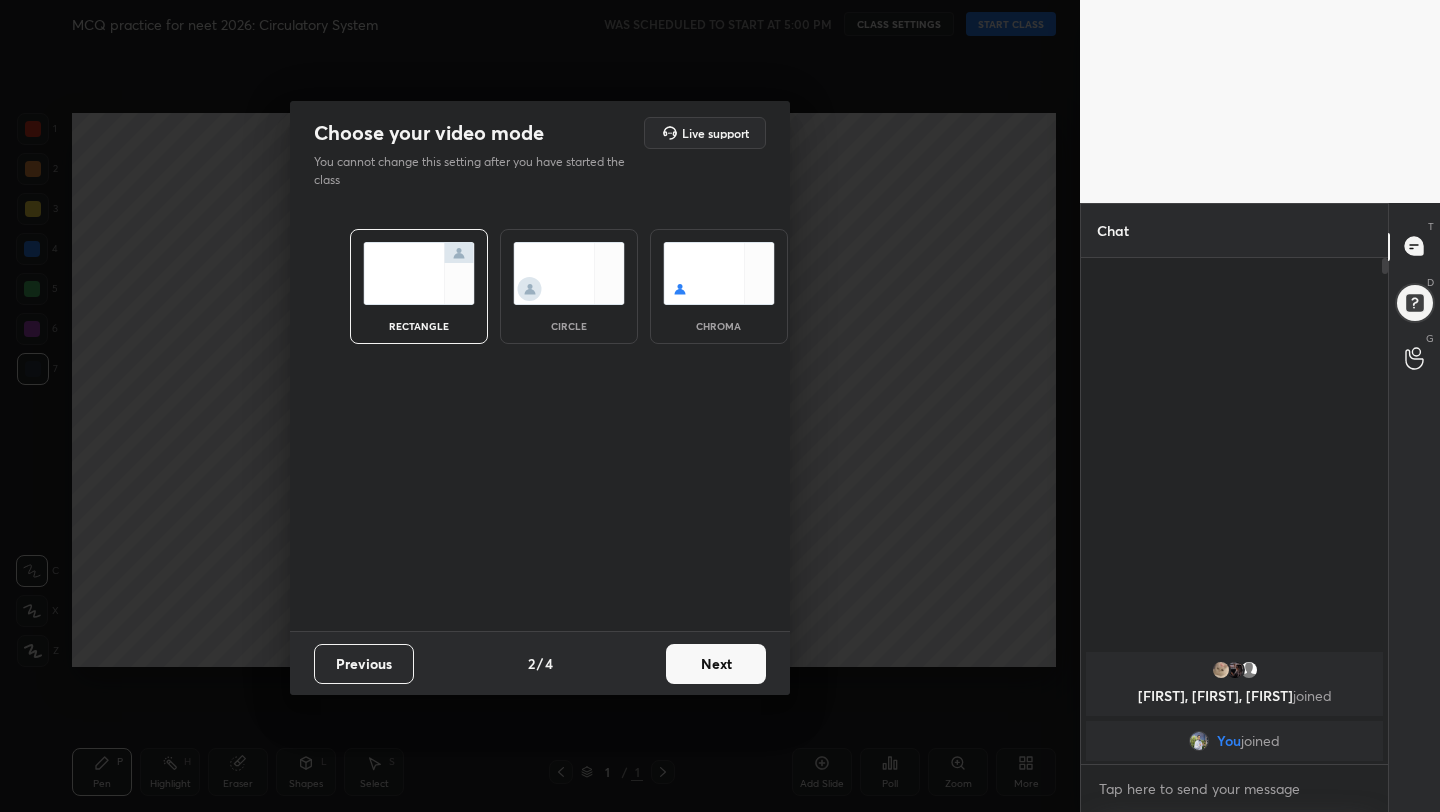 click on "Next" at bounding box center (716, 664) 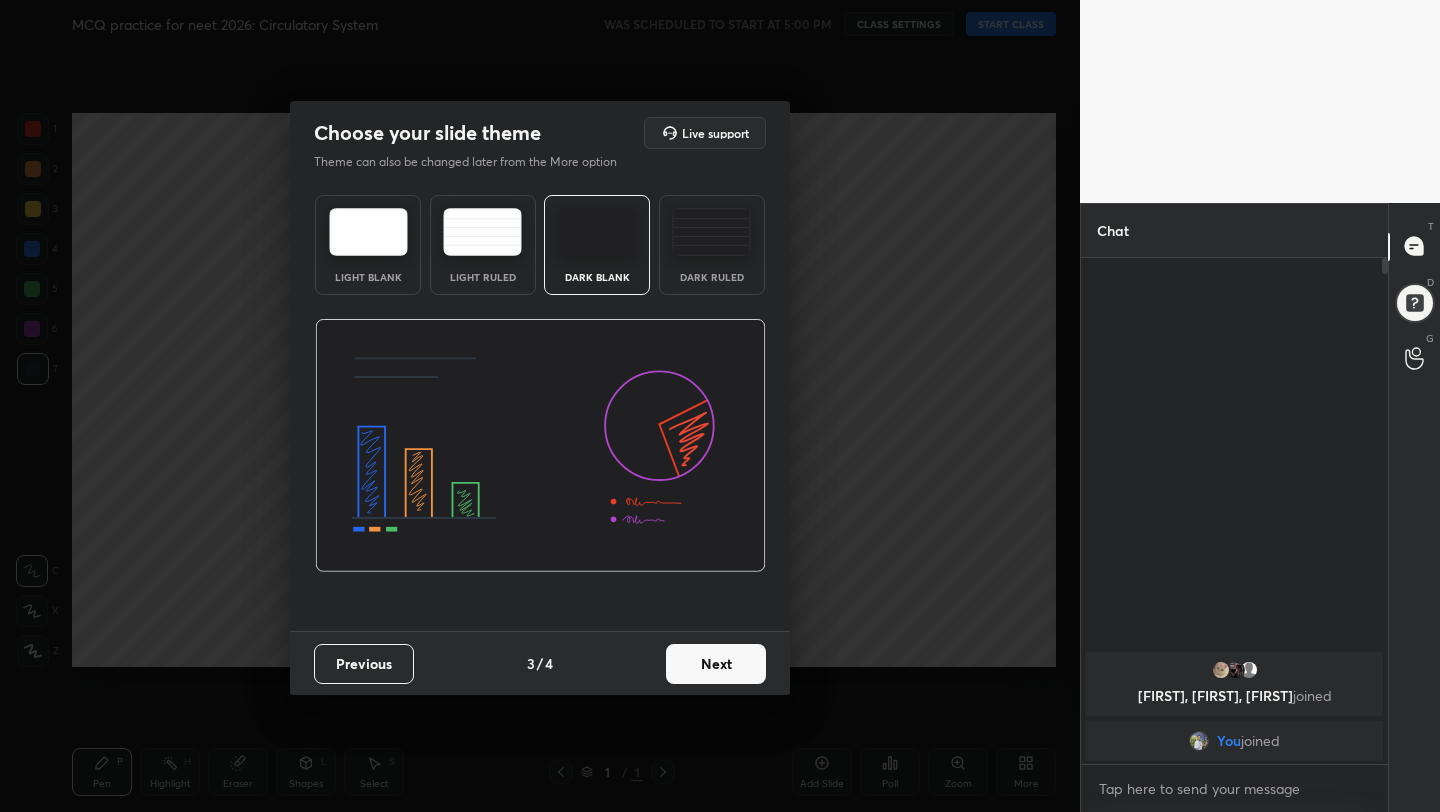 click on "Next" at bounding box center [716, 664] 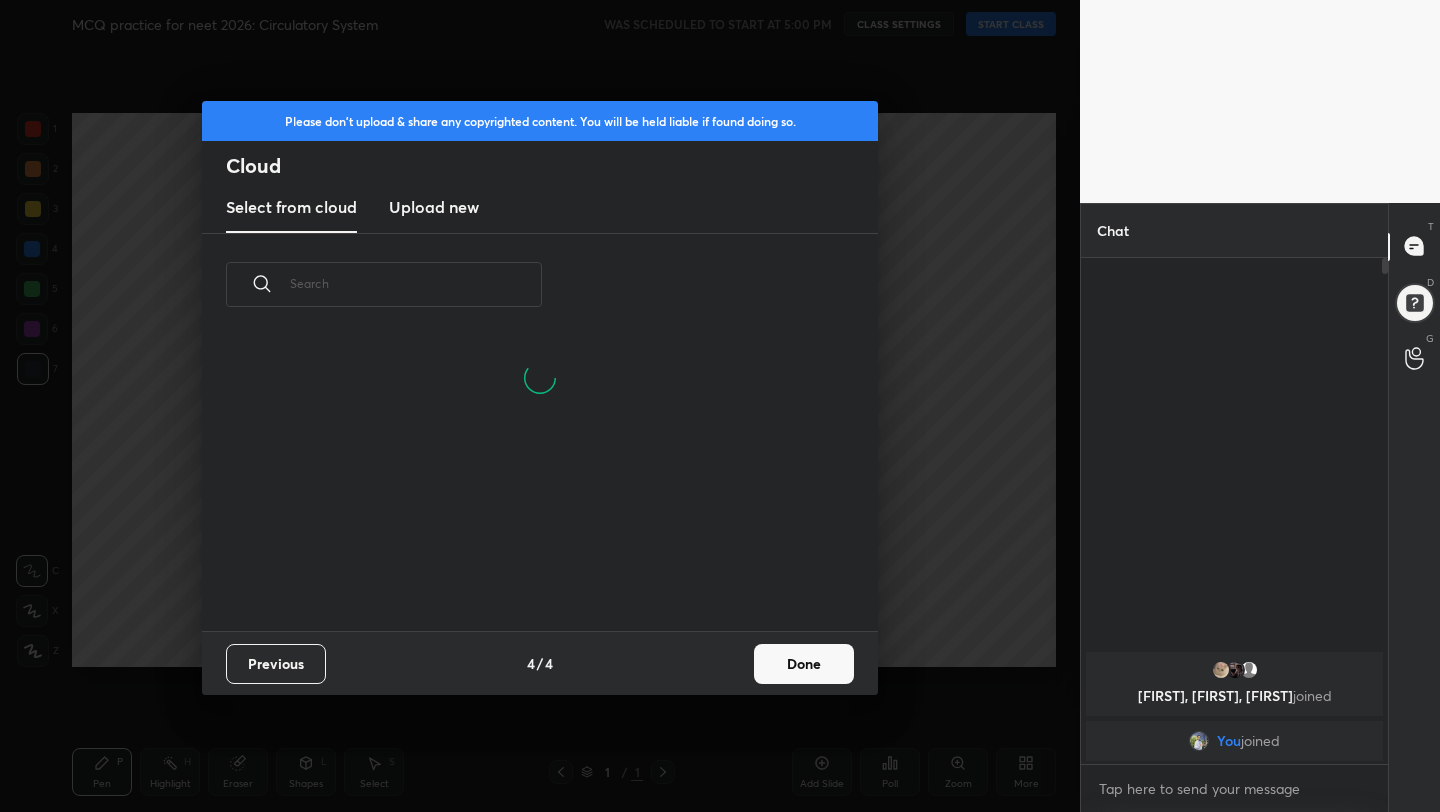 click on "Done" at bounding box center [804, 664] 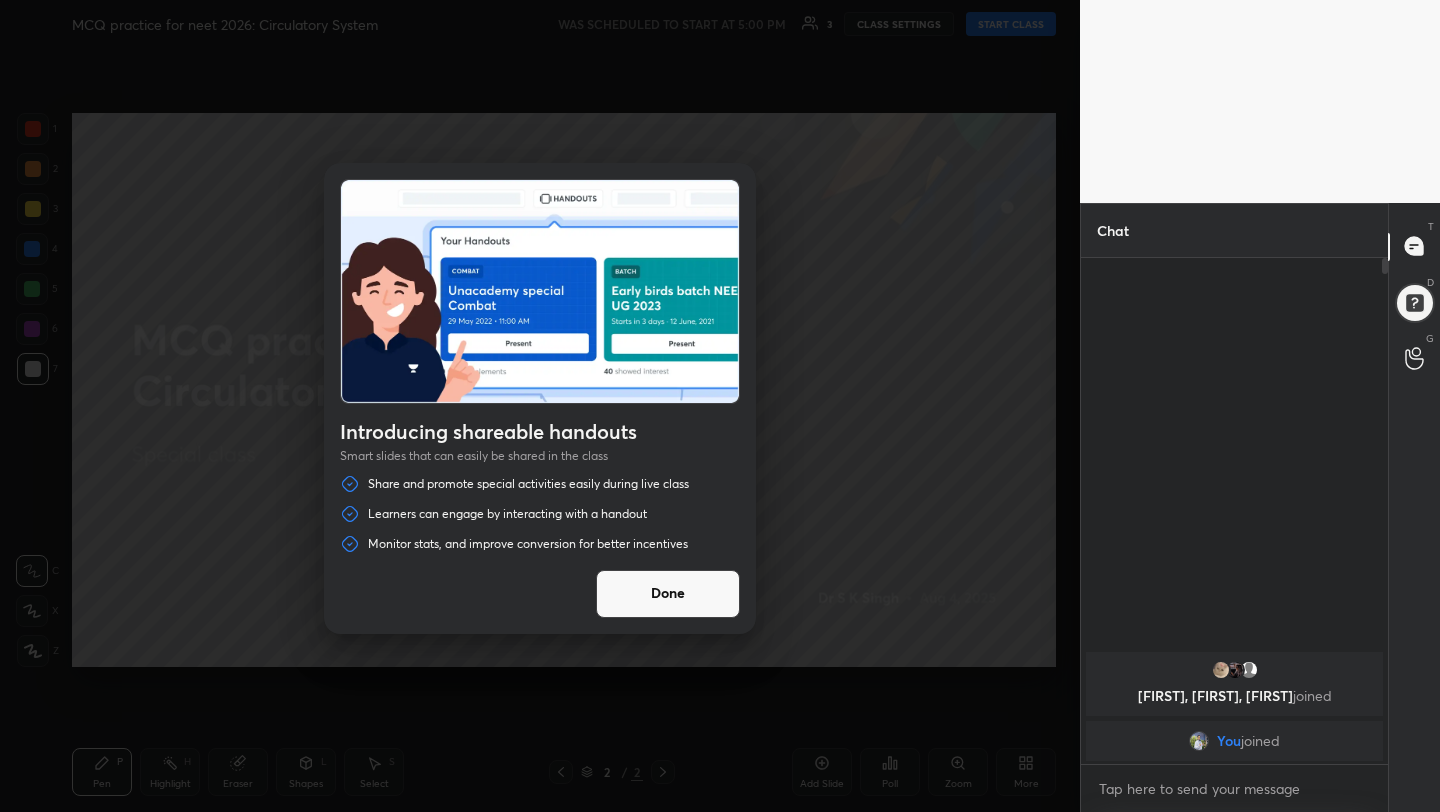 click on "Done" at bounding box center [668, 594] 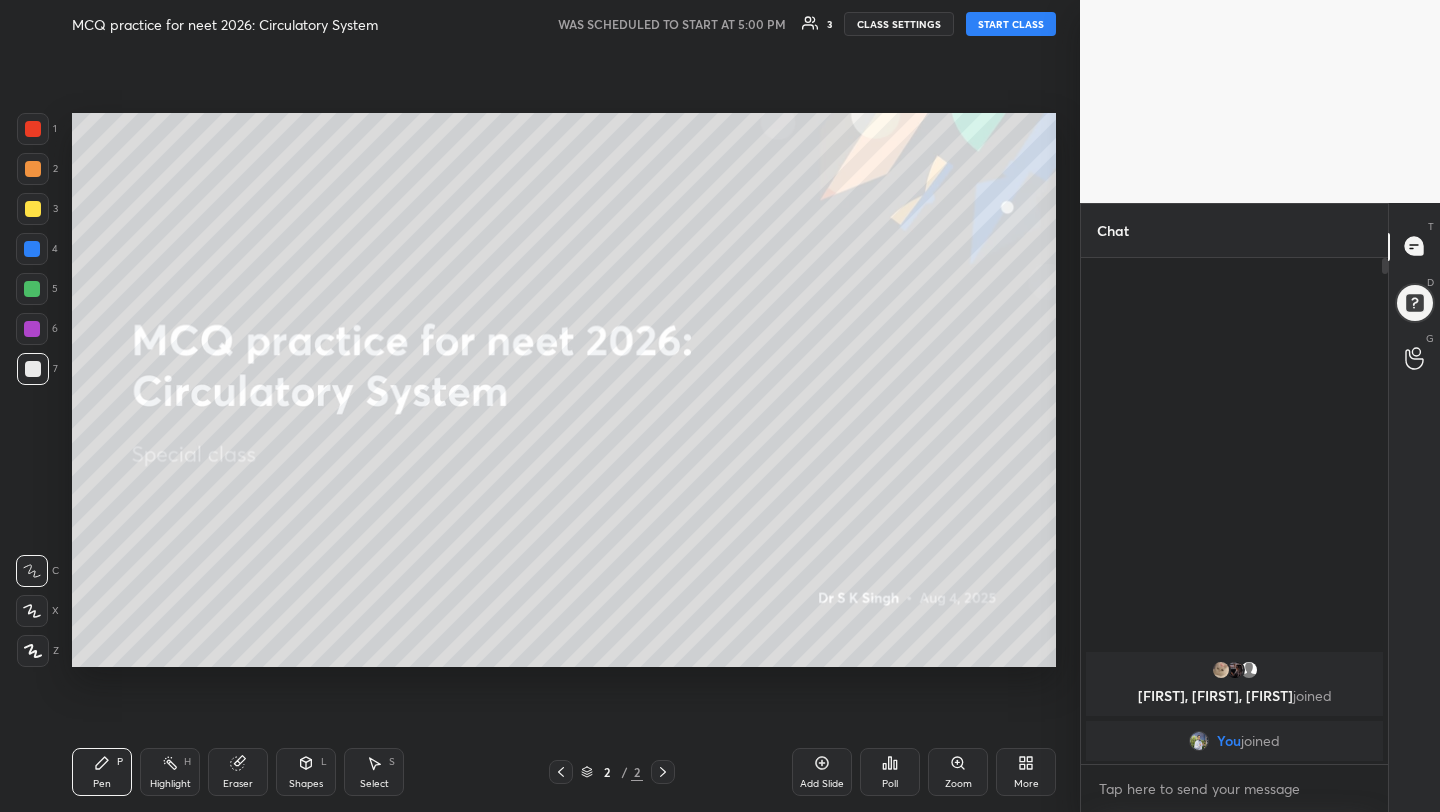 click on "START CLASS" at bounding box center (1011, 24) 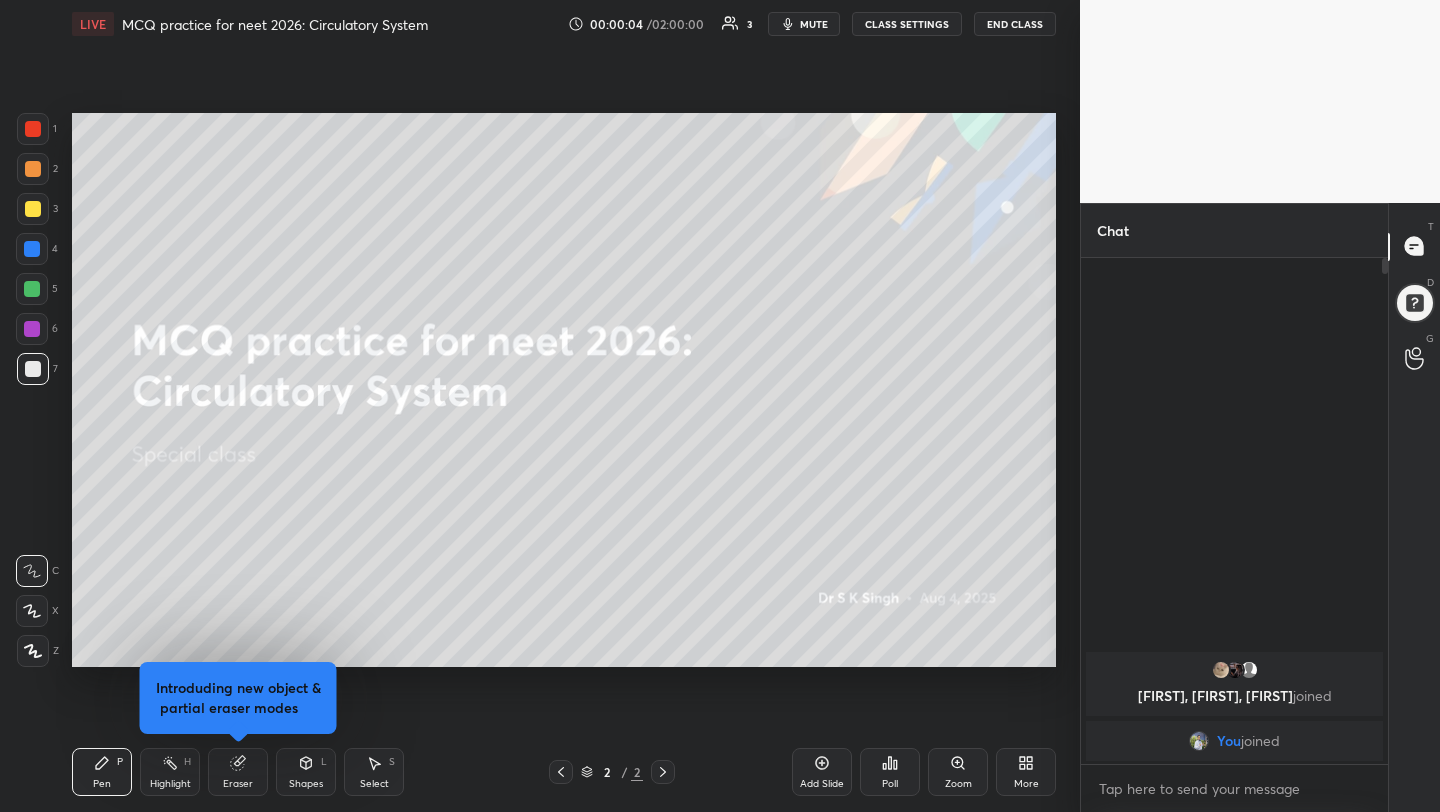 click on "mute" at bounding box center [814, 24] 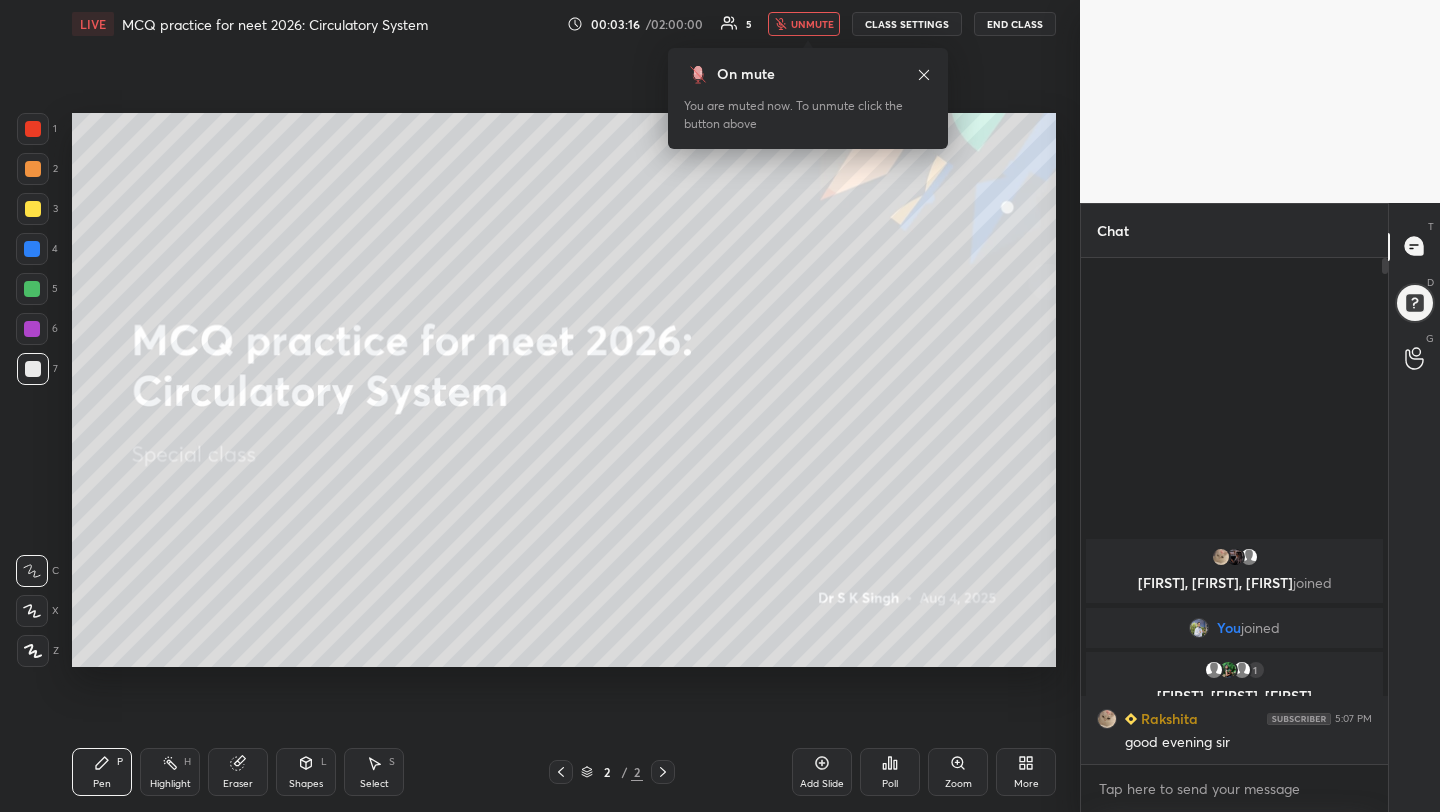 click on "unmute" at bounding box center (804, 24) 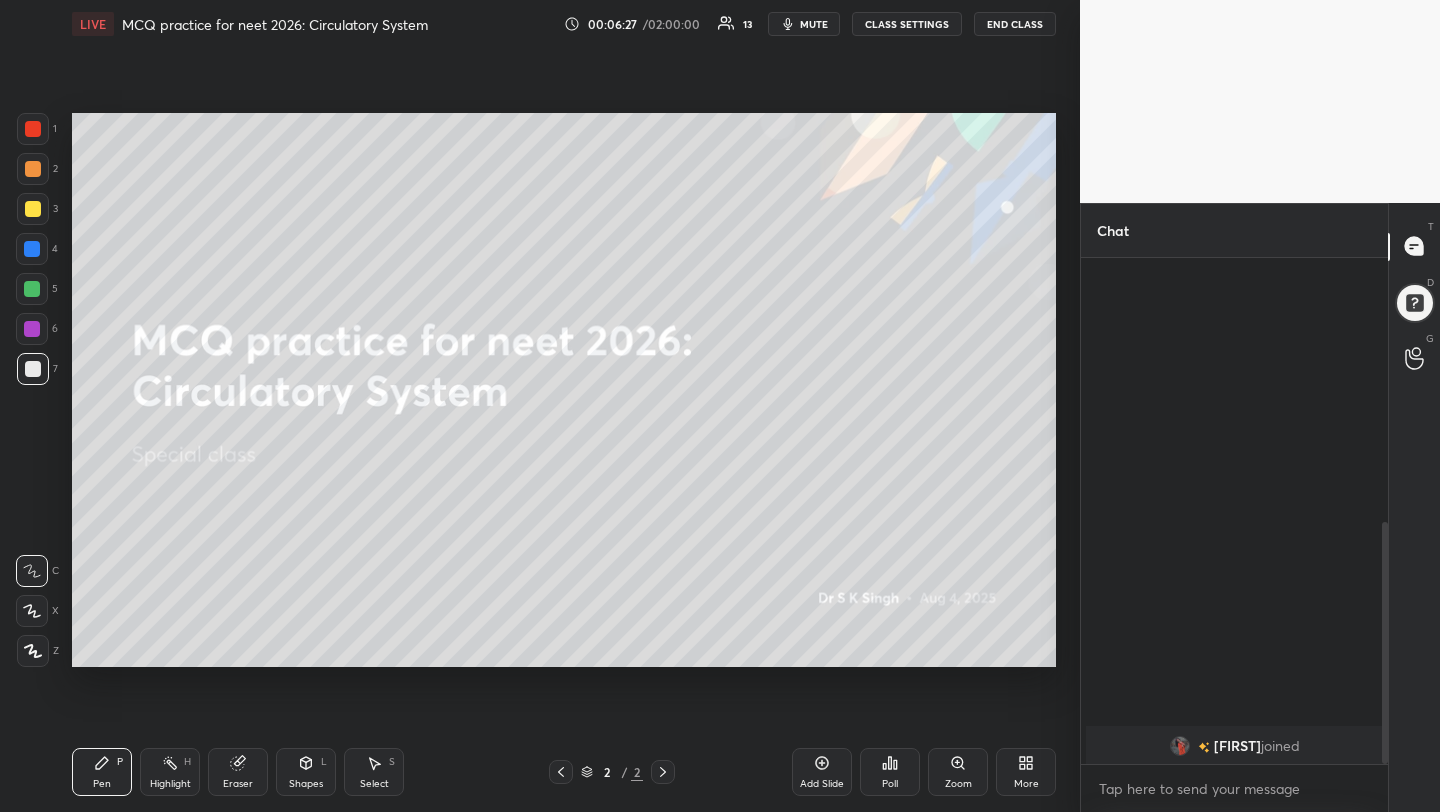 scroll, scrollTop: 554, scrollLeft: 0, axis: vertical 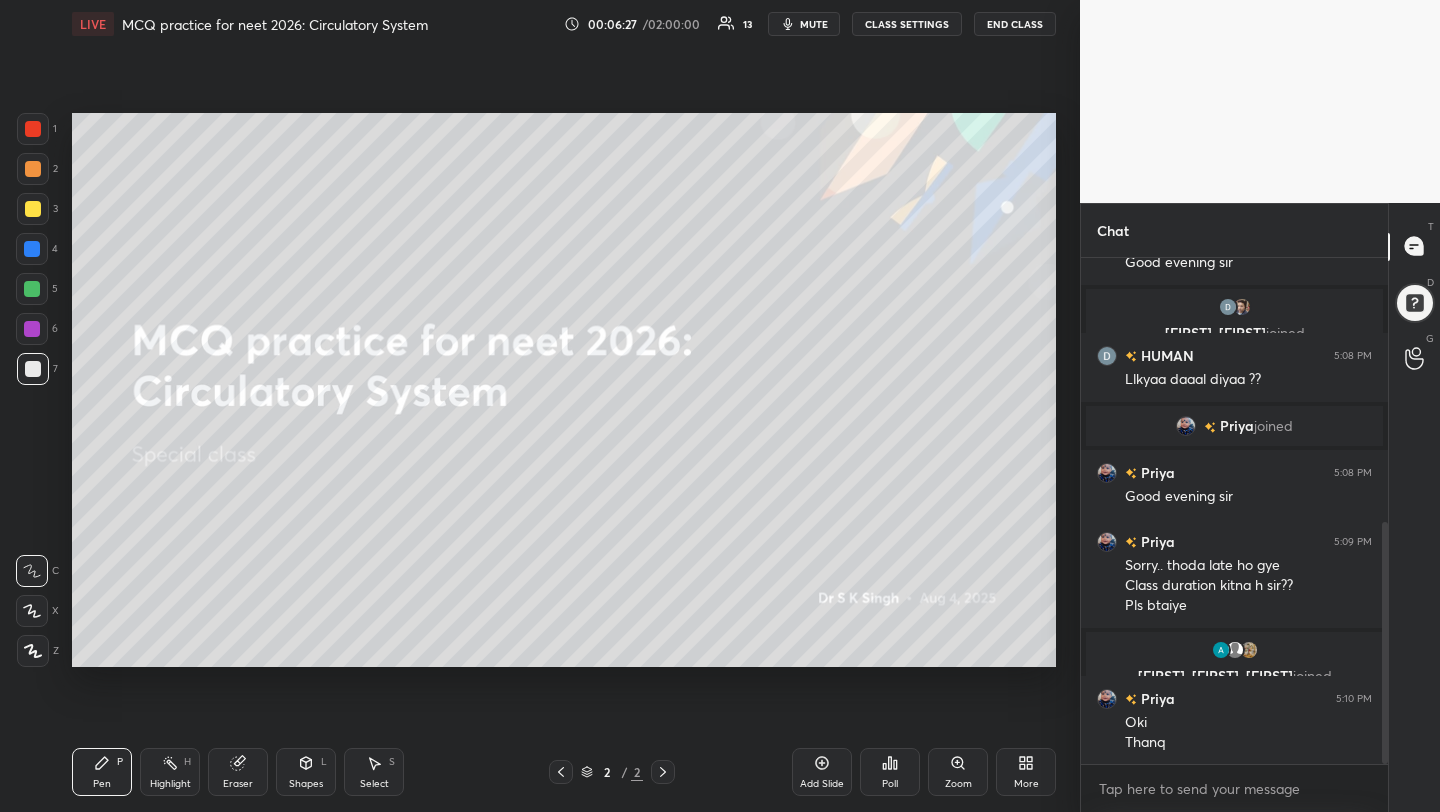 drag, startPoint x: 1386, startPoint y: 465, endPoint x: 1389, endPoint y: 811, distance: 346.013 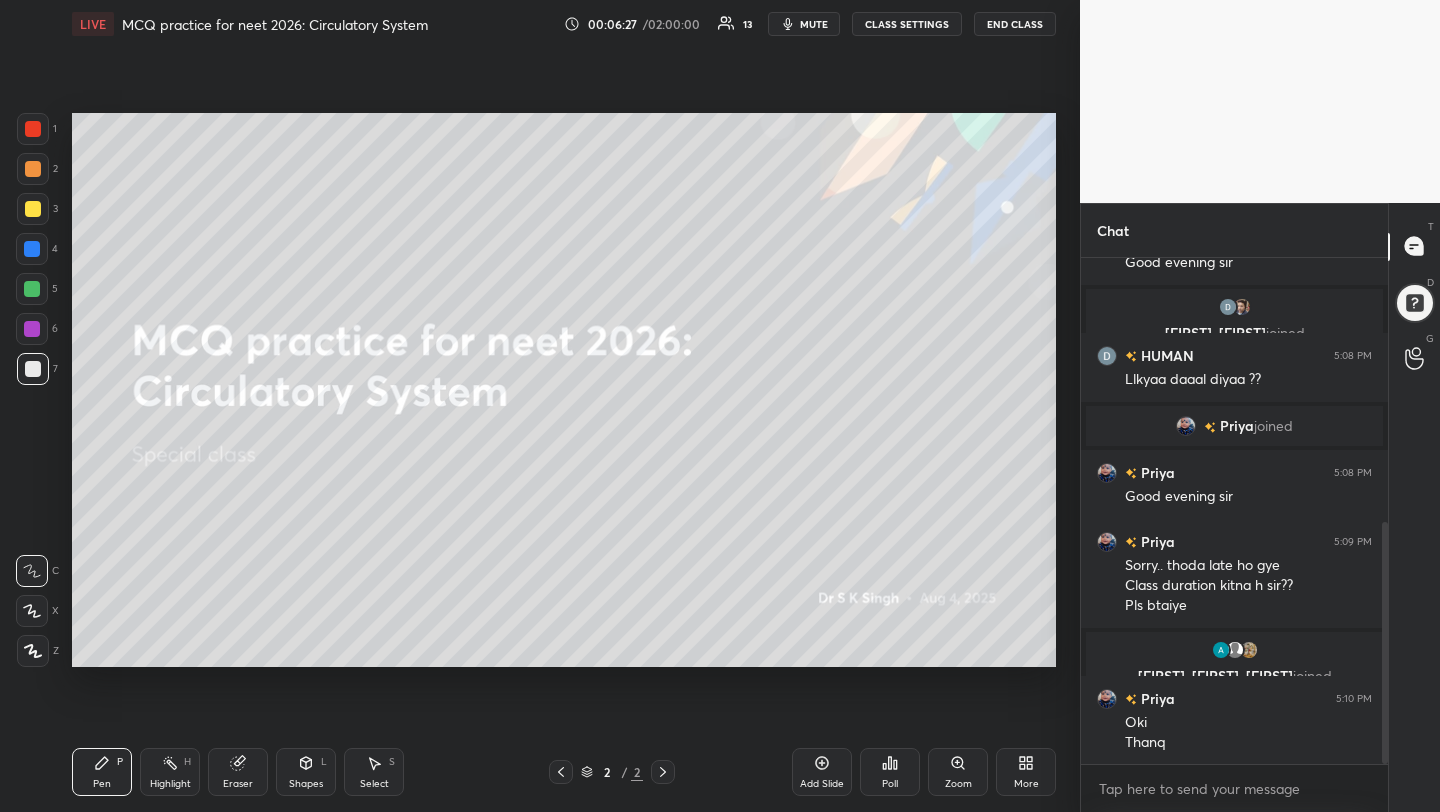 click on "Chat [FIRST]  joined [FIRST] 5:08 PM Good evening sir [FIRST], [FIRST]  joined [FIRST] 5:08 PM Llkyaa daaal diyaa ?? [FIRST]  joined [FIRST] 5:08 PM Good evening sir [FIRST] 5:09 PM Sorry.. thoda late ho gye Class duration kitna h sir?? Pls btaiye [FIRST], [FIRST], [FIRST]  joined [FIRST] 5:10 PM Oki Thanq JUMP TO LATEST Enable hand raising Enable raise hand to speak to learners. Once enabled, chat will be turned off temporarily. Enable x   introducing Raise a hand with a doubt Now learners can raise their hand along with a doubt  How it works? Doubts asked by learners will show up here NEW DOUBTS ASKED No one has raised a hand yet Can't raise hand Looks like educator just invited you to speak. Please wait before you can raise your hand again. Got it T Messages (T) D Doubts (D) G Raise Hand (G)" at bounding box center [1260, 508] 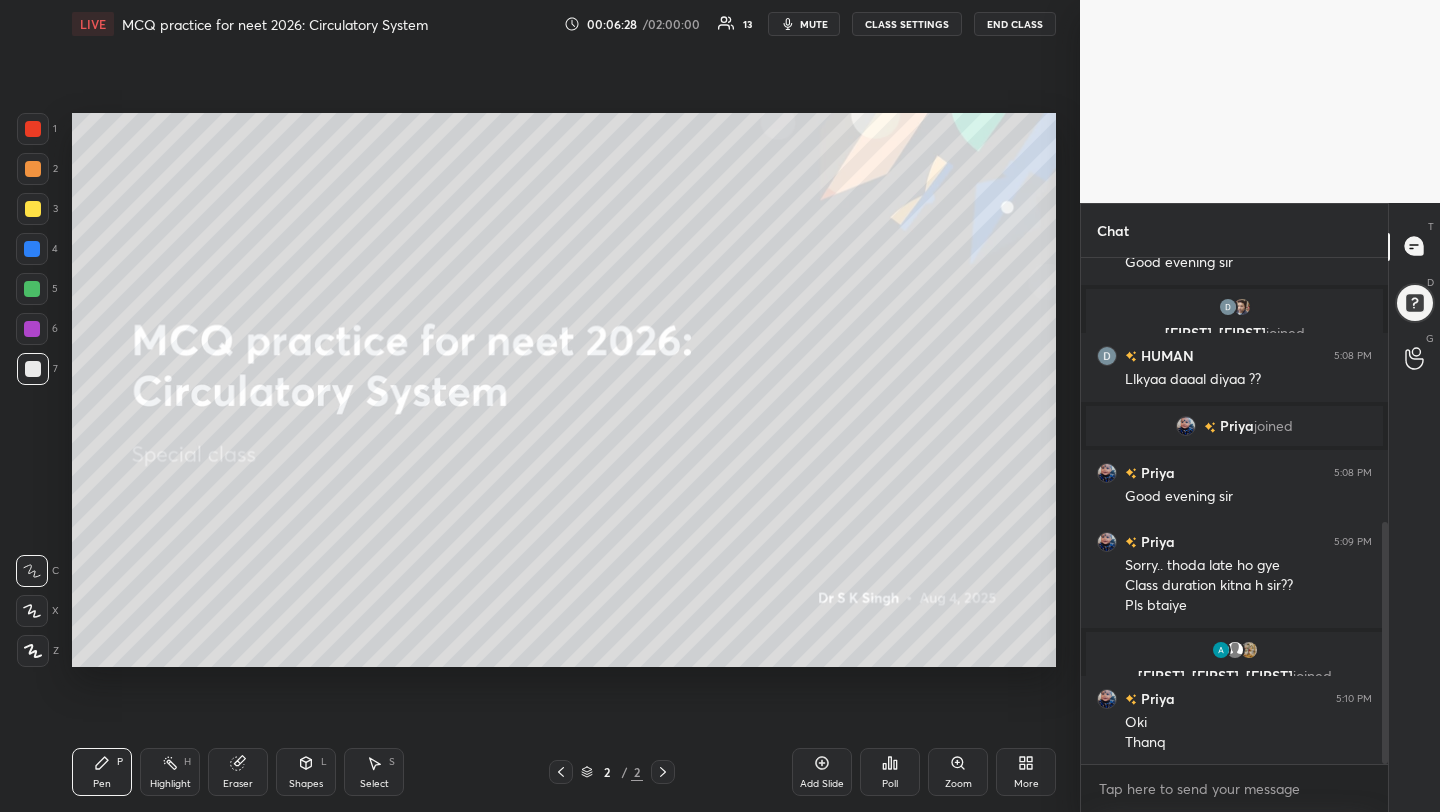 click on "More" at bounding box center (1026, 772) 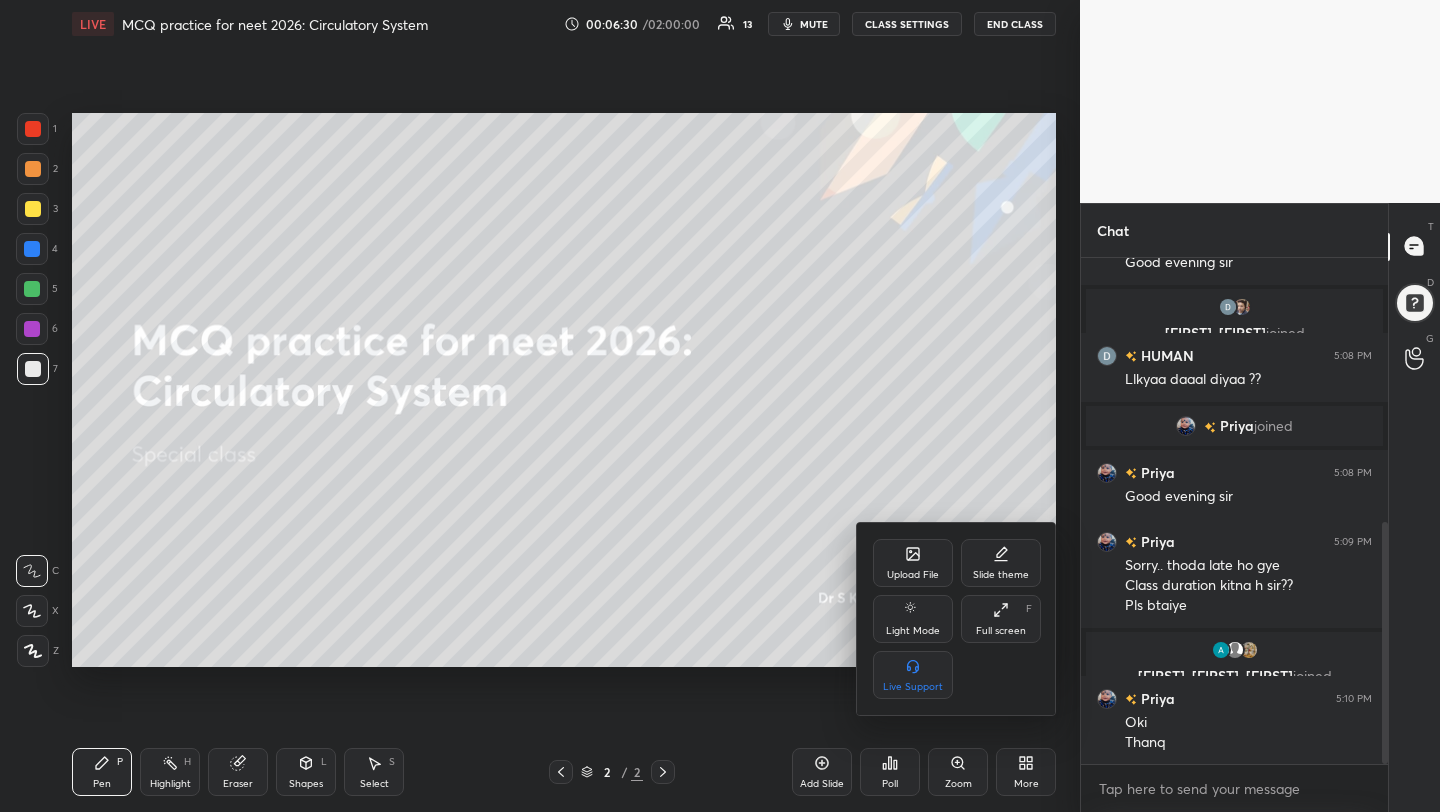 click on "Upload File" at bounding box center [913, 563] 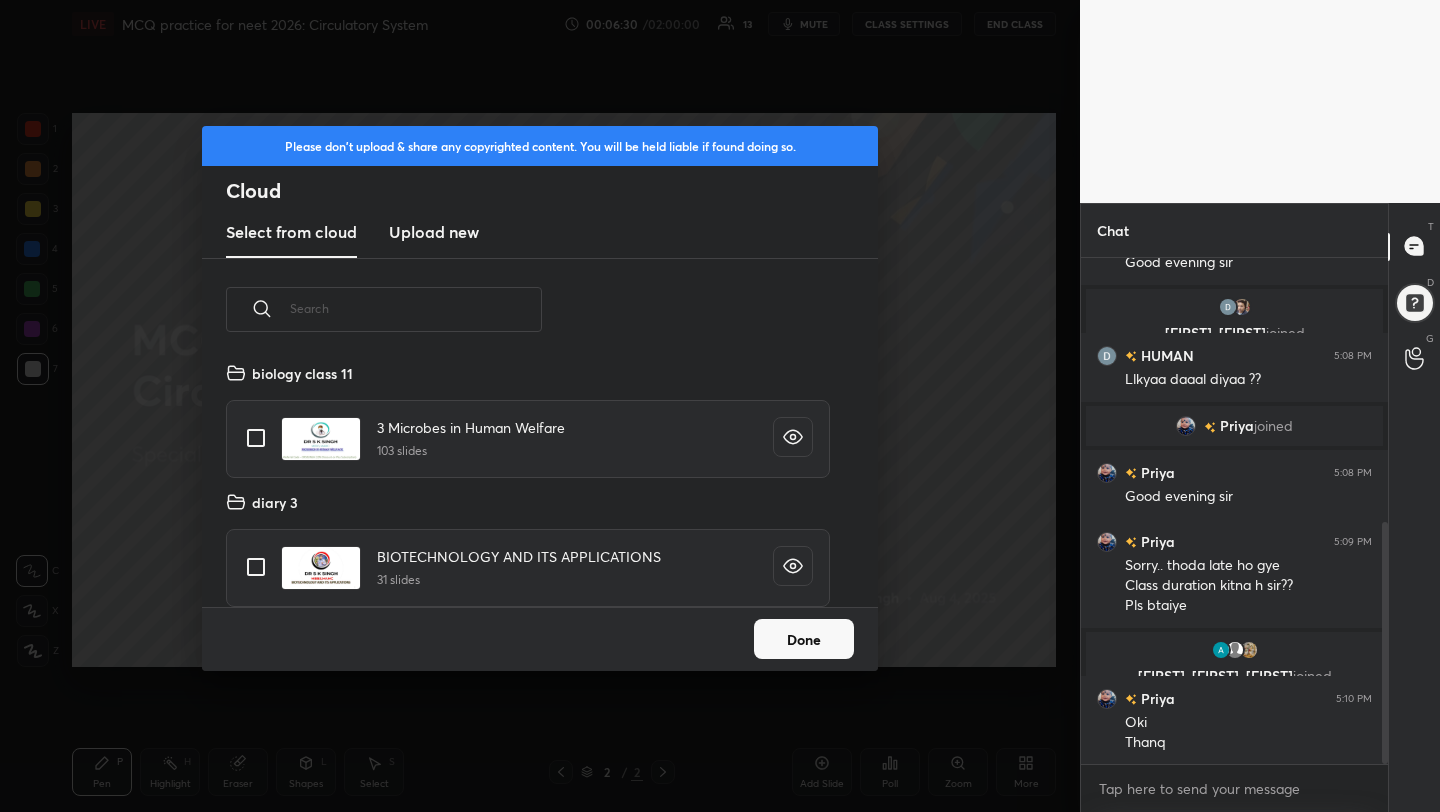 scroll, scrollTop: 7, scrollLeft: 11, axis: both 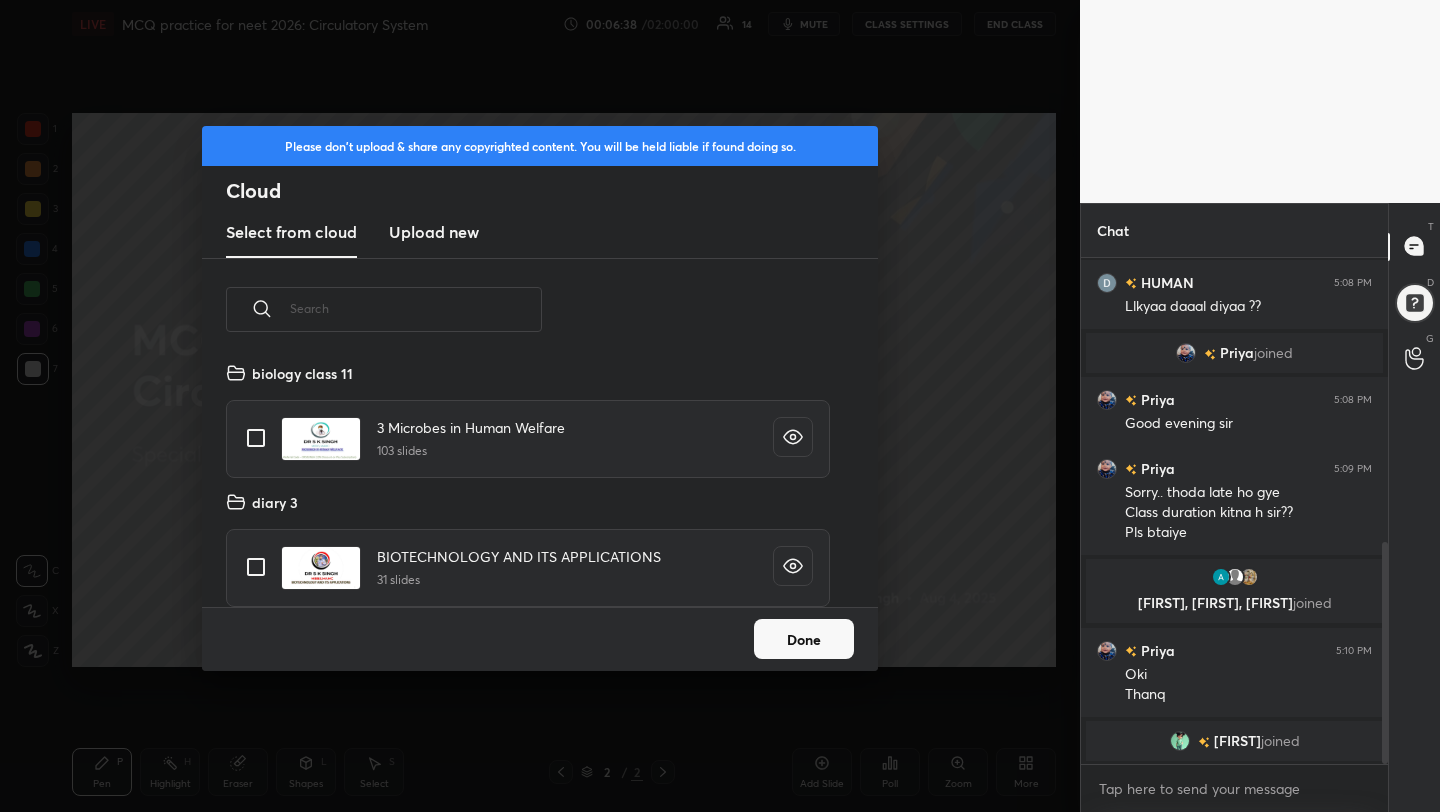 click on "Upload new" at bounding box center [434, 232] 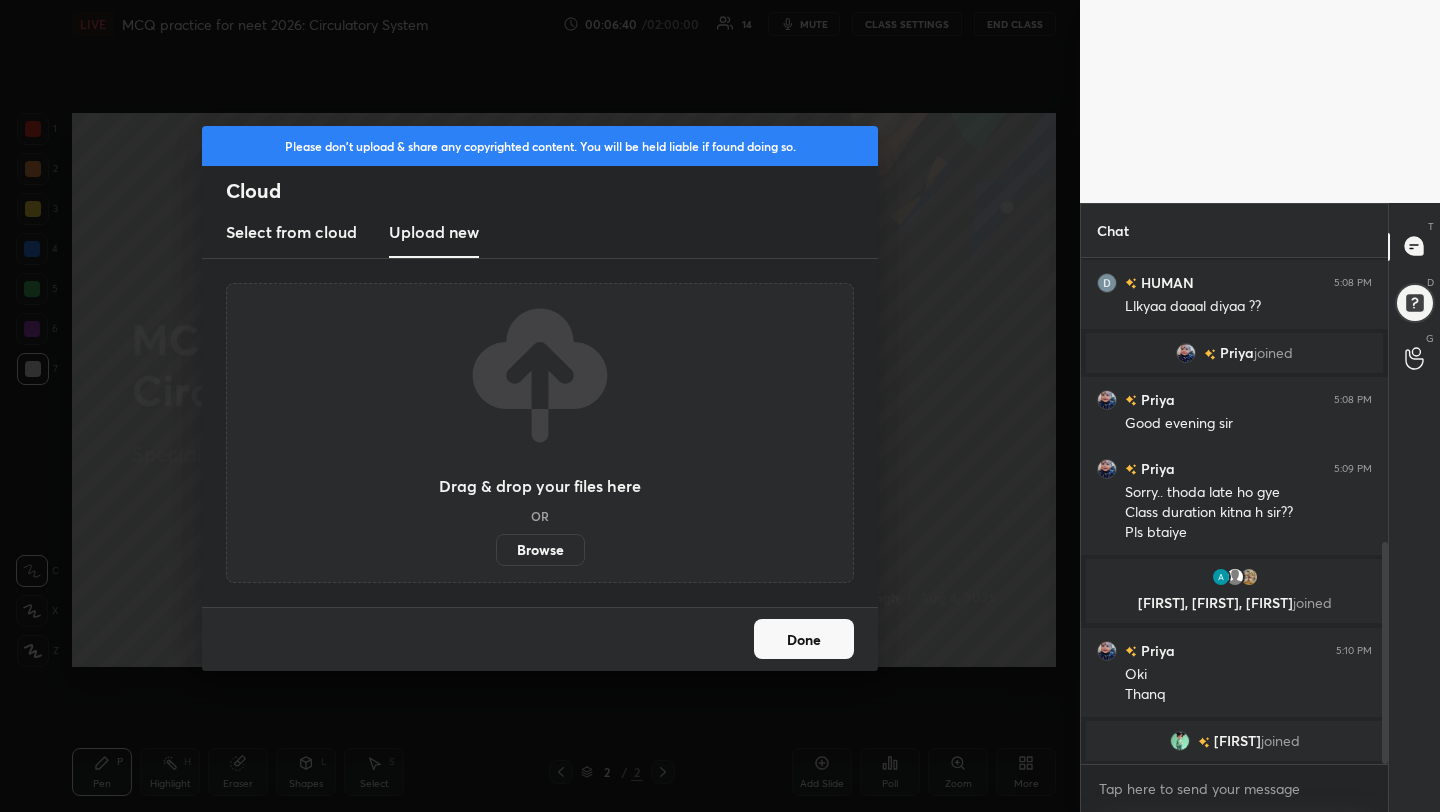 click on "Browse" at bounding box center [540, 550] 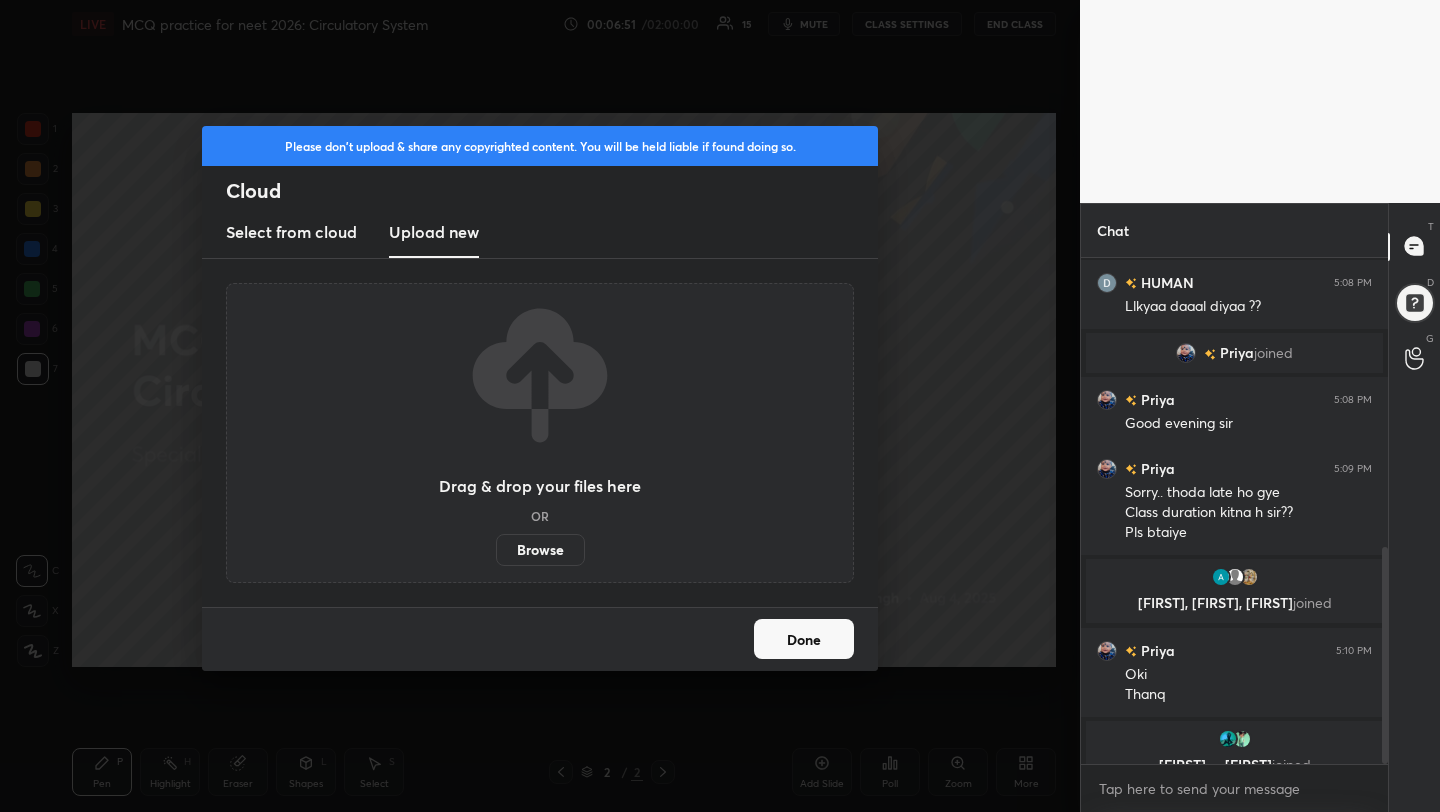 scroll, scrollTop: 677, scrollLeft: 0, axis: vertical 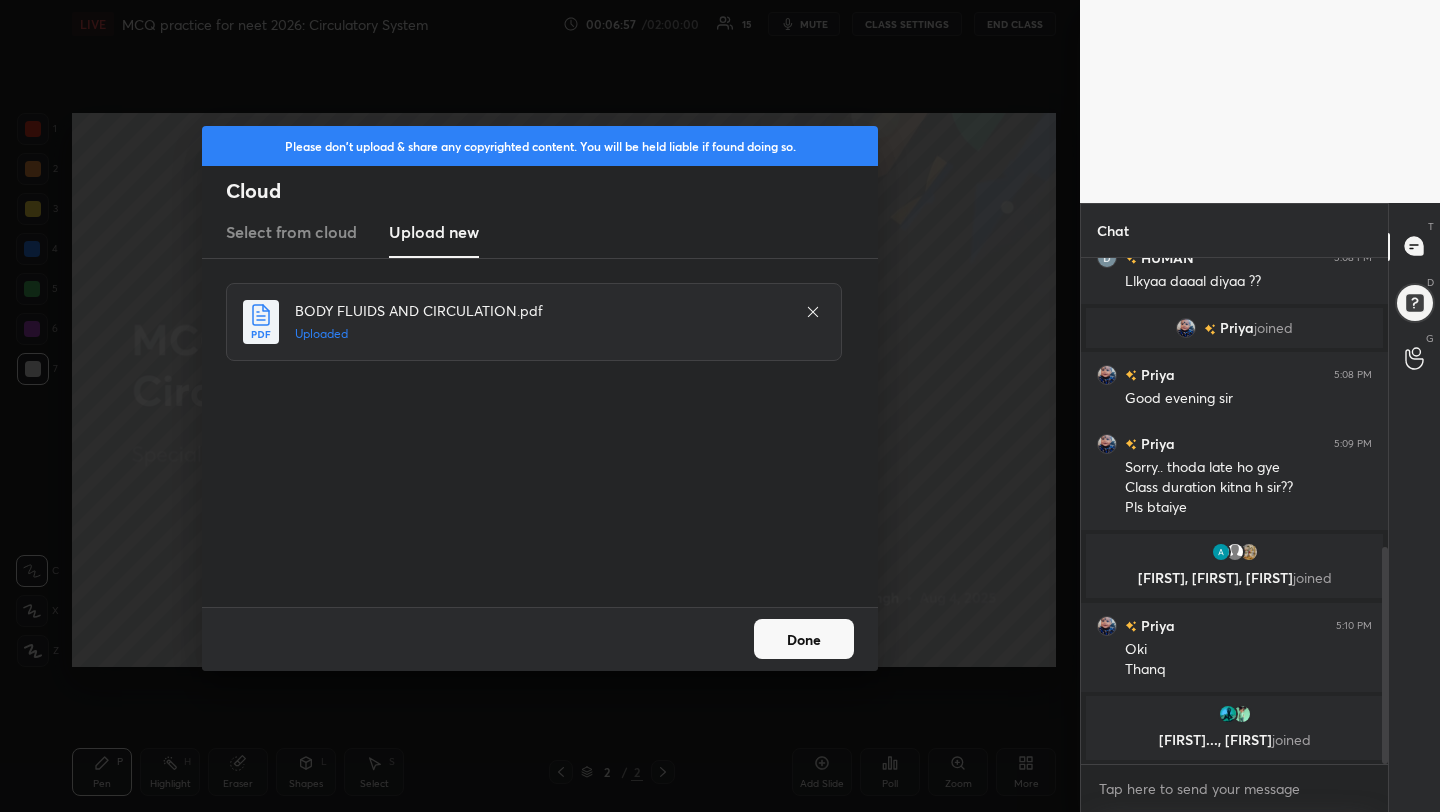 click on "Done" at bounding box center (804, 639) 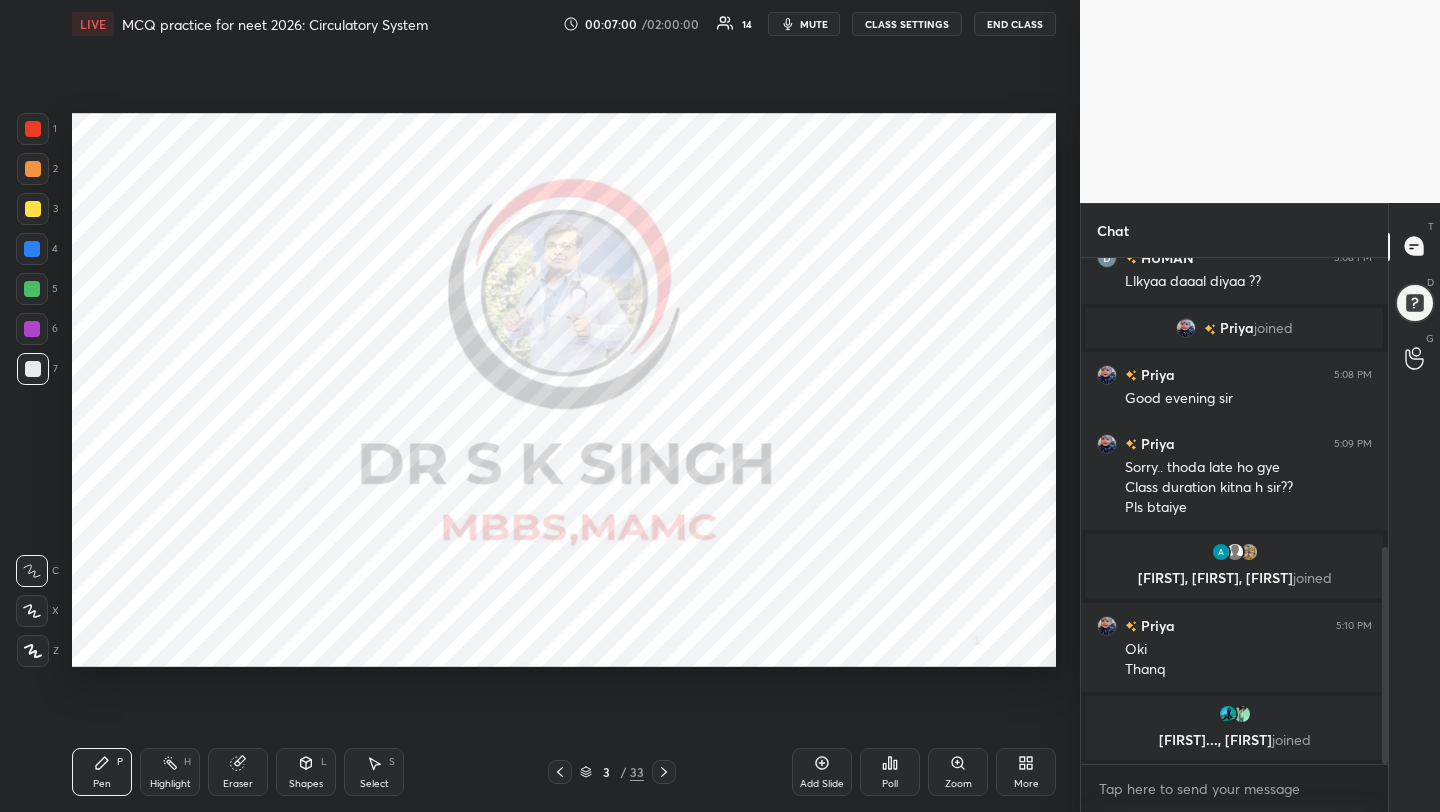 click on "C X Z" at bounding box center [37, 607] 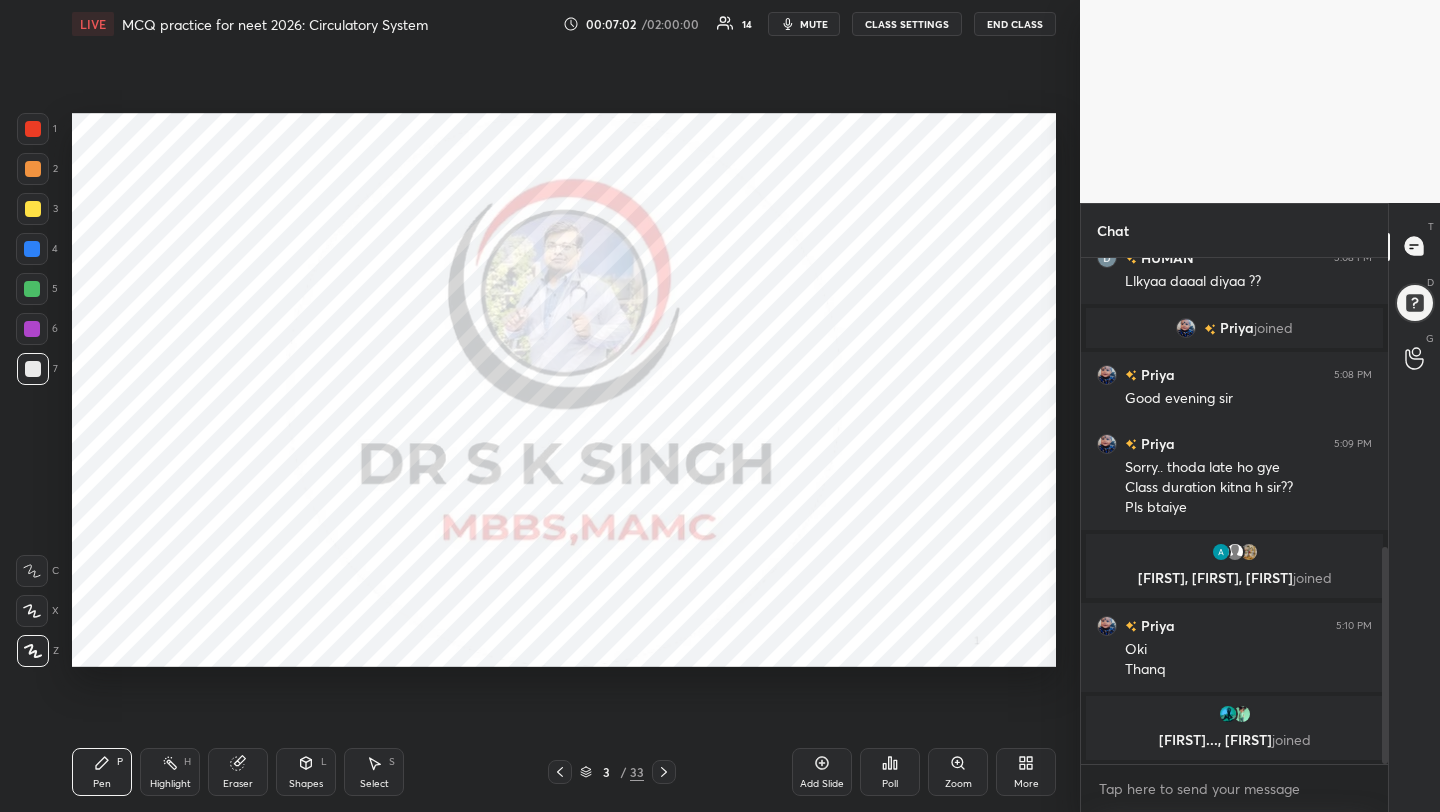 click at bounding box center (33, 129) 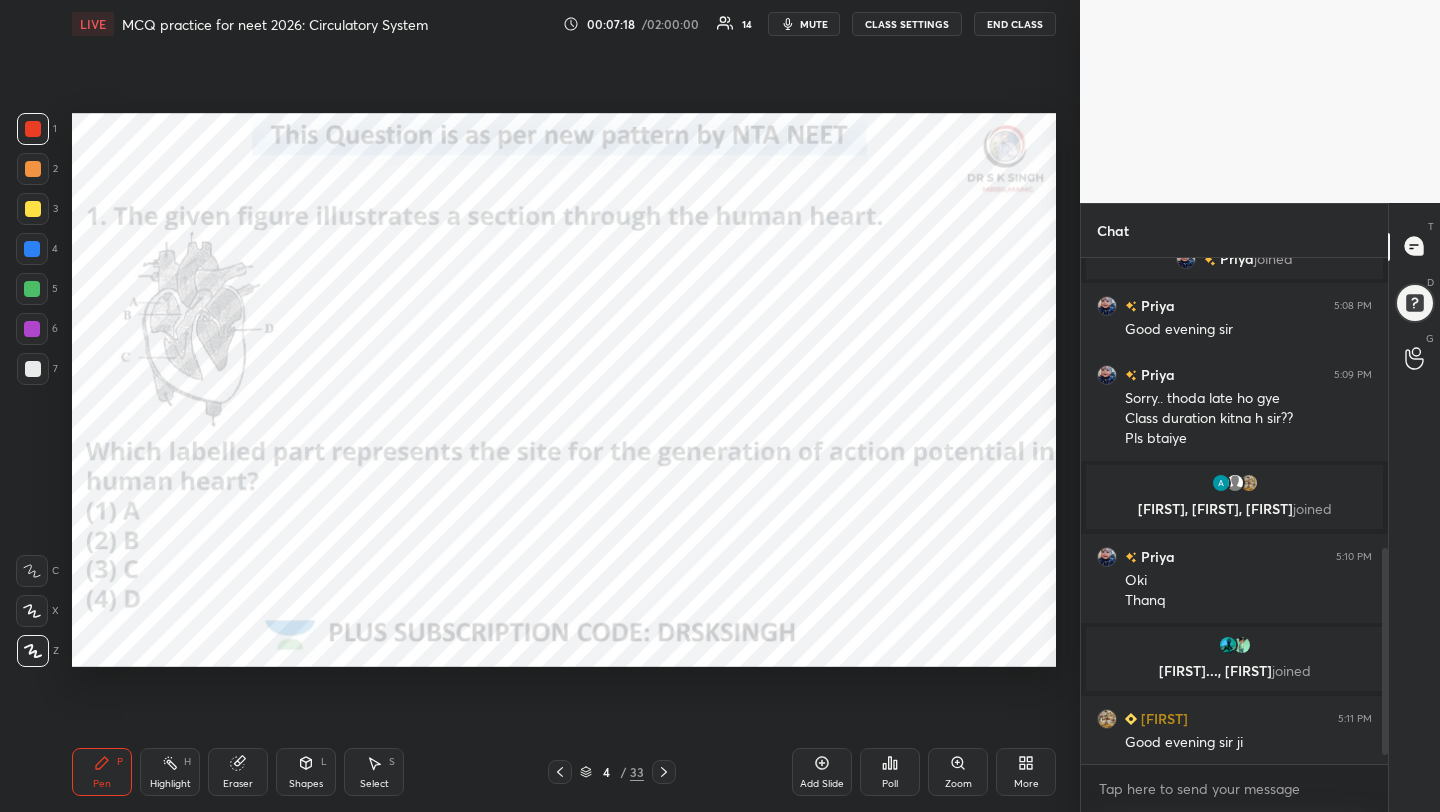 scroll, scrollTop: 732, scrollLeft: 0, axis: vertical 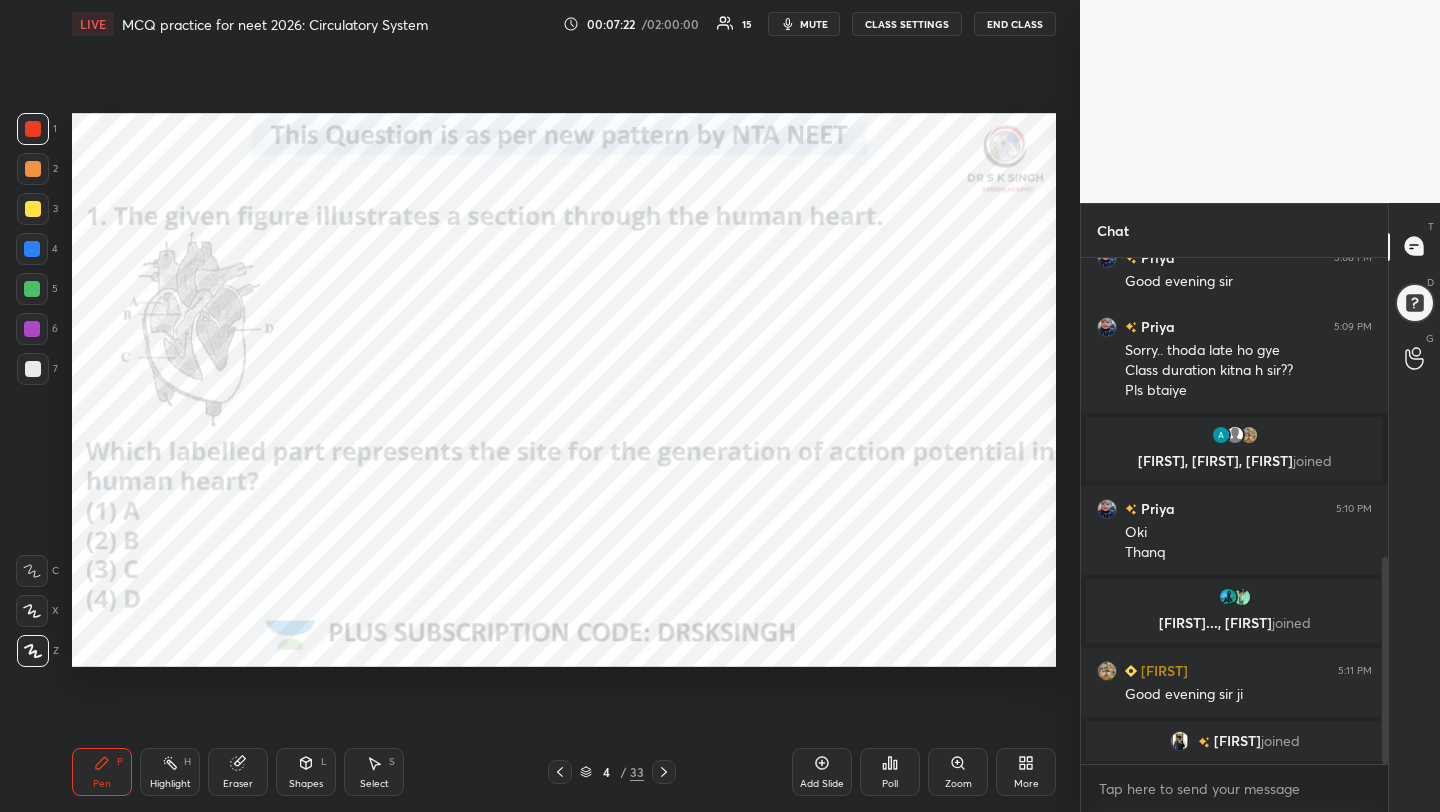 click on "Poll" at bounding box center [890, 784] 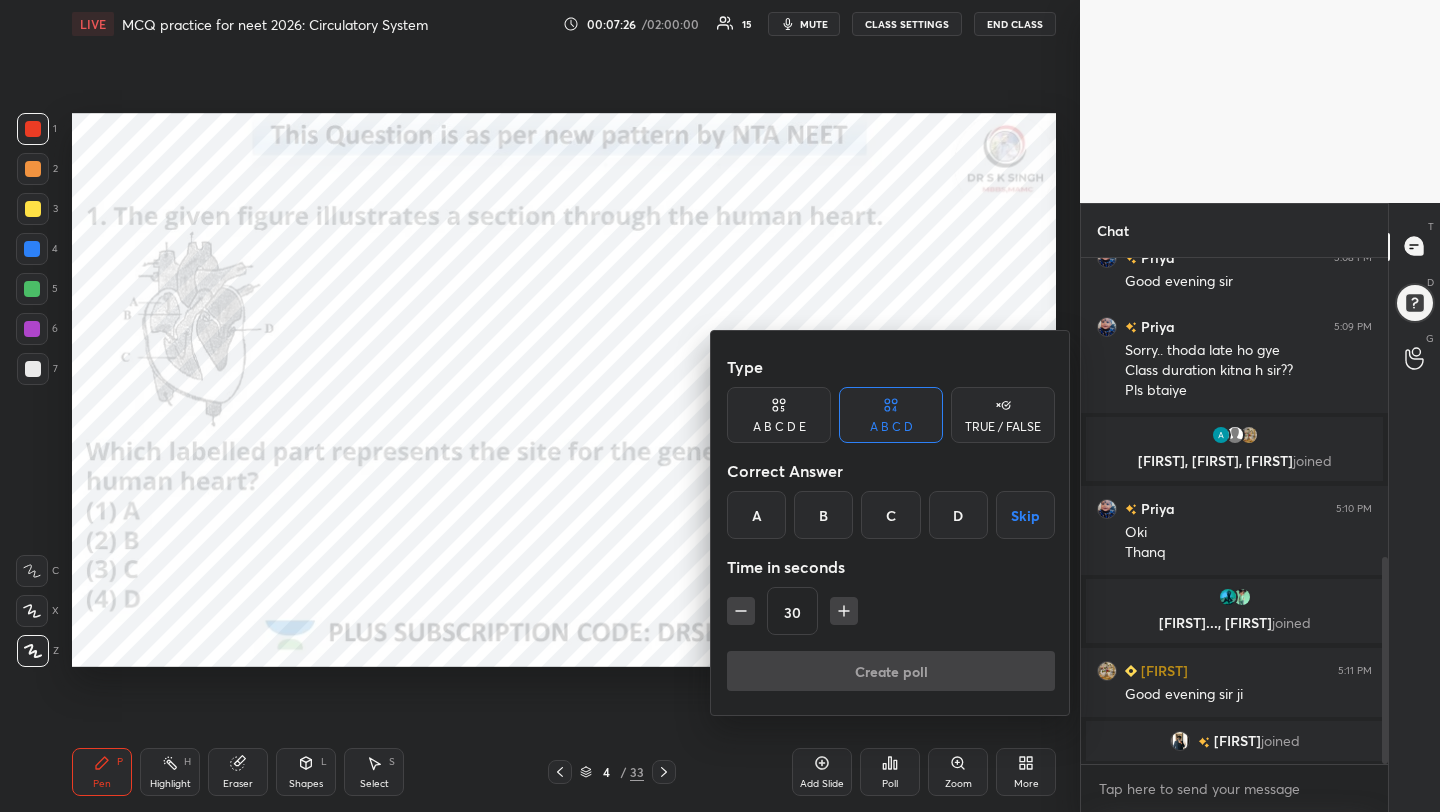 click on "A" at bounding box center (756, 515) 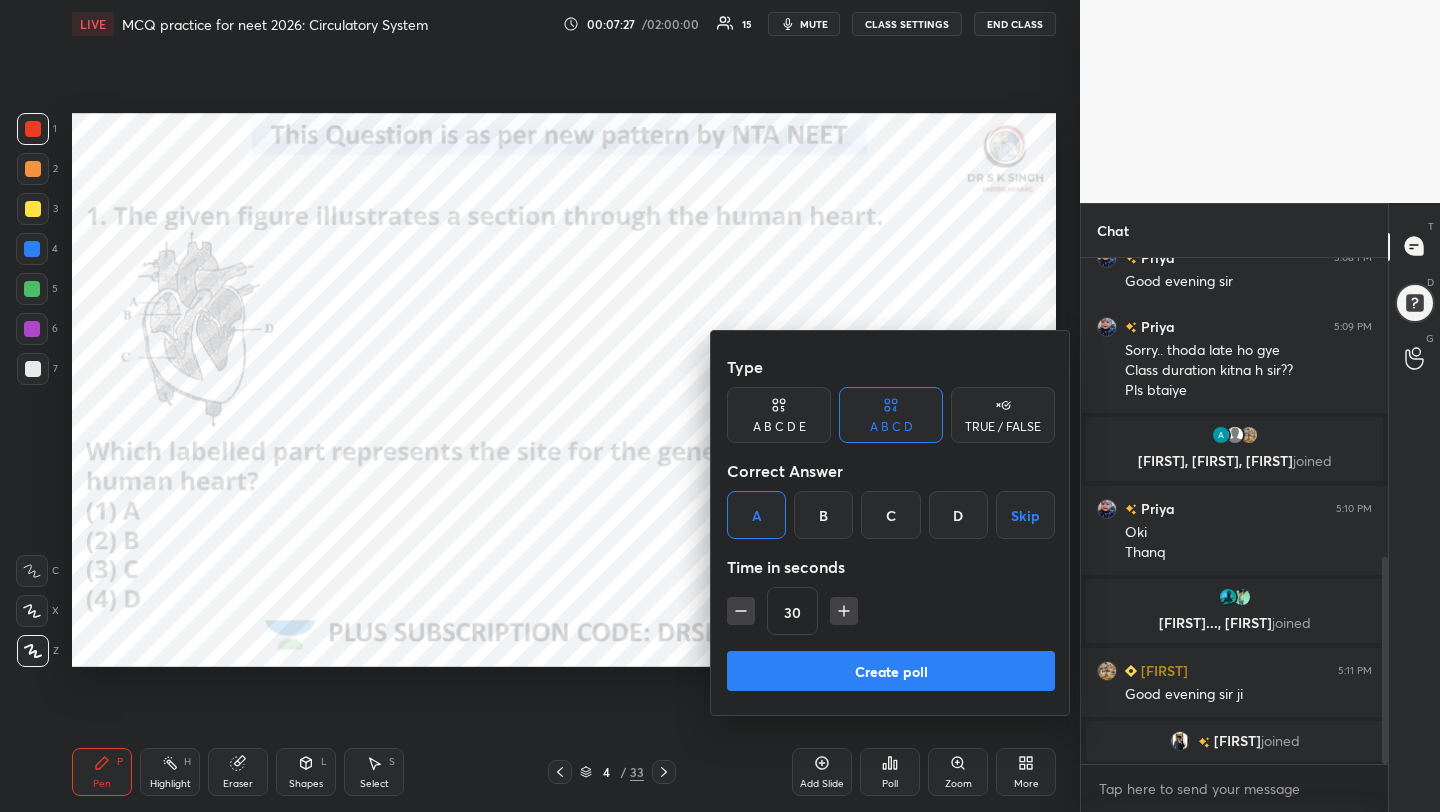click on "Create poll" at bounding box center [891, 671] 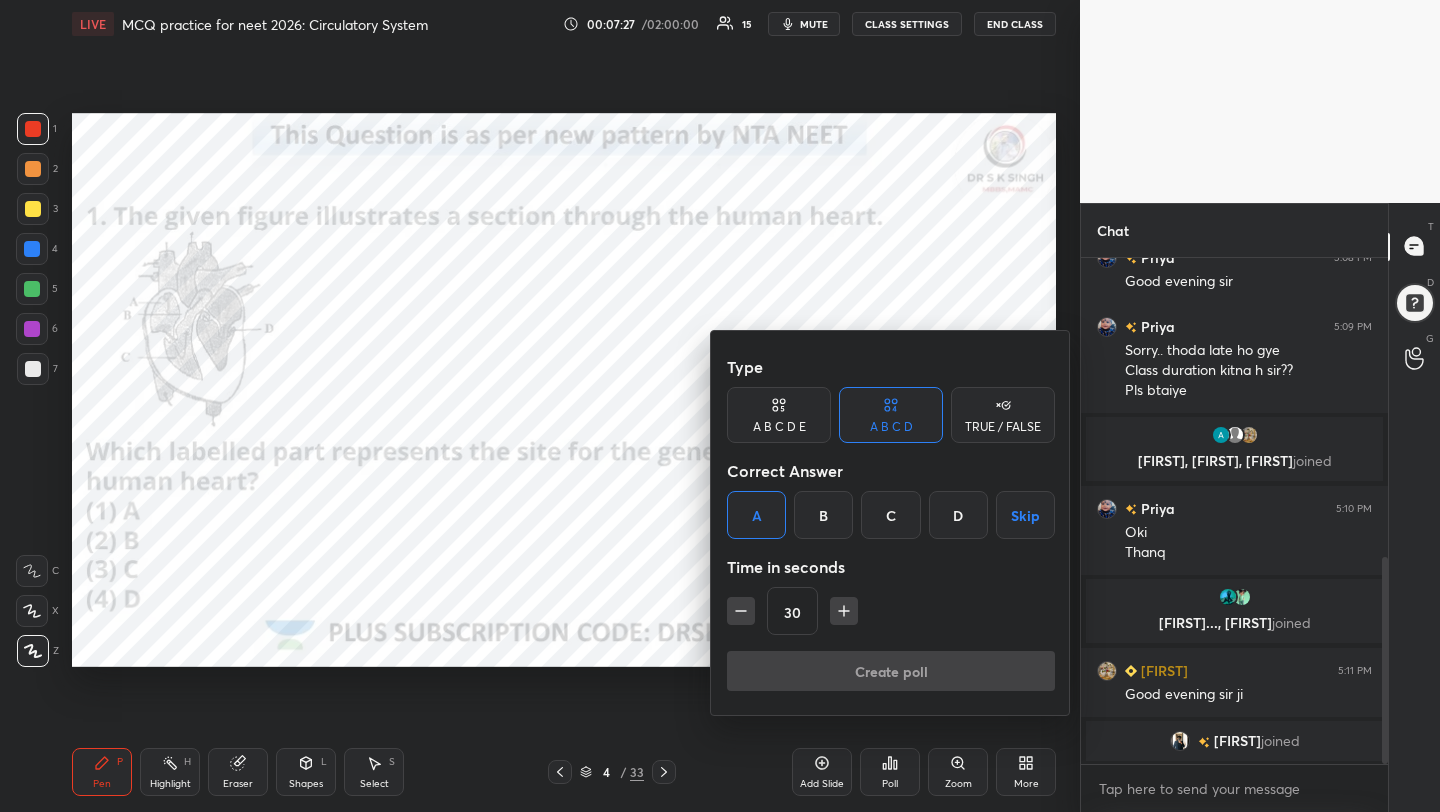 scroll, scrollTop: 458, scrollLeft: 301, axis: both 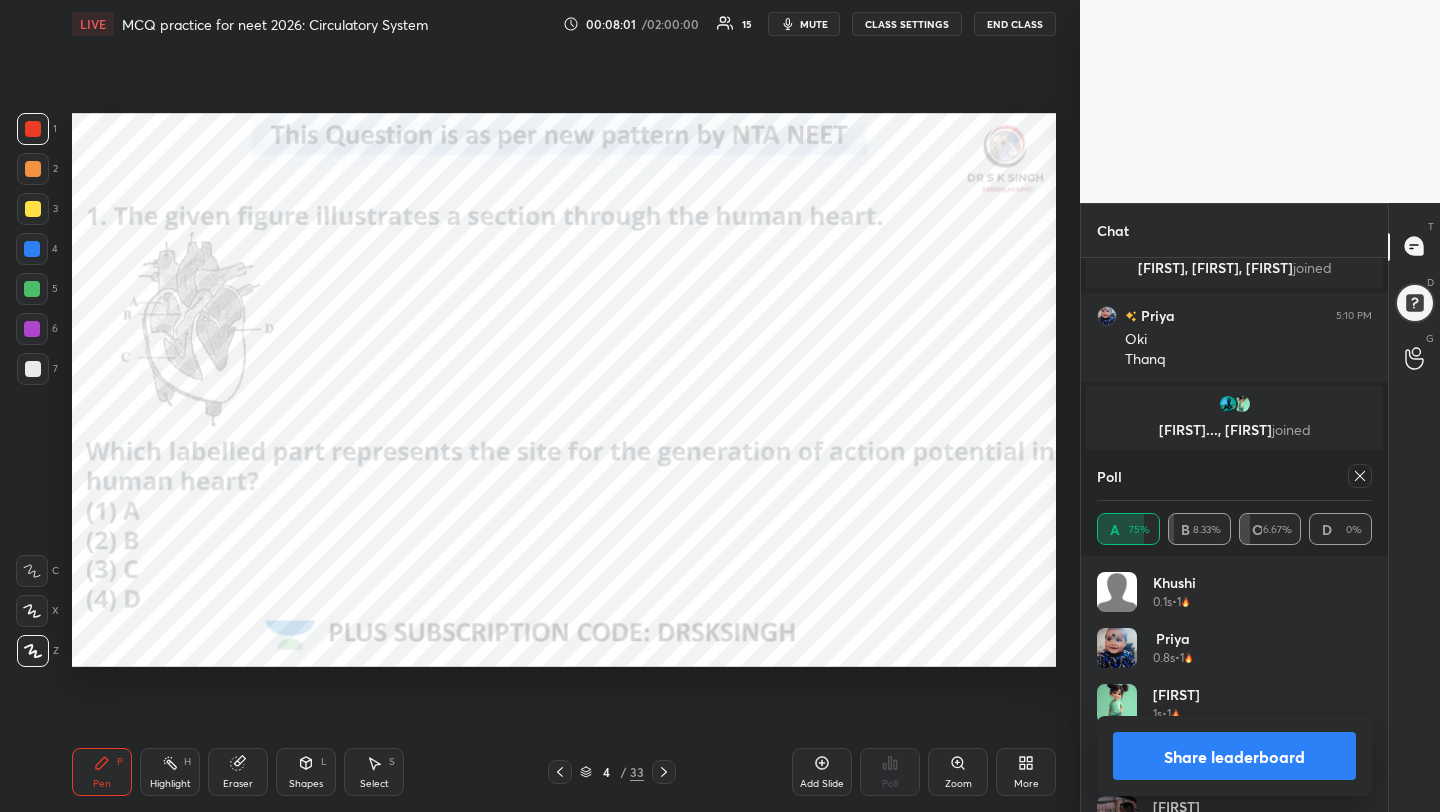 click on "1 2 3 4 5 6 7 C X Z C X Z E E Erase all   H H LIVE MCQ practice for neet 2026: Circulatory System 00:08:01 /  02:00:00 15 mute CLASS SETTINGS End Class Setting up your live class Poll for   secs No correct answer Start poll Back MCQ practice for neet 2026: Circulatory System Dr S K Singh Pen P Highlight H Eraser Shapes L Select S 4 / 33 Add Slide Poll Zoom More Chat [FIRST] 5:09 PM Sorry.. thoda late ho gye Class duration kitna h sir?? Pls btaiye [FIRST], [FIRST], [FIRST]  joined [FIRST] 5:10 PM Oki Thanq [FIRST]..., [FIRST]  joined [FIRST] 5:11 PM Good evening sir ji [FIRST]  joined [FIRST] 5:11 PM Dnn Sir ji.. kse ho ap JUMP TO LATEST Enable hand raising Enable raise hand to speak to learners. Once enabled, chat will be turned off temporarily. Enable x   introducing Raise a hand with a doubt Now learners can raise their hand along with a doubt  How it works? Doubts asked by learners will show up here NEW DOUBTS ASKED No one has raised a hand yet Can't raise hand Got it Poll A 75% B 8.33% C 16.67% D 0% [FIRST] 0.1s" at bounding box center (720, 406) 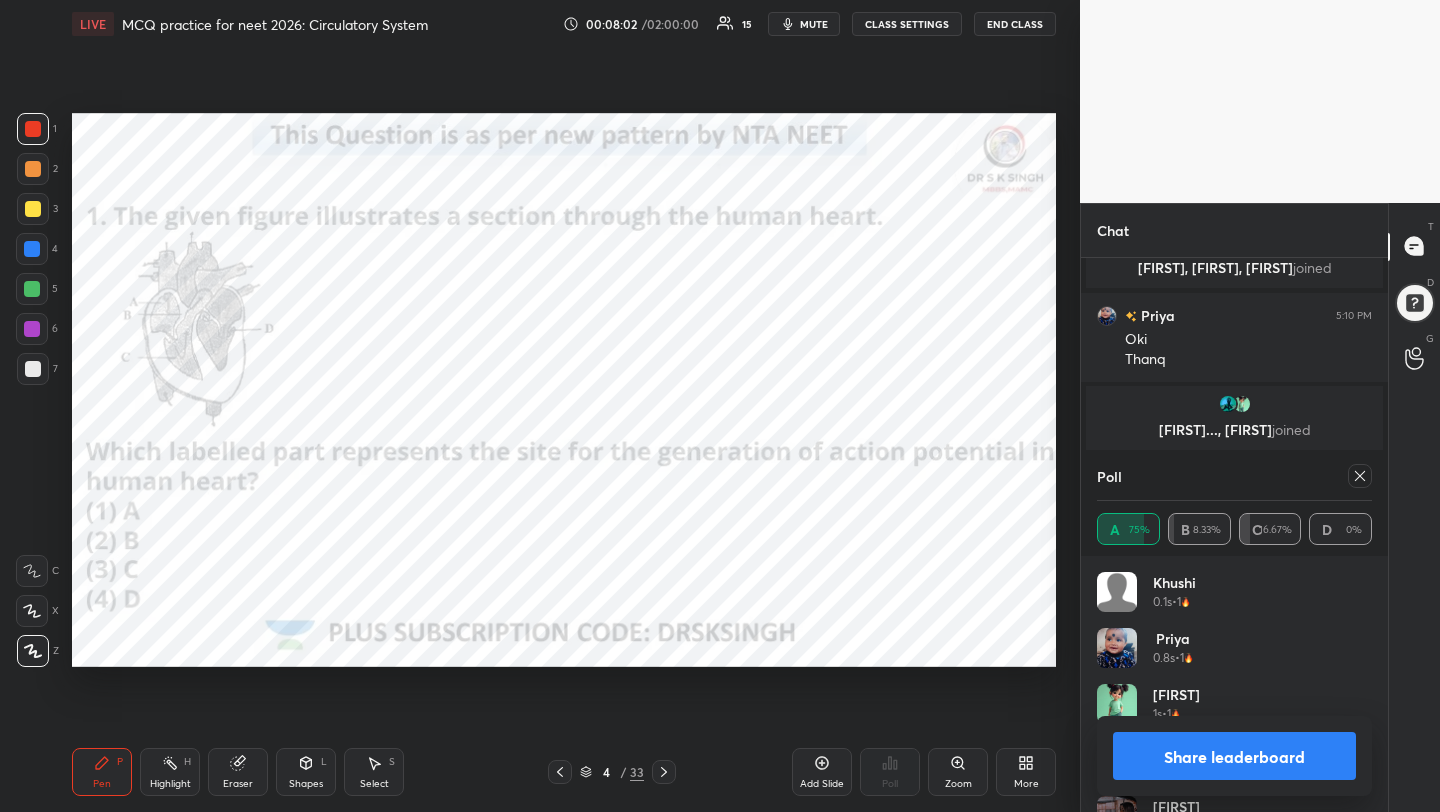 click 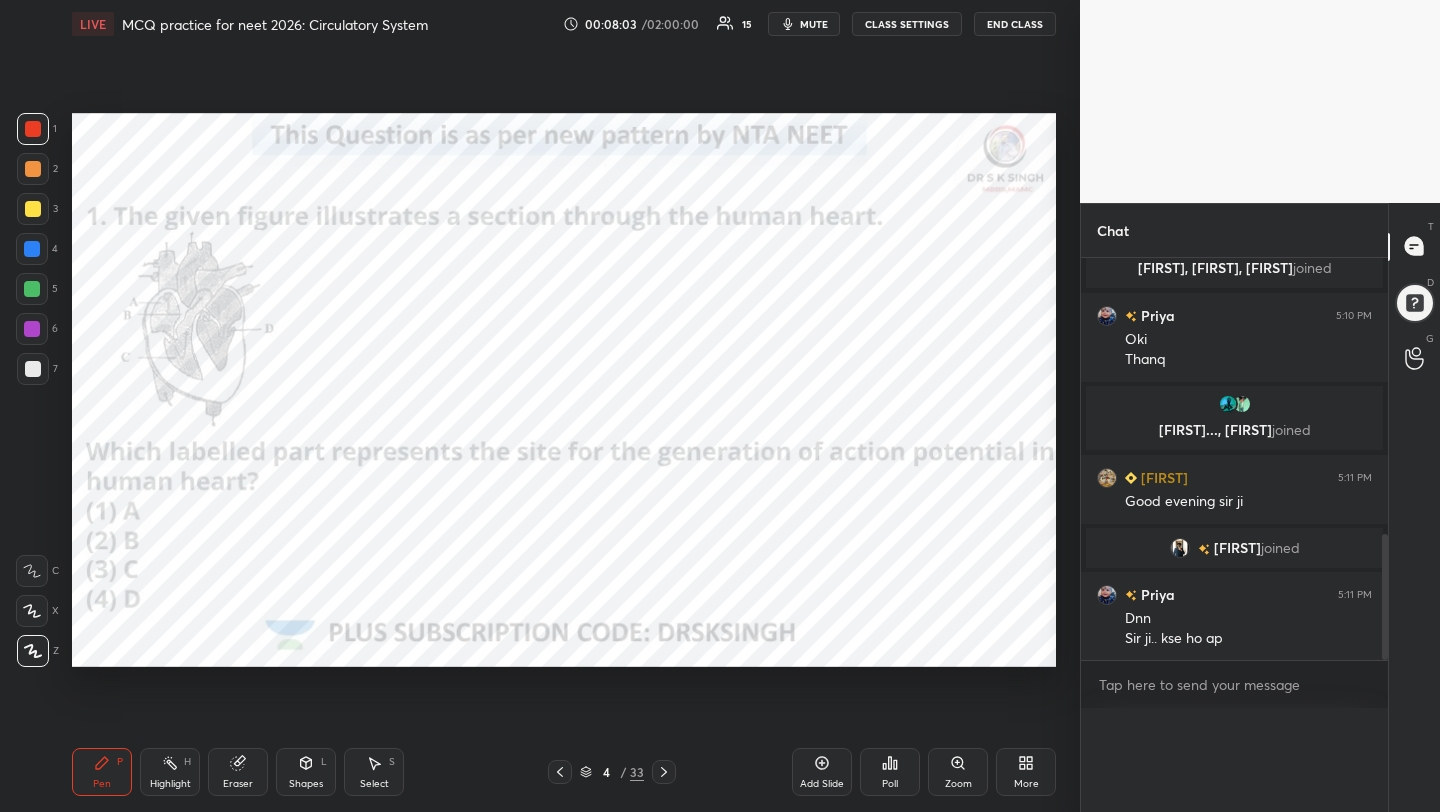 scroll, scrollTop: 0, scrollLeft: 0, axis: both 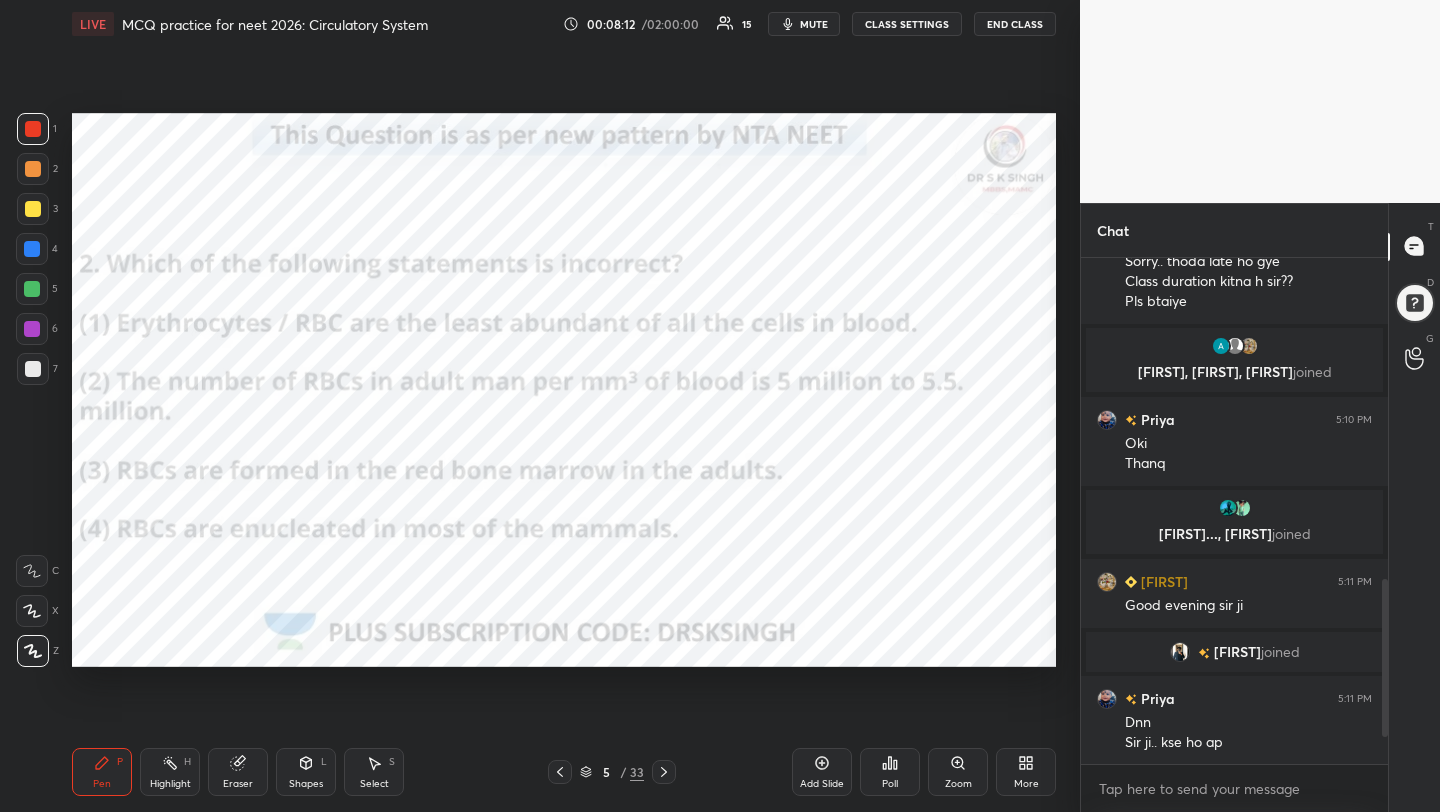 click on "Poll" at bounding box center (890, 772) 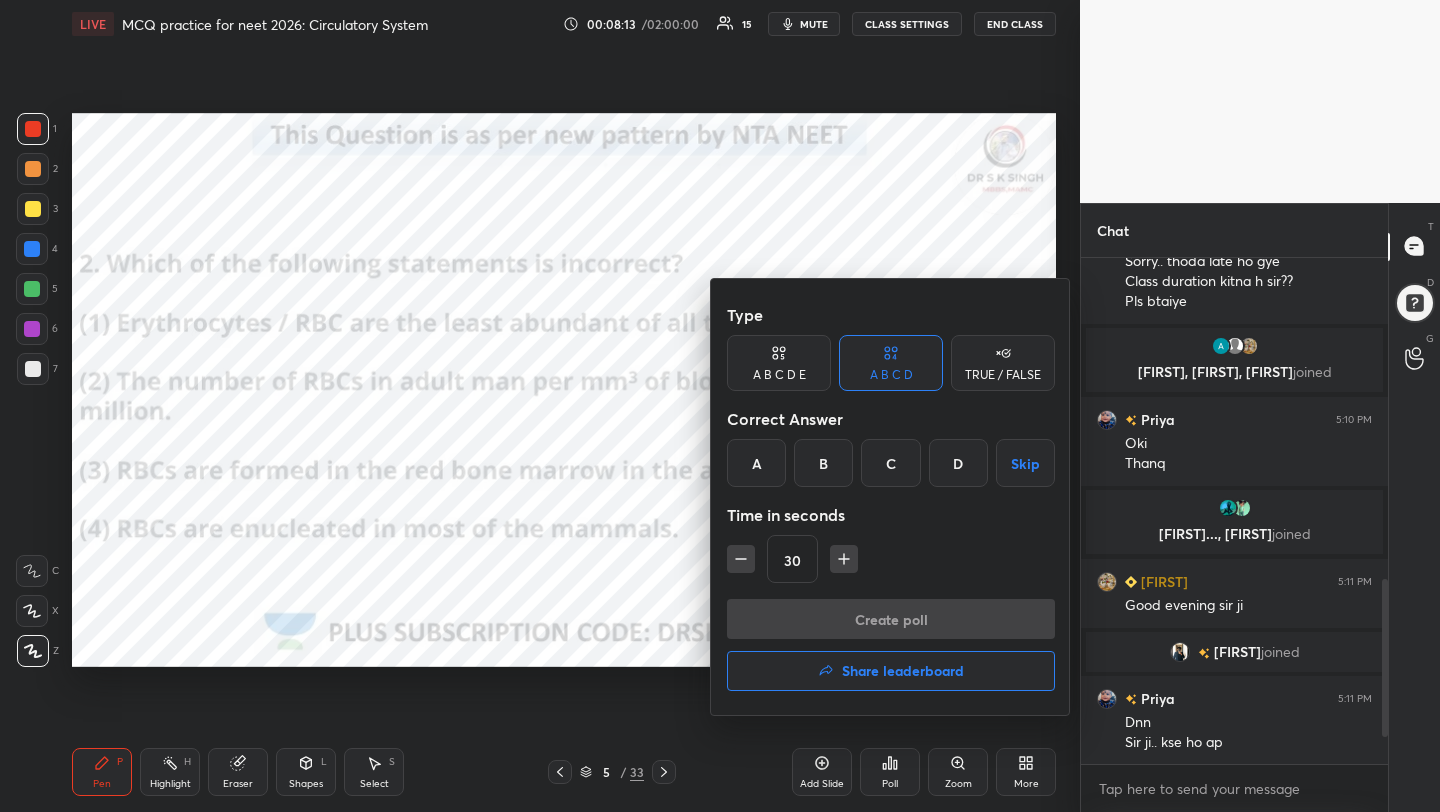 click on "A" at bounding box center (756, 463) 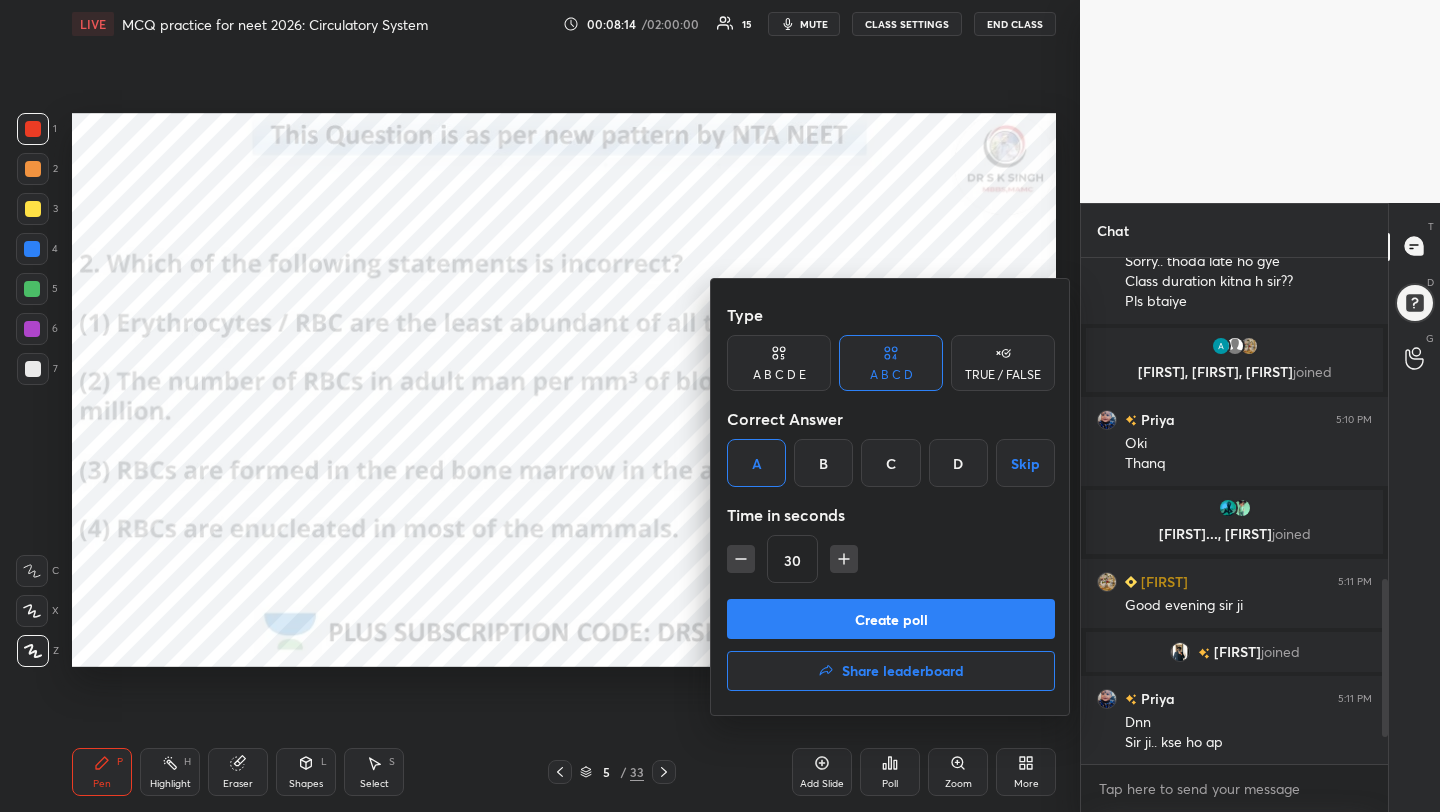 click on "Create poll" at bounding box center [891, 619] 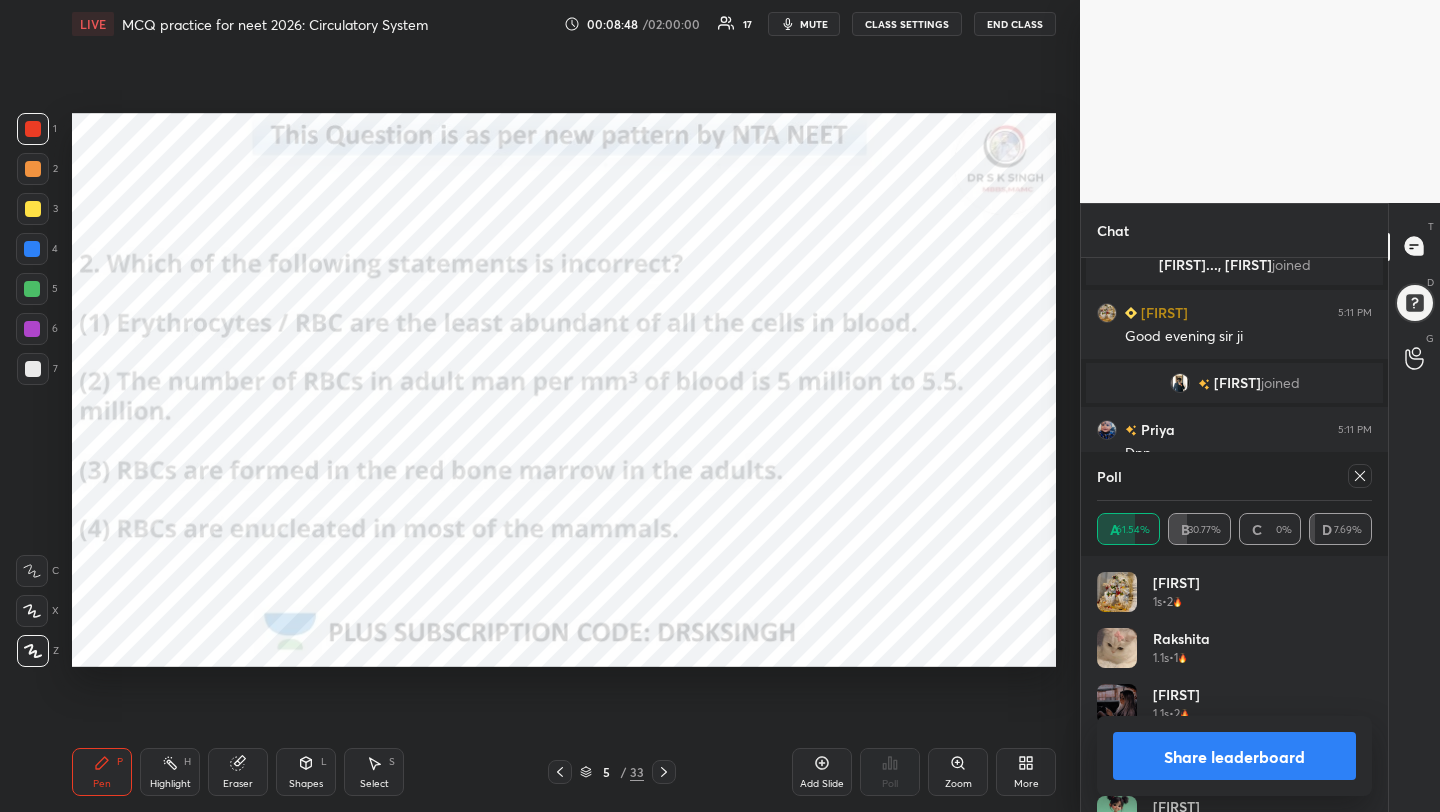 click 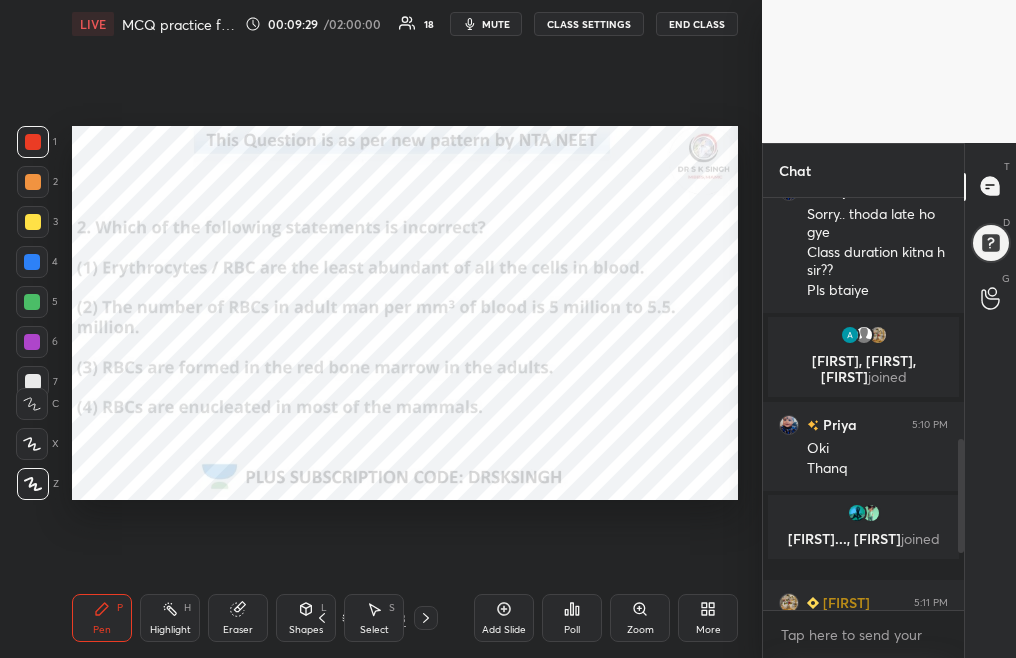 click 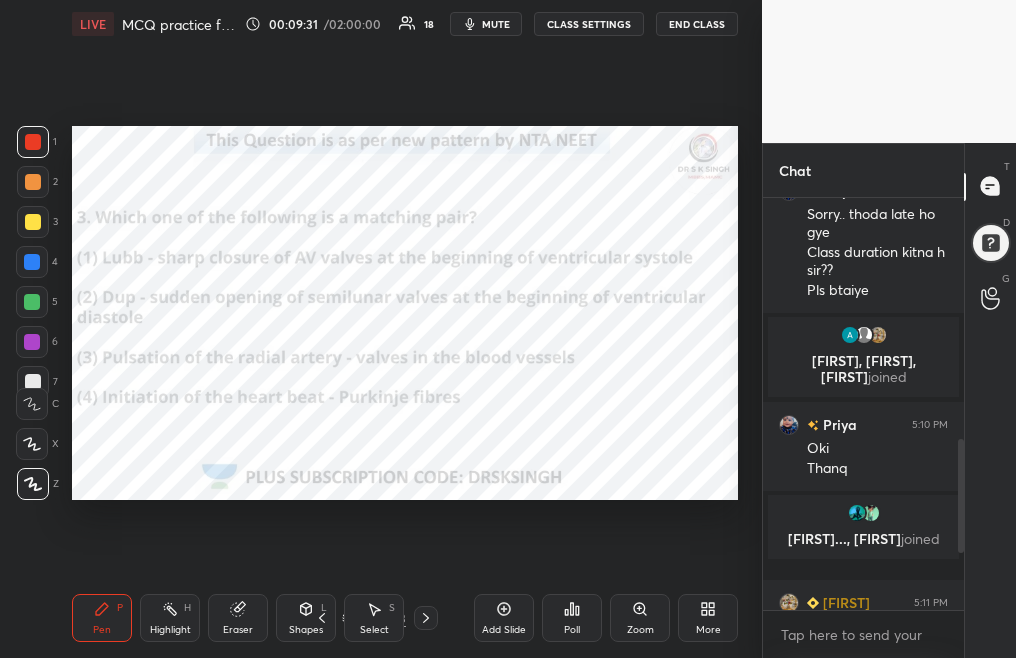 click on "Poll" at bounding box center (572, 630) 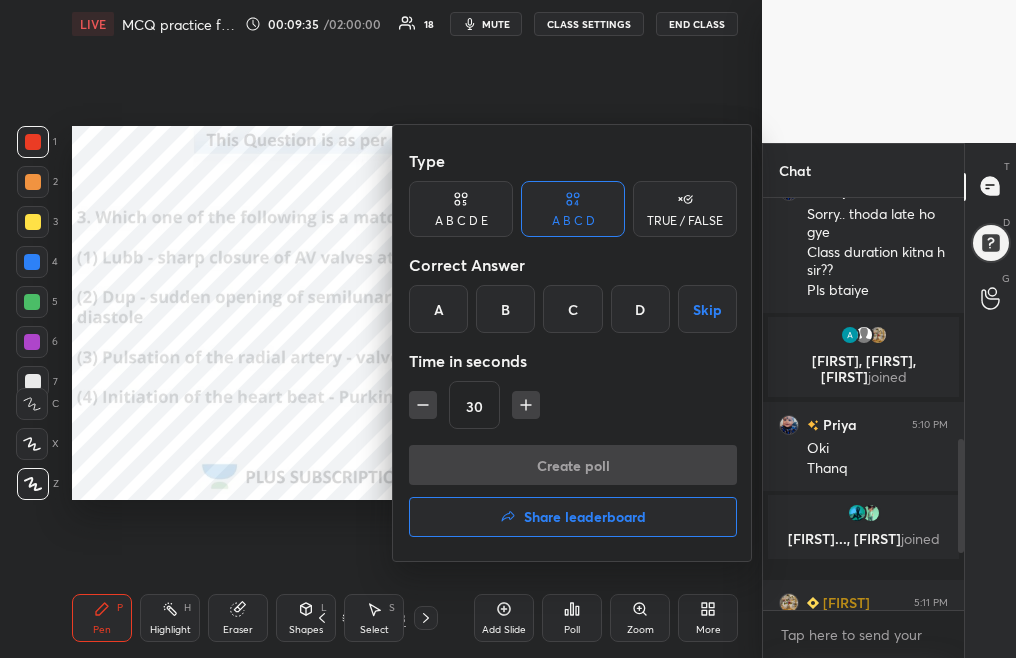 click on "A" at bounding box center [438, 309] 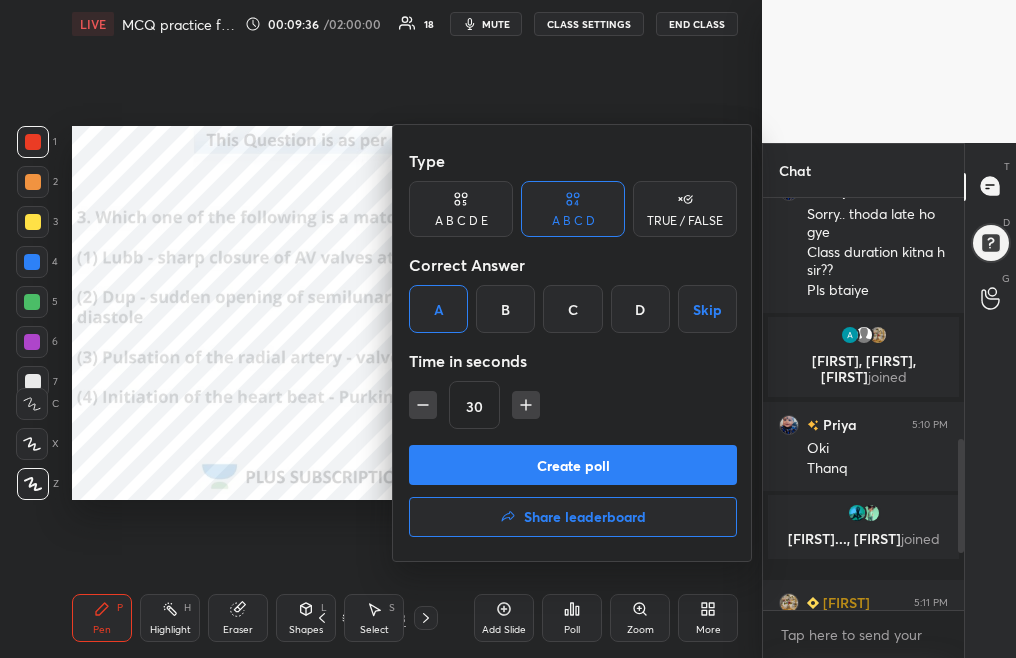 click on "Create poll" at bounding box center [573, 465] 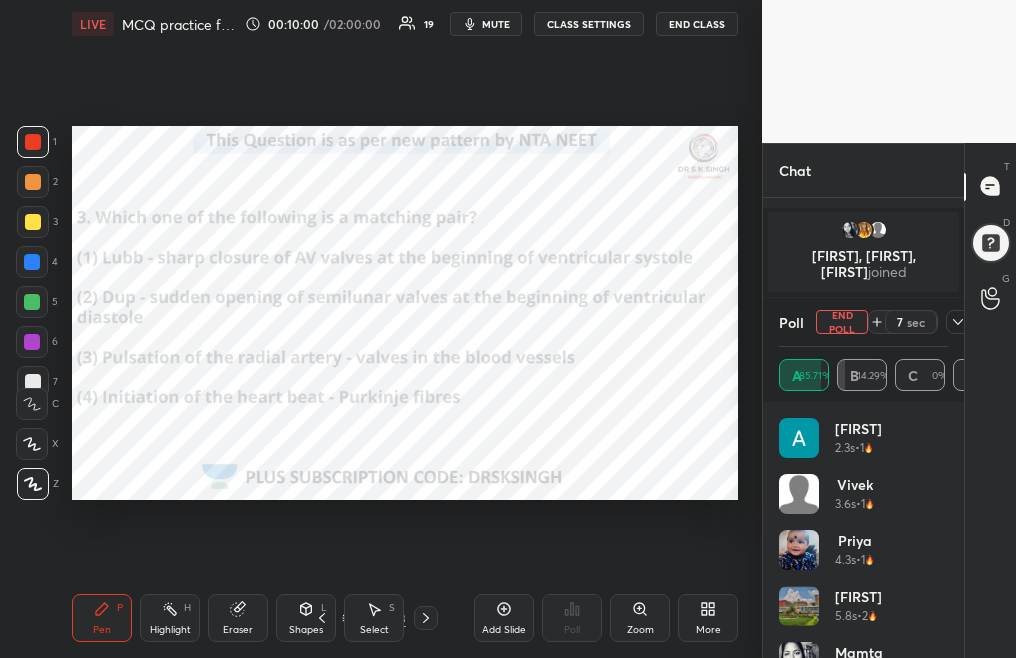 scroll, scrollTop: 1505, scrollLeft: 0, axis: vertical 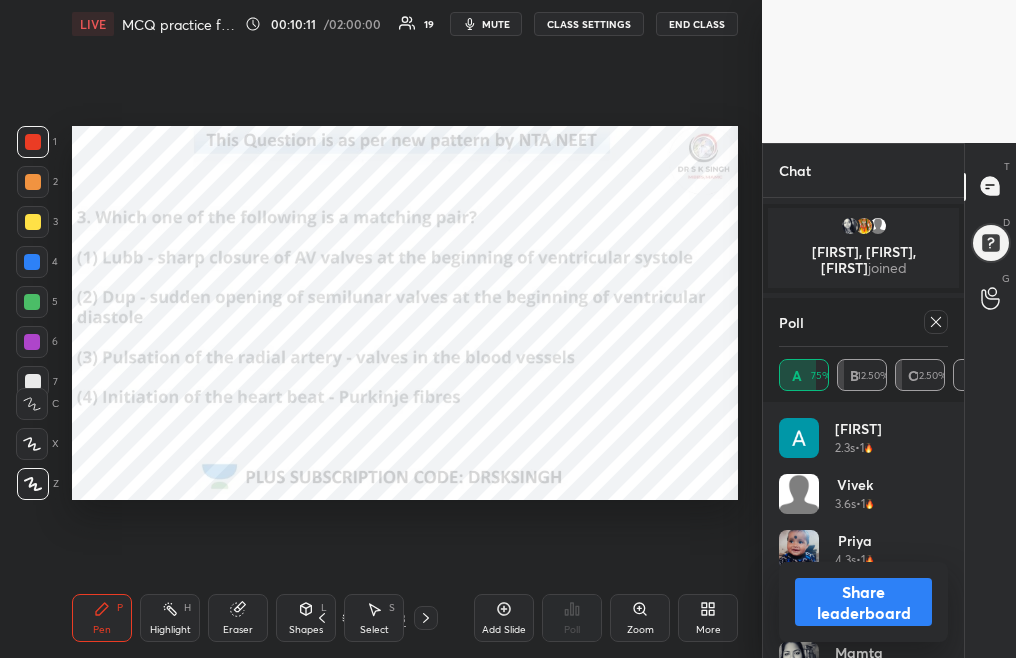 click 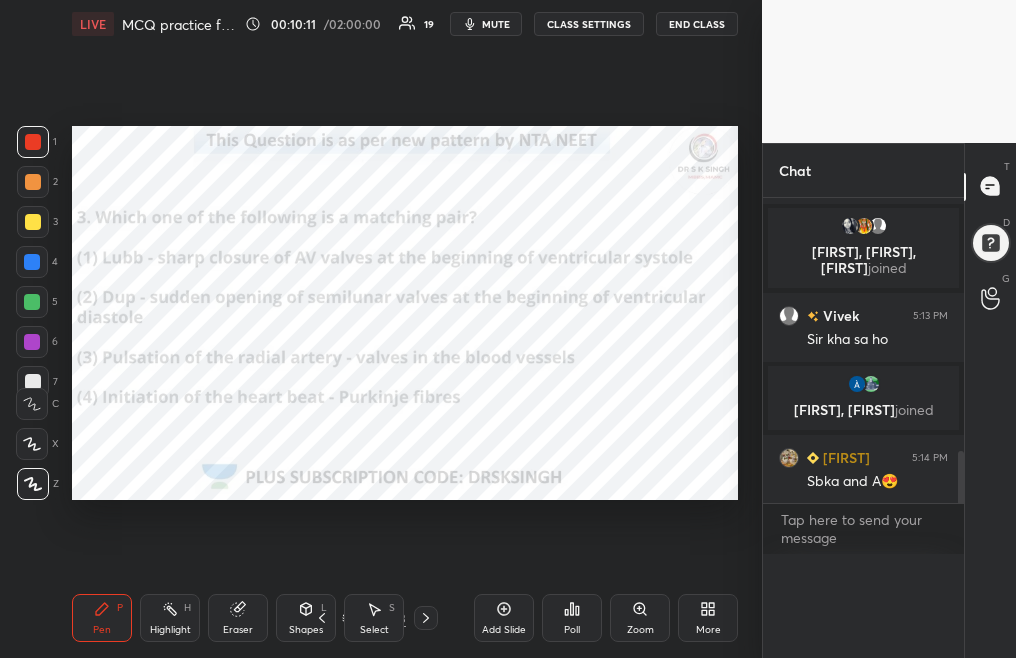 scroll, scrollTop: 0, scrollLeft: 0, axis: both 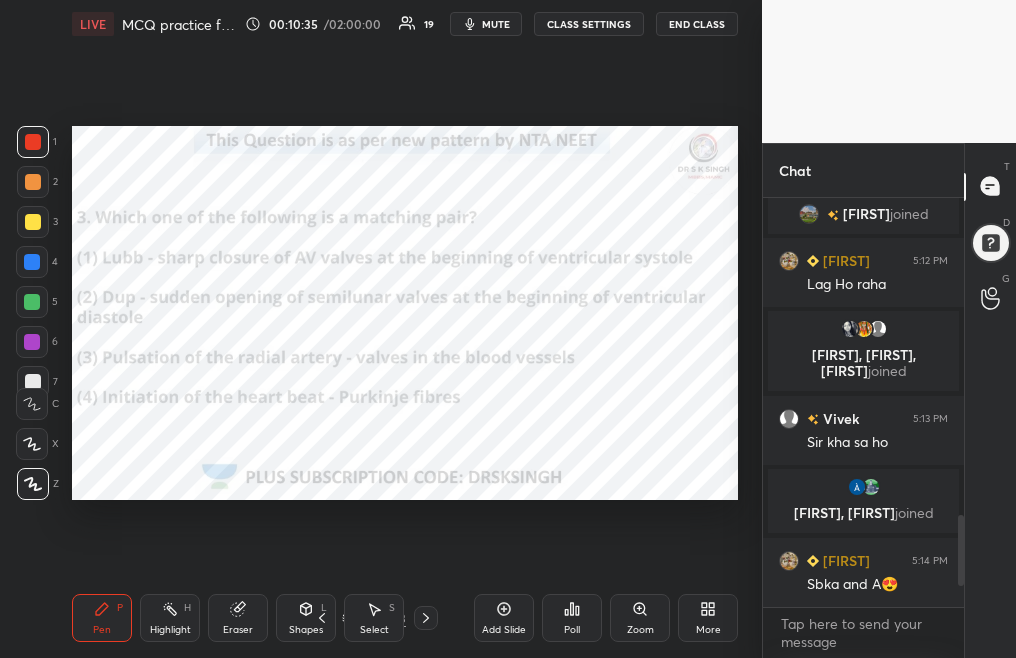 click 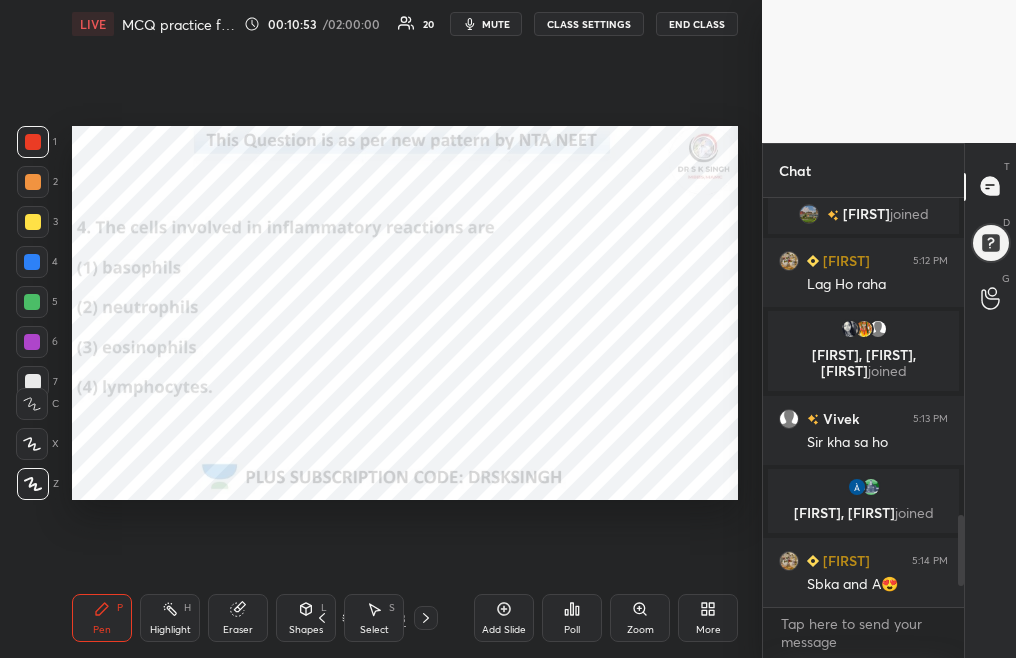 click on "Poll" at bounding box center (572, 630) 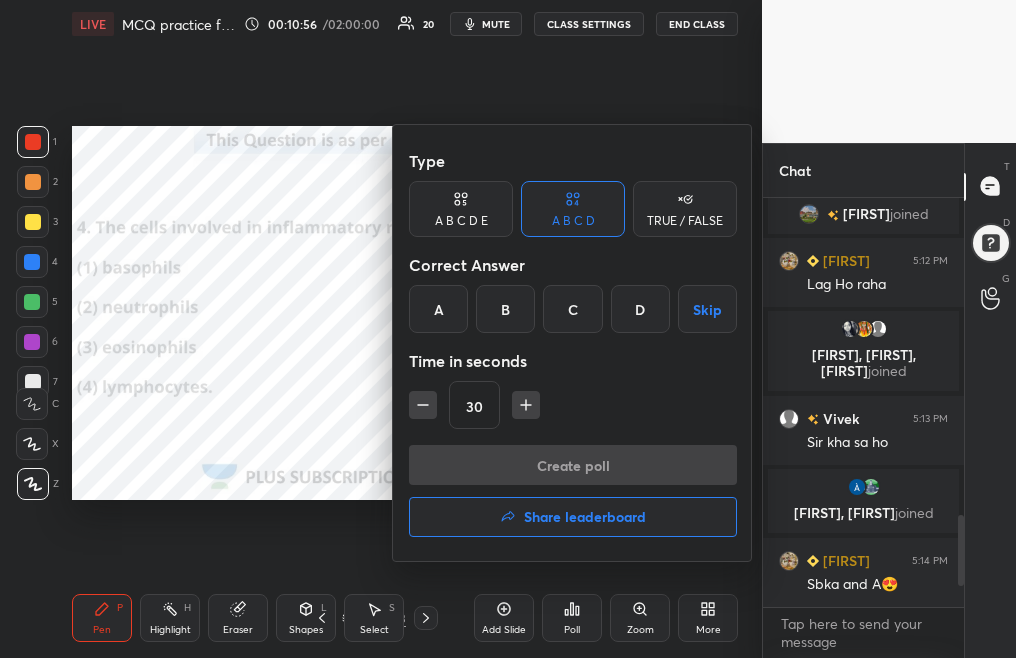 click on "A" at bounding box center [438, 309] 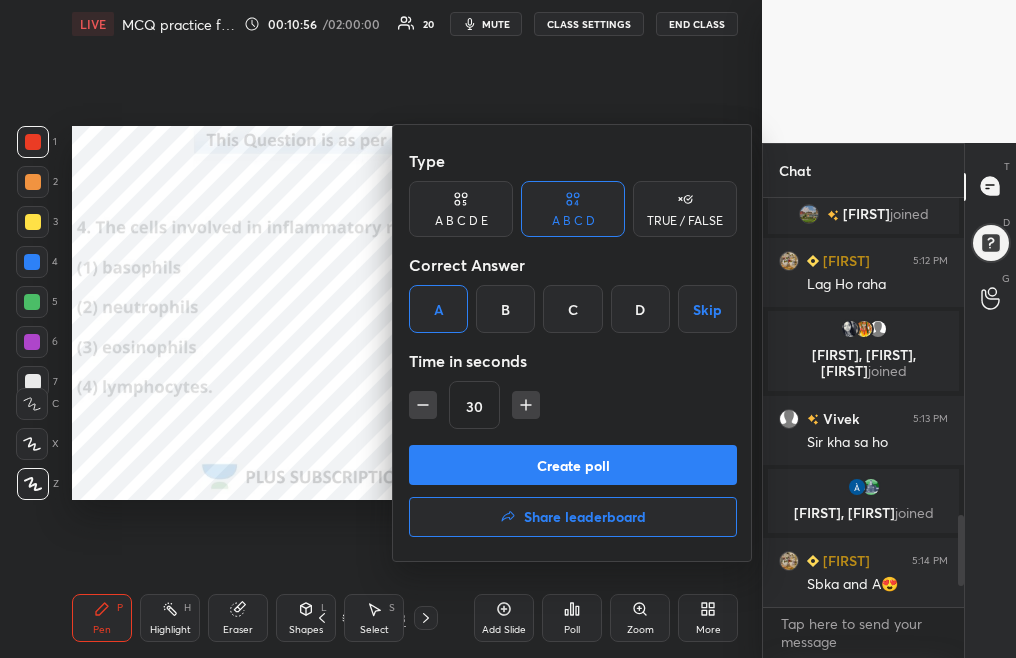 click on "Create poll" at bounding box center [573, 465] 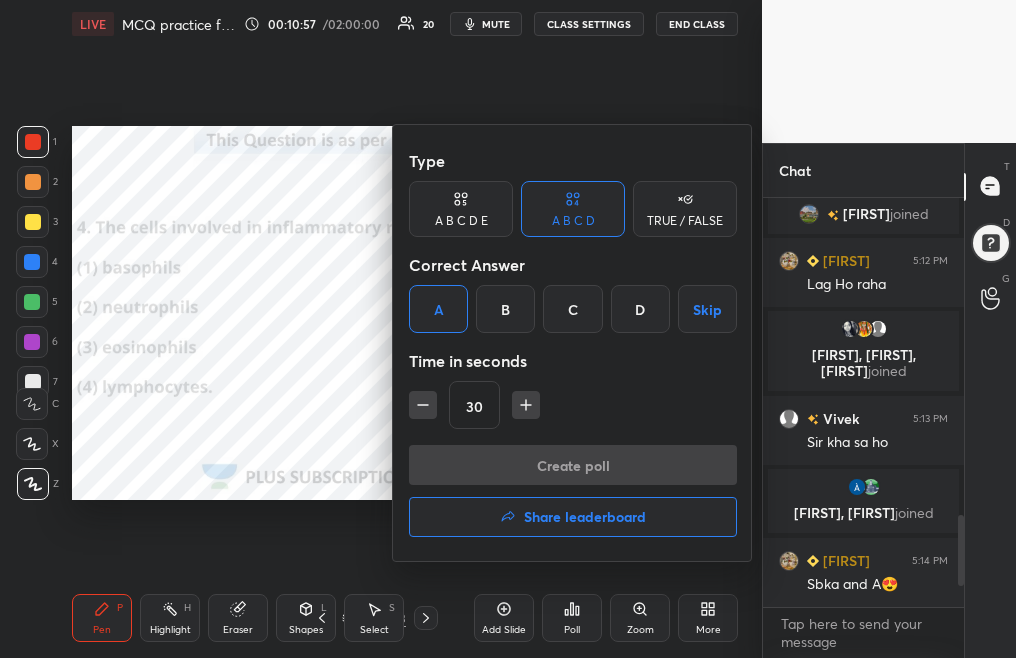 scroll, scrollTop: 370, scrollLeft: 195, axis: both 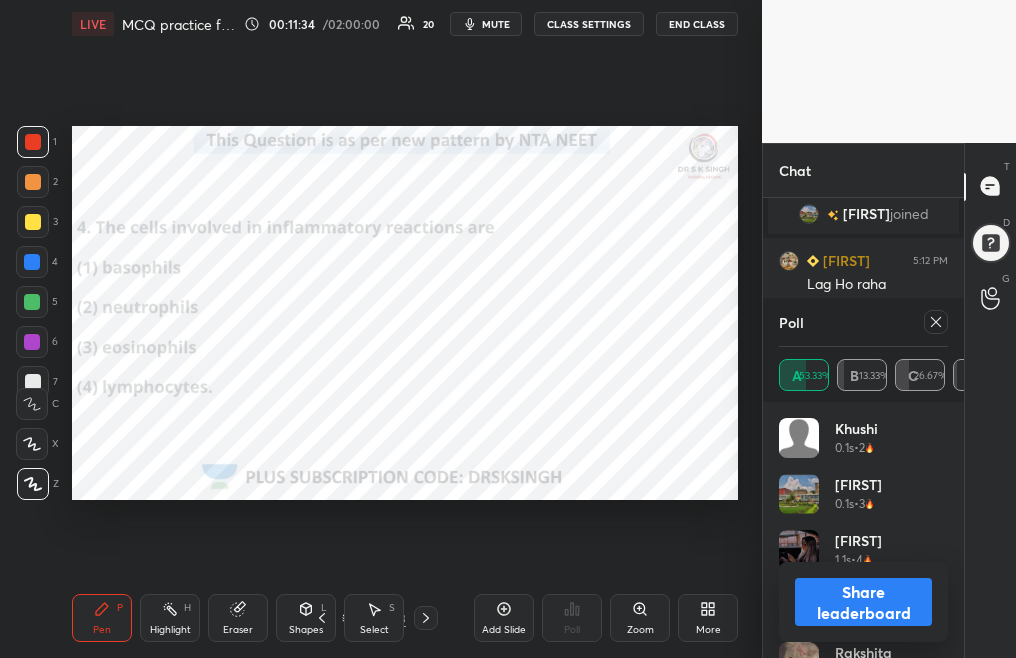 click 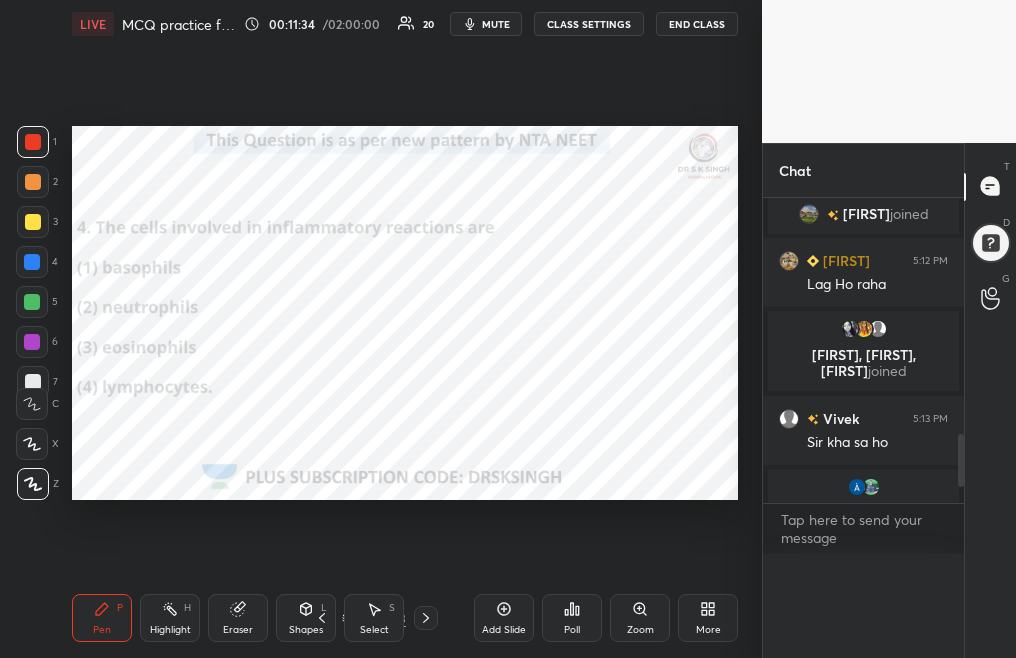 scroll, scrollTop: 0, scrollLeft: 0, axis: both 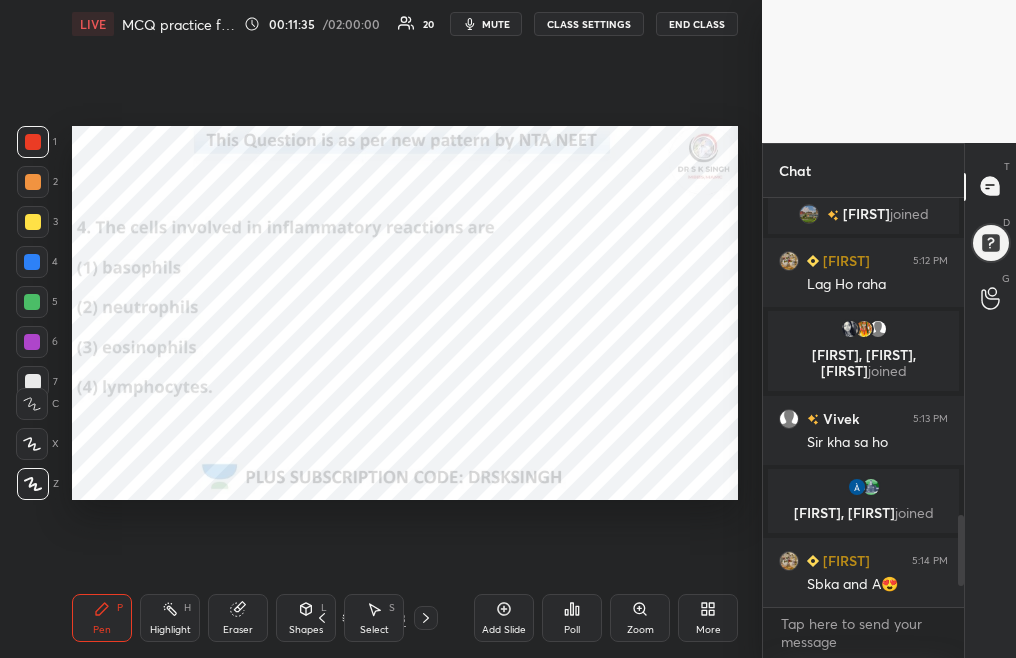 click 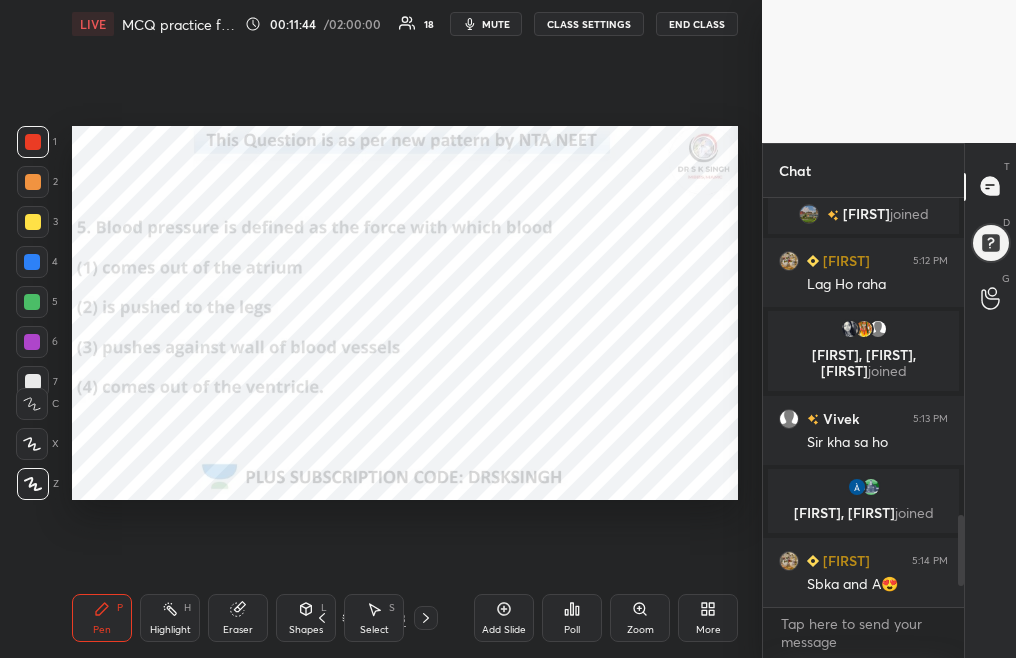 click on "Poll" at bounding box center [572, 630] 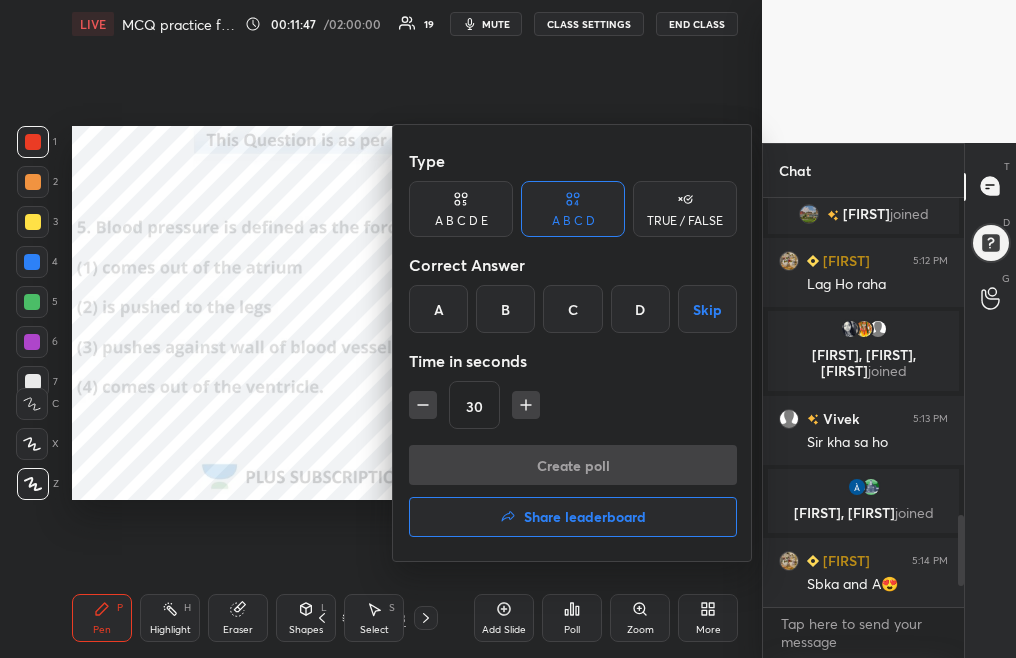 click on "C" at bounding box center (572, 309) 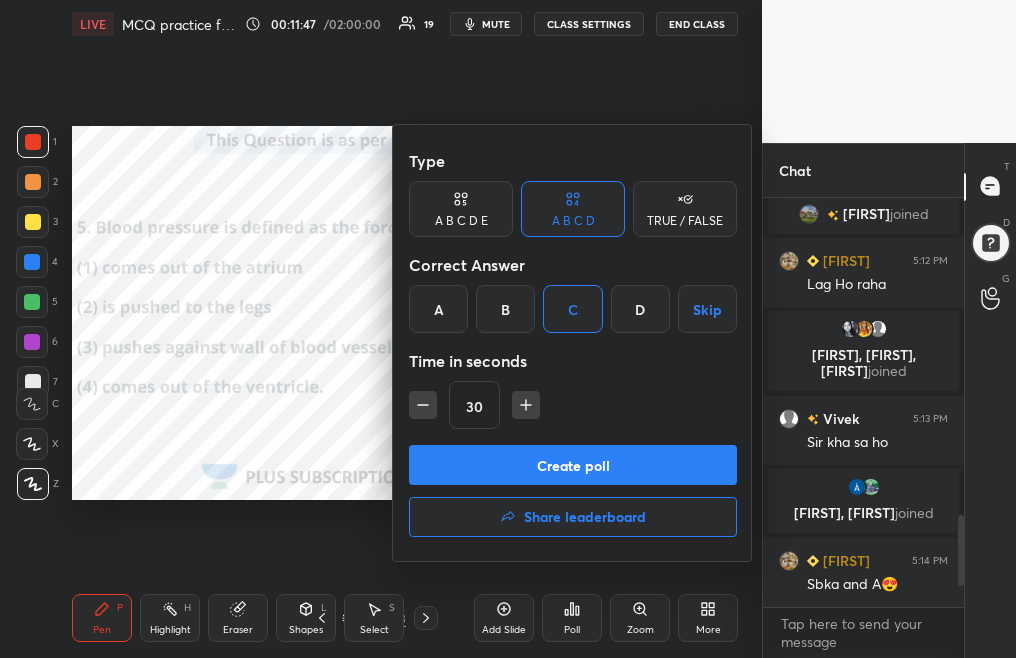 click on "Create poll" at bounding box center (573, 465) 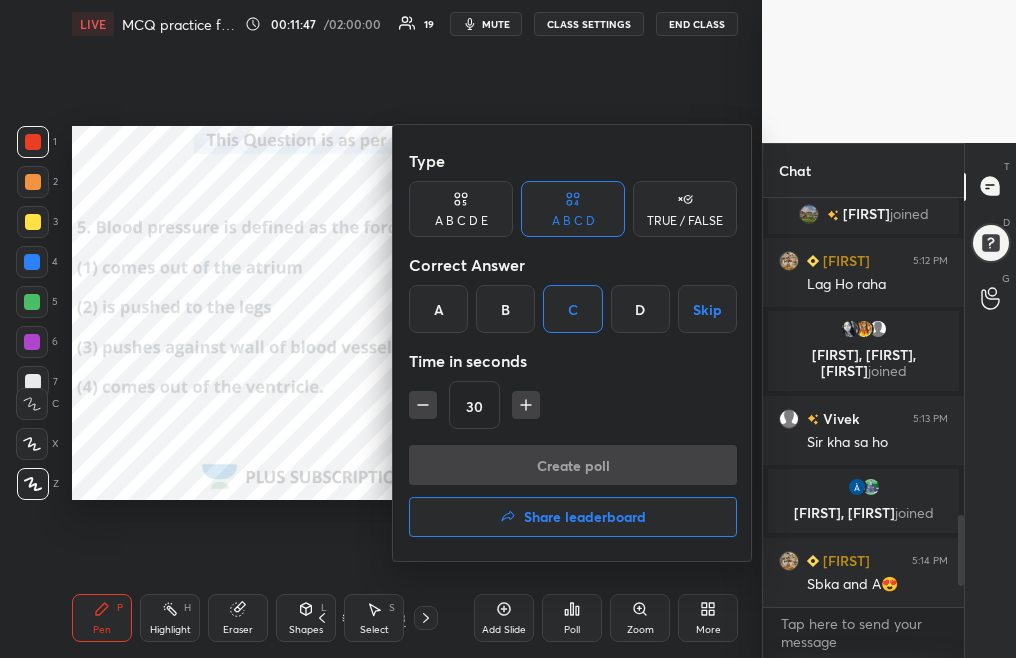 scroll, scrollTop: 361, scrollLeft: 195, axis: both 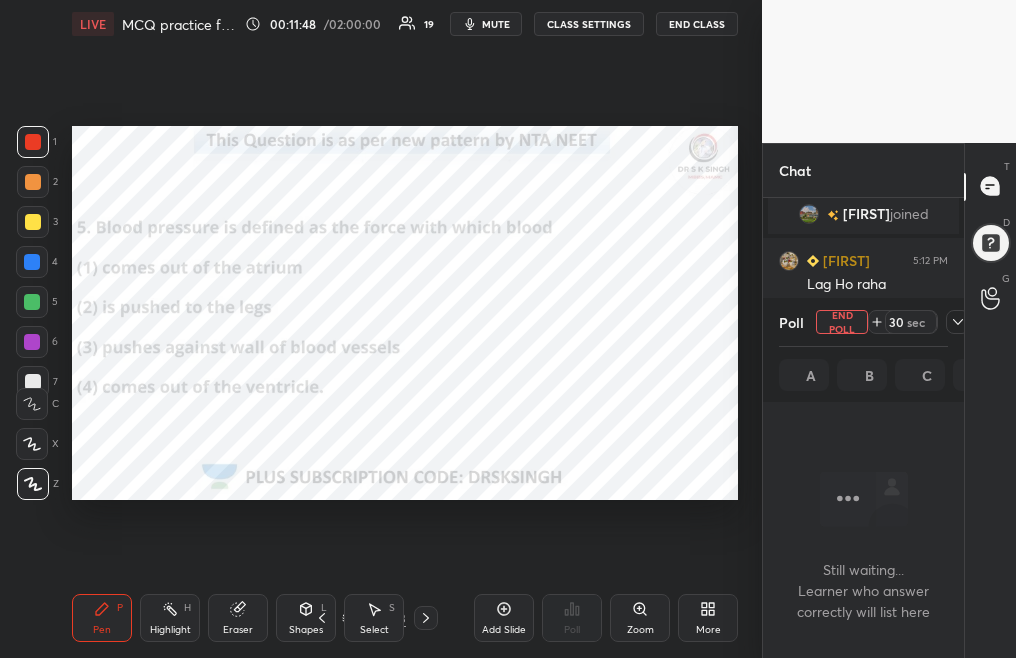click on "mute" at bounding box center [496, 24] 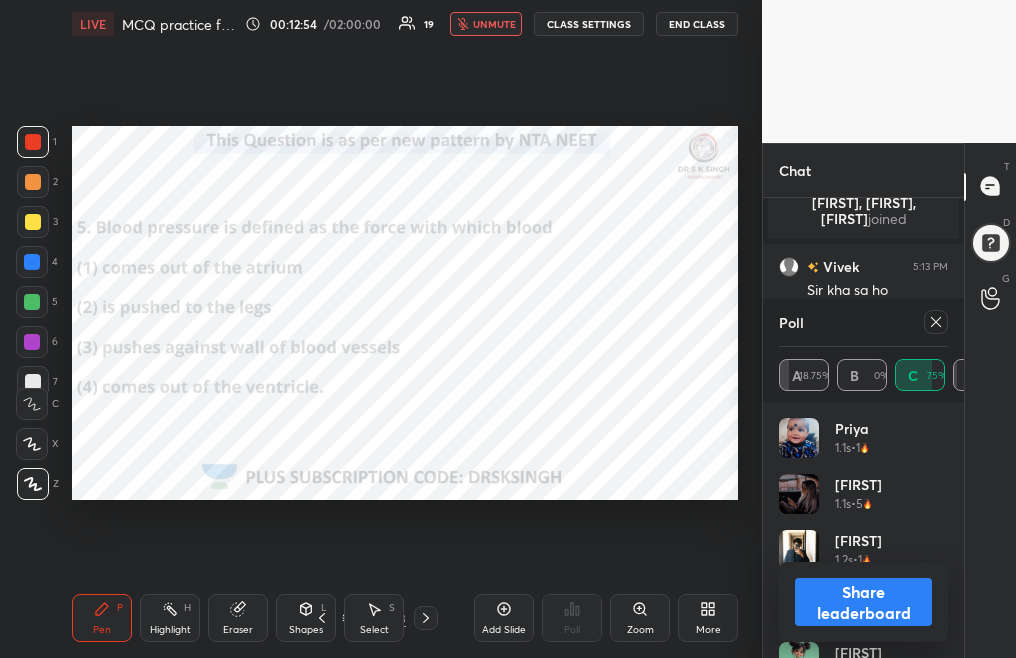 scroll, scrollTop: 1583, scrollLeft: 0, axis: vertical 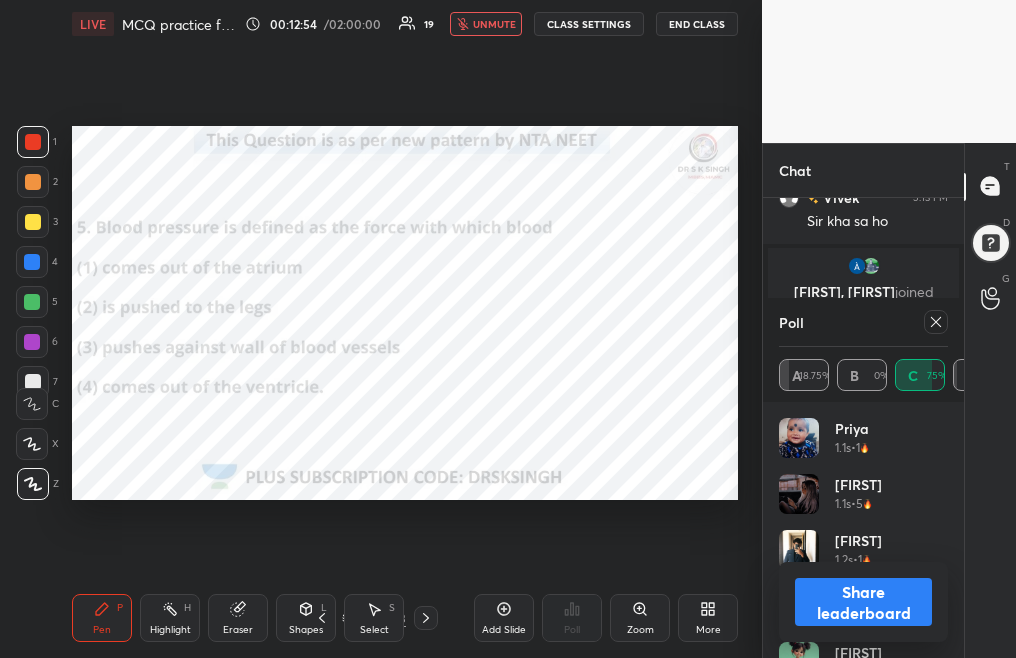 click on "unmute" at bounding box center (494, 24) 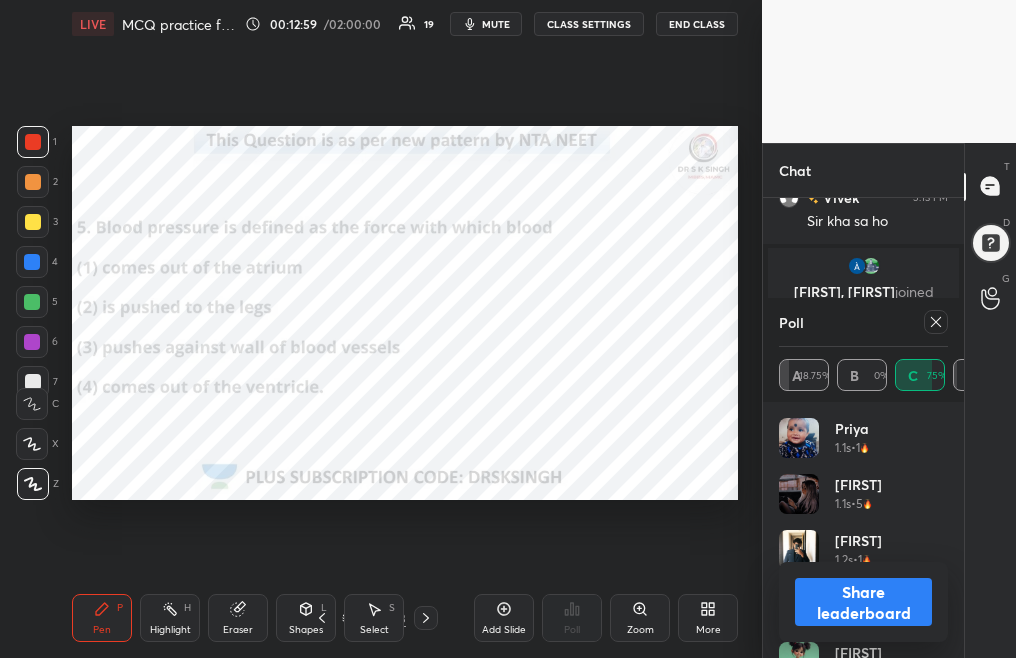 click 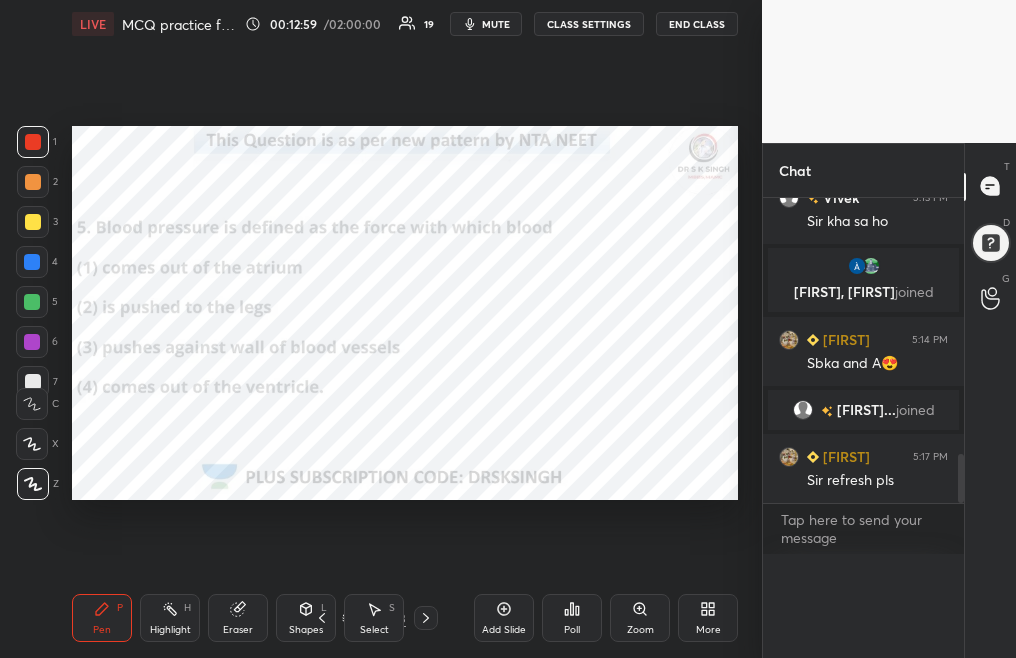 scroll, scrollTop: 0, scrollLeft: 0, axis: both 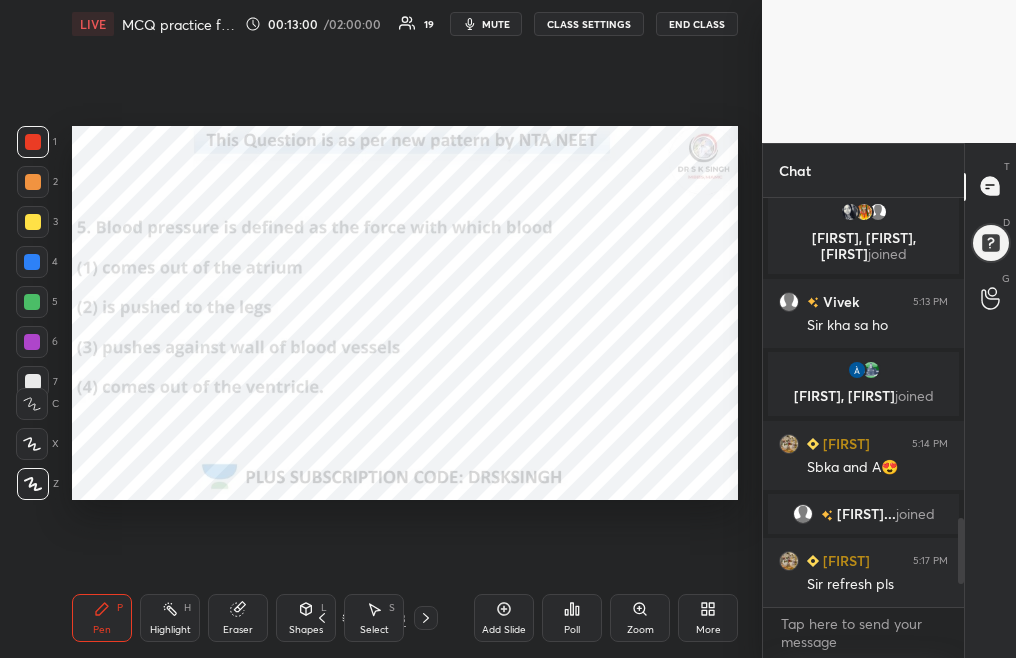 click 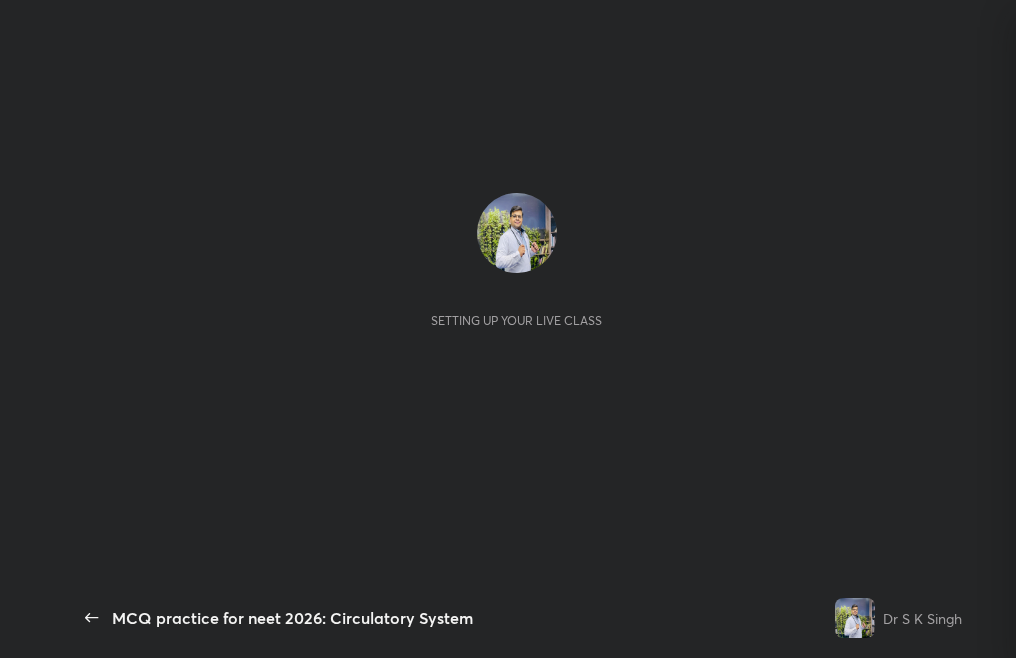 scroll, scrollTop: 0, scrollLeft: 0, axis: both 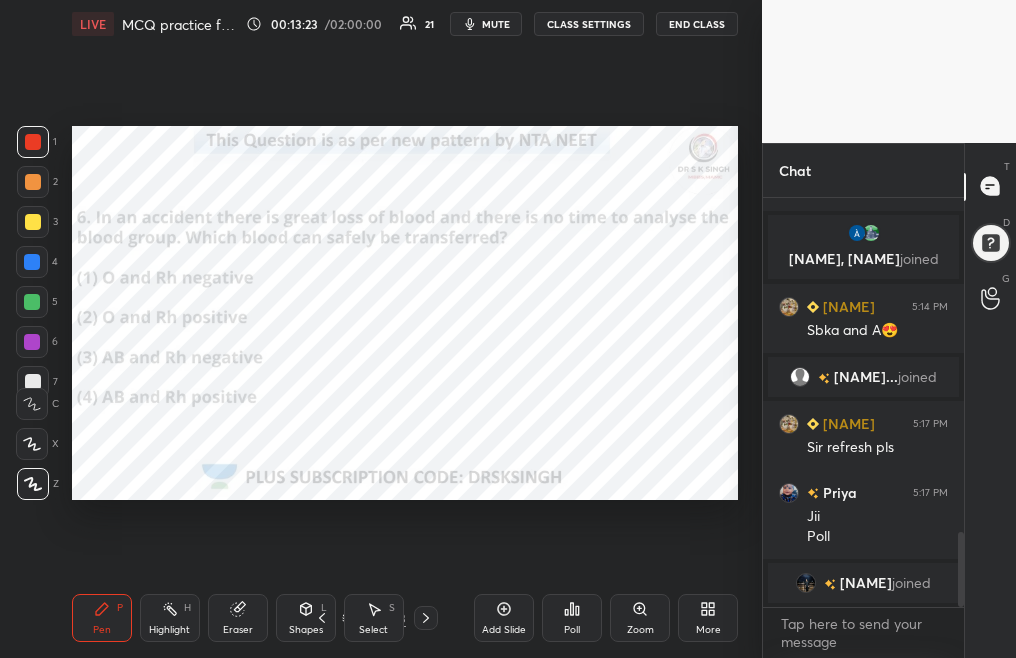 click on "Poll" at bounding box center [572, 618] 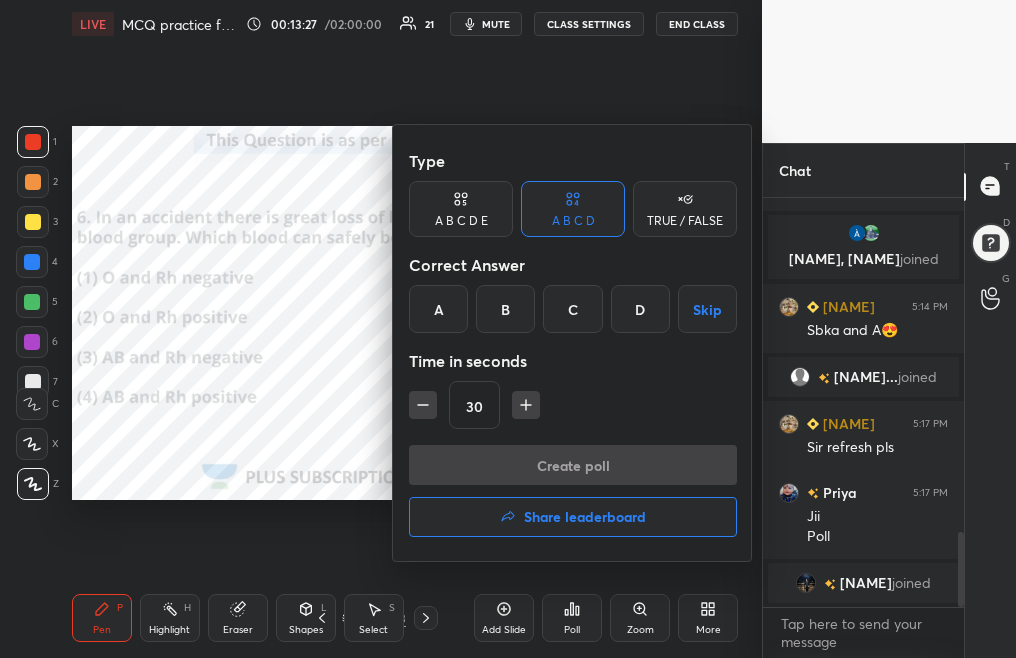 click on "A" at bounding box center (438, 309) 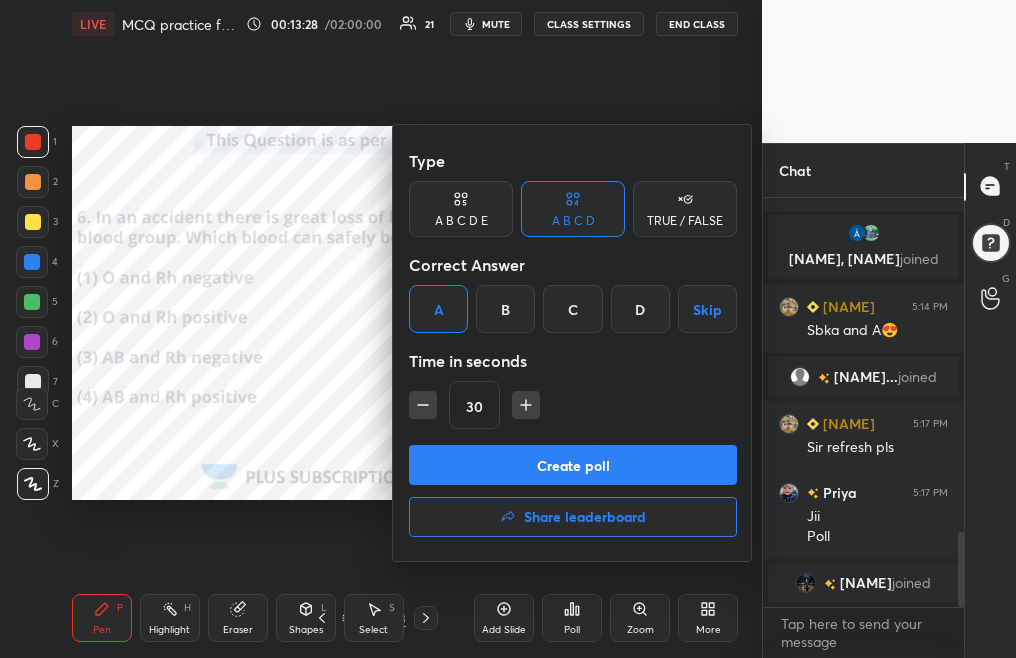 click on "Create poll" at bounding box center (573, 465) 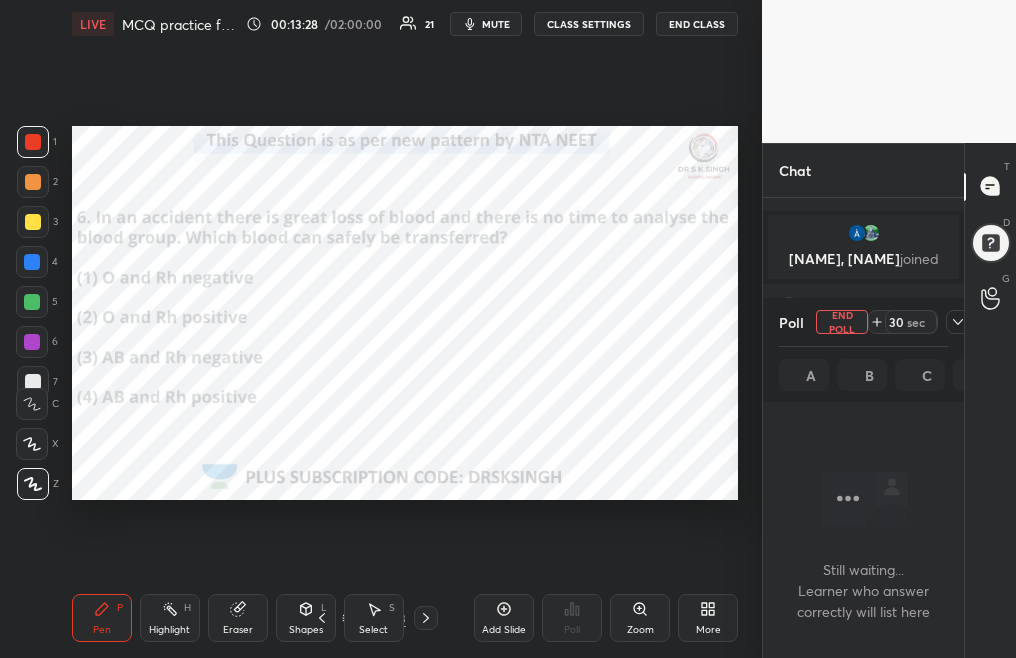 scroll, scrollTop: 315, scrollLeft: 195, axis: both 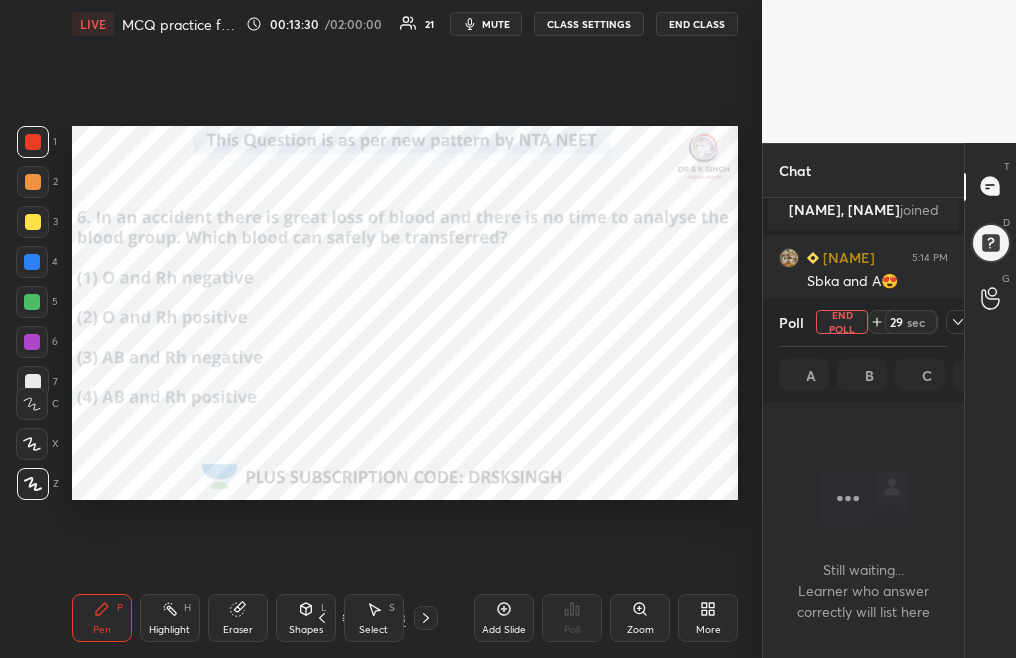 click on "mute" at bounding box center [496, 24] 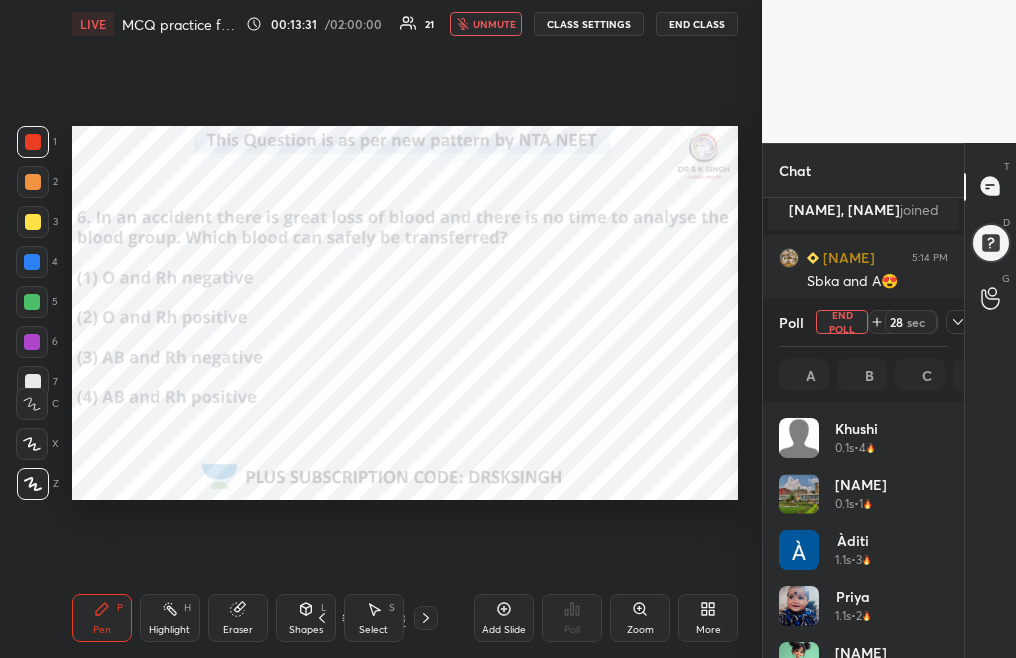 scroll, scrollTop: 7, scrollLeft: 7, axis: both 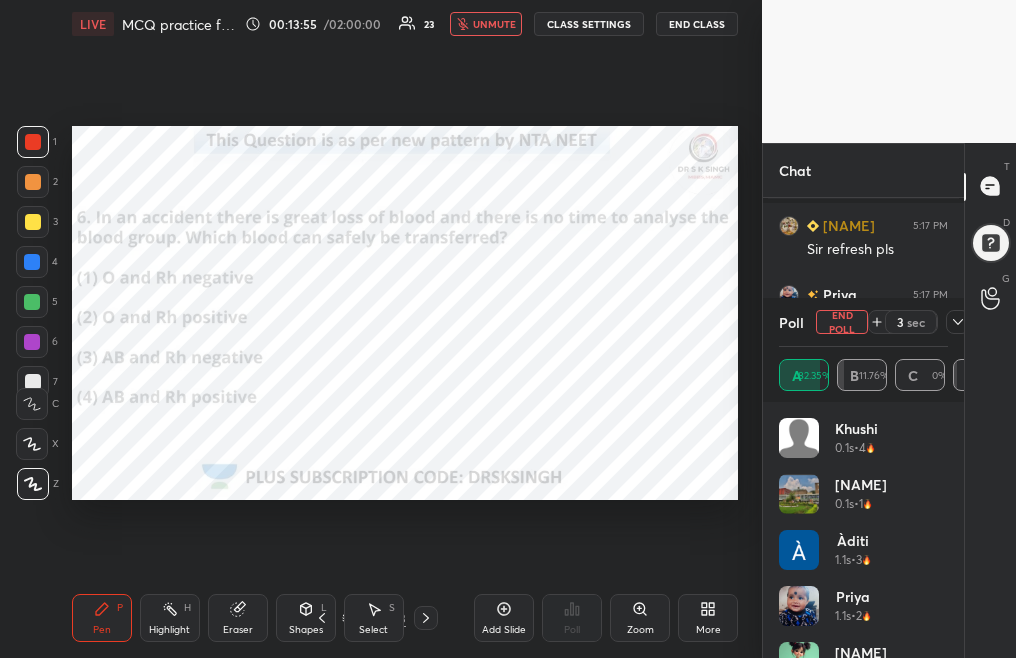 click on "End Poll" at bounding box center [842, 322] 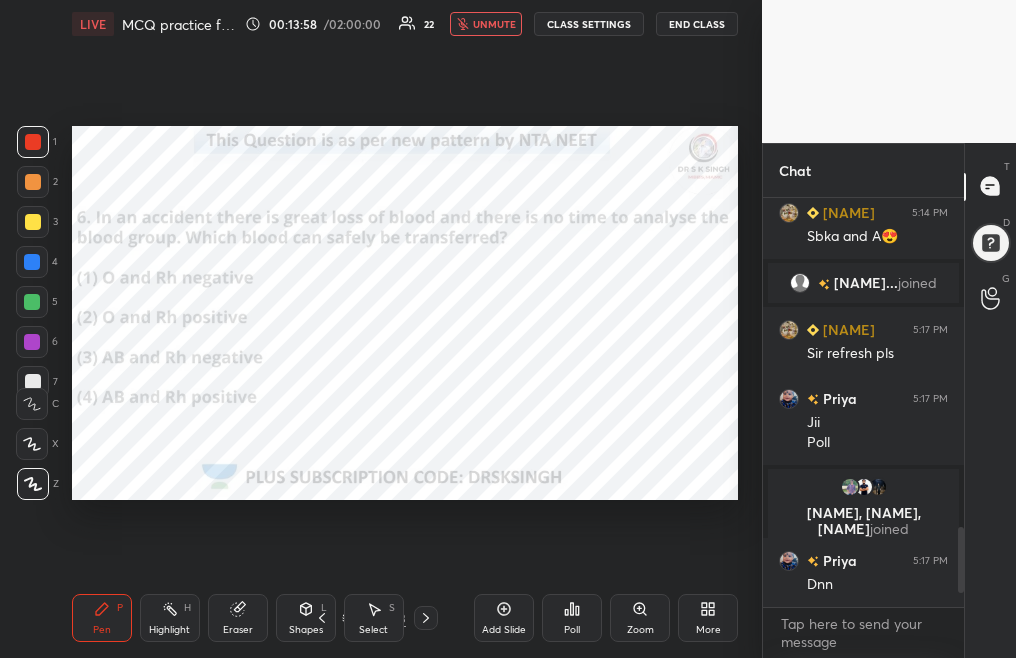 click on "unmute" at bounding box center [494, 24] 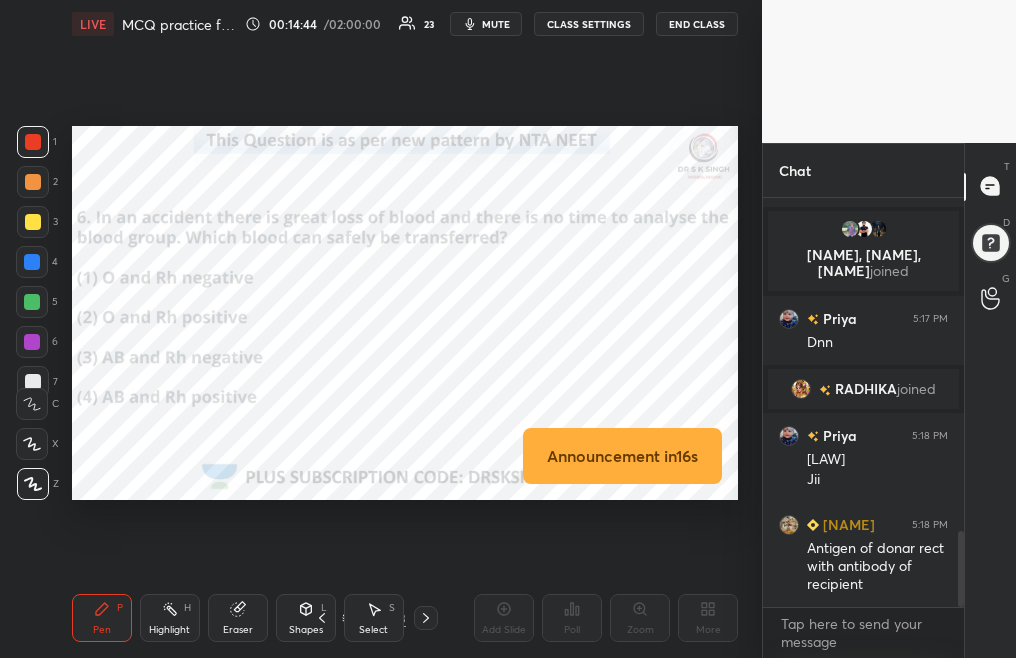 scroll, scrollTop: 1846, scrollLeft: 0, axis: vertical 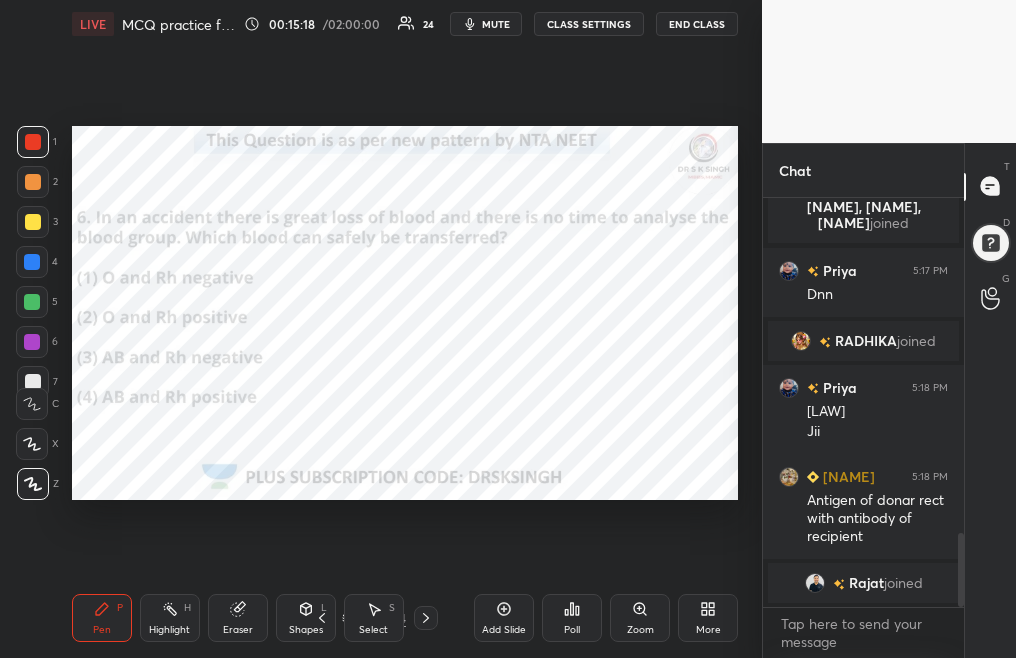 click 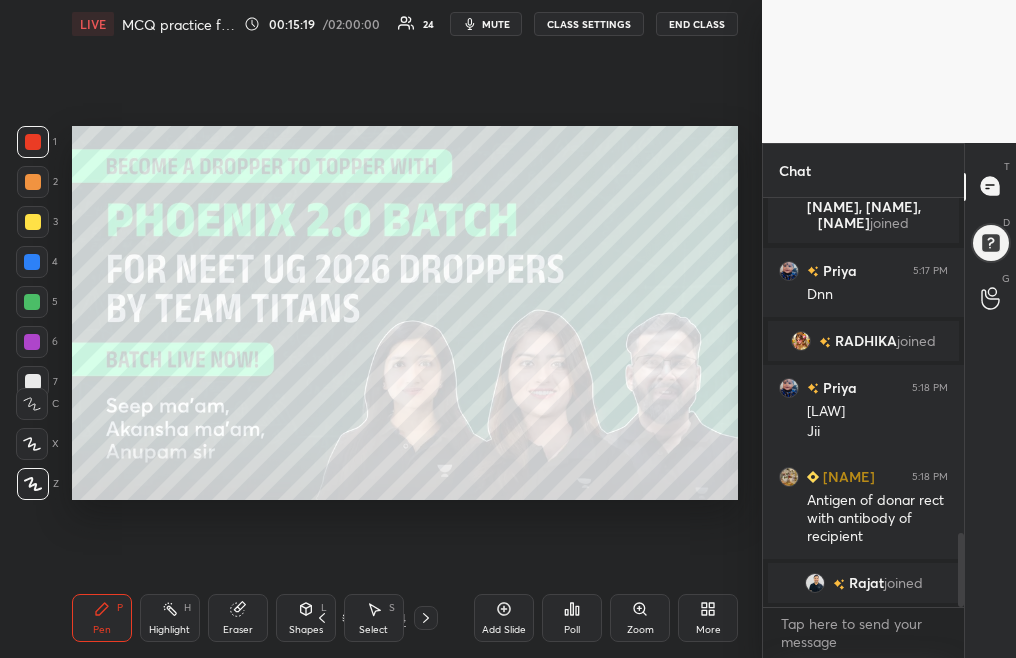 click 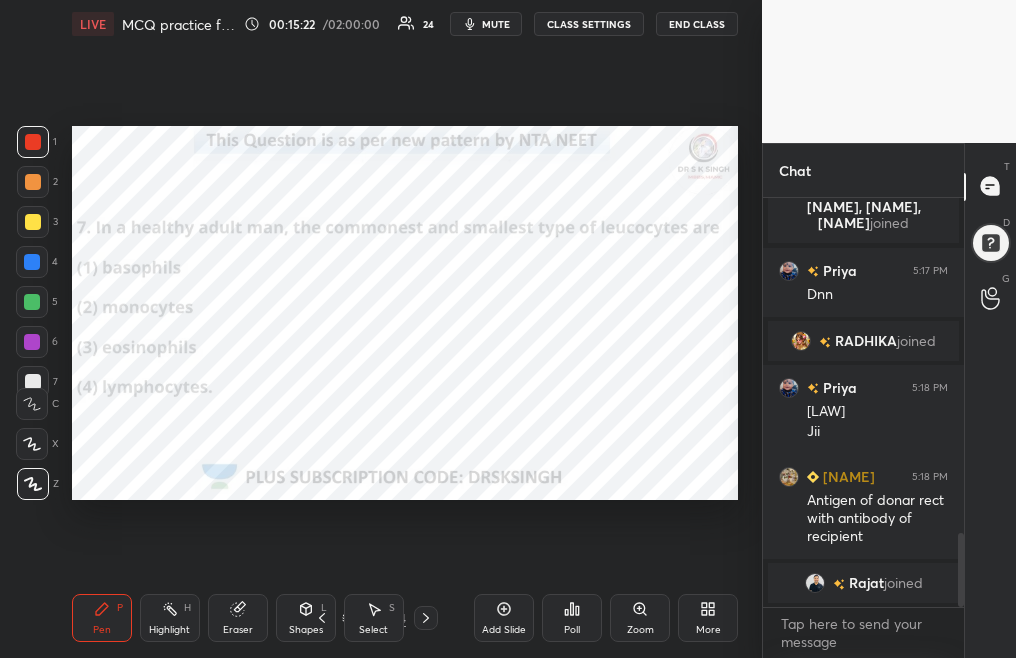 scroll, scrollTop: 1818, scrollLeft: 0, axis: vertical 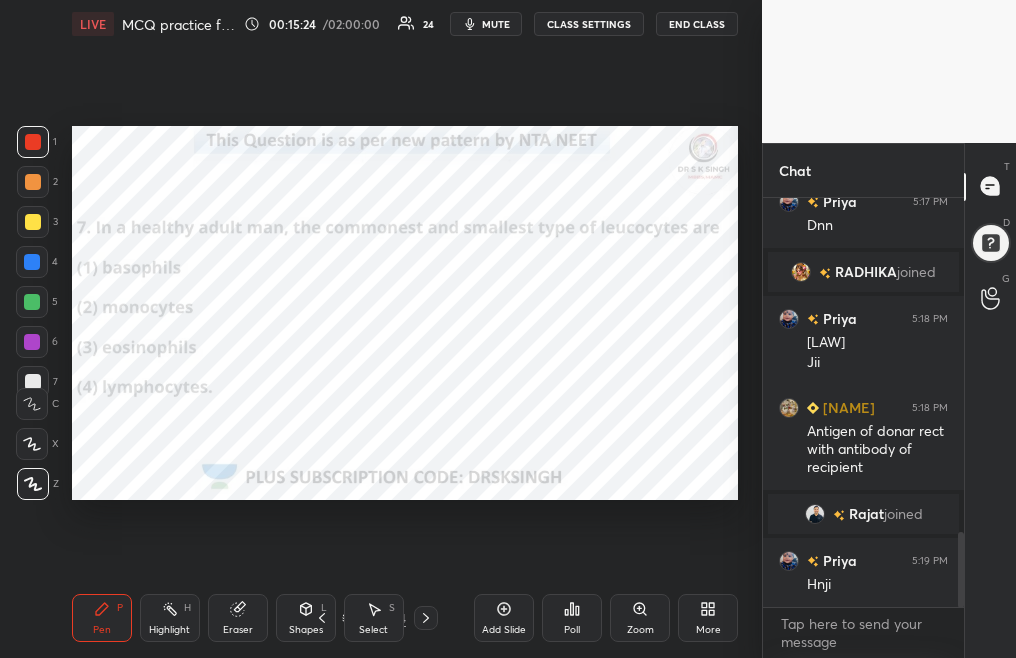 click on "Poll" at bounding box center (572, 630) 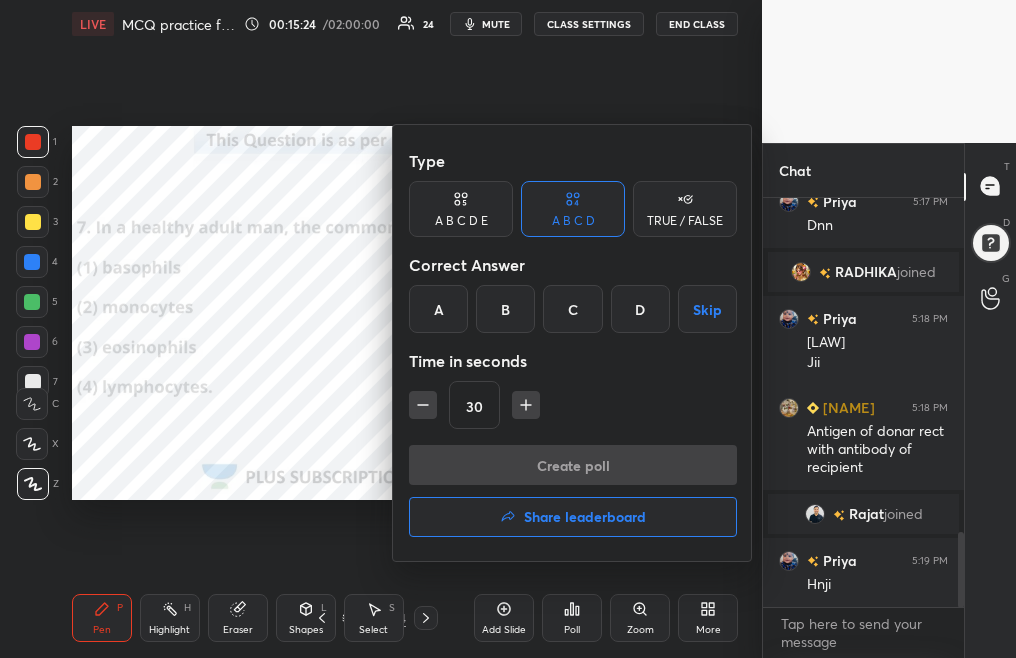 scroll, scrollTop: 1866, scrollLeft: 0, axis: vertical 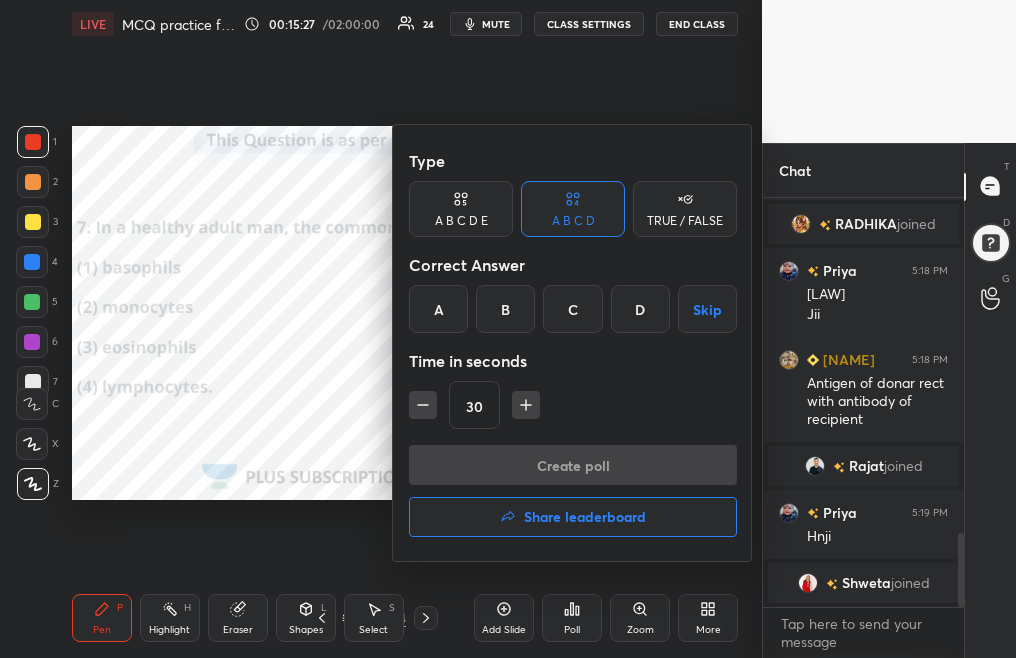 click on "D" at bounding box center (640, 309) 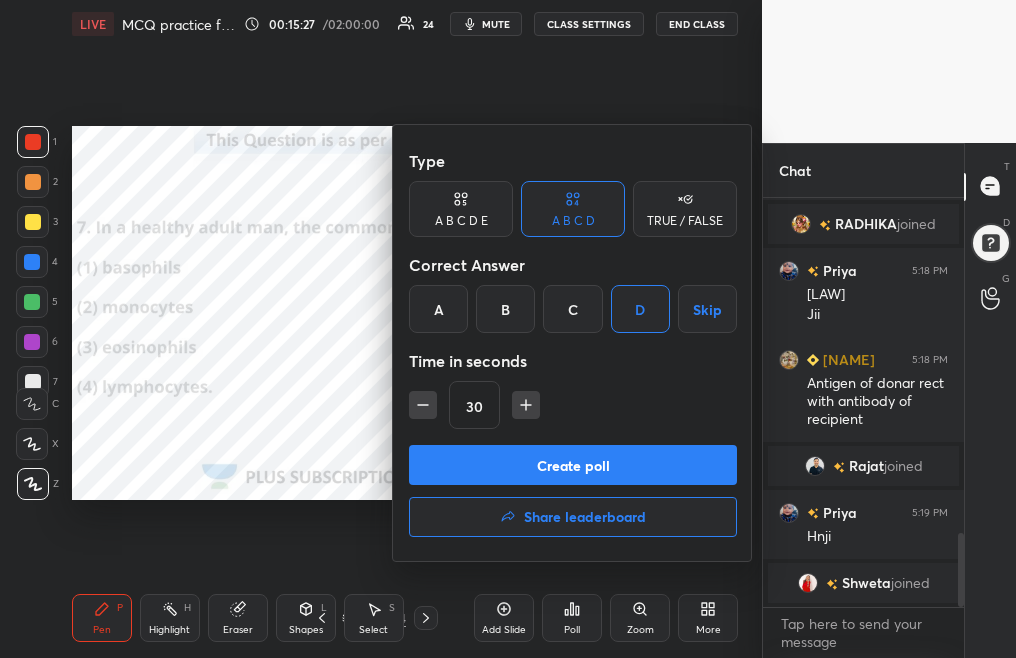 click on "Create poll" at bounding box center [573, 465] 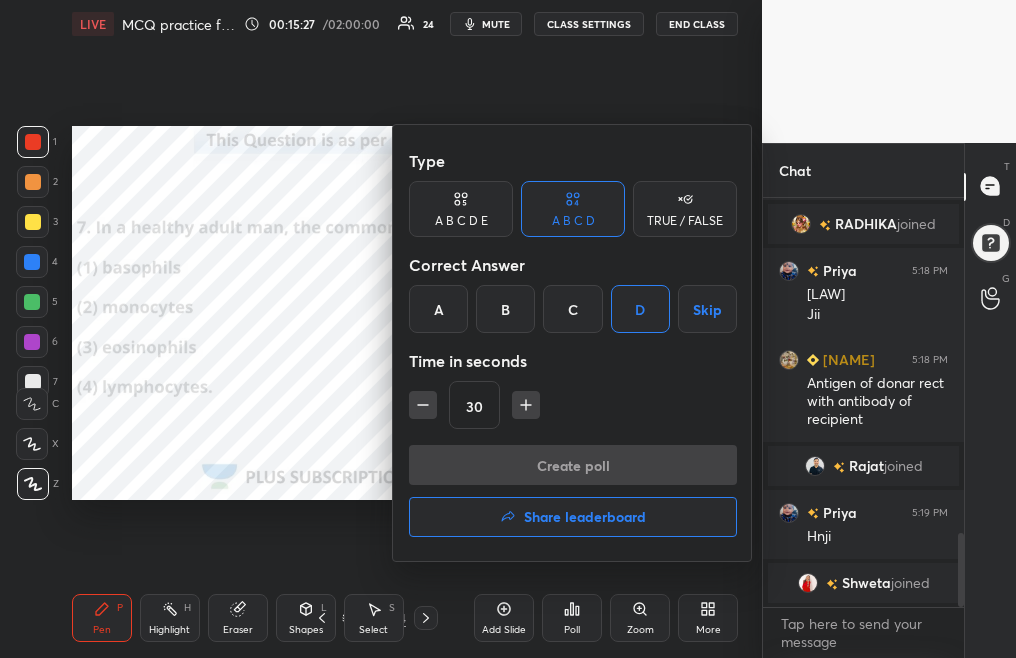 scroll, scrollTop: 370, scrollLeft: 195, axis: both 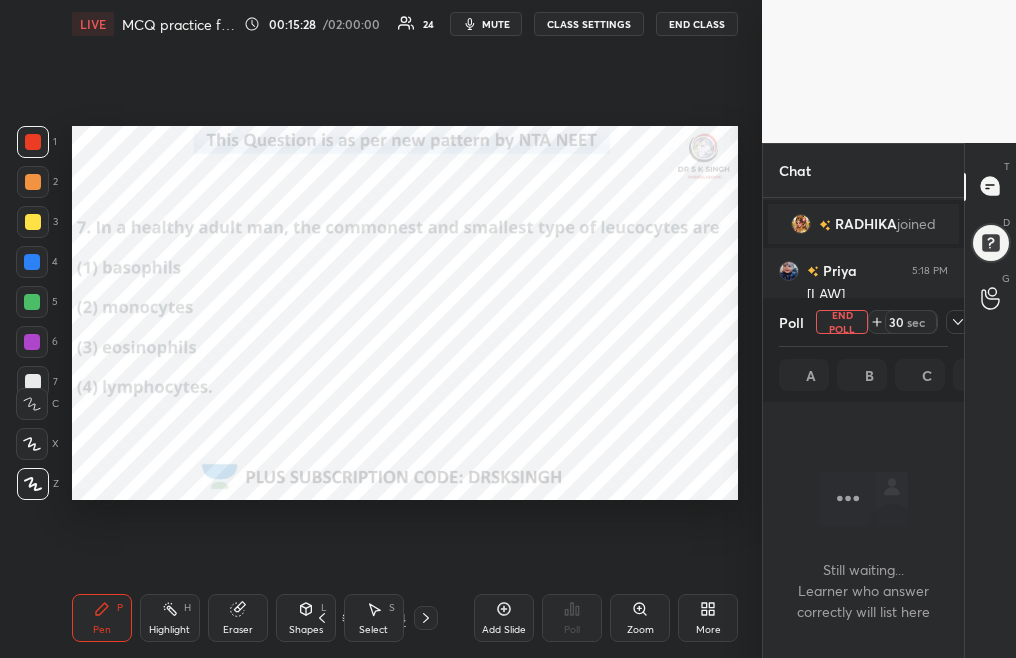 click on "mute" at bounding box center (496, 24) 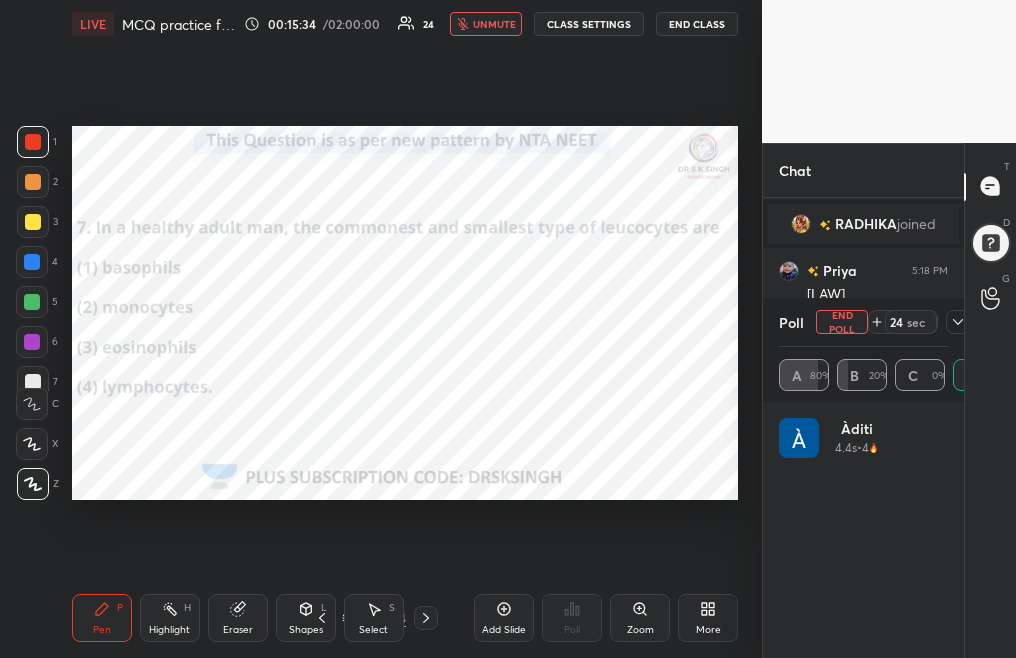scroll, scrollTop: 7, scrollLeft: 7, axis: both 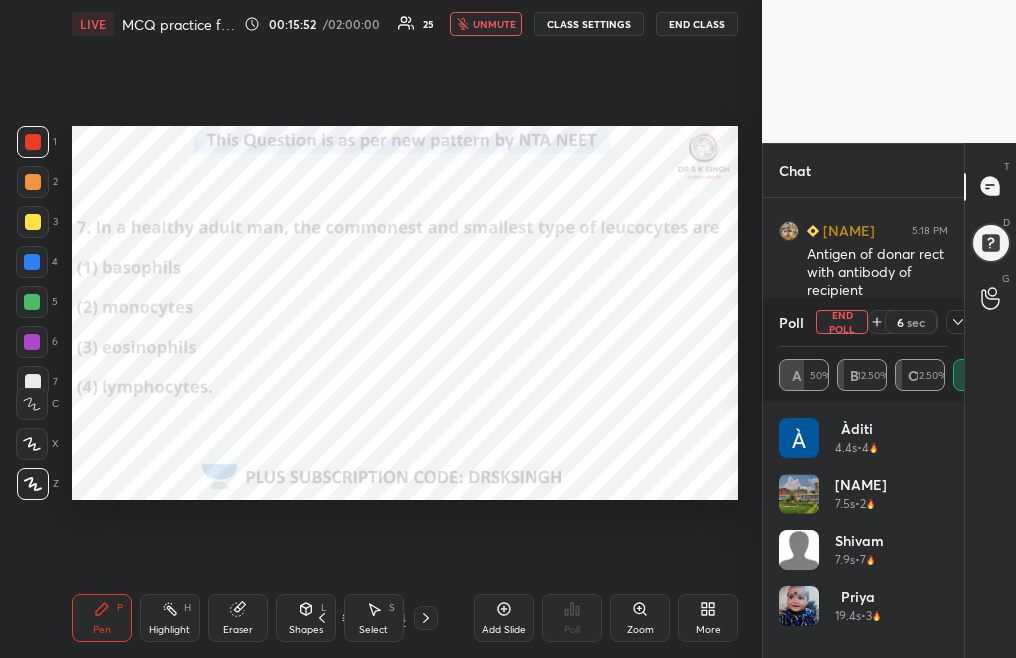 click on "unmute" at bounding box center (494, 24) 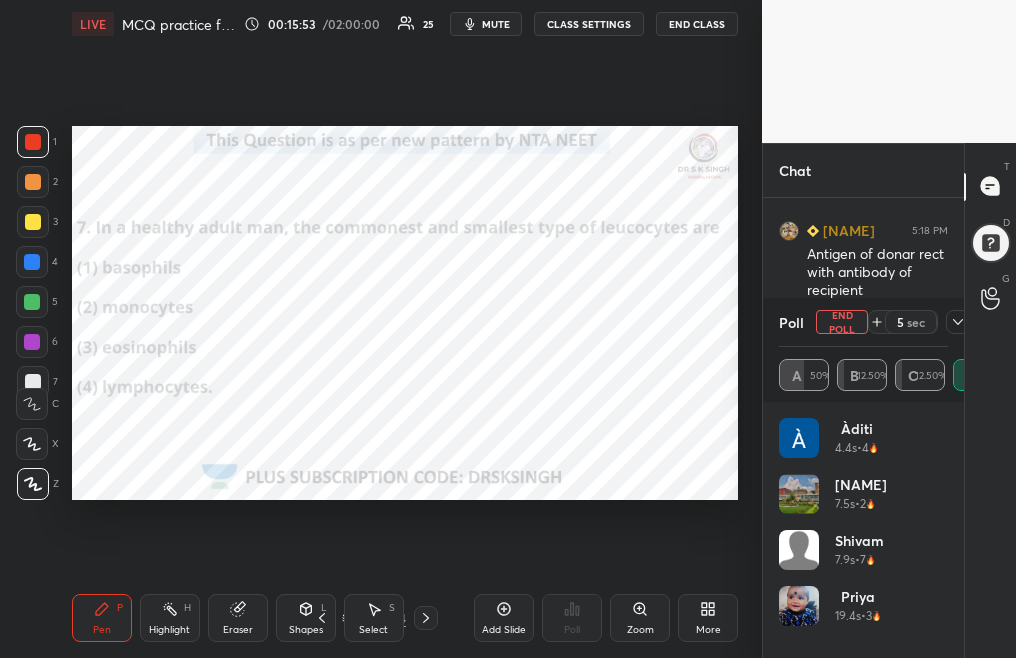 scroll, scrollTop: 2029, scrollLeft: 0, axis: vertical 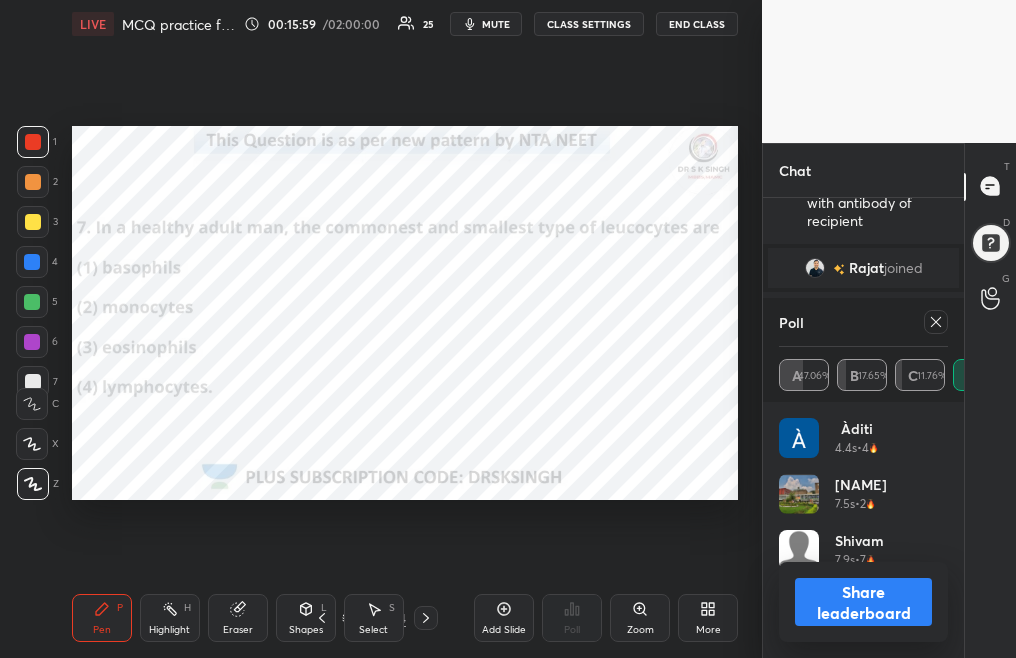 click 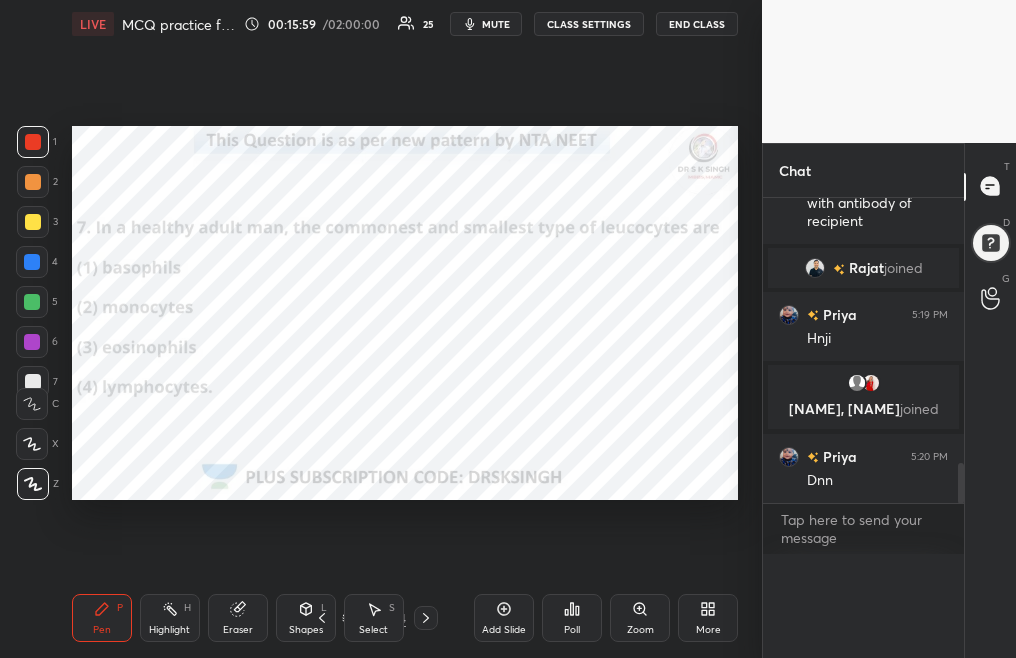scroll, scrollTop: 1, scrollLeft: 7, axis: both 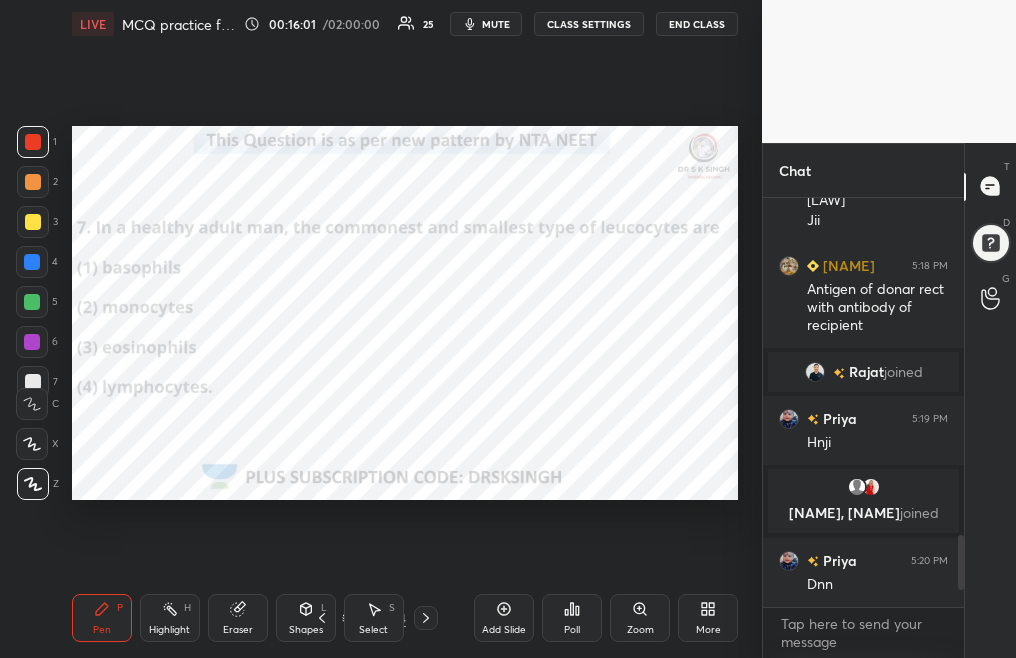 click 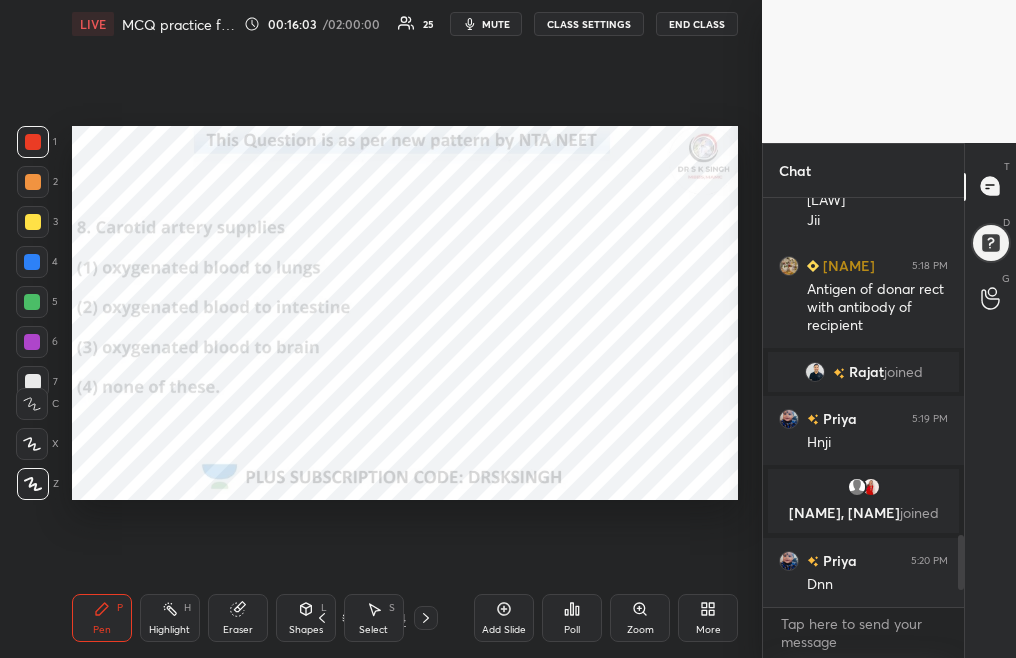 click on "Poll" at bounding box center [572, 618] 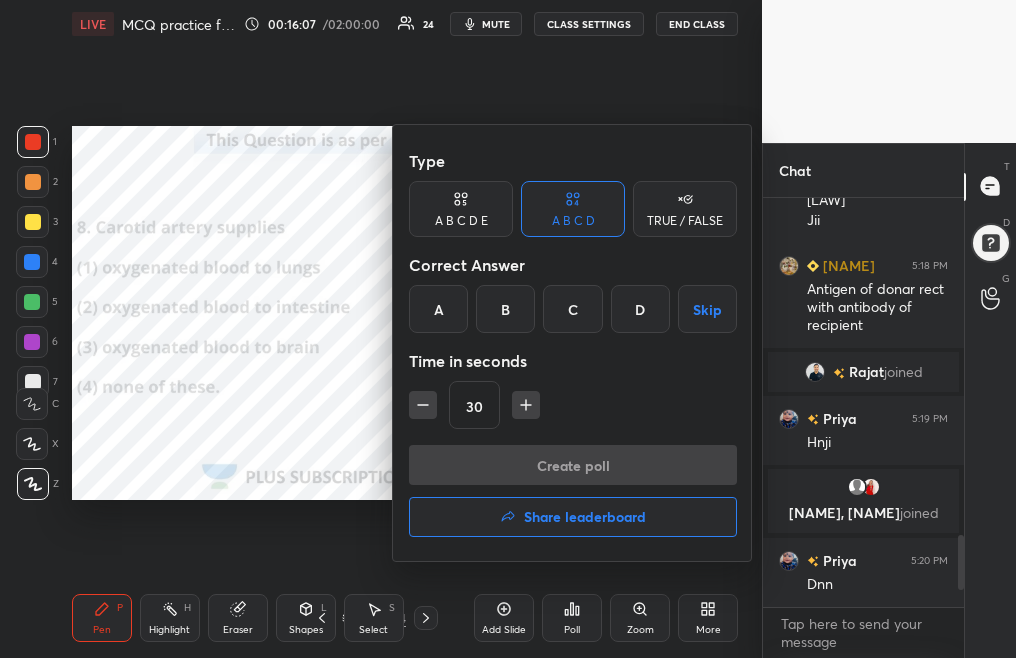 click on "C" at bounding box center [572, 309] 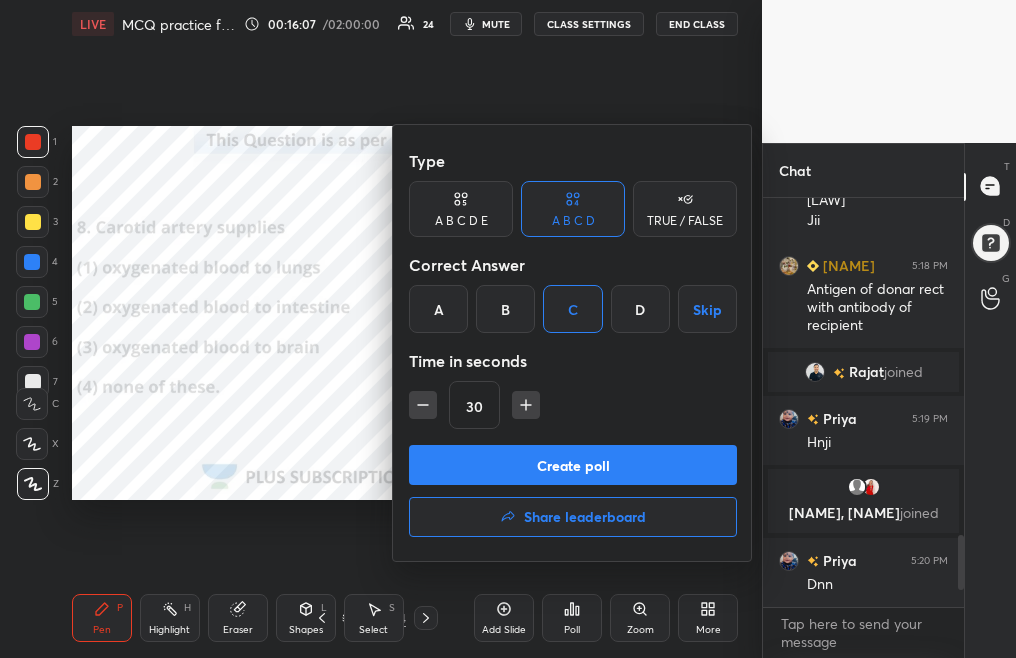 click on "Create poll" at bounding box center [573, 465] 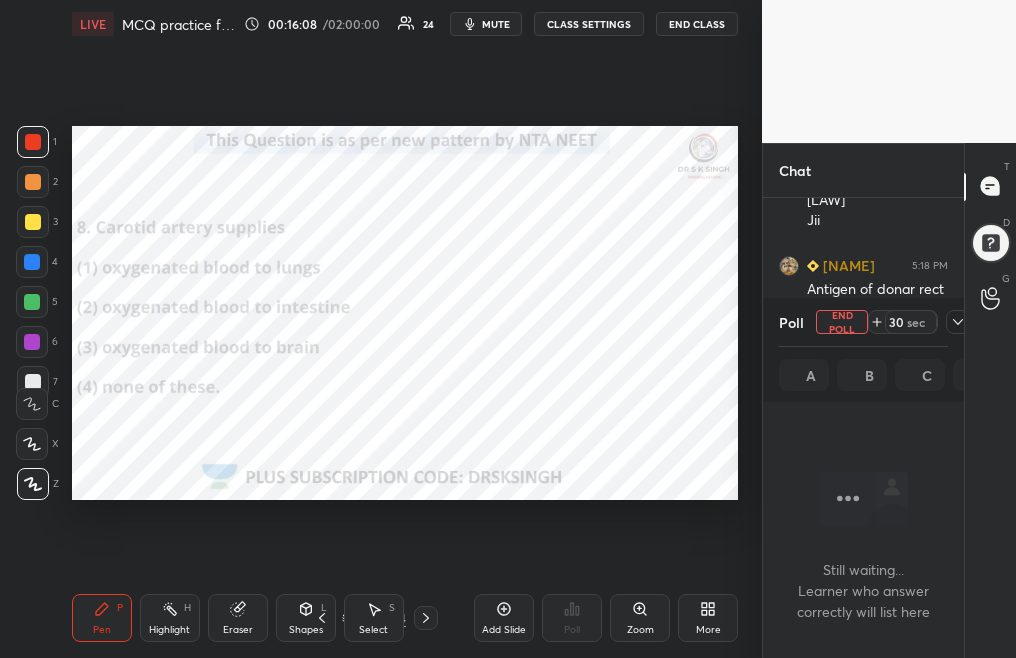 click on "mute" at bounding box center (496, 24) 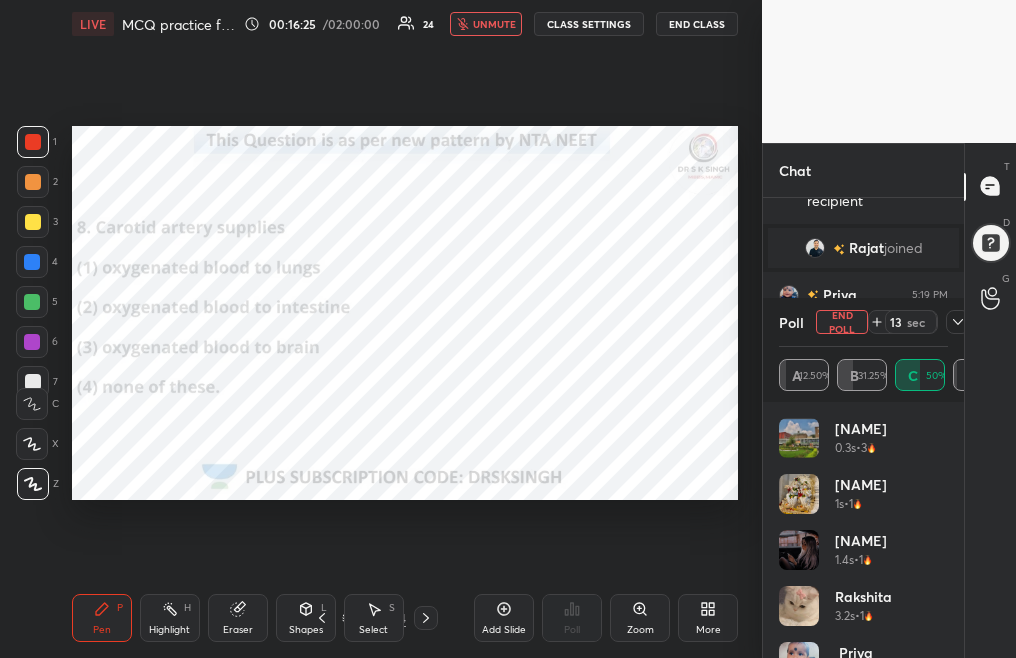 click on "unmute" at bounding box center [494, 24] 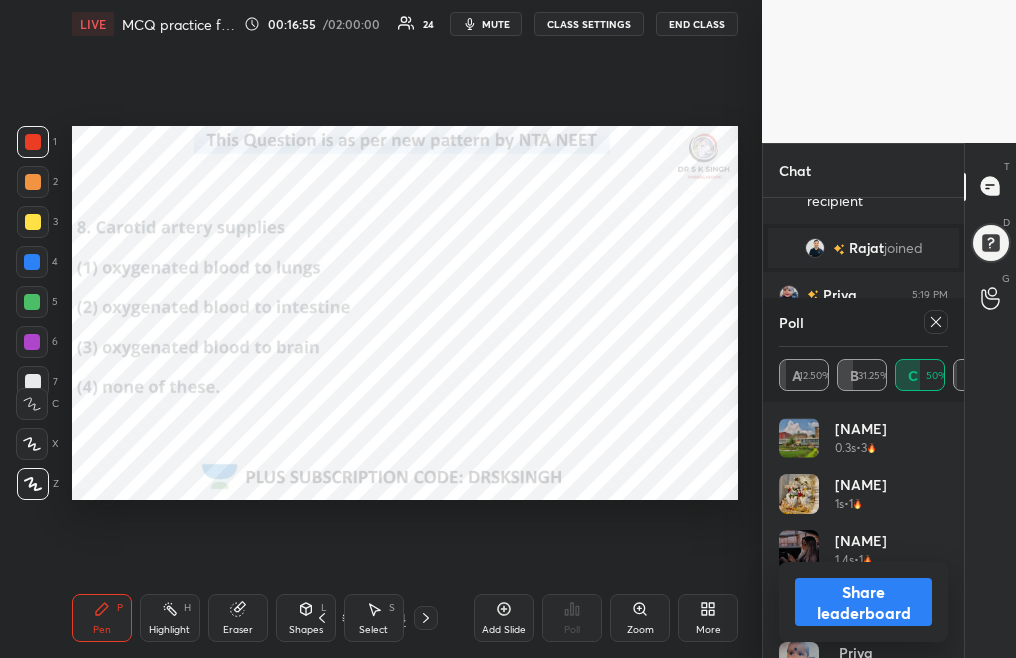 click at bounding box center [936, 322] 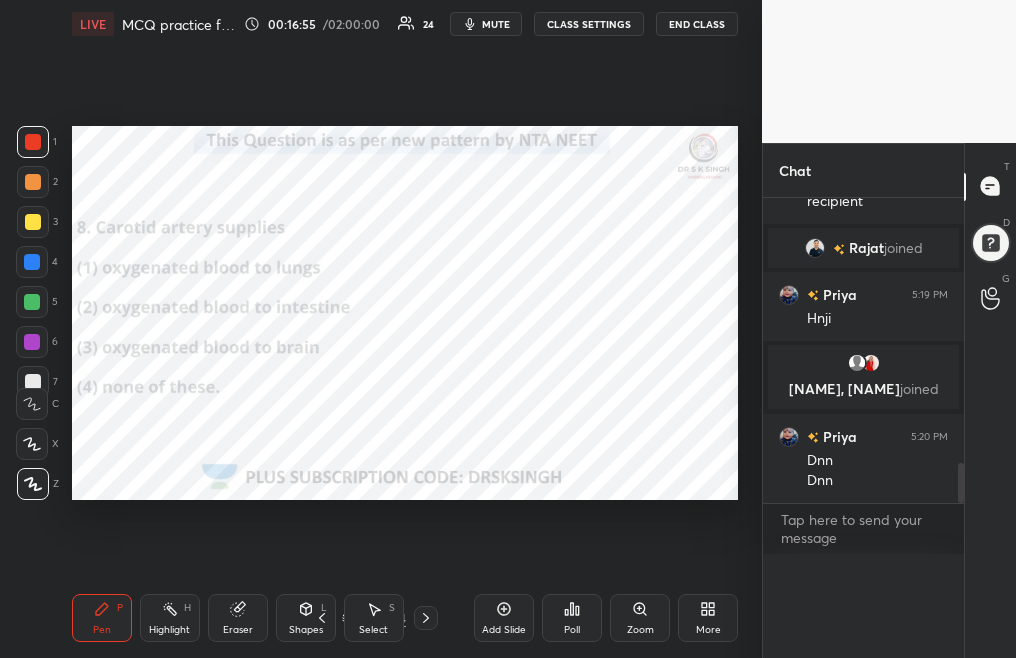 scroll, scrollTop: 0, scrollLeft: 0, axis: both 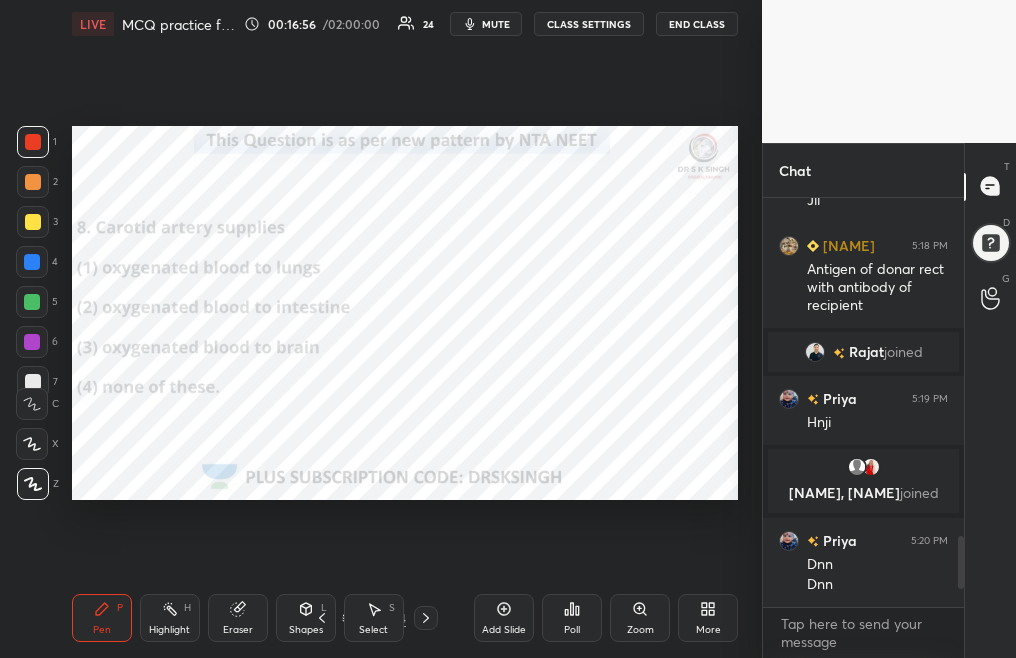 click 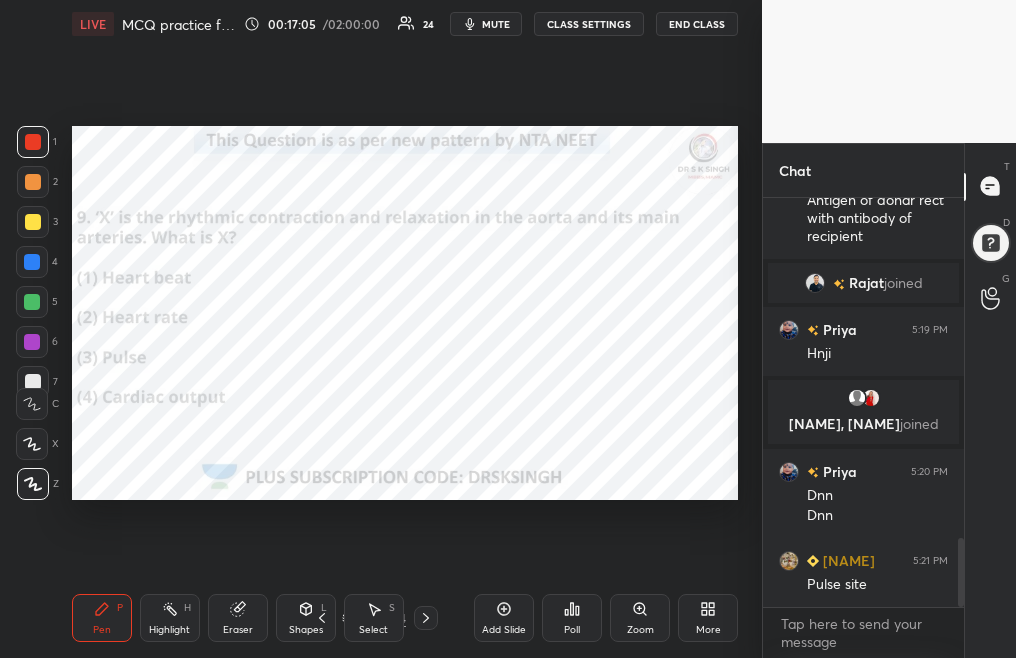 click on "Poll" at bounding box center (572, 618) 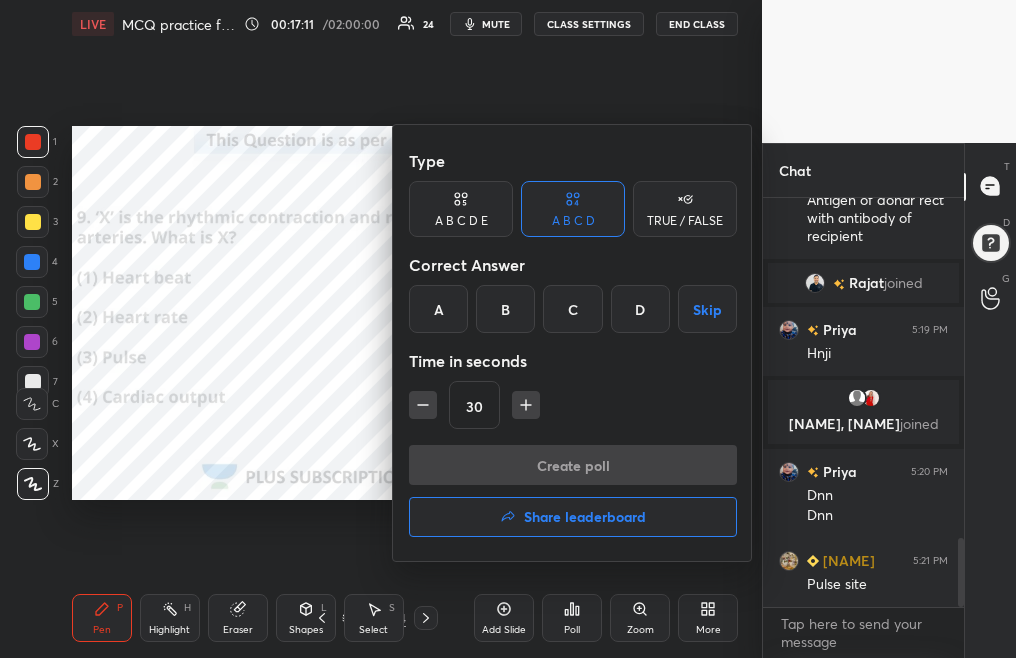 click on "C" at bounding box center [572, 309] 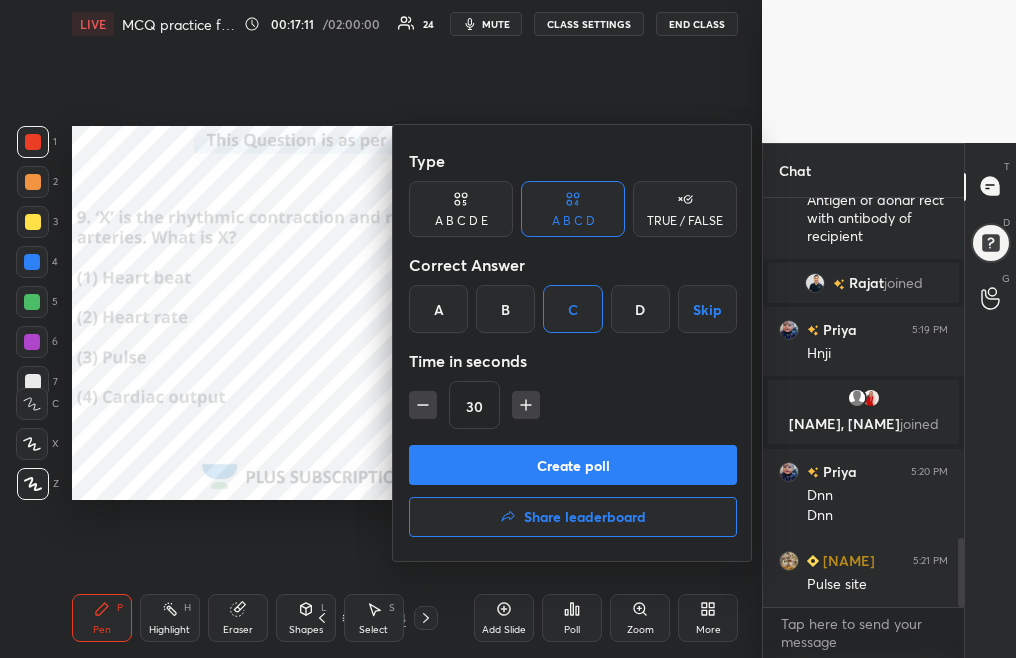 click on "Create poll" at bounding box center [573, 465] 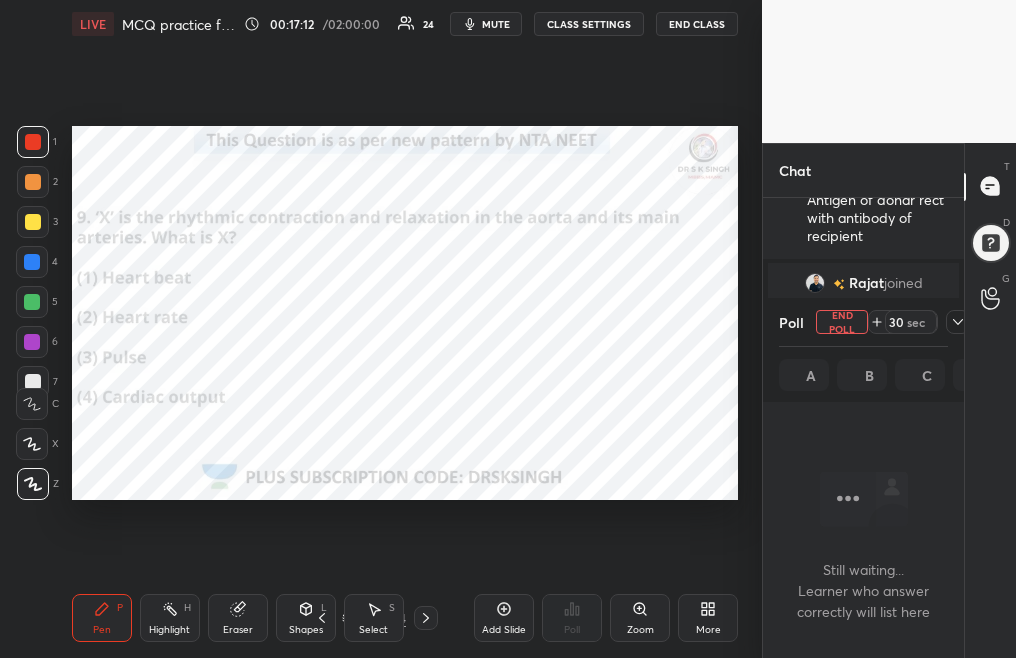 scroll, scrollTop: 310, scrollLeft: 195, axis: both 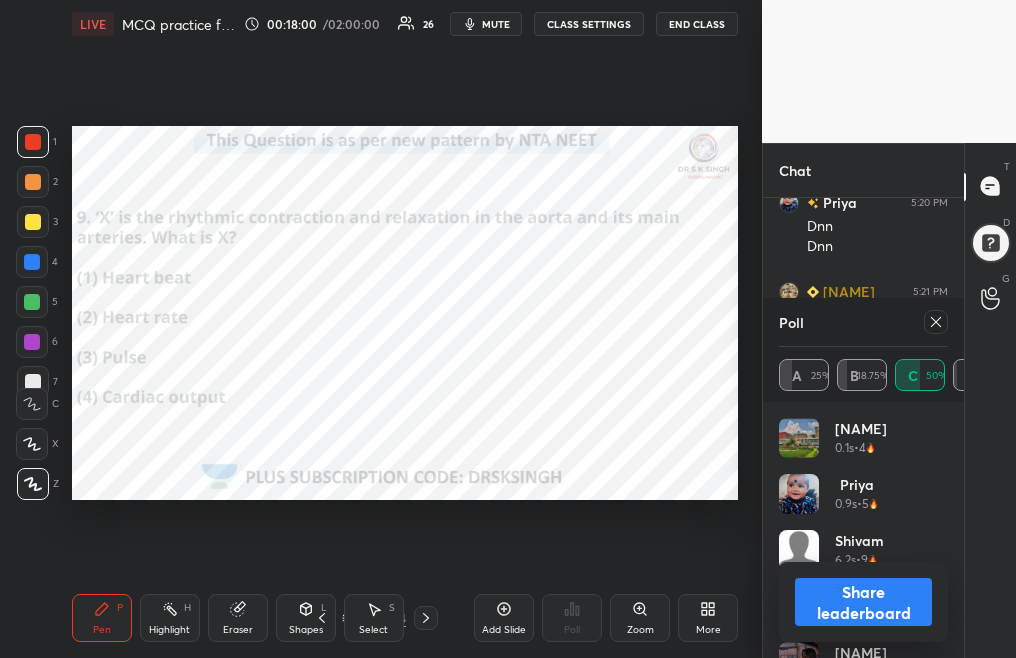 click 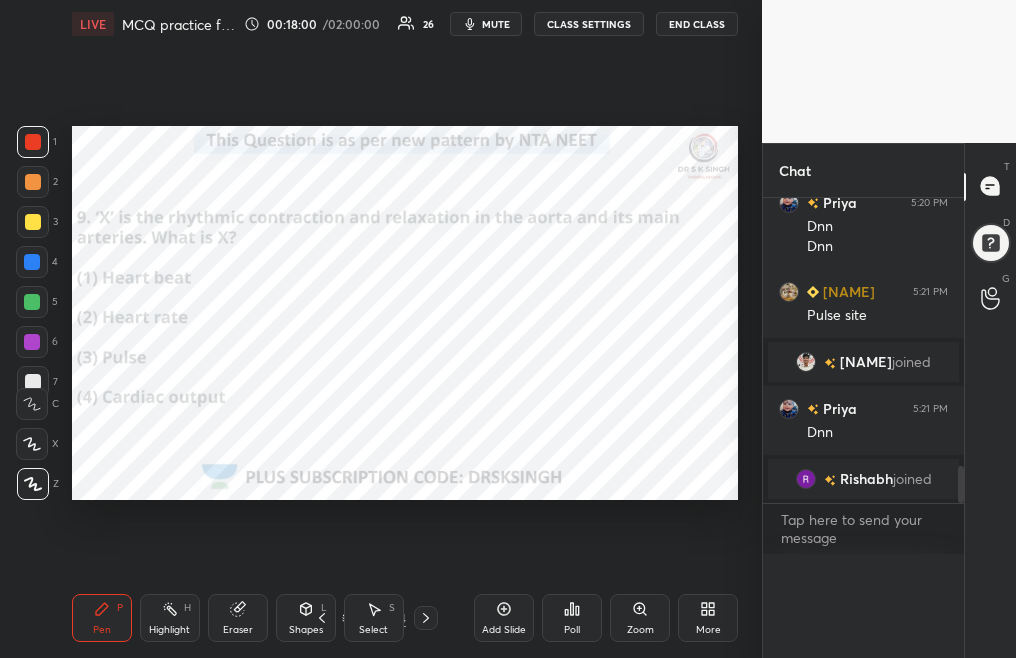 scroll, scrollTop: 88, scrollLeft: 163, axis: both 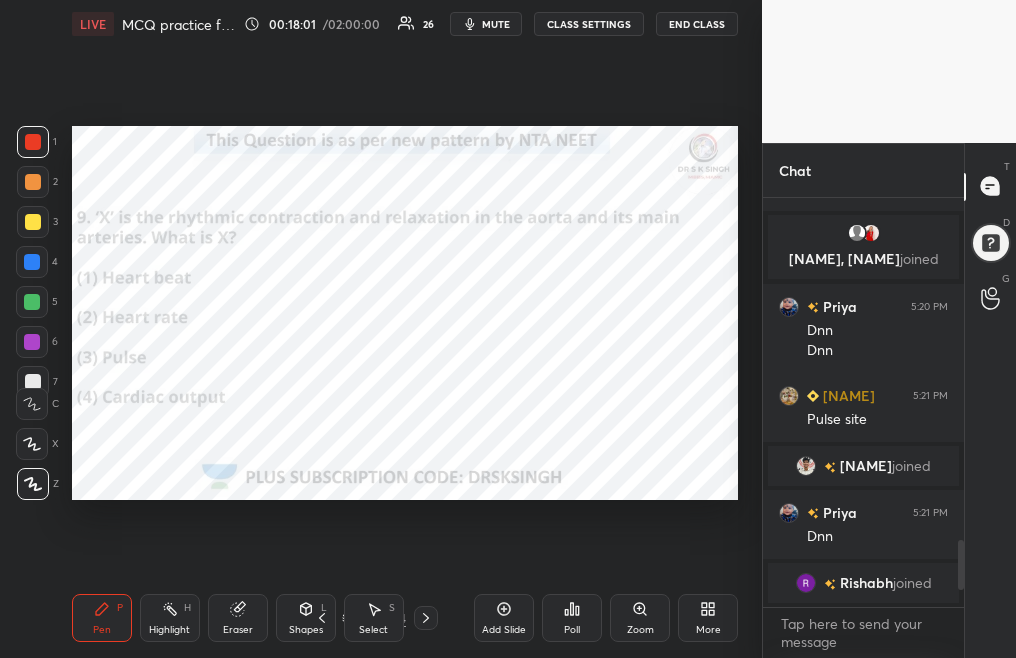 click 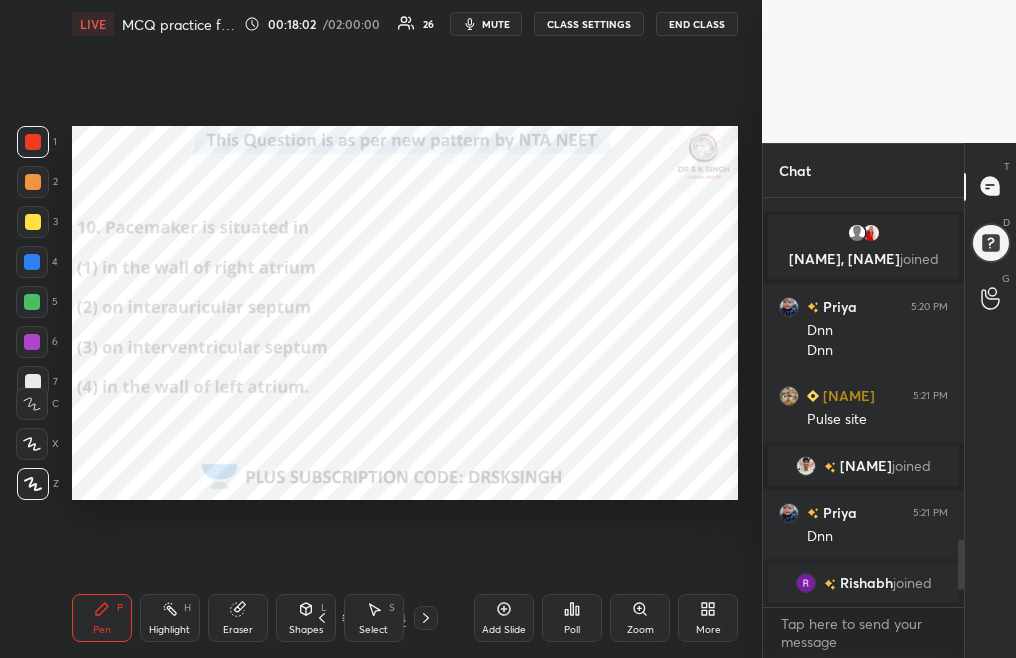 click on "Poll" at bounding box center (572, 618) 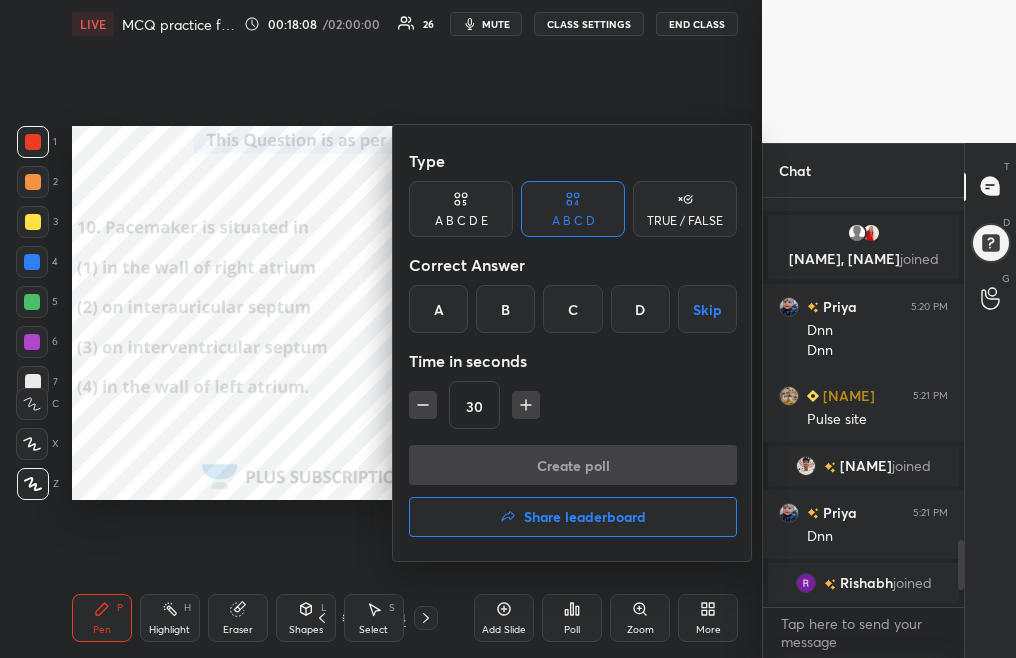 click on "A" at bounding box center [438, 309] 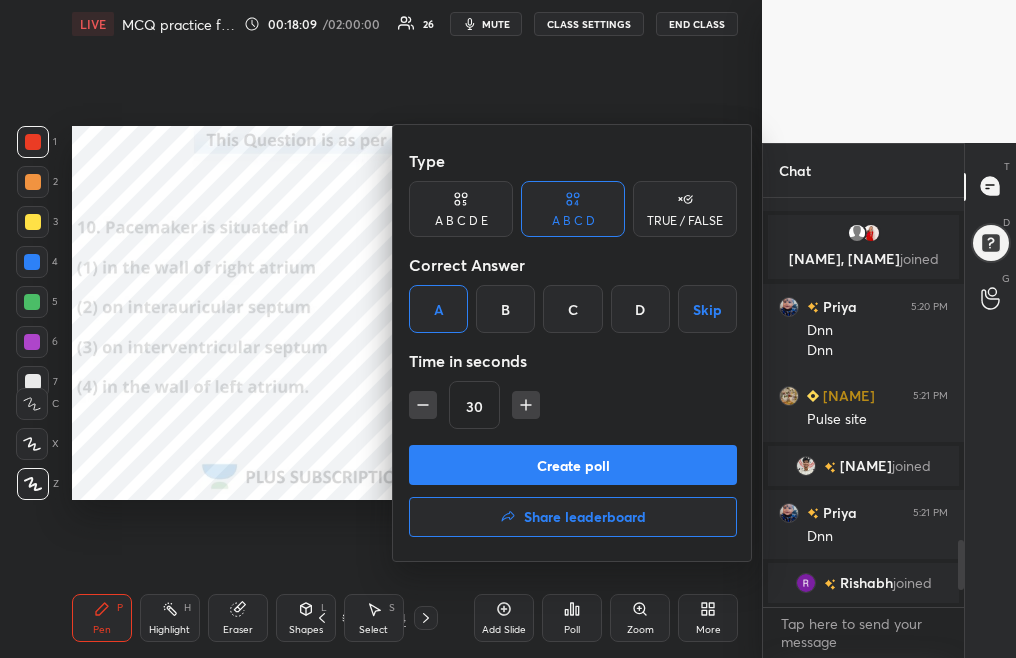 click on "Create poll" at bounding box center [573, 465] 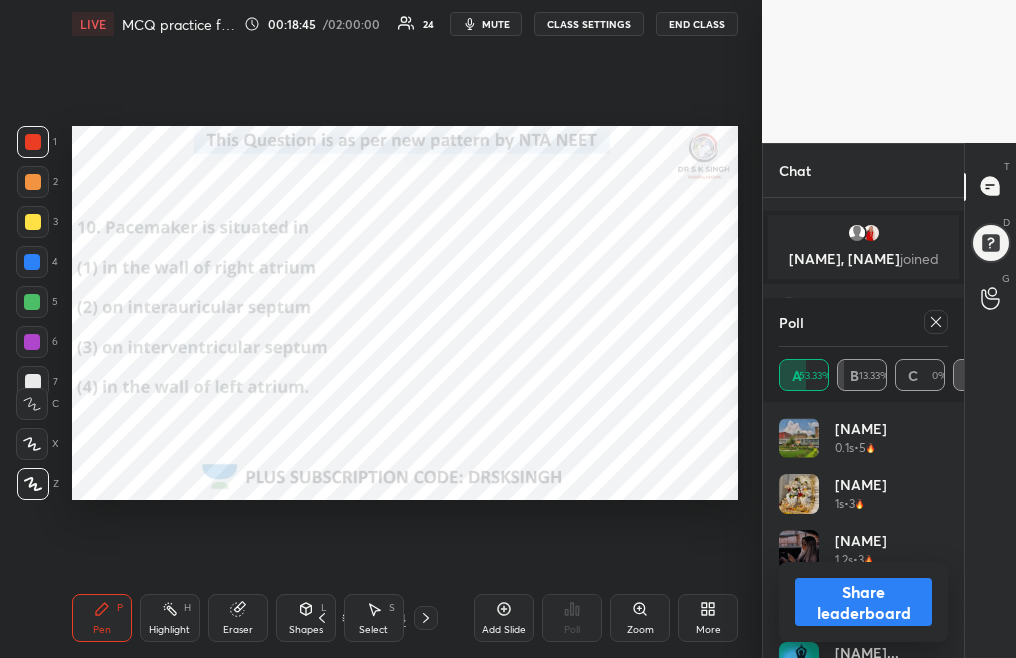 click 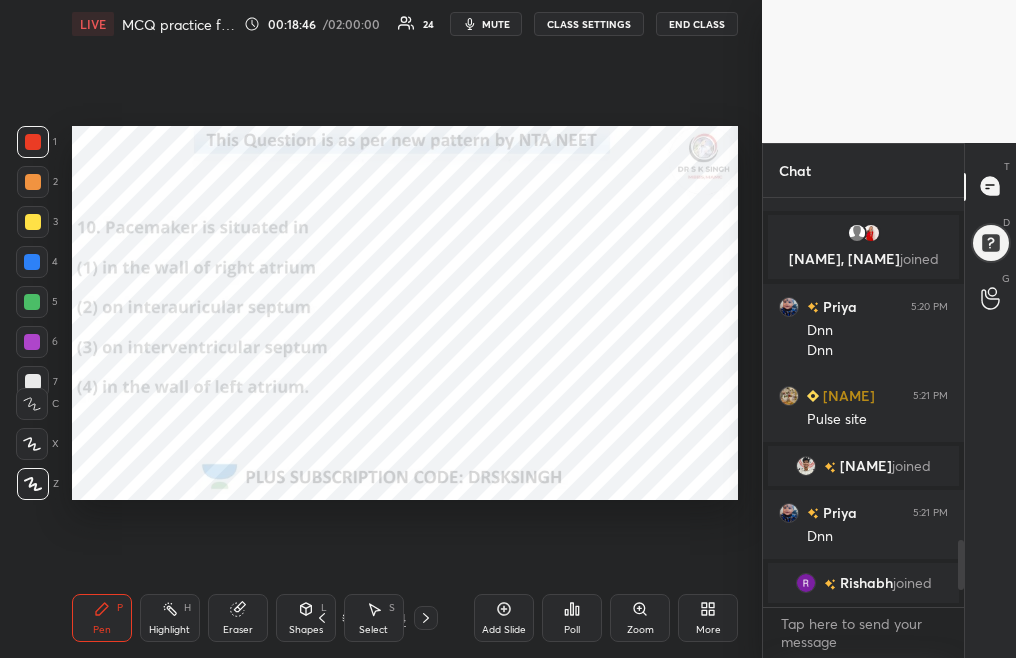 click 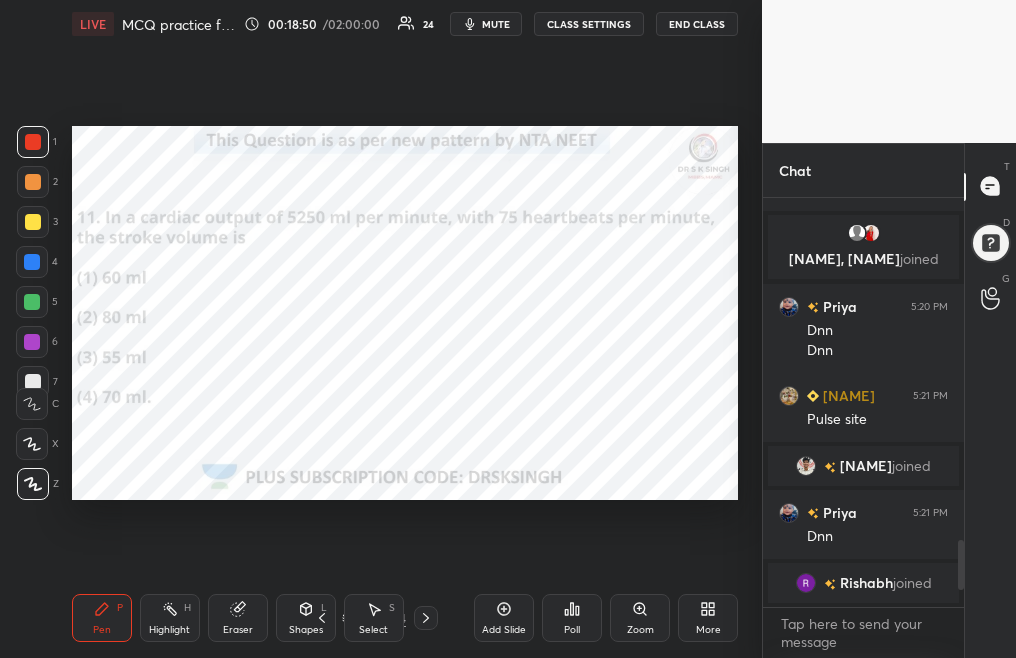 click on "mute" at bounding box center (496, 24) 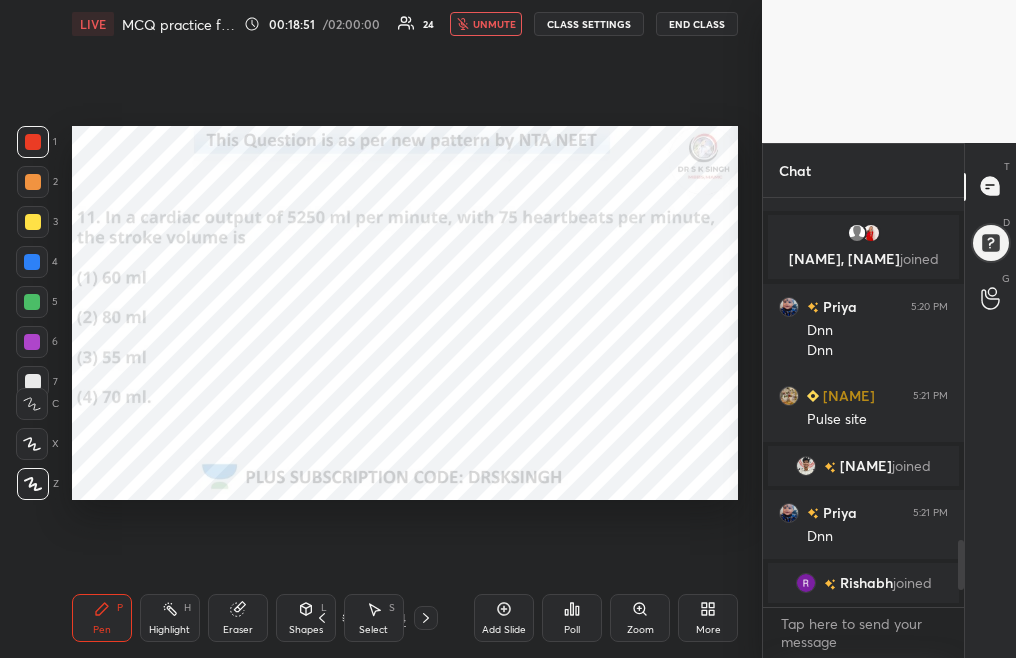 click on "Poll" at bounding box center [572, 630] 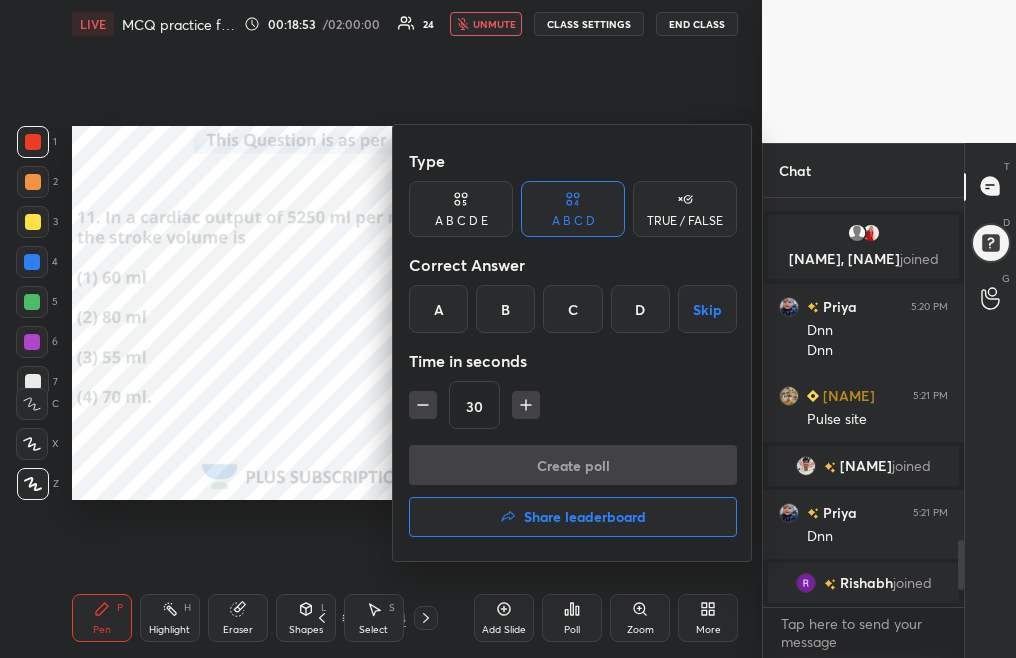 click on "D" at bounding box center [640, 309] 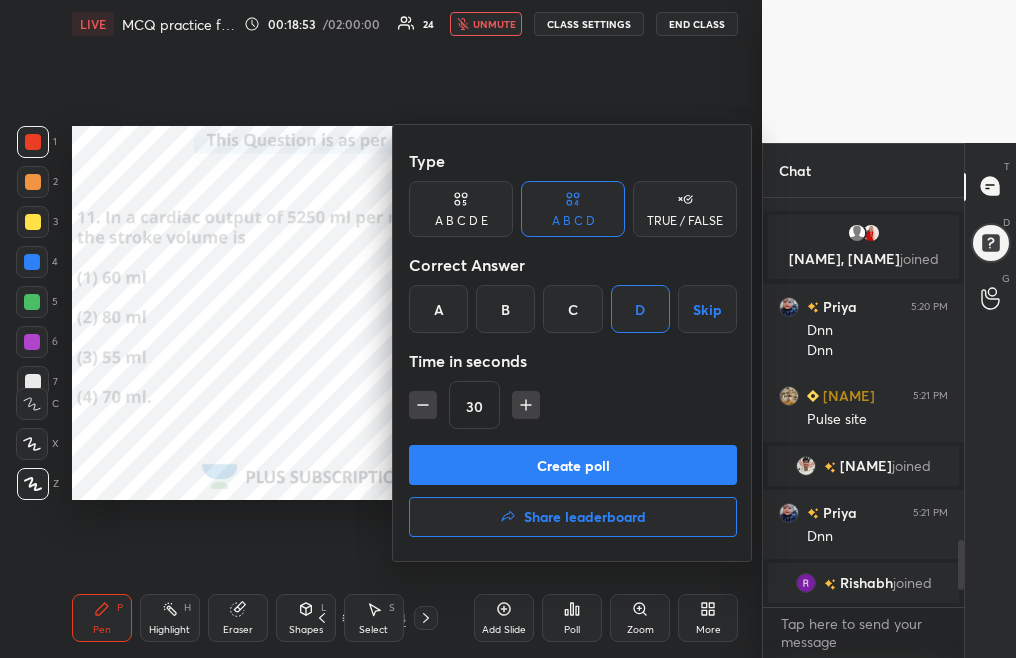 click on "Create poll" at bounding box center (573, 465) 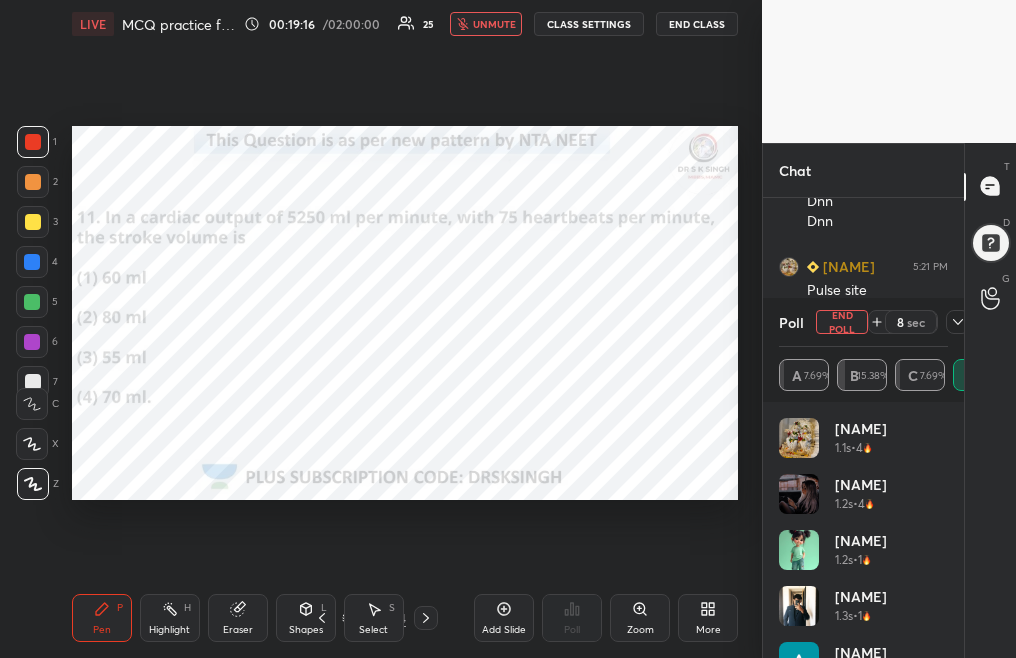 click on "End Poll" at bounding box center (842, 322) 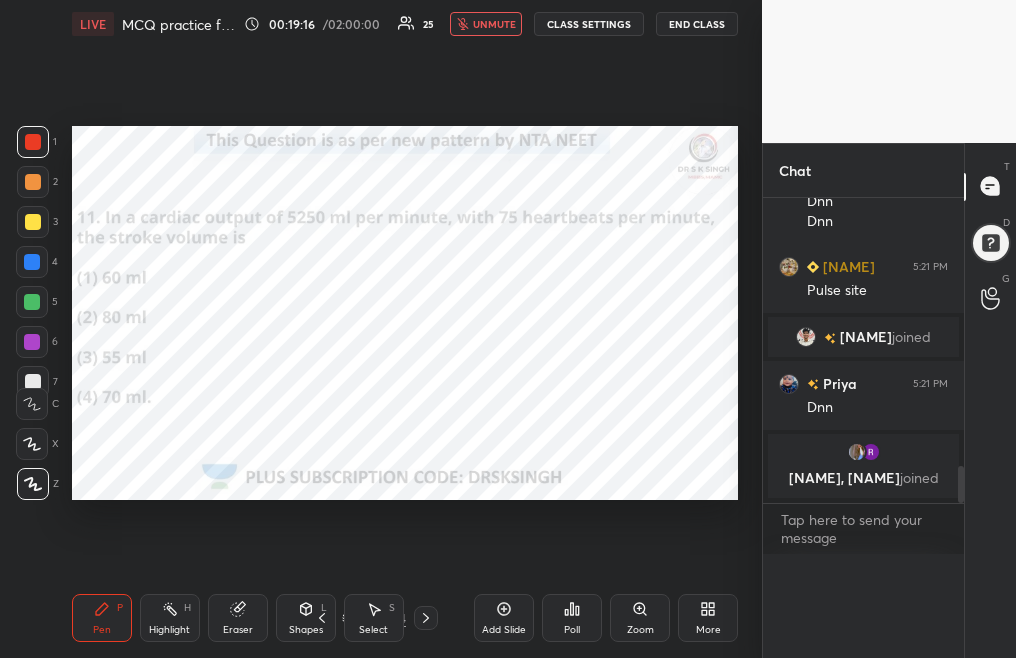 scroll, scrollTop: 0, scrollLeft: 0, axis: both 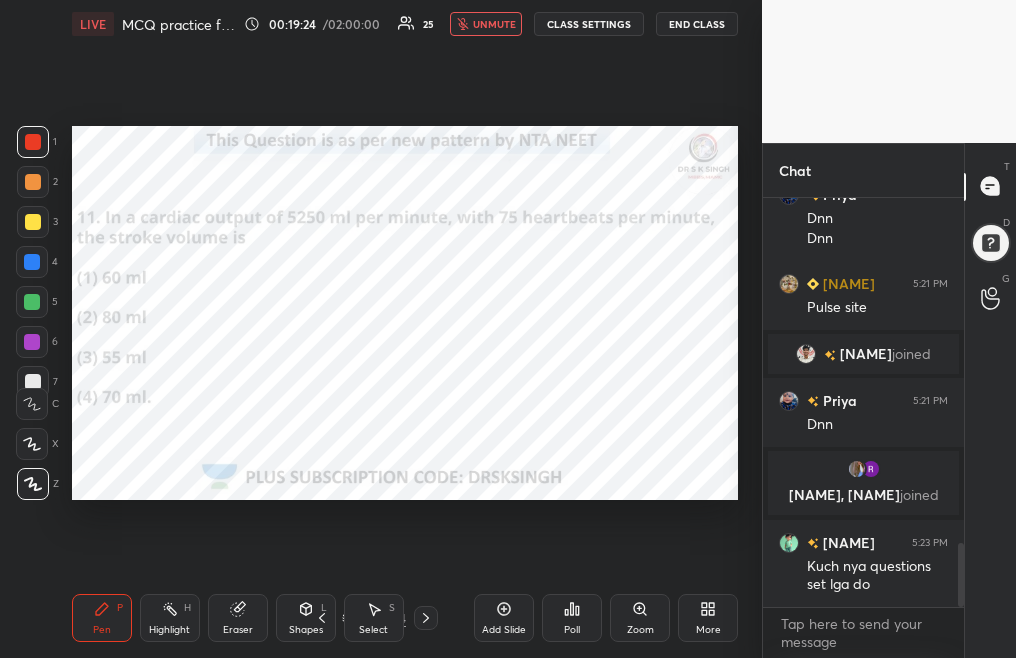 click 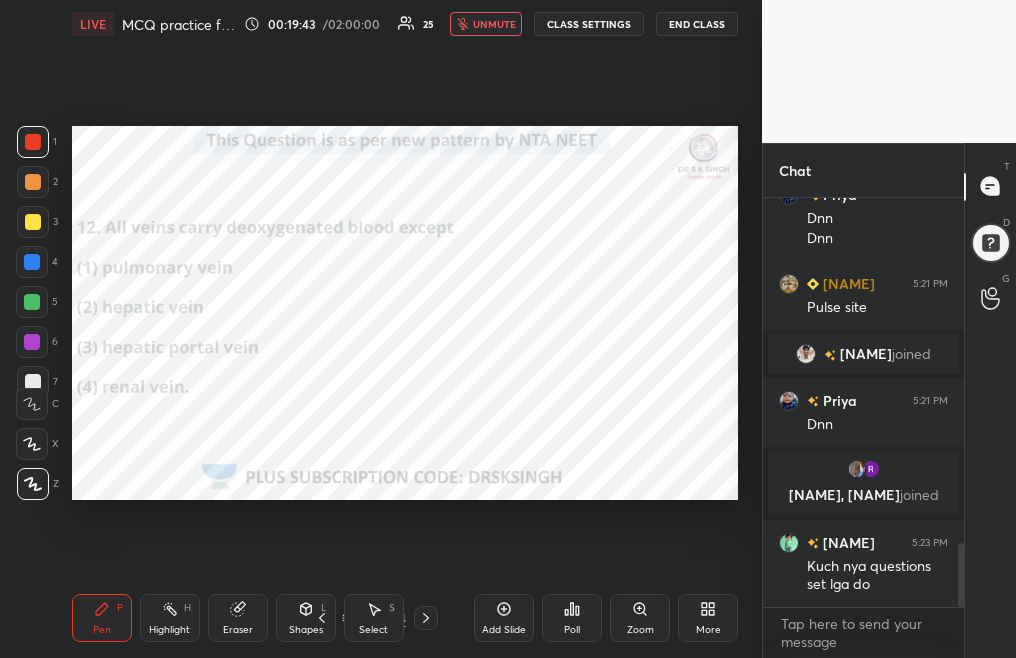 click on "unmute" at bounding box center (494, 24) 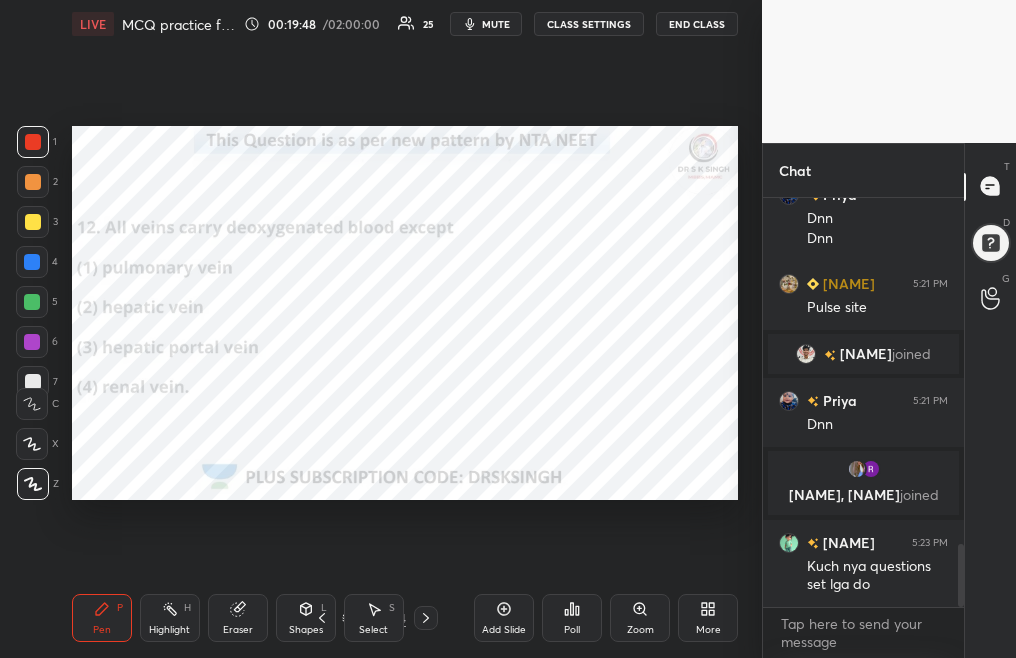 scroll, scrollTop: 2260, scrollLeft: 0, axis: vertical 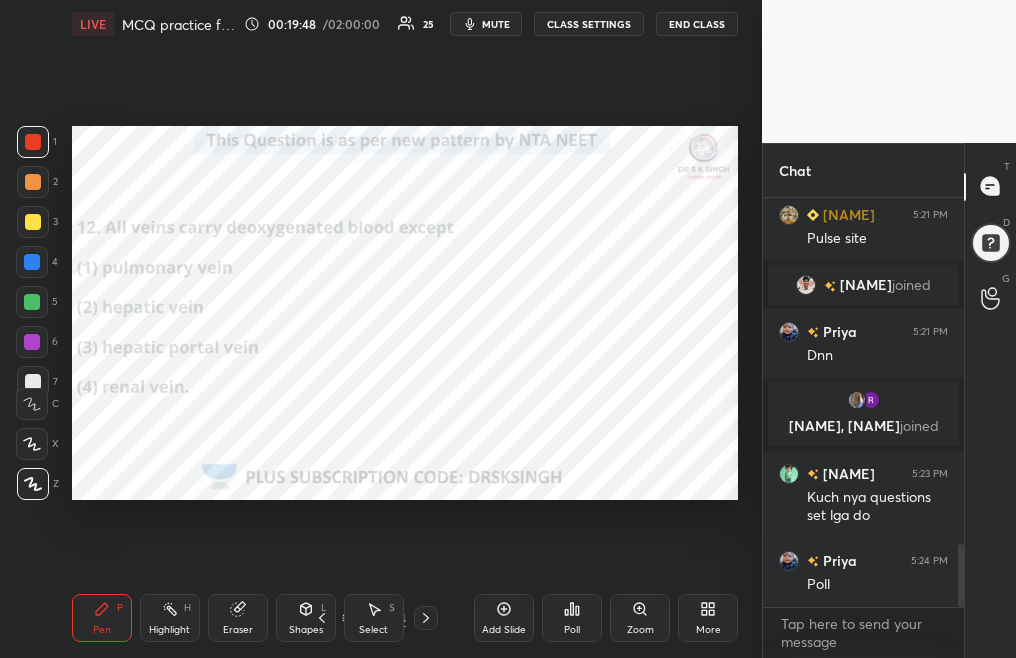 click on "Poll" at bounding box center [572, 618] 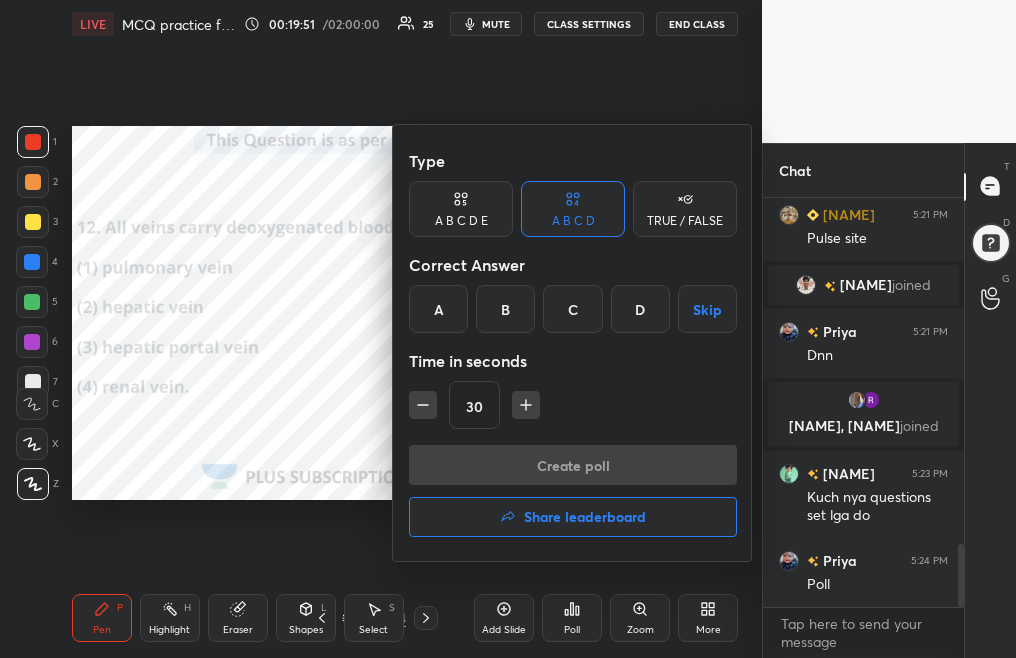 scroll, scrollTop: 2280, scrollLeft: 0, axis: vertical 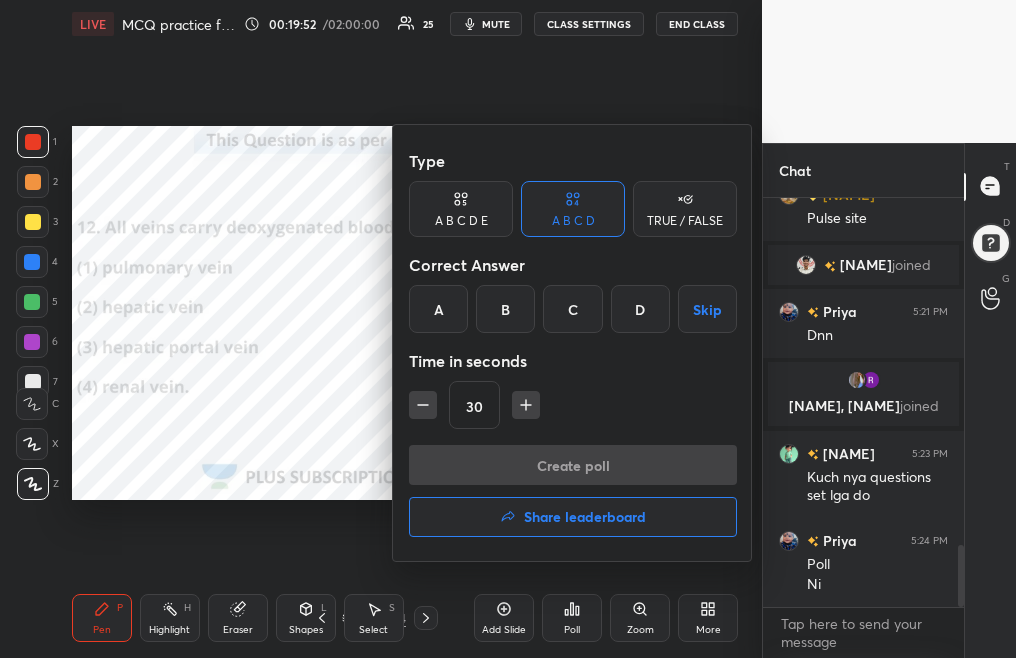 click on "A" at bounding box center (438, 309) 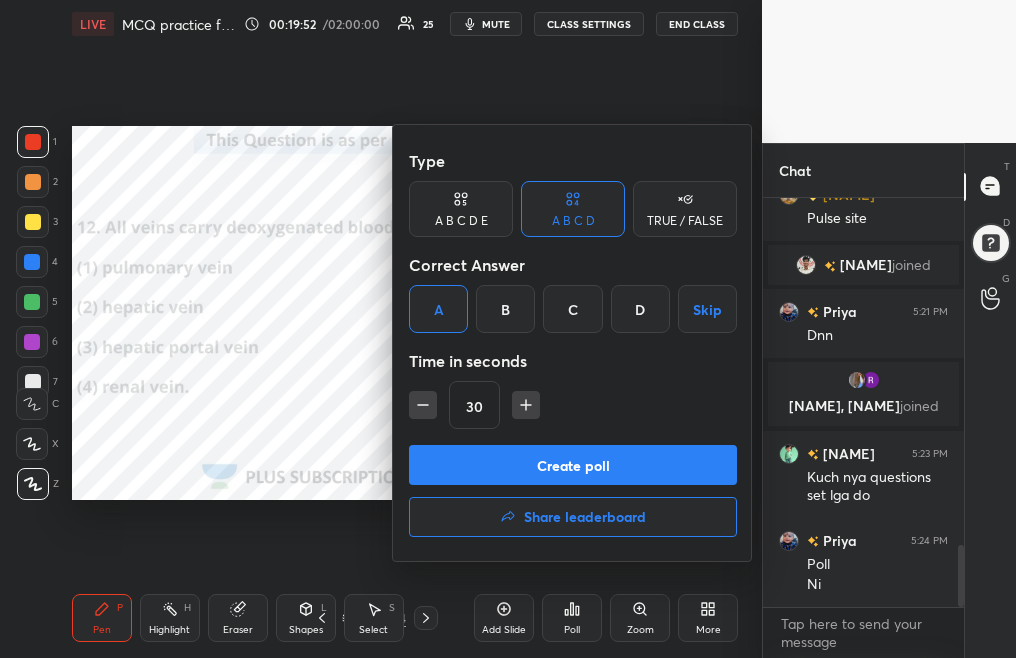 click on "Create poll" at bounding box center (573, 465) 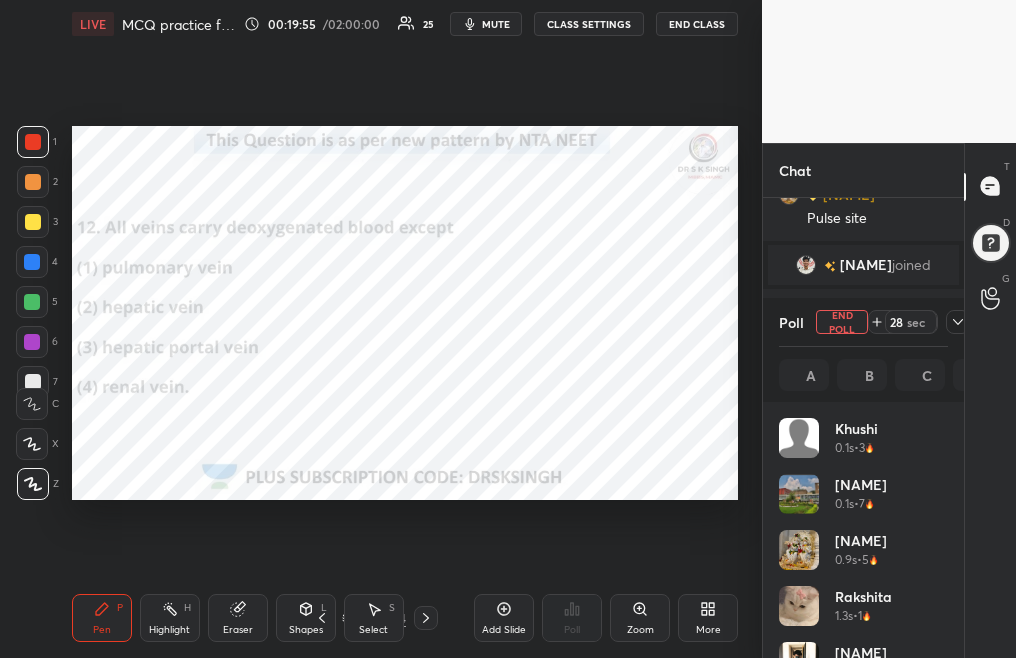 scroll, scrollTop: 7, scrollLeft: 7, axis: both 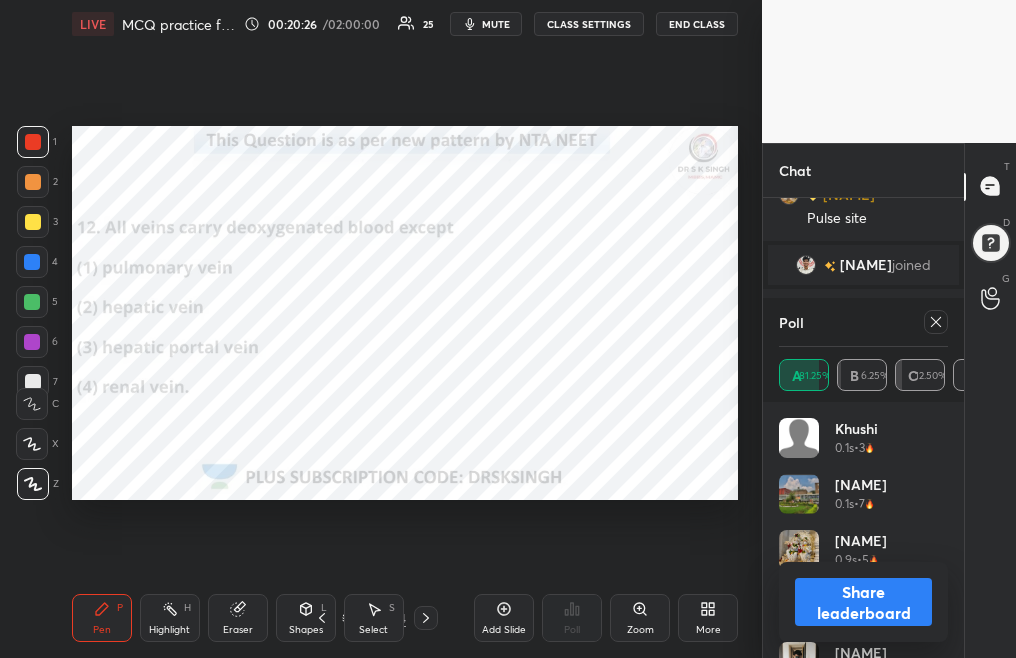 click 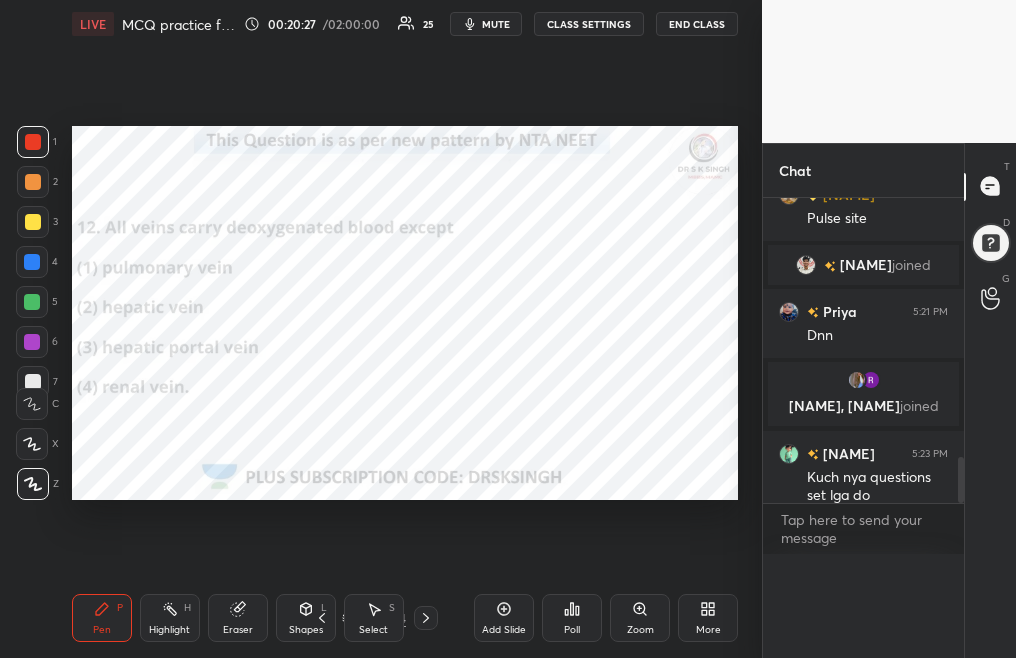 scroll, scrollTop: 0, scrollLeft: 0, axis: both 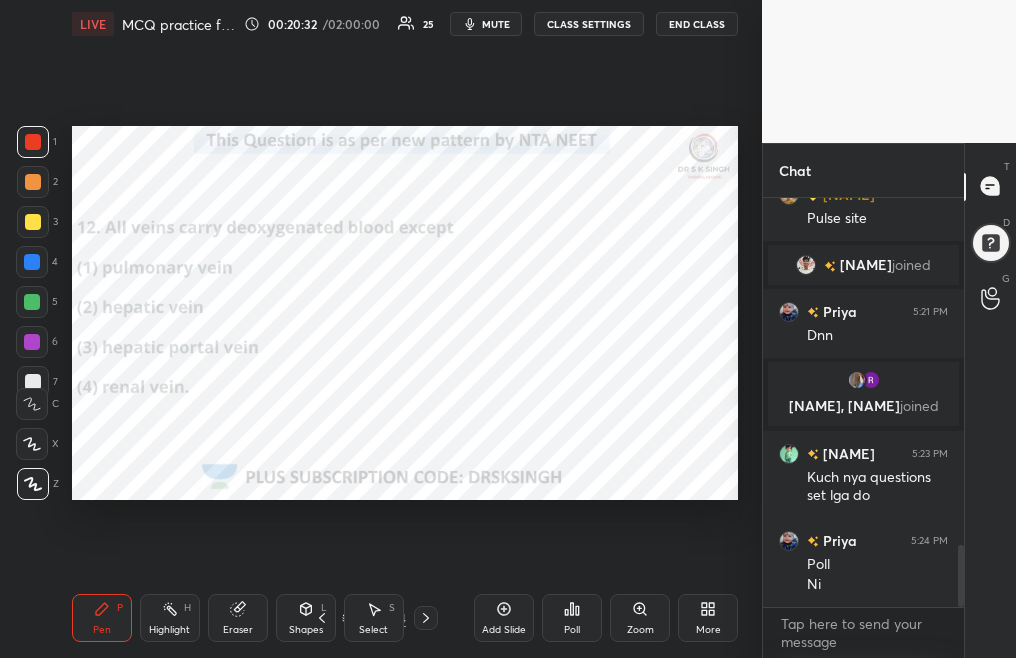 click 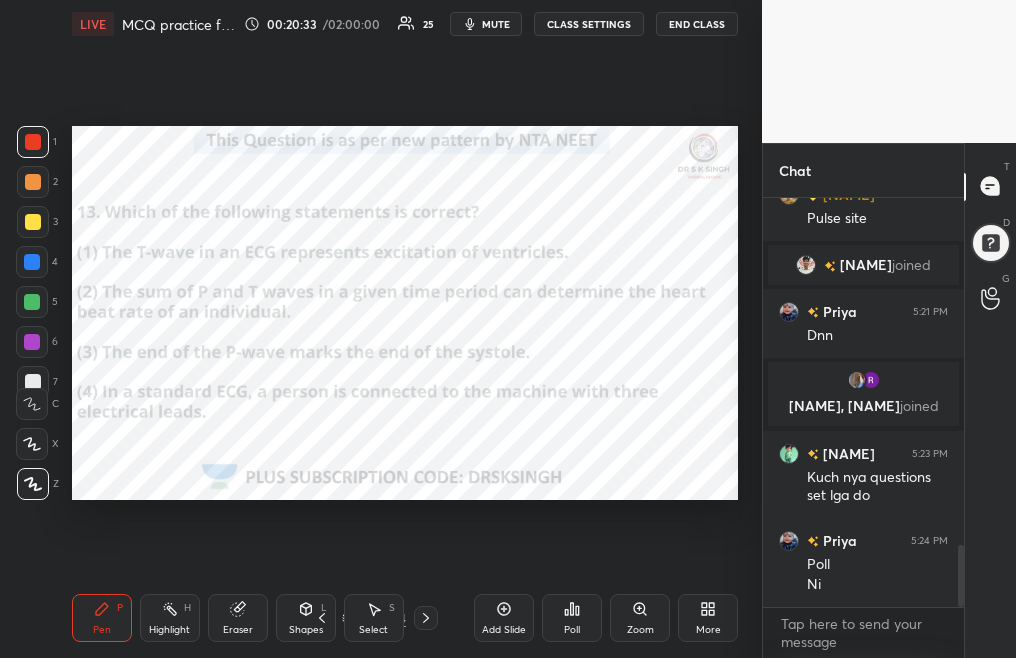 click on "Poll" at bounding box center (572, 630) 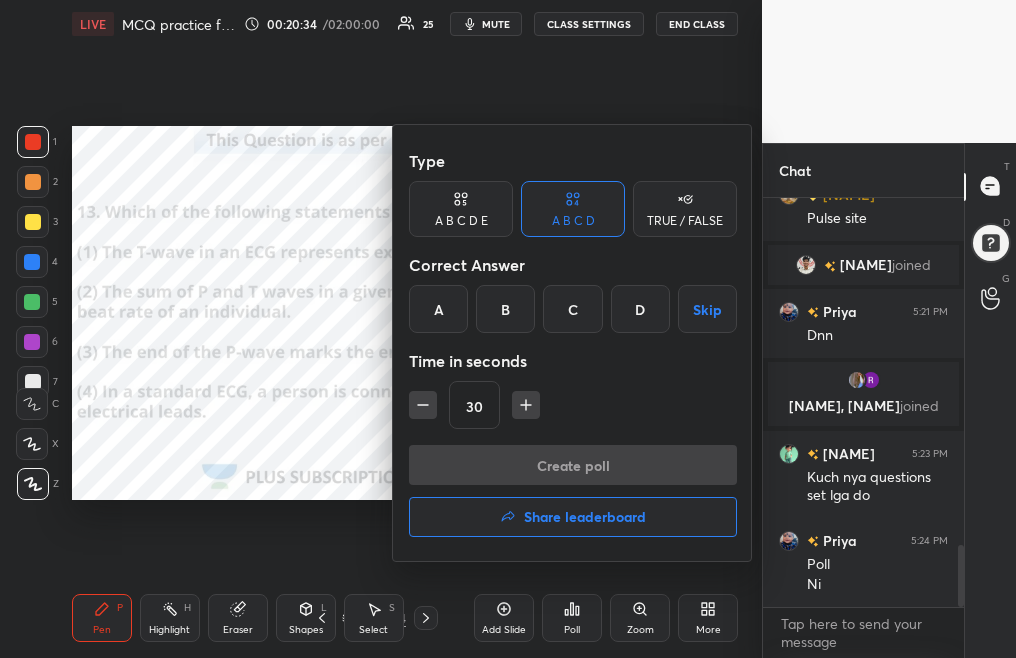 click at bounding box center (508, 329) 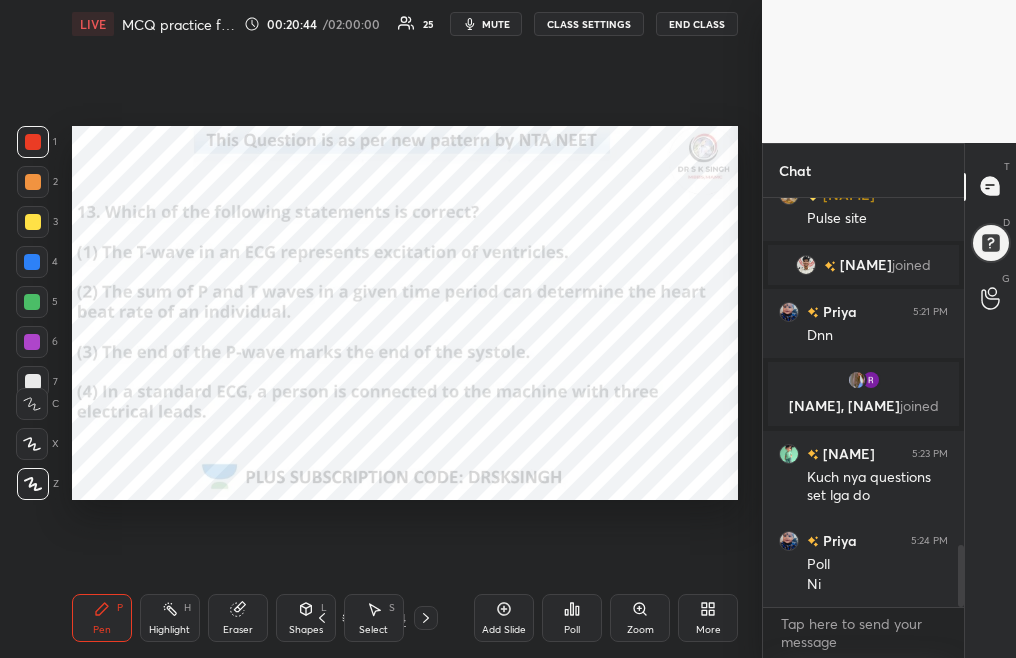 scroll, scrollTop: 2300, scrollLeft: 0, axis: vertical 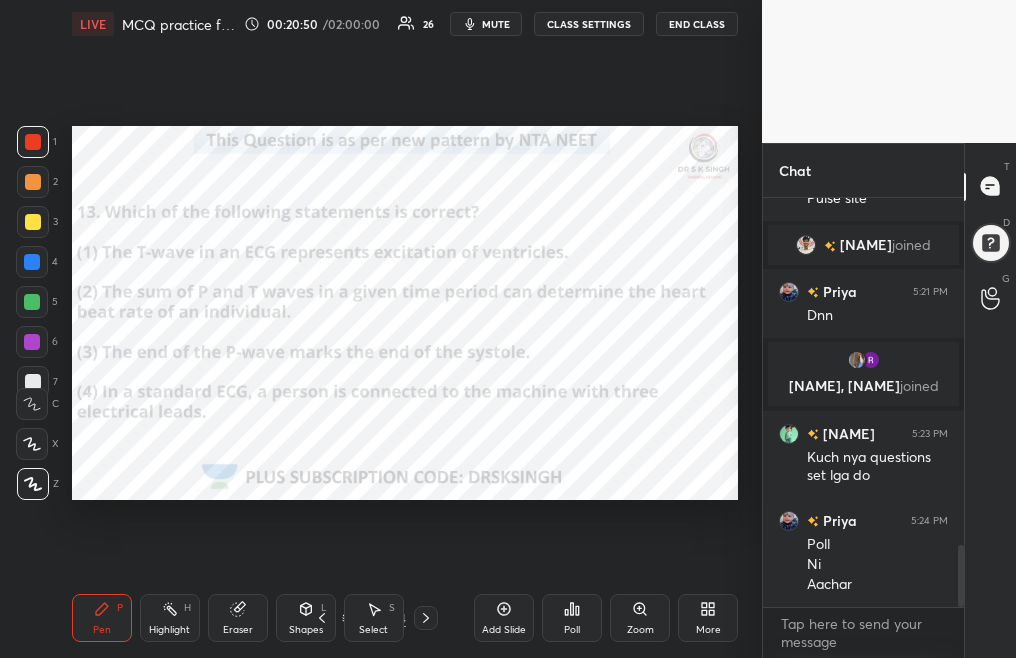 click on "Poll" at bounding box center [572, 630] 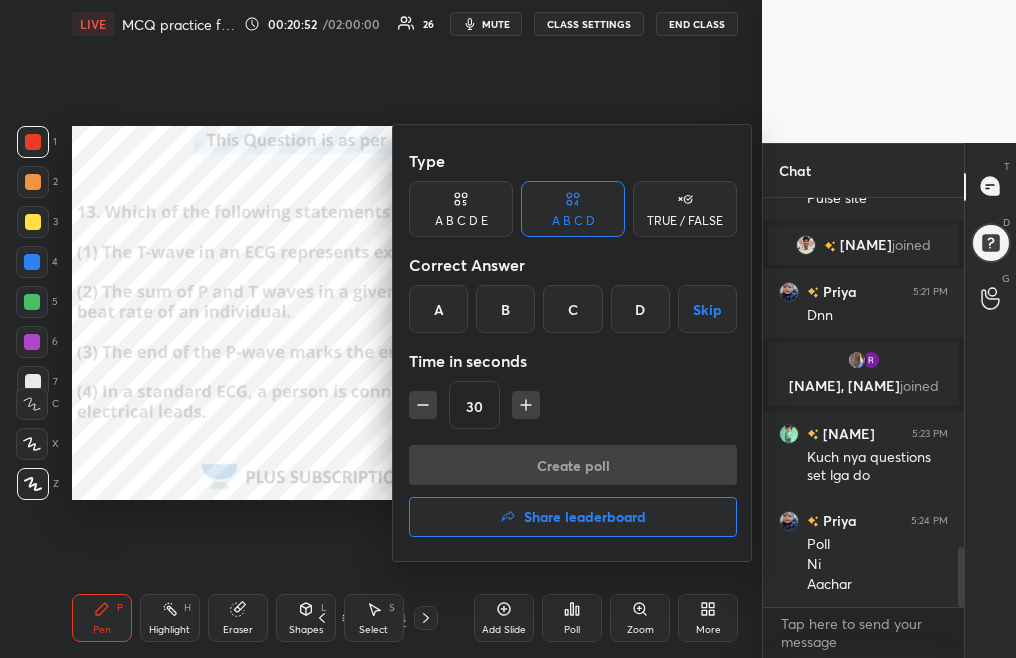 scroll, scrollTop: 2369, scrollLeft: 0, axis: vertical 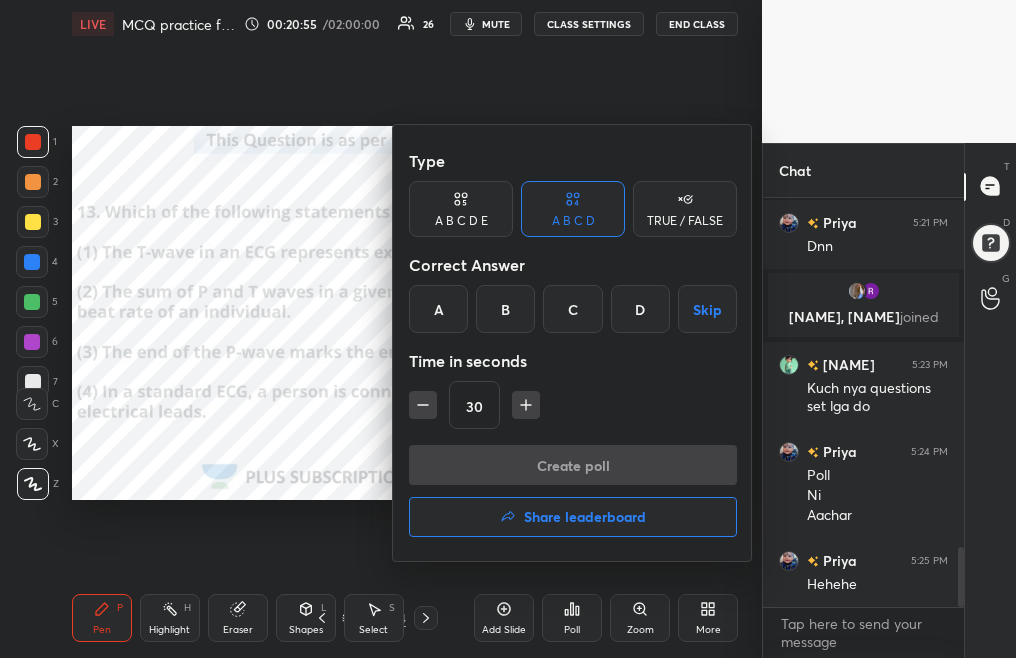 click on "D" at bounding box center [640, 309] 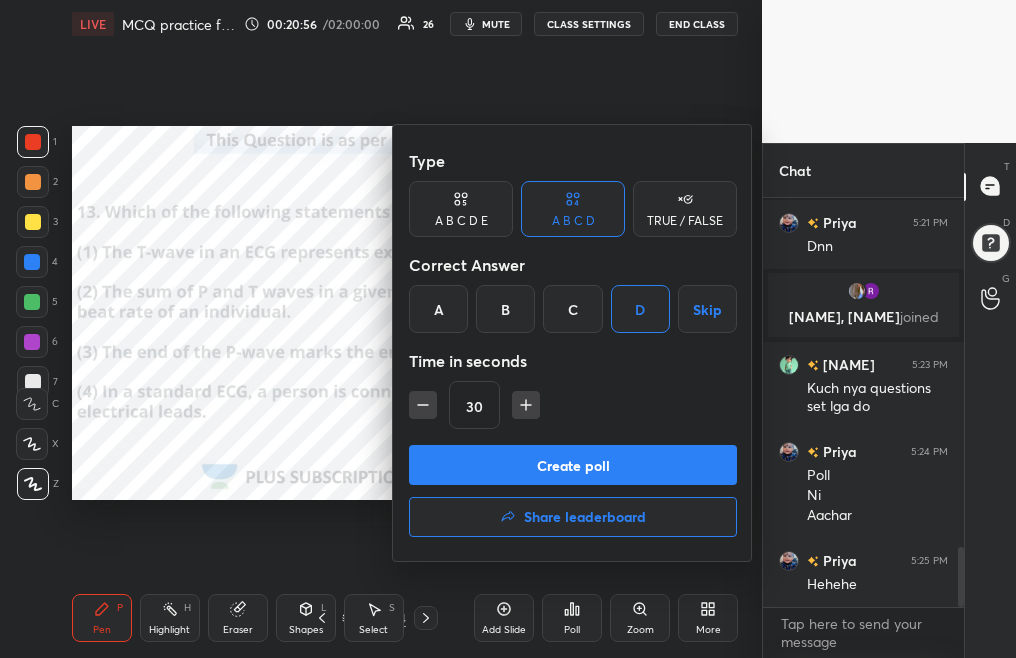 click on "Create poll" at bounding box center [573, 465] 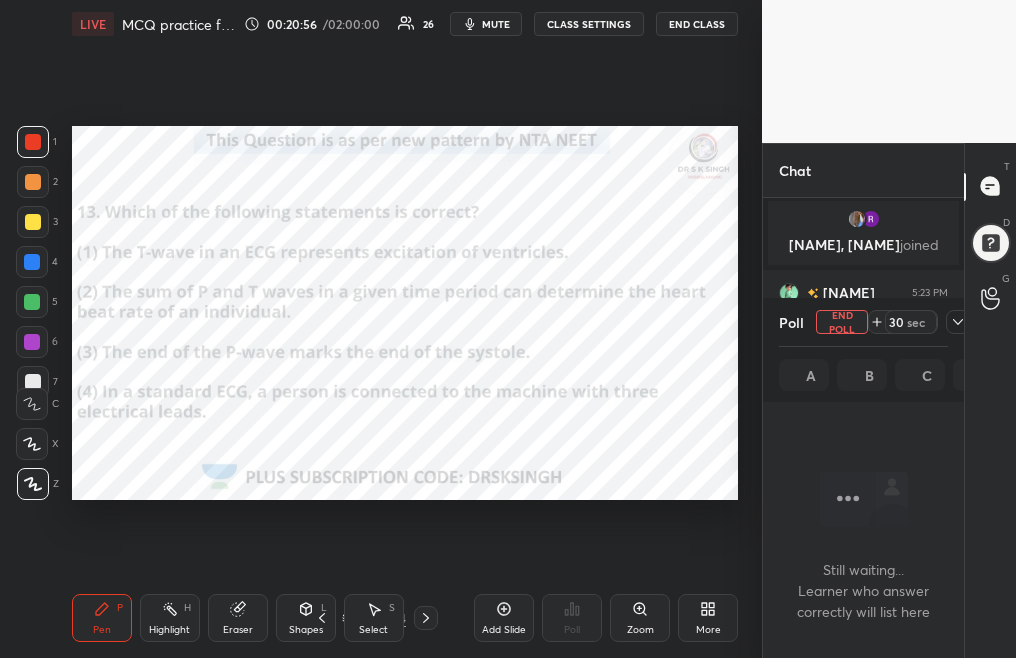 scroll, scrollTop: 361, scrollLeft: 195, axis: both 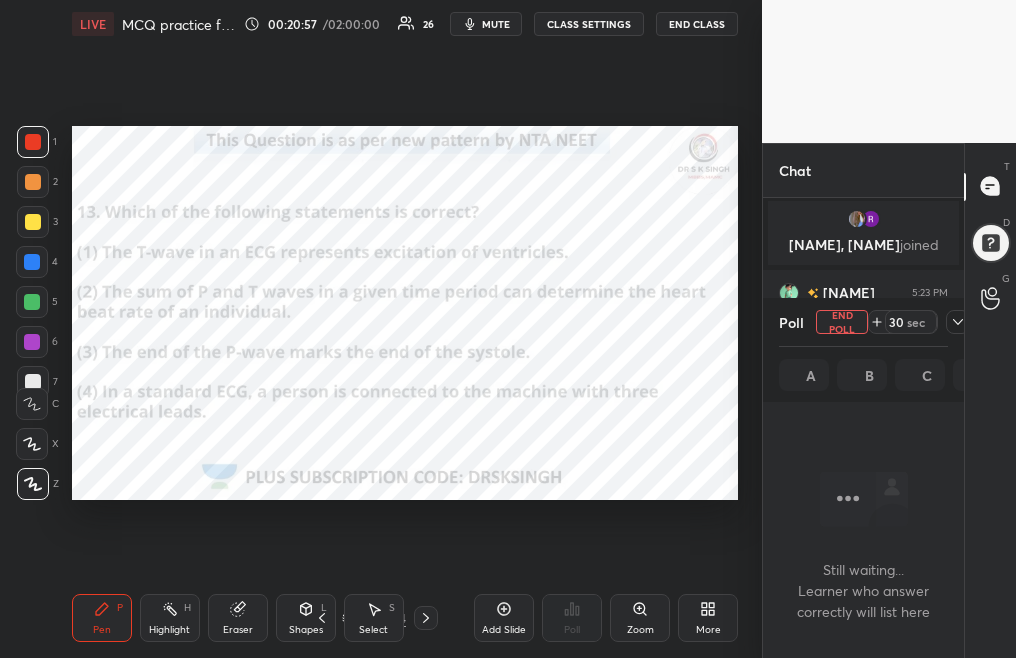 click on "mute" at bounding box center [496, 24] 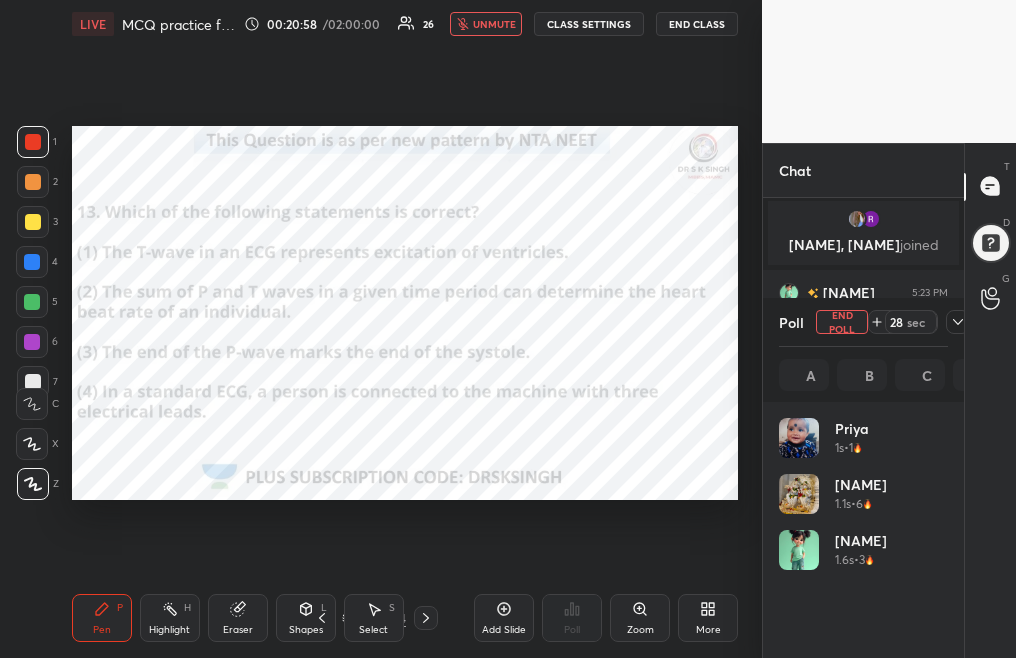 scroll, scrollTop: 7, scrollLeft: 7, axis: both 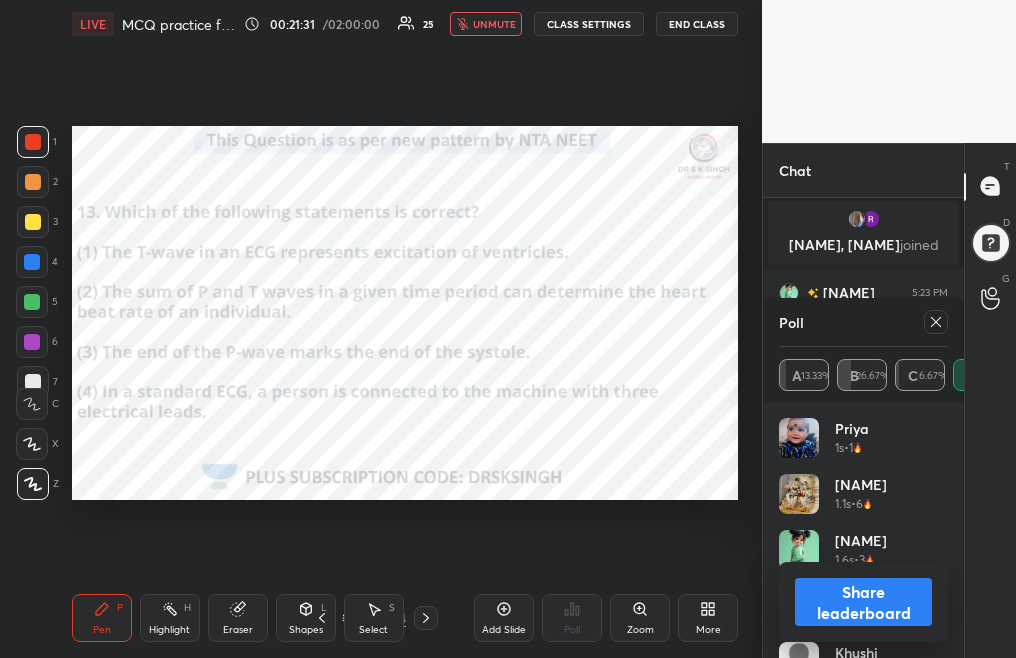 click on "unmute" at bounding box center [494, 24] 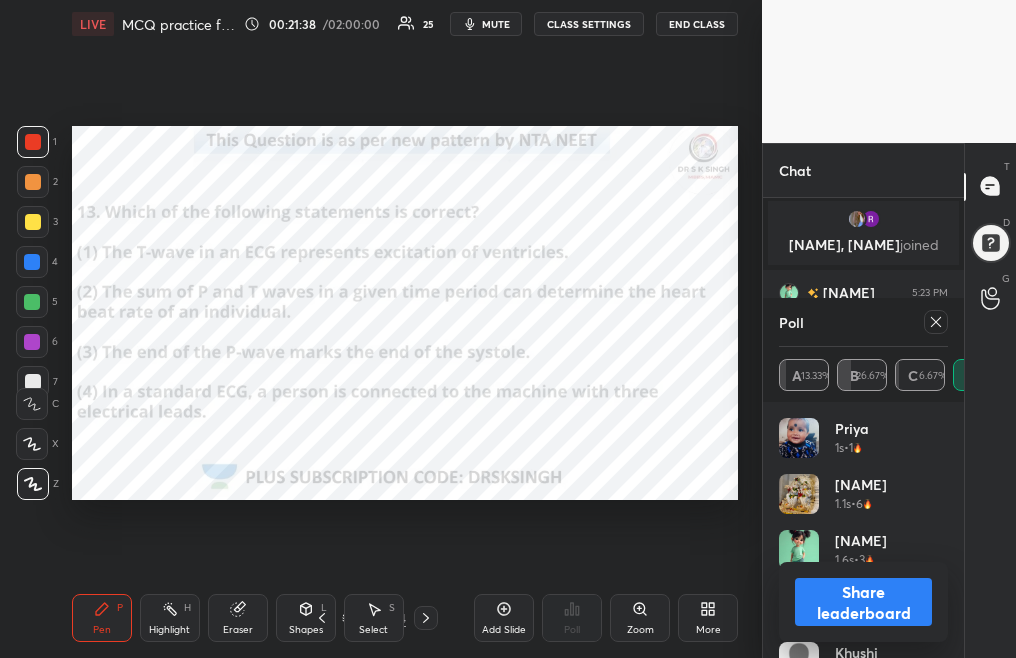 click 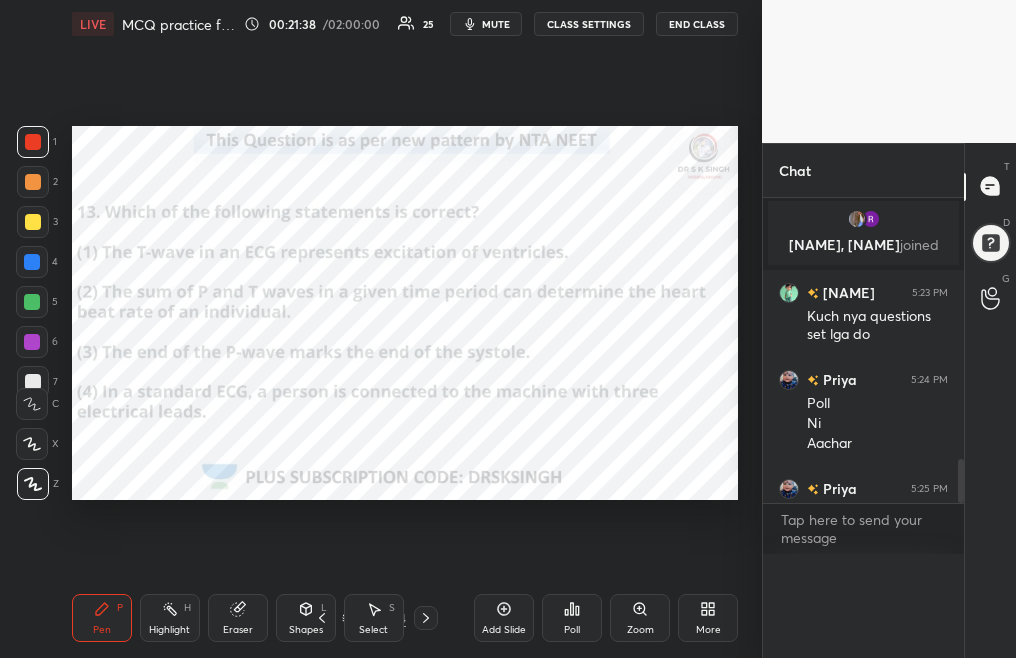 scroll, scrollTop: 0, scrollLeft: 0, axis: both 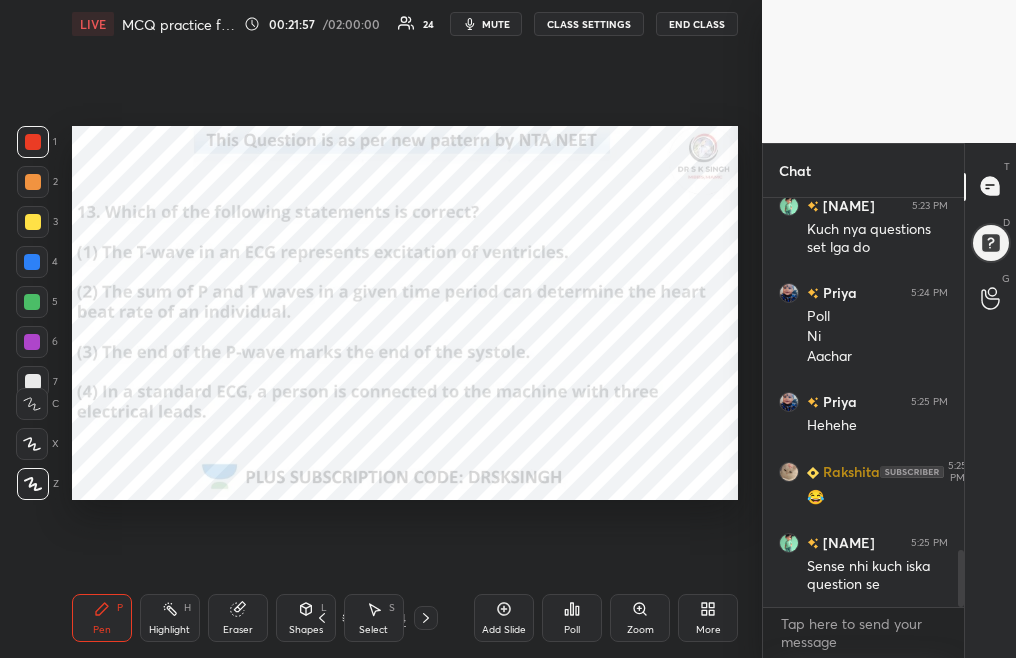 click 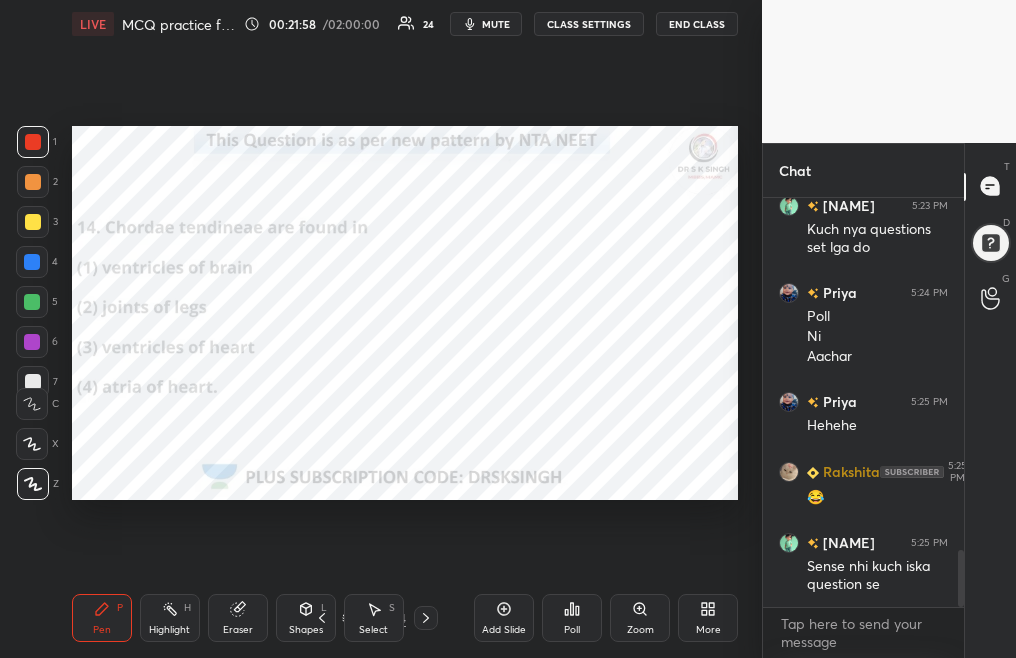 click on "Poll" at bounding box center [572, 618] 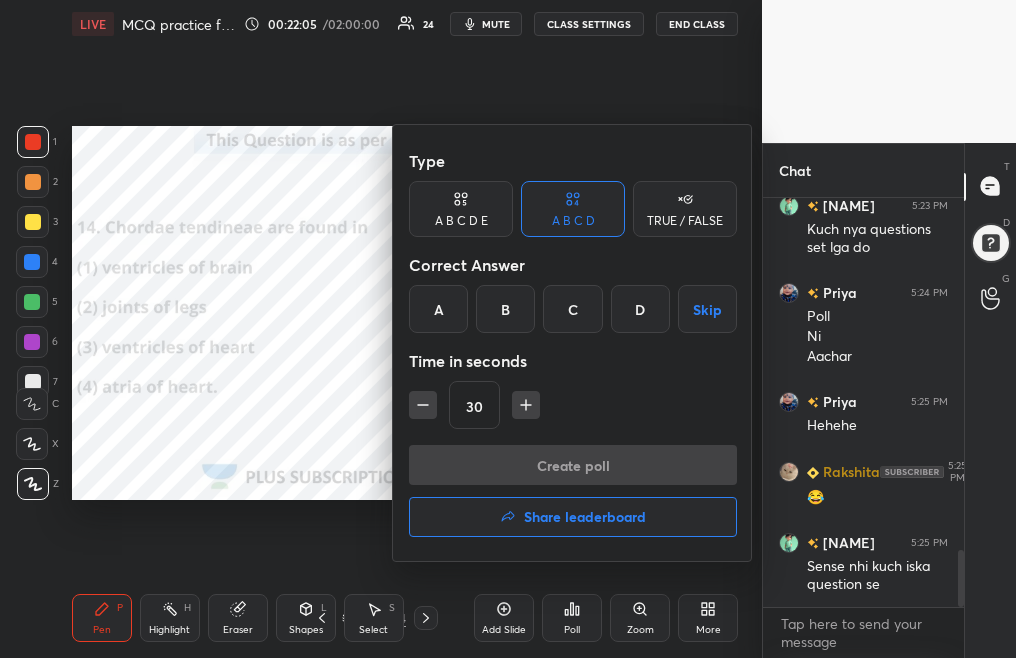 click on "C" at bounding box center (572, 309) 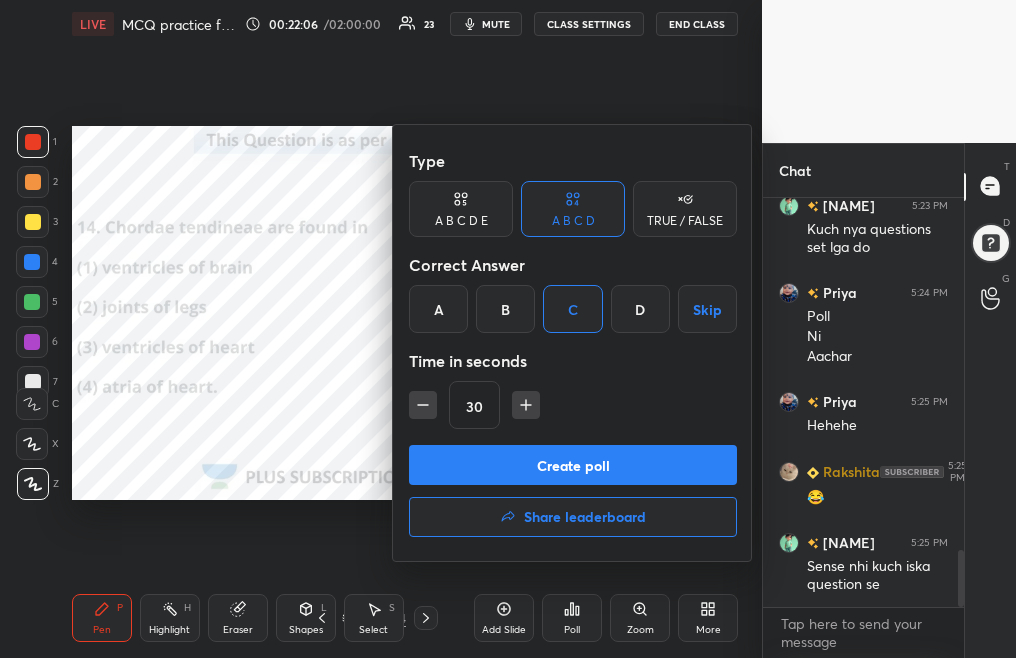 click on "Create poll" at bounding box center [573, 465] 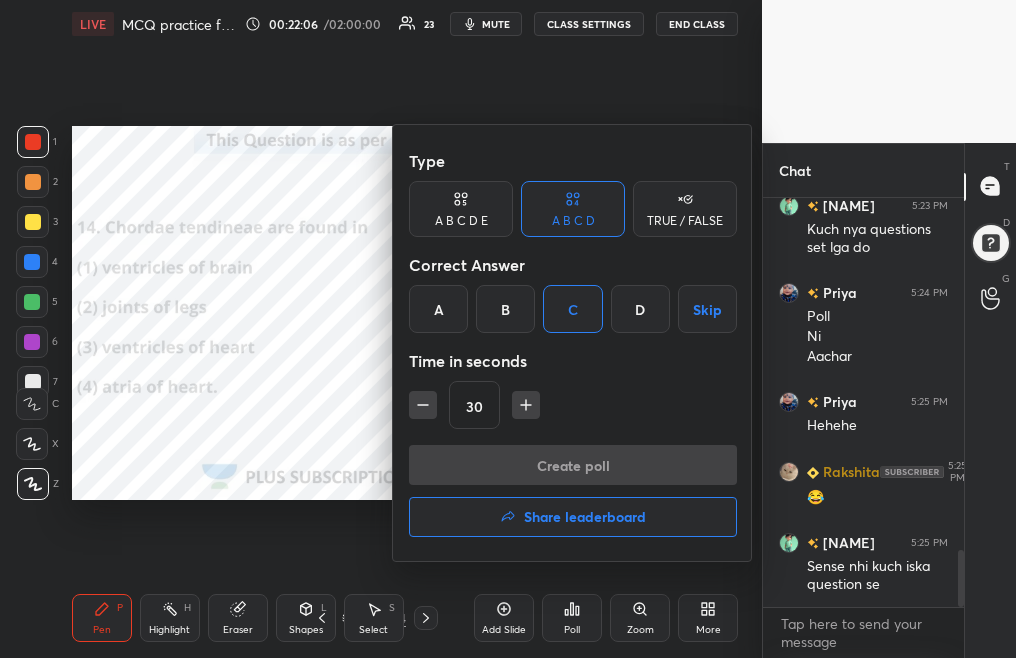 scroll, scrollTop: 361, scrollLeft: 195, axis: both 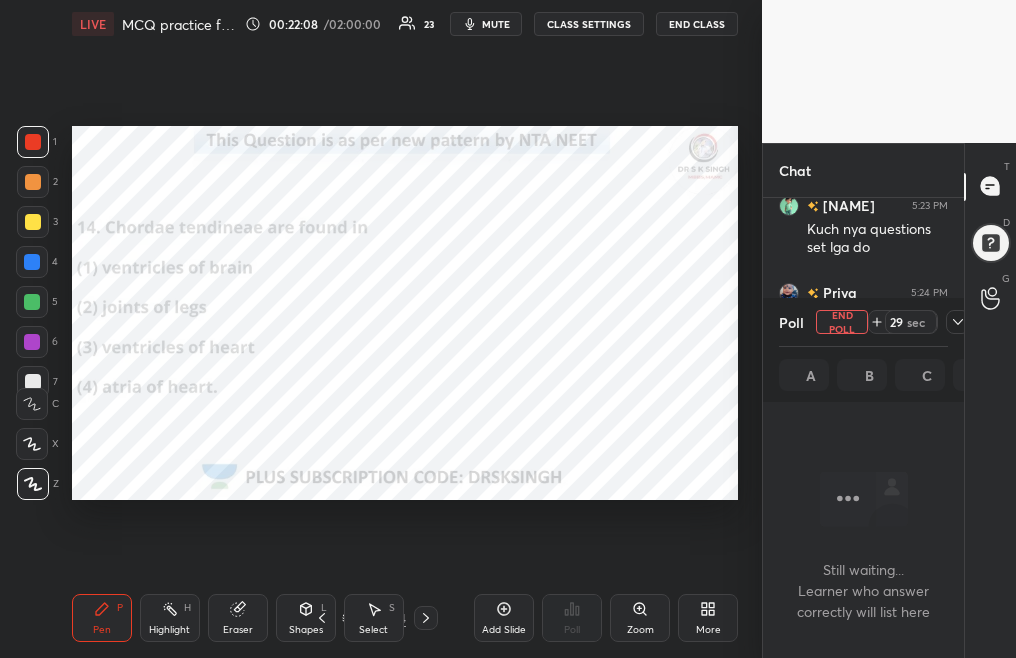 click on "mute" at bounding box center (486, 24) 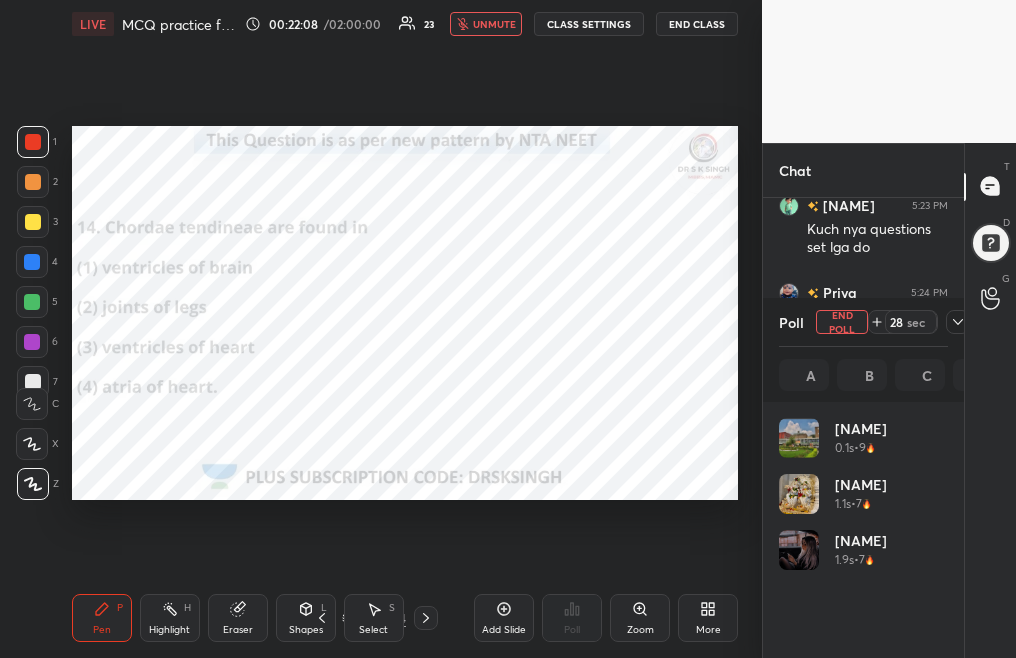 scroll, scrollTop: 7, scrollLeft: 7, axis: both 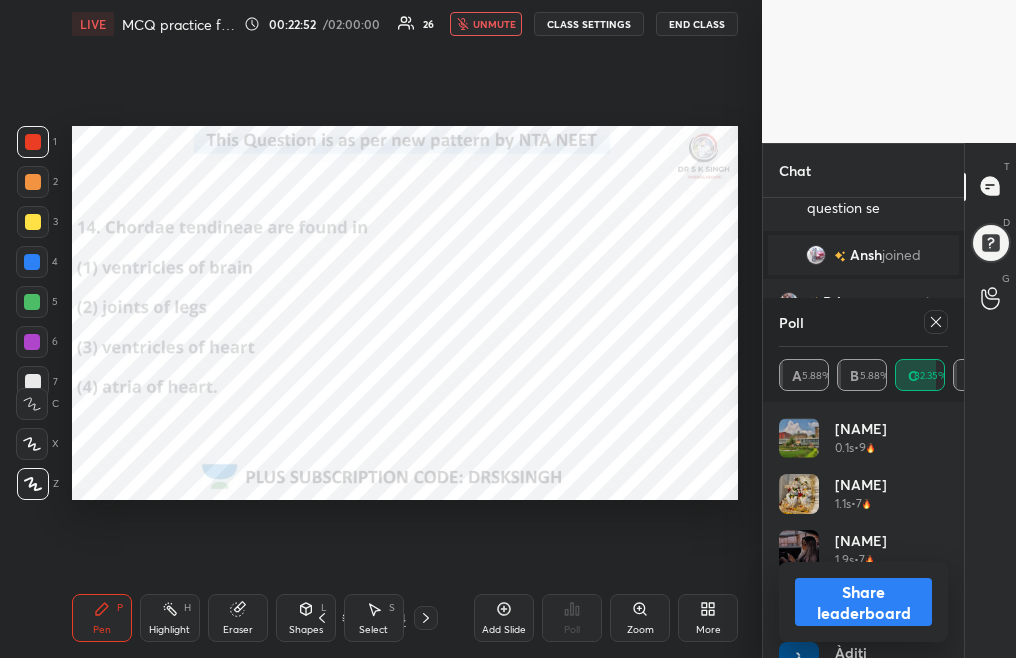 click on "unmute" at bounding box center [494, 24] 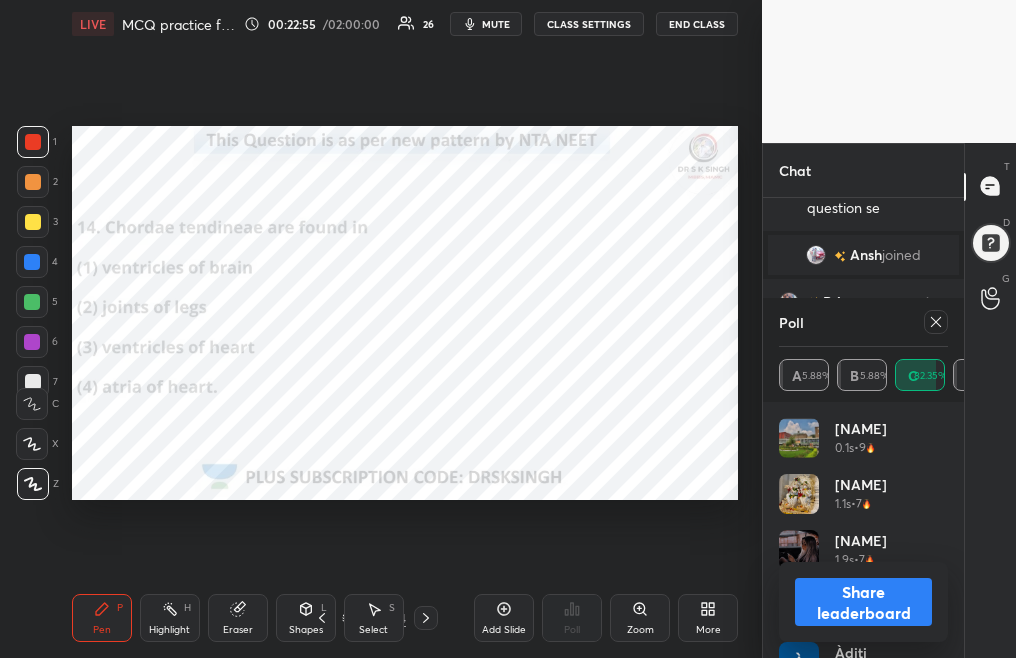 scroll, scrollTop: 2842, scrollLeft: 0, axis: vertical 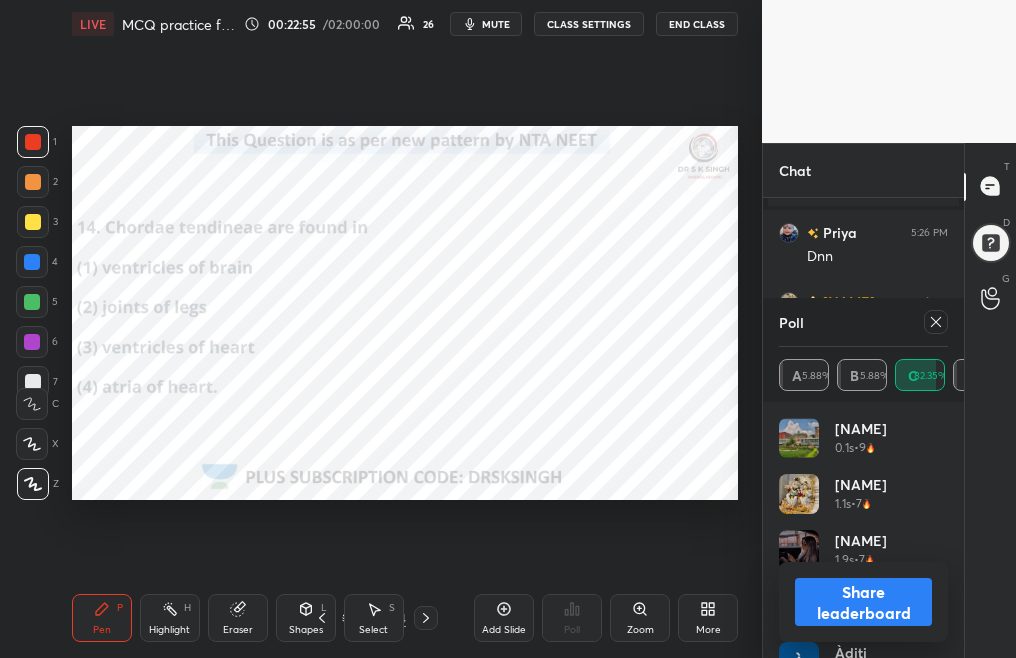 click 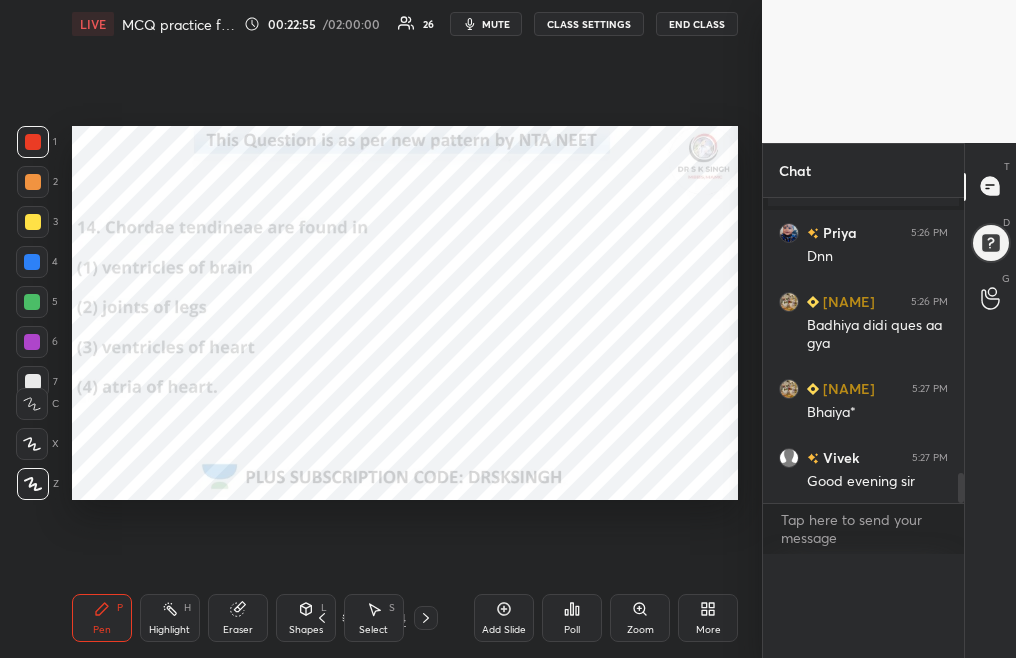 scroll, scrollTop: 1, scrollLeft: 7, axis: both 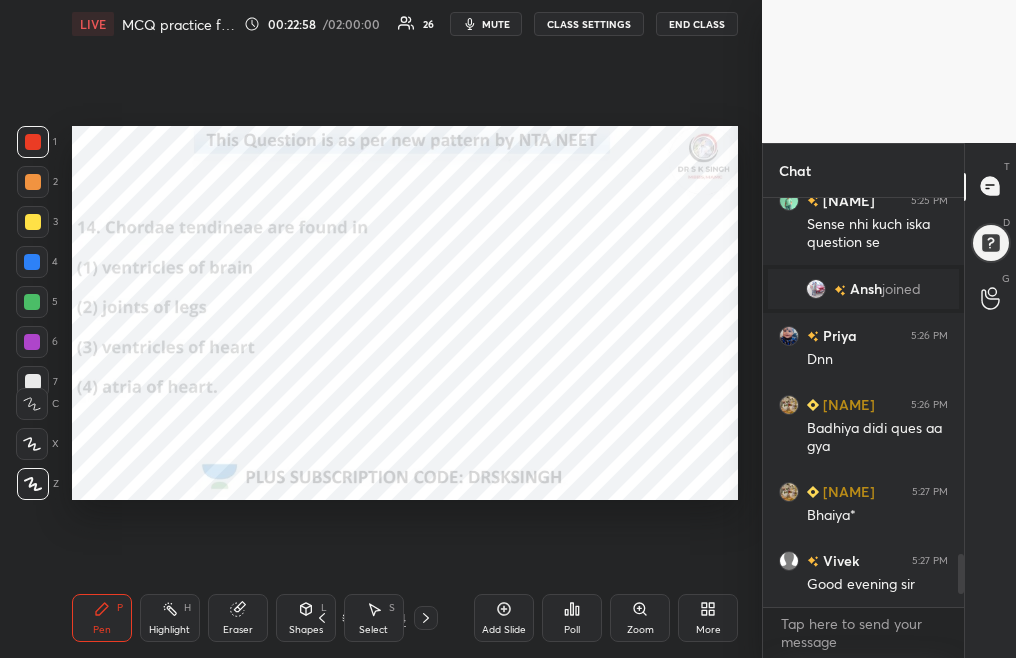 click 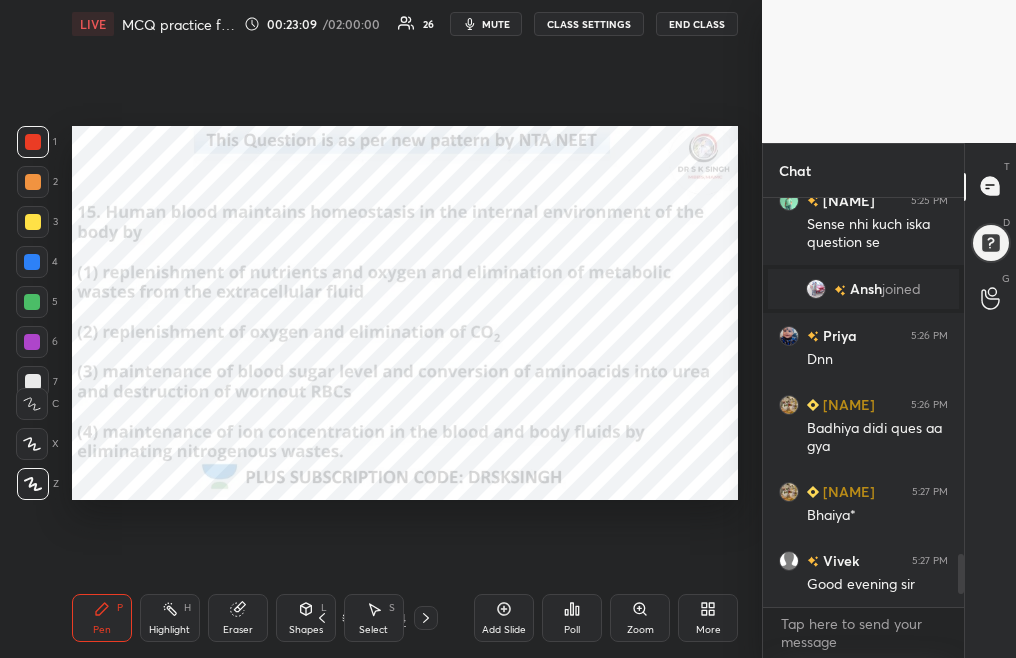 click on "mute" at bounding box center [496, 24] 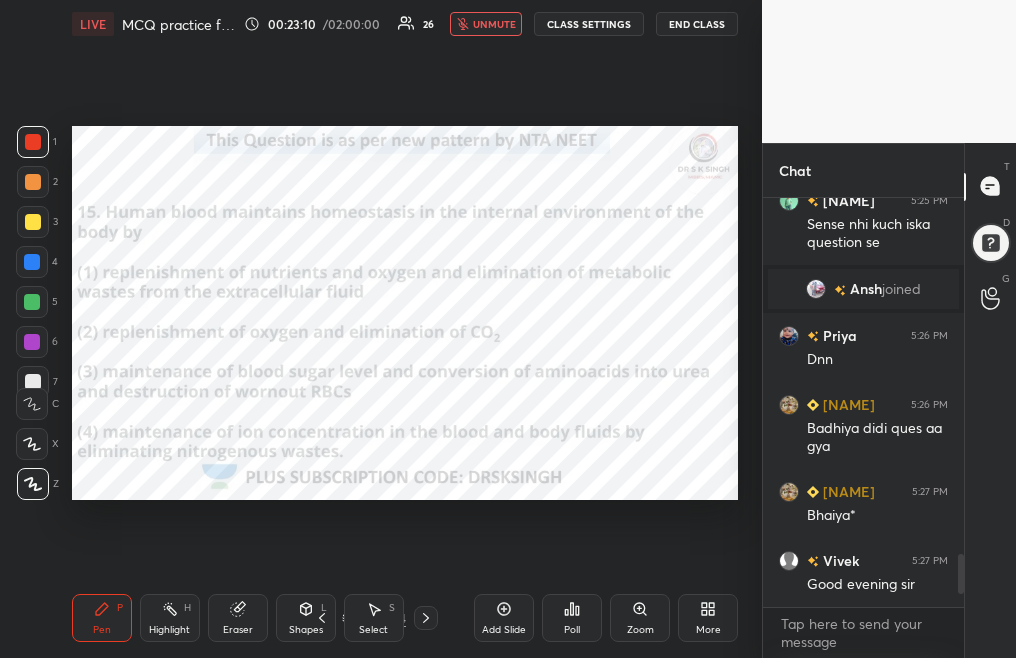 click on "Poll" at bounding box center (572, 630) 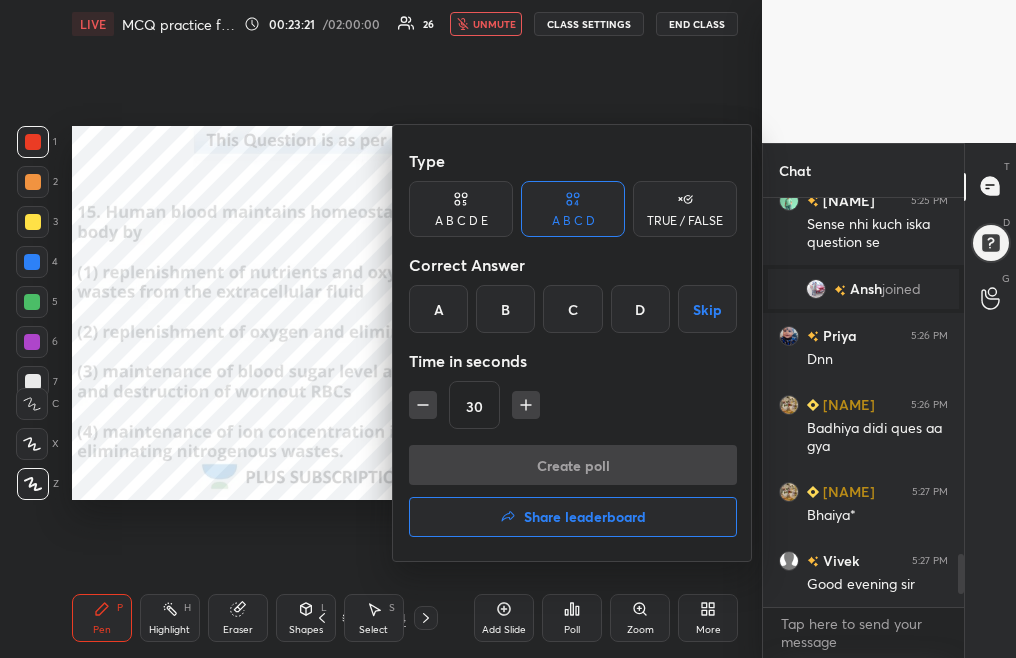 click on "D" at bounding box center (640, 309) 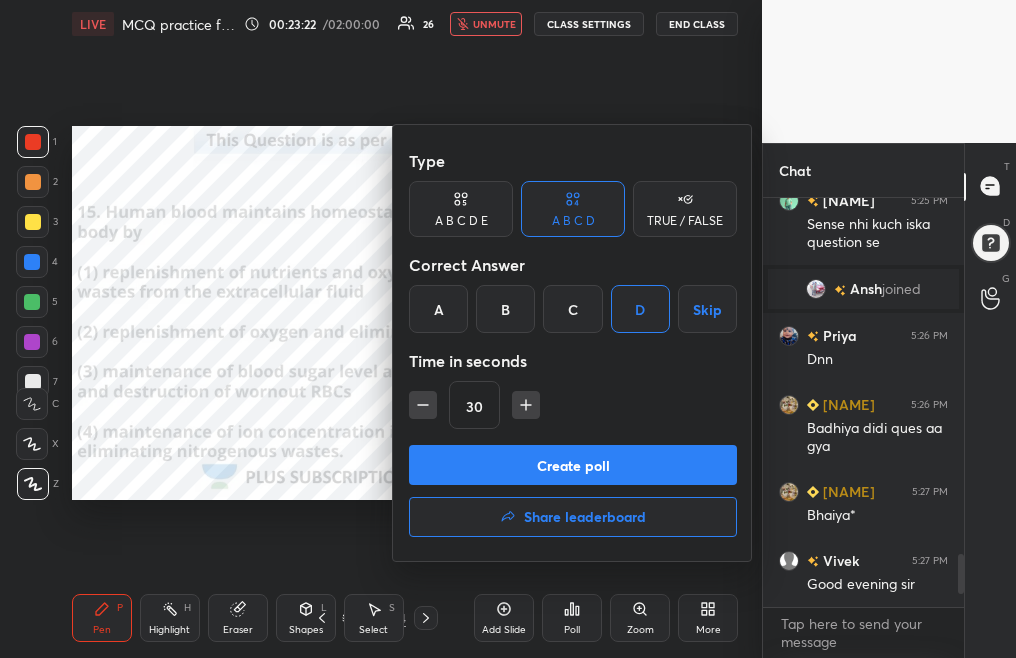 click on "Create poll" at bounding box center (573, 465) 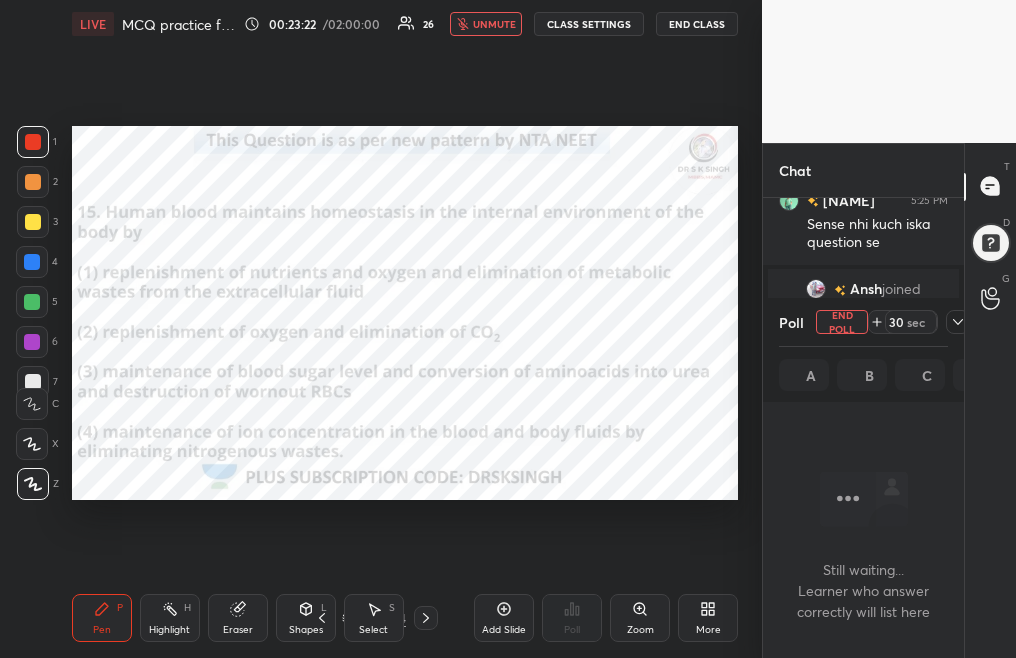 scroll, scrollTop: 310, scrollLeft: 195, axis: both 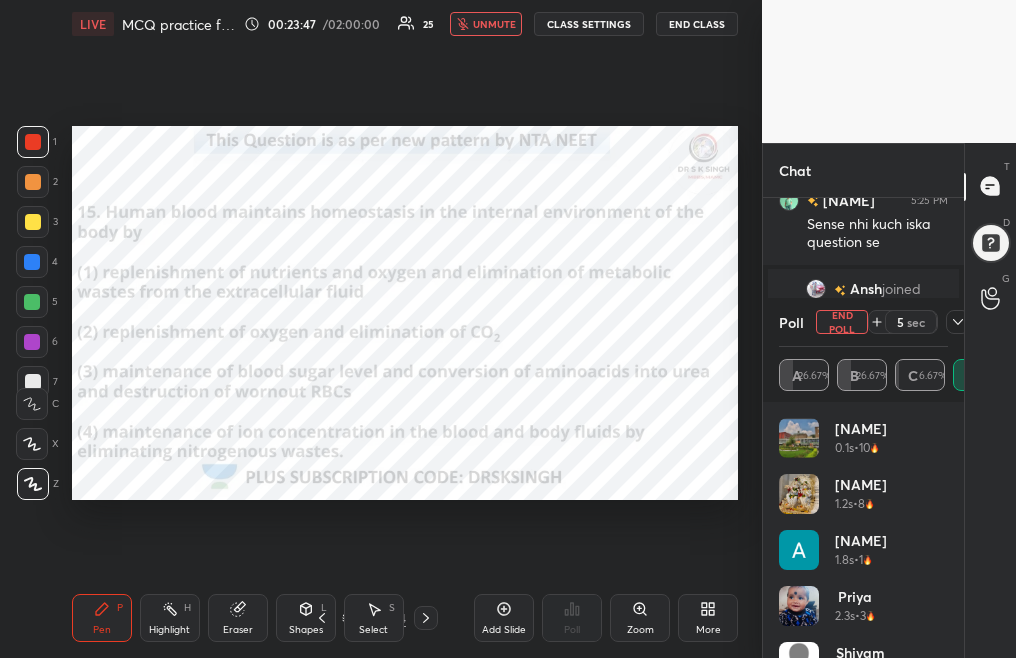 click on "unmute" at bounding box center [494, 24] 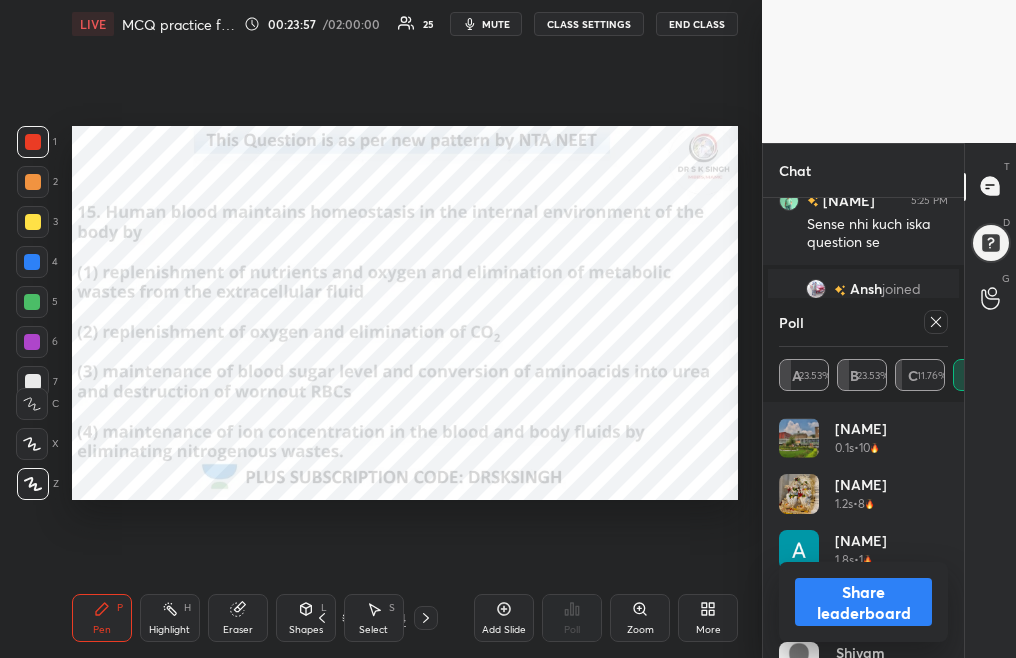 click on "Poll" at bounding box center (863, 322) 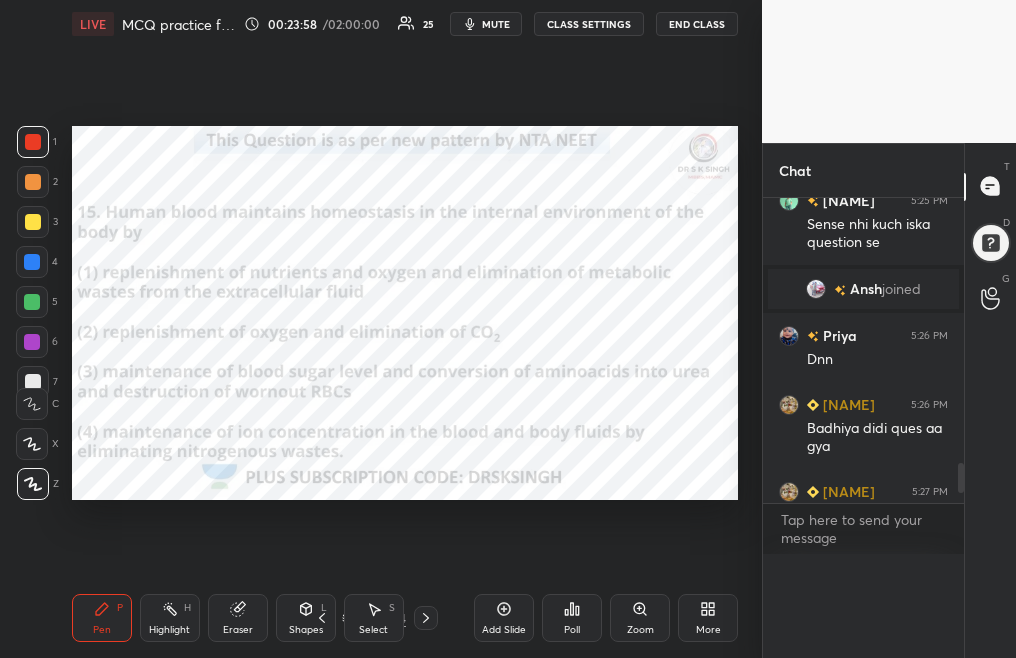 scroll, scrollTop: 0, scrollLeft: 0, axis: both 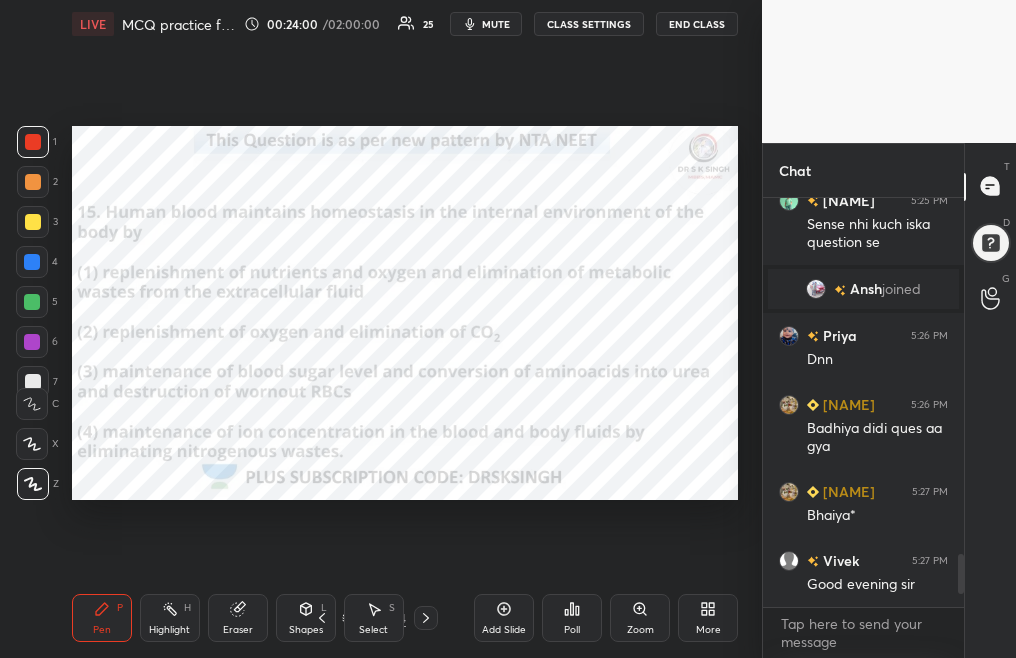 click 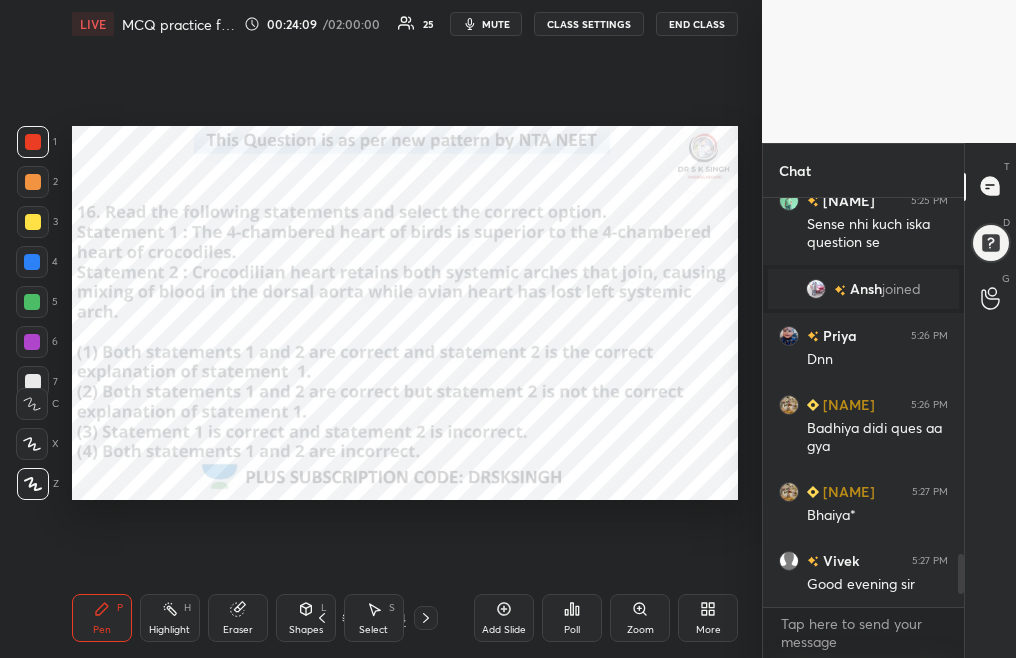 click on "mute" at bounding box center (496, 24) 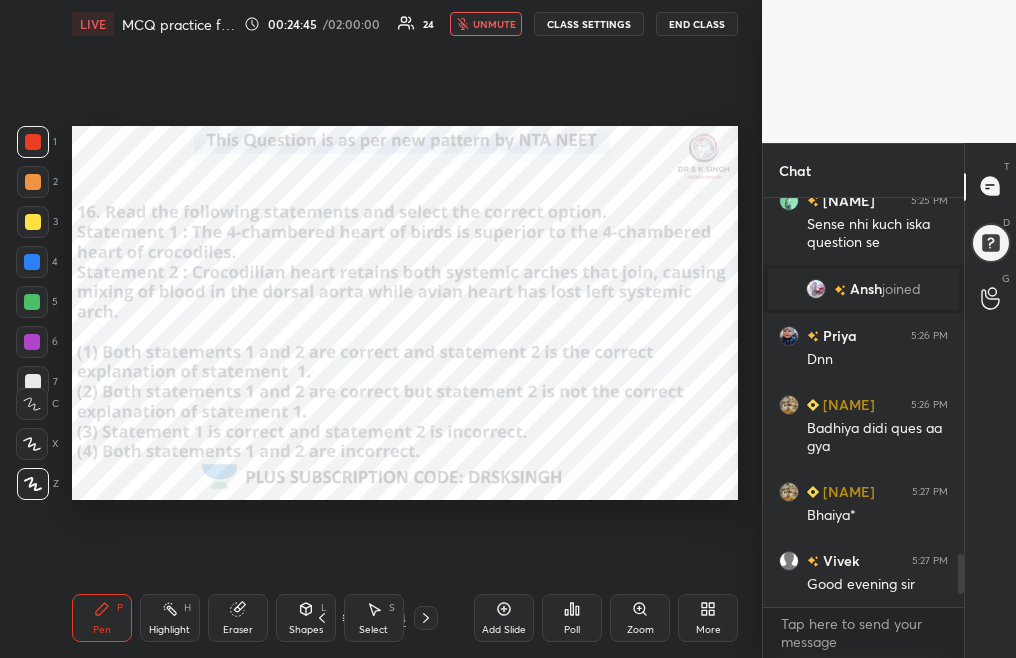 click on "Poll" at bounding box center (572, 618) 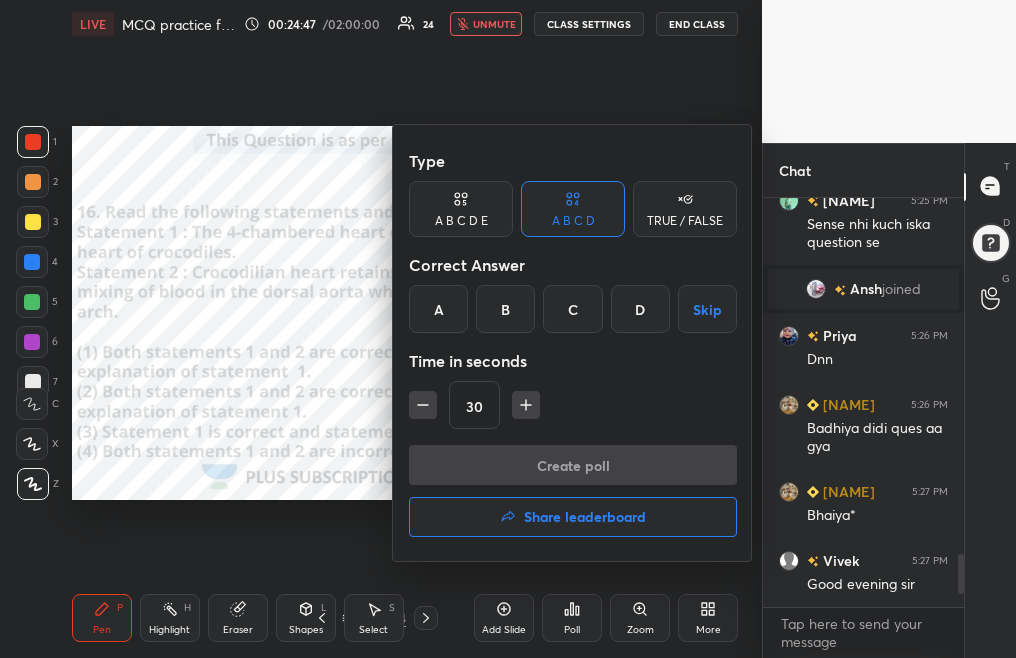 click on "A" at bounding box center [438, 309] 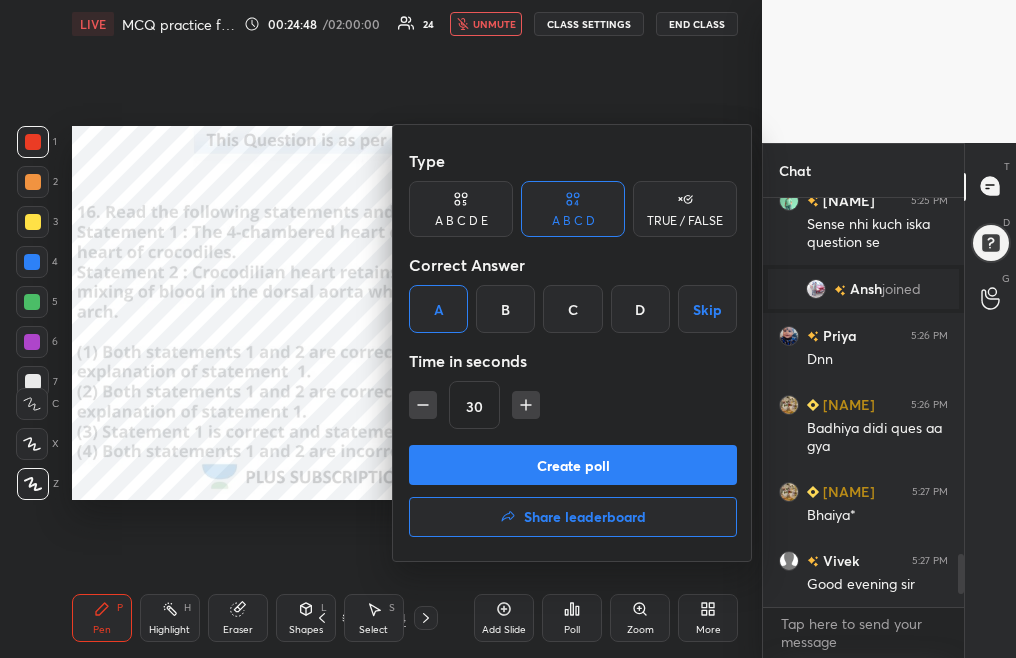 click on "Create poll" at bounding box center (573, 465) 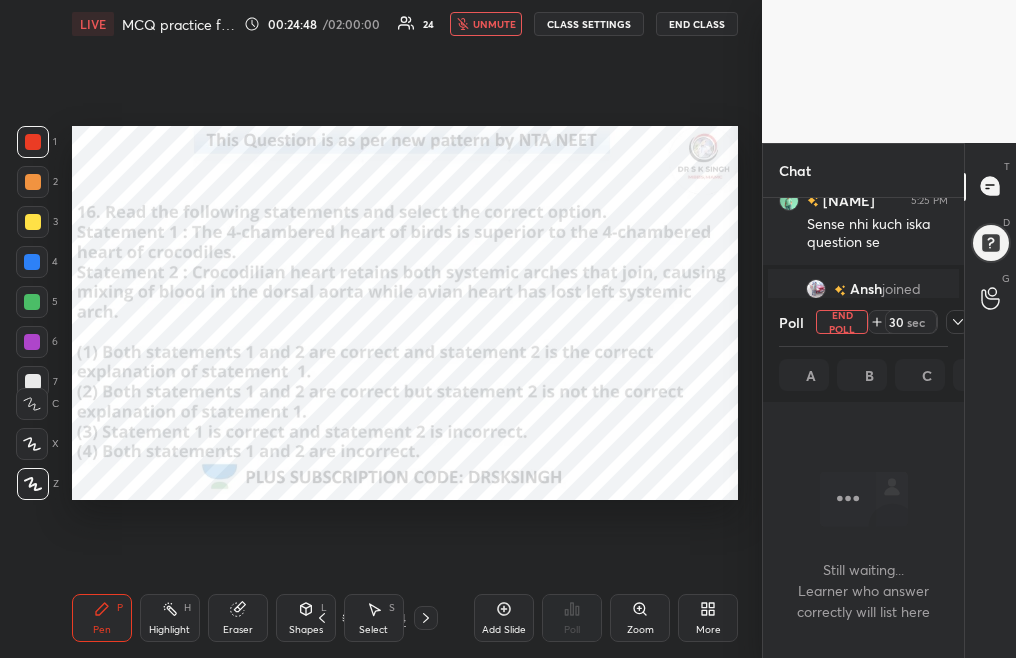scroll, scrollTop: 310, scrollLeft: 195, axis: both 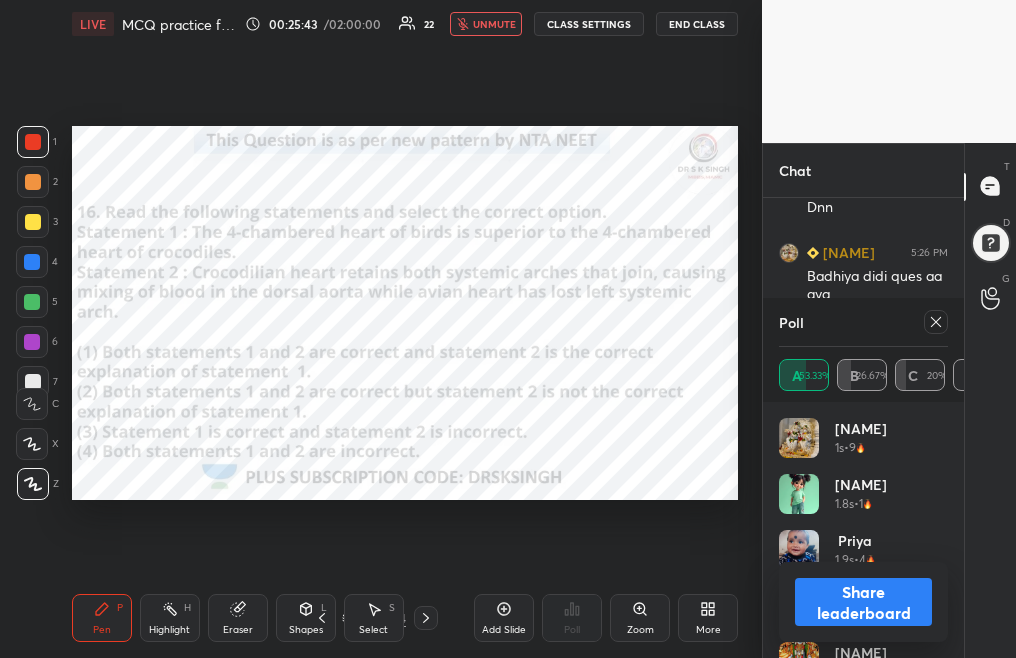 click on "unmute" at bounding box center (494, 24) 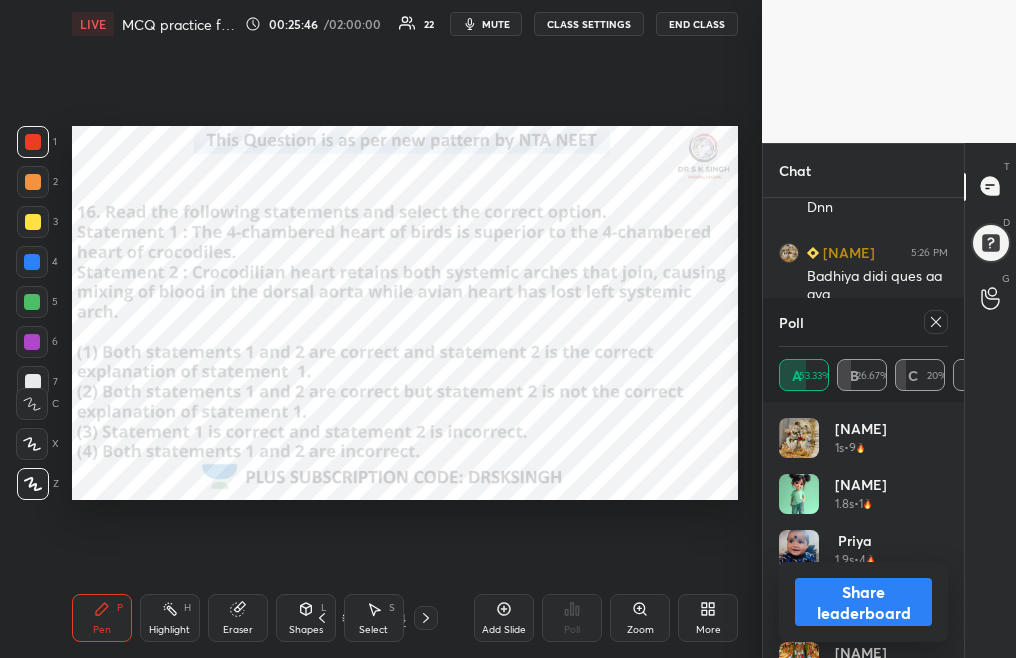 click 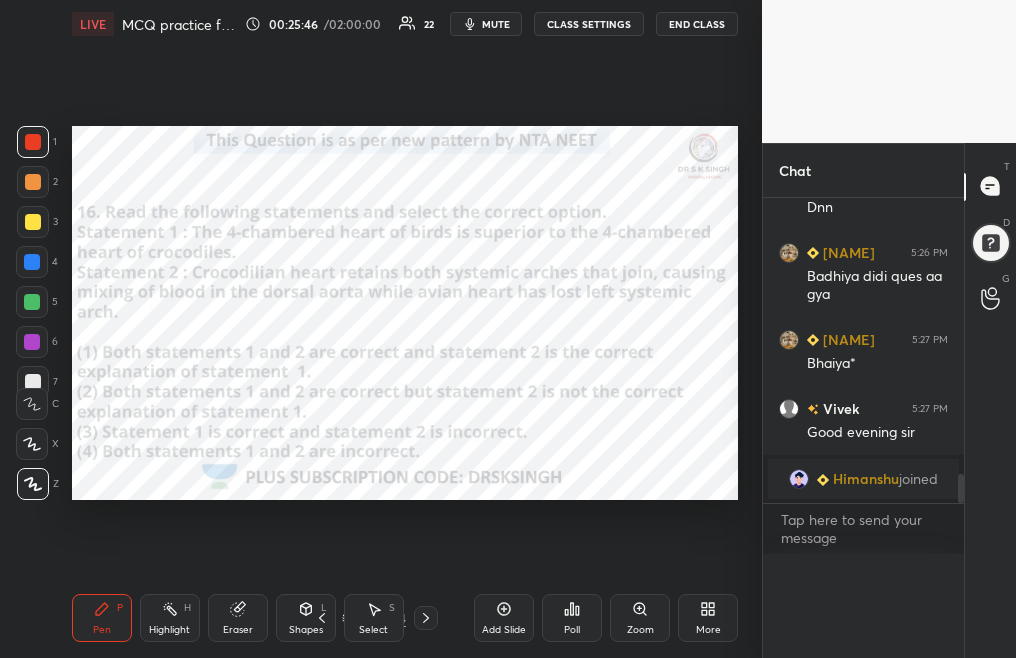scroll, scrollTop: 0, scrollLeft: 0, axis: both 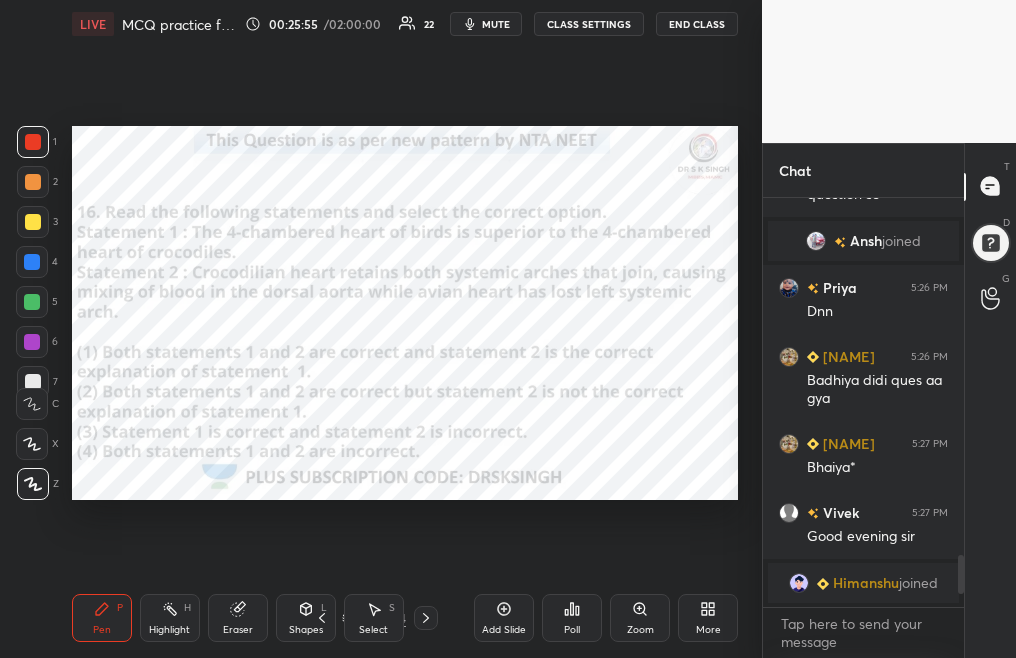 click 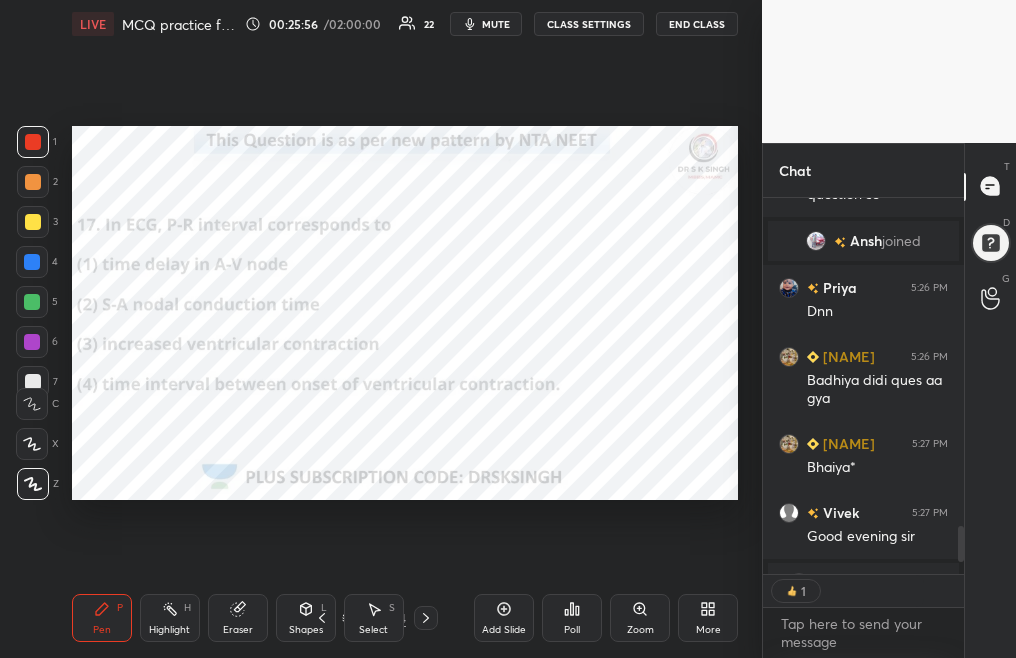 scroll, scrollTop: 370, scrollLeft: 195, axis: both 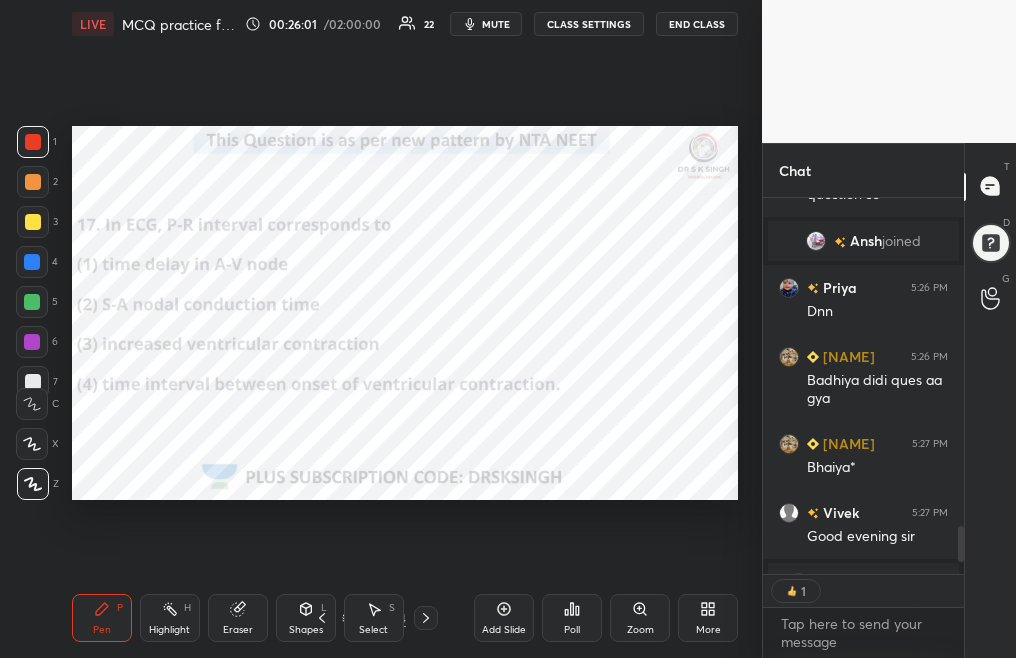 click on "mute" at bounding box center [496, 24] 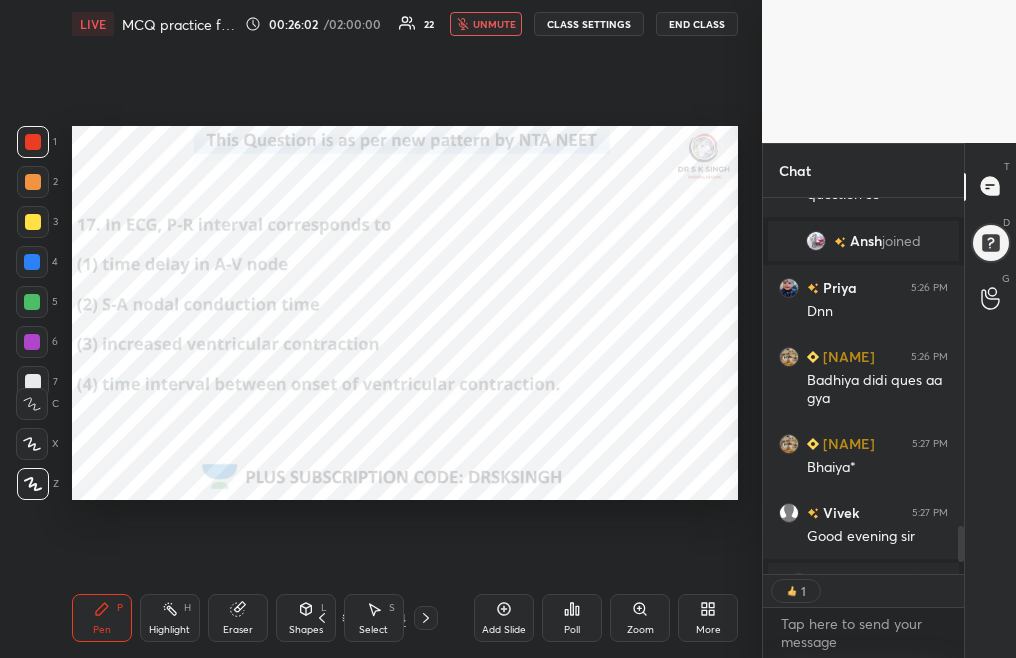 click on "Poll" at bounding box center (572, 618) 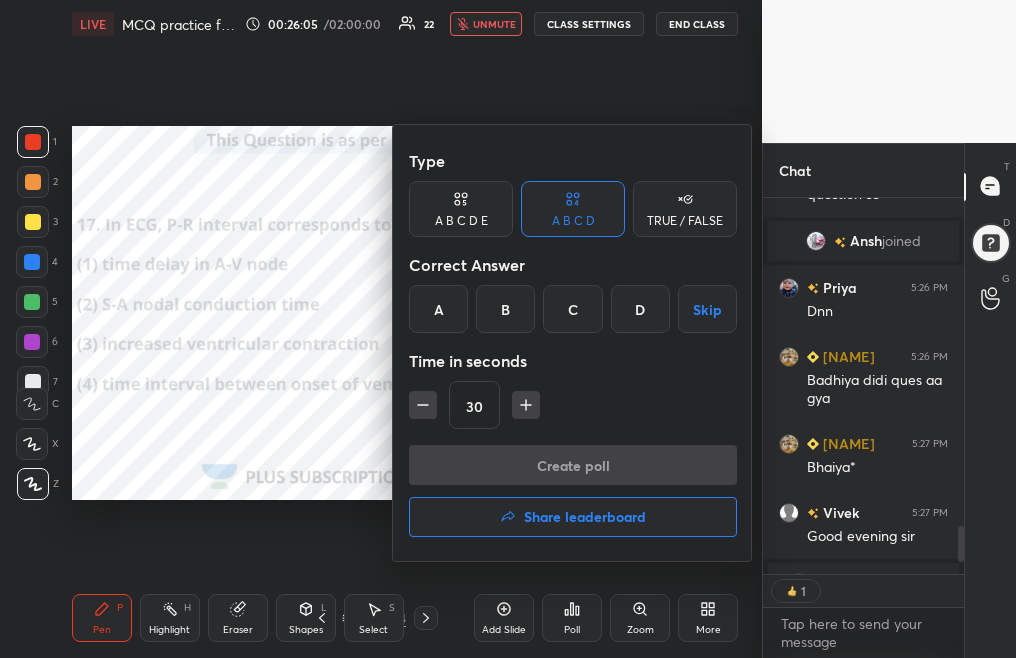 click on "A" at bounding box center (438, 309) 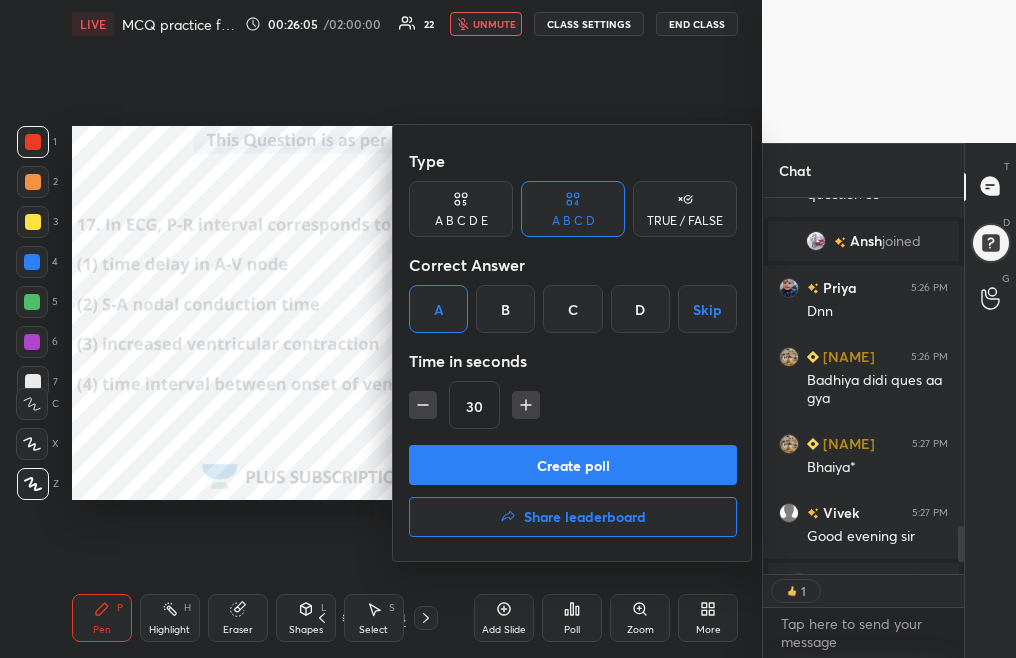 click on "Create poll" at bounding box center [573, 465] 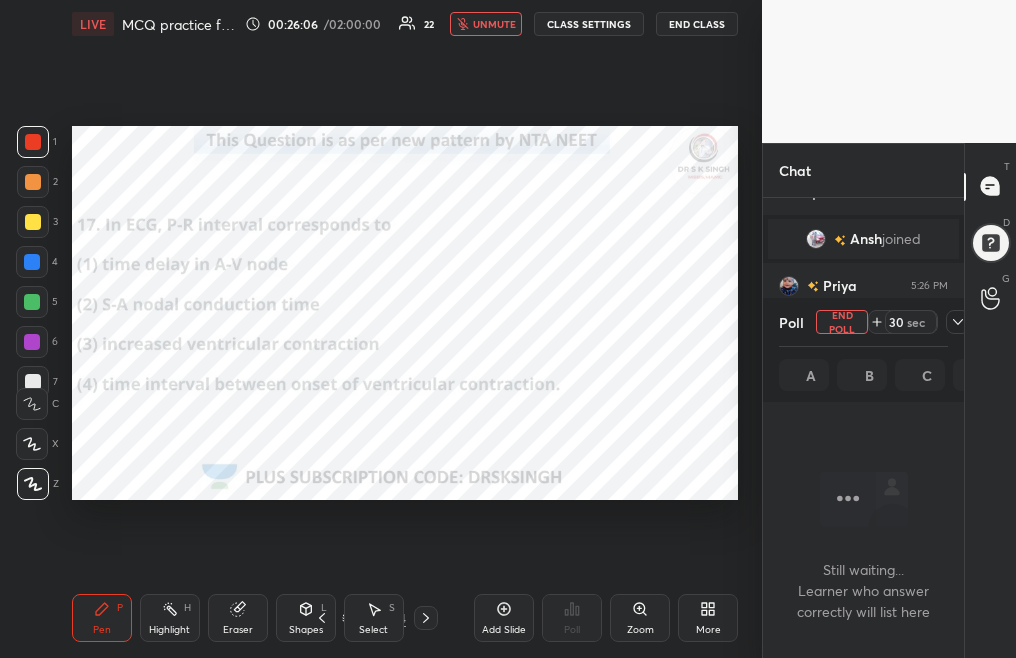 scroll, scrollTop: 341, scrollLeft: 195, axis: both 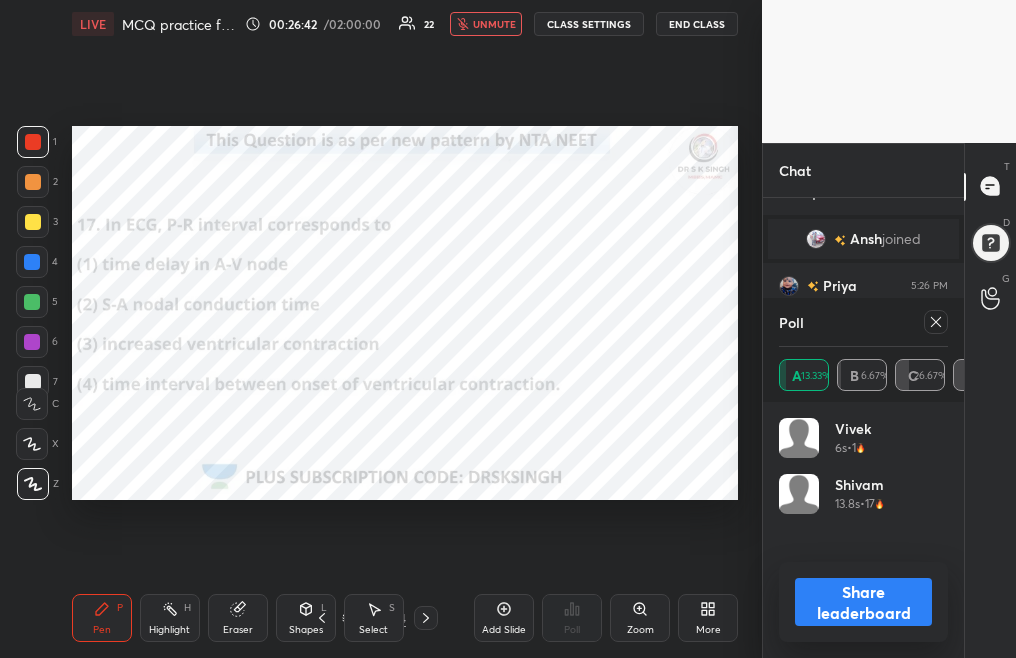 click on "unmute" at bounding box center (494, 24) 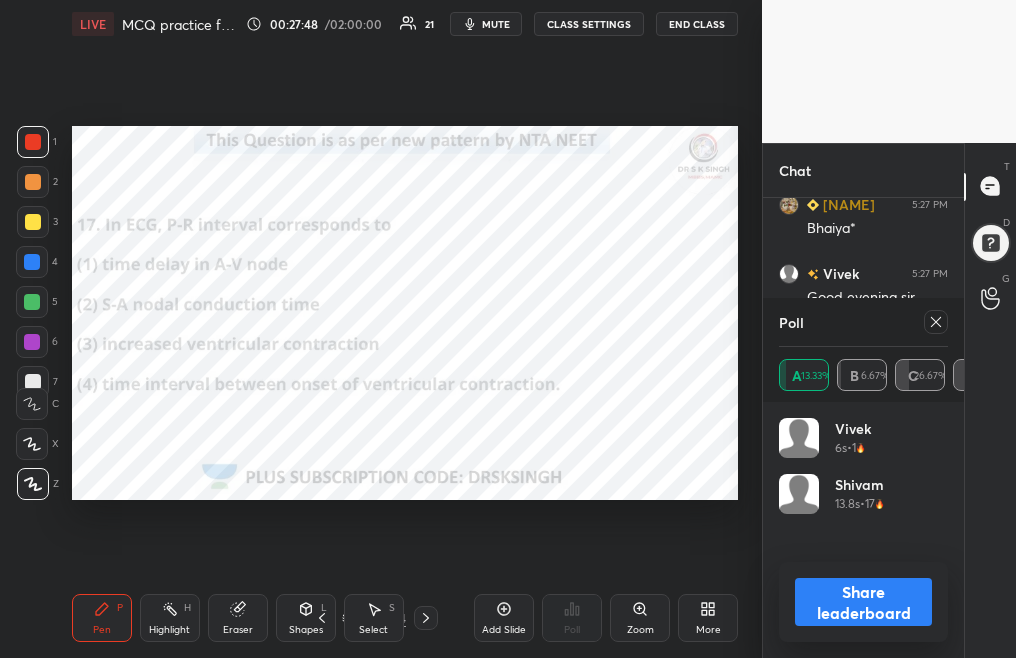 scroll, scrollTop: 2940, scrollLeft: 0, axis: vertical 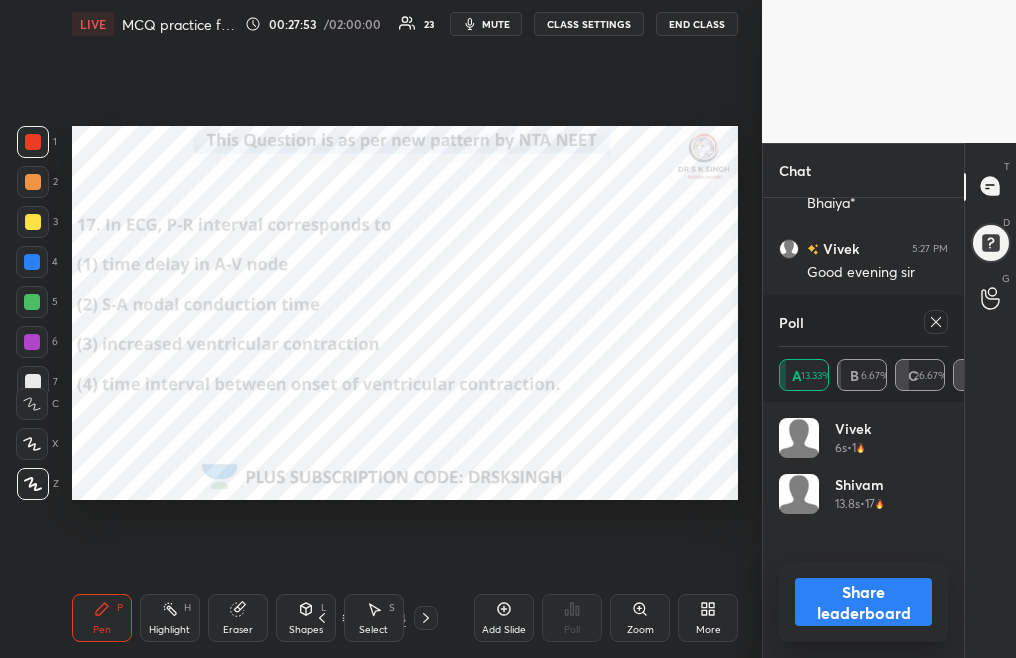 click at bounding box center [936, 322] 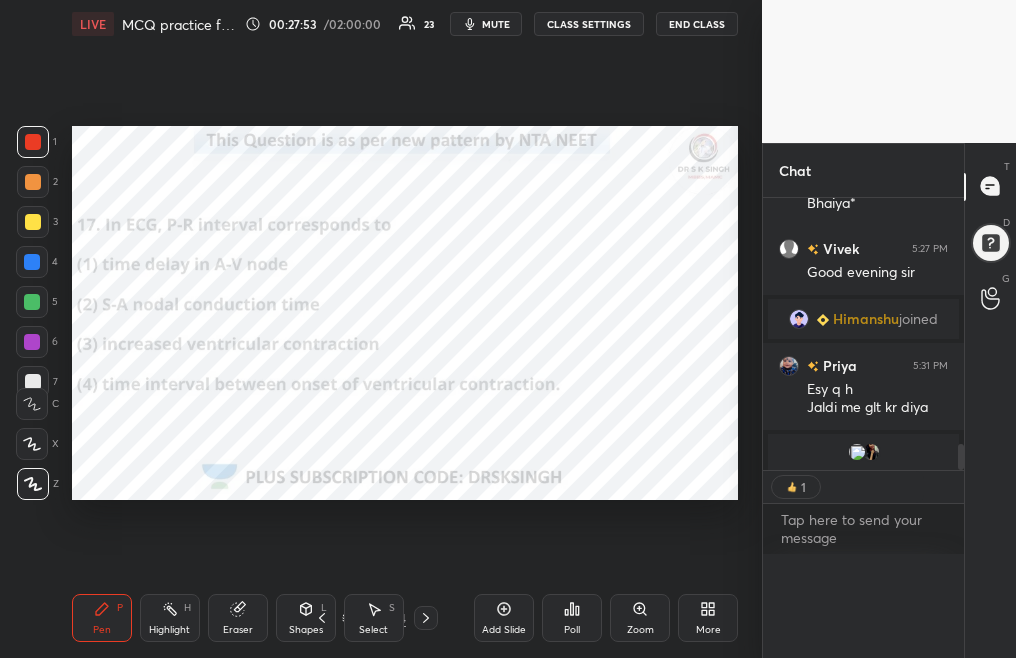 scroll, scrollTop: 0, scrollLeft: 0, axis: both 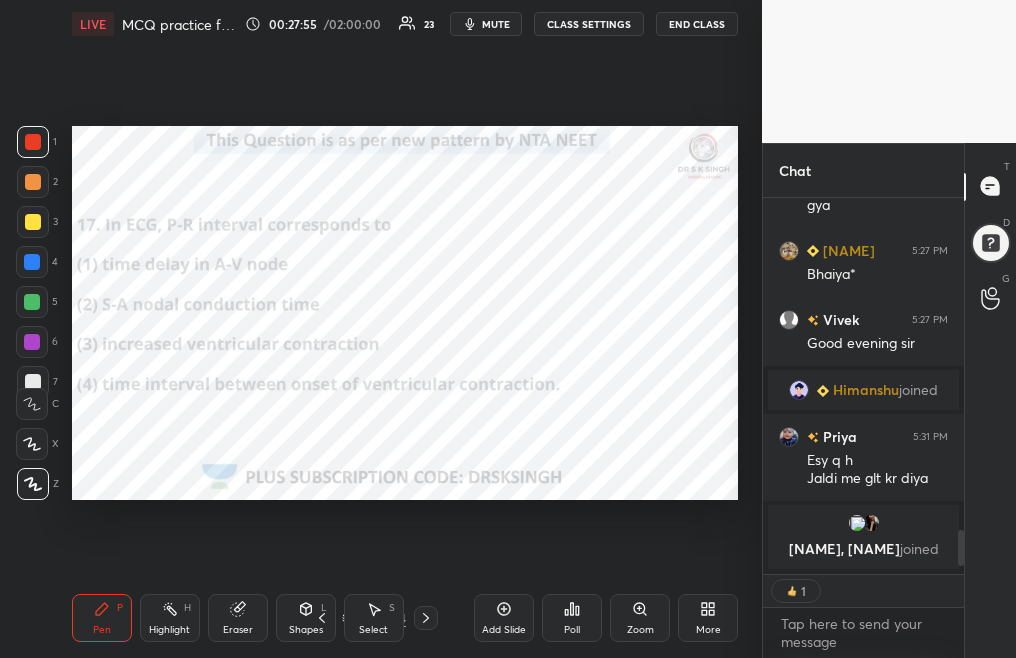 click 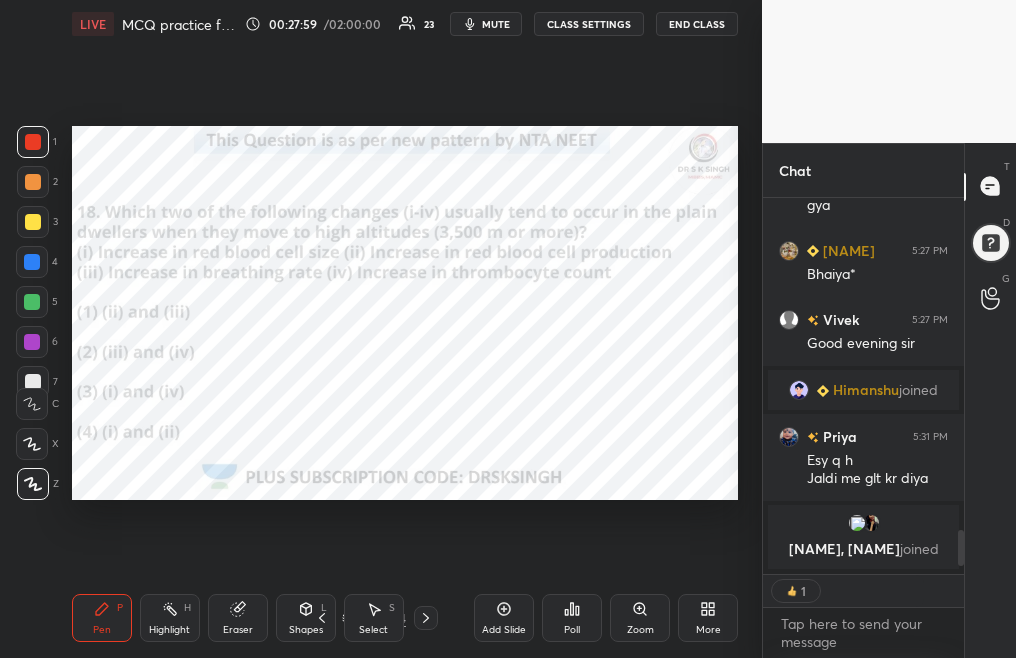 scroll, scrollTop: 7, scrollLeft: 7, axis: both 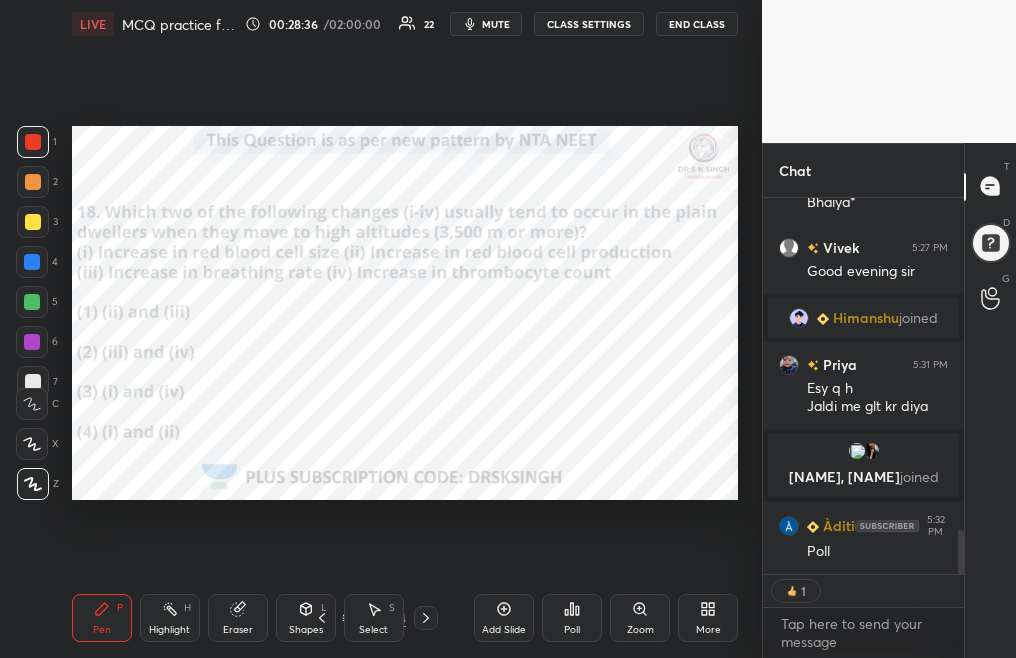 click on "Poll" at bounding box center [572, 618] 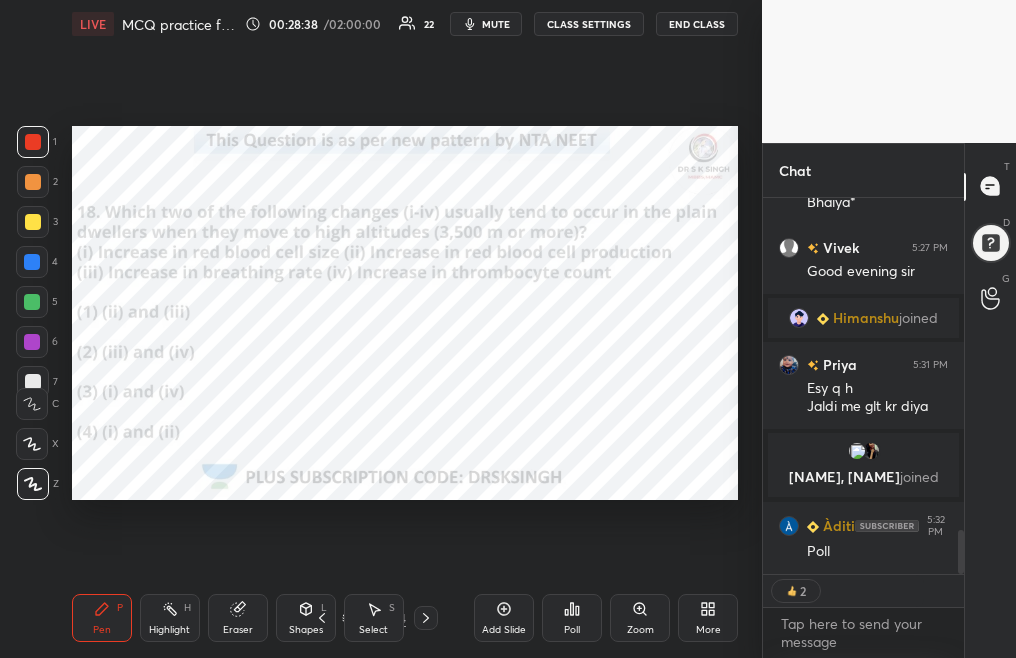 click on "Poll" at bounding box center [572, 630] 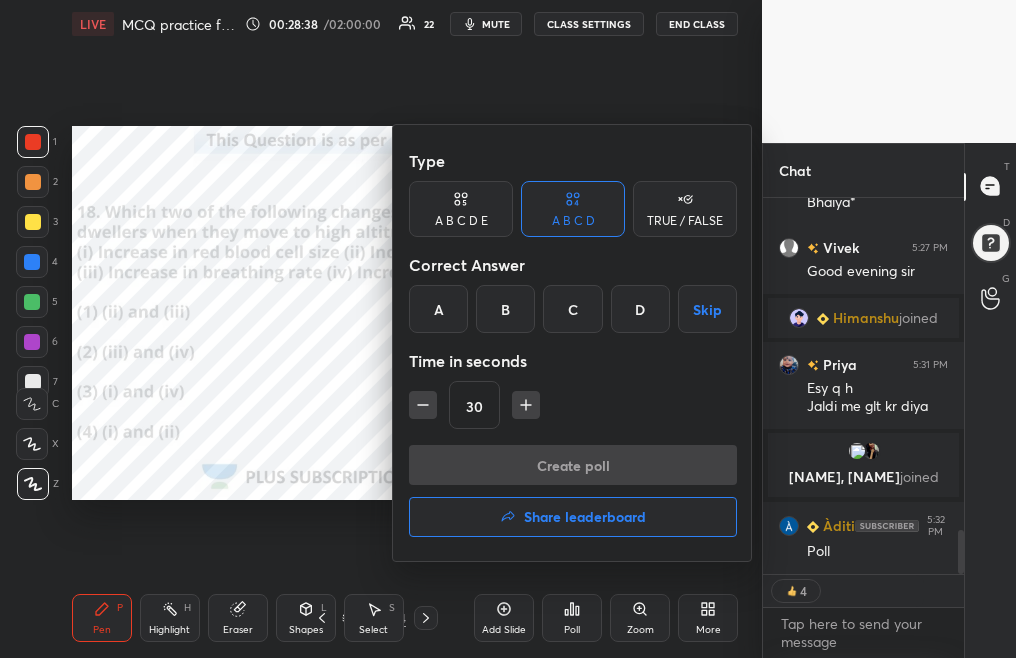 click on "A" at bounding box center (438, 309) 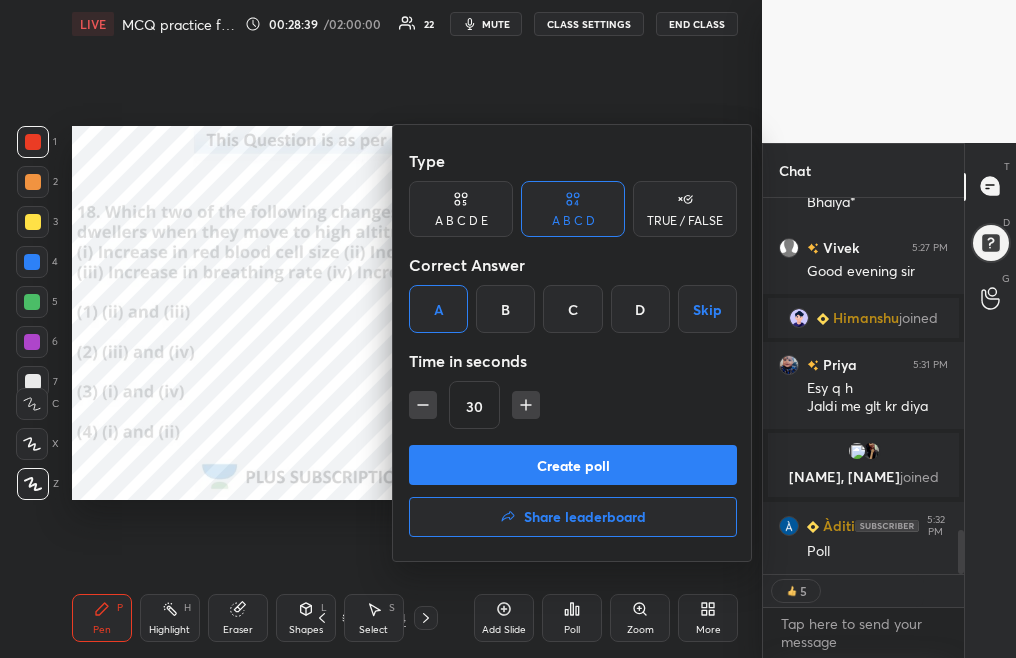click on "Create poll" at bounding box center [573, 465] 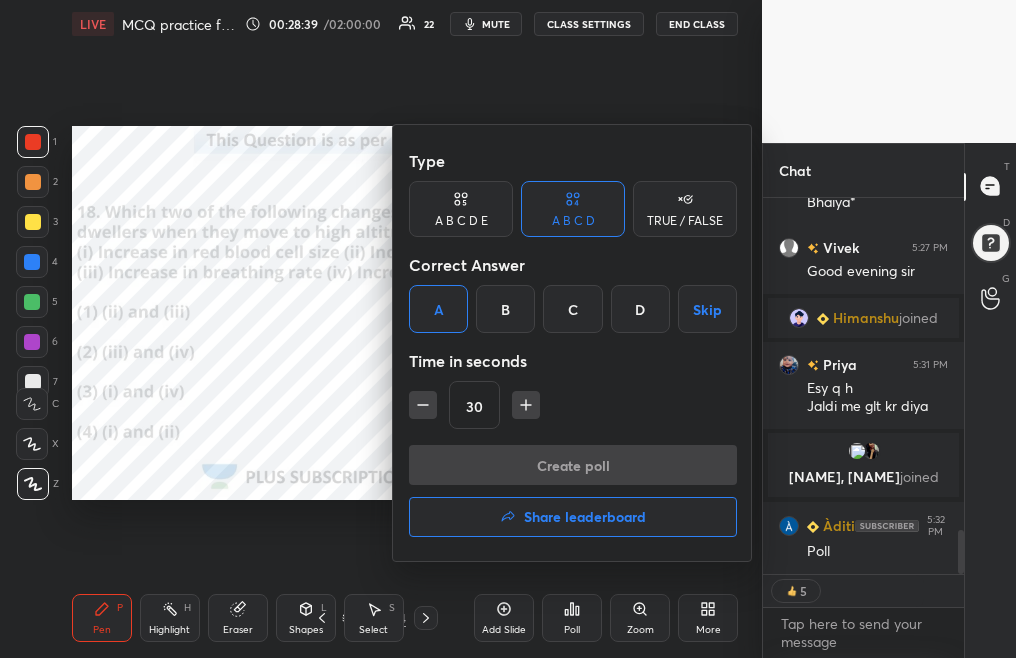 scroll, scrollTop: 328, scrollLeft: 195, axis: both 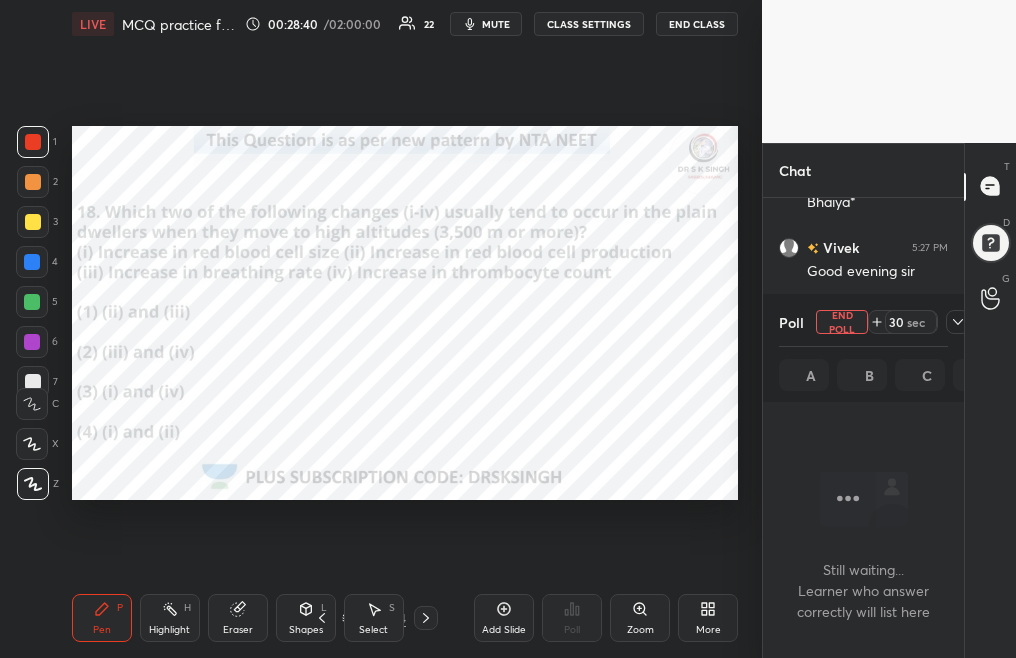 click on "mute" at bounding box center (486, 24) 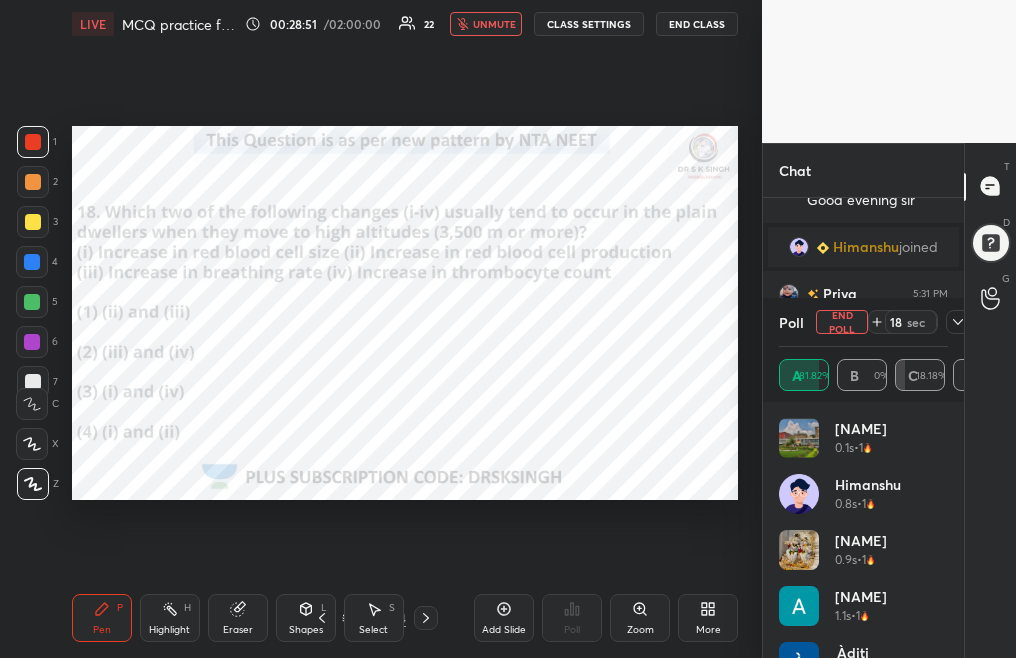 click on "unmute" at bounding box center (494, 24) 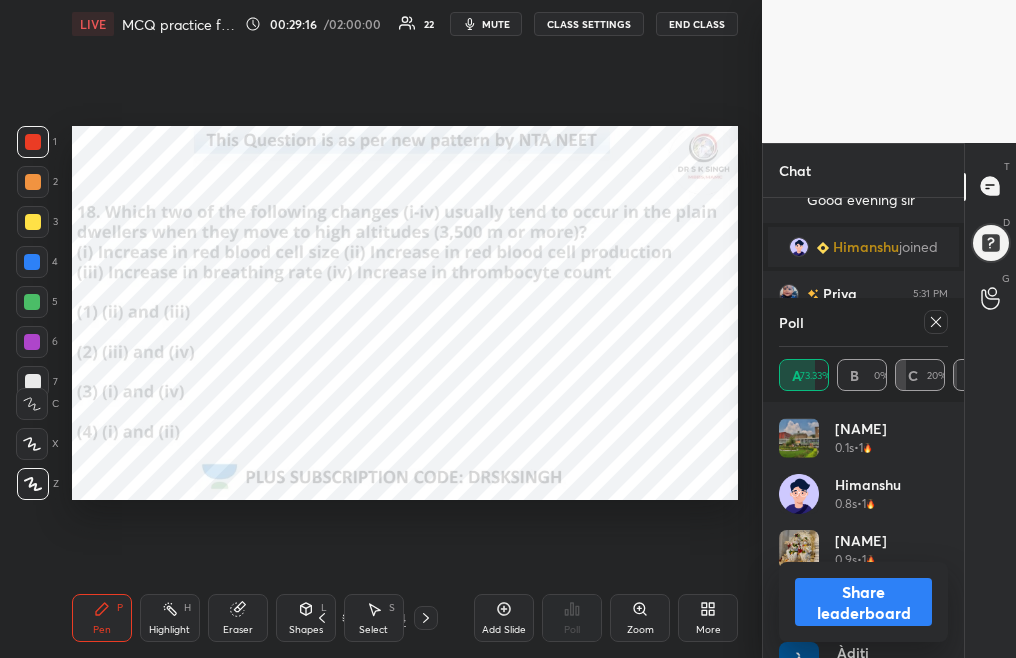 click 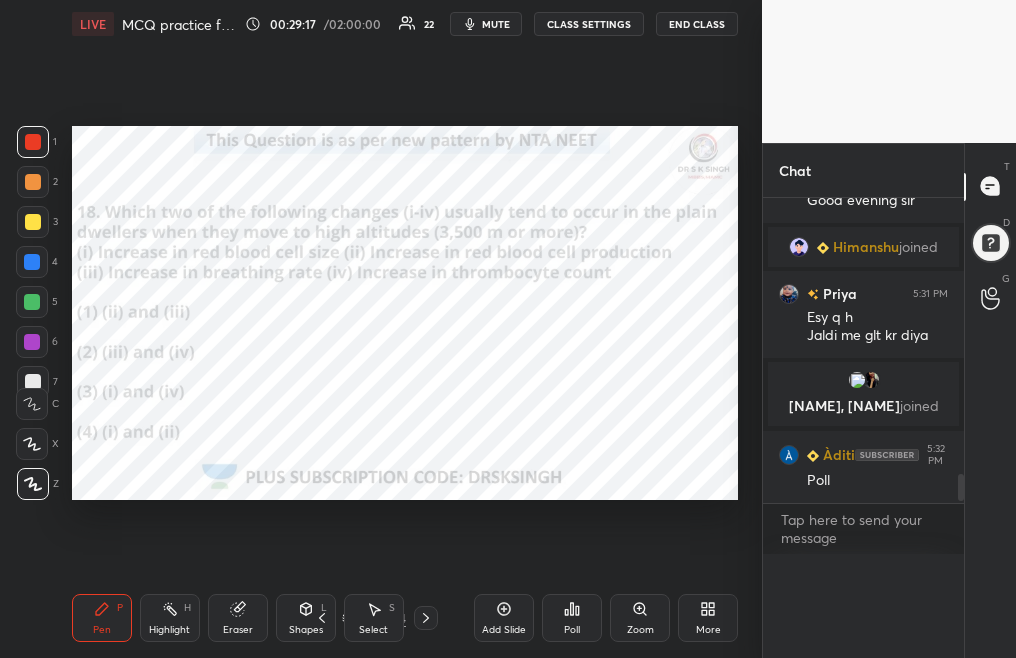 scroll, scrollTop: 0, scrollLeft: 0, axis: both 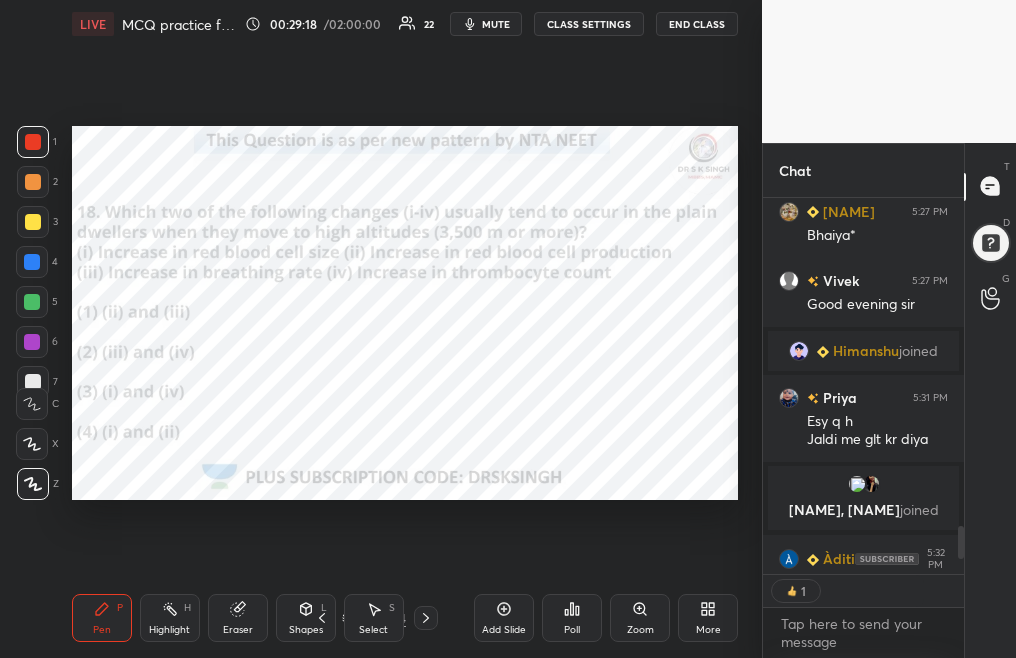 click at bounding box center [426, 618] 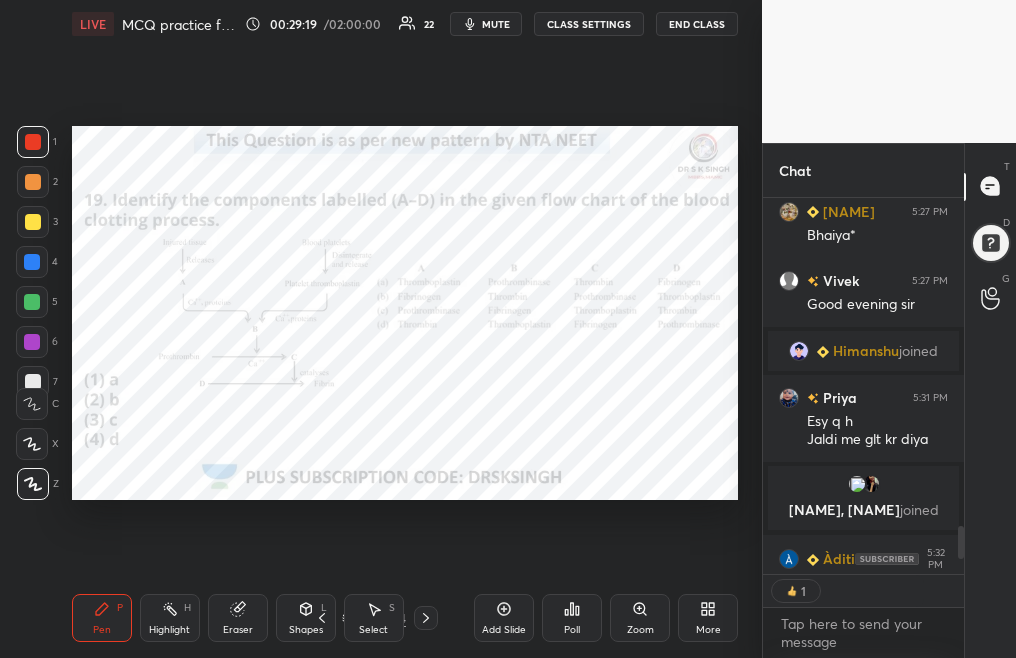 click 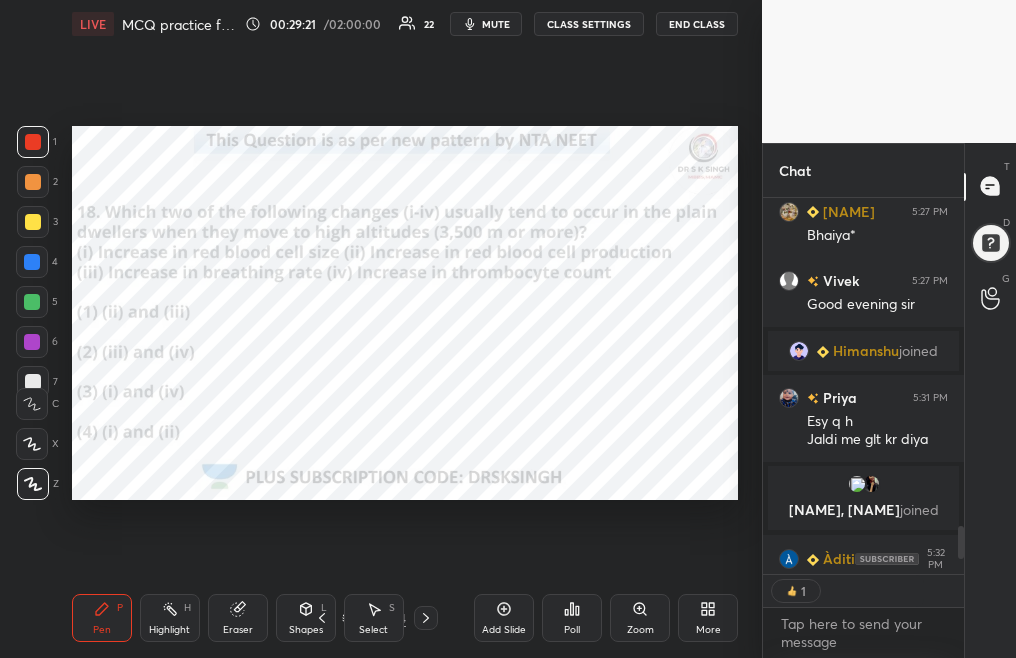 click at bounding box center (426, 618) 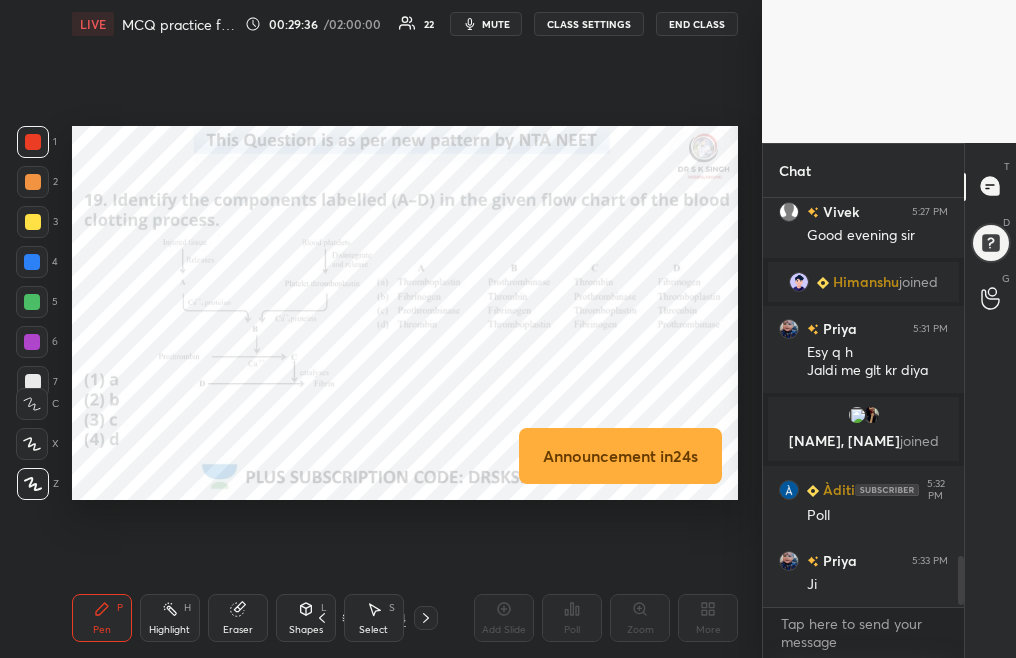 click on "mute" at bounding box center [496, 24] 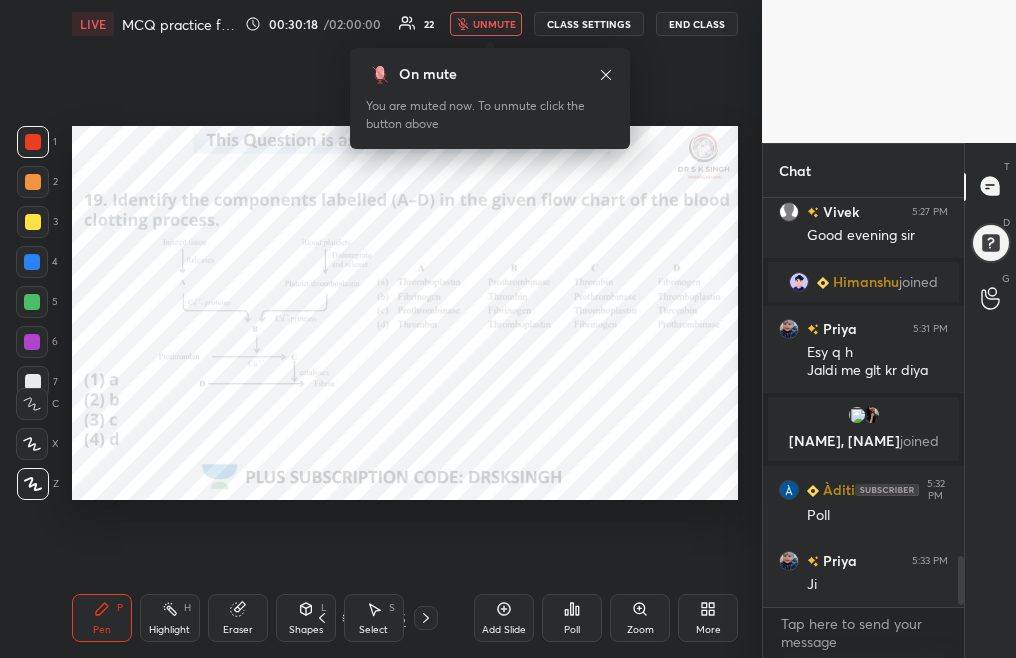click on "Poll" at bounding box center [572, 618] 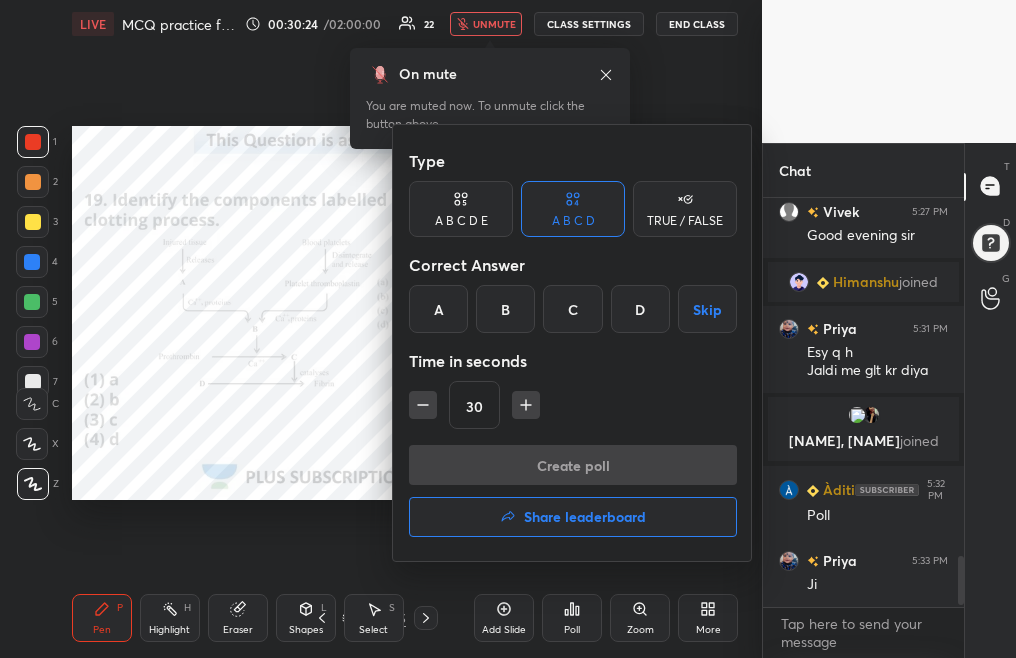 click on "A" at bounding box center [438, 309] 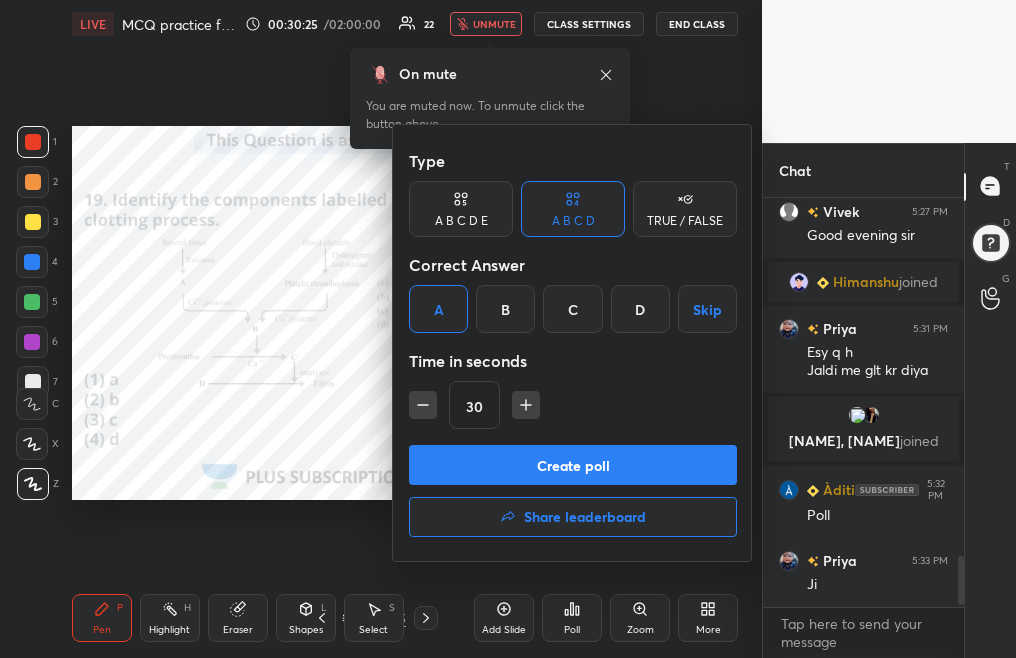 click on "Create poll" at bounding box center [573, 465] 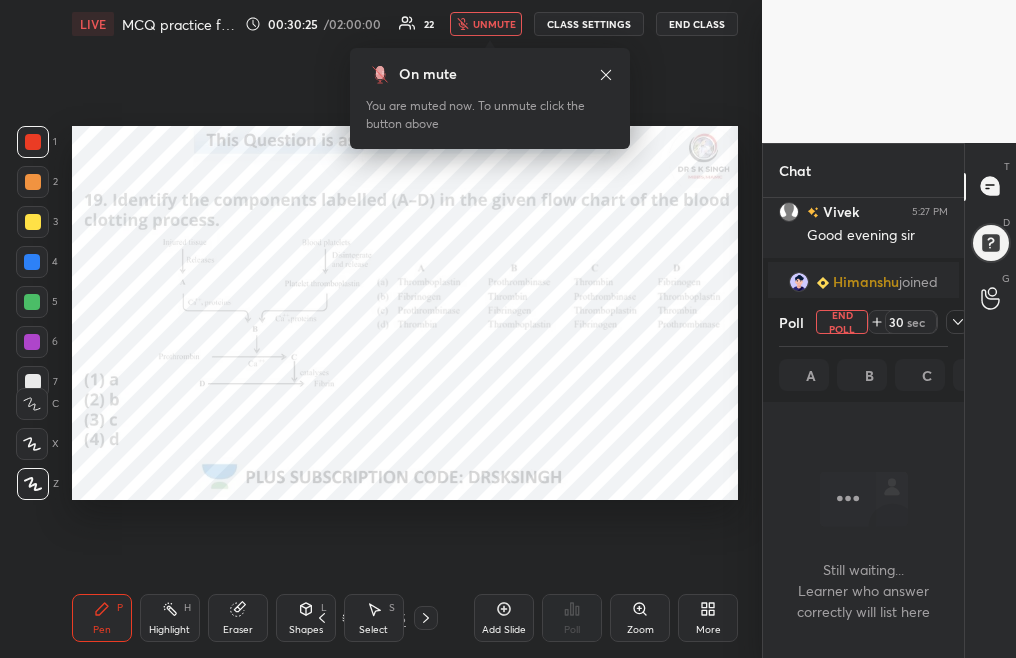 scroll, scrollTop: 305, scrollLeft: 195, axis: both 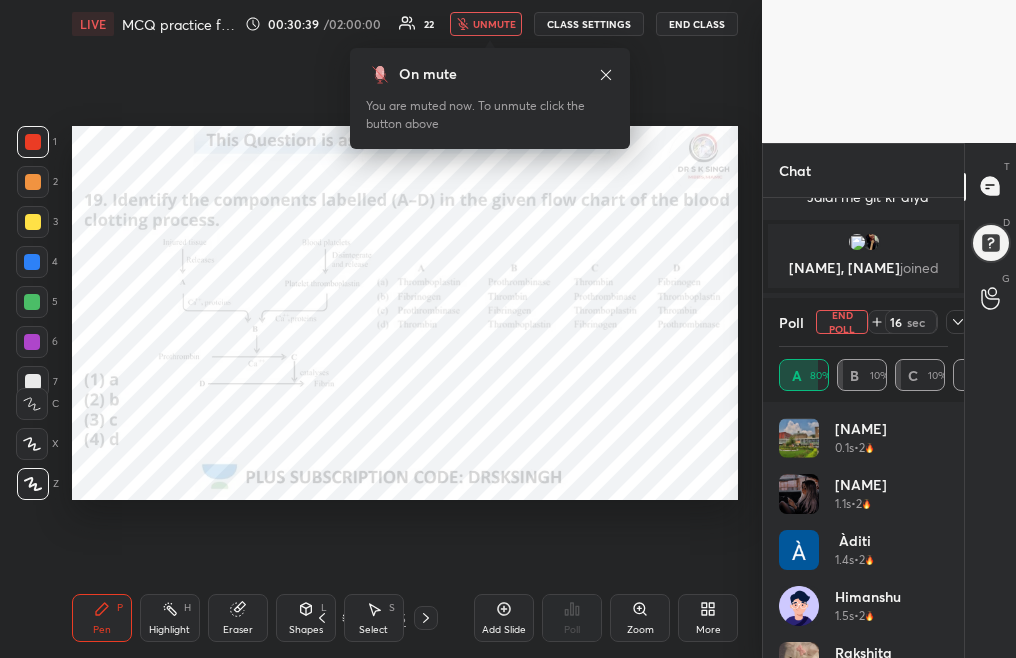 click on "unmute" at bounding box center [494, 24] 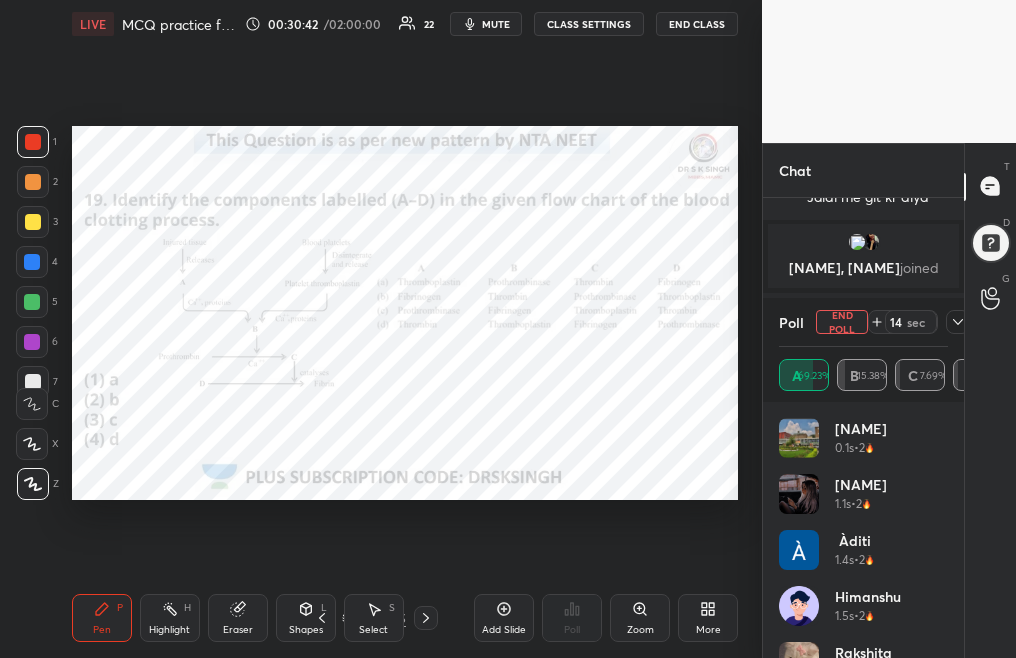 scroll, scrollTop: 0, scrollLeft: 1, axis: horizontal 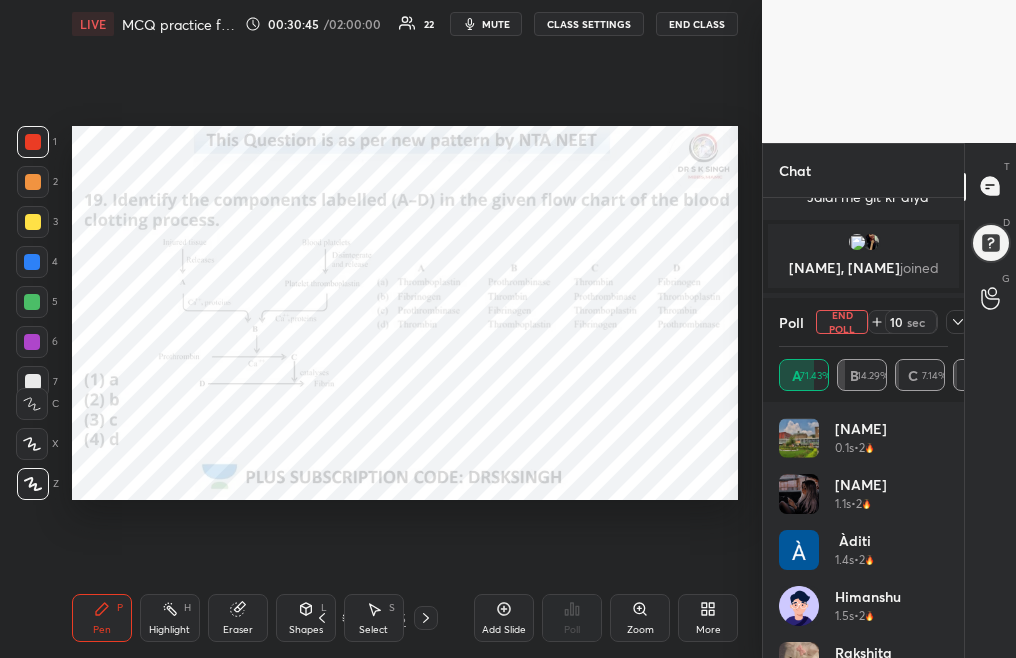 click on "End Poll" at bounding box center [842, 322] 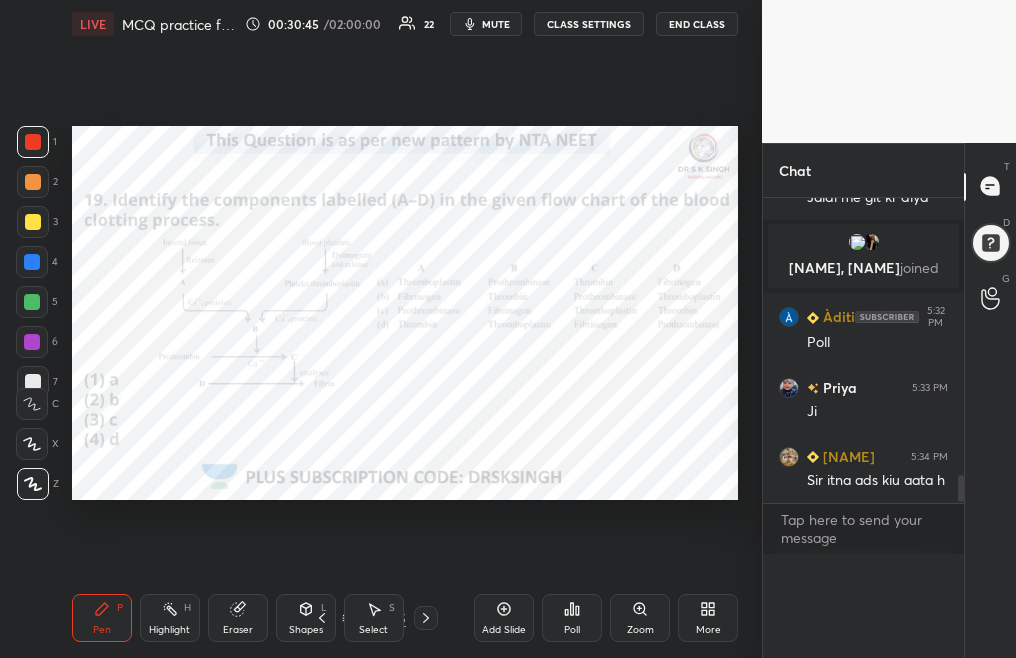 scroll, scrollTop: 0, scrollLeft: 0, axis: both 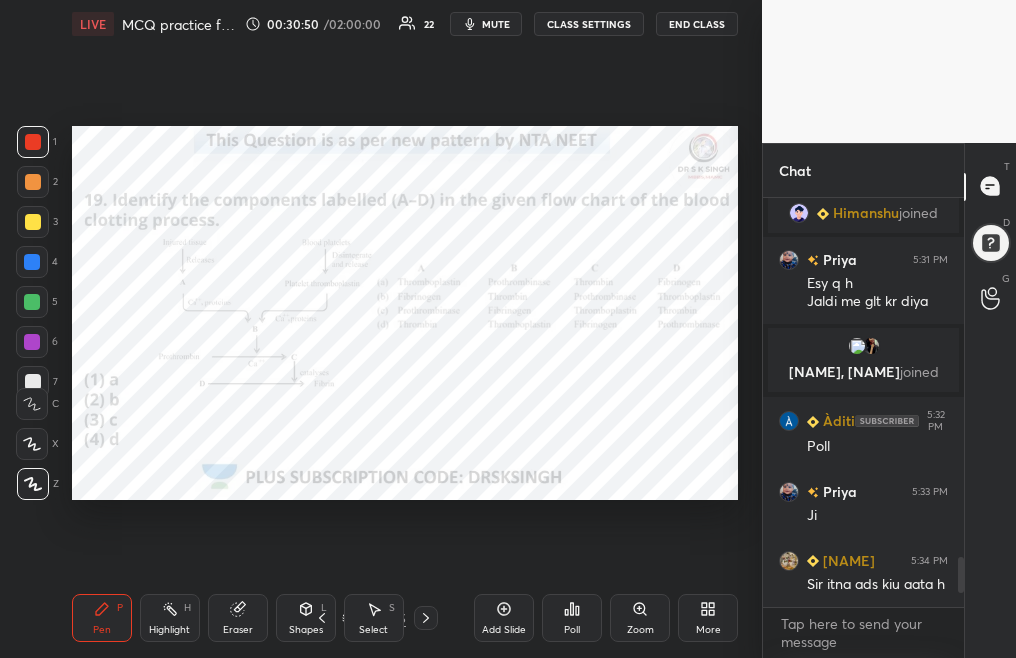 click at bounding box center (426, 618) 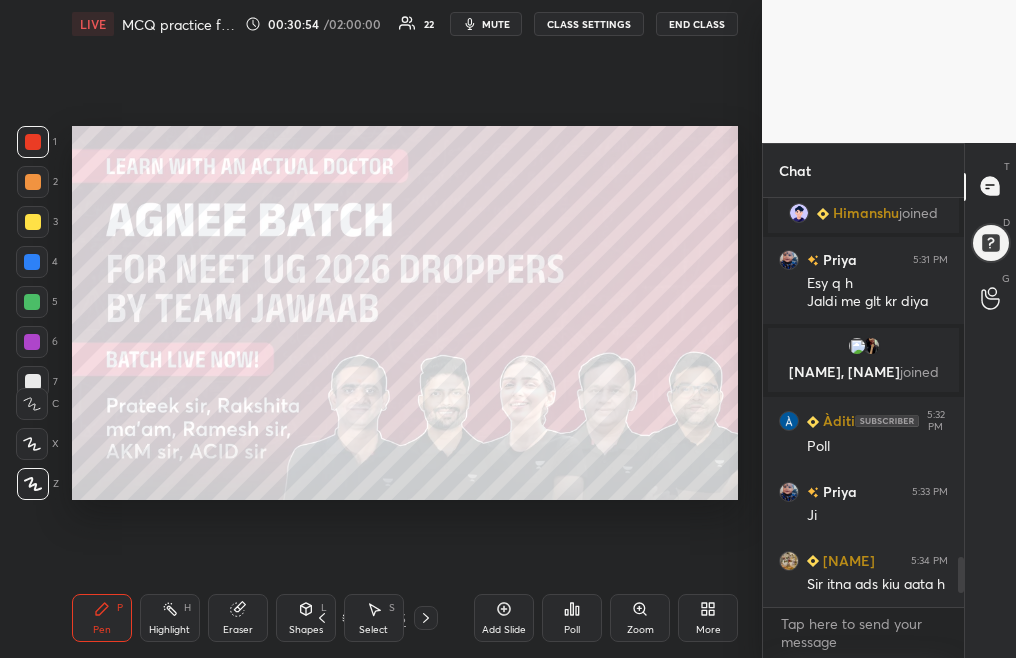 click at bounding box center [426, 618] 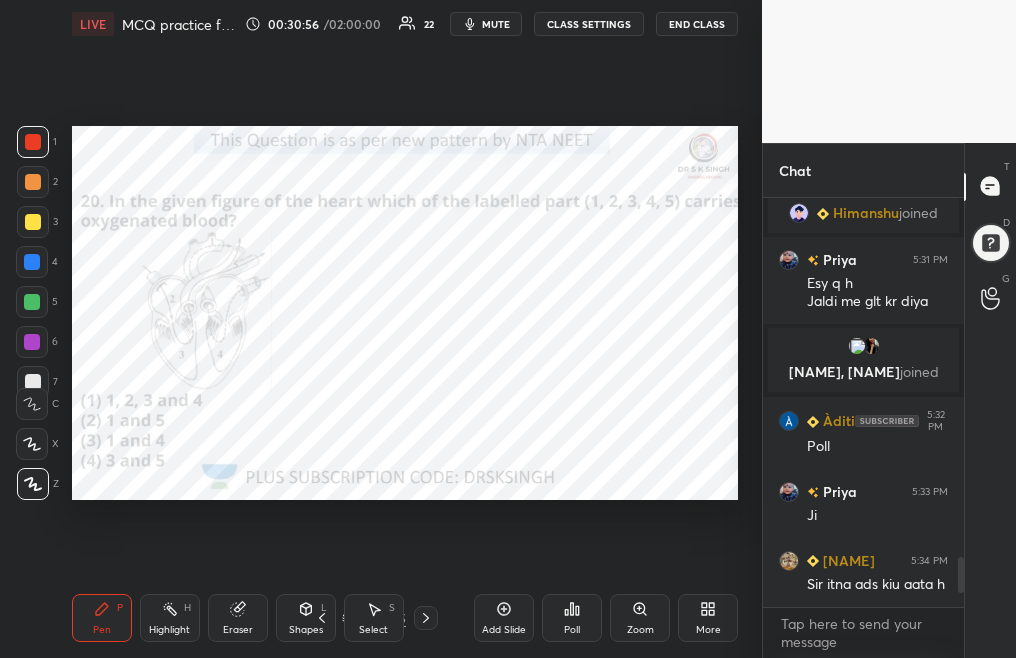 click on "Poll" at bounding box center [572, 618] 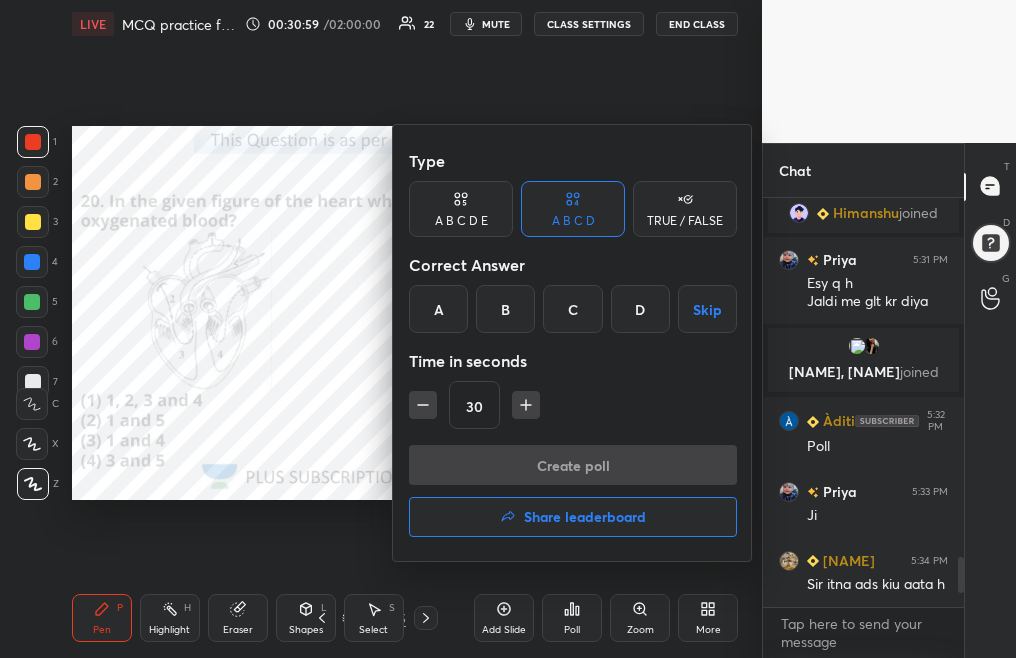 click on "C" at bounding box center [572, 309] 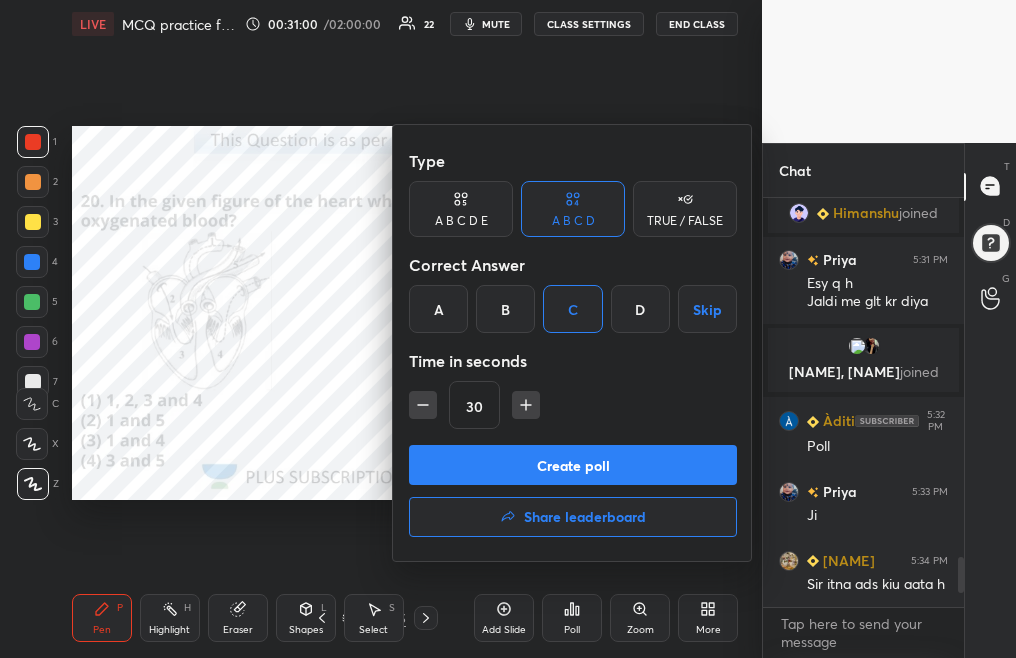 click on "Create poll" at bounding box center [573, 465] 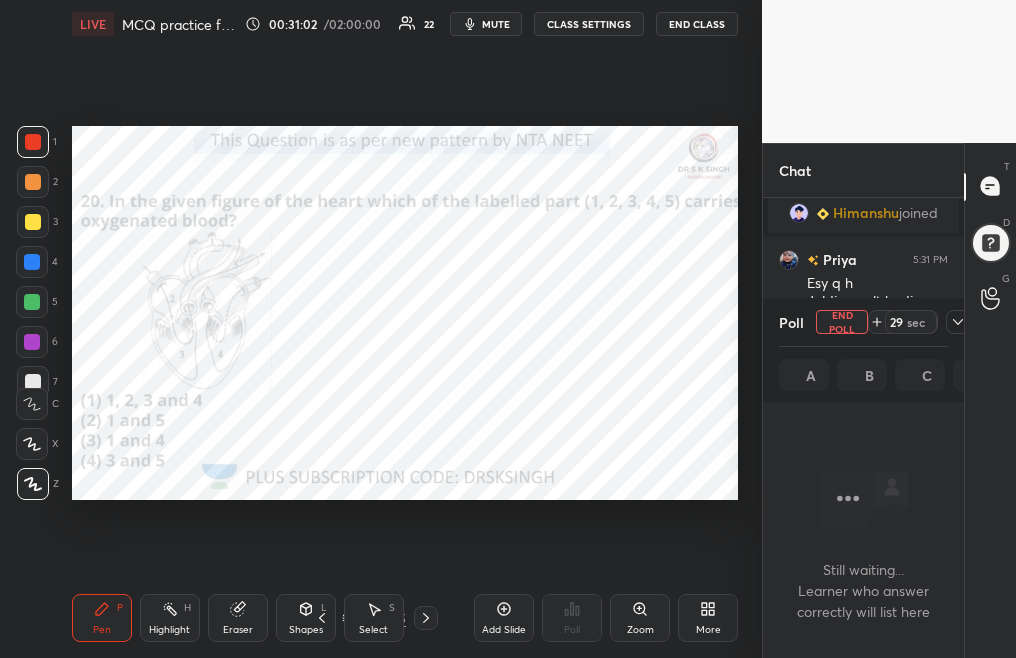 click on "mute" at bounding box center (496, 24) 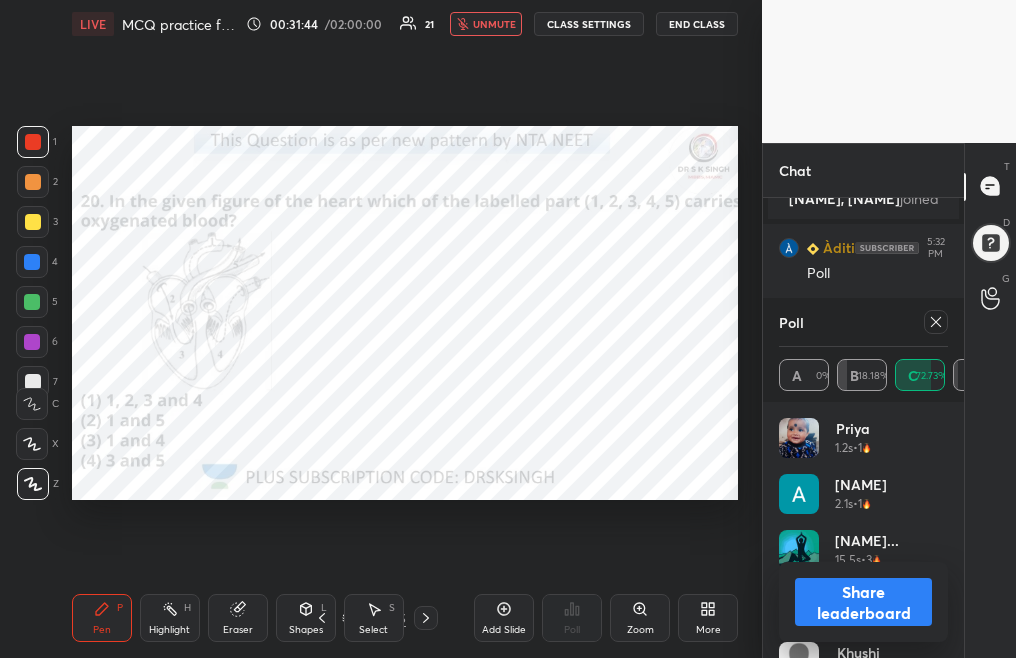 click 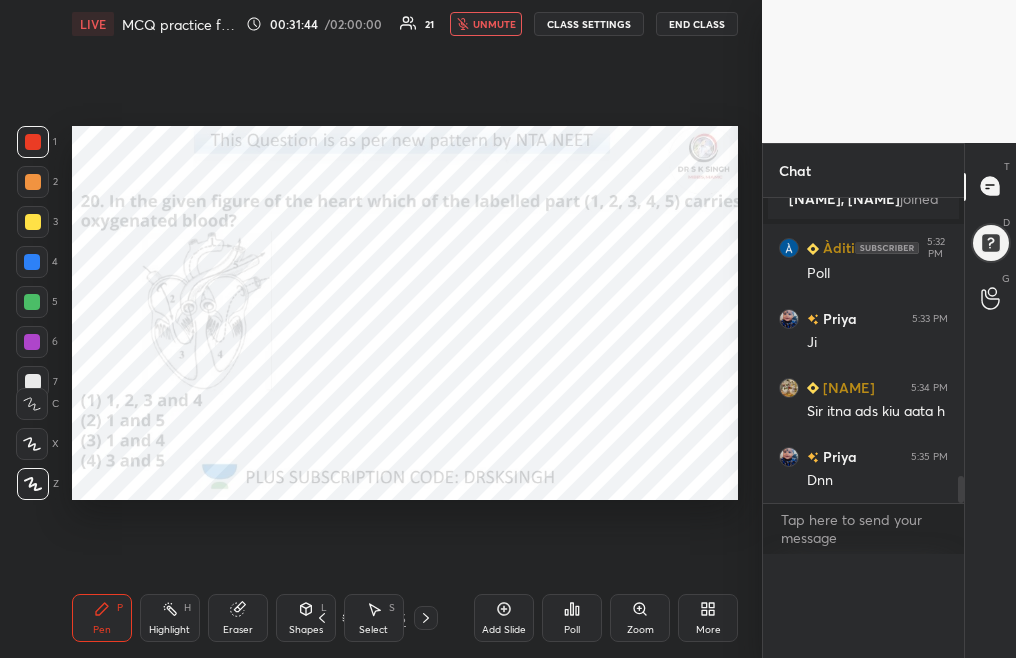 scroll, scrollTop: 0, scrollLeft: 0, axis: both 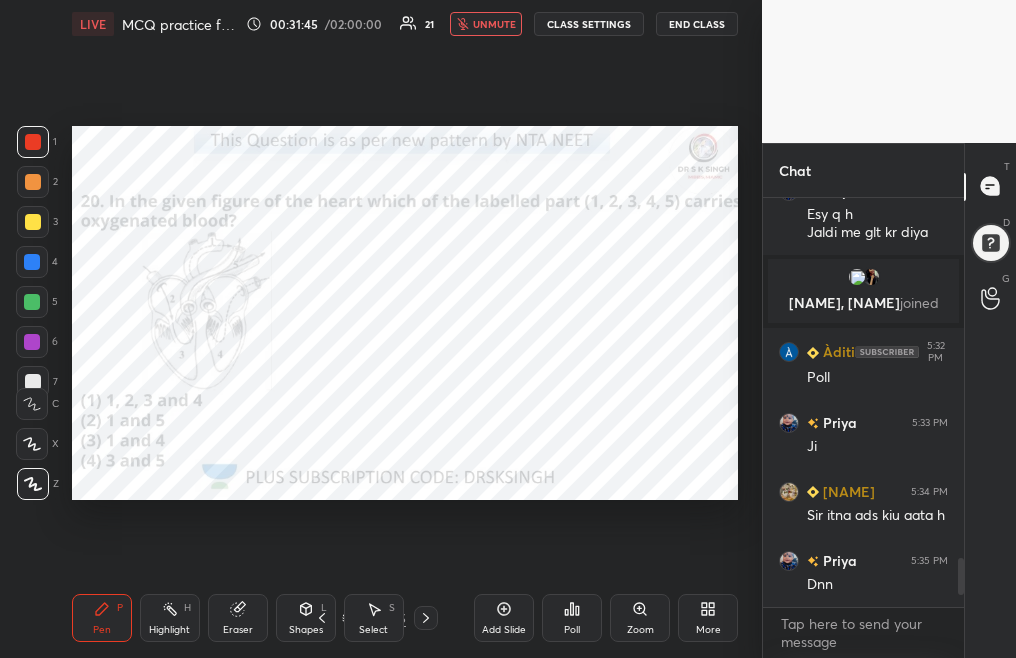 click 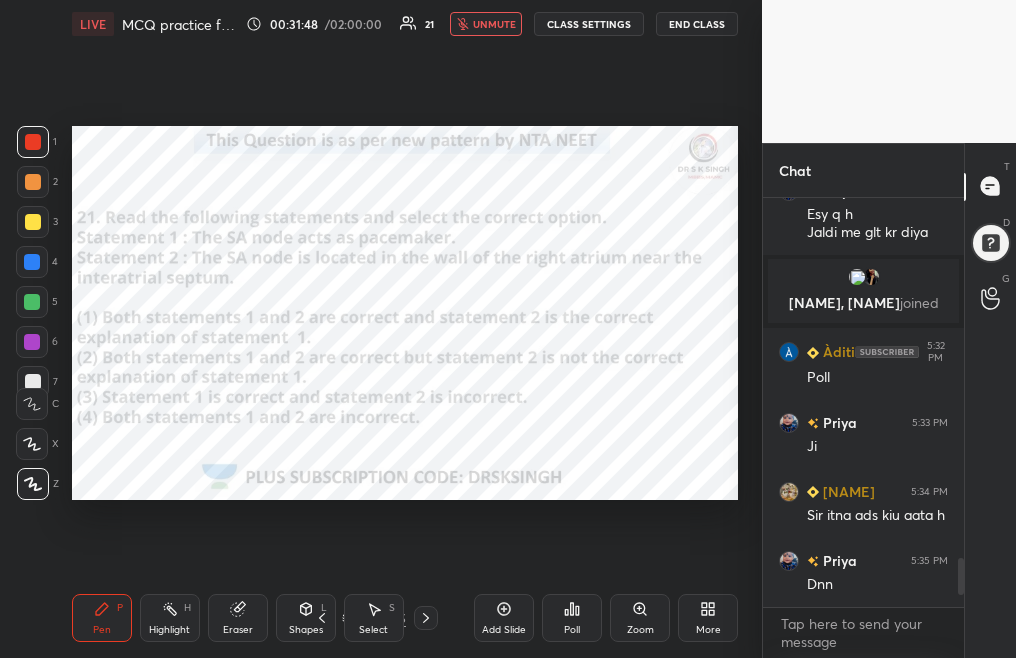 scroll, scrollTop: 3082, scrollLeft: 0, axis: vertical 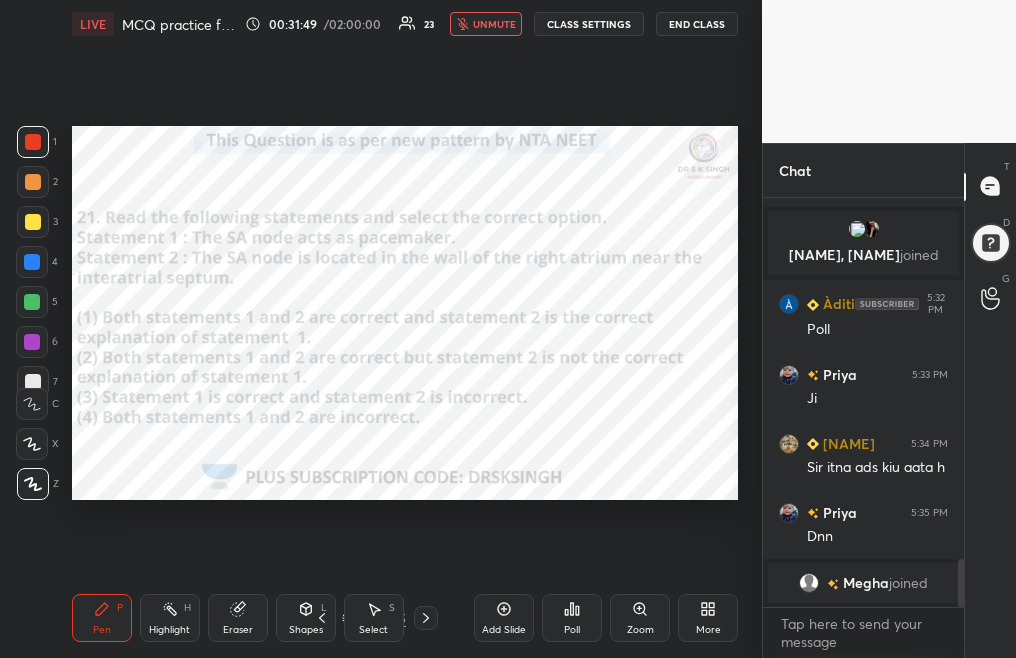 click on "Poll" at bounding box center [572, 630] 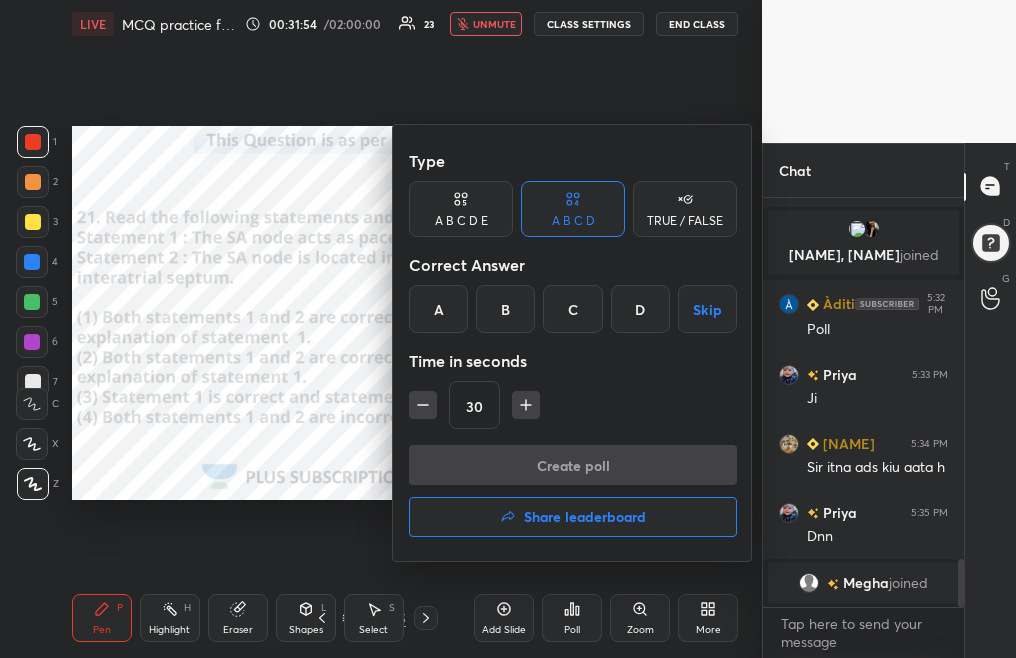 click on "C" at bounding box center [572, 309] 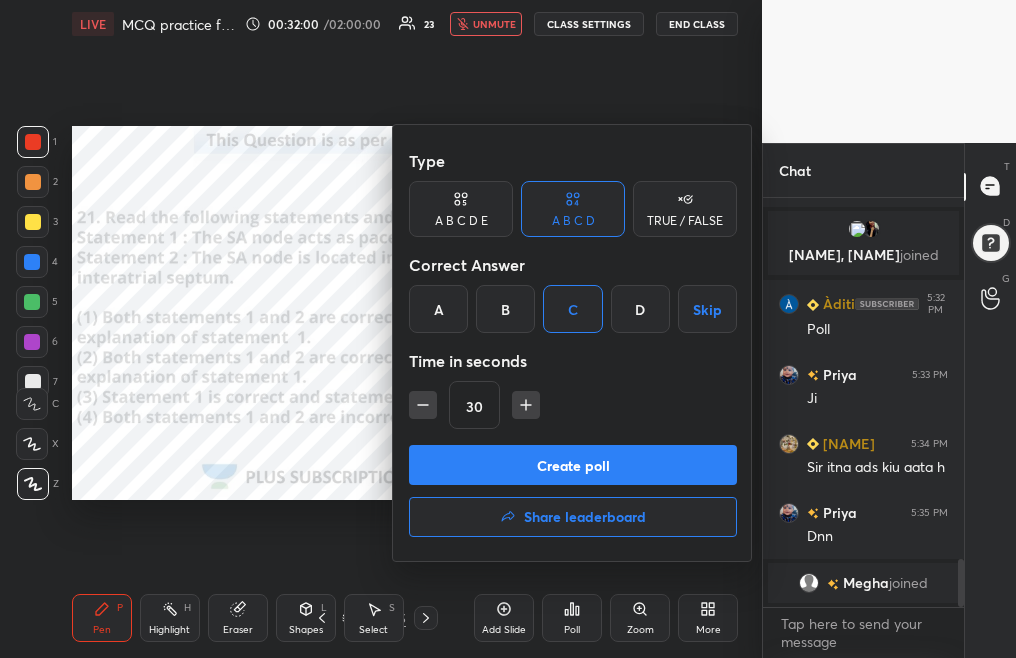 click on "Create poll" at bounding box center (573, 465) 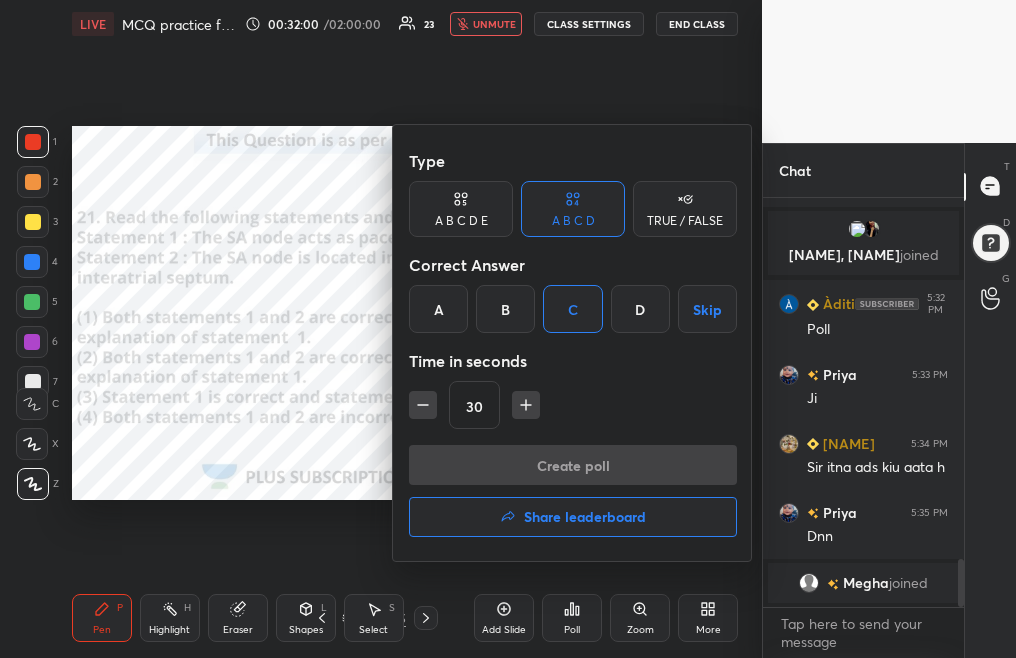scroll, scrollTop: 370, scrollLeft: 195, axis: both 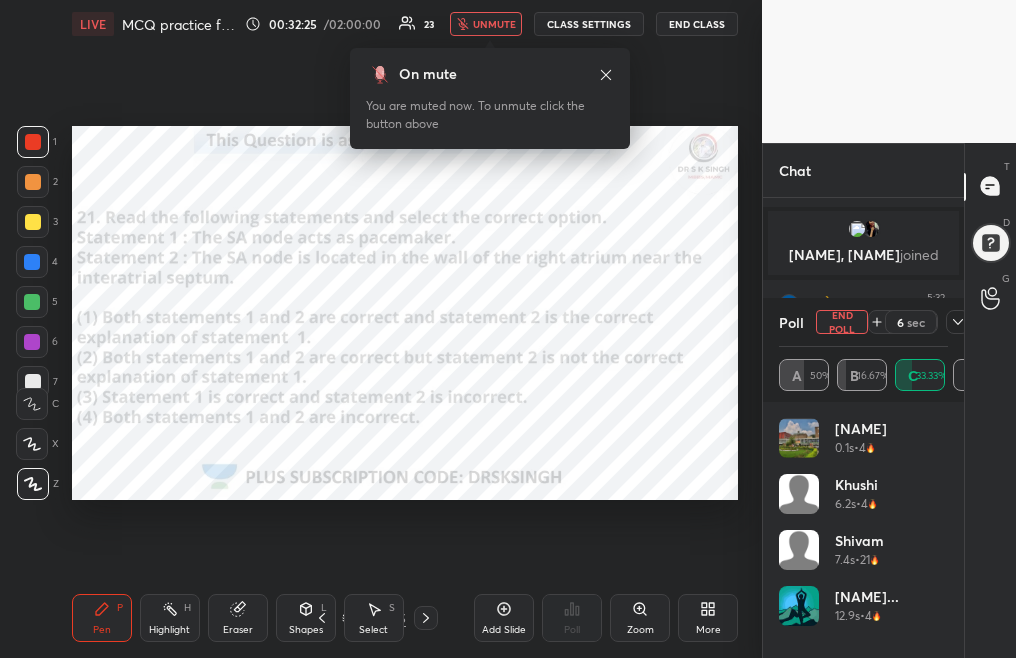 click on "On mute You are muted now. To unmute click the
button above" at bounding box center (490, 92) 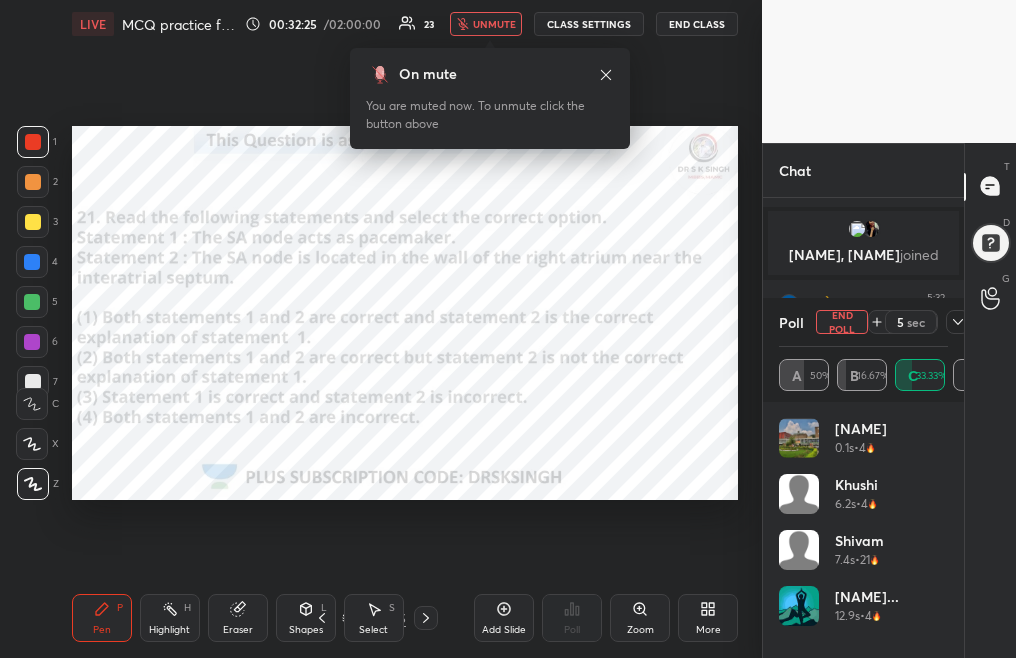 click on "unmute" at bounding box center [494, 24] 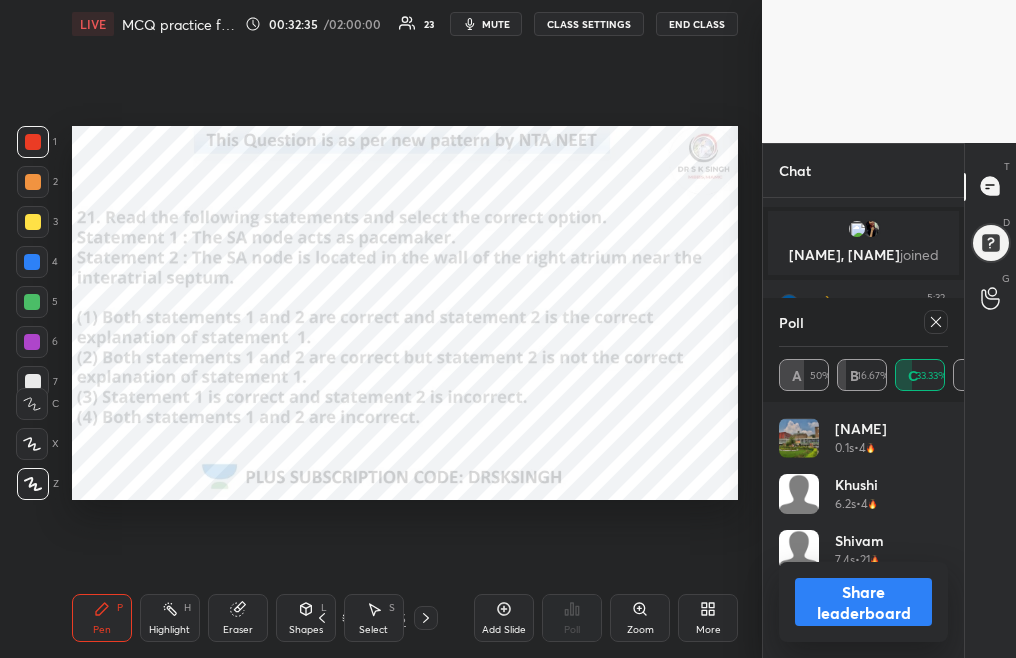 click on "Poll A 50% B 16.67% C 33.33% D 0%" at bounding box center [863, 350] 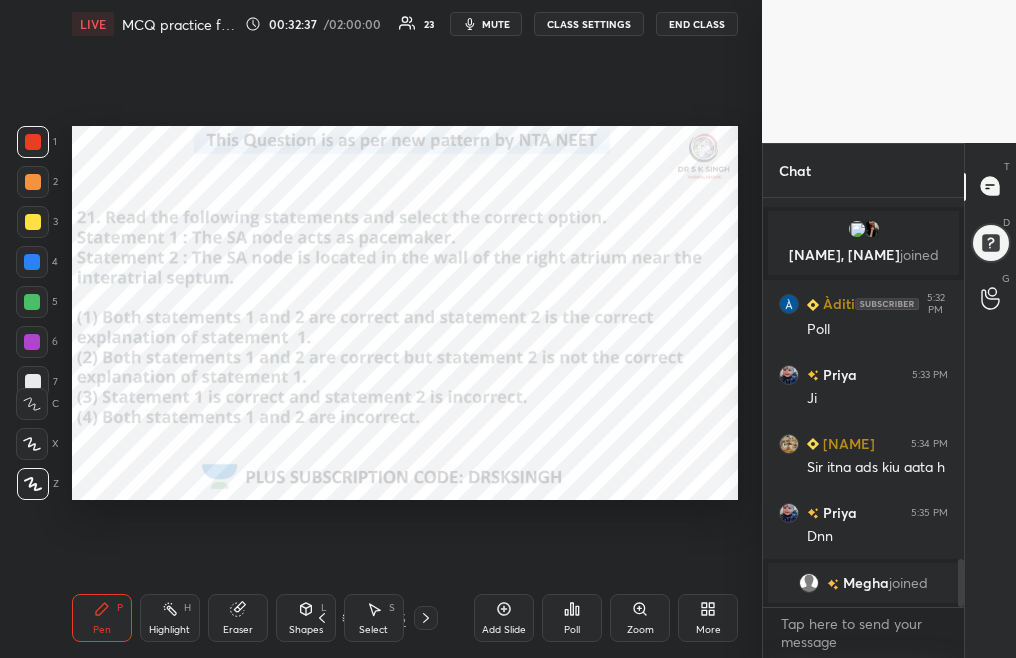 click 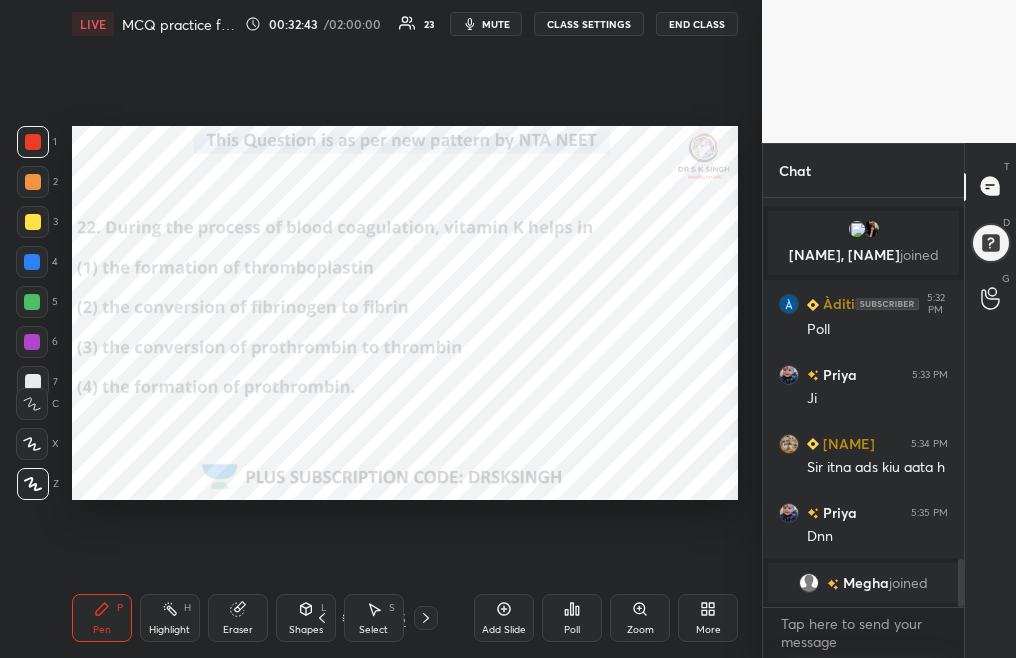 click on "Poll" at bounding box center [572, 618] 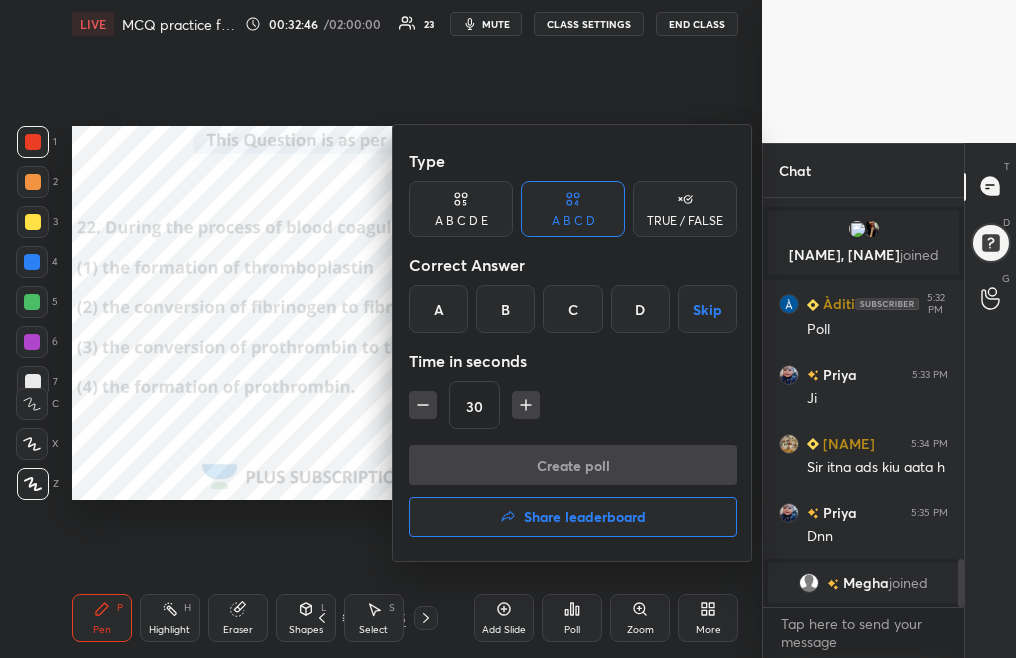 click on "D" at bounding box center (640, 309) 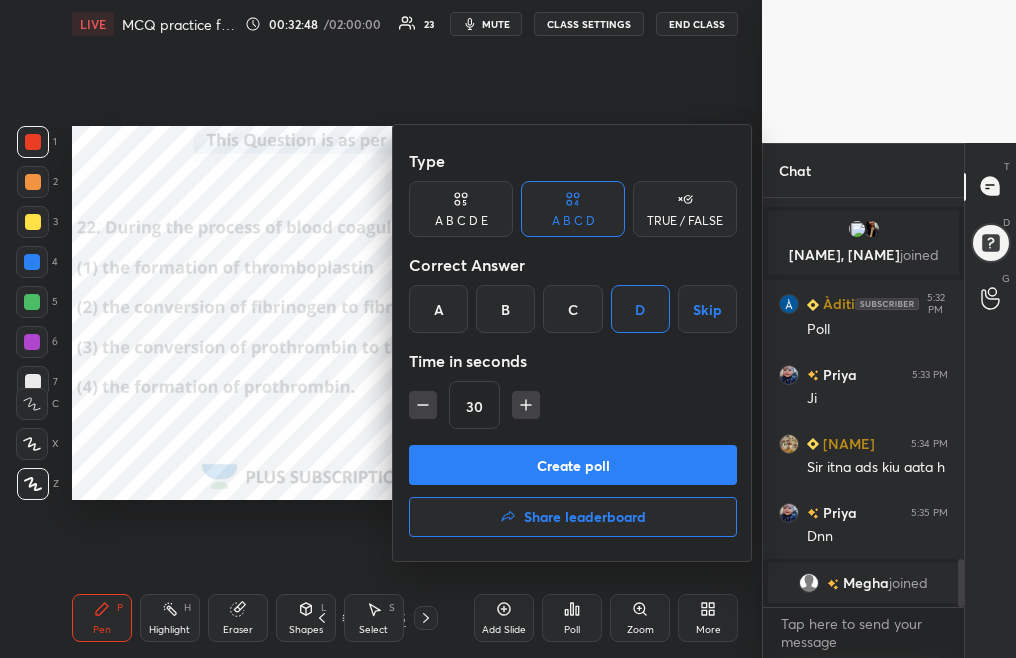 click on "Create poll" at bounding box center (573, 465) 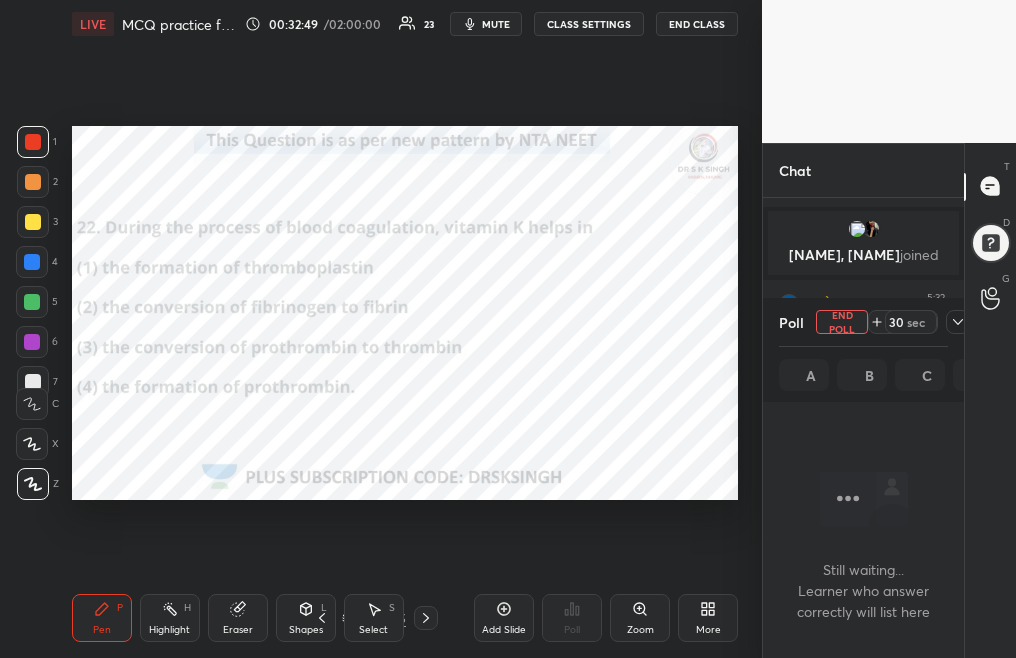 click on "mute" at bounding box center (496, 24) 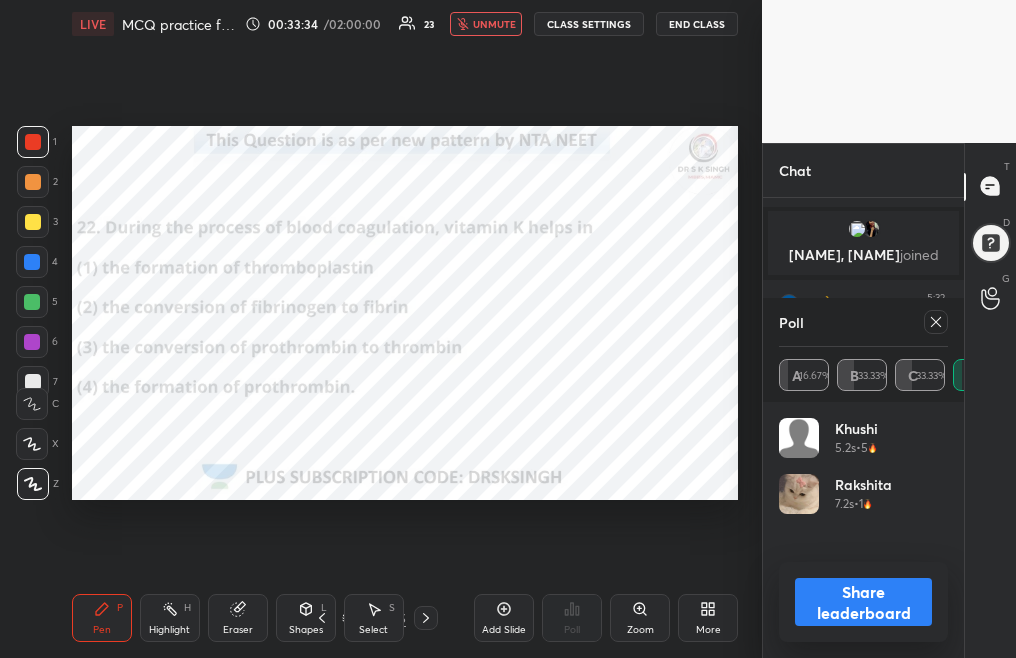 click on "unmute" at bounding box center [494, 24] 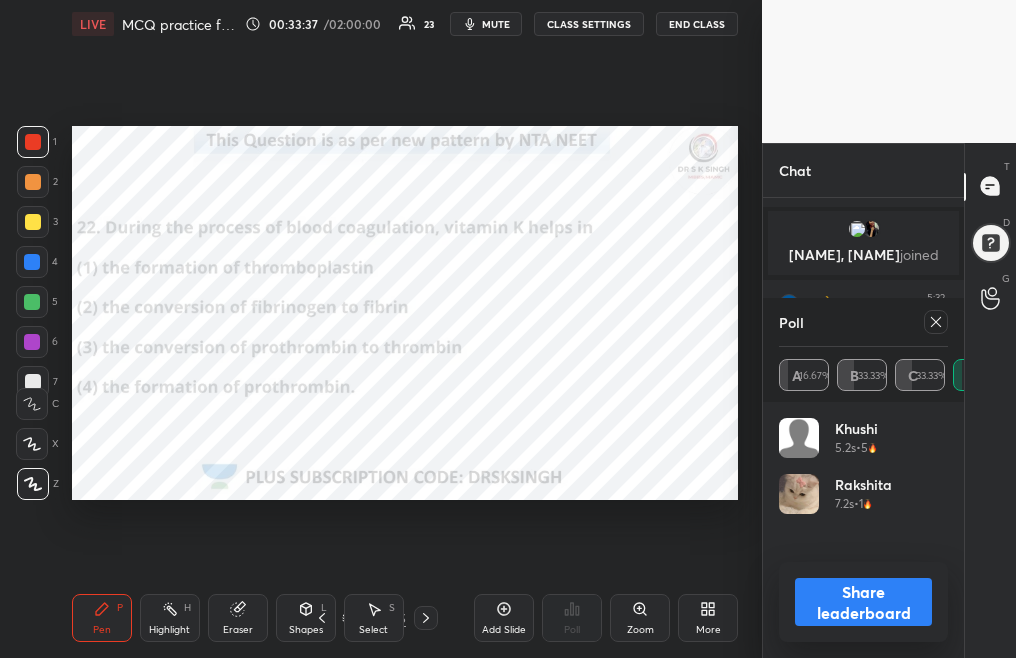 click 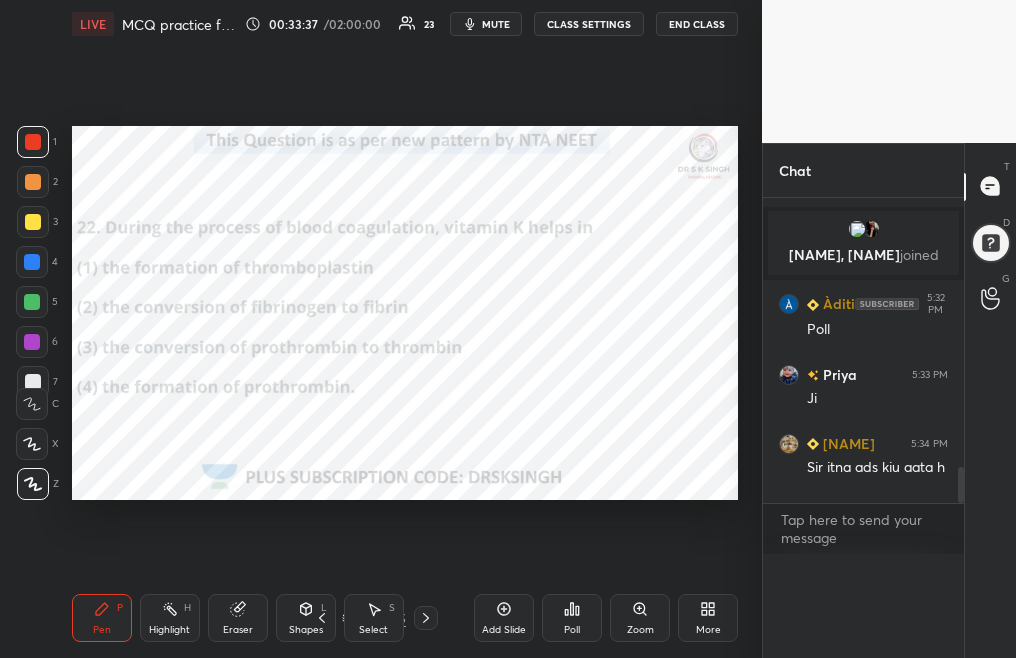 scroll, scrollTop: 0, scrollLeft: 0, axis: both 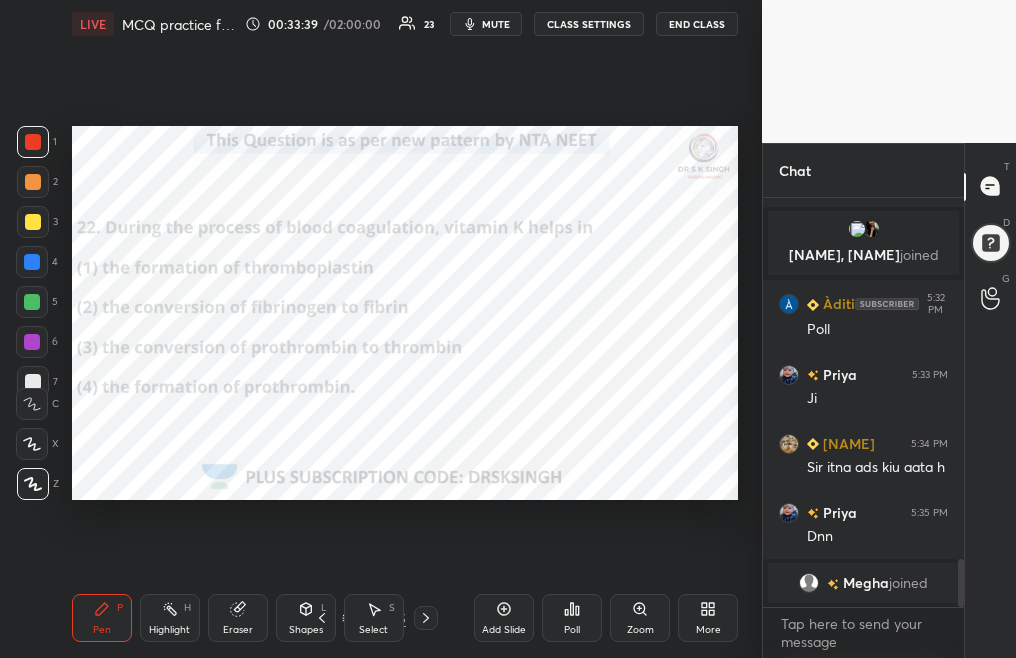 click 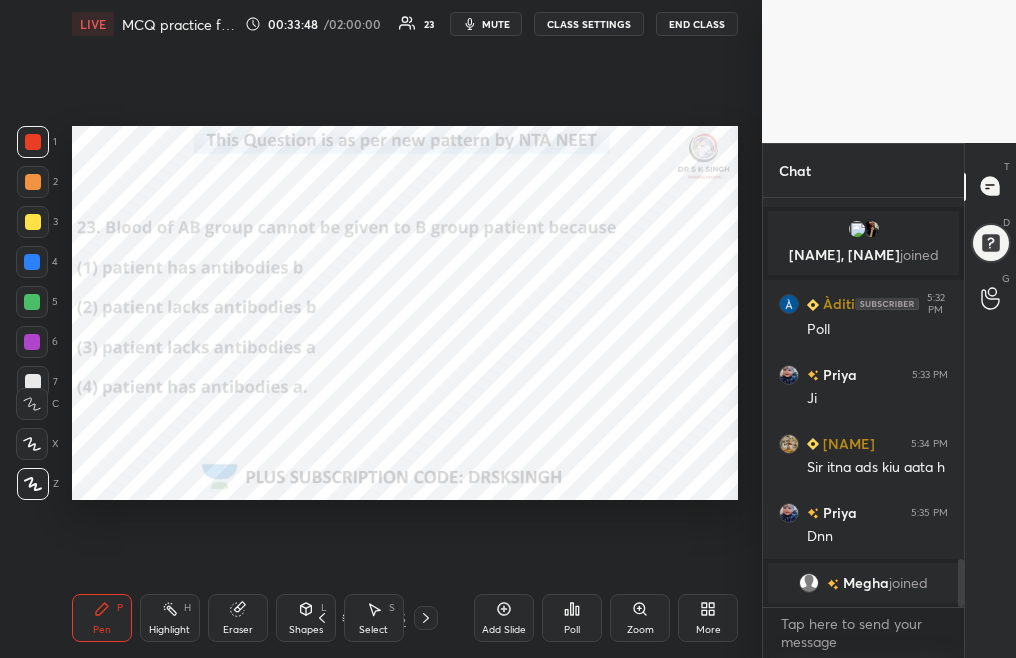 click on "Poll" at bounding box center [572, 630] 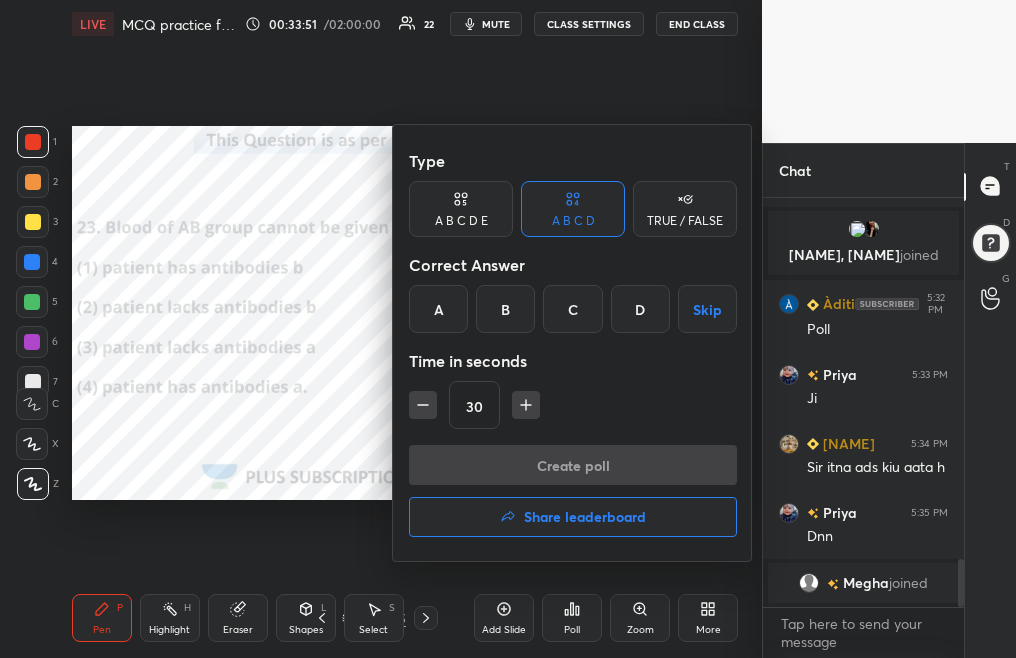 click on "D" at bounding box center [640, 309] 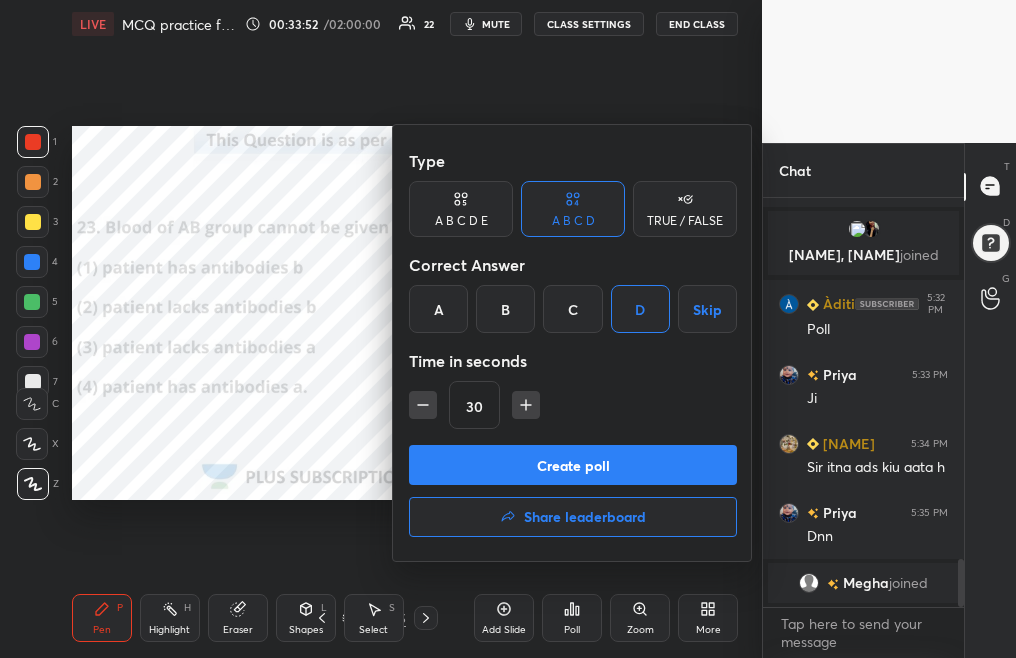 click on "Create poll" at bounding box center (573, 465) 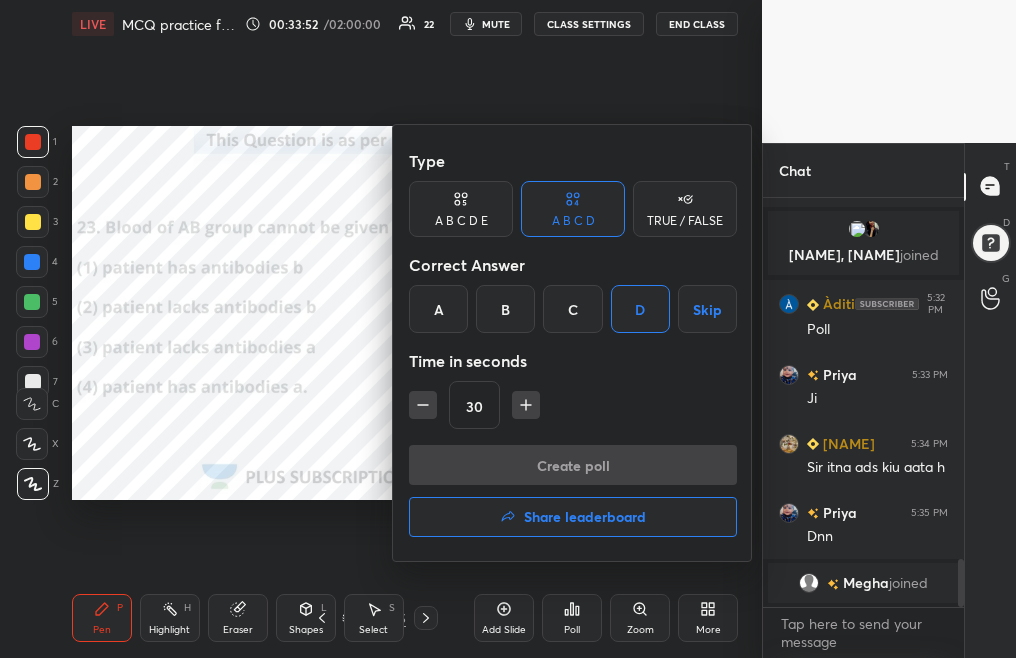 scroll, scrollTop: 370, scrollLeft: 195, axis: both 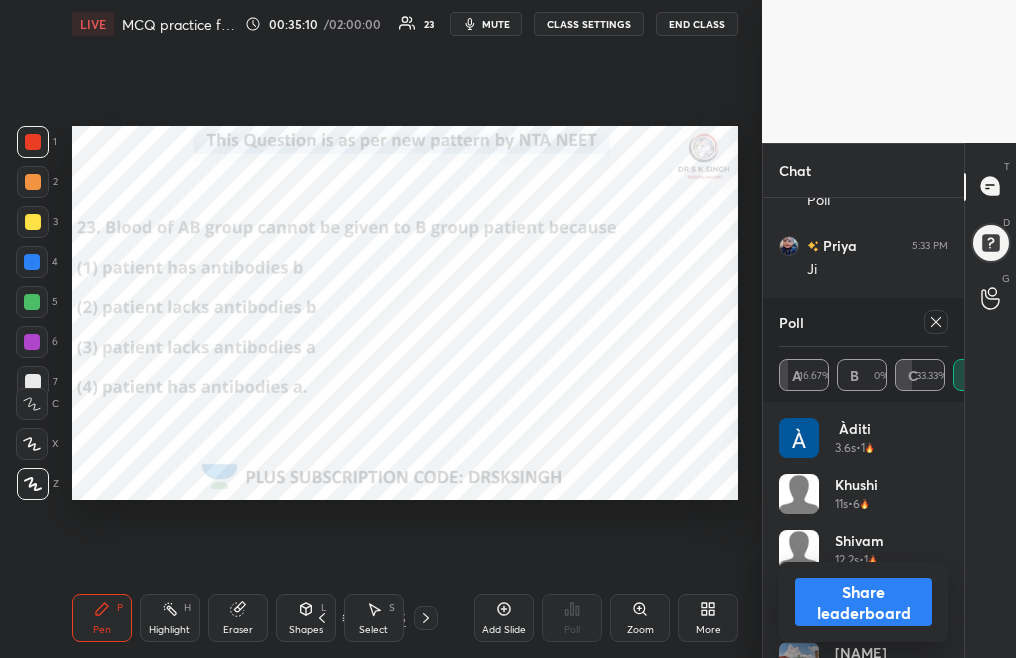 click 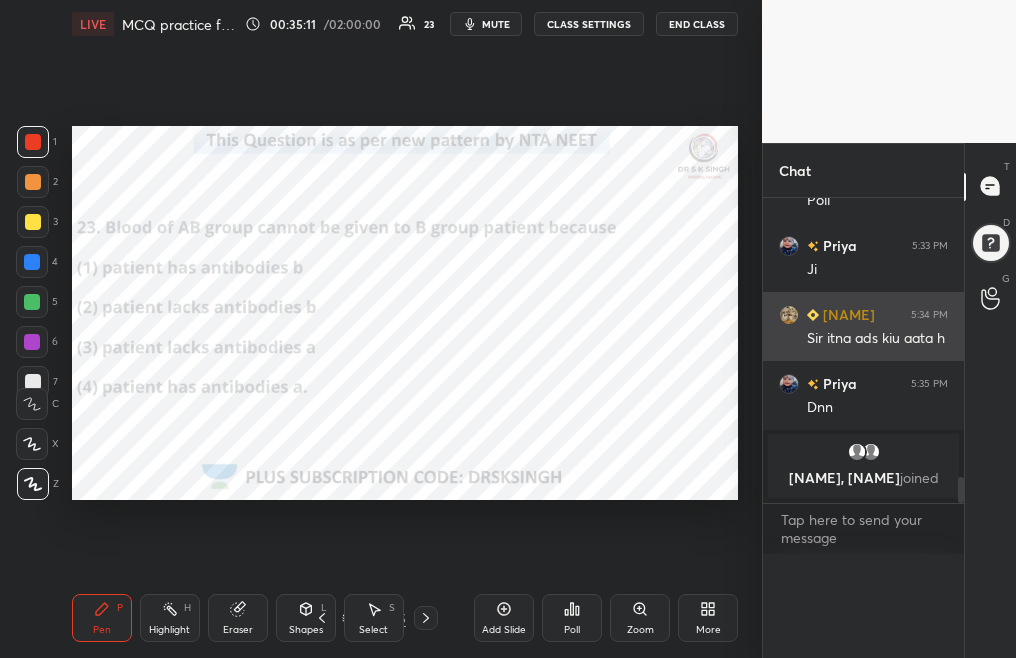 scroll, scrollTop: 0, scrollLeft: 0, axis: both 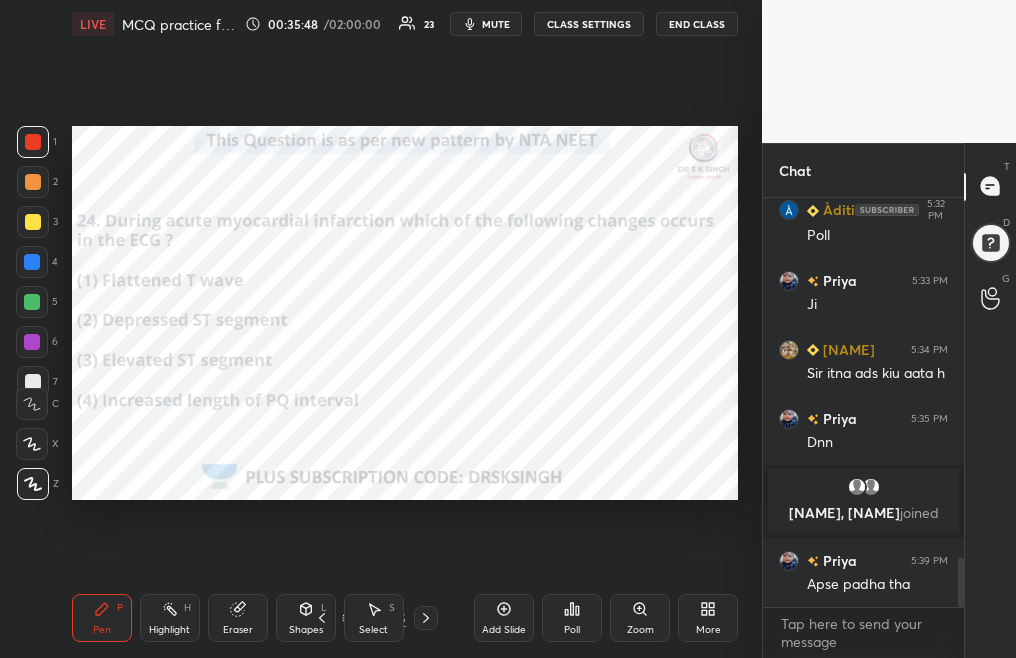 click on "Poll" at bounding box center (572, 630) 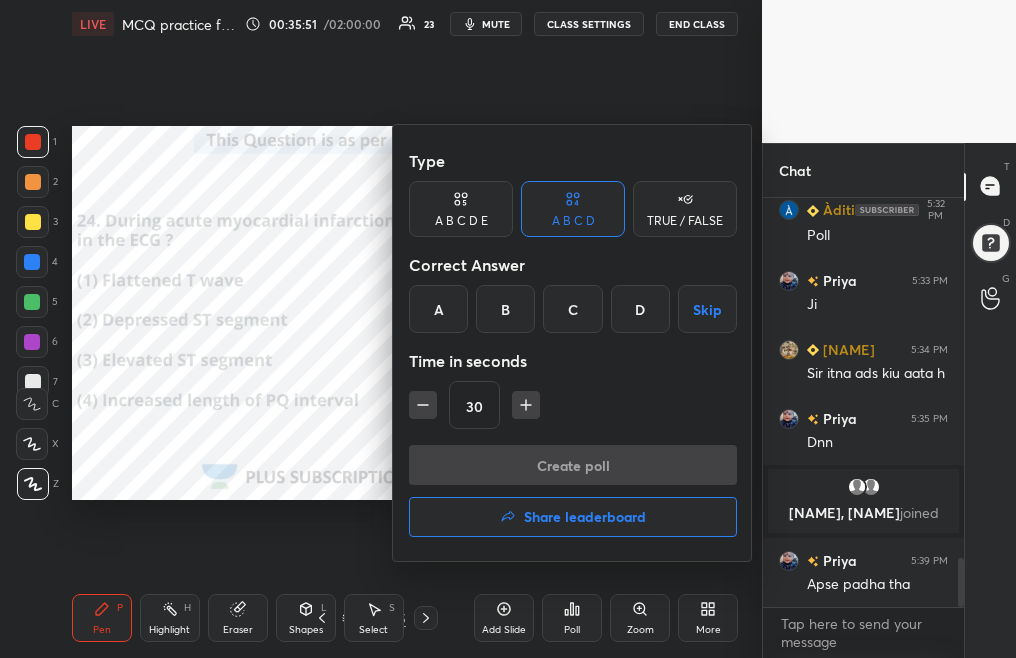 click on "C" at bounding box center [572, 309] 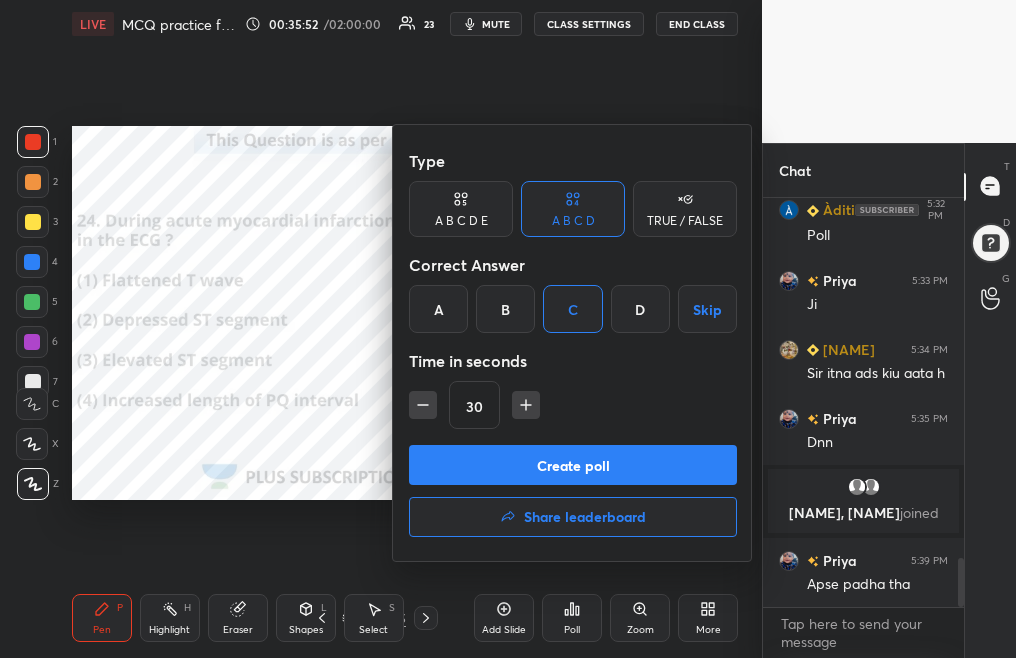 click on "Create poll" at bounding box center (573, 465) 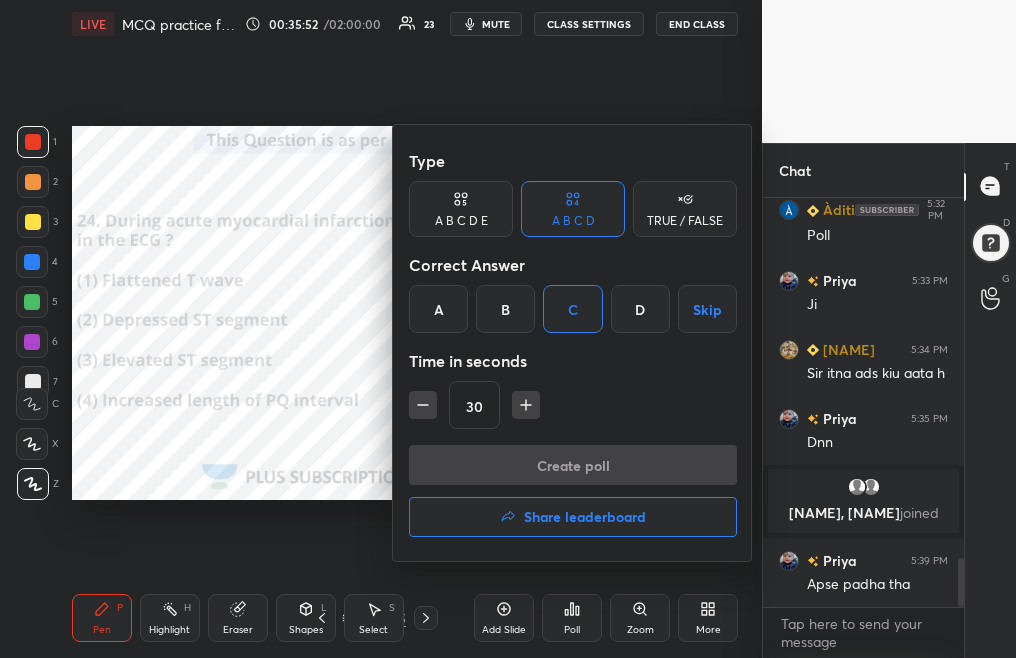 scroll, scrollTop: 370, scrollLeft: 195, axis: both 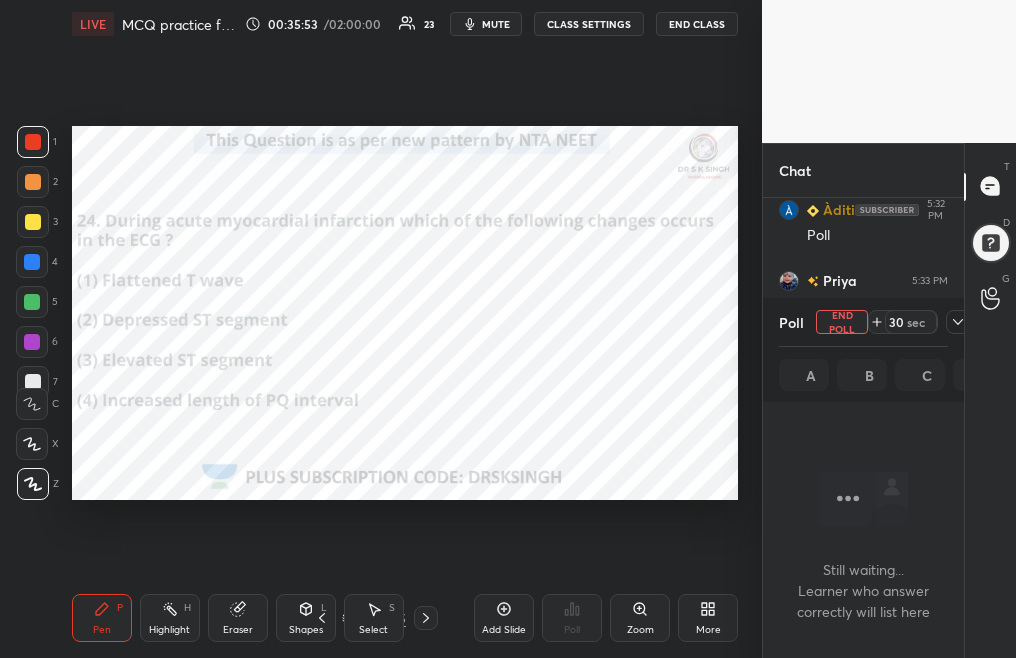 click on "mute" at bounding box center (496, 24) 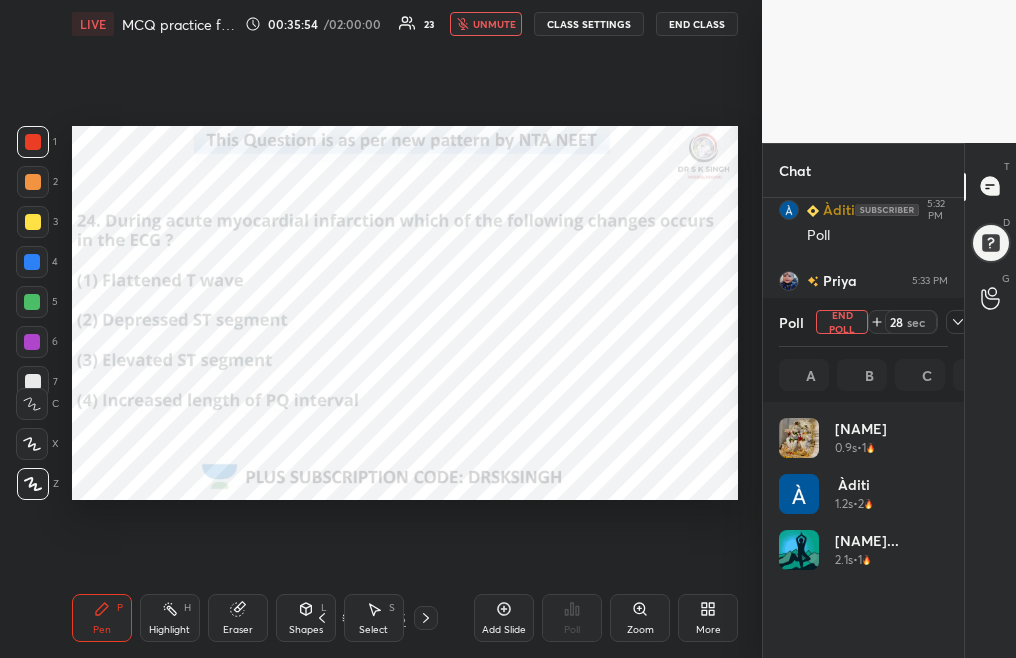 scroll, scrollTop: 7, scrollLeft: 7, axis: both 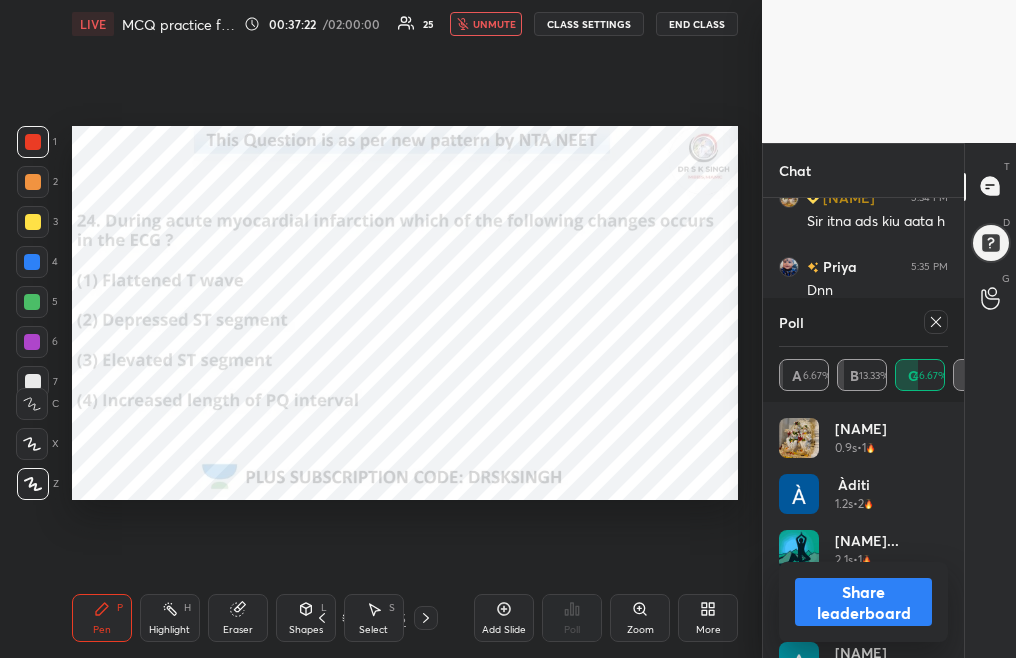 click on "unmute" at bounding box center (494, 24) 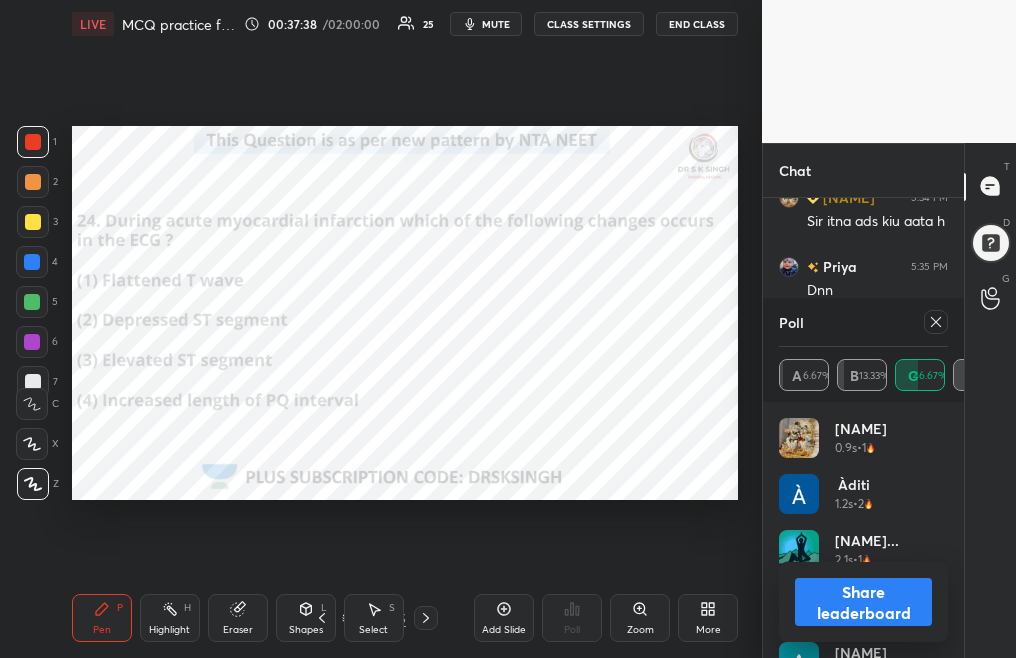 click at bounding box center (936, 322) 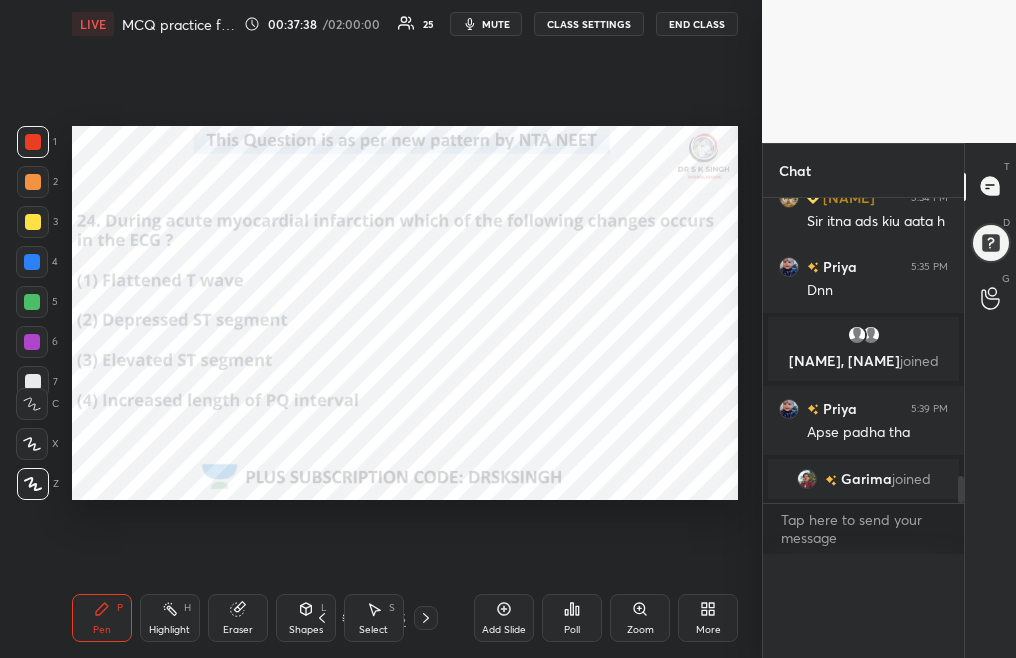 scroll, scrollTop: 121, scrollLeft: 163, axis: both 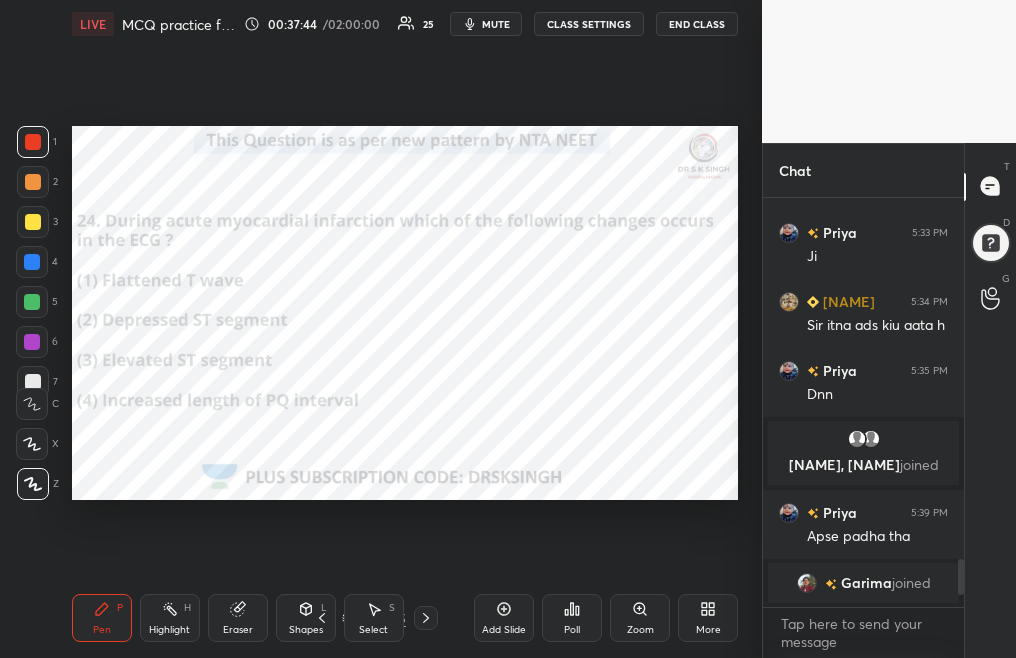 click on "mute" at bounding box center (496, 24) 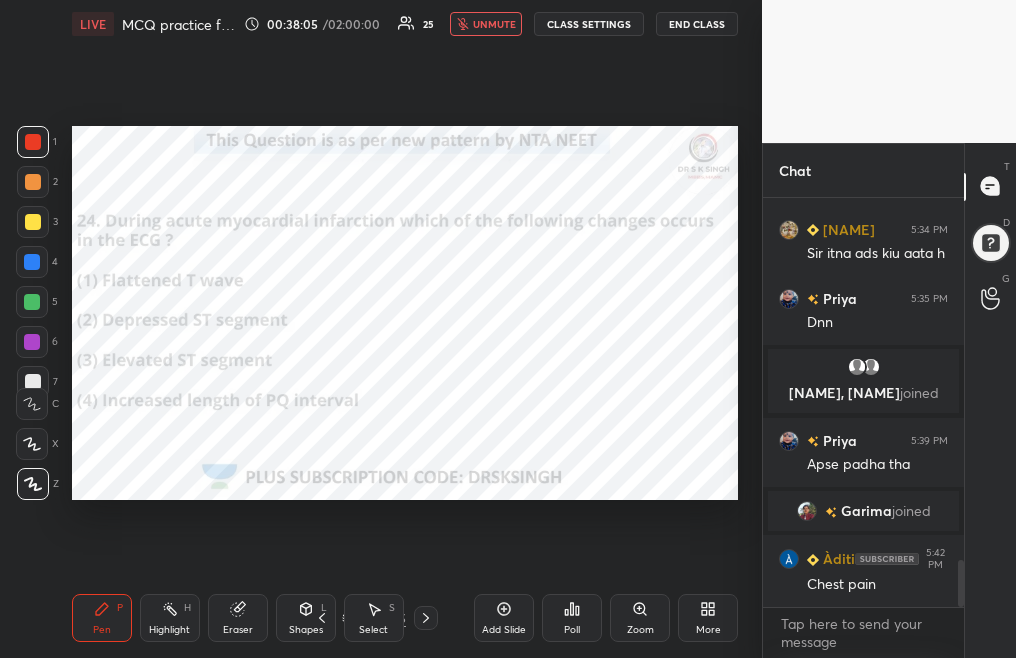scroll, scrollTop: 3210, scrollLeft: 0, axis: vertical 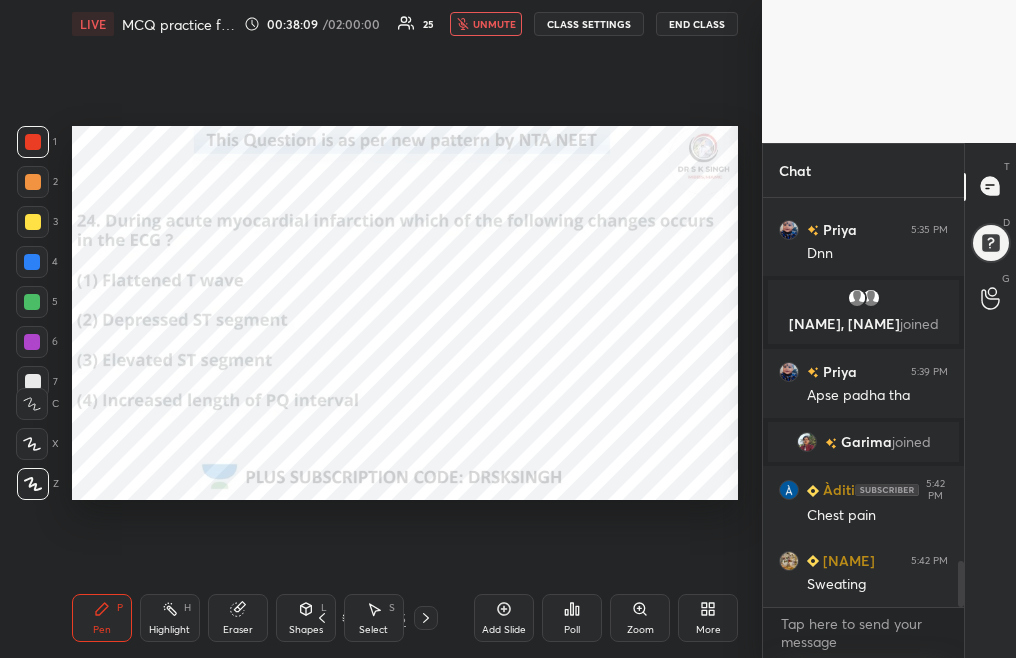 click on "unmute" at bounding box center (494, 24) 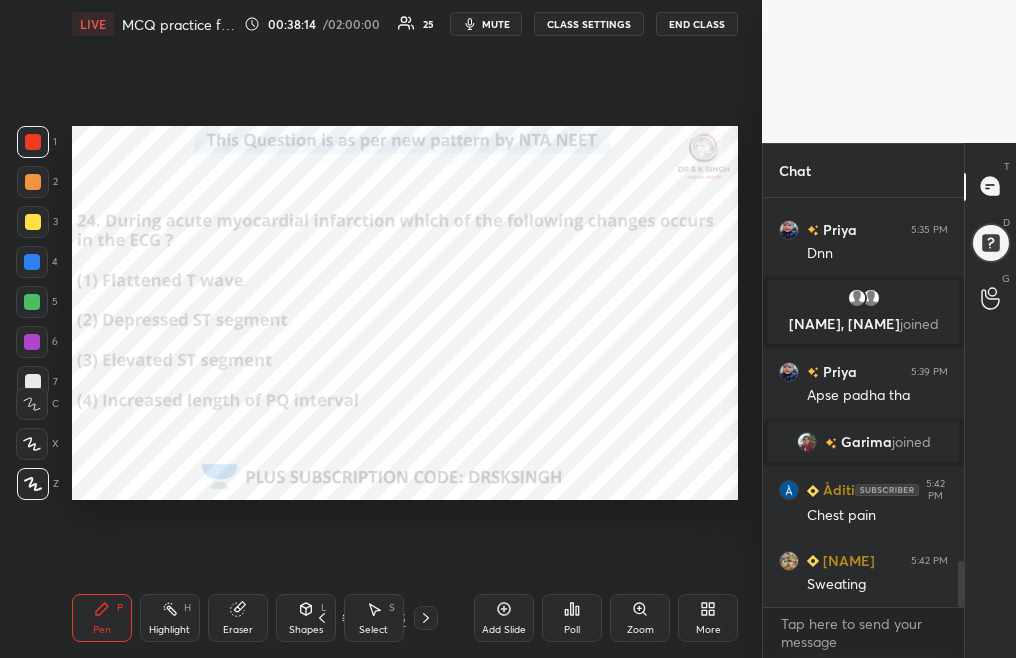 click on "mute" at bounding box center (496, 24) 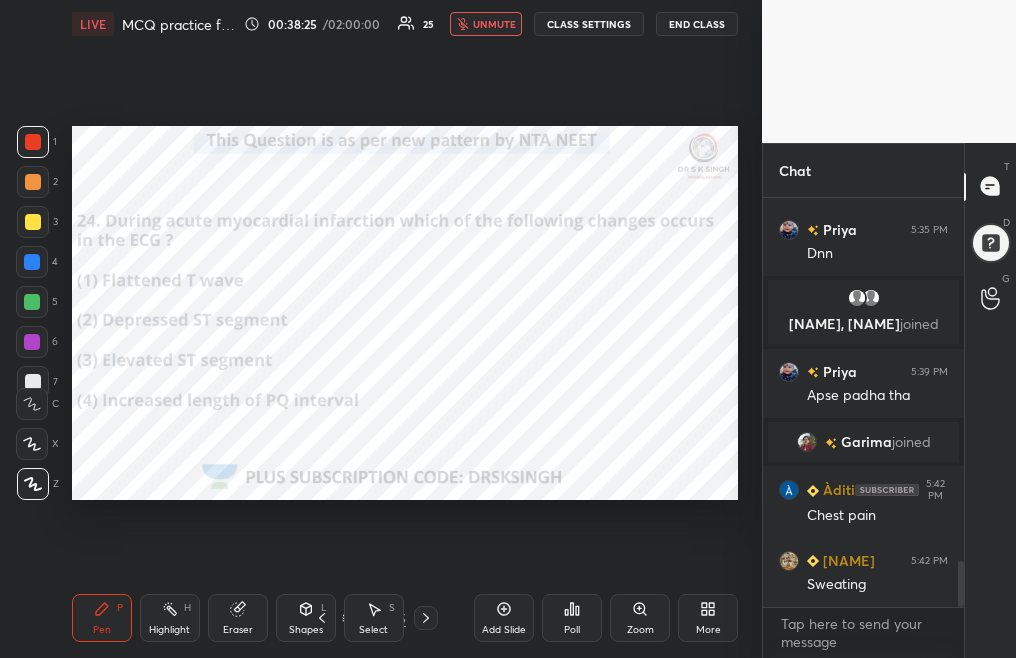 scroll, scrollTop: 3279, scrollLeft: 0, axis: vertical 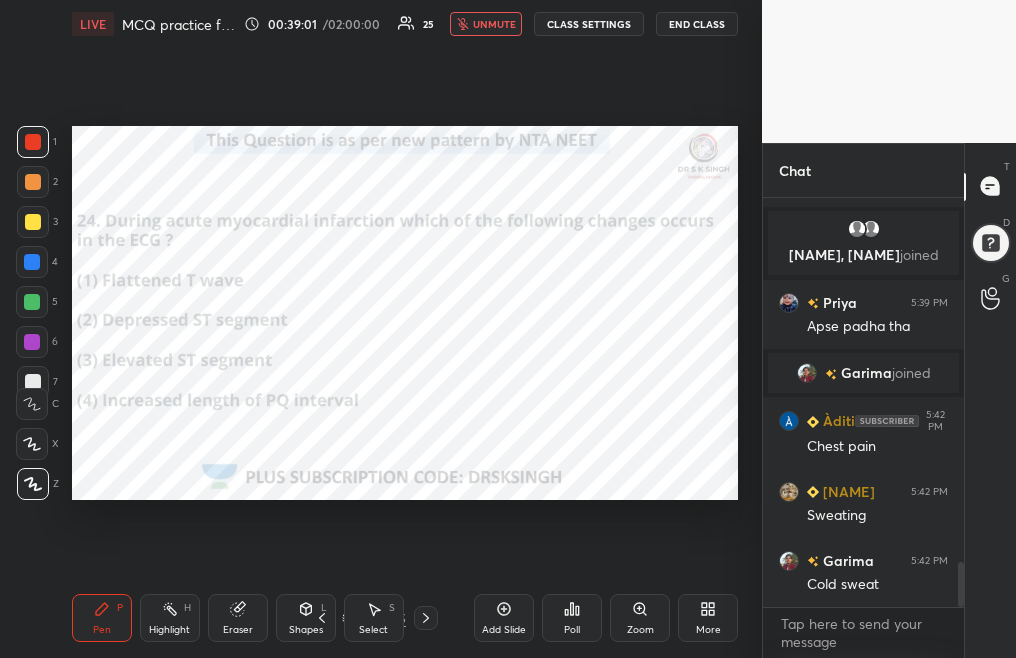 click on "unmute" at bounding box center [486, 24] 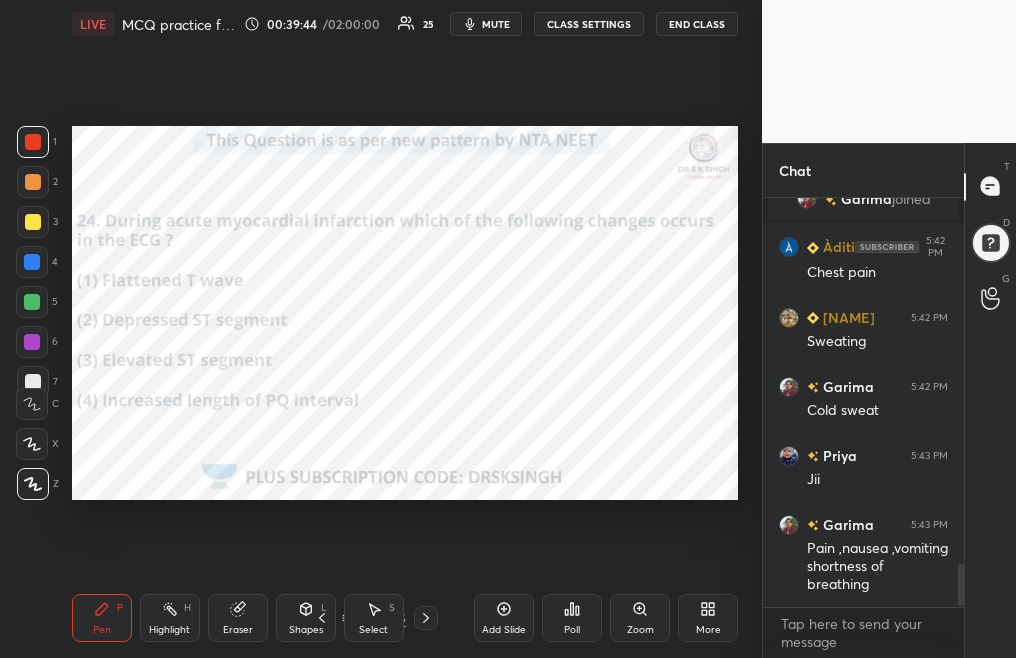 scroll, scrollTop: 3501, scrollLeft: 0, axis: vertical 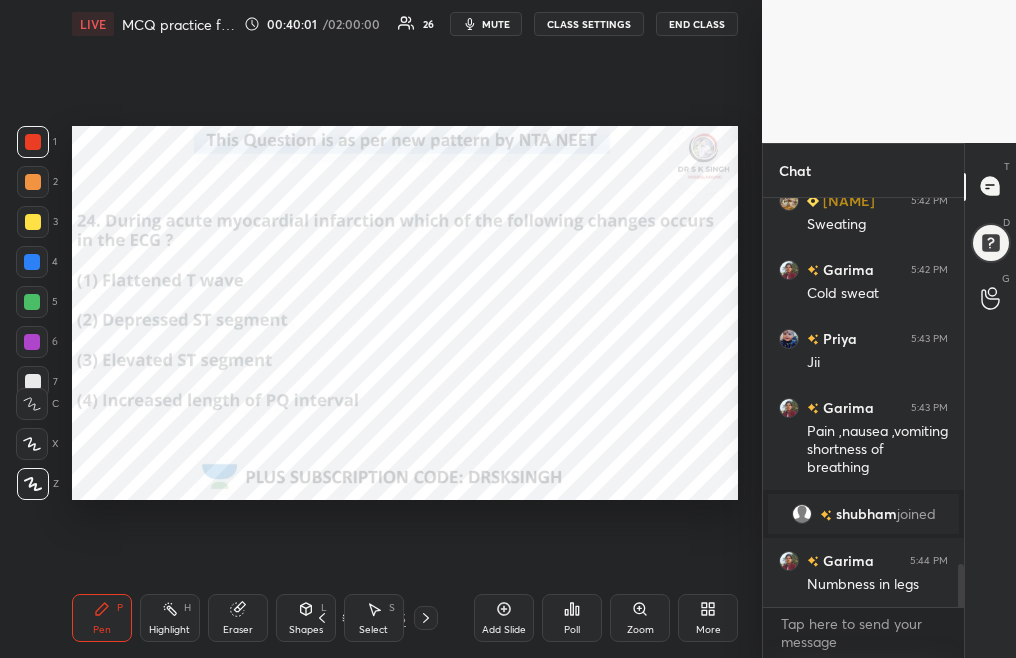 click on "mute" at bounding box center [496, 24] 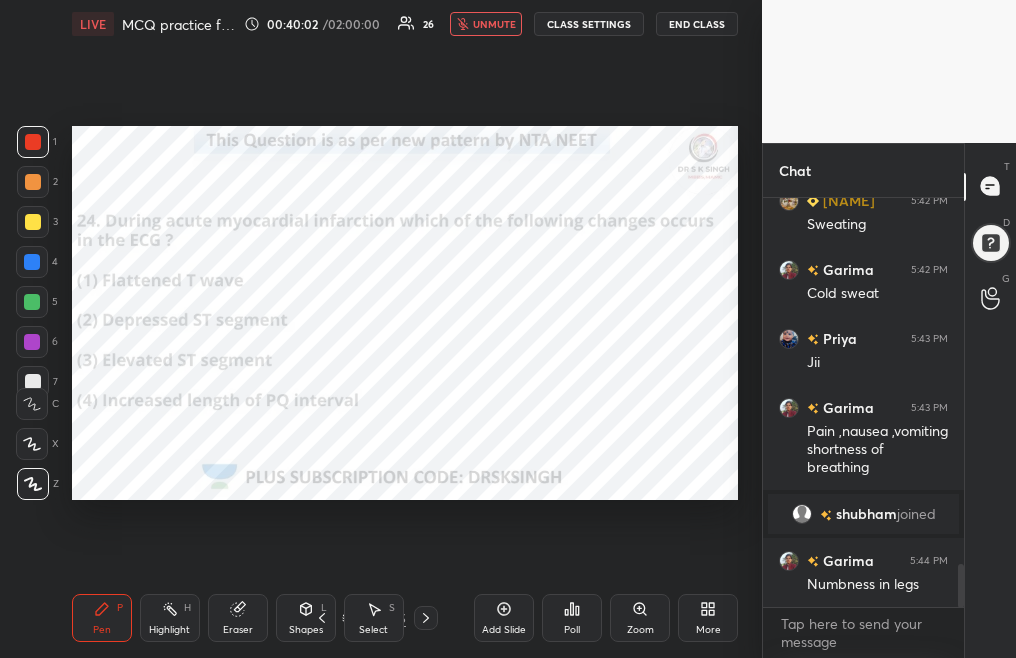 type 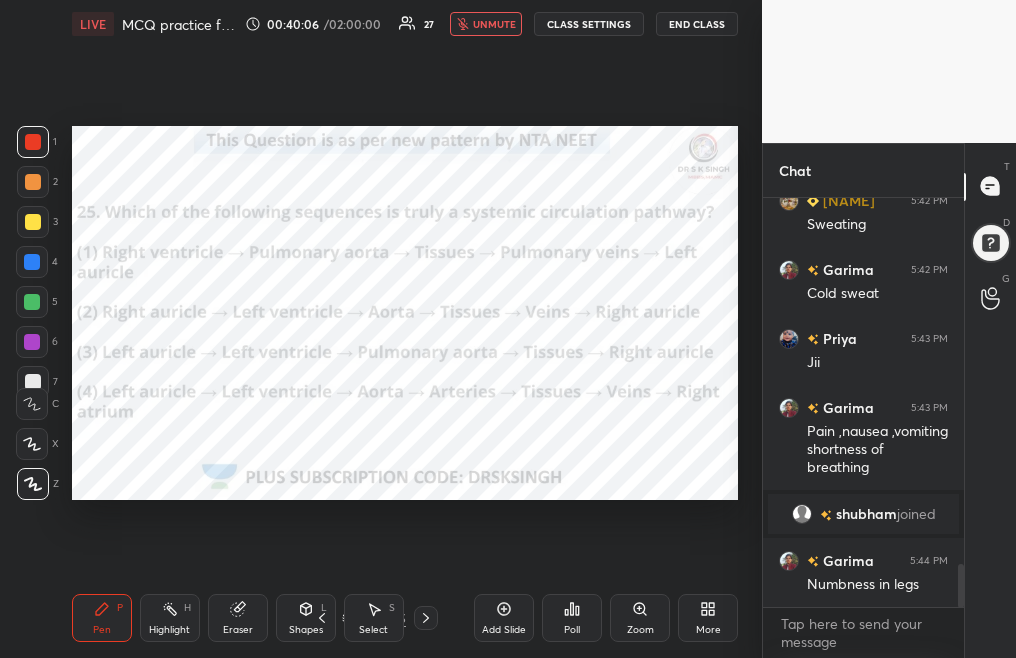 scroll, scrollTop: 3505, scrollLeft: 0, axis: vertical 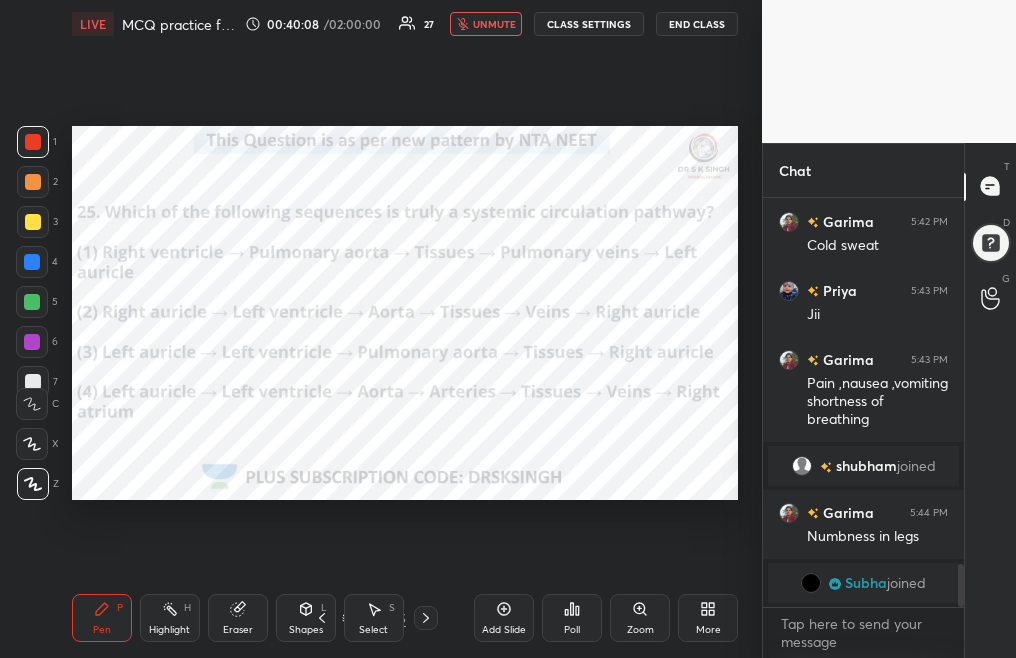click on "Poll" at bounding box center (572, 618) 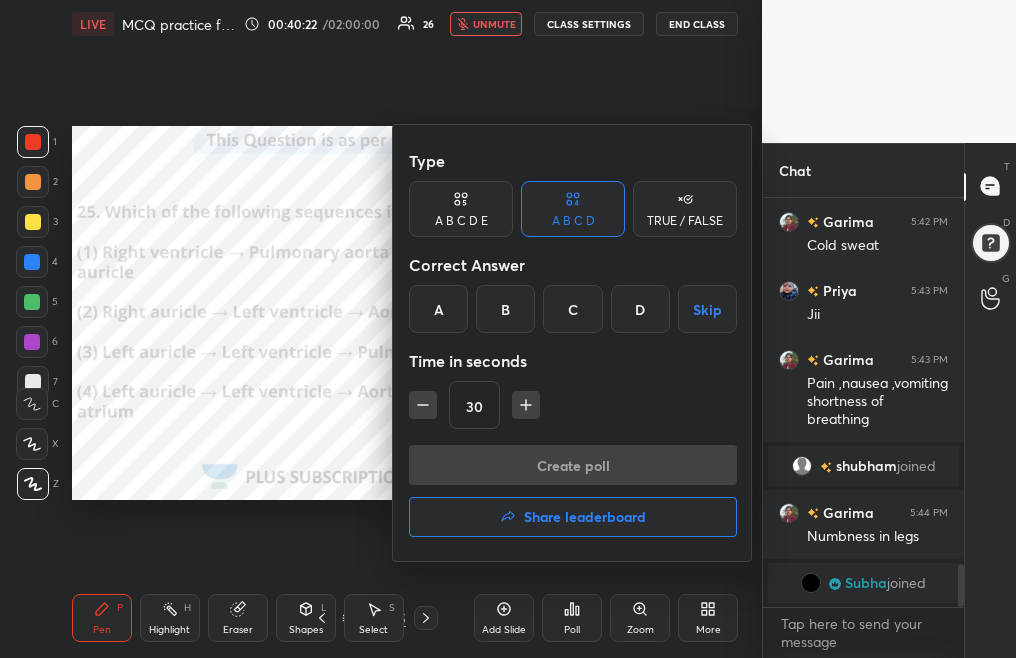 click at bounding box center [508, 329] 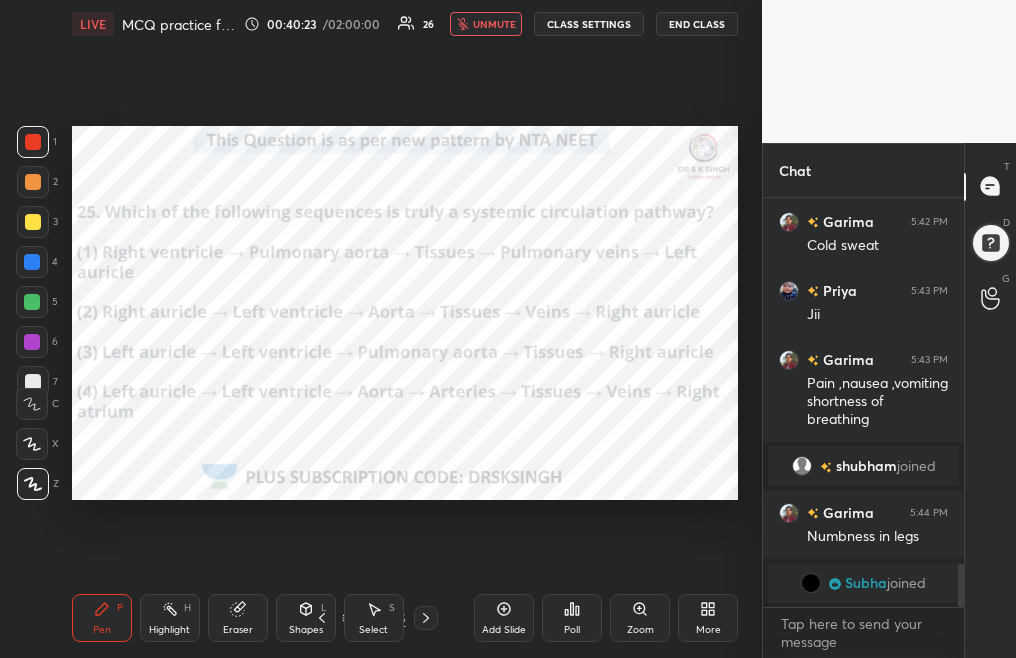 click on "unmute" at bounding box center [494, 24] 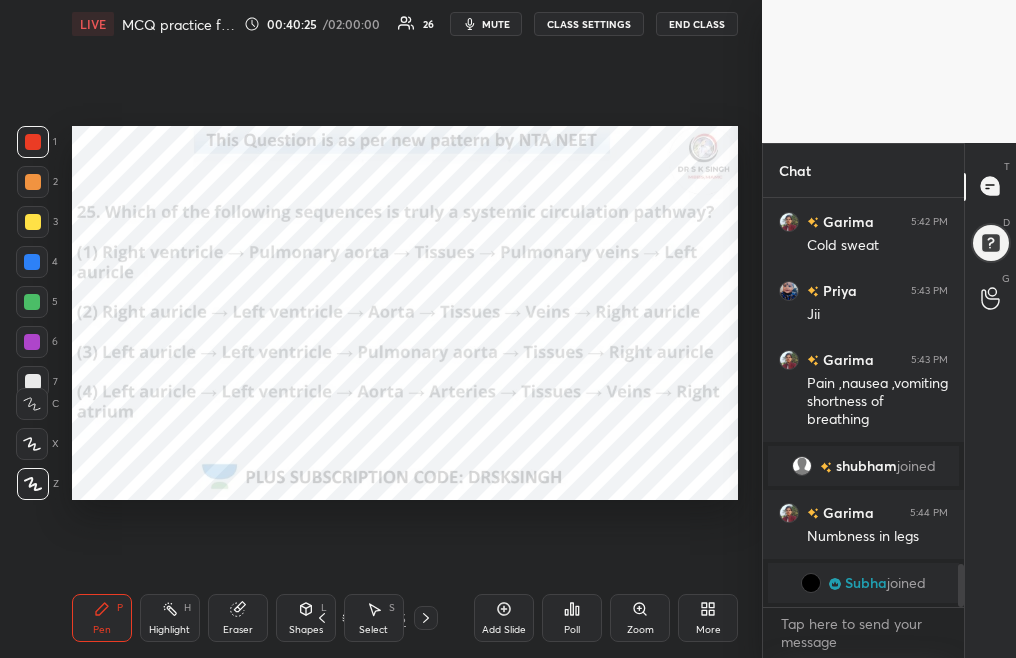 click on "Poll" at bounding box center [572, 618] 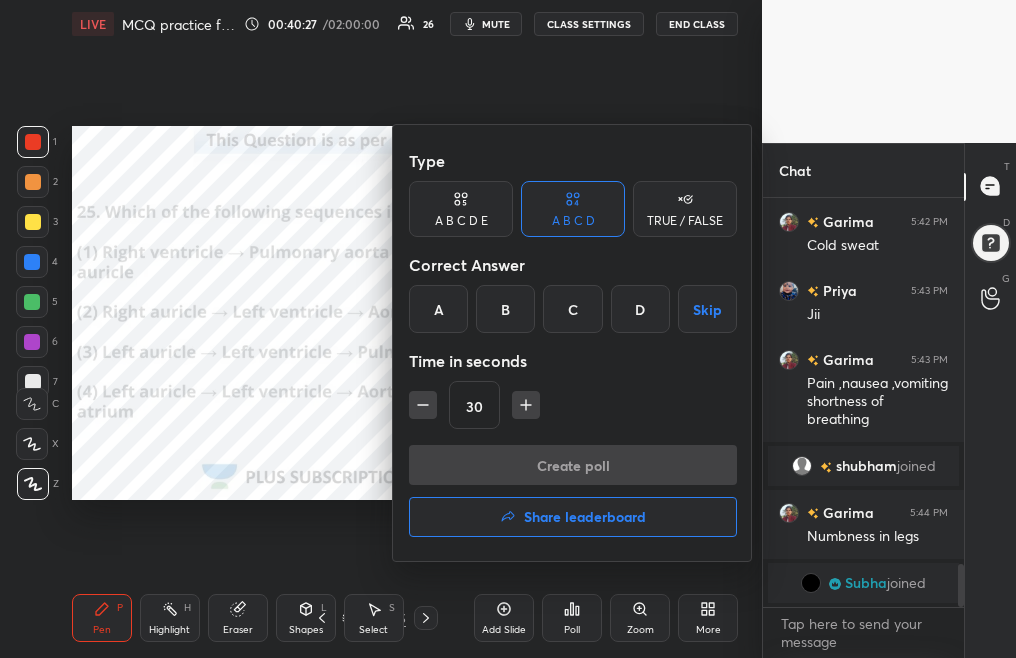 click on "D" at bounding box center (640, 309) 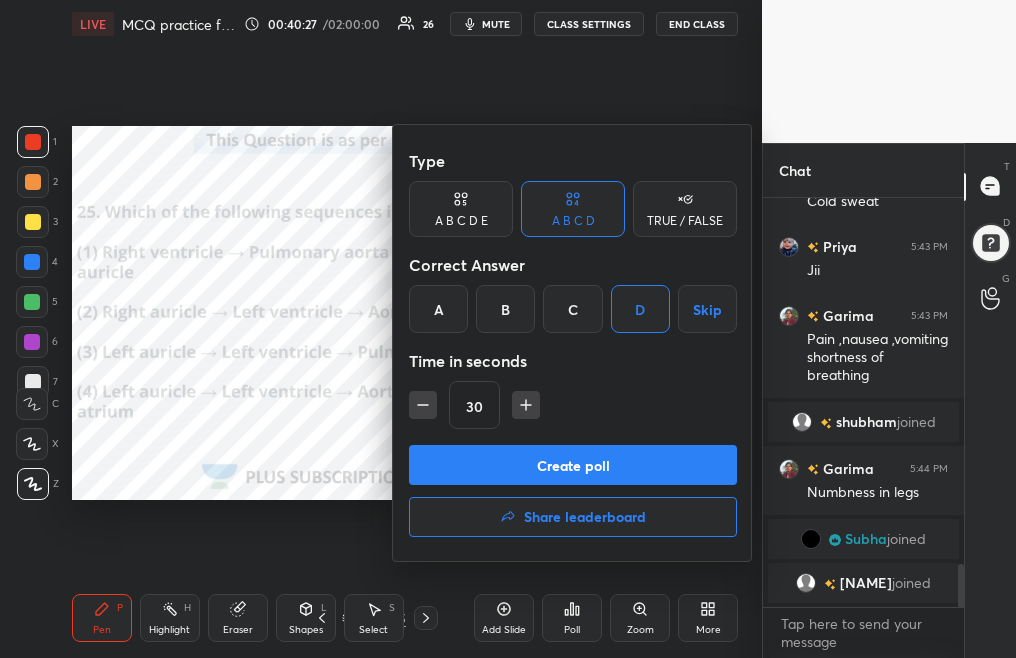 click on "Create poll" at bounding box center (573, 465) 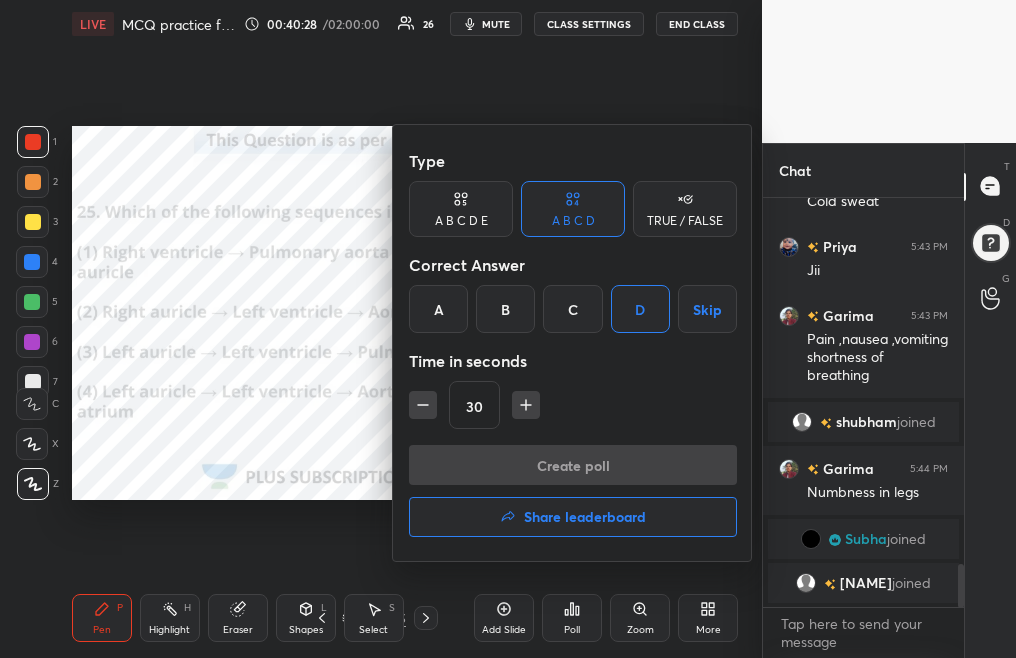 scroll, scrollTop: 361, scrollLeft: 195, axis: both 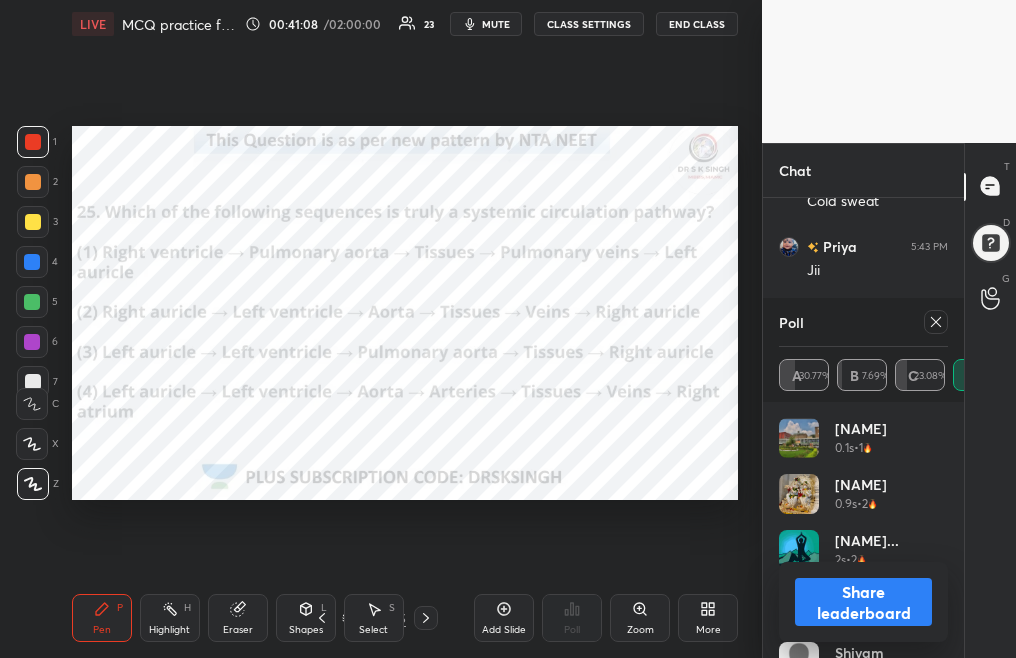 click 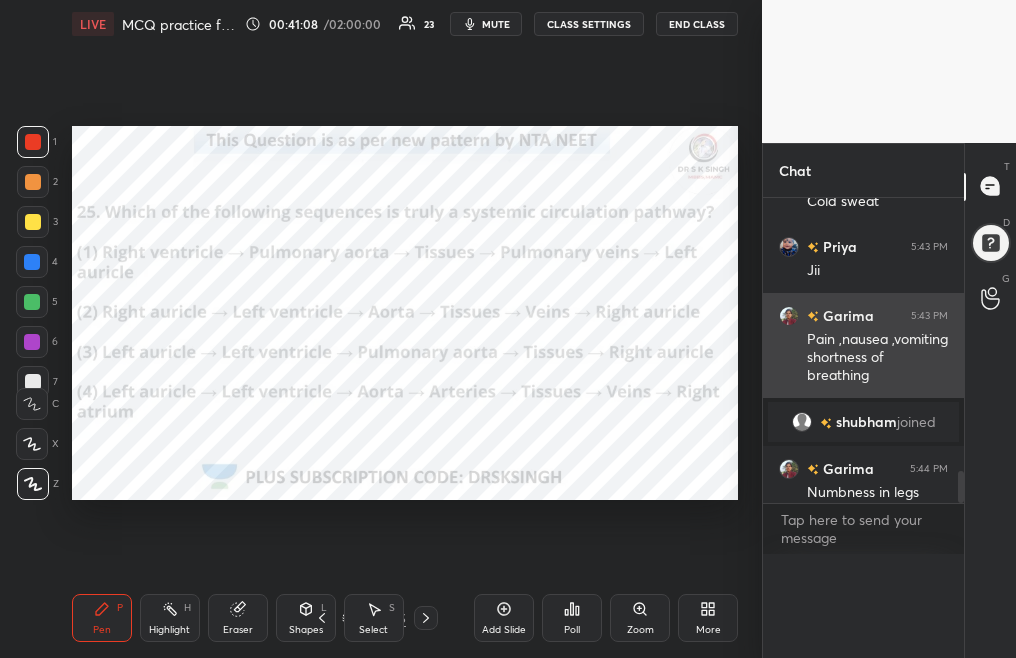 scroll, scrollTop: 1, scrollLeft: 7, axis: both 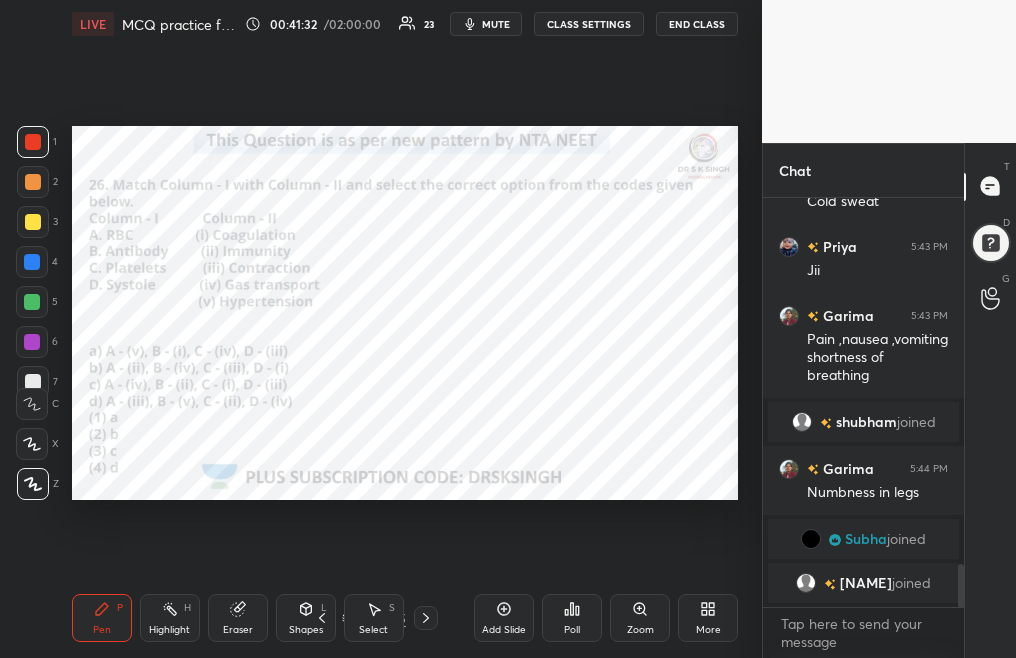 click on "Poll" at bounding box center [572, 618] 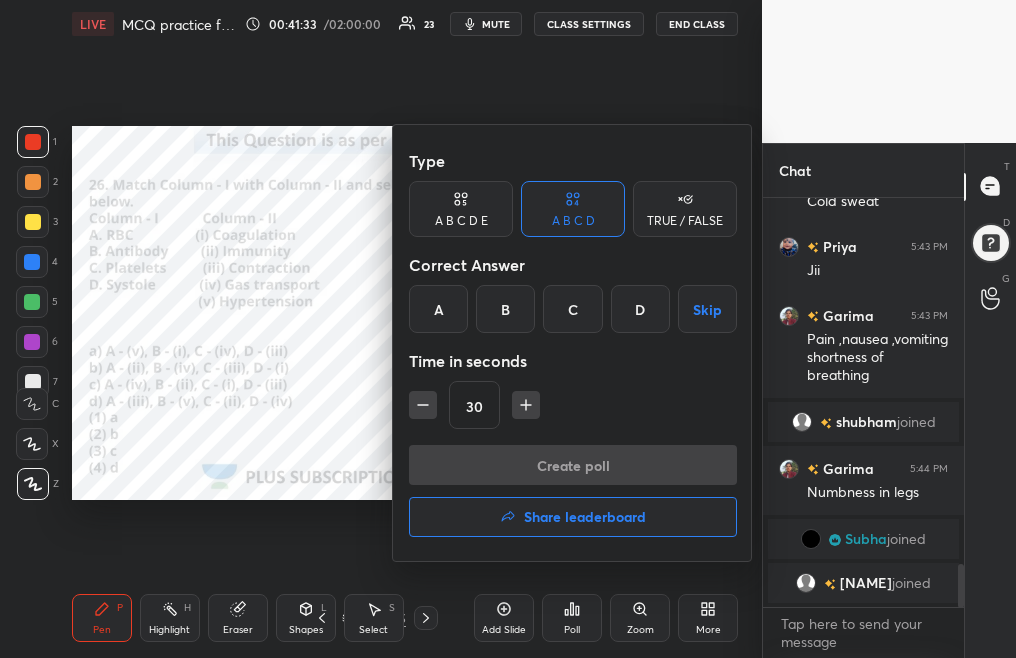 click on "C" at bounding box center (572, 309) 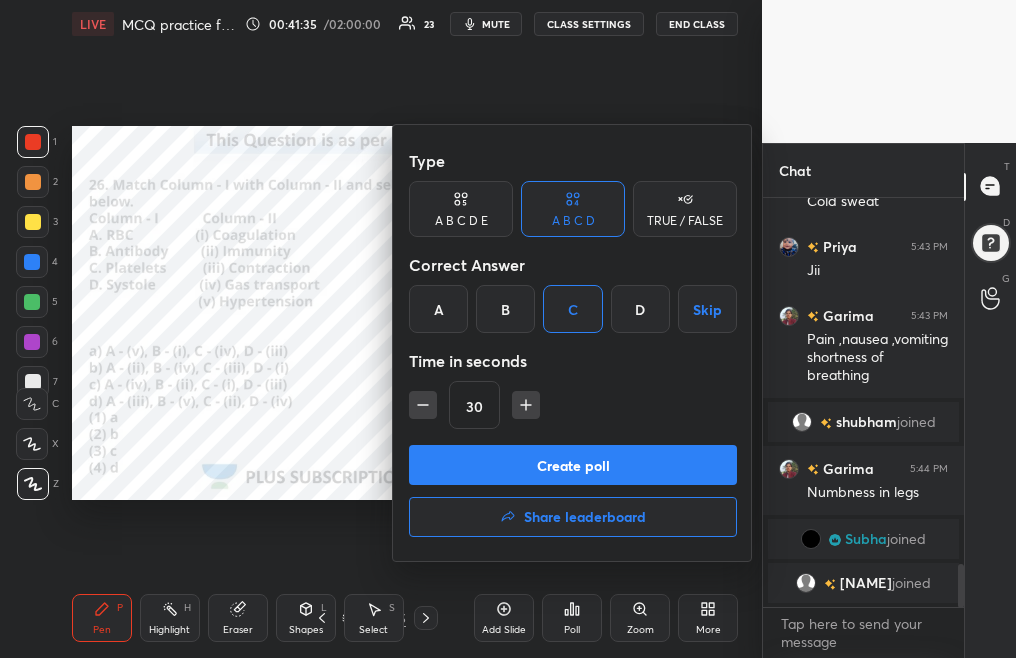 click on "Create poll" at bounding box center (573, 465) 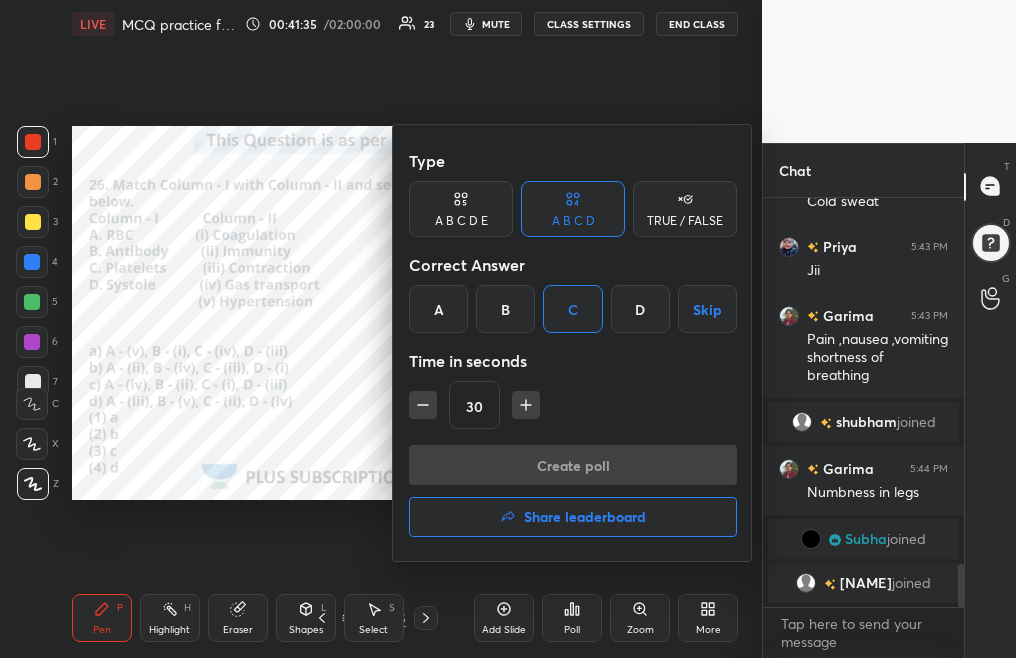 scroll, scrollTop: 361, scrollLeft: 195, axis: both 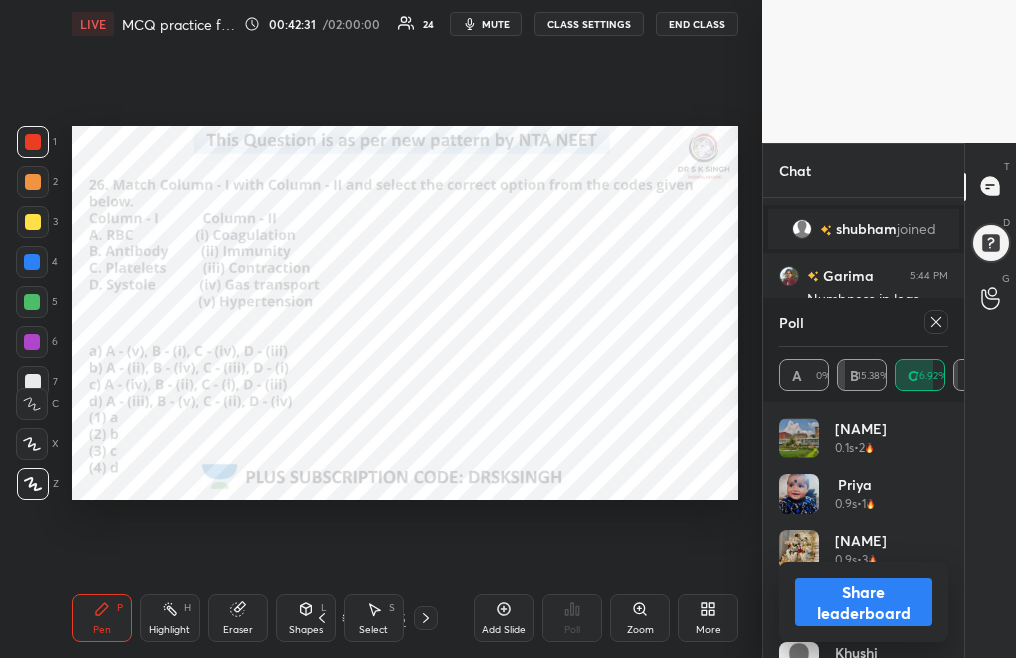 click 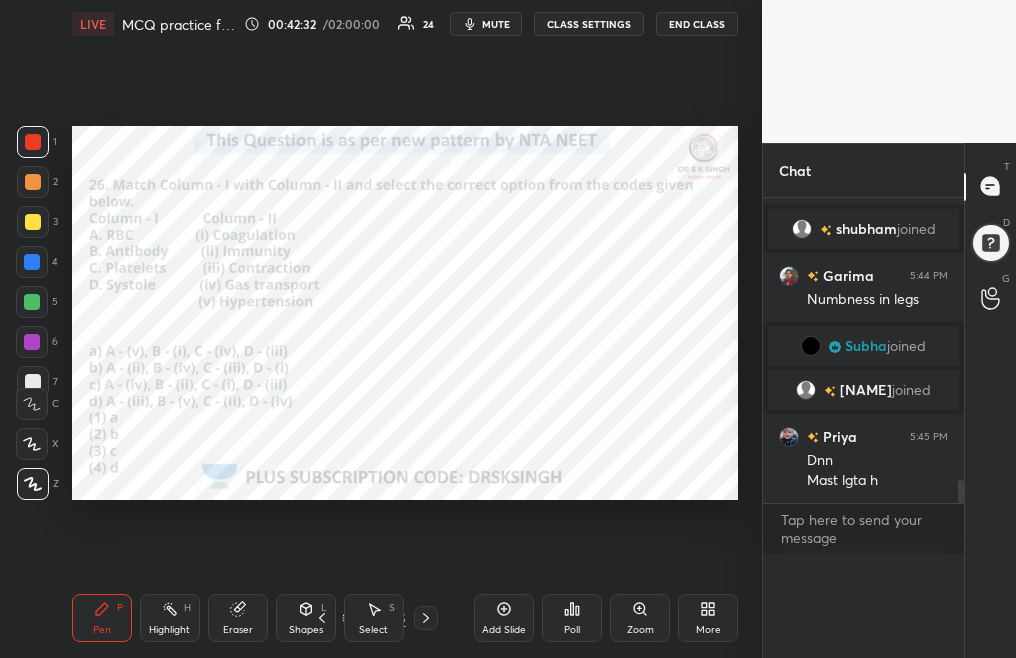scroll, scrollTop: 0, scrollLeft: 0, axis: both 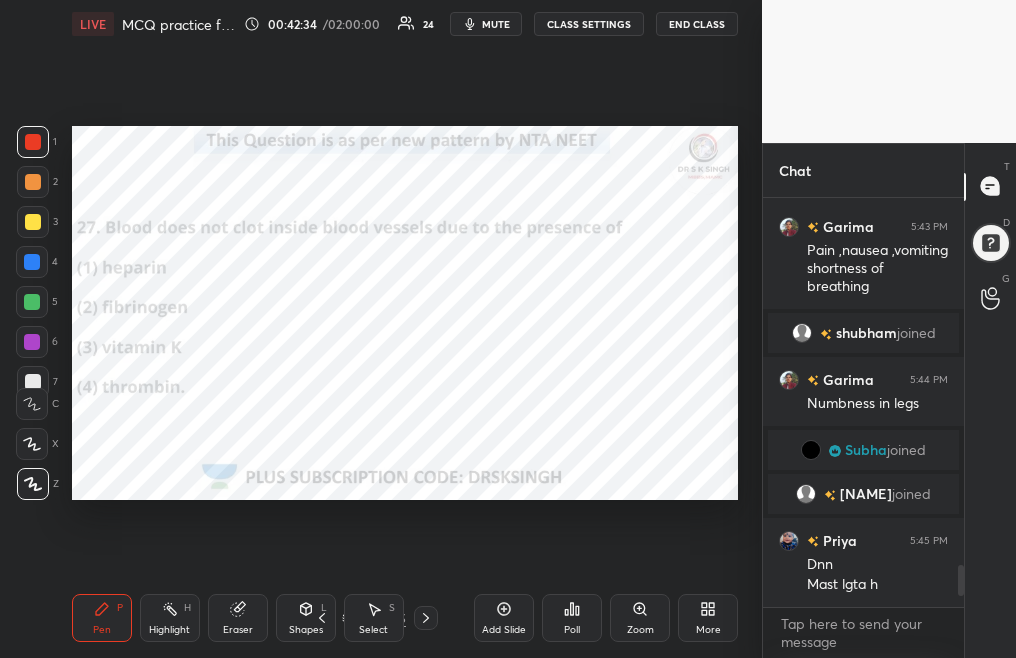 click on "mute" at bounding box center [496, 24] 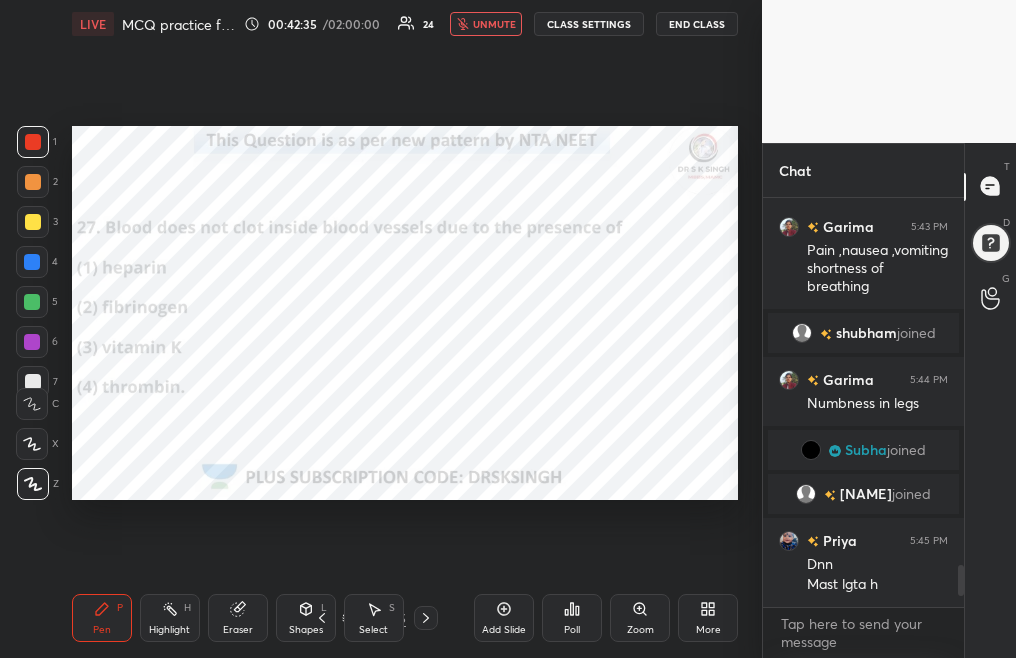 click on "Poll" at bounding box center (572, 618) 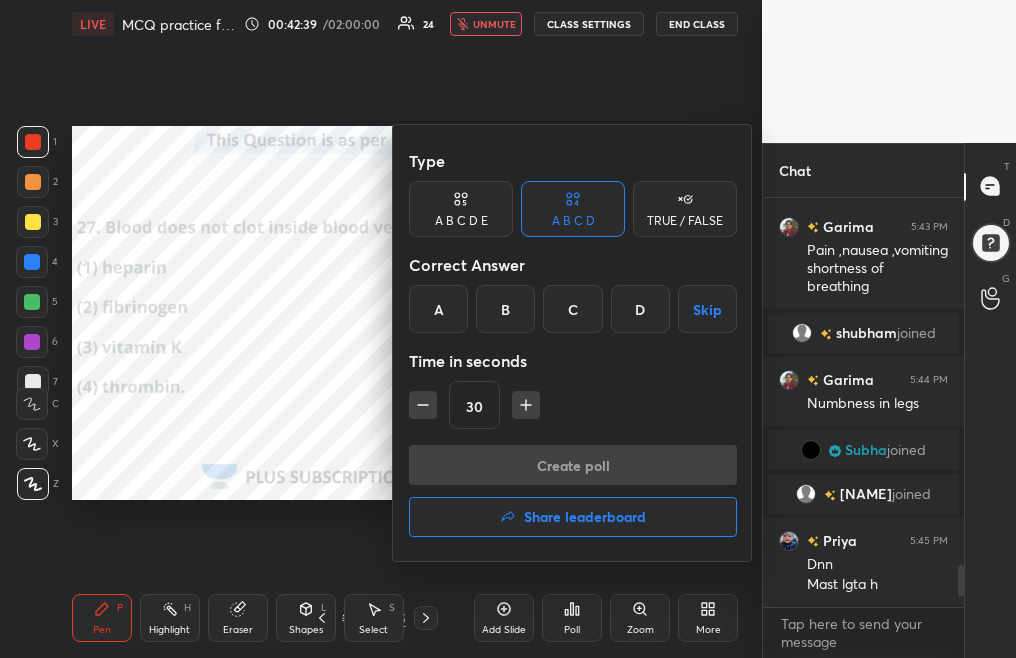 click on "A" at bounding box center [438, 309] 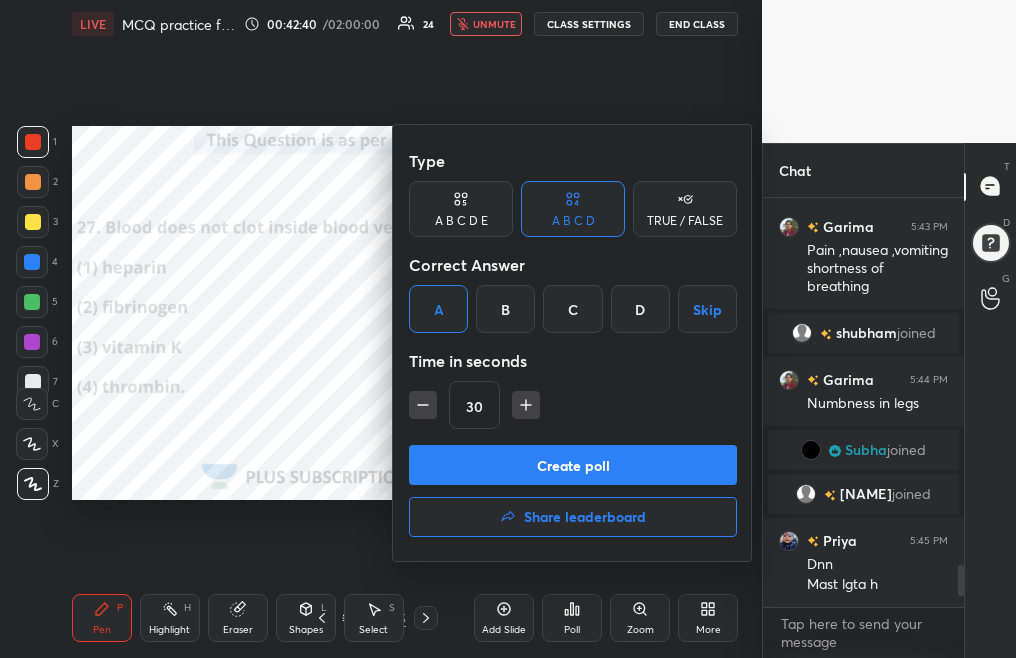click on "Create poll" at bounding box center [573, 465] 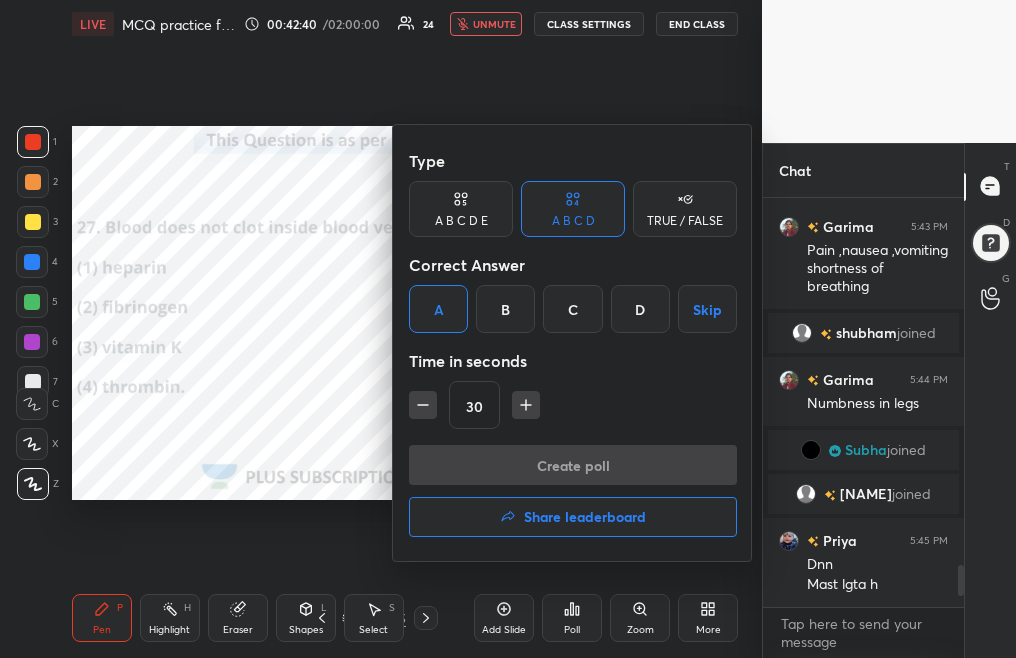 scroll, scrollTop: 370, scrollLeft: 195, axis: both 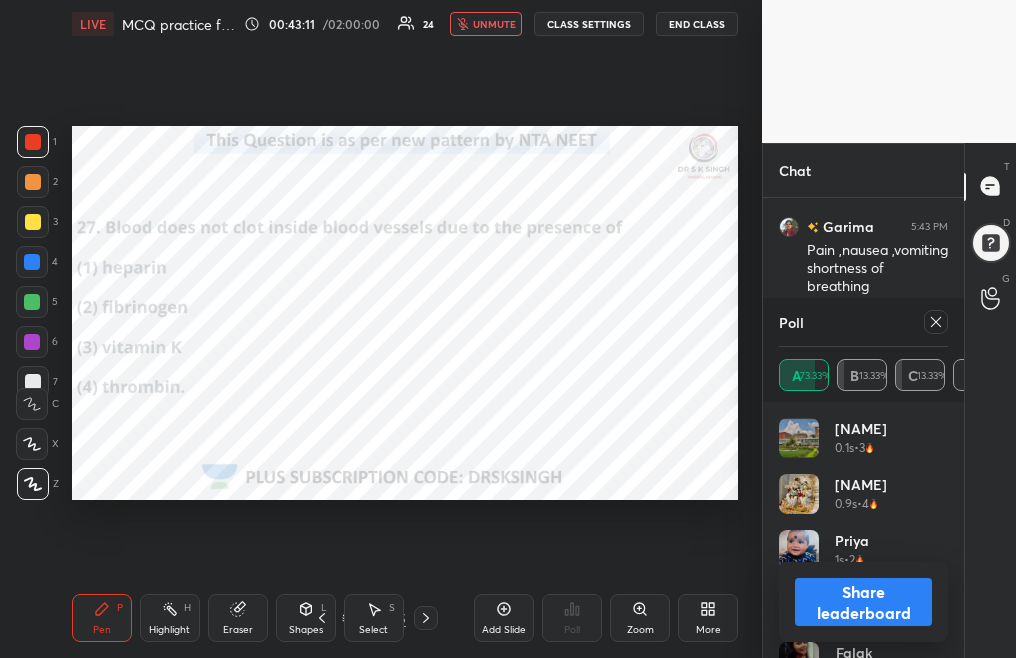 click on "unmute" at bounding box center [494, 24] 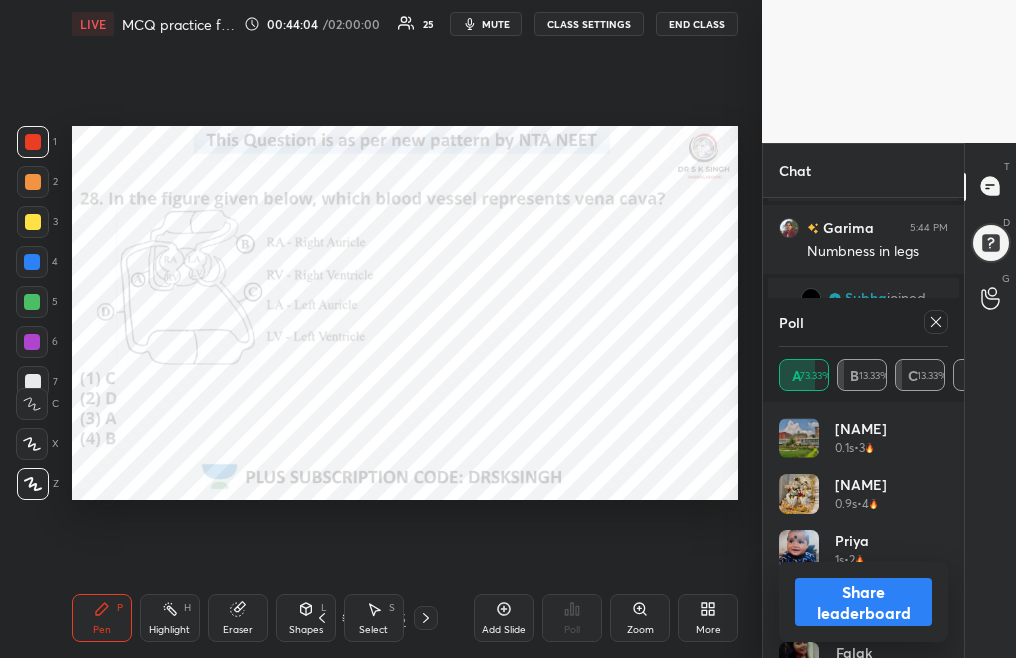 scroll, scrollTop: 266, scrollLeft: 195, axis: both 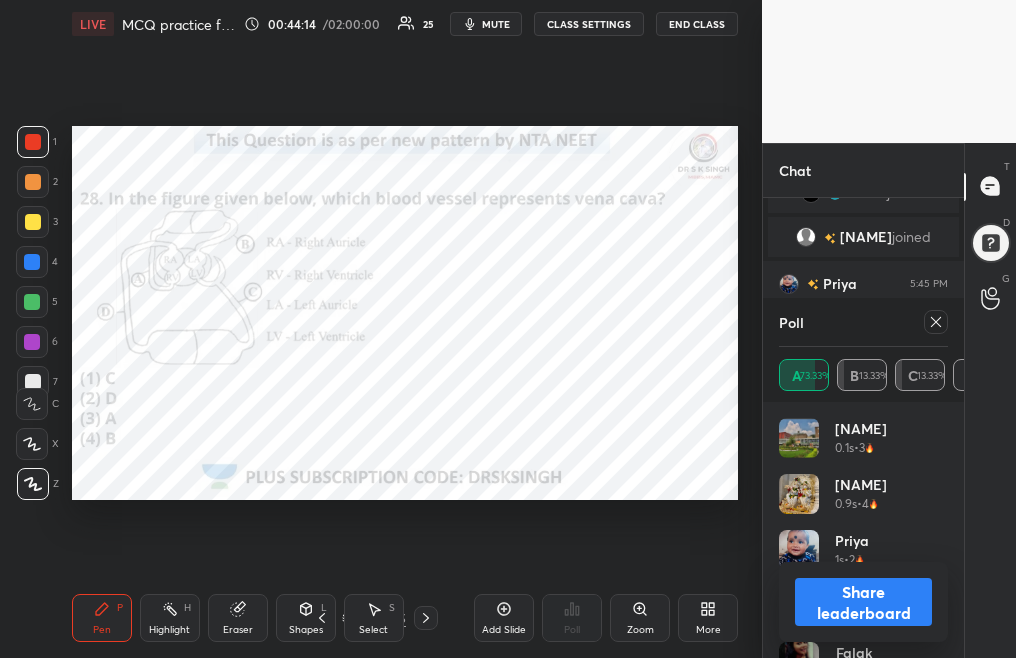 click 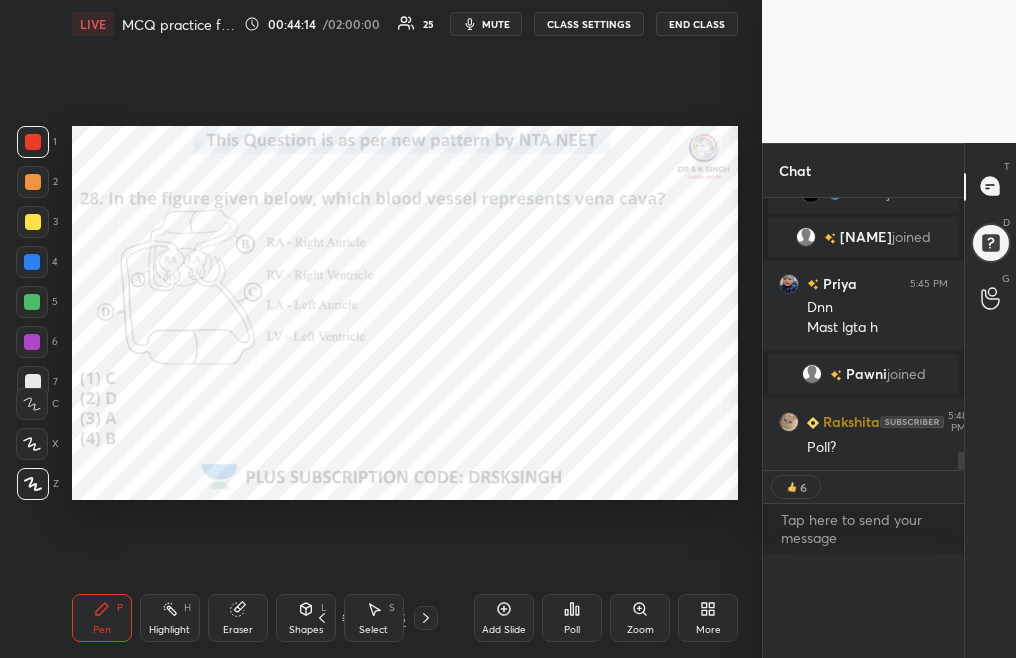 scroll, scrollTop: 88, scrollLeft: 163, axis: both 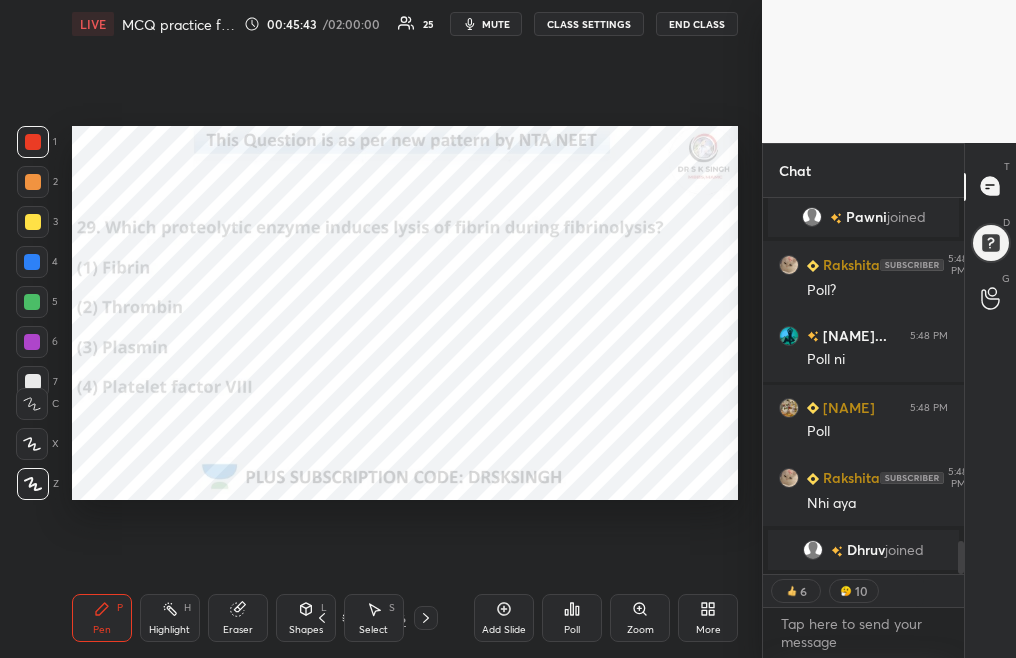 click on "Poll" at bounding box center (572, 630) 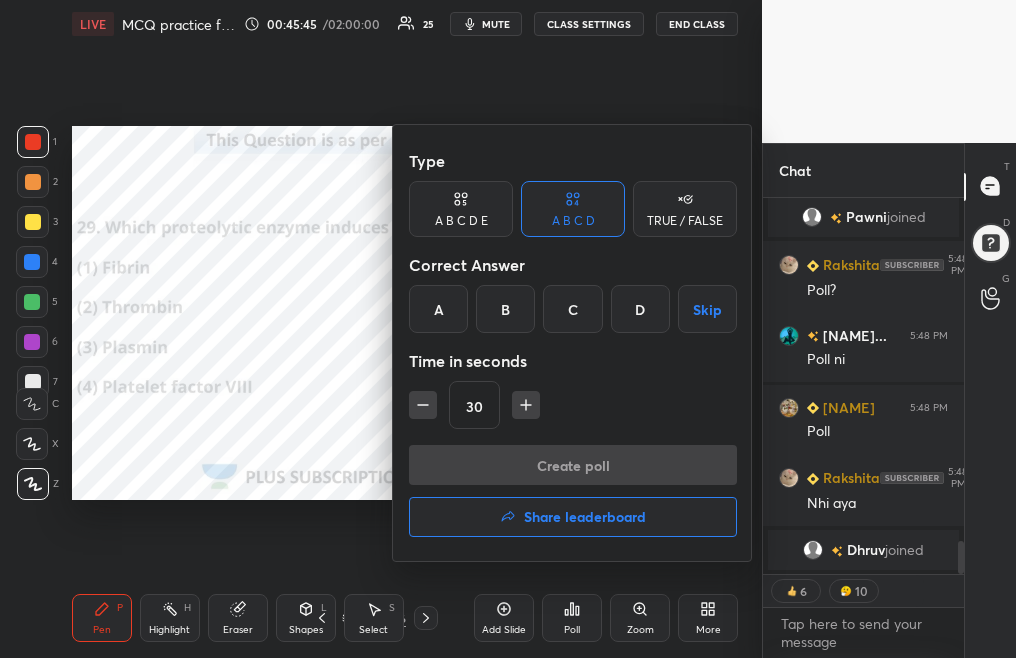 scroll, scrollTop: 7, scrollLeft: 7, axis: both 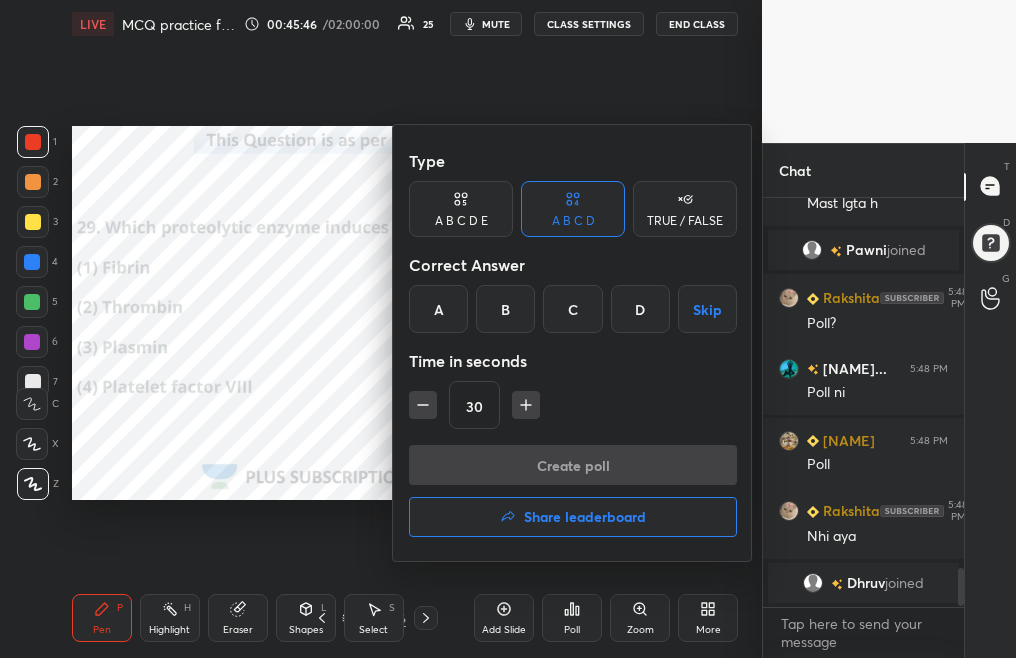 click on "C" at bounding box center (572, 309) 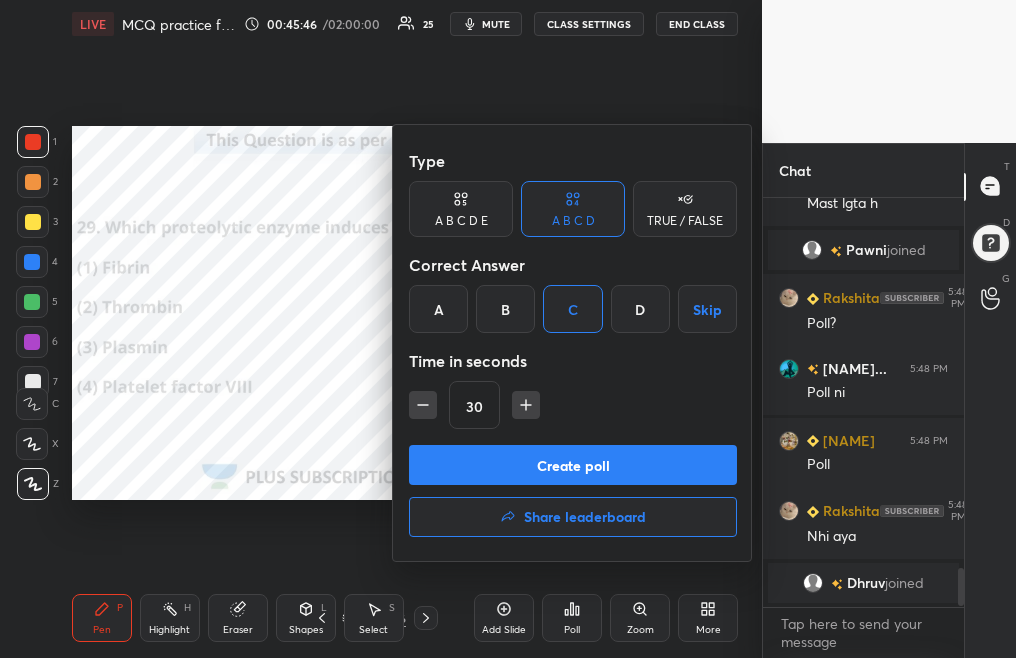 click on "Create poll" at bounding box center [573, 465] 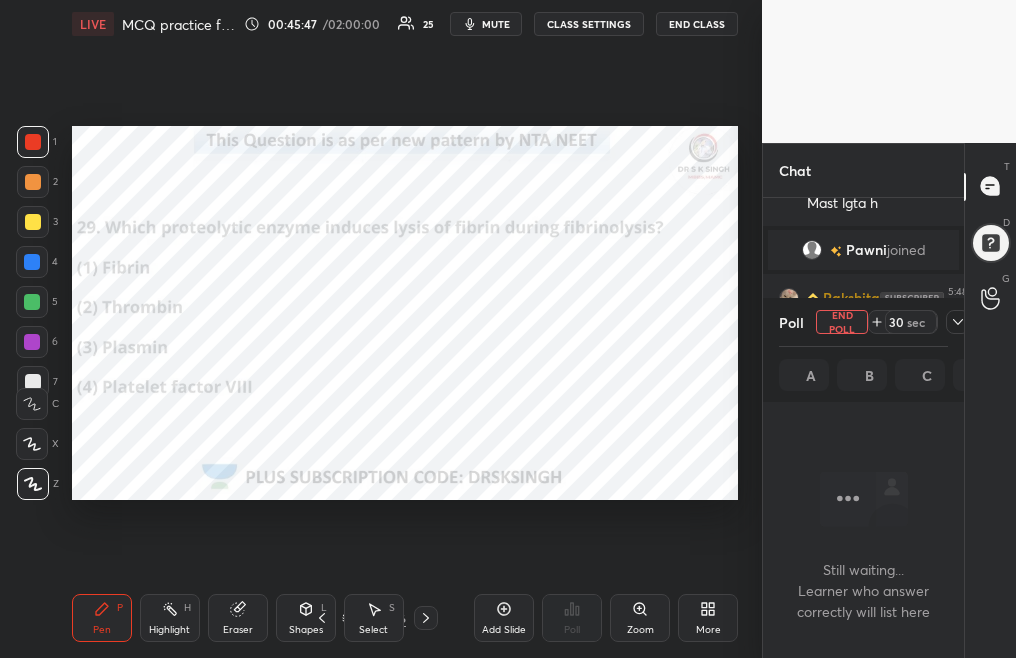 scroll, scrollTop: 305, scrollLeft: 195, axis: both 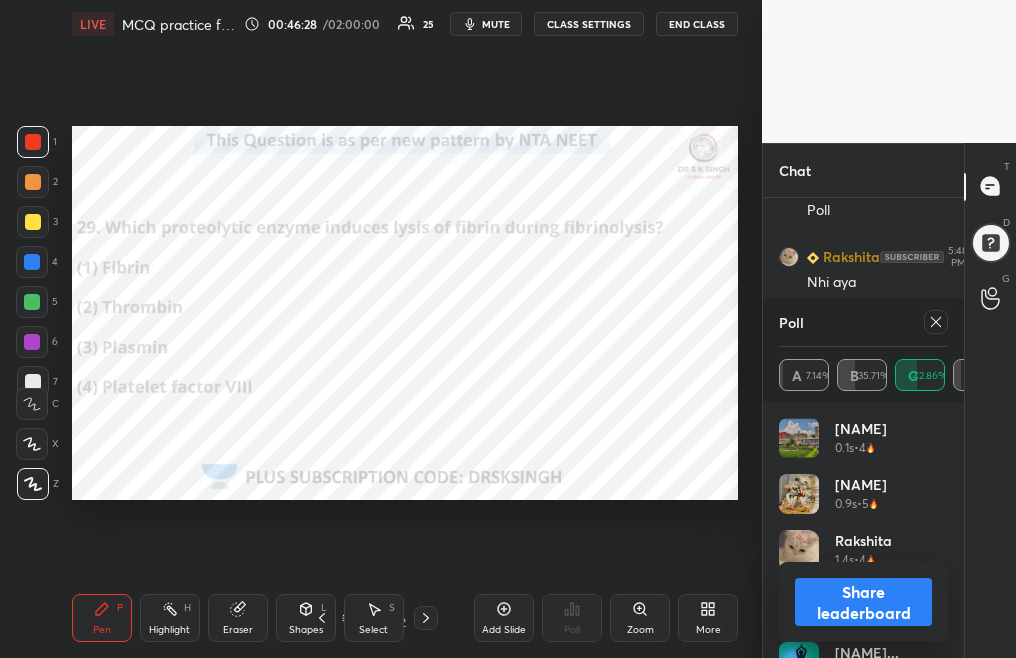 click at bounding box center [936, 322] 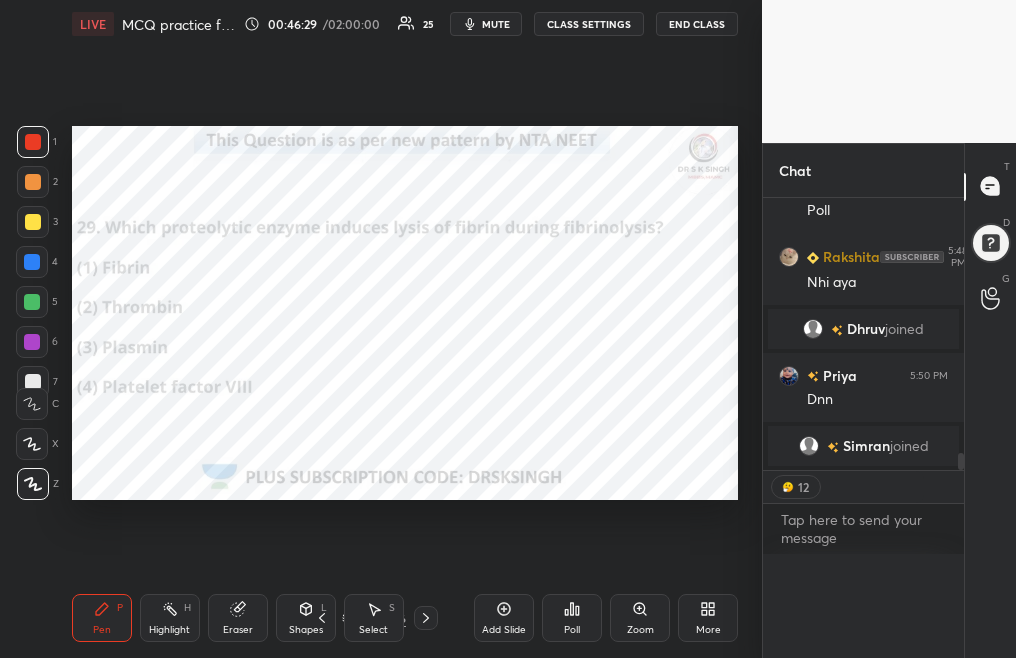scroll, scrollTop: 20, scrollLeft: 163, axis: both 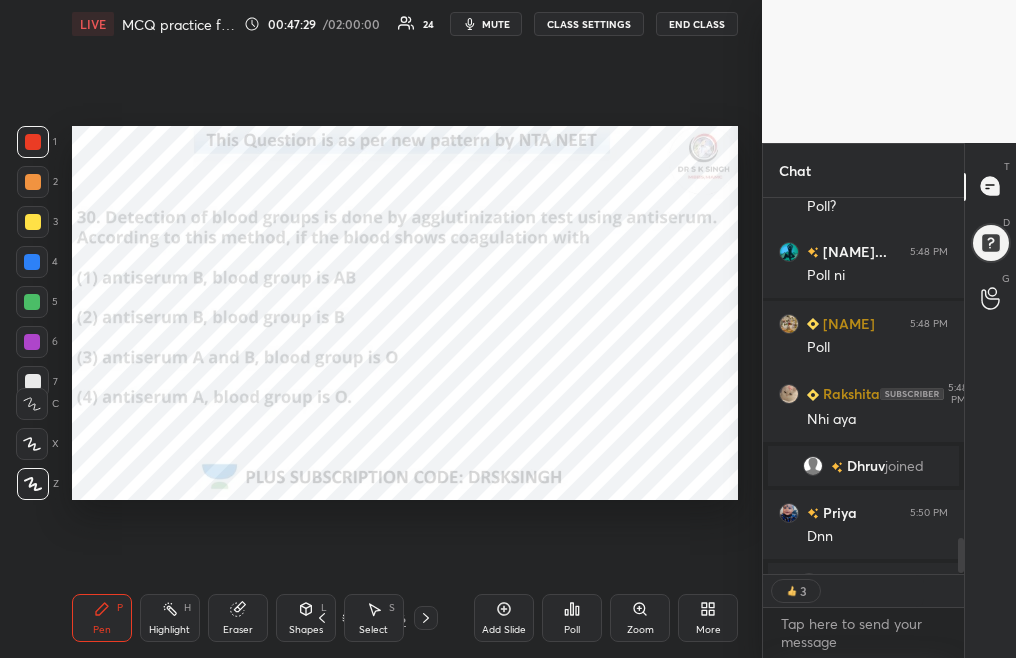 click on "Poll" at bounding box center [572, 618] 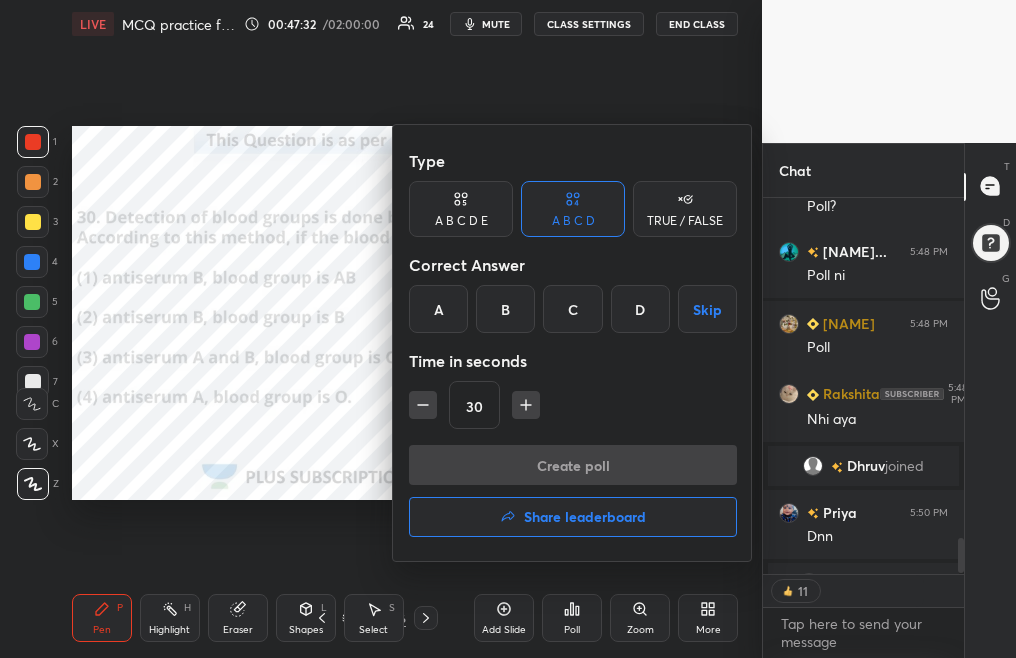 click on "B" at bounding box center [505, 309] 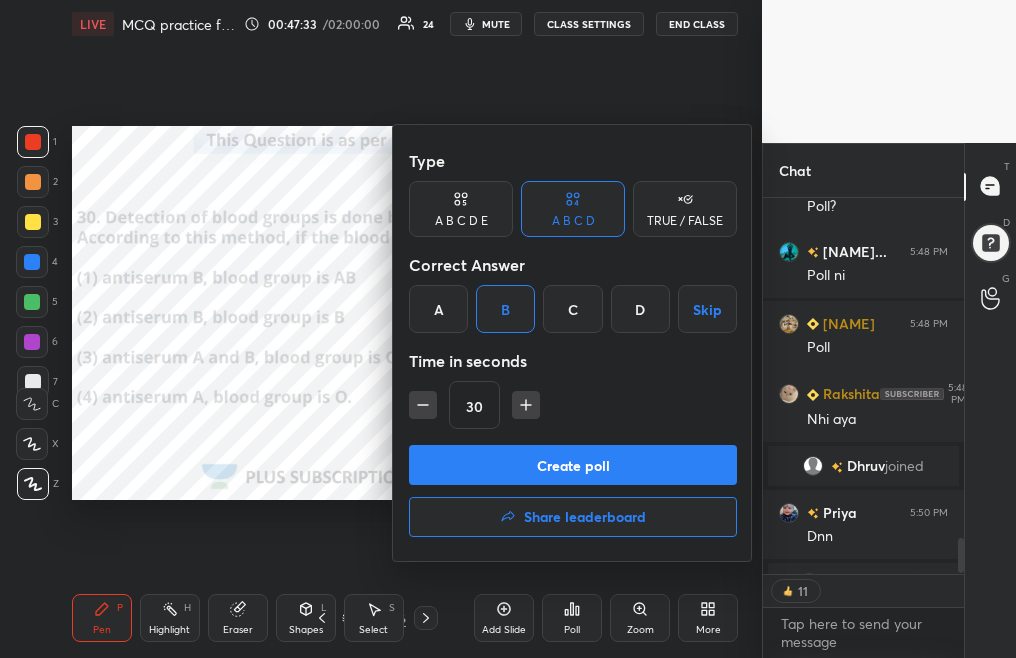 click on "Create poll" at bounding box center (573, 465) 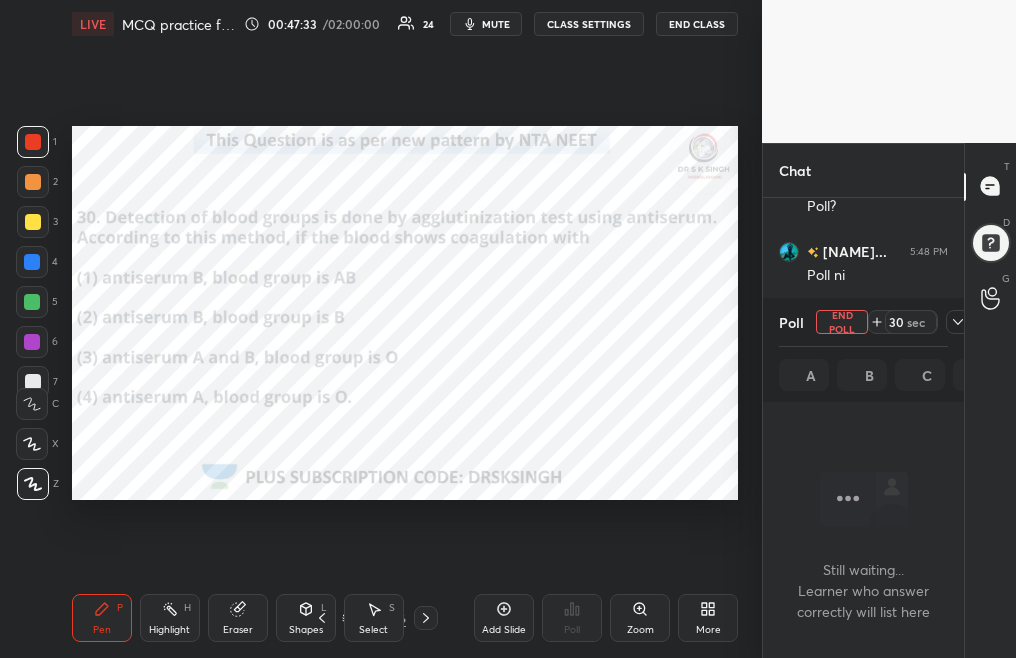 scroll, scrollTop: 276, scrollLeft: 195, axis: both 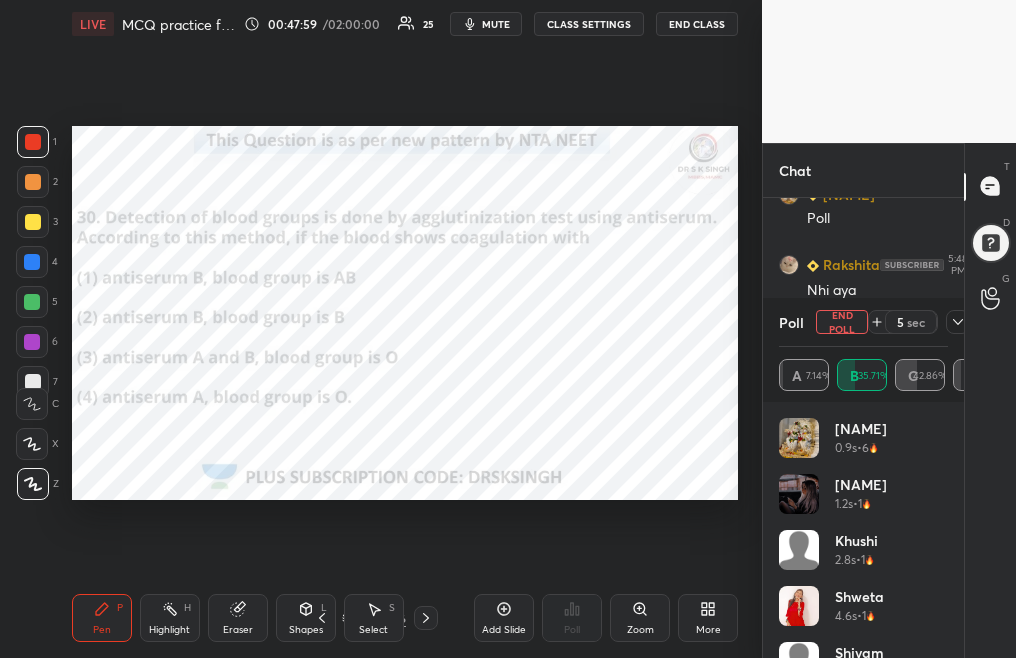 click on "End Poll" at bounding box center (842, 322) 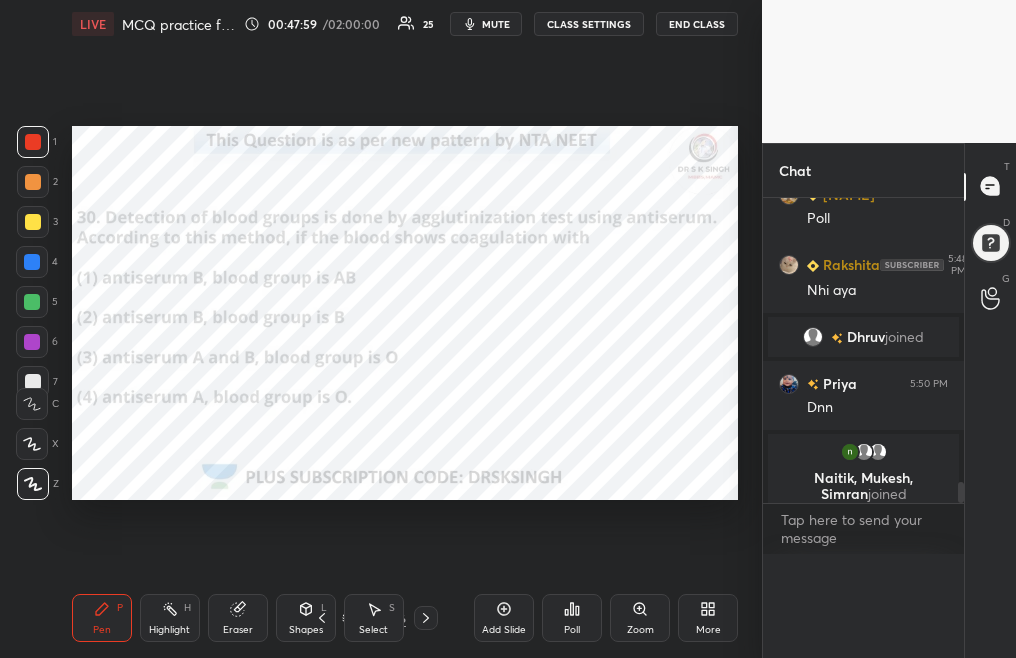 scroll, scrollTop: 0, scrollLeft: 0, axis: both 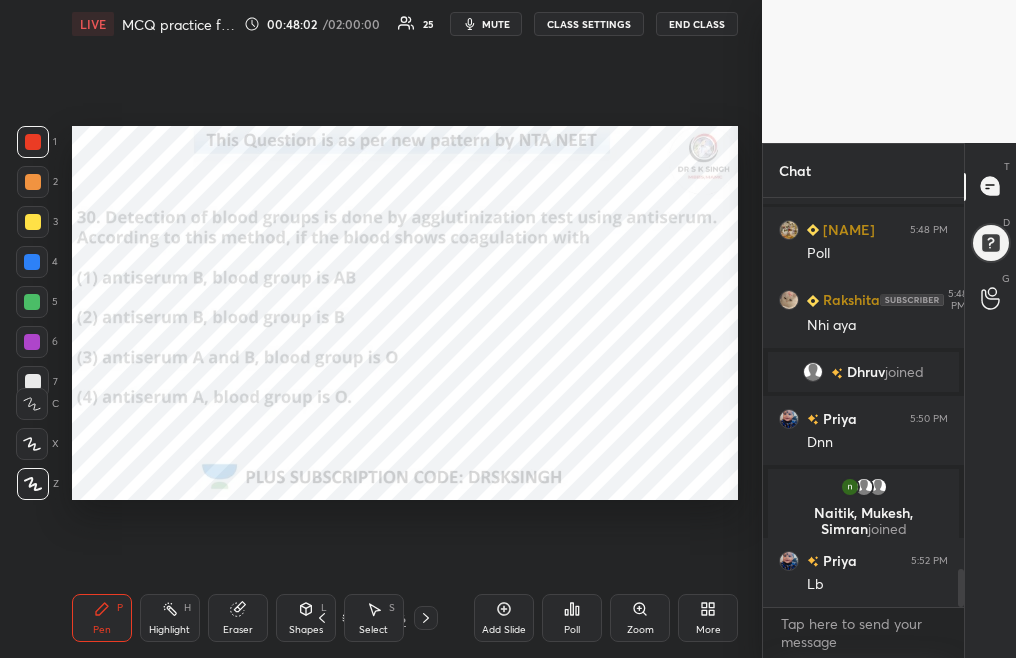 click 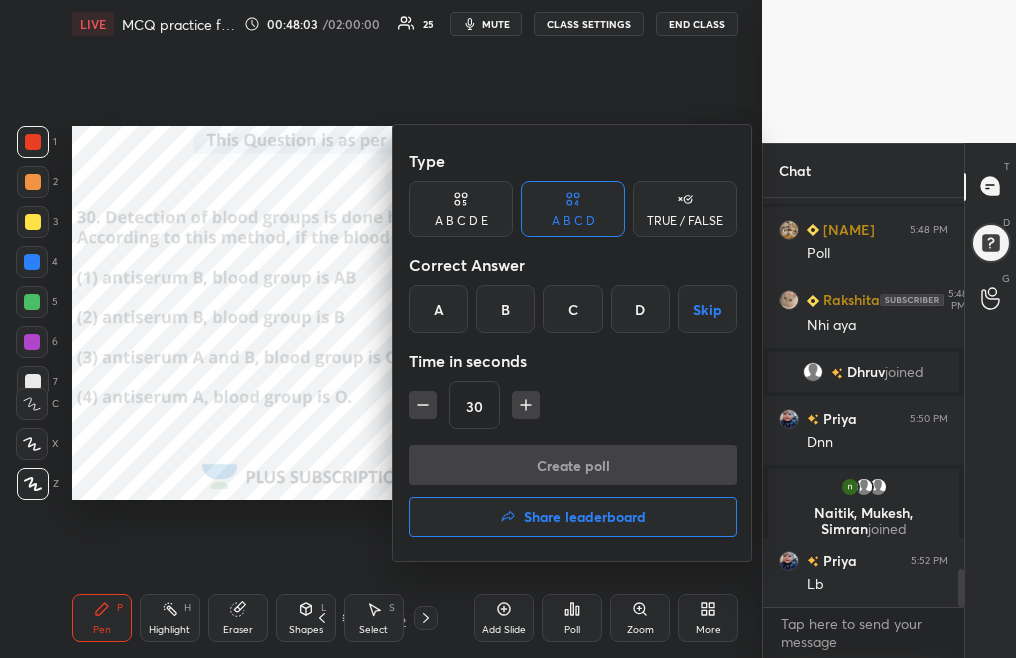 click on "Share leaderboard" at bounding box center [585, 517] 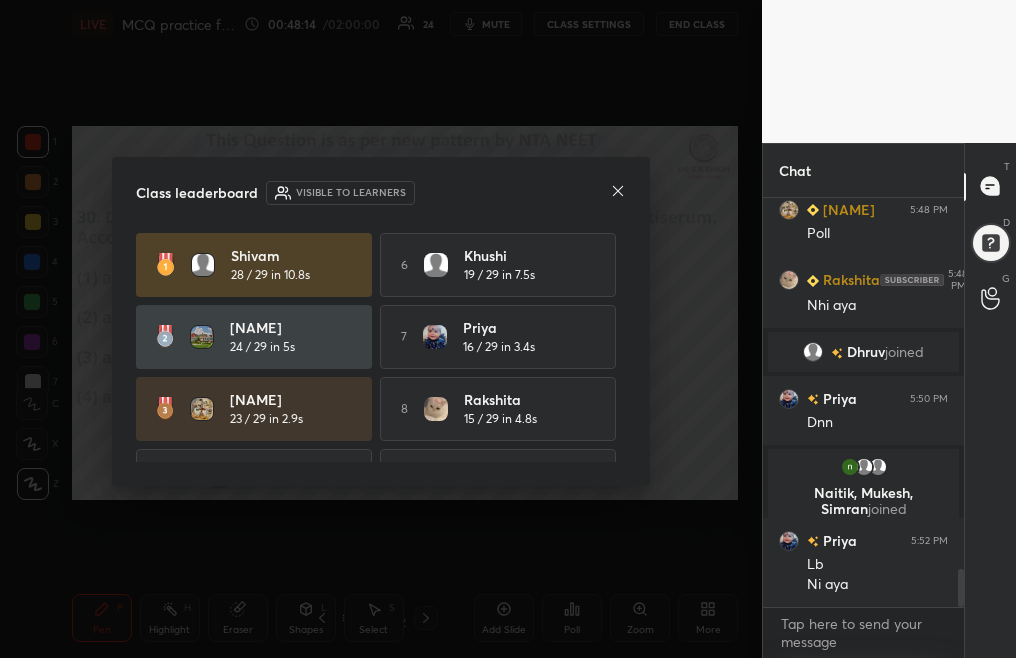 click on "Class leaderboard Visible to learners [NAME] 28 / 29 in 10.8s 6 [NAME] 19 / 29 in 7.5s sree 24 / 29 in 5s 7 [NAME] 16 / 29 in 3.4s [NAME] 23 / 29 in 2.9s 8 [NAME] 15 / 29 in 4.8s 4 NANDINI 20 / 29 in 4.7s 9 Àditi 12 / 29 in 4.5s 5 Krishnanan... 20 / 29 in 7.8s 10 Nyxer 9 / 29 in 2.6s" at bounding box center [381, 321] 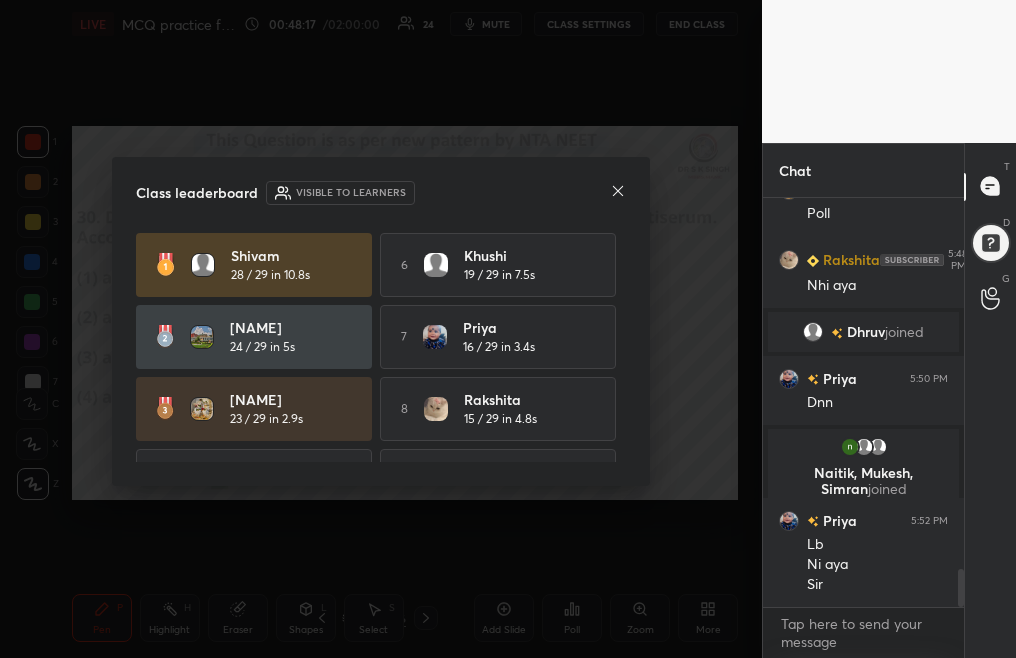 click 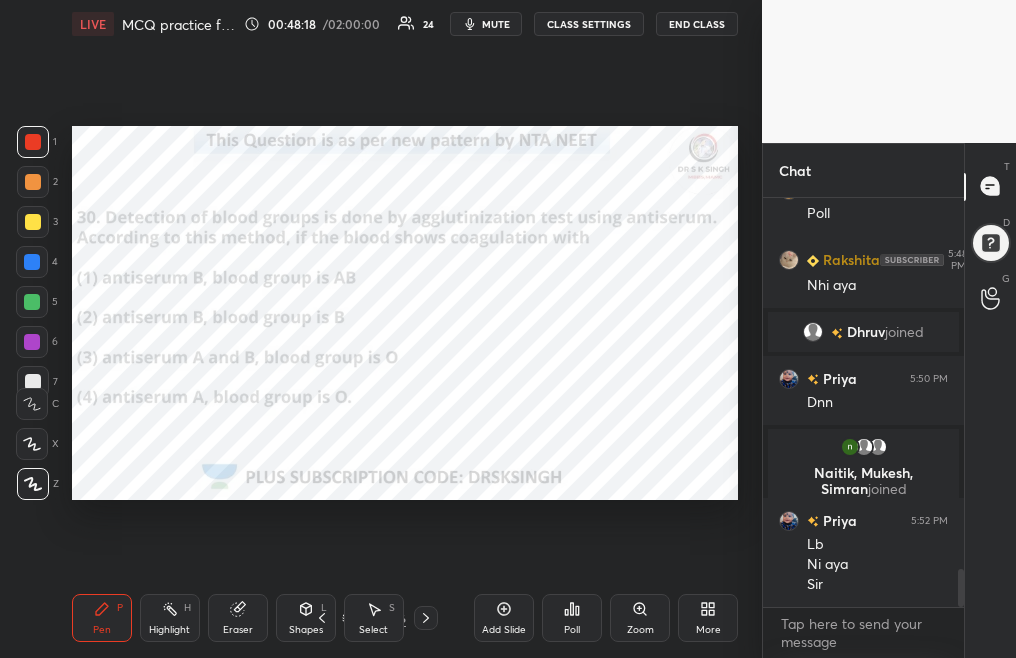 click on "Poll" at bounding box center (572, 618) 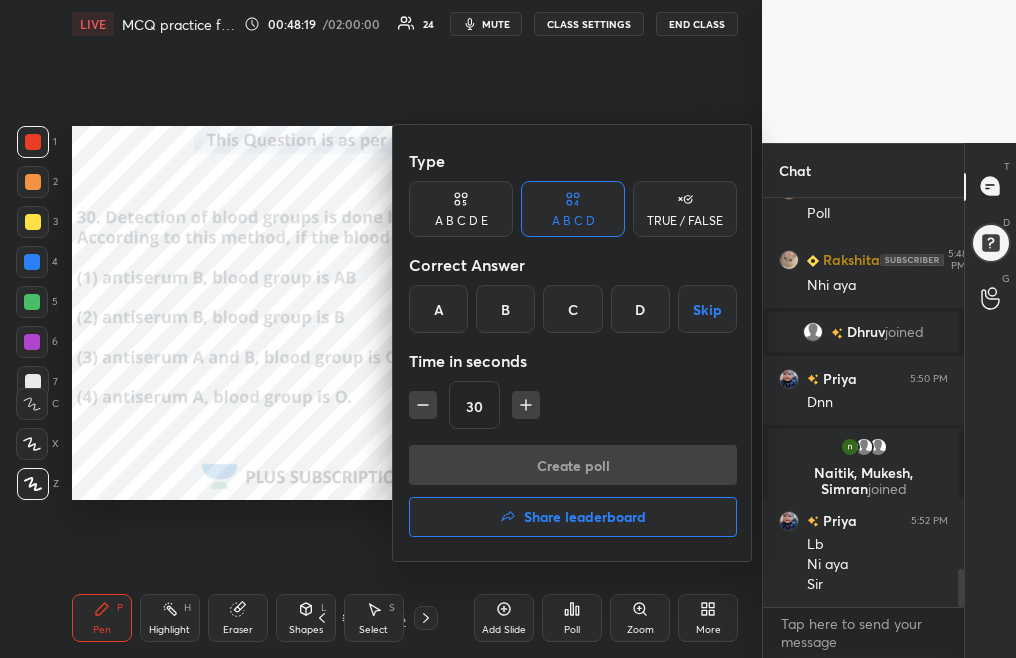 click on "Share leaderboard" at bounding box center [573, 517] 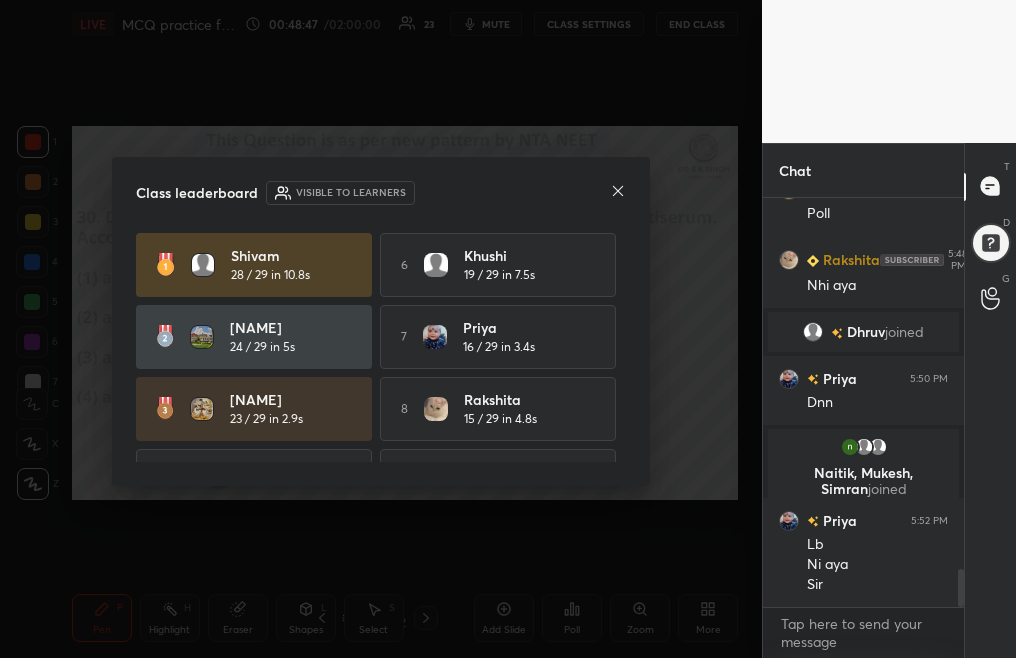 drag, startPoint x: 632, startPoint y: 350, endPoint x: 625, endPoint y: 440, distance: 90.27181 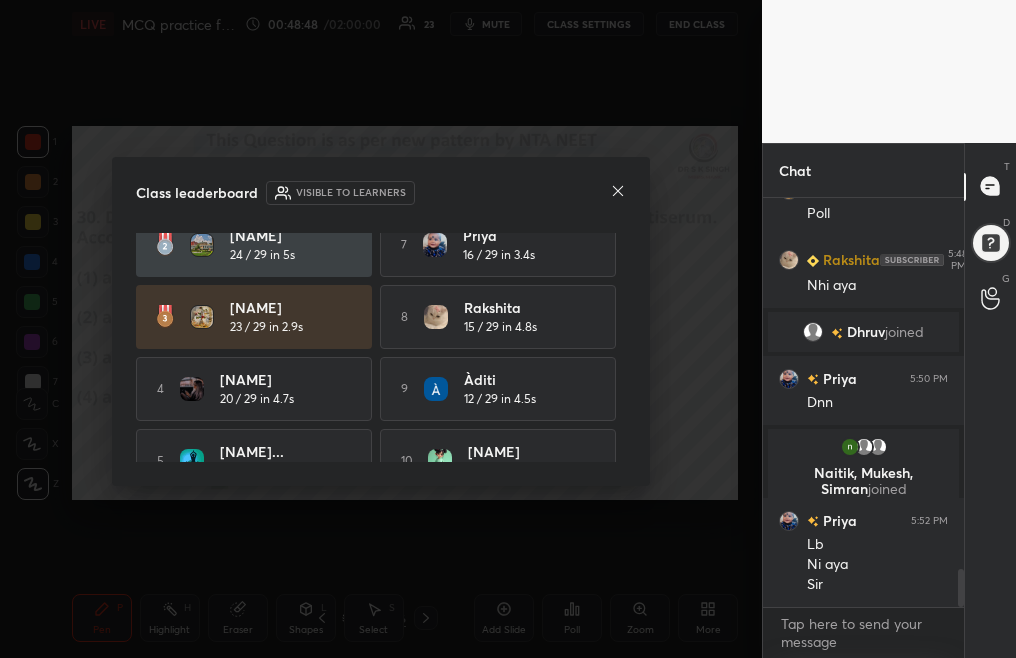 scroll, scrollTop: 129, scrollLeft: 0, axis: vertical 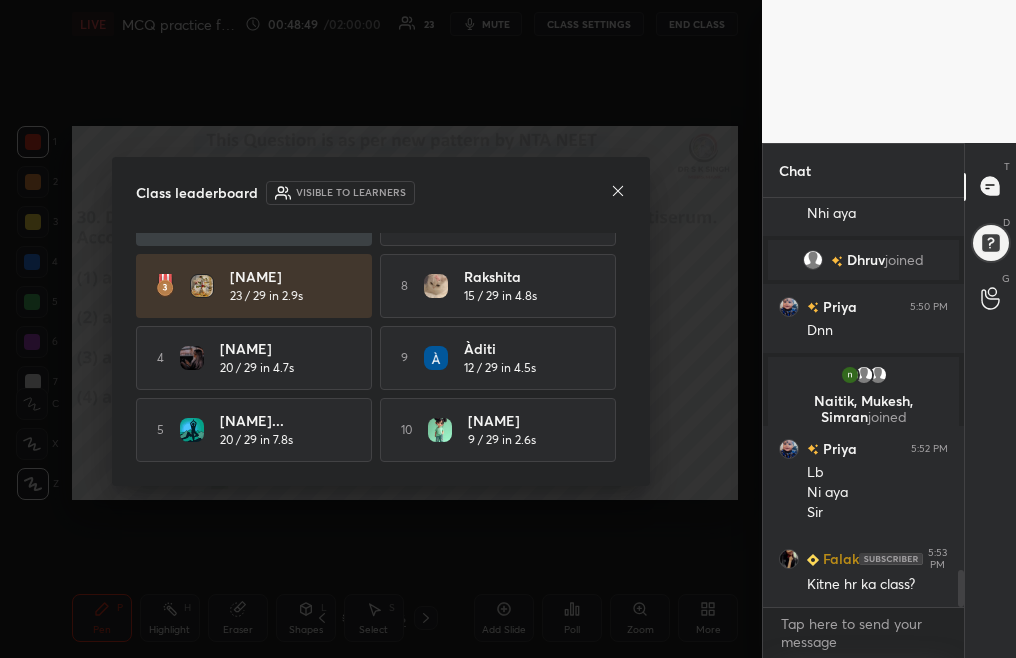 click on "Class leaderboard Visible to learners [NAME] 28 / 29 in 10.8s 6 [NAME] 19 / 29 in 7.5s sree 24 / 29 in 5s 7 [NAME] 16 / 29 in 3.4s [NAME] 23 / 29 in 2.9s 8 [NAME] 15 / 29 in 4.8s 4 NANDINI 20 / 29 in 4.7s 9 Àditi 12 / 29 in 4.5s 5 Krishnanan... 20 / 29 in 7.8s 10 Nyxer 9 / 29 in 2.6s" at bounding box center [381, 321] 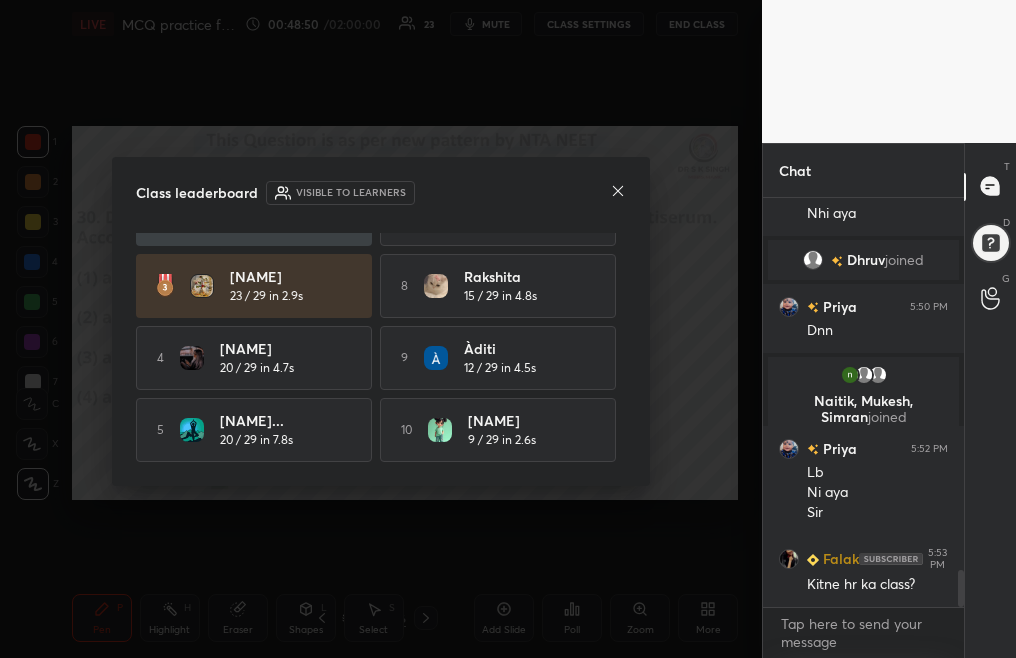 click on "Class leaderboard Visible to learners [NAME] 28 / 29 in 10.8s 6 [NAME] 19 / 29 in 7.5s sree 24 / 29 in 5s 7 [NAME] 16 / 29 in 3.4s [NAME] 23 / 29 in 2.9s 8 [NAME] 15 / 29 in 4.8s 4 NANDINI 20 / 29 in 4.7s 9 Àditi 12 / 29 in 4.5s 5 Krishnanan... 20 / 29 in 7.8s 10 Nyxer 9 / 29 in 2.6s" at bounding box center (381, 321) 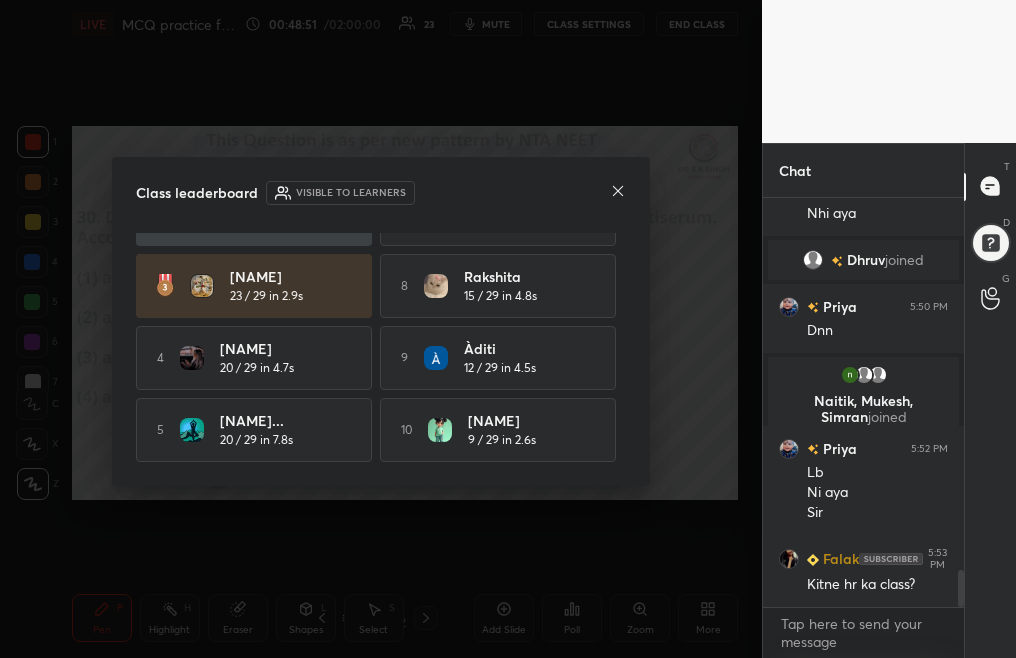 click at bounding box center [618, 192] 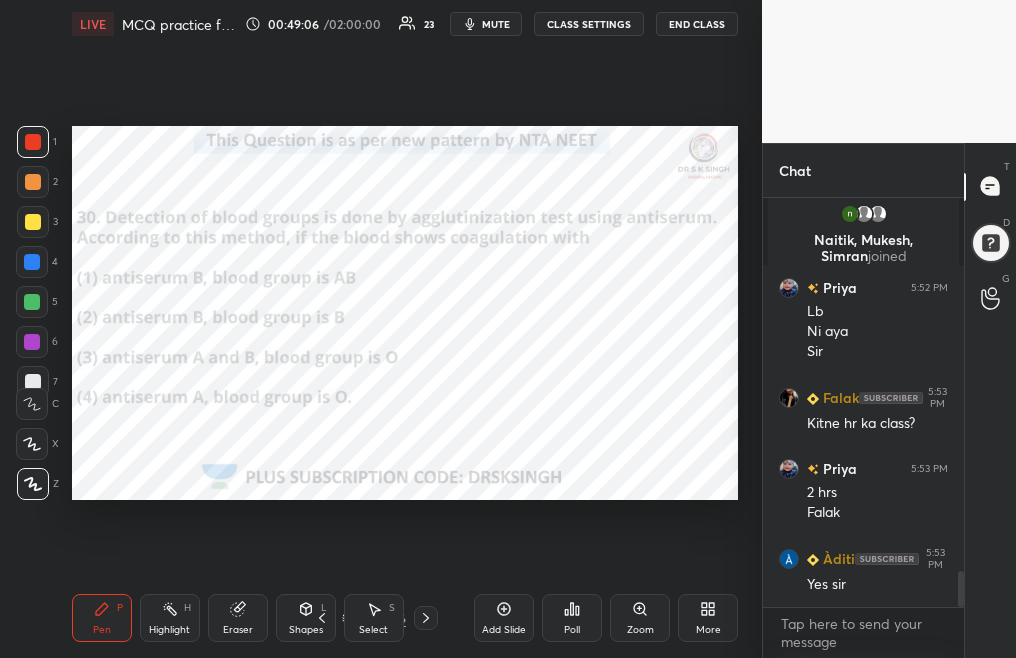 scroll, scrollTop: 4335, scrollLeft: 0, axis: vertical 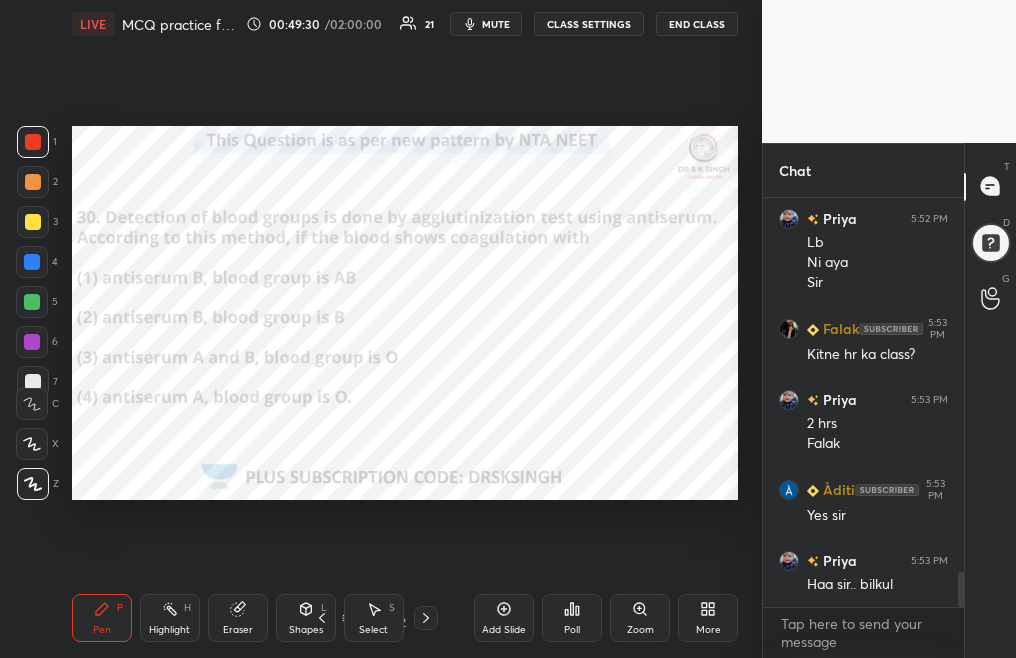 click on "More" at bounding box center (708, 630) 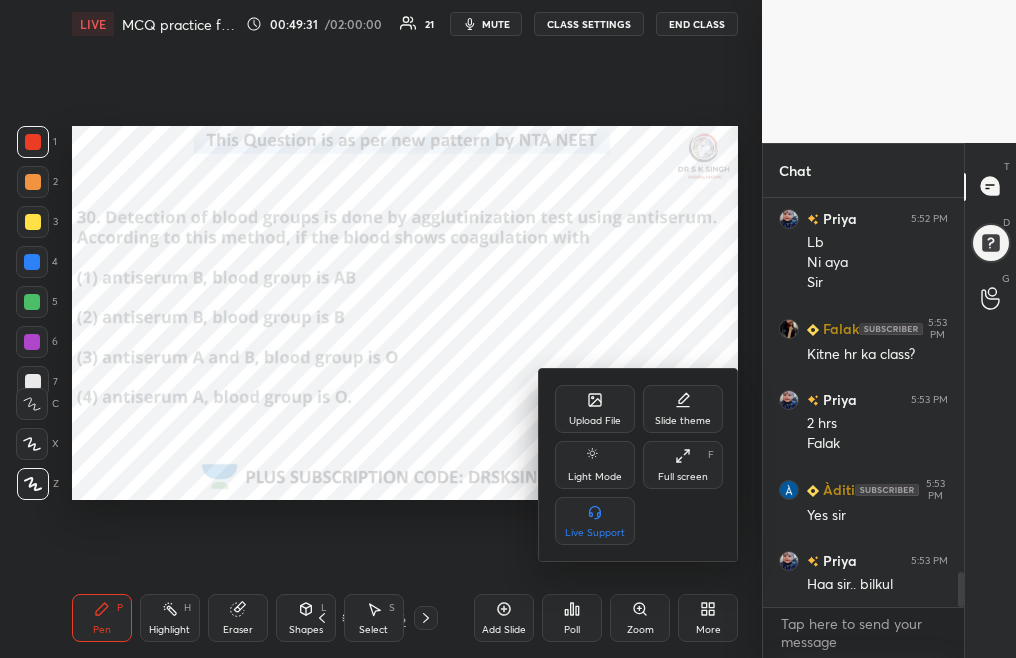 click on "Upload File" at bounding box center [595, 409] 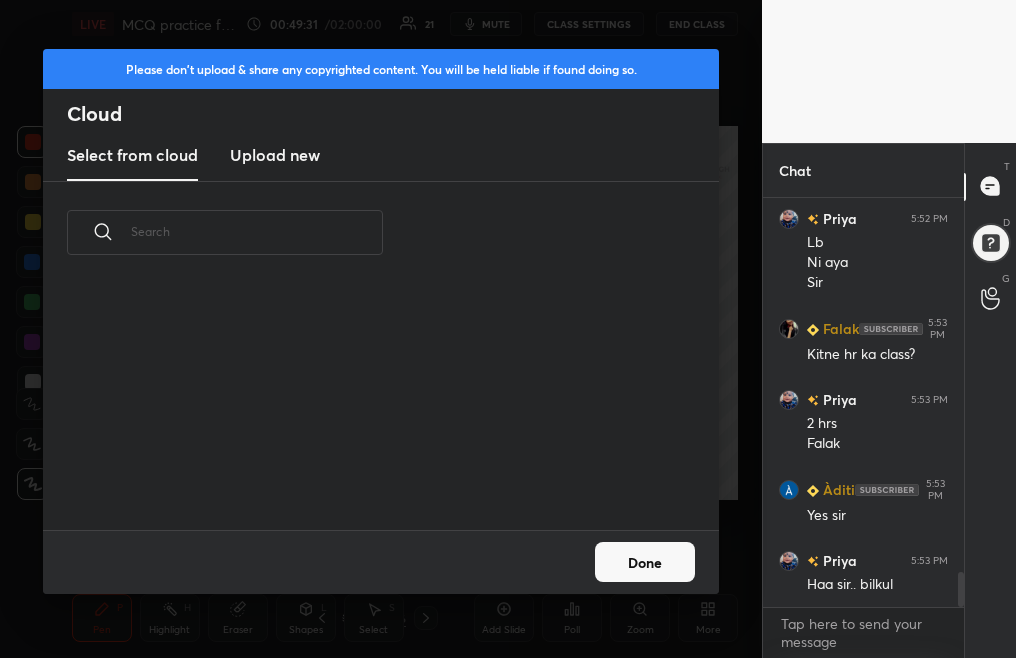 scroll, scrollTop: 7, scrollLeft: 11, axis: both 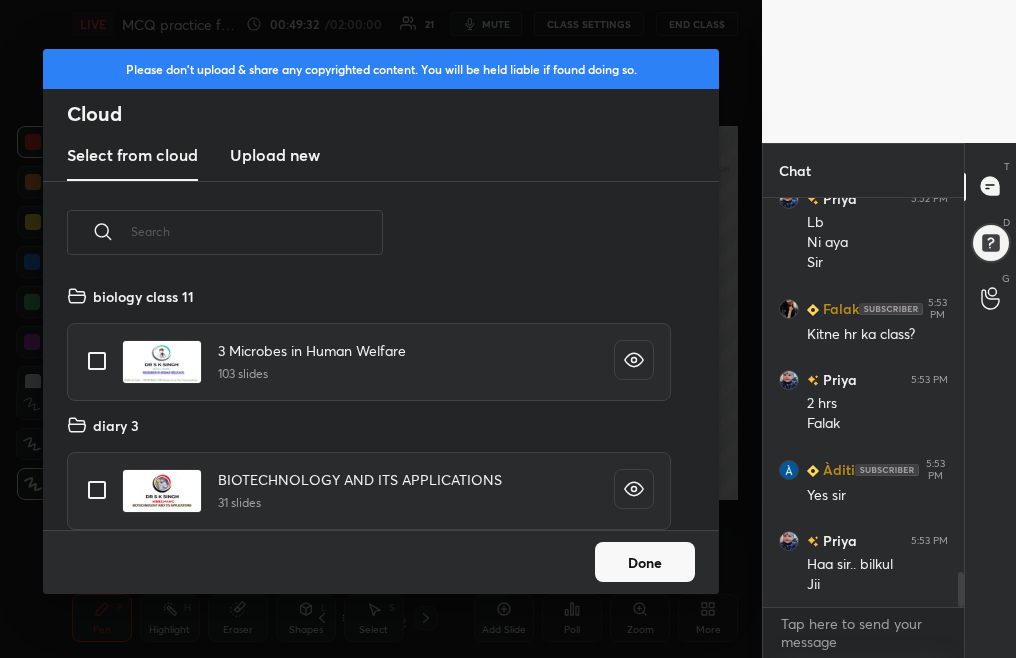 click on "Upload new" at bounding box center [275, 155] 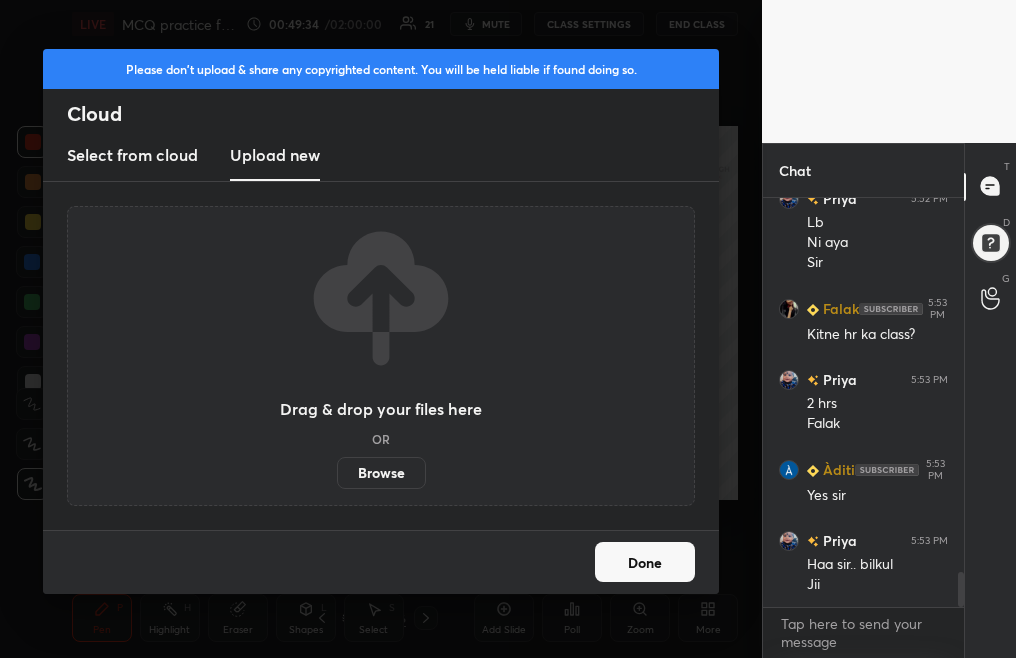 click on "Browse" at bounding box center [381, 473] 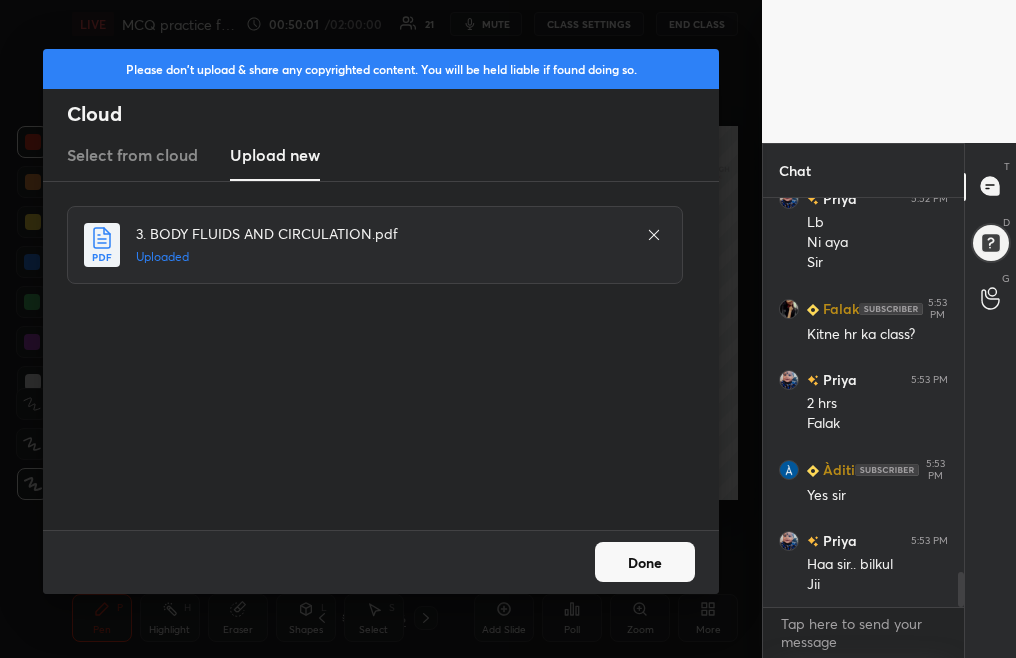click on "Done" at bounding box center [645, 562] 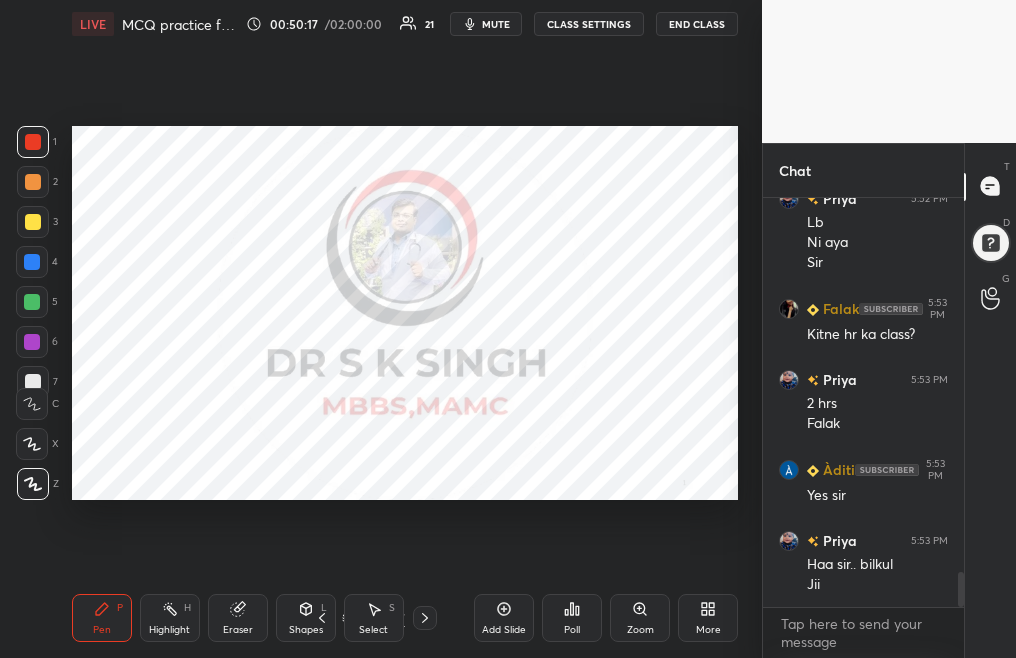 click on "mute" at bounding box center [496, 24] 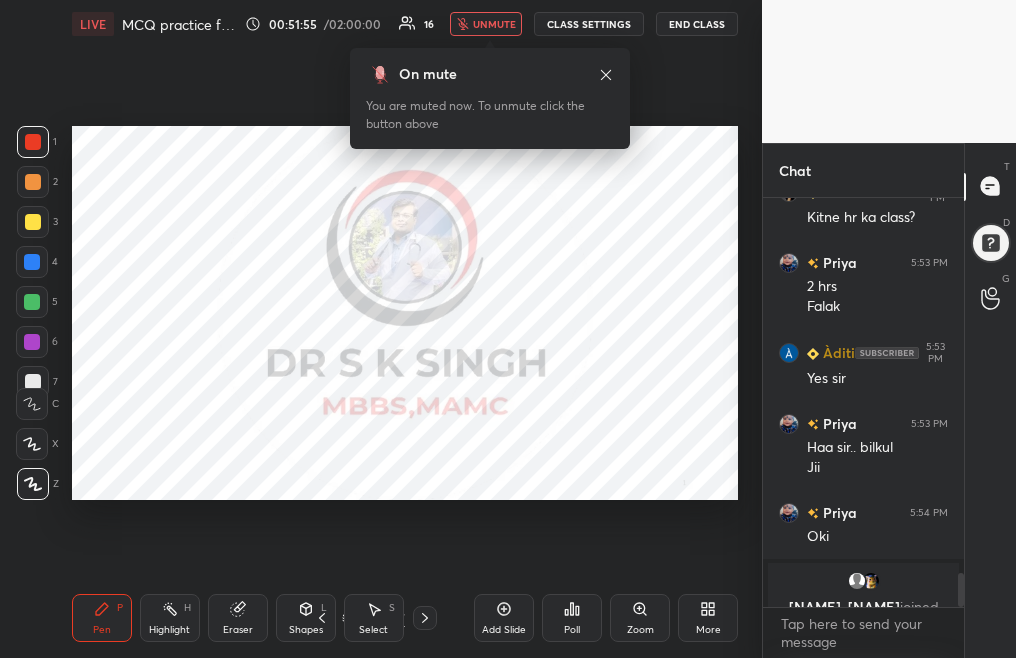 scroll, scrollTop: 4513, scrollLeft: 0, axis: vertical 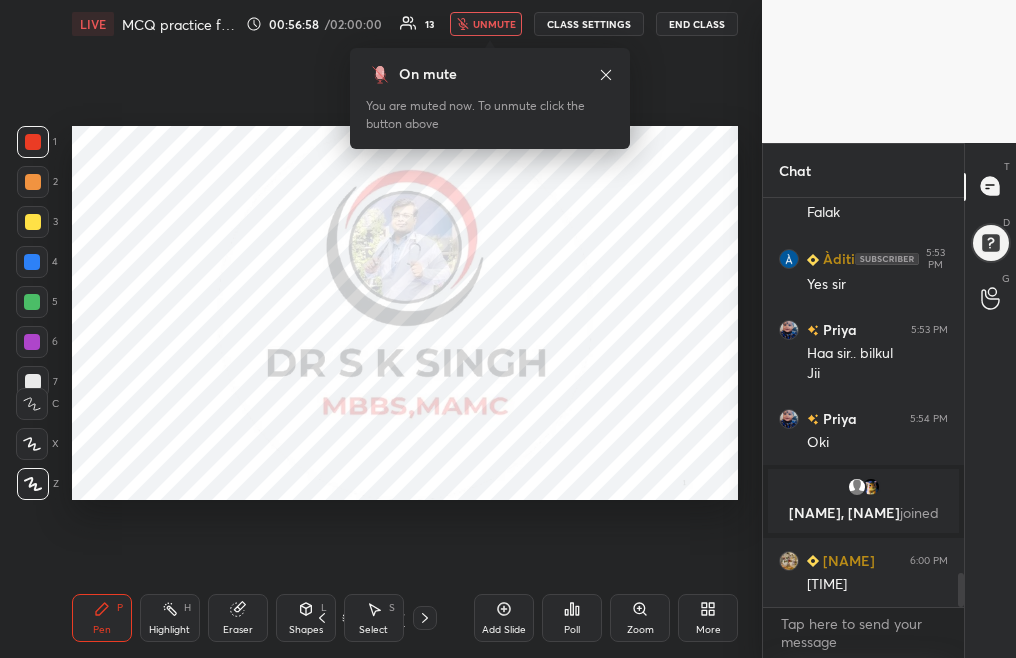 click at bounding box center [32, 342] 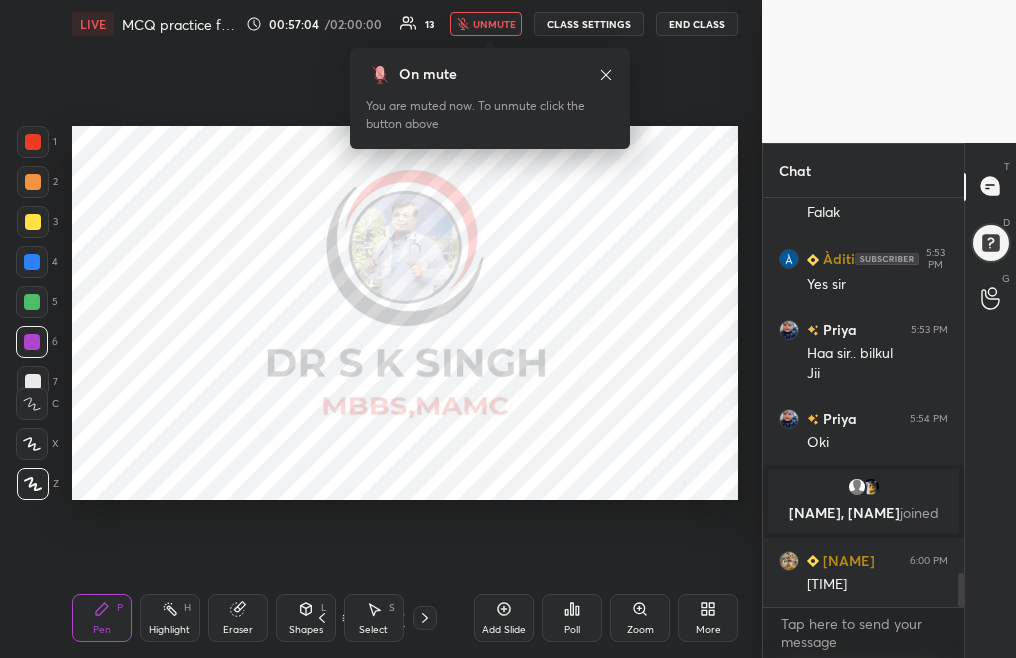 click 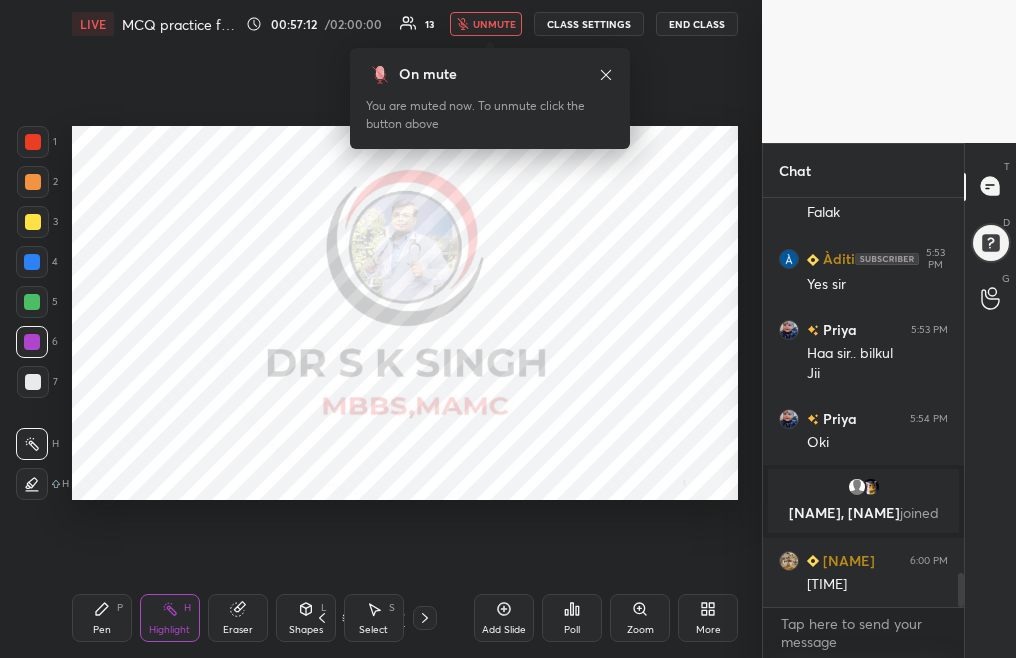 click on "Eraser" at bounding box center [238, 618] 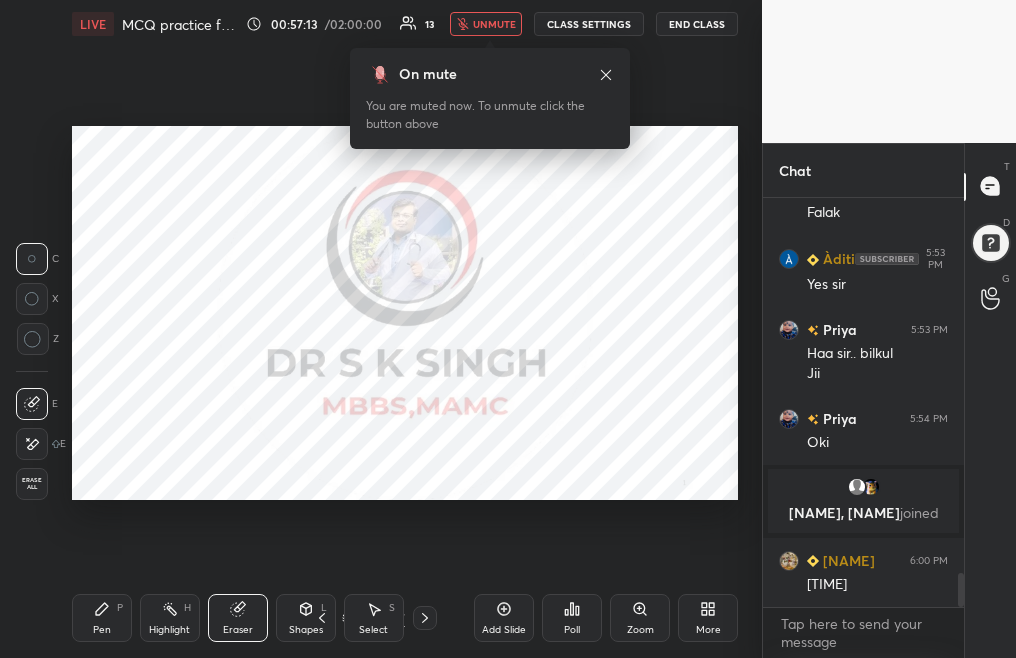 click on "Pen" at bounding box center (102, 630) 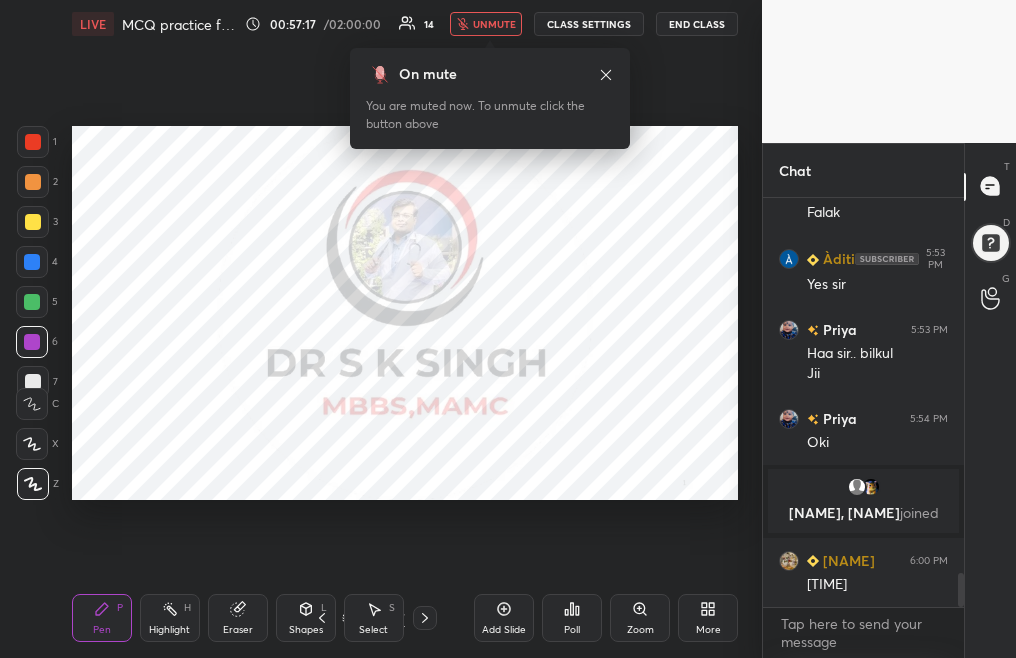 scroll, scrollTop: 4509, scrollLeft: 0, axis: vertical 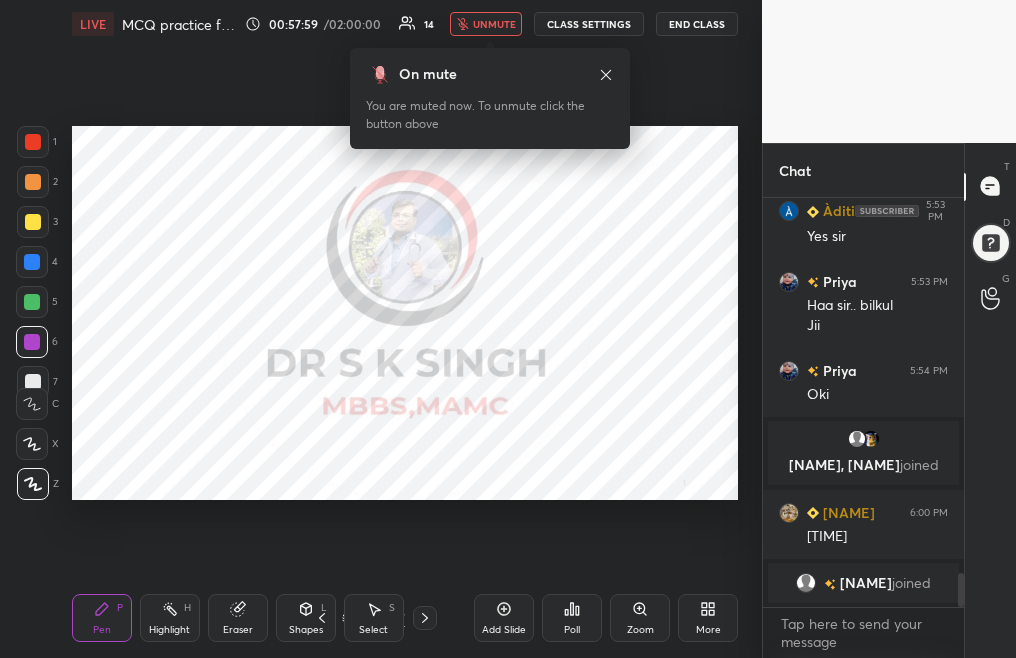 drag, startPoint x: 261, startPoint y: 637, endPoint x: 242, endPoint y: 624, distance: 23.021729 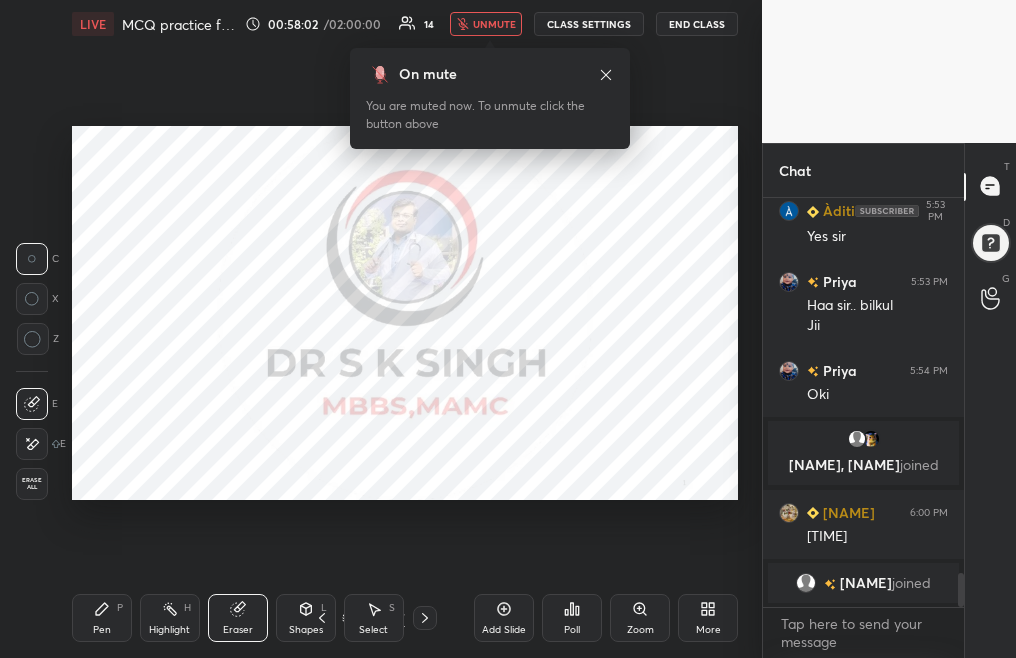 click 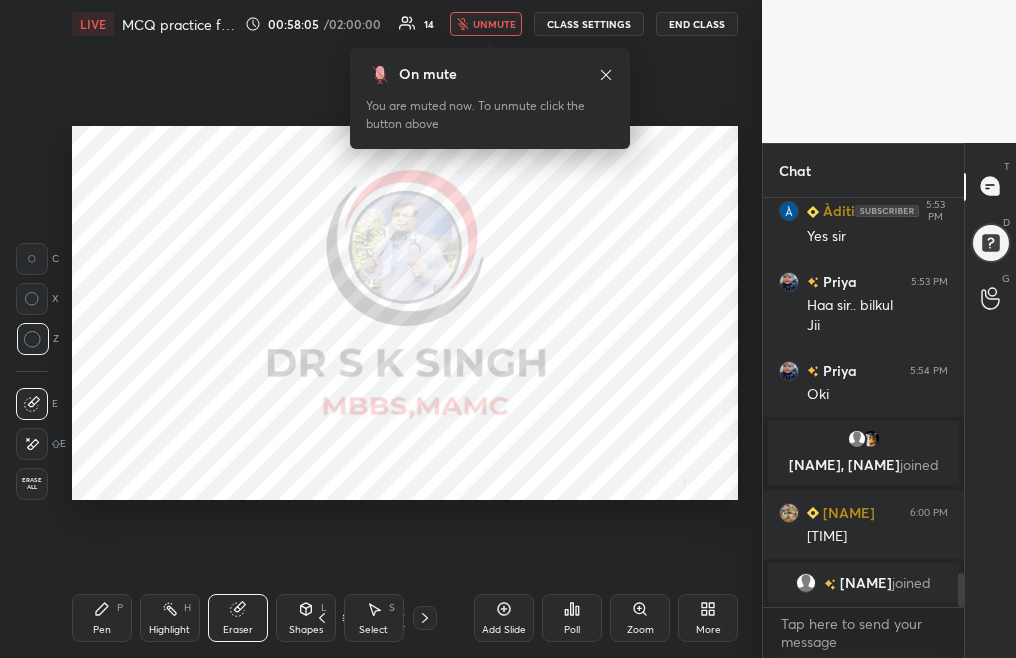 scroll, scrollTop: 4596, scrollLeft: 0, axis: vertical 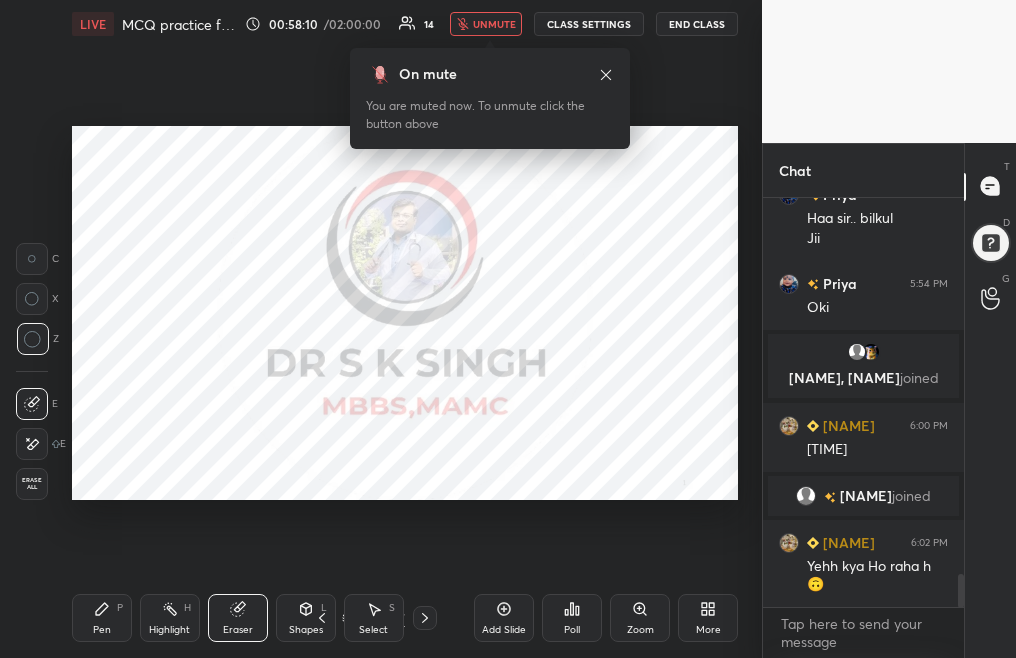 click on "Pen P" at bounding box center (102, 618) 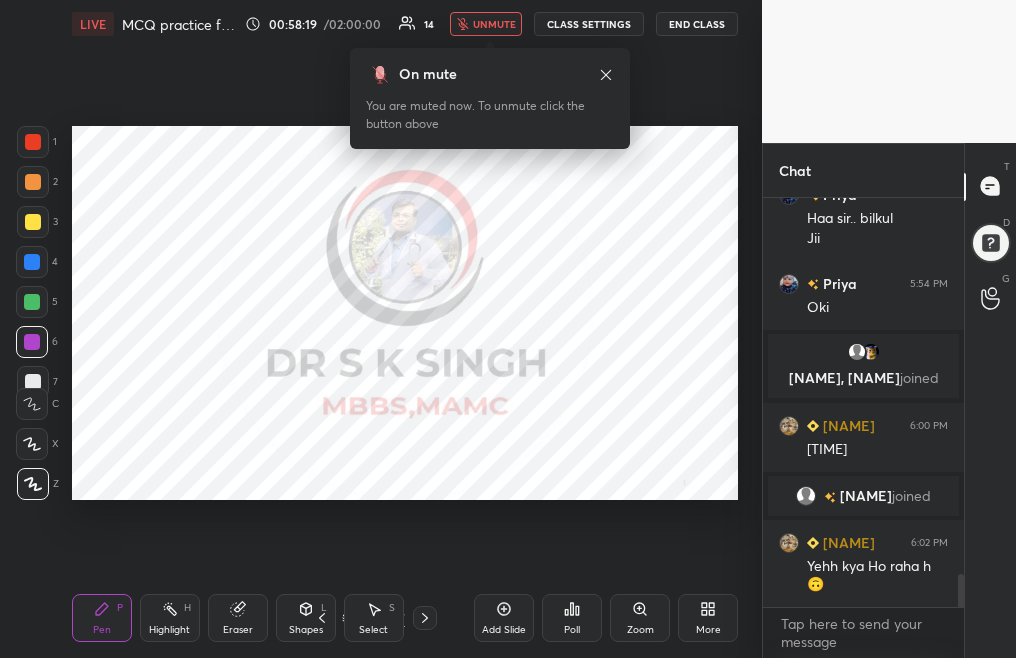 click at bounding box center (32, 262) 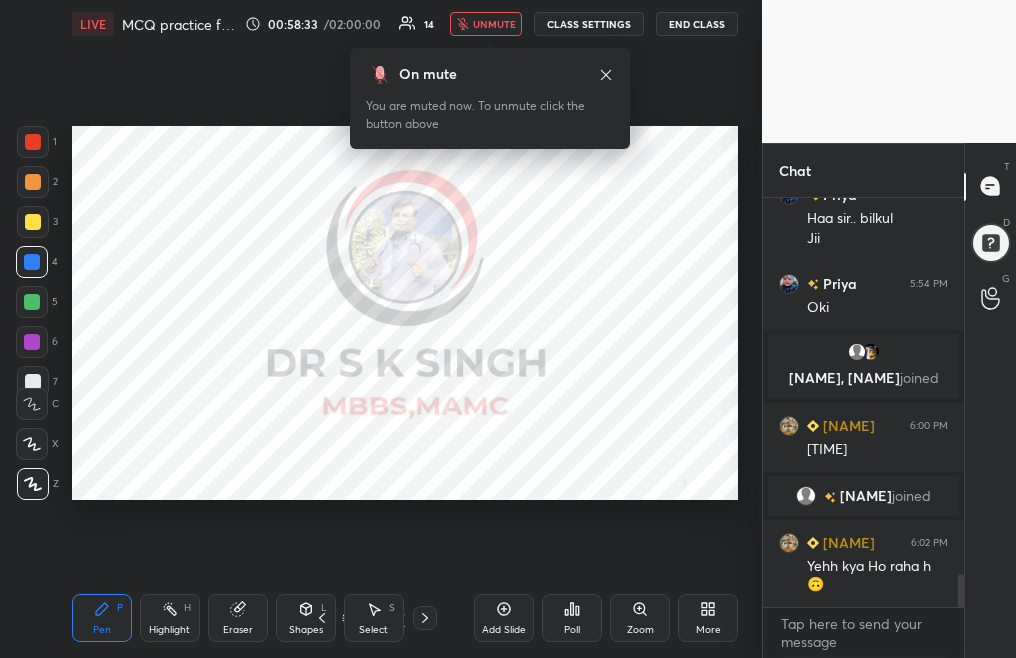 click at bounding box center [32, 342] 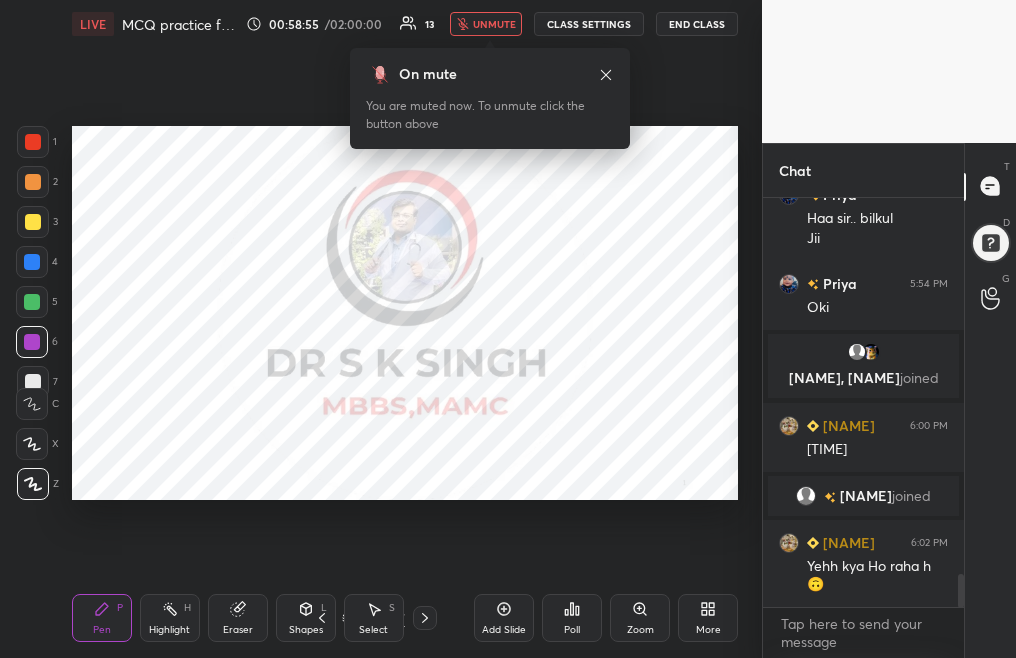 click at bounding box center (33, 382) 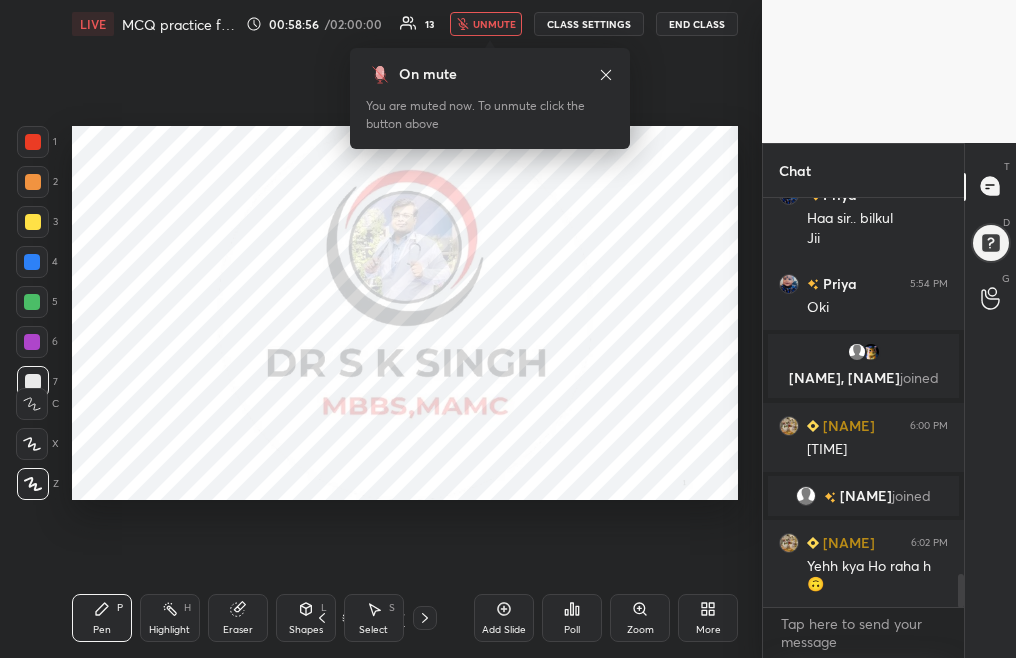 click 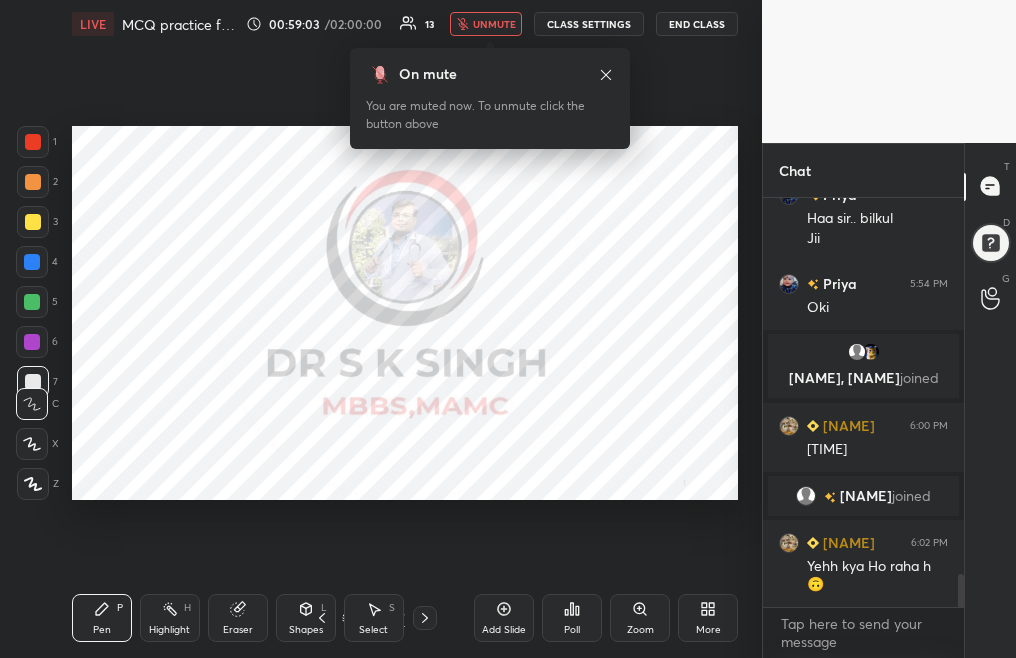 click at bounding box center (33, 382) 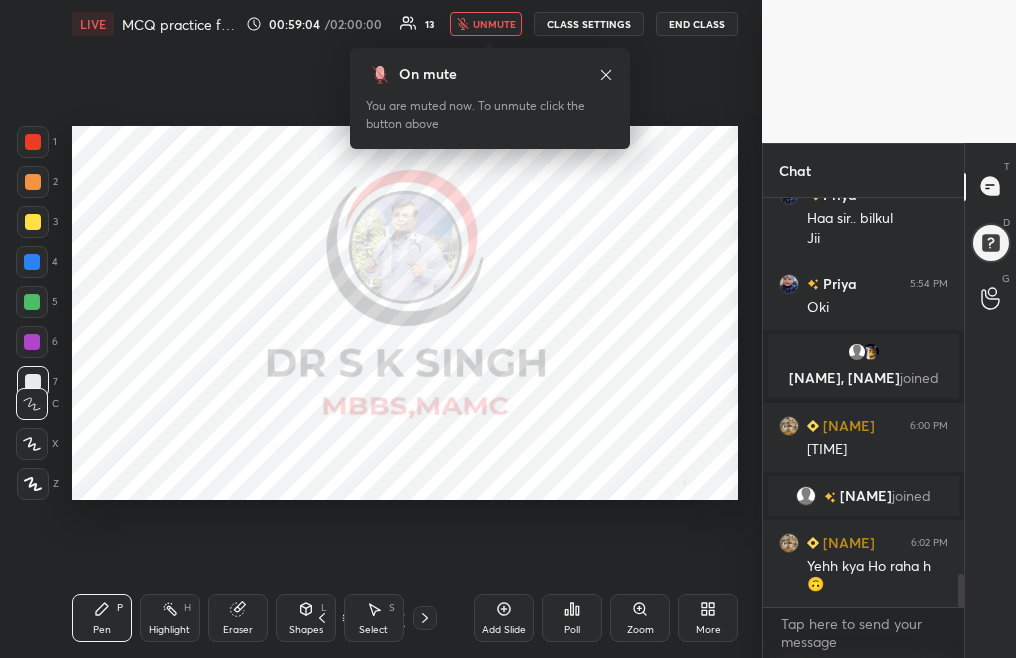 click 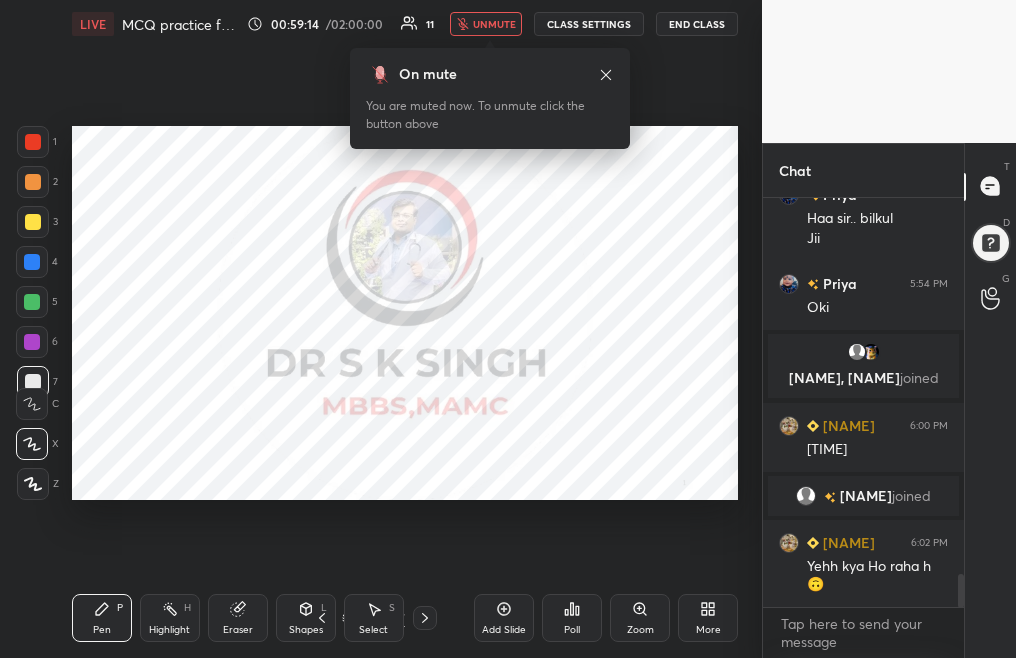 click at bounding box center (32, 342) 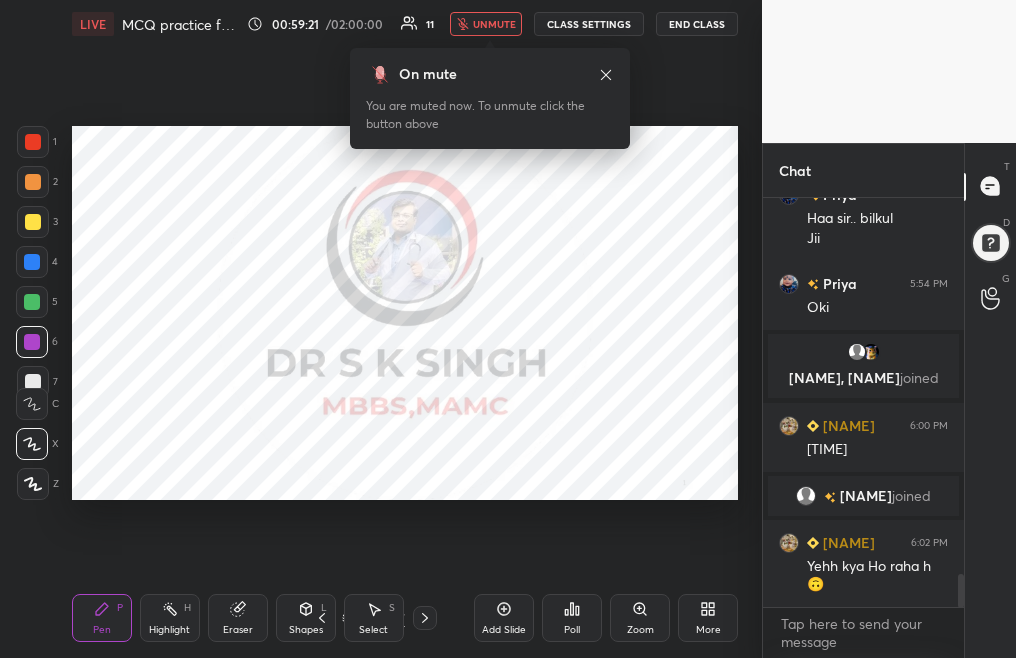 click 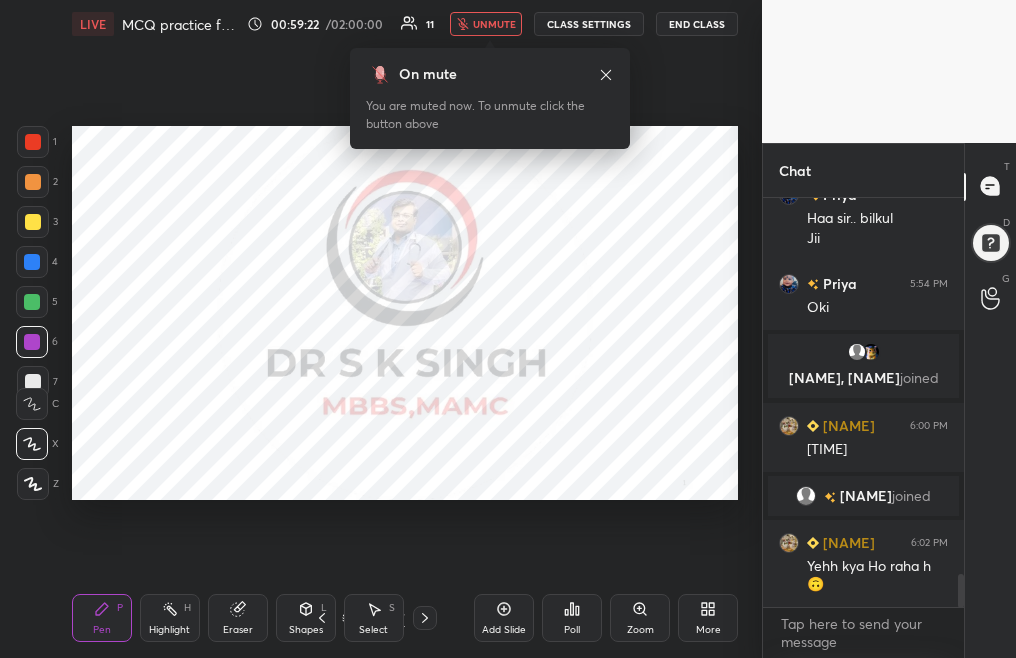 click on "P" at bounding box center [120, 608] 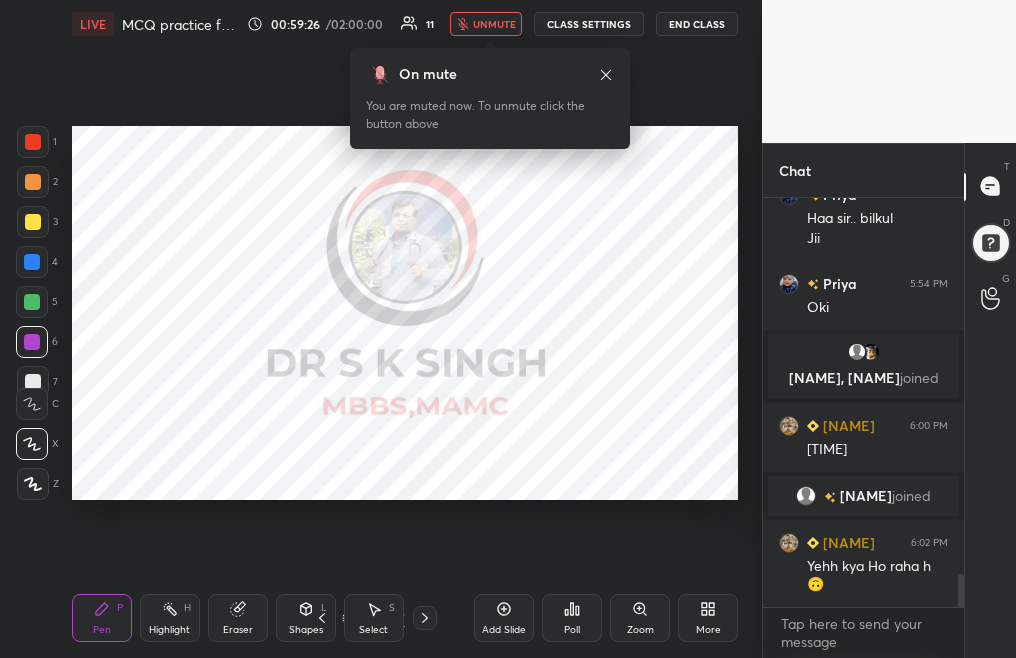 click on "Highlight H" at bounding box center (170, 618) 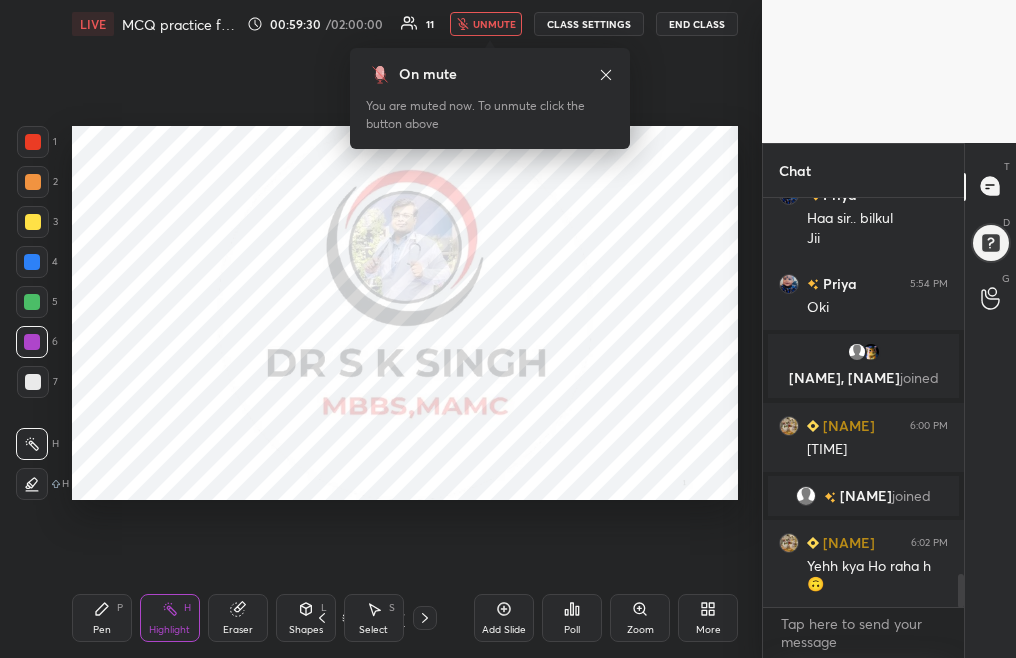 scroll, scrollTop: 4644, scrollLeft: 0, axis: vertical 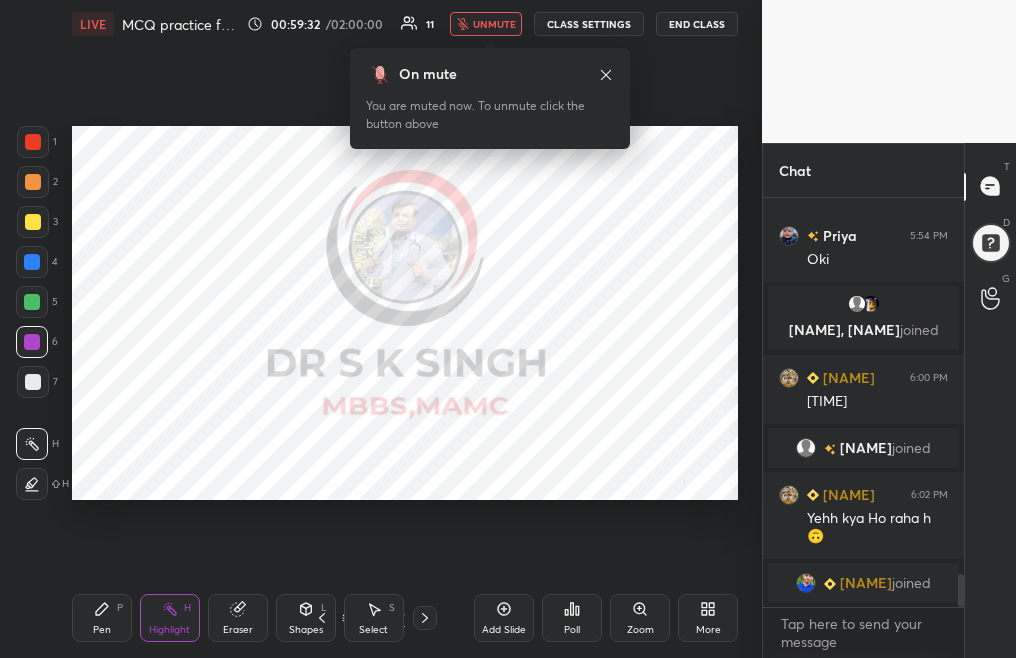 click on "Eraser" at bounding box center [238, 618] 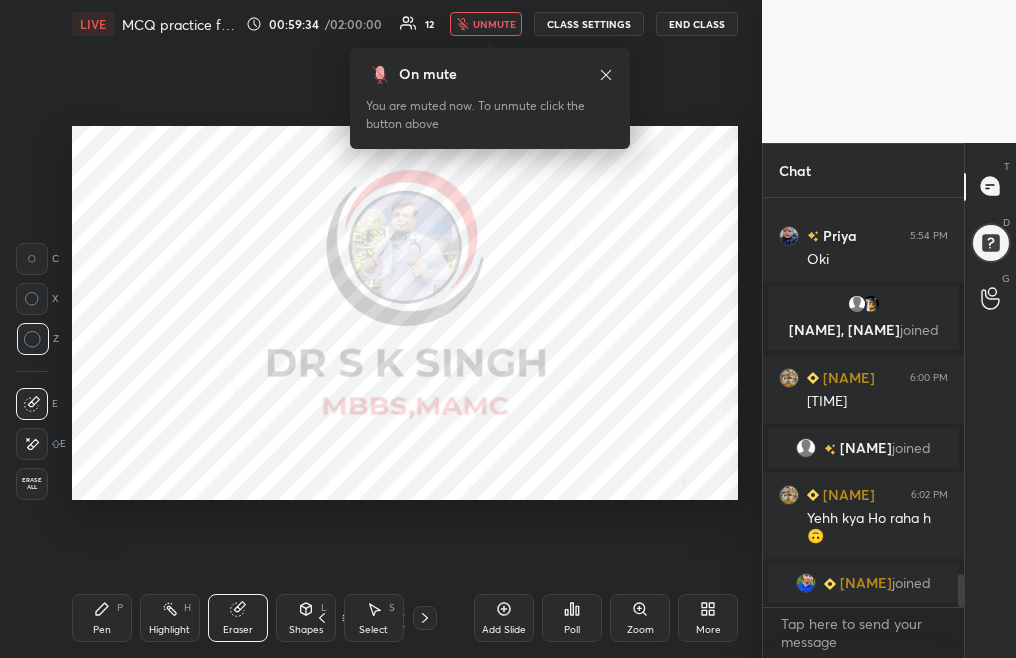 click on "Eraser" at bounding box center [238, 630] 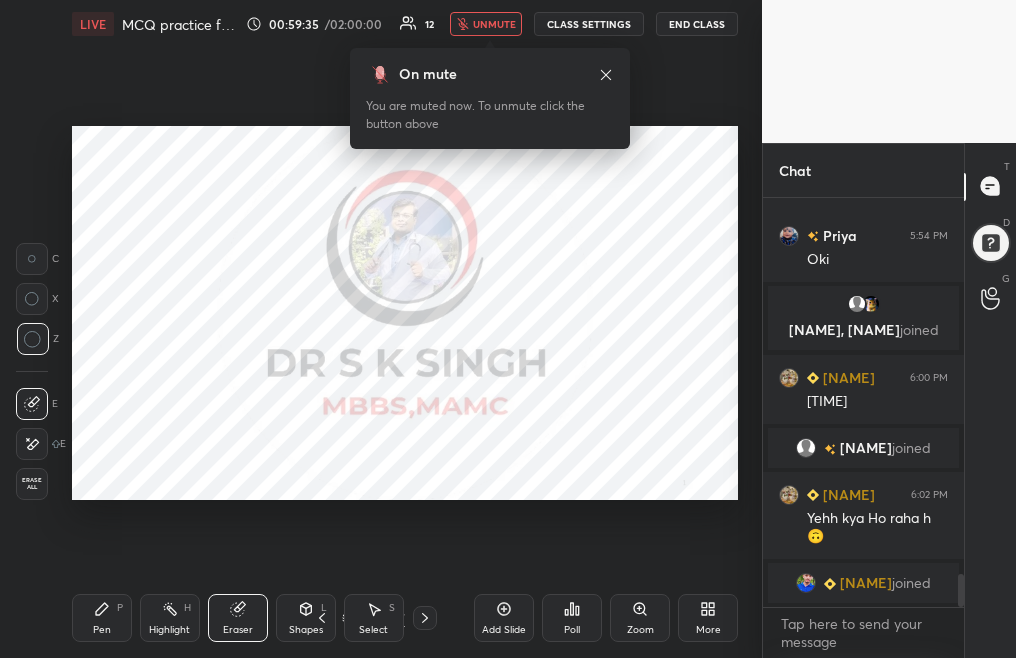 click on "Eraser" at bounding box center [238, 618] 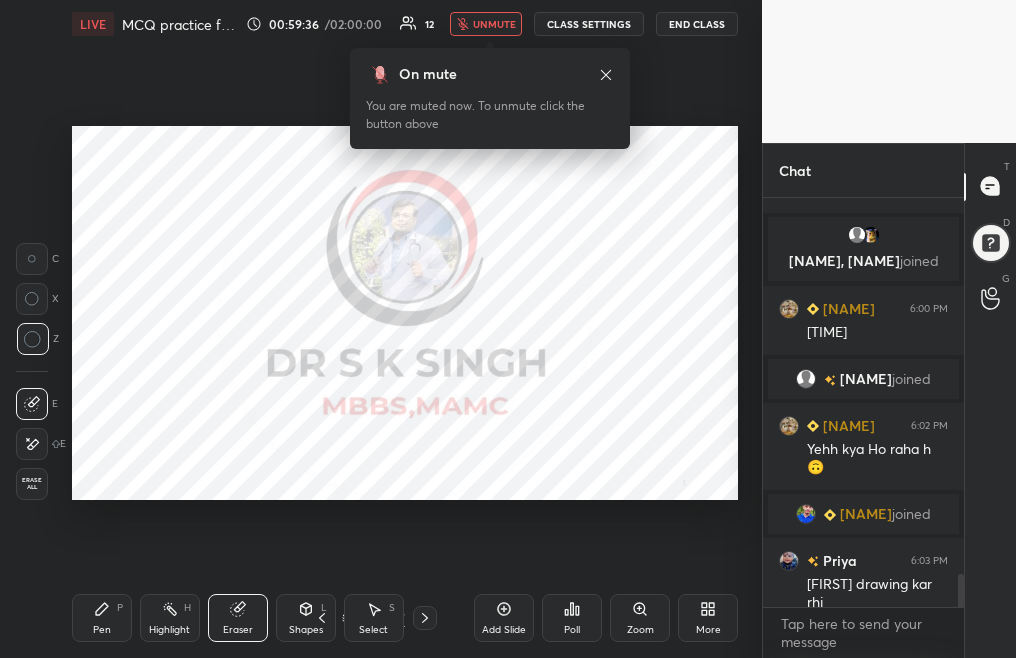 click 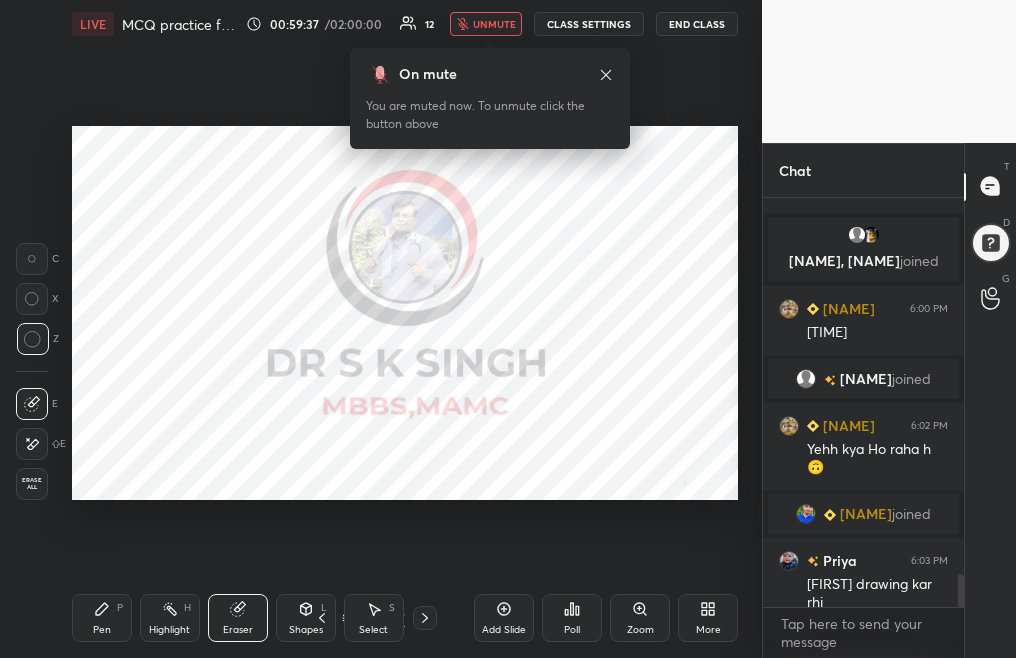 click on "Eraser" at bounding box center [238, 618] 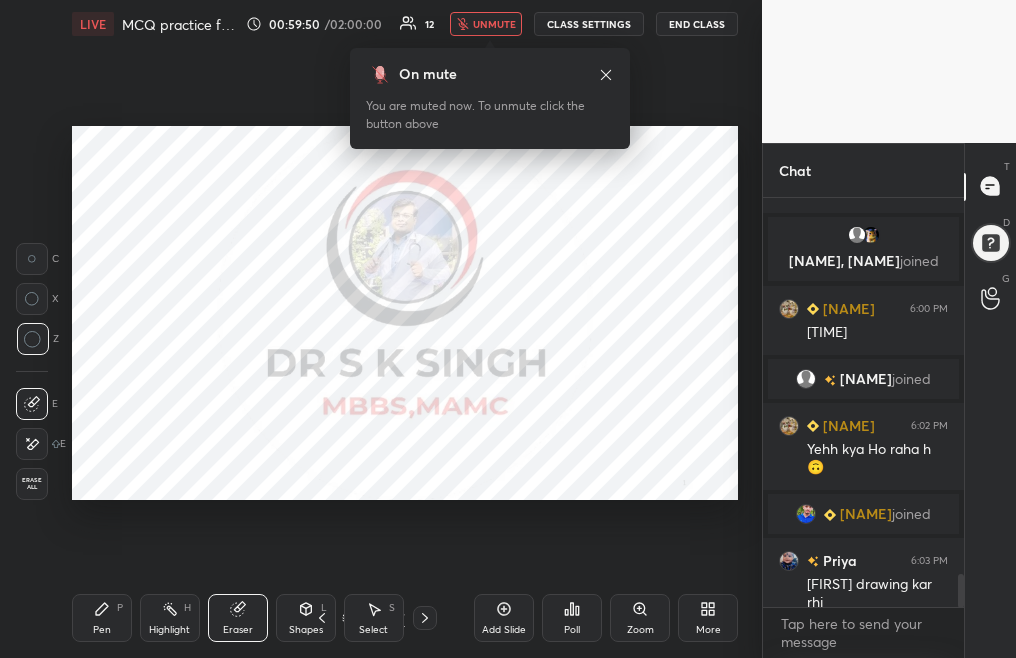 click on "Highlight H" at bounding box center (170, 618) 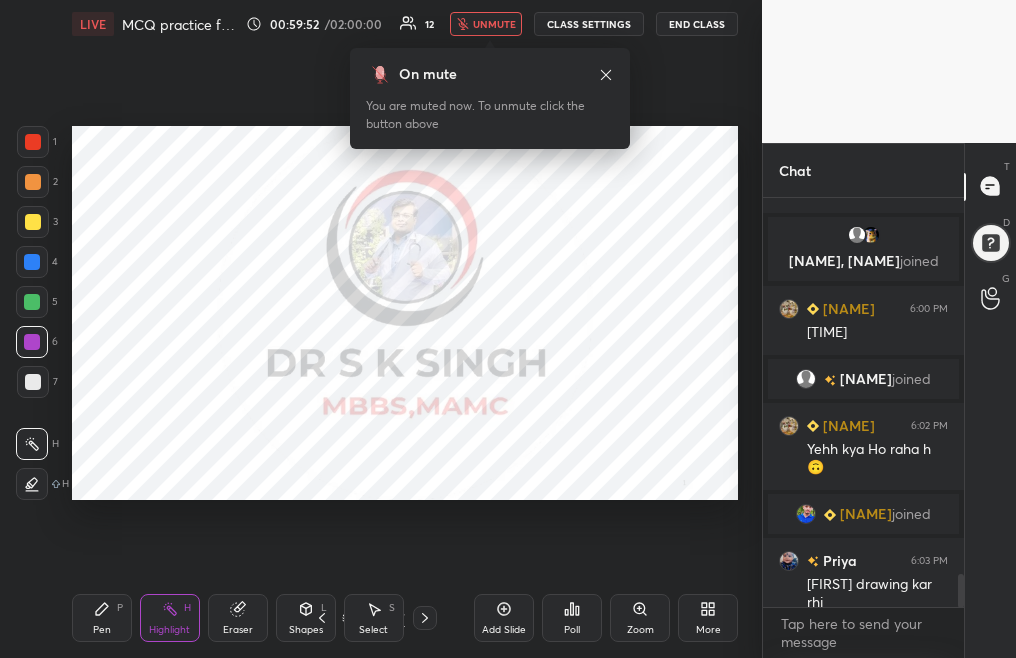 click on "Pen P" at bounding box center (102, 618) 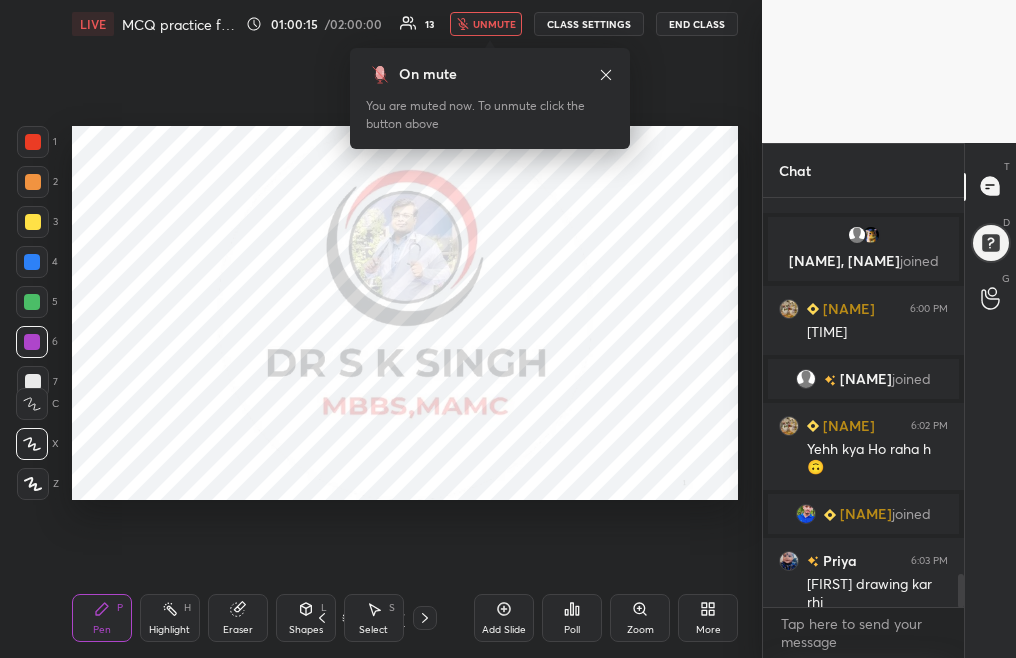 click on "Highlight H" at bounding box center (170, 618) 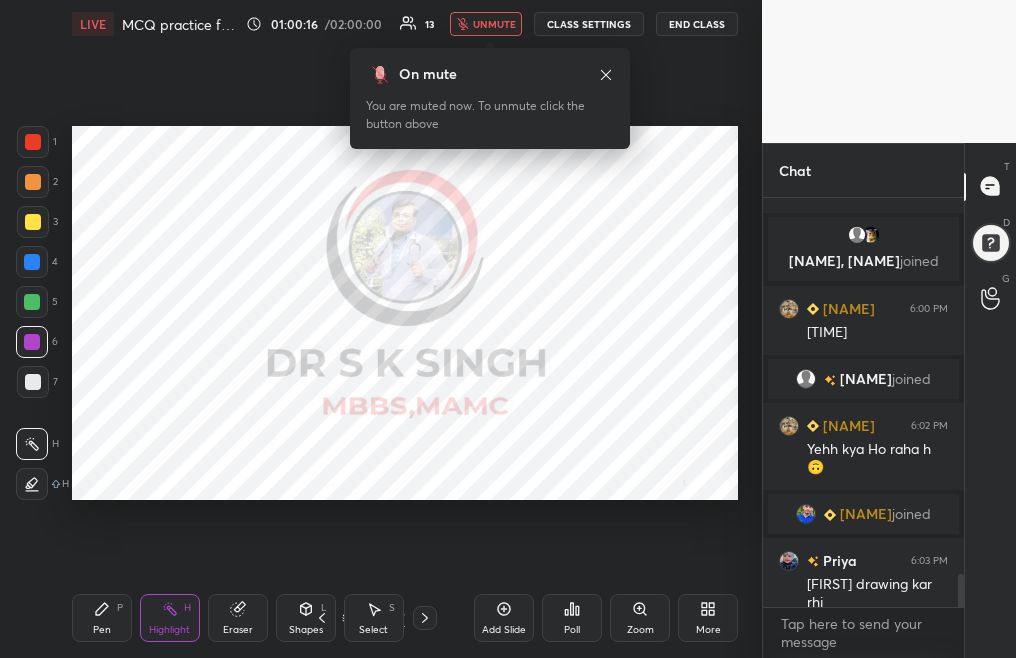 click 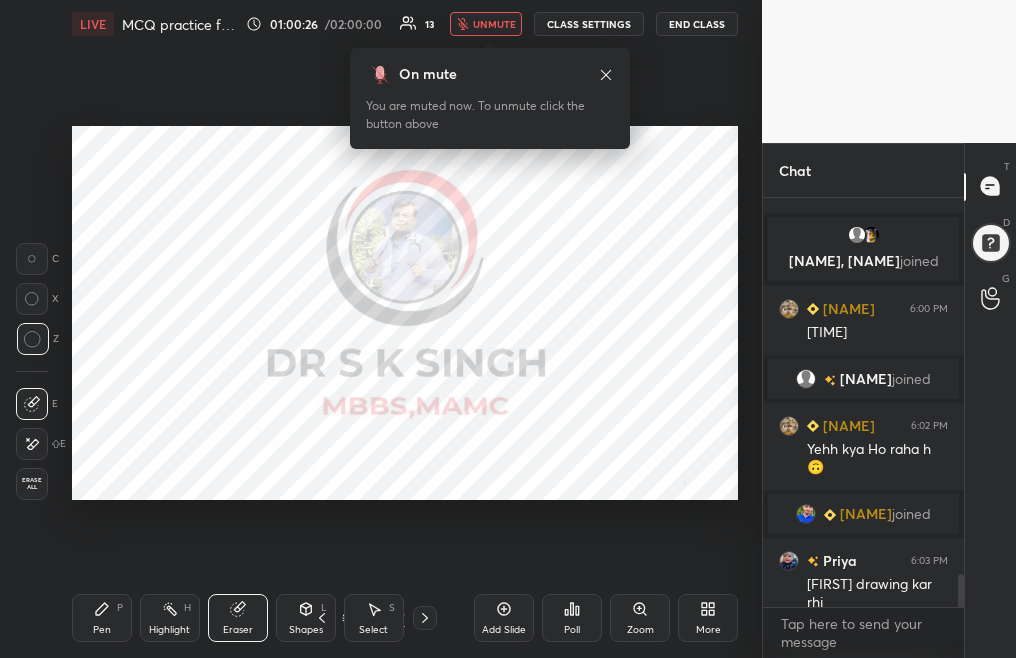 click on "Pen P Highlight H Eraser Shapes L Select S 37 / 67 Add Slide Poll Zoom More" at bounding box center [405, 618] 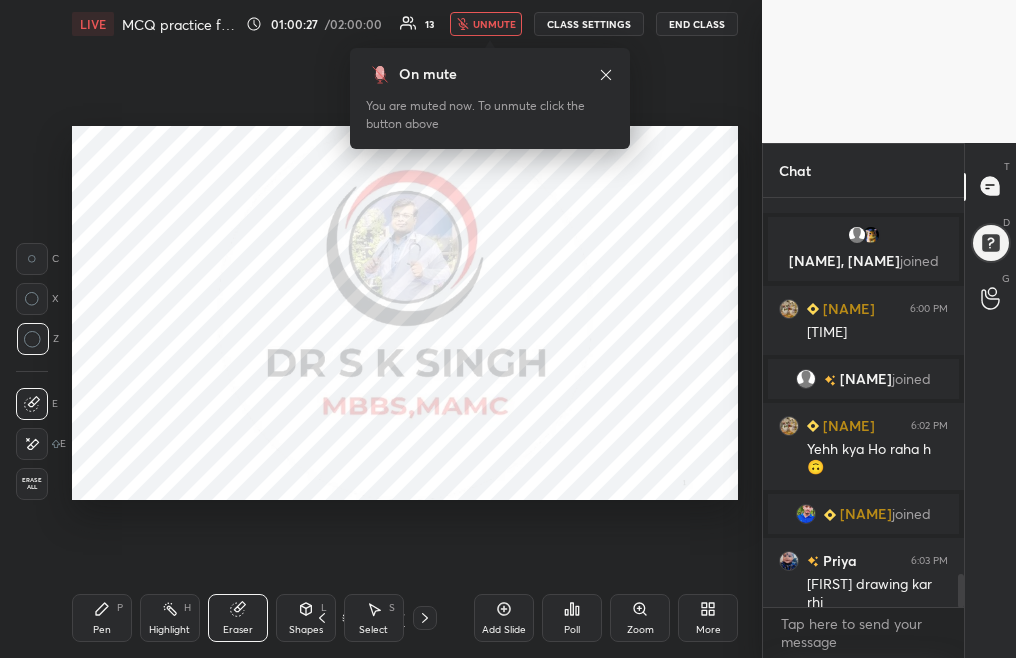 click on "Shapes L" at bounding box center [306, 618] 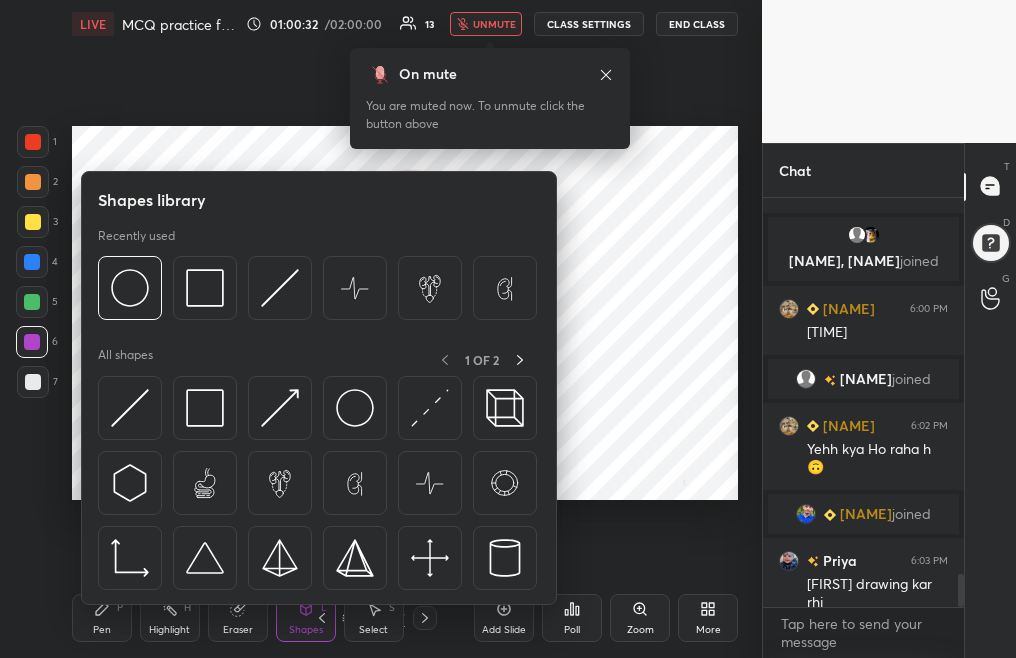 scroll, scrollTop: 4722, scrollLeft: 0, axis: vertical 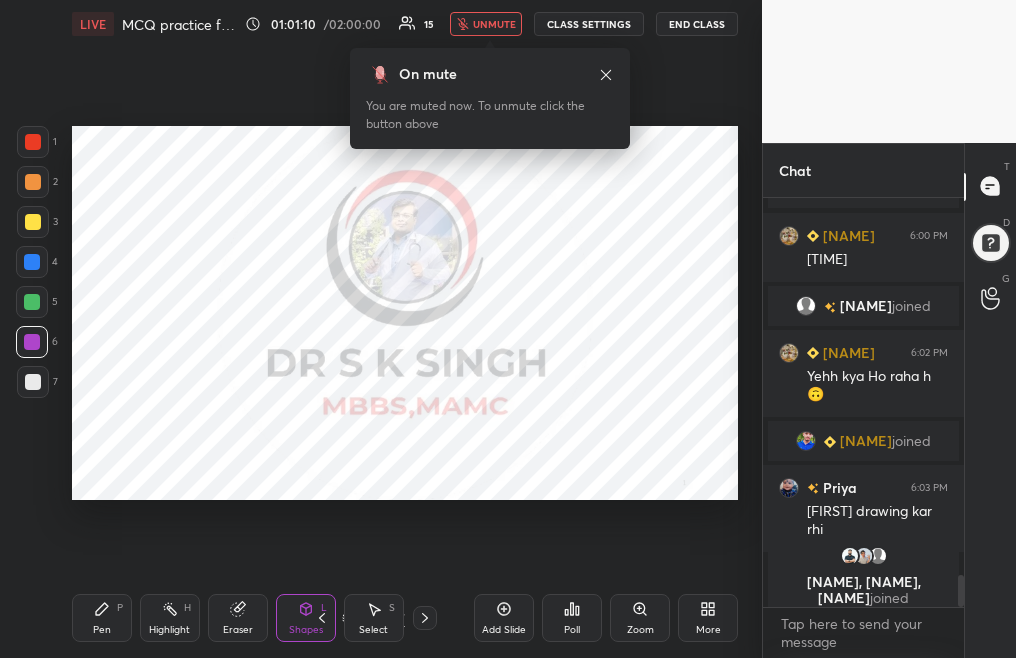click on "Eraser" at bounding box center (238, 630) 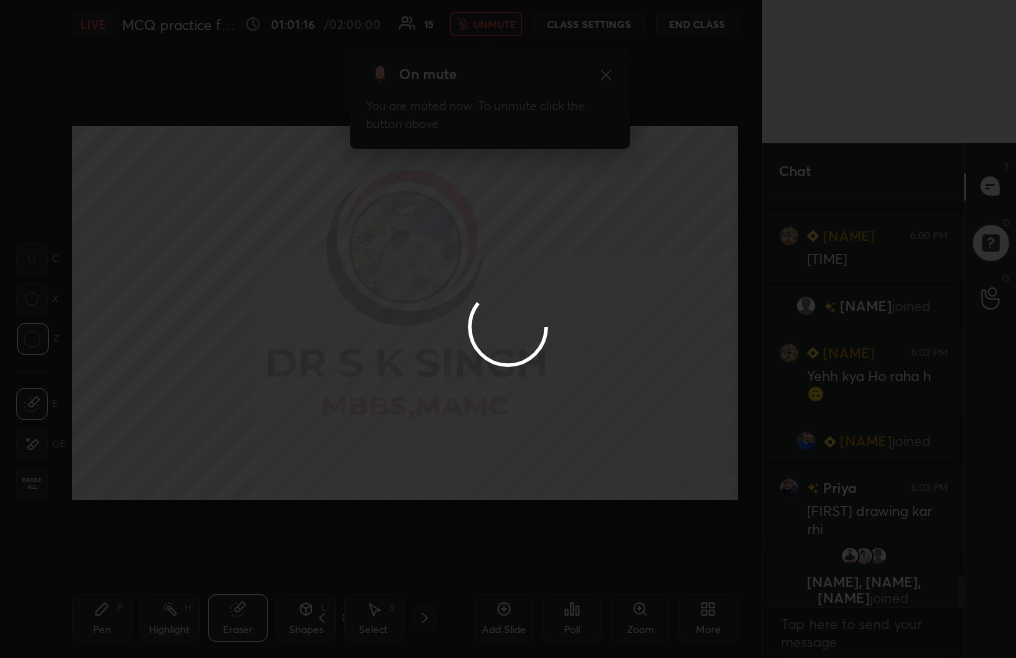 click on "Oki Manjot, Payel  joined Uttam [TIME] [TIME] Sabuj  joined Uttam 6:02 PM Yehh kya Ho raha h 🙃 Uvesh  joined Priya 6:03 PM Trishu drawing kar rhi Pavish, Vikram, Jyoti  joined" at bounding box center (508, 329) 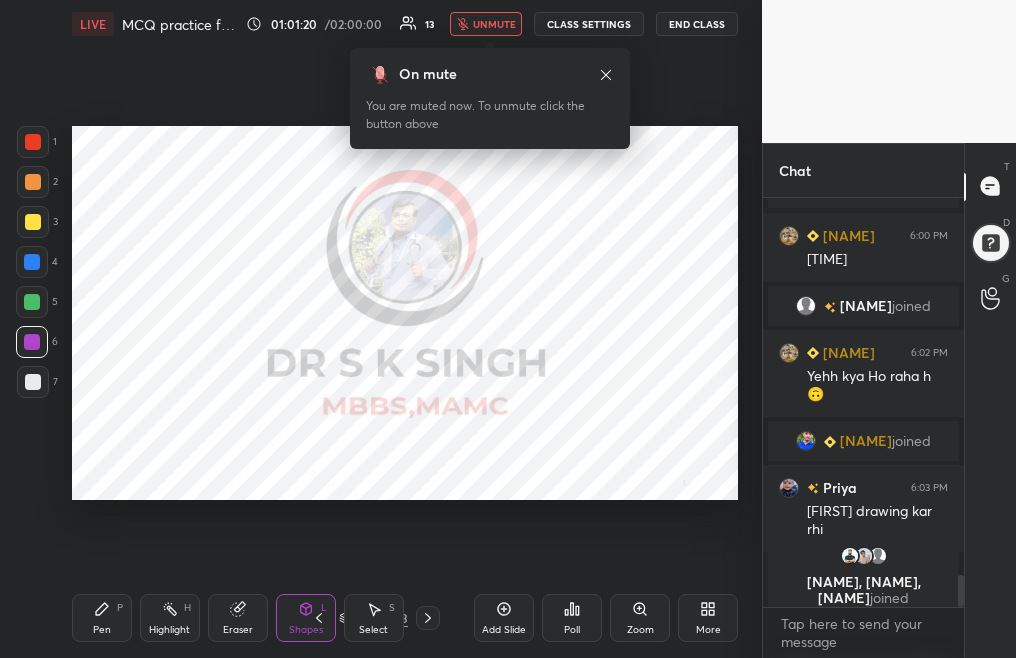 click on "Pen P" at bounding box center [102, 618] 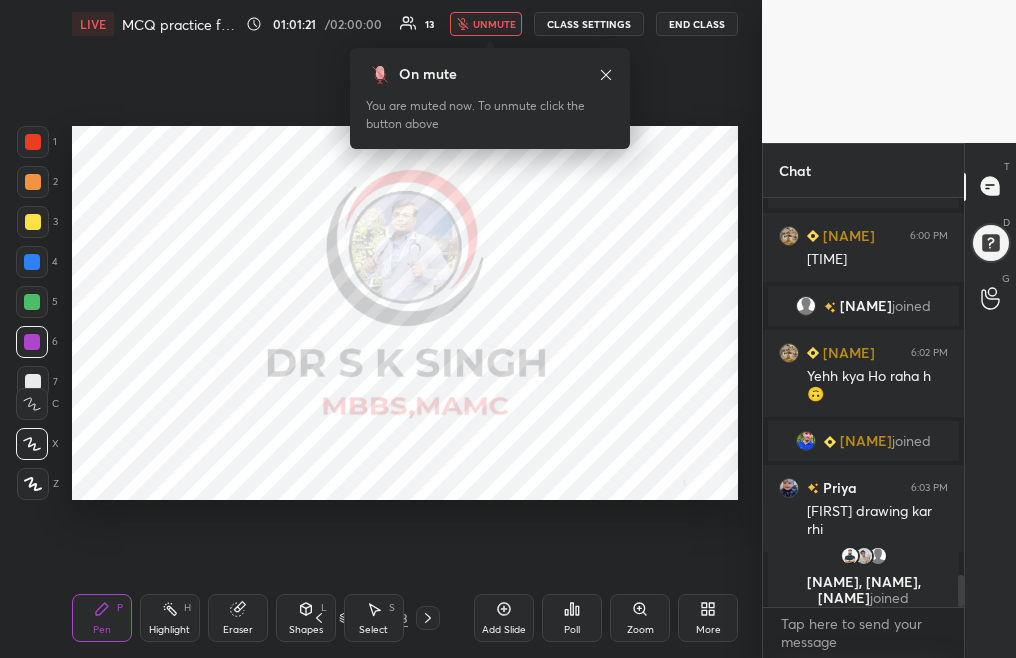 click on "Highlight H" at bounding box center (170, 618) 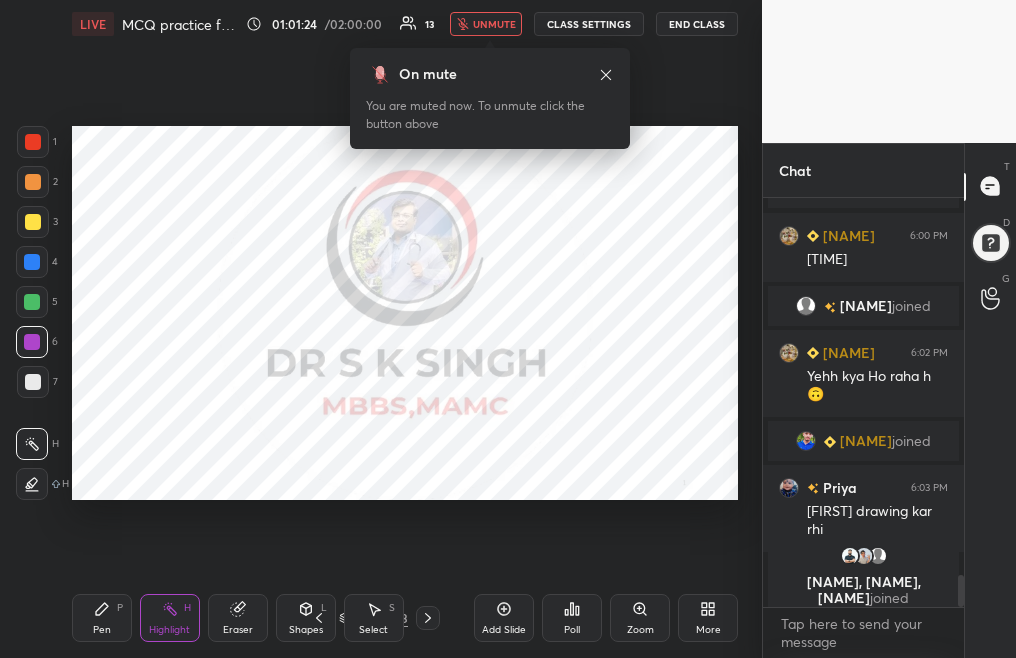 click on "Eraser" at bounding box center [238, 618] 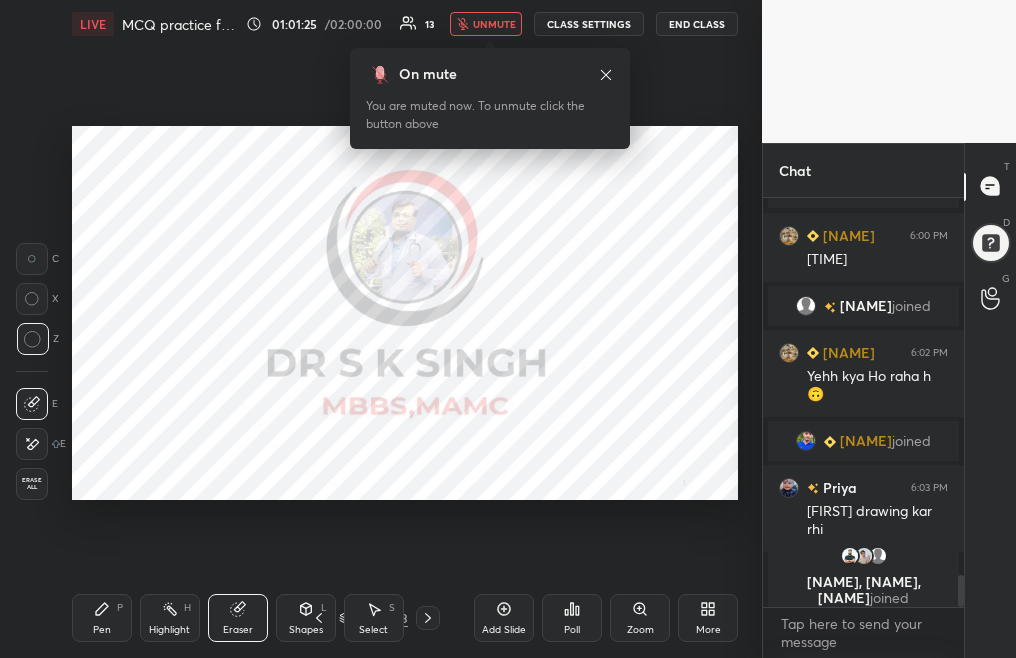 click on "Eraser" at bounding box center [238, 618] 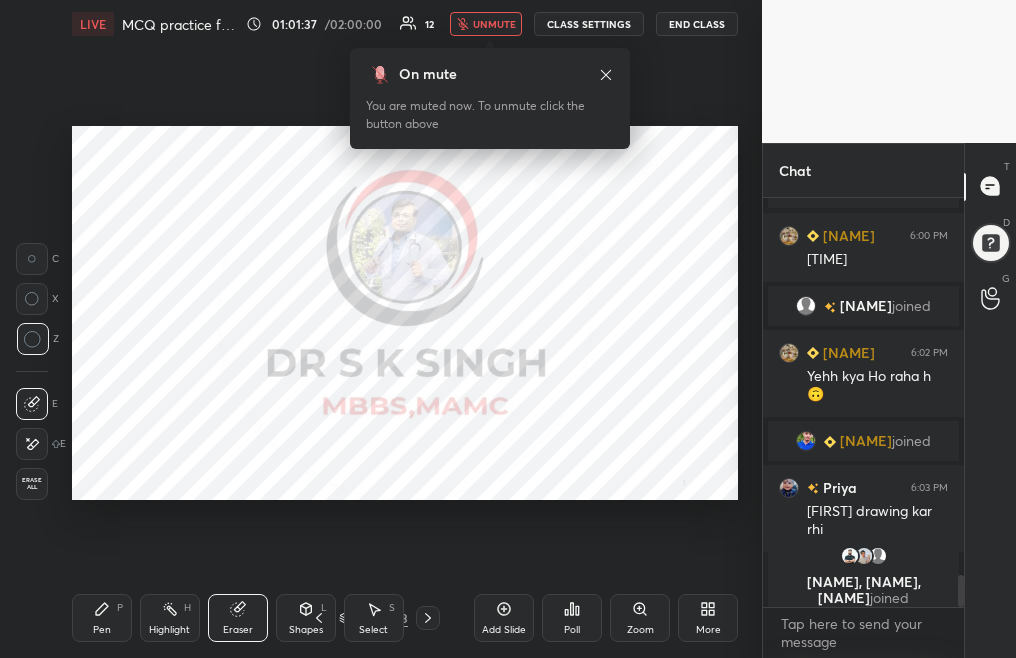 click 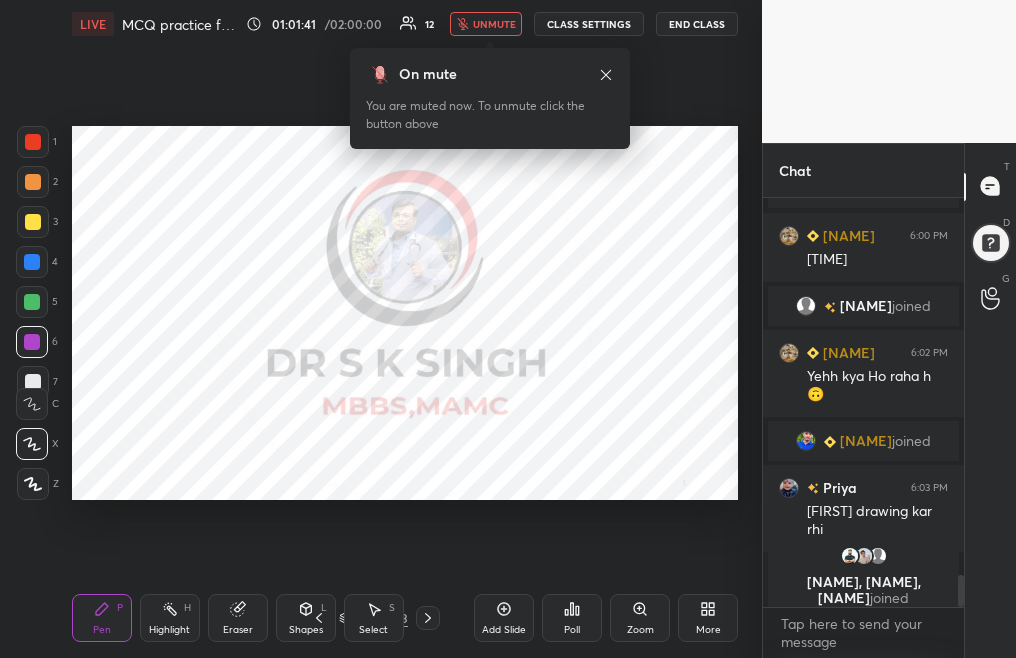 click on "Shapes L" at bounding box center [306, 618] 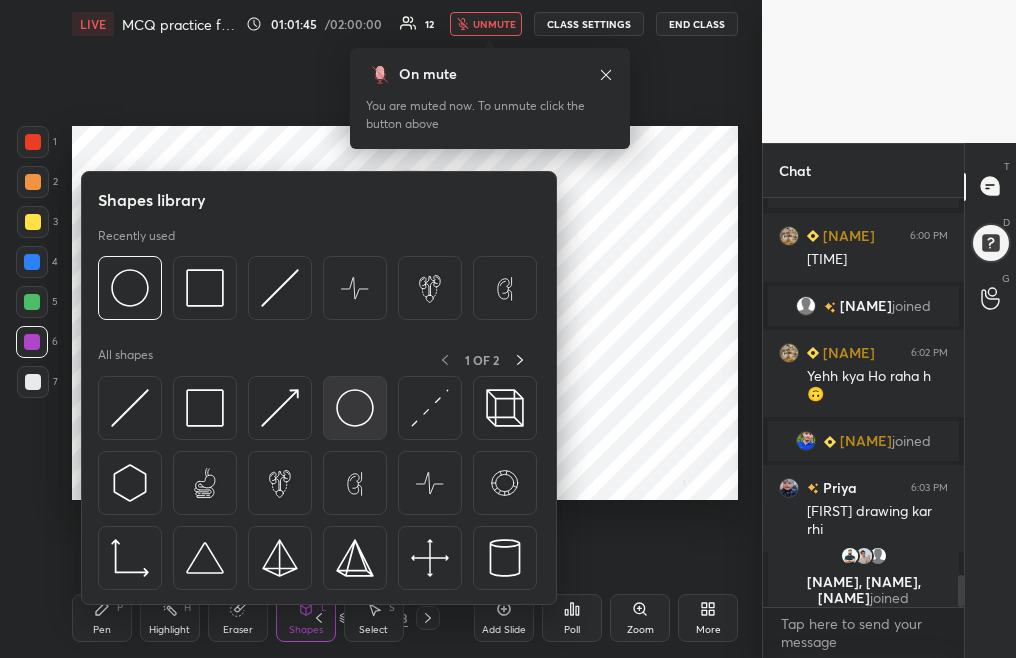 click at bounding box center [355, 408] 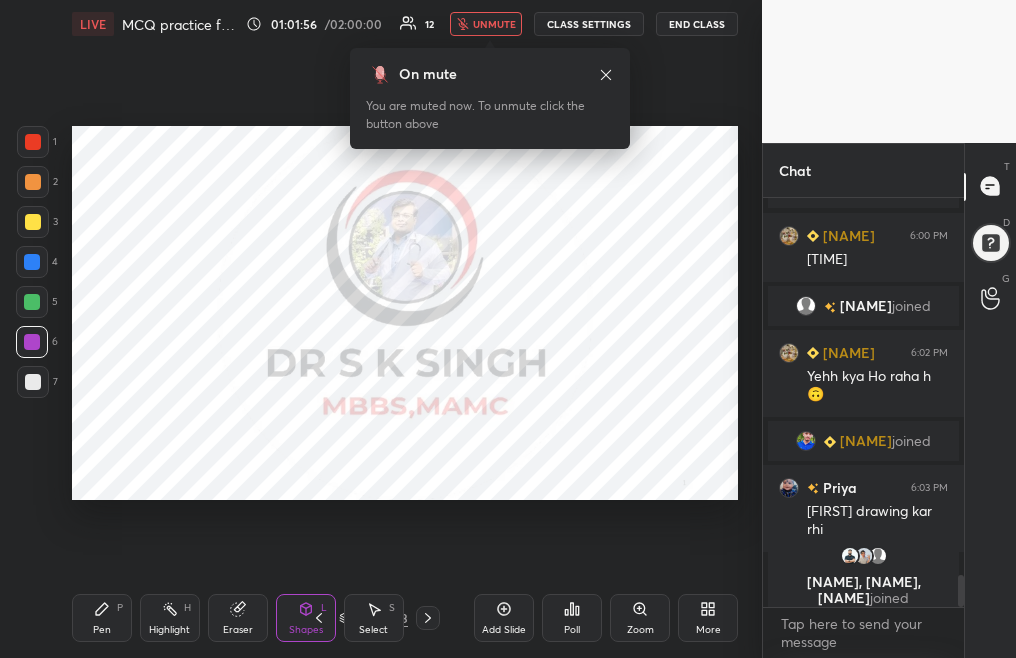 click on "Eraser" at bounding box center (238, 618) 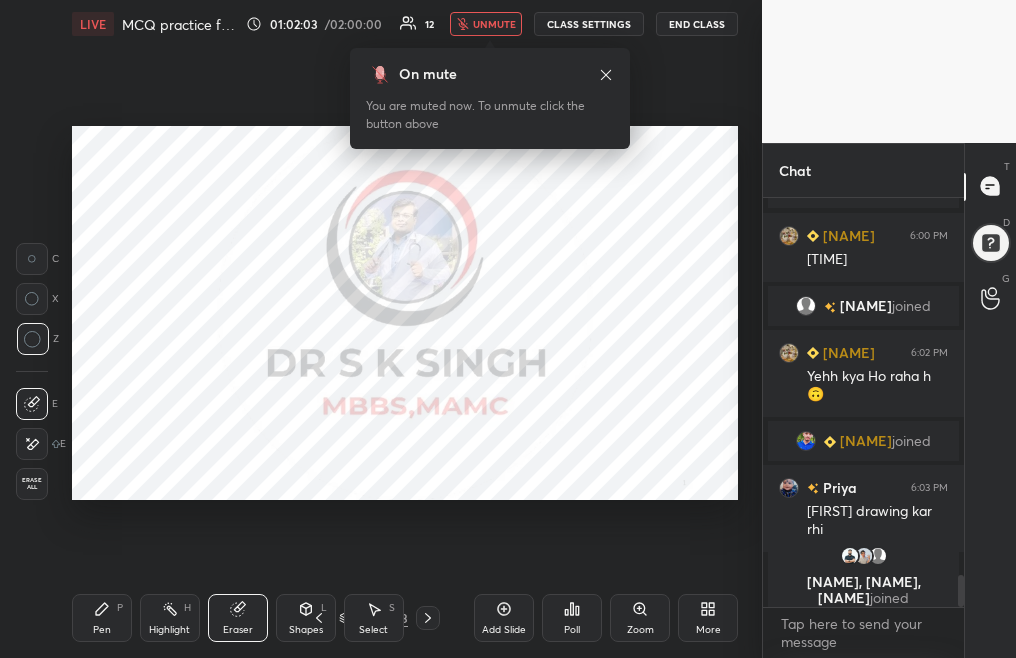 click on "Shapes" at bounding box center [306, 630] 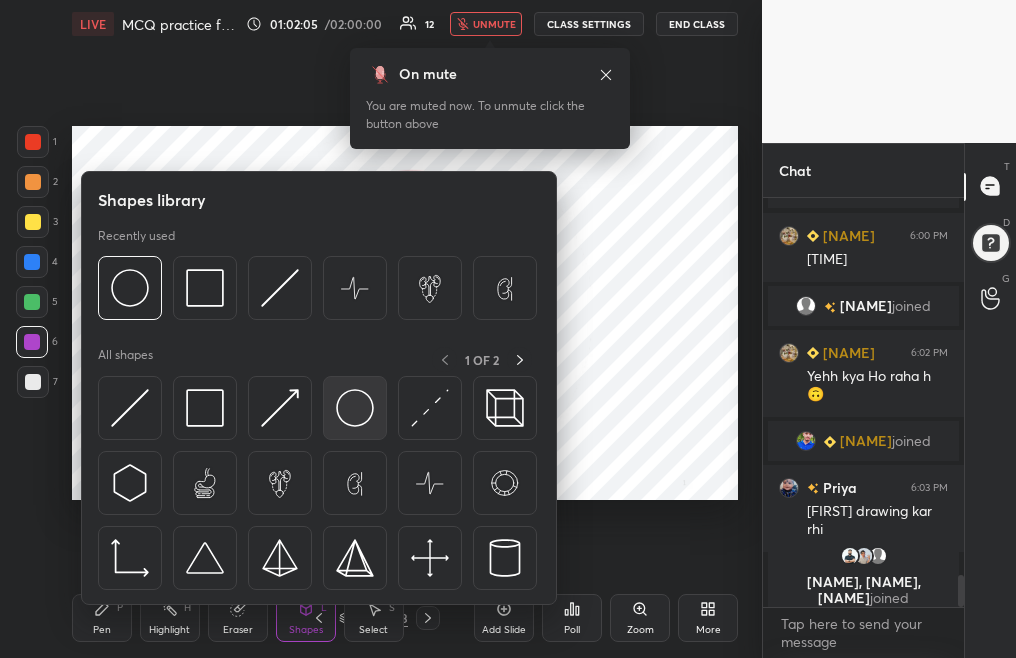 click at bounding box center (355, 408) 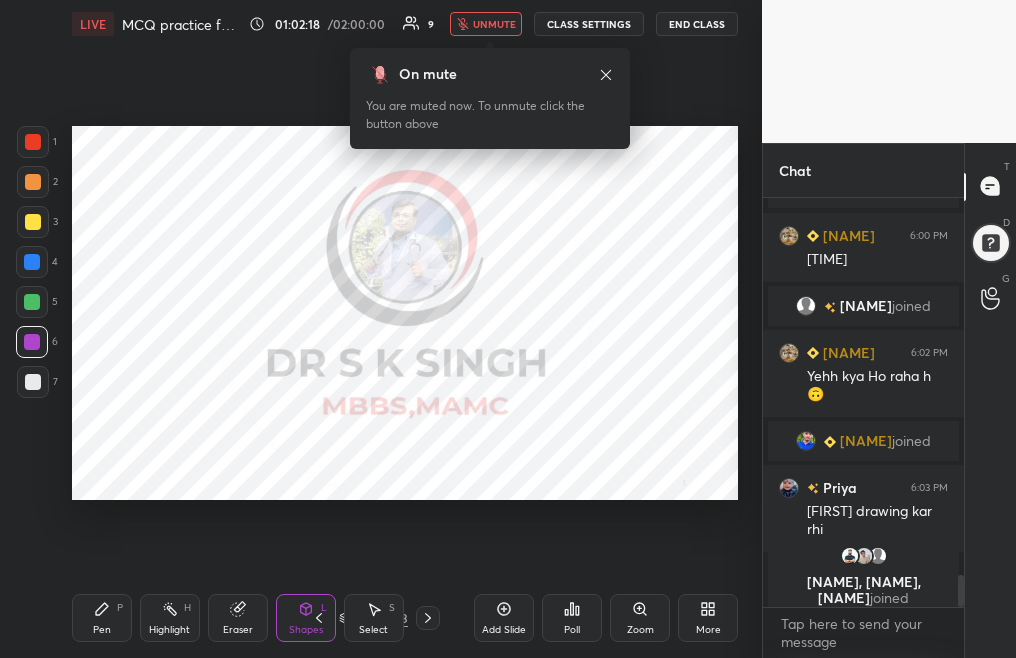scroll, scrollTop: 4762, scrollLeft: 0, axis: vertical 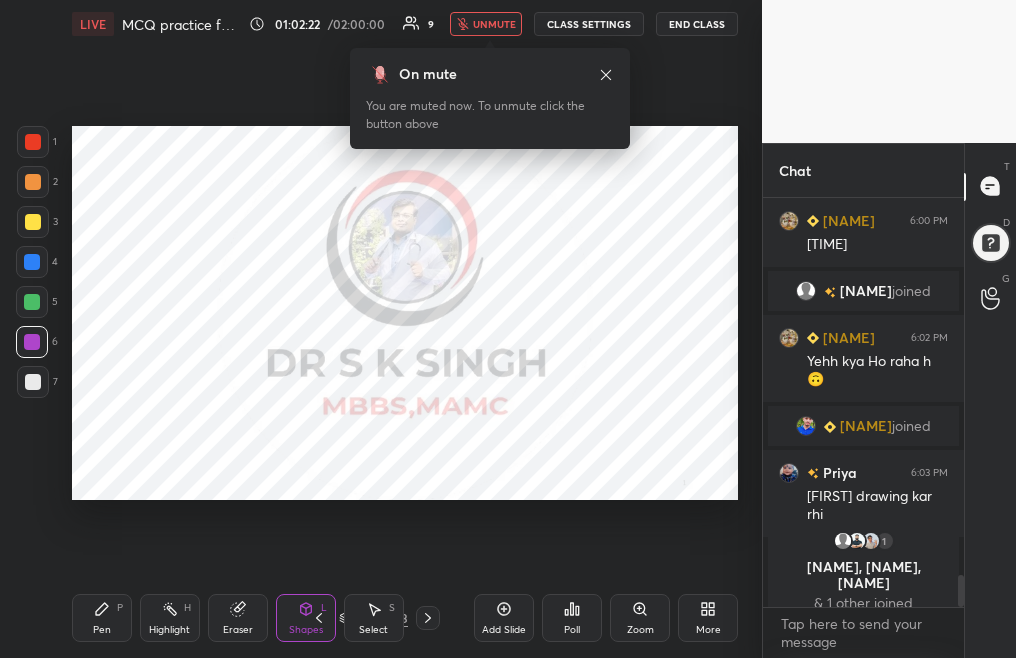 click on "Eraser" at bounding box center (238, 618) 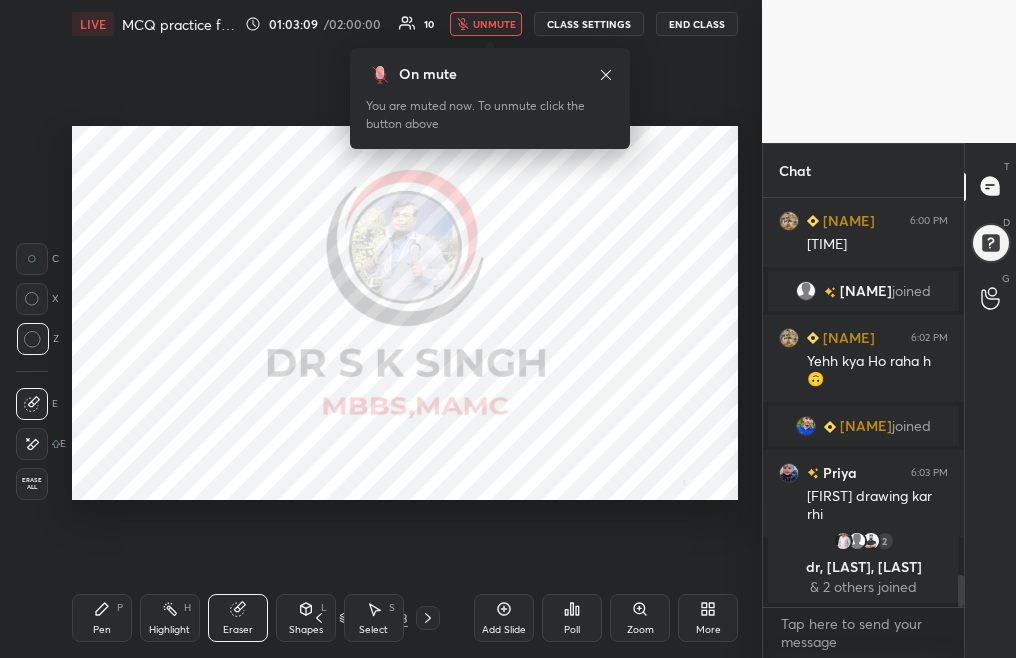 click on "Shapes L" at bounding box center [306, 618] 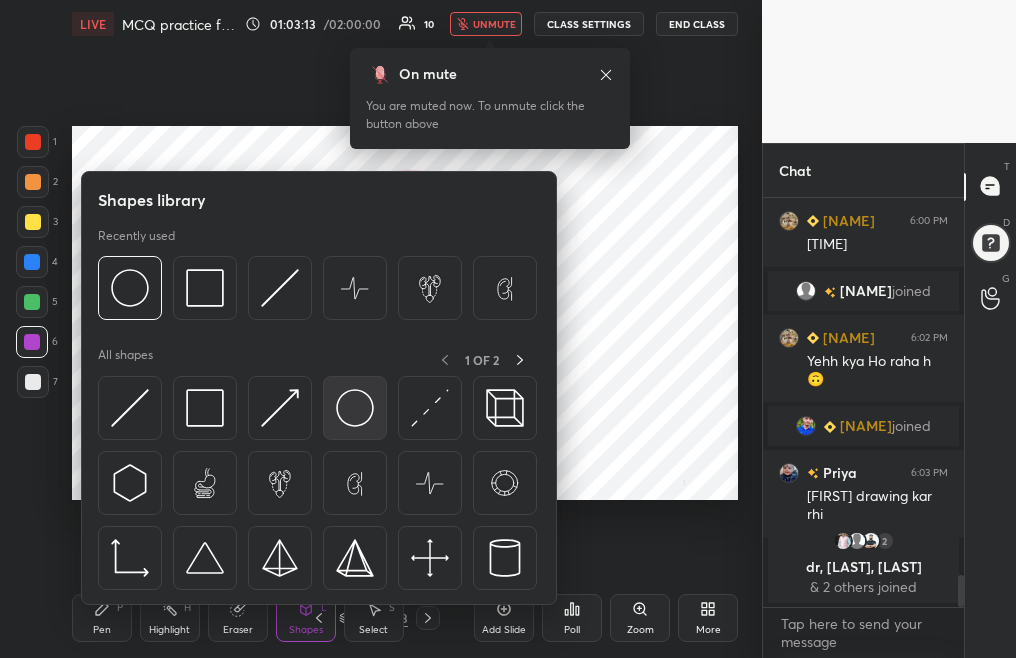 scroll, scrollTop: 4826, scrollLeft: 0, axis: vertical 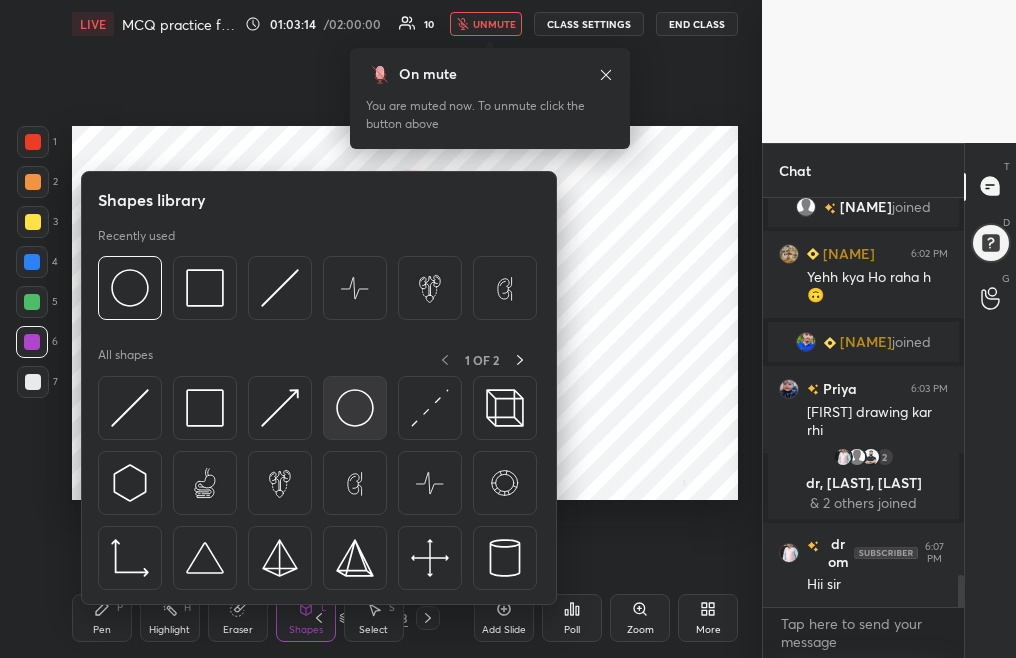click at bounding box center (355, 408) 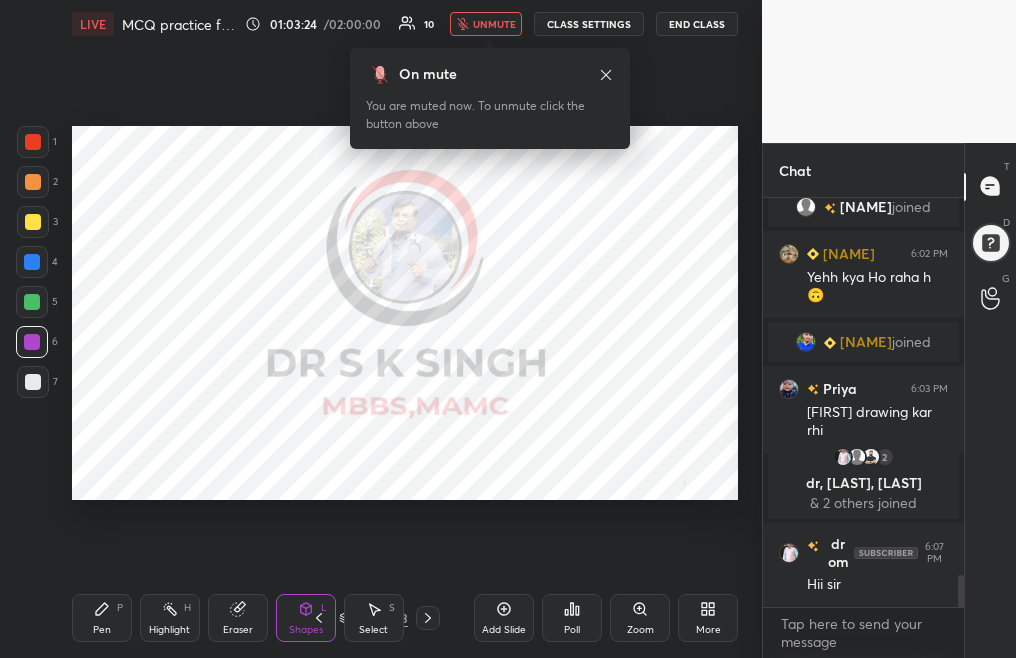 click 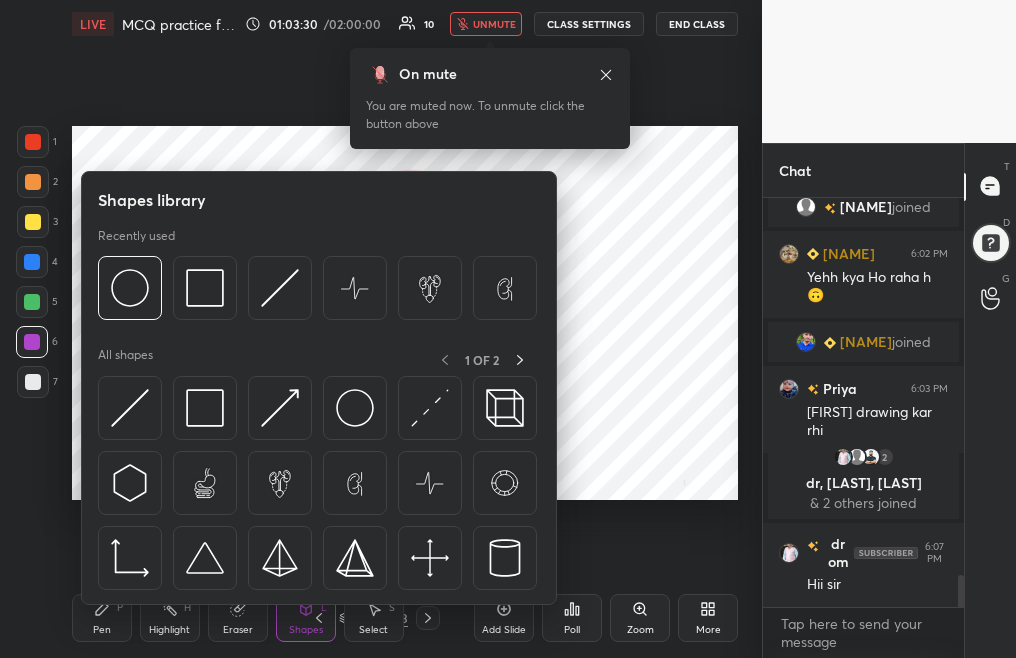 click 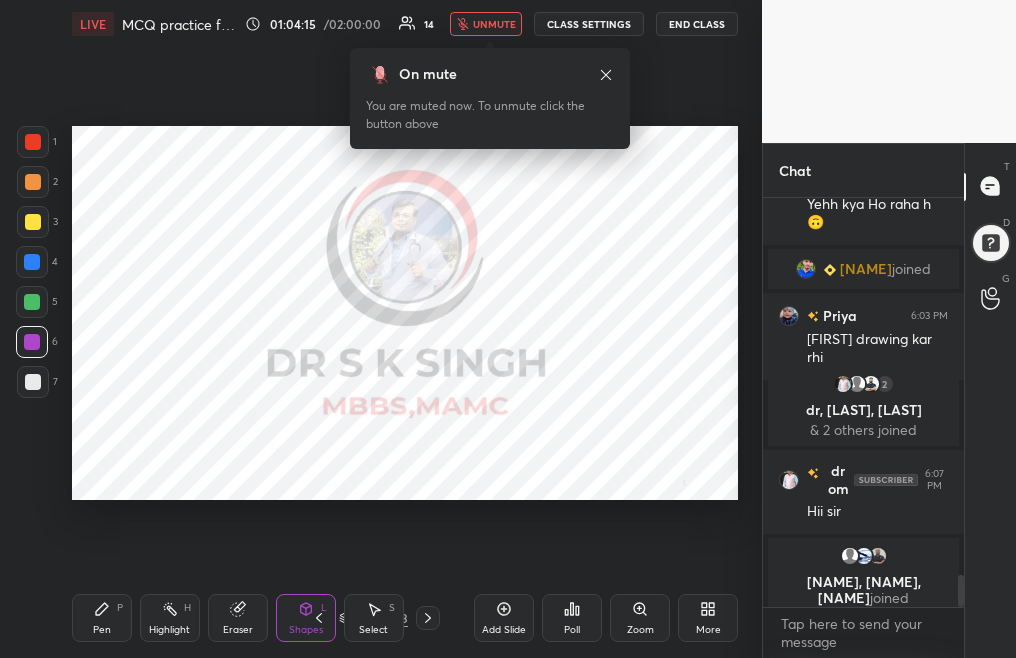 scroll, scrollTop: 4914, scrollLeft: 0, axis: vertical 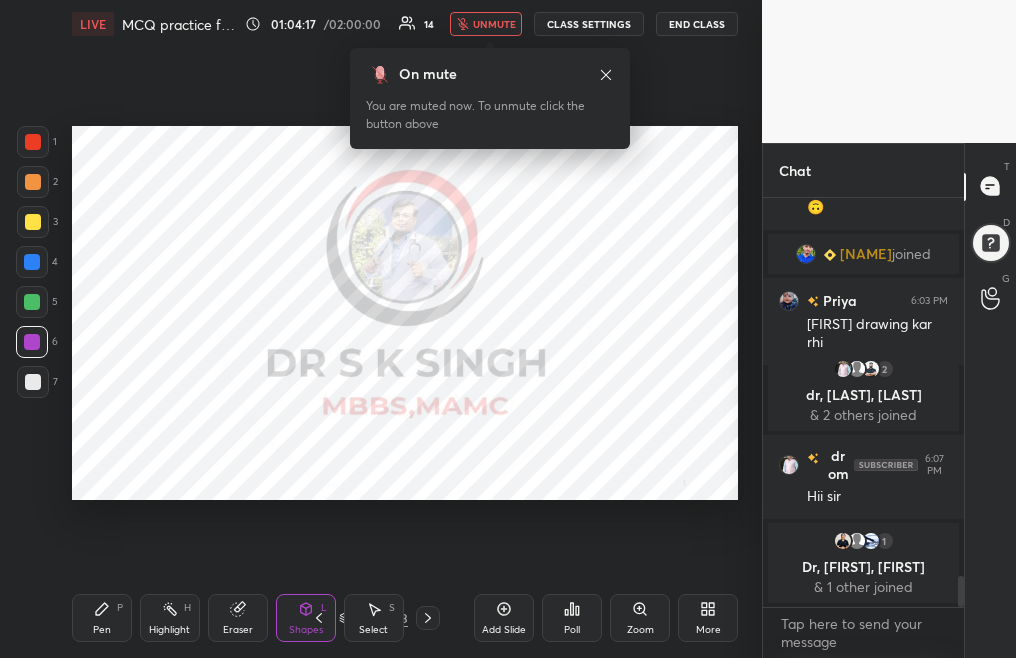 click 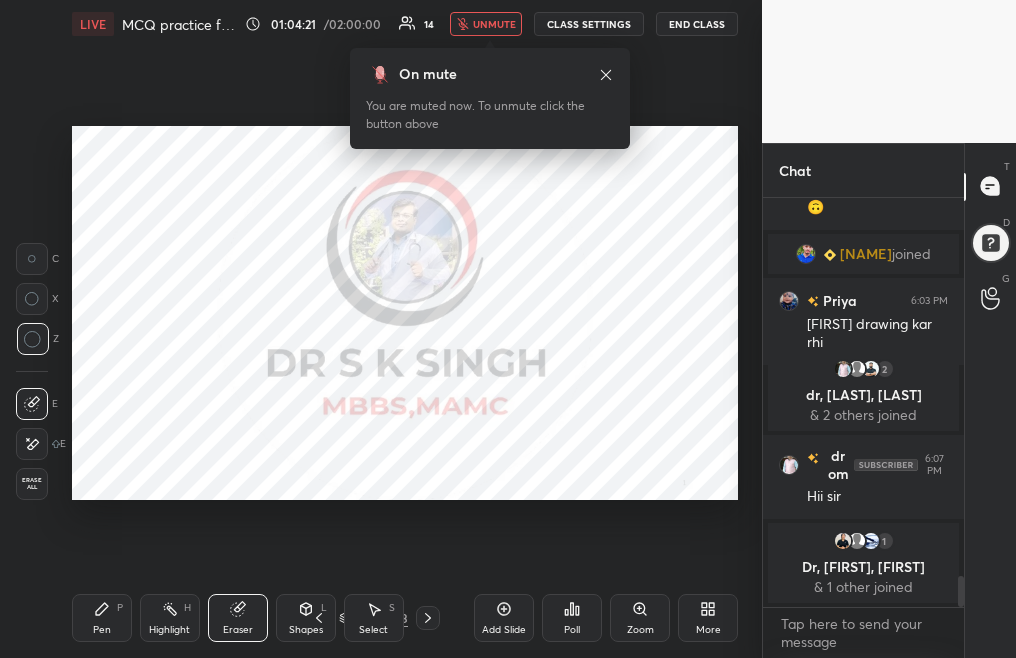 click on "Eraser" at bounding box center [238, 618] 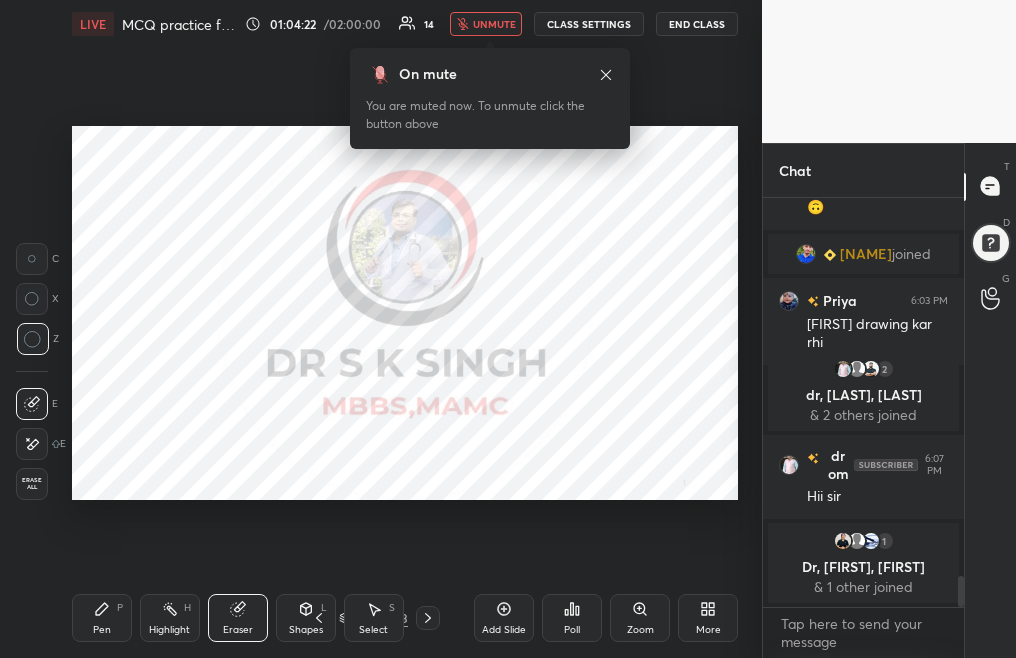 click on "Shapes L" at bounding box center (306, 618) 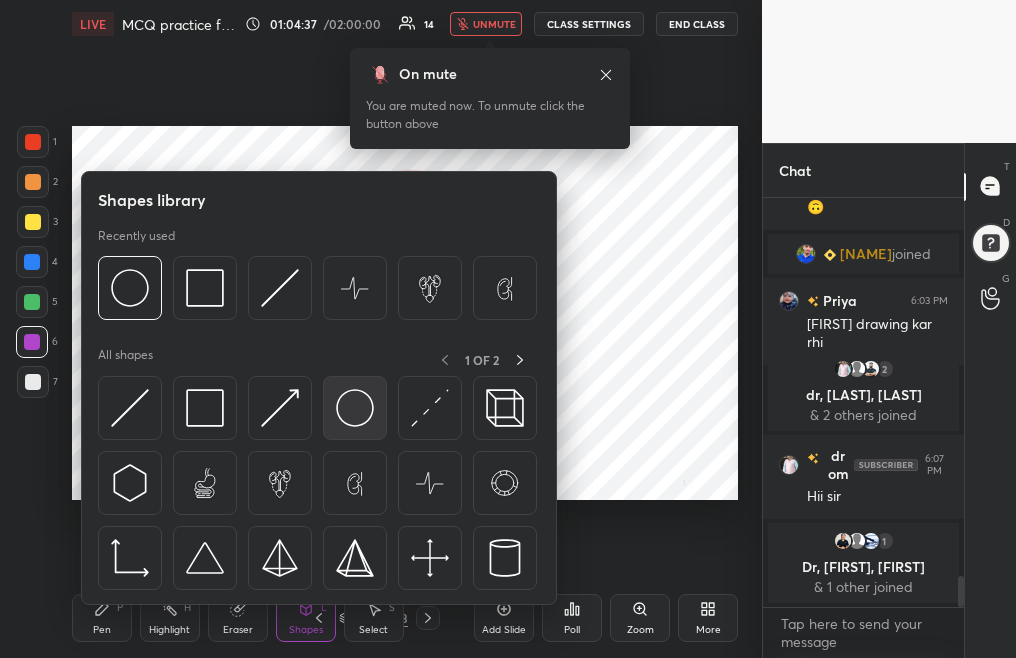 click at bounding box center [355, 408] 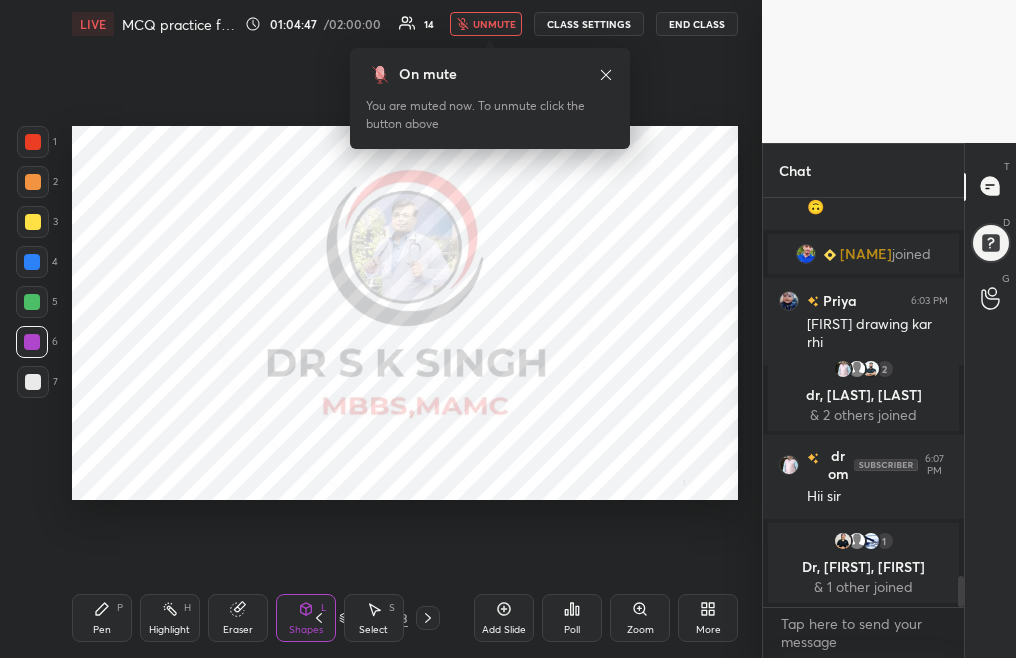 click 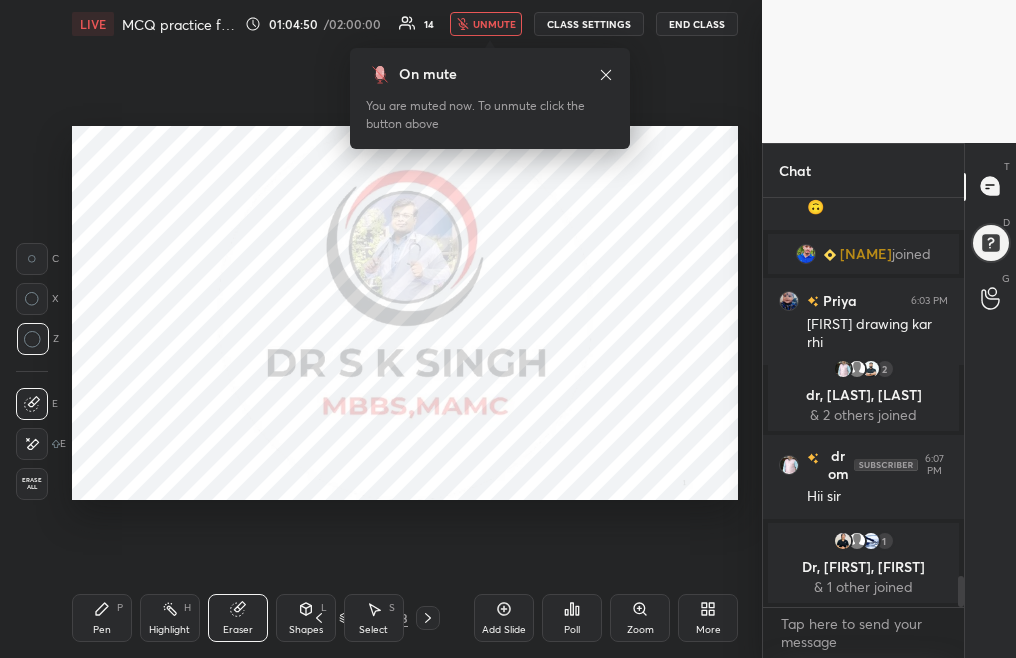 click 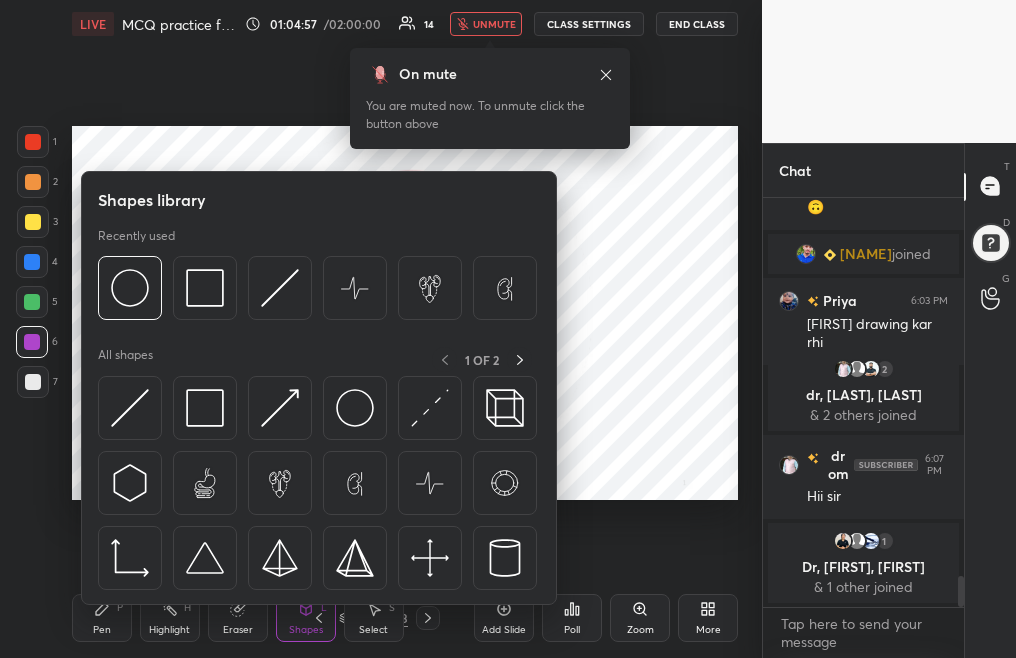 drag, startPoint x: 171, startPoint y: 502, endPoint x: 410, endPoint y: 358, distance: 279.0287 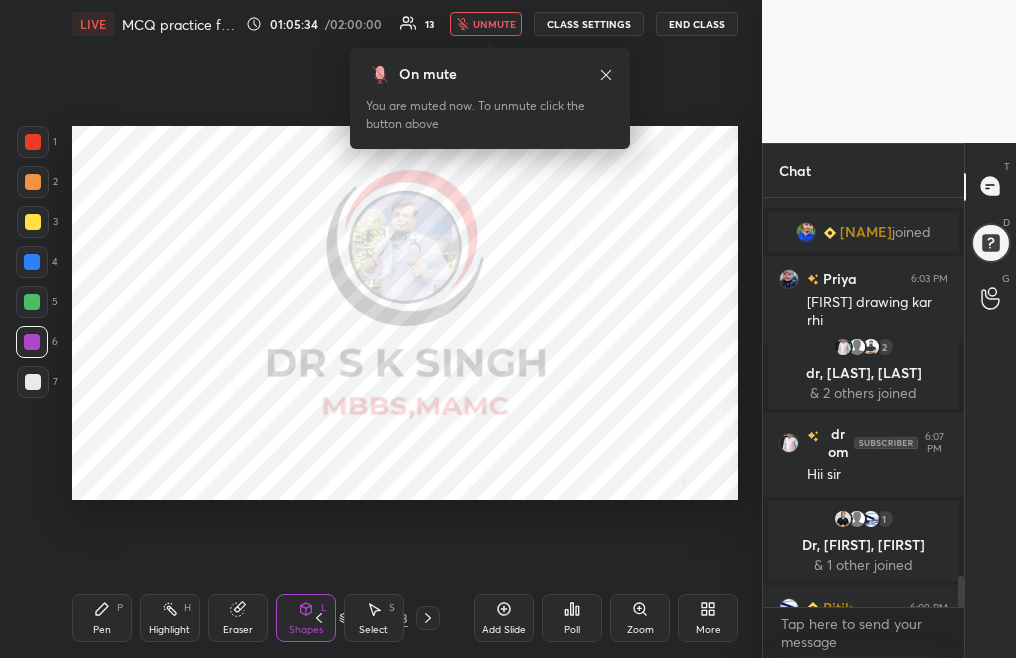 scroll, scrollTop: 4961, scrollLeft: 0, axis: vertical 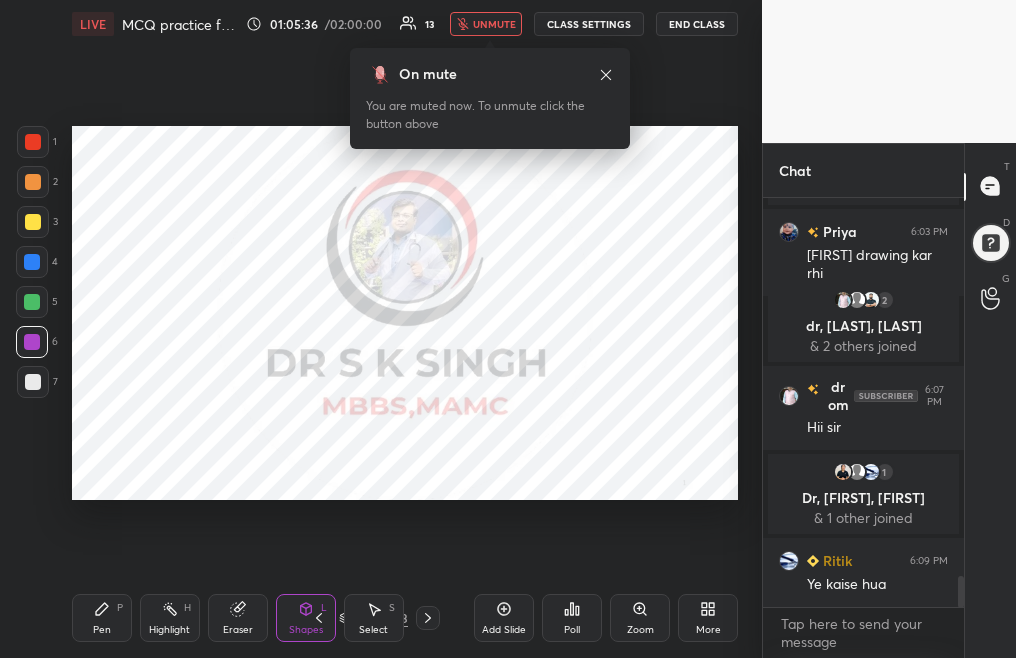 drag, startPoint x: 358, startPoint y: 618, endPoint x: 375, endPoint y: 610, distance: 18.788294 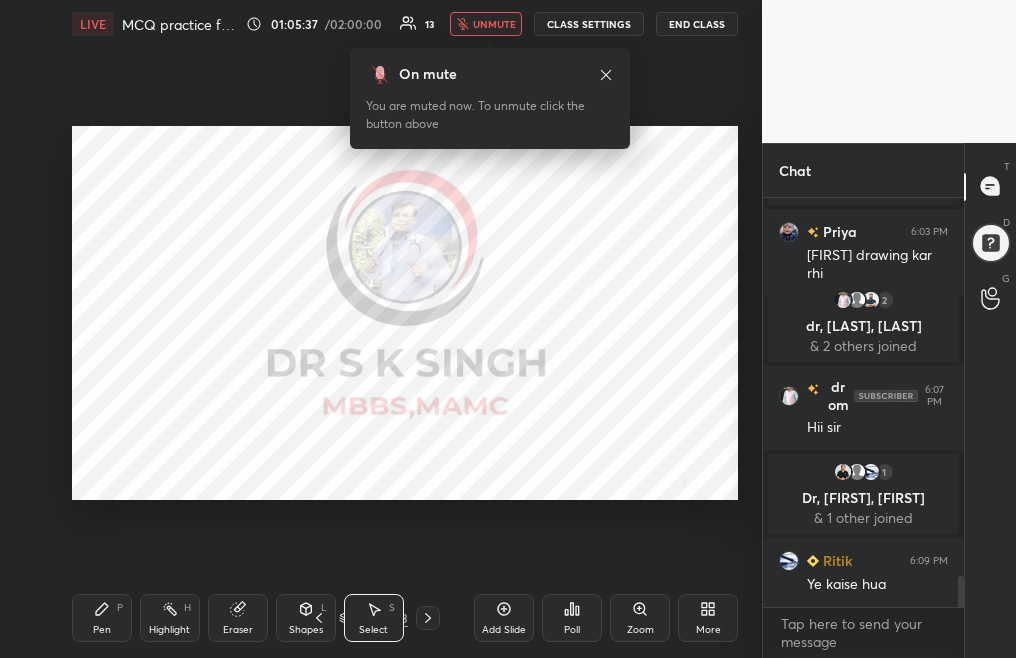 click 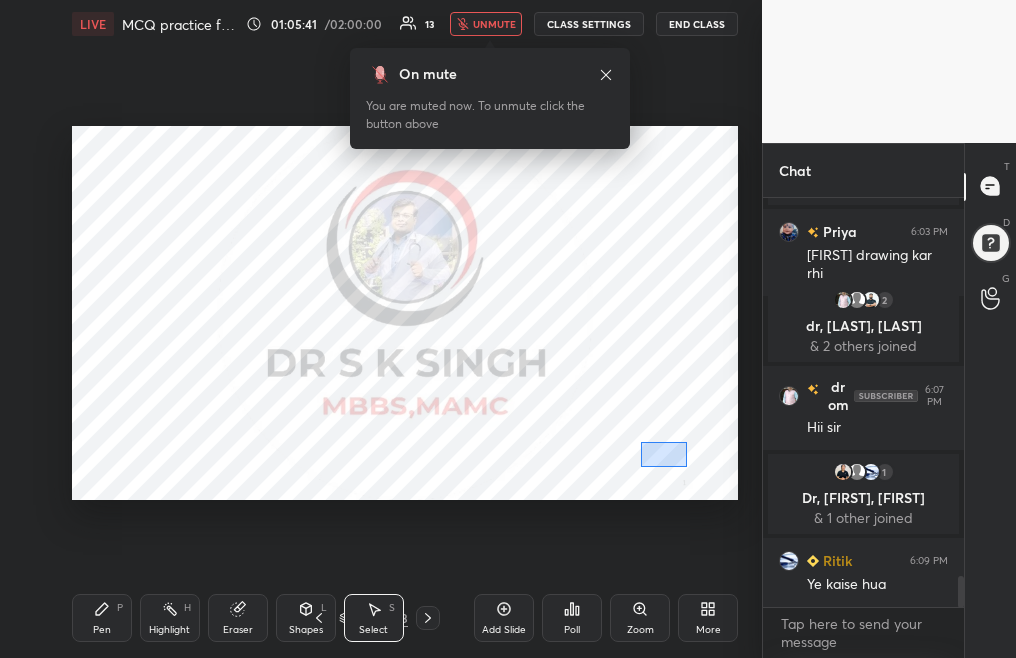 drag, startPoint x: 638, startPoint y: 443, endPoint x: 684, endPoint y: 466, distance: 51.42956 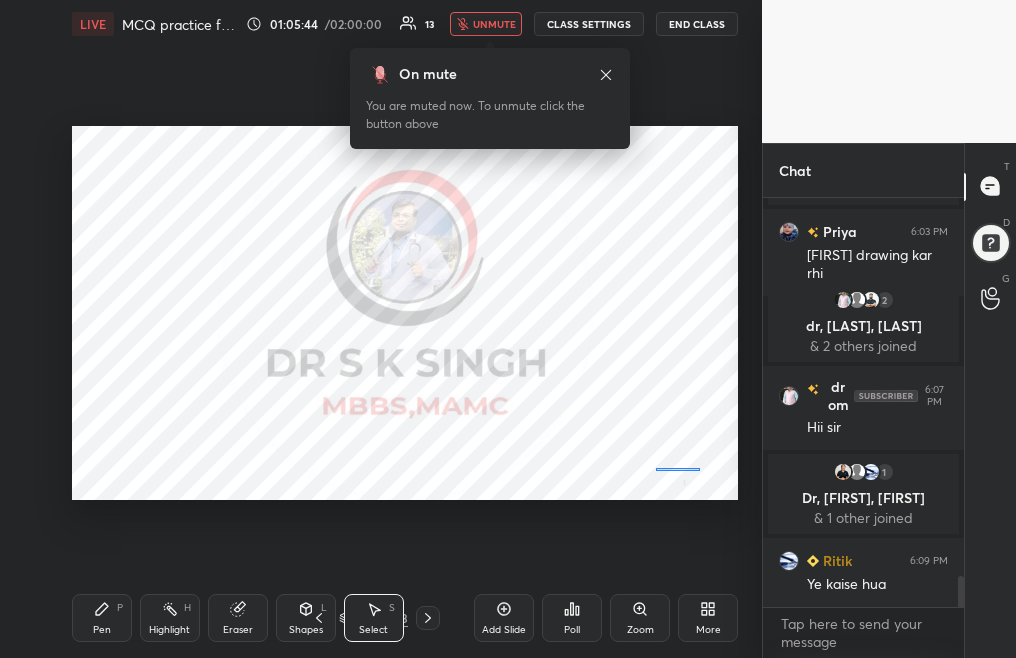 drag, startPoint x: 645, startPoint y: 468, endPoint x: 696, endPoint y: 472, distance: 51.156624 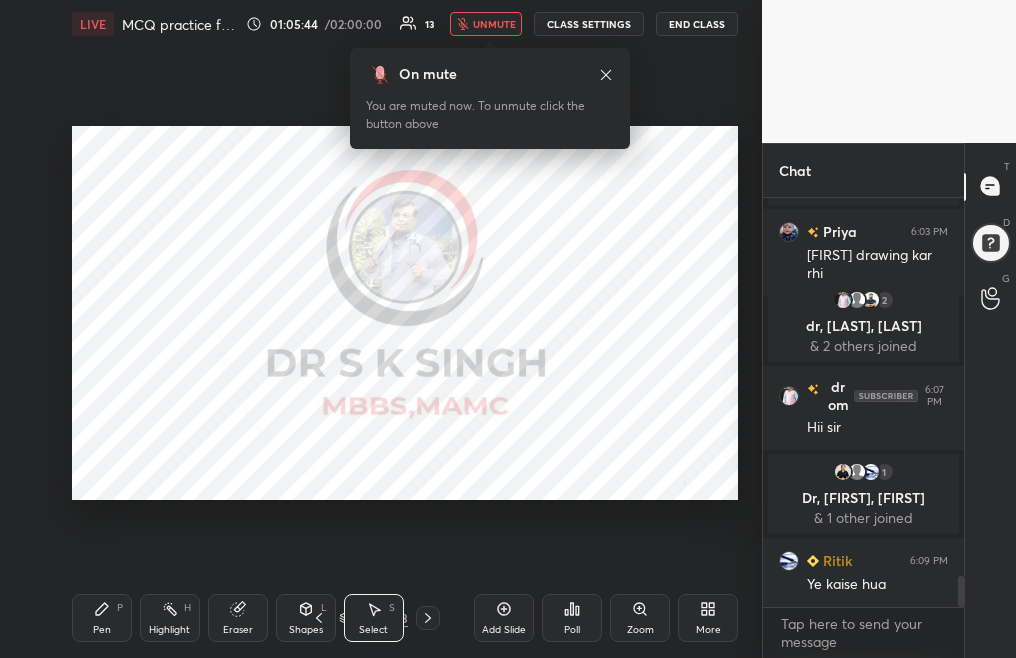 scroll, scrollTop: 5009, scrollLeft: 0, axis: vertical 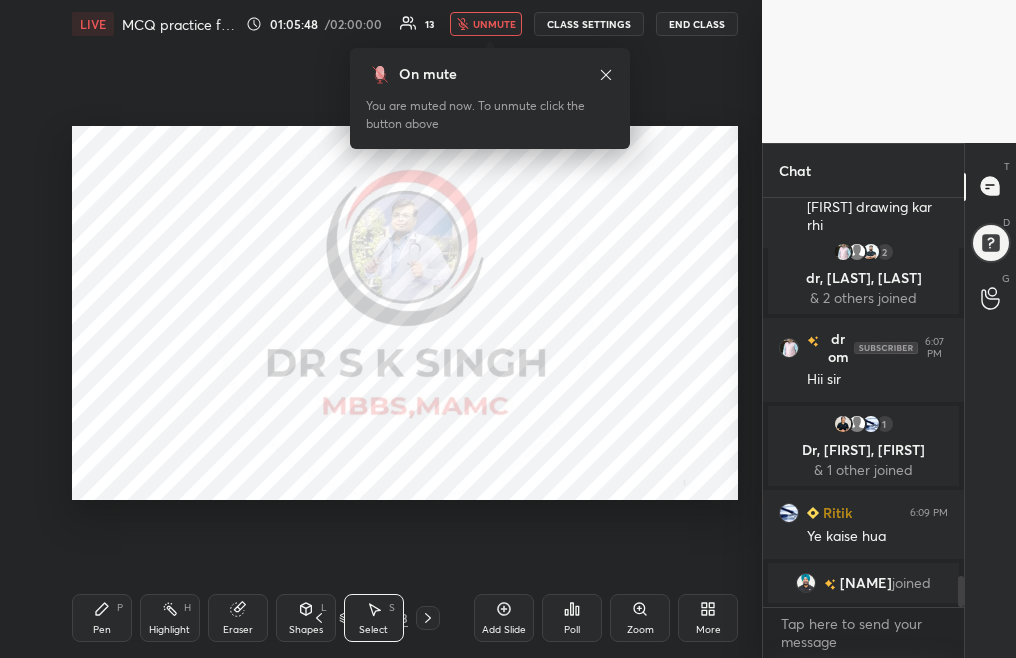 click on "Eraser" at bounding box center (238, 618) 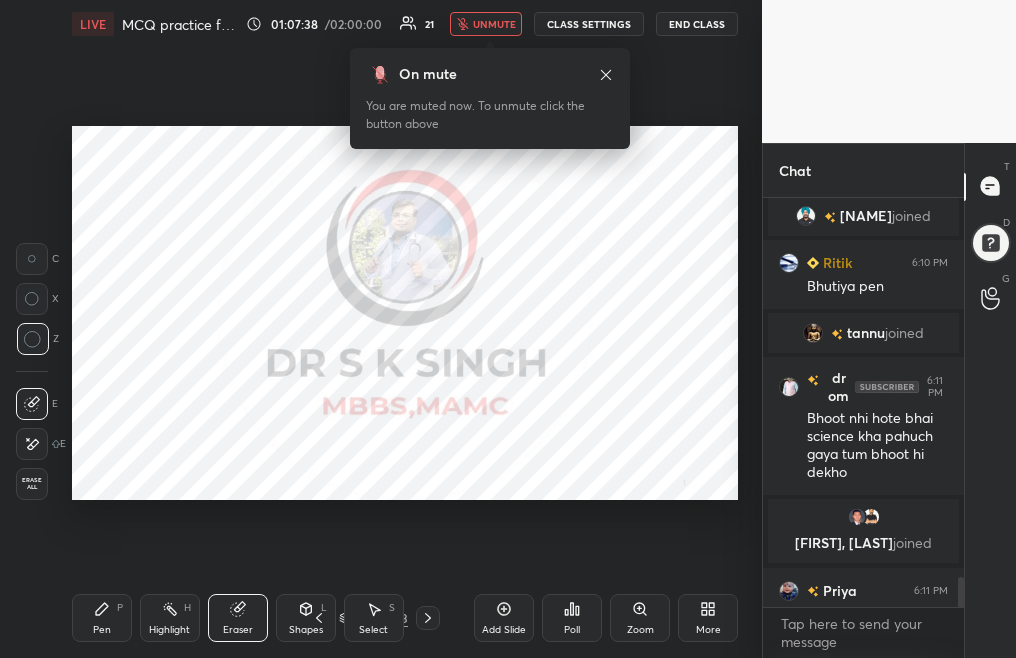 scroll, scrollTop: 5207, scrollLeft: 0, axis: vertical 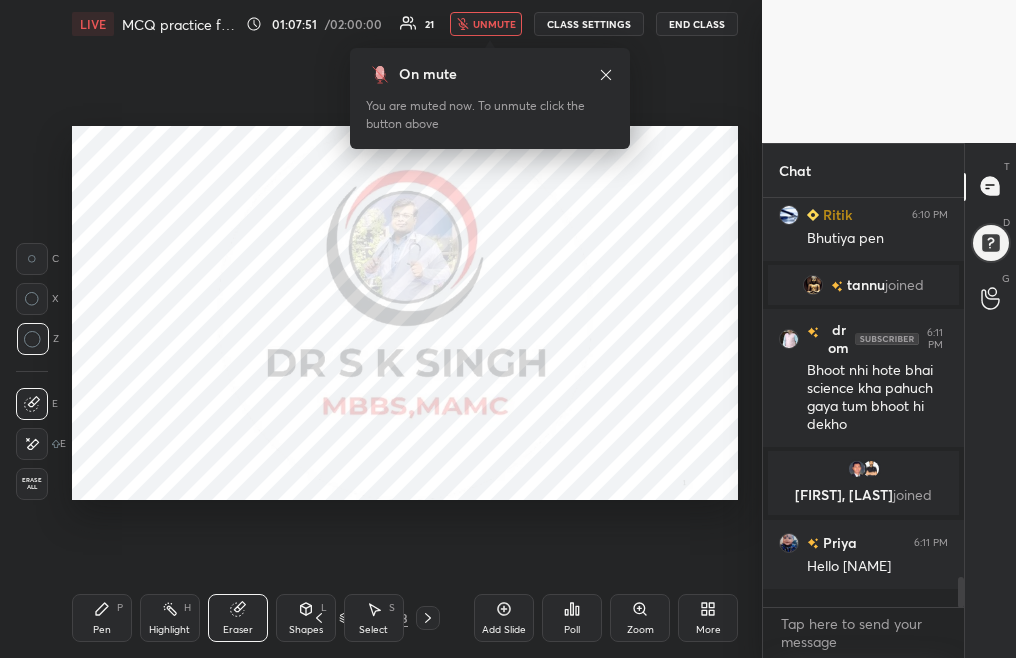 click on "unmute" at bounding box center [494, 24] 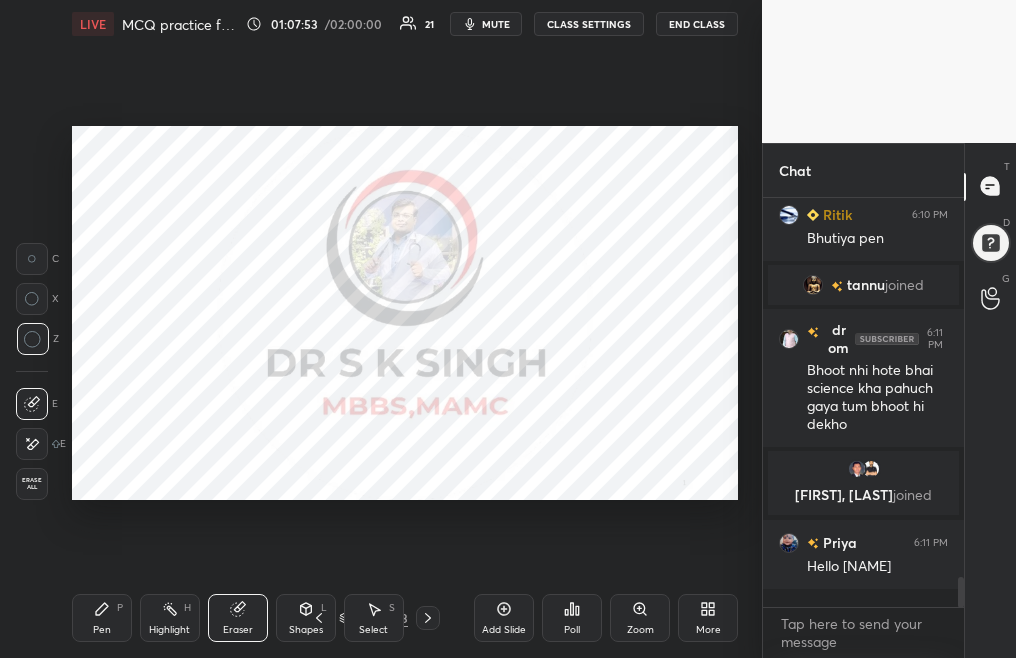 click 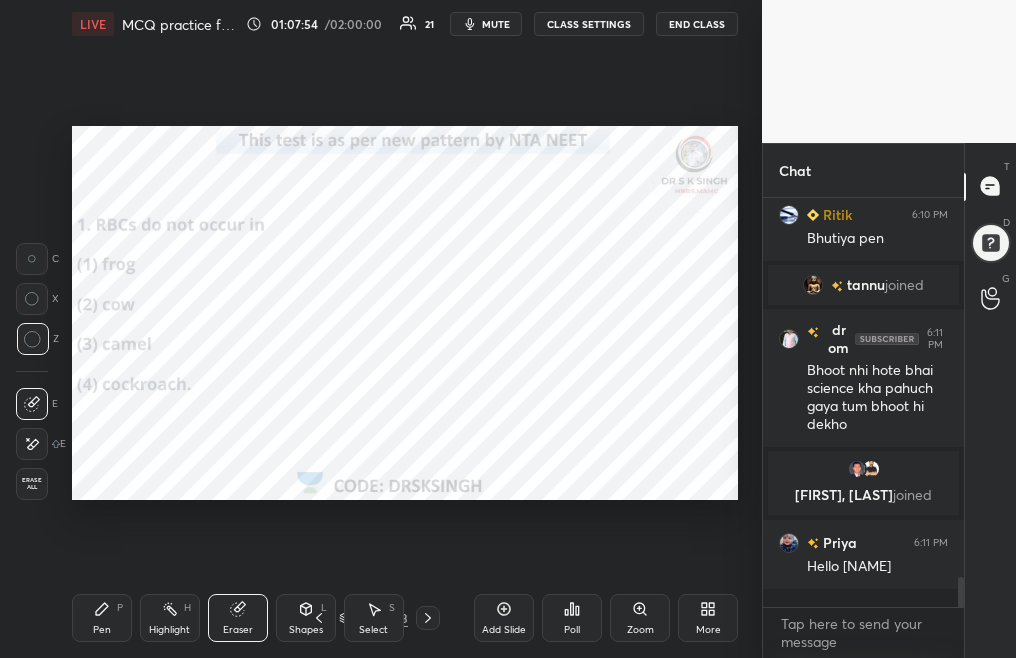 click on "Pen" at bounding box center (102, 630) 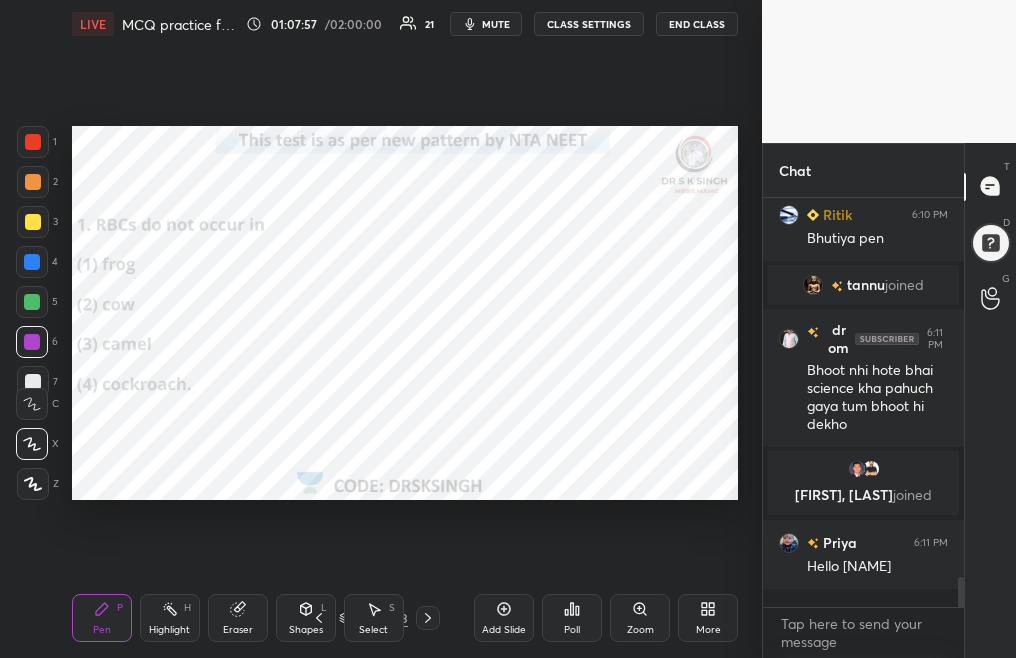 click at bounding box center [33, 142] 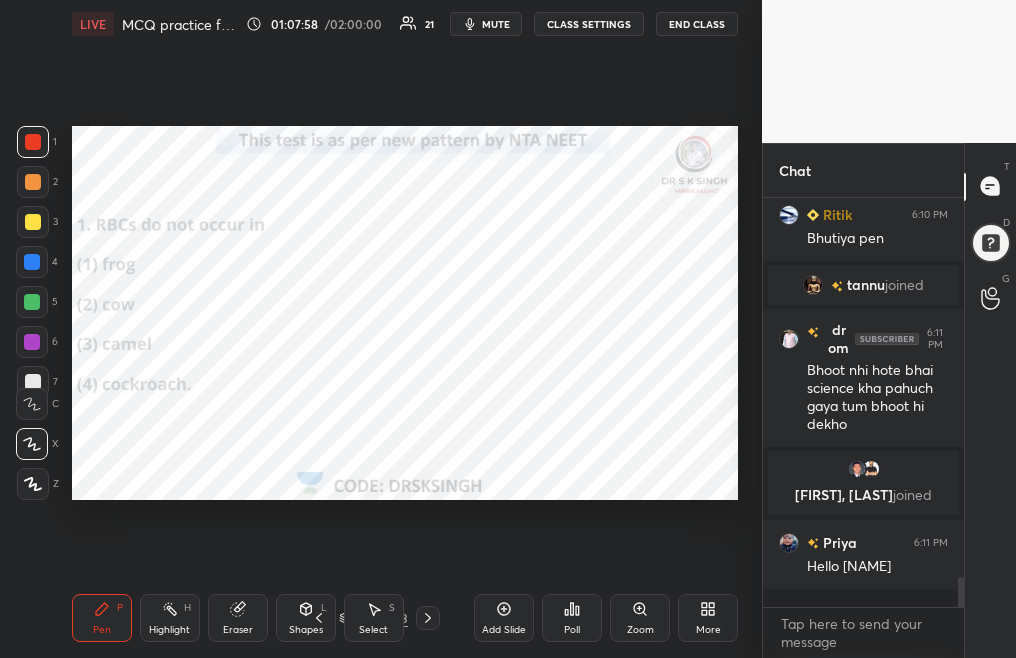 click 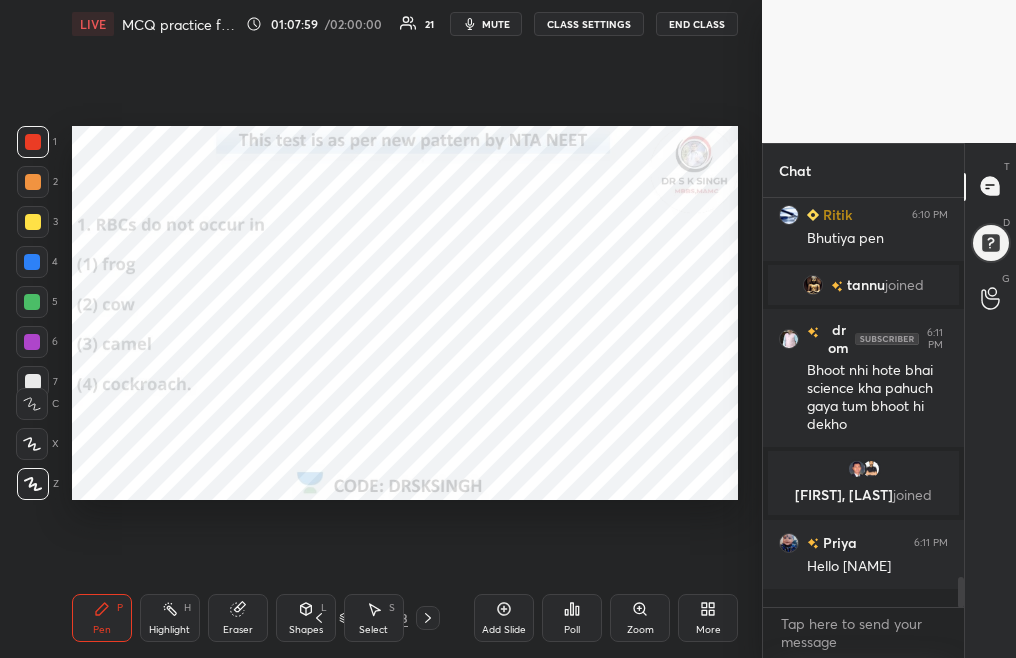 click on "Poll" at bounding box center (572, 618) 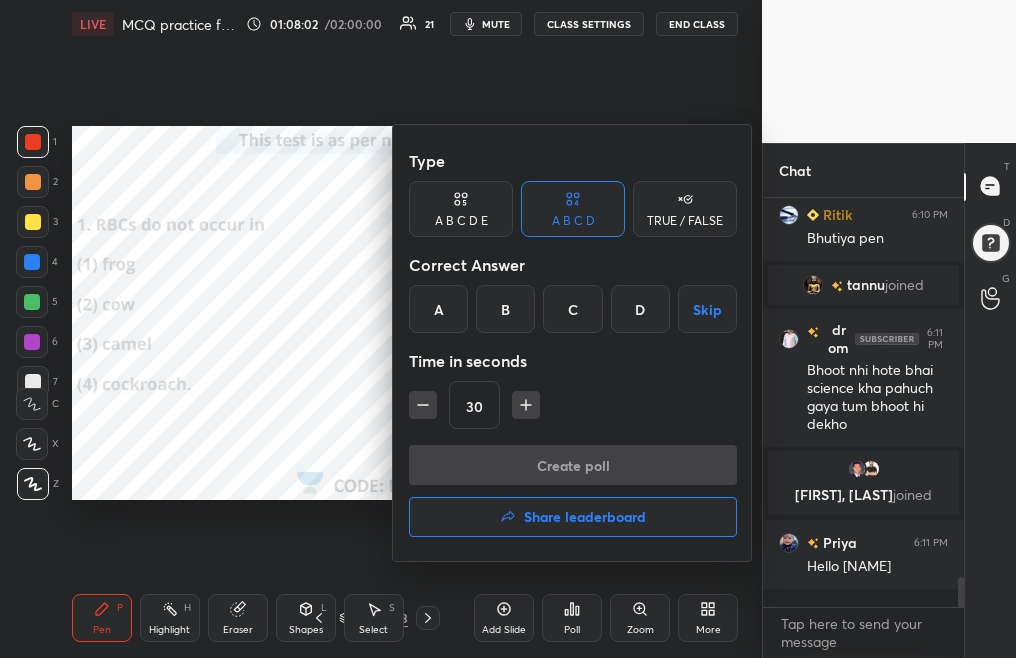 click on "D" at bounding box center (640, 309) 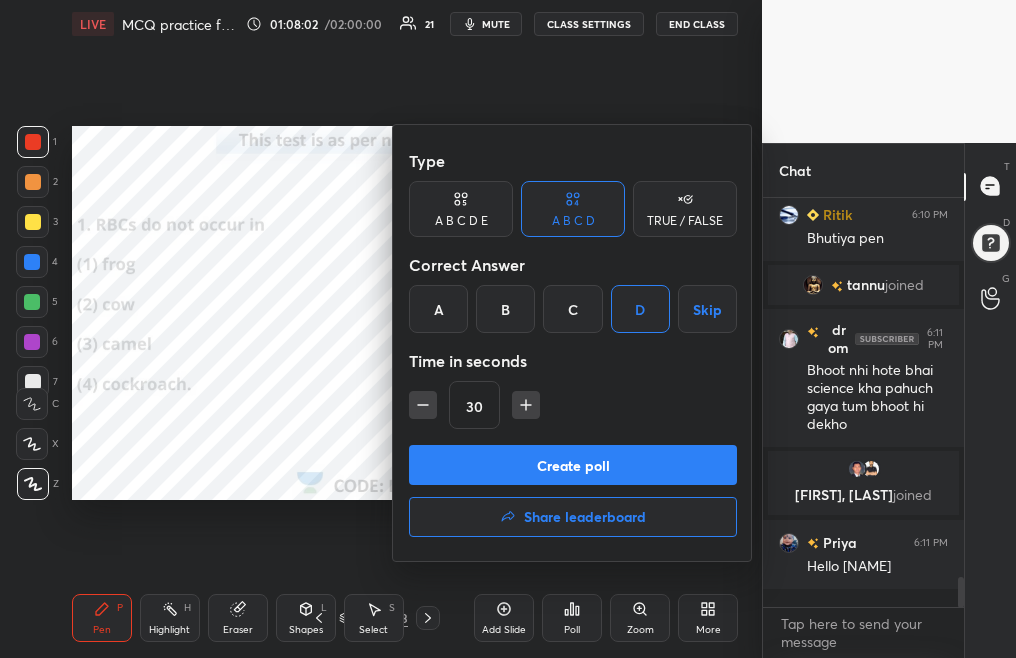 click on "Create poll" at bounding box center (573, 465) 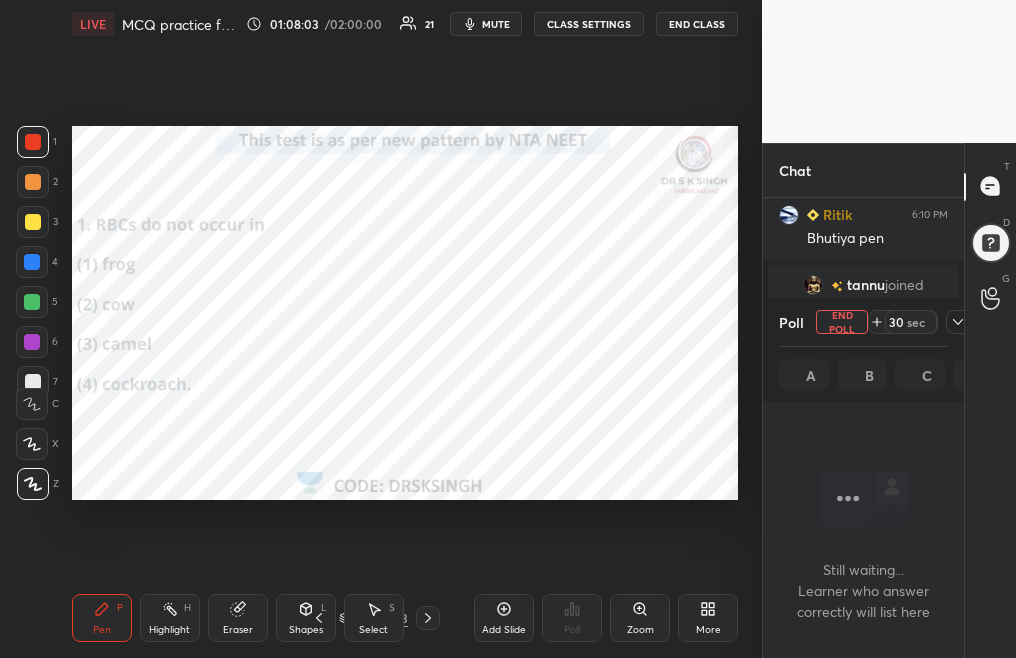 scroll, scrollTop: 305, scrollLeft: 195, axis: both 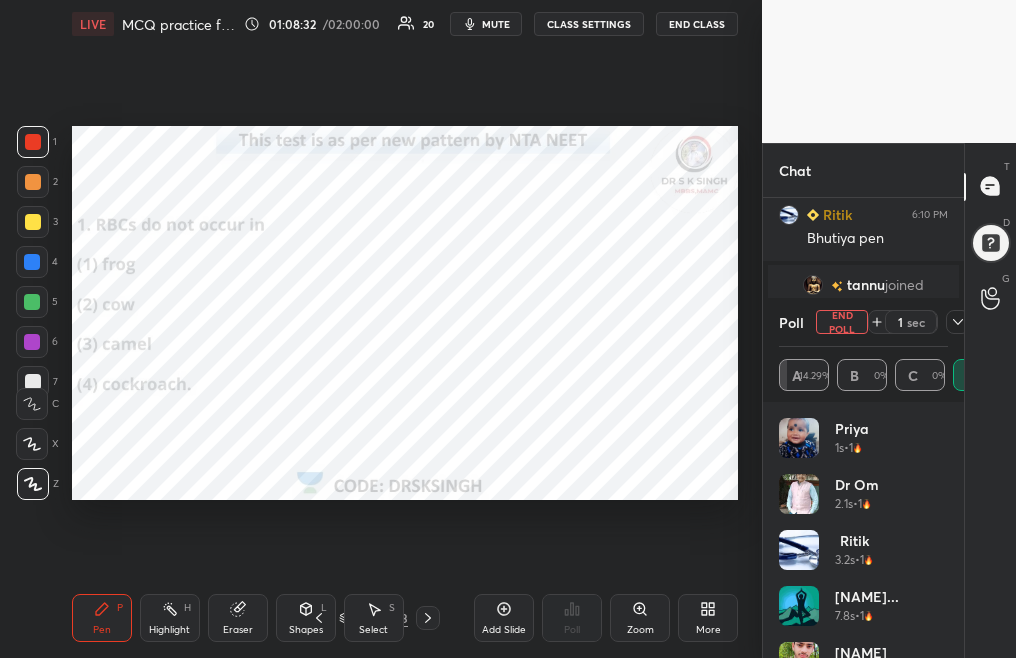 click on "End Poll" at bounding box center (842, 322) 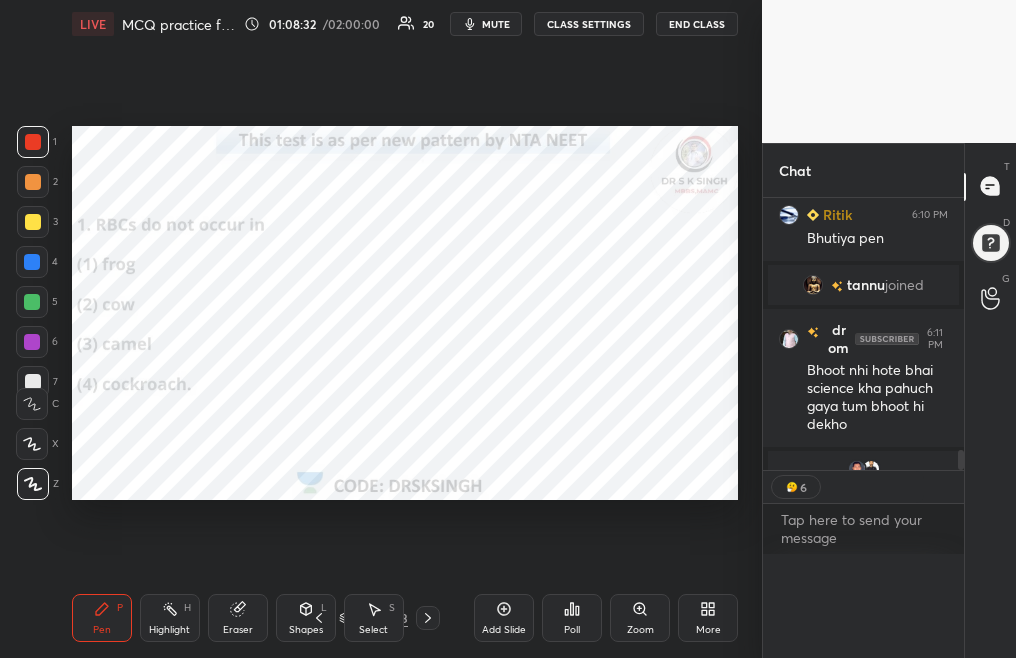 scroll, scrollTop: 0, scrollLeft: 0, axis: both 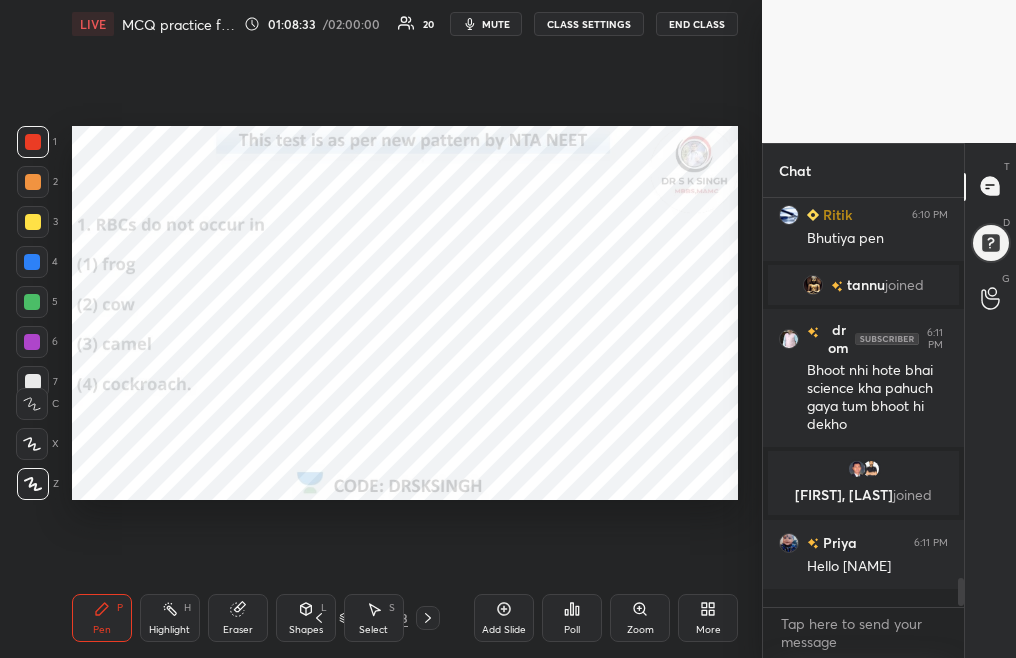 click 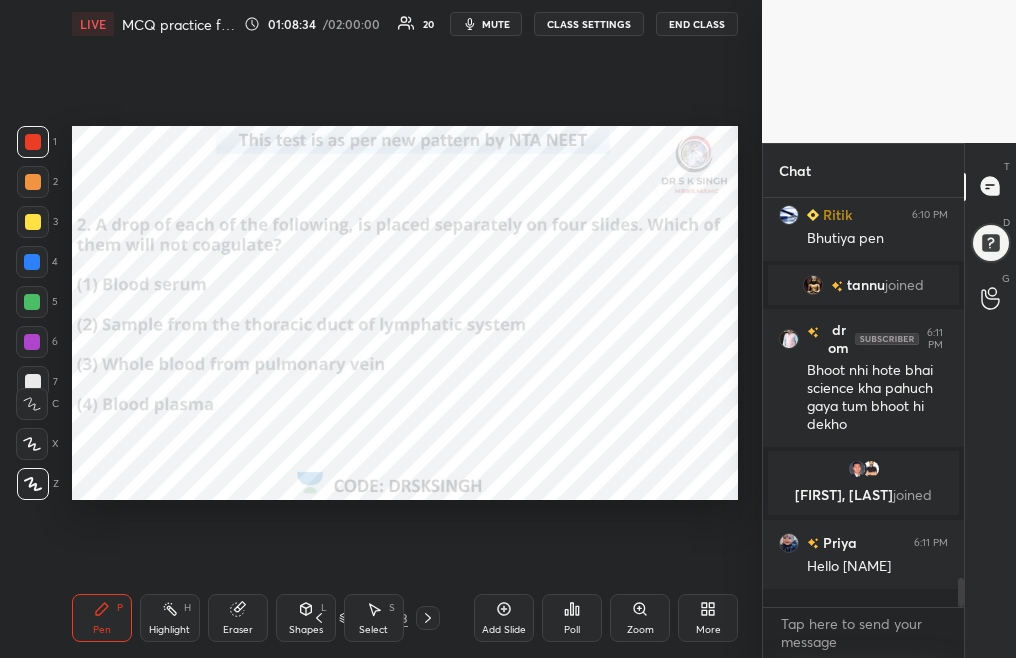 scroll, scrollTop: 5276, scrollLeft: 0, axis: vertical 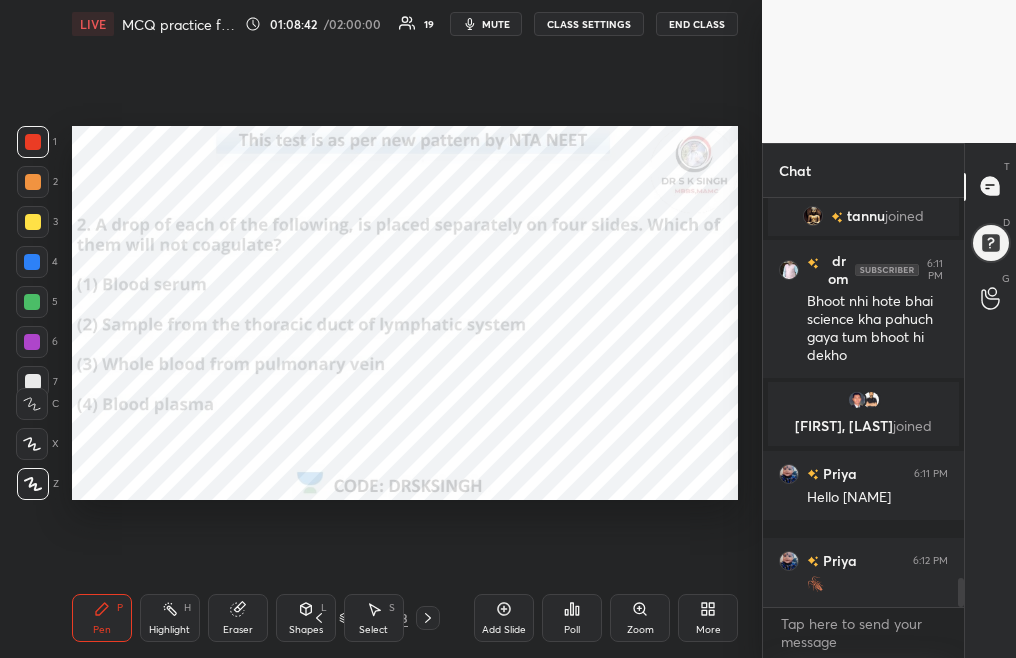 click on "Poll" at bounding box center [572, 618] 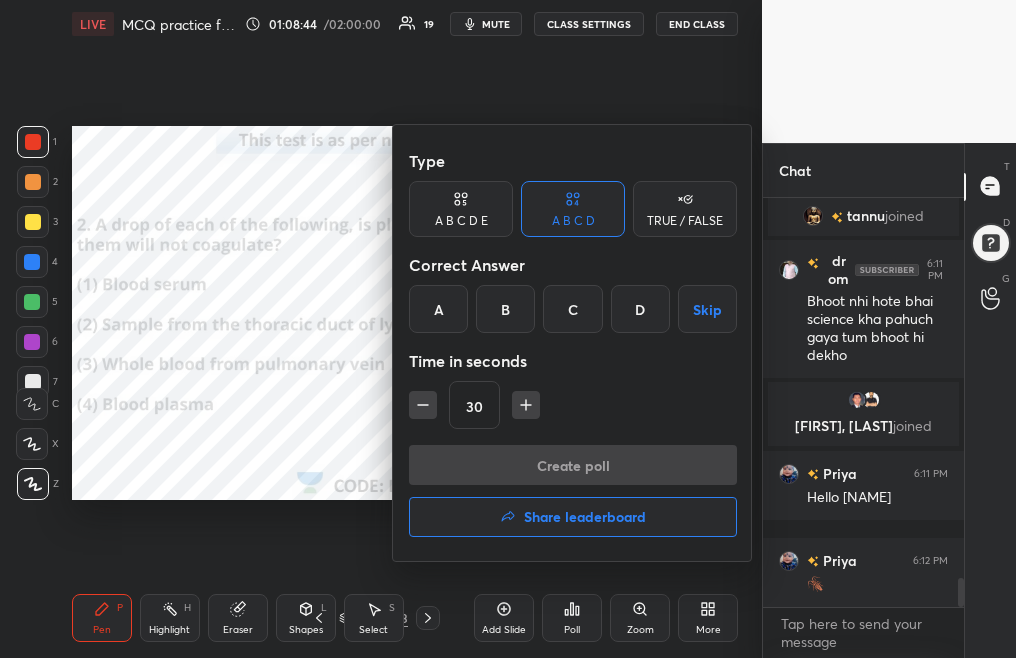 click on "A" at bounding box center (438, 309) 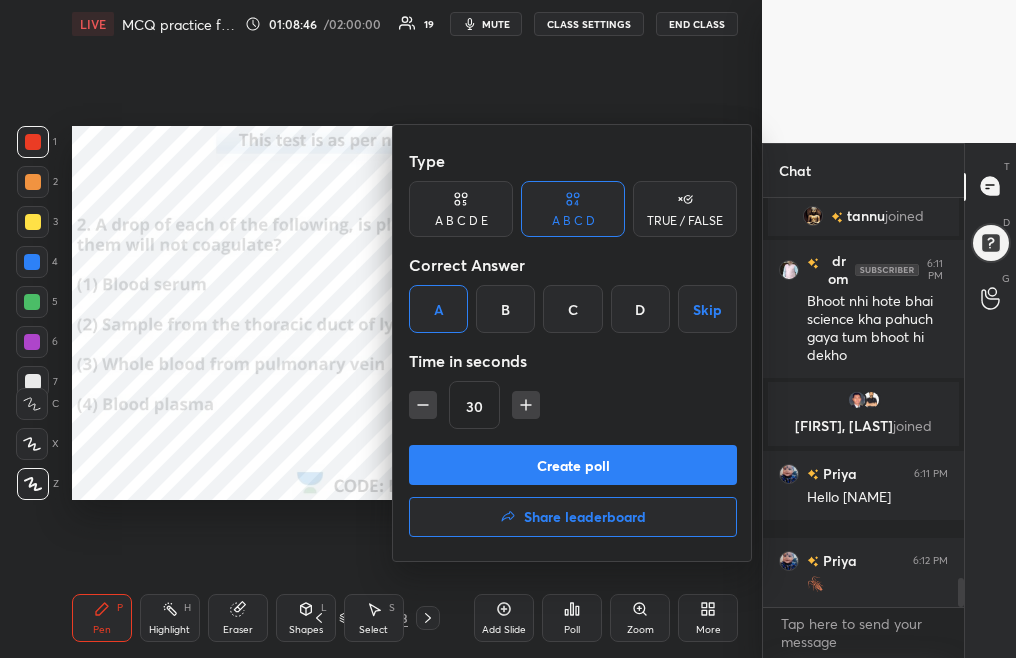 click on "Create poll" at bounding box center [573, 465] 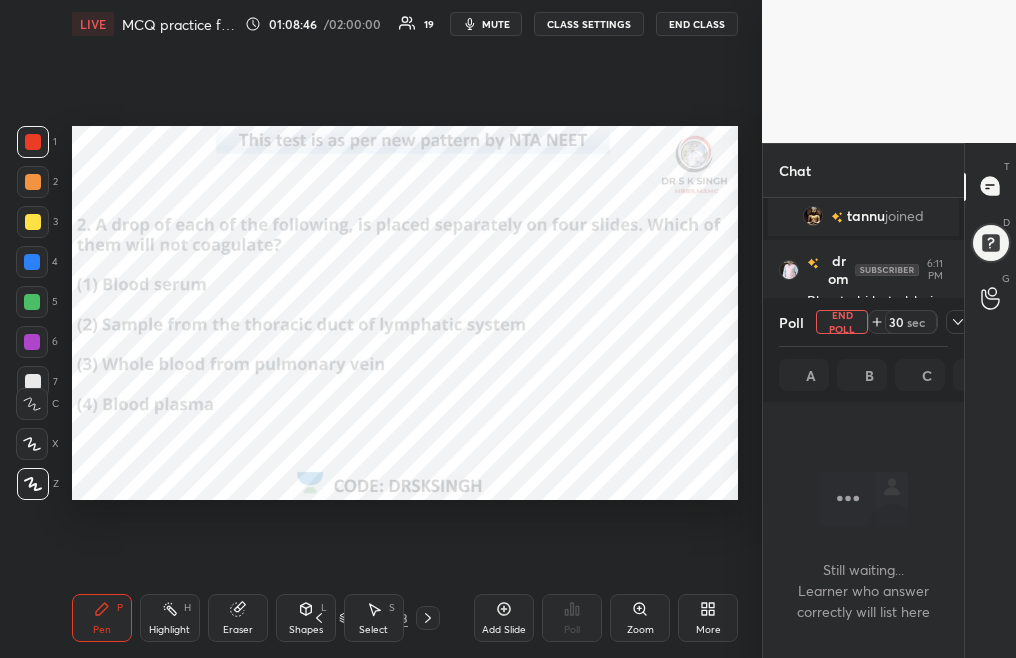 scroll, scrollTop: 305, scrollLeft: 195, axis: both 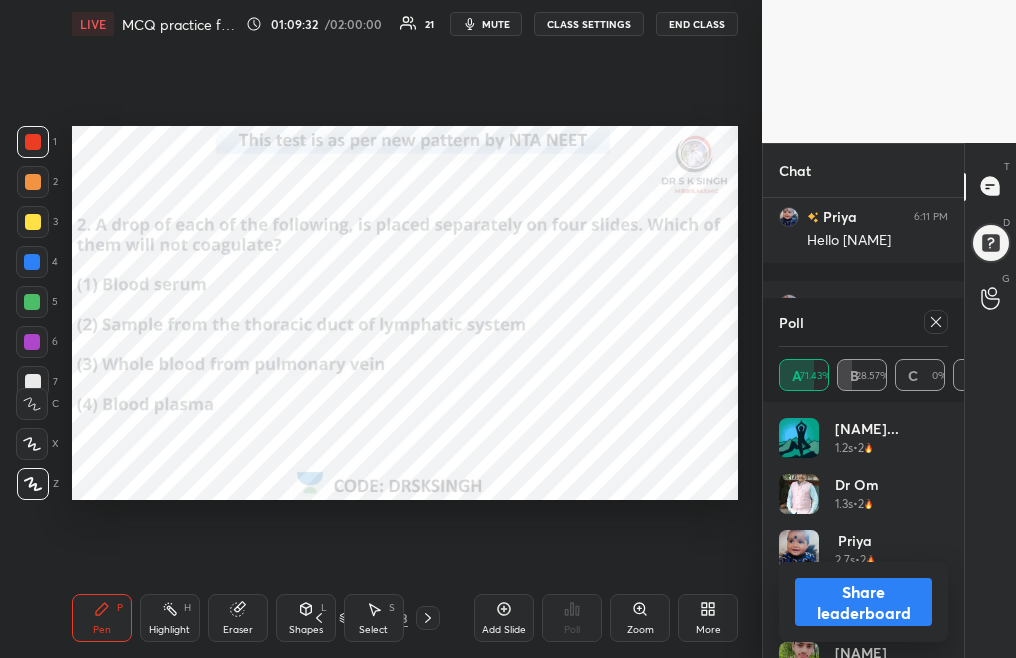 click 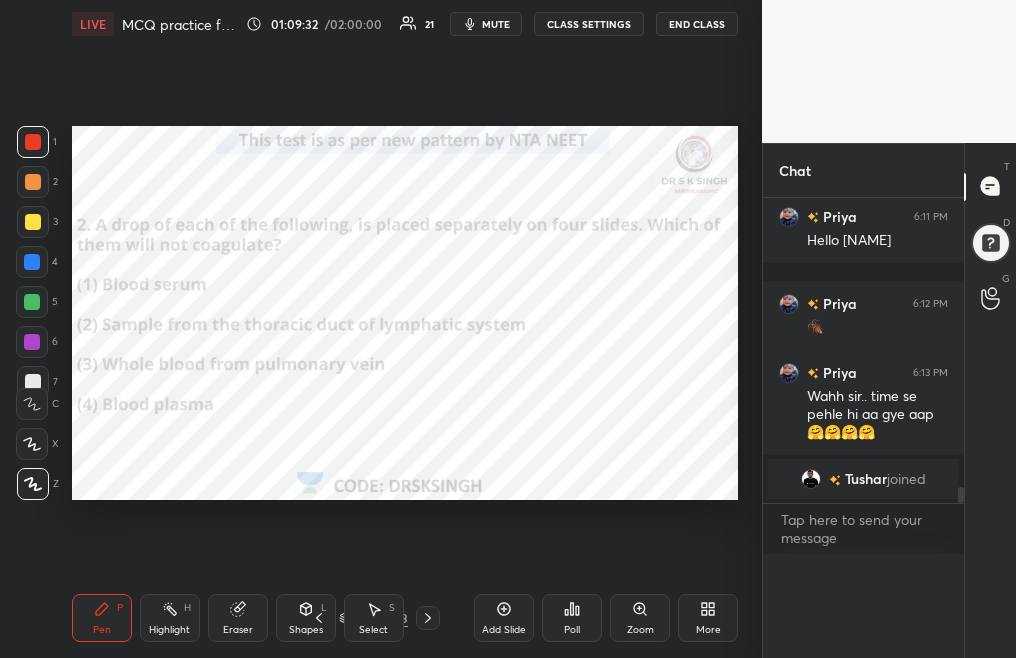 scroll, scrollTop: 0, scrollLeft: 0, axis: both 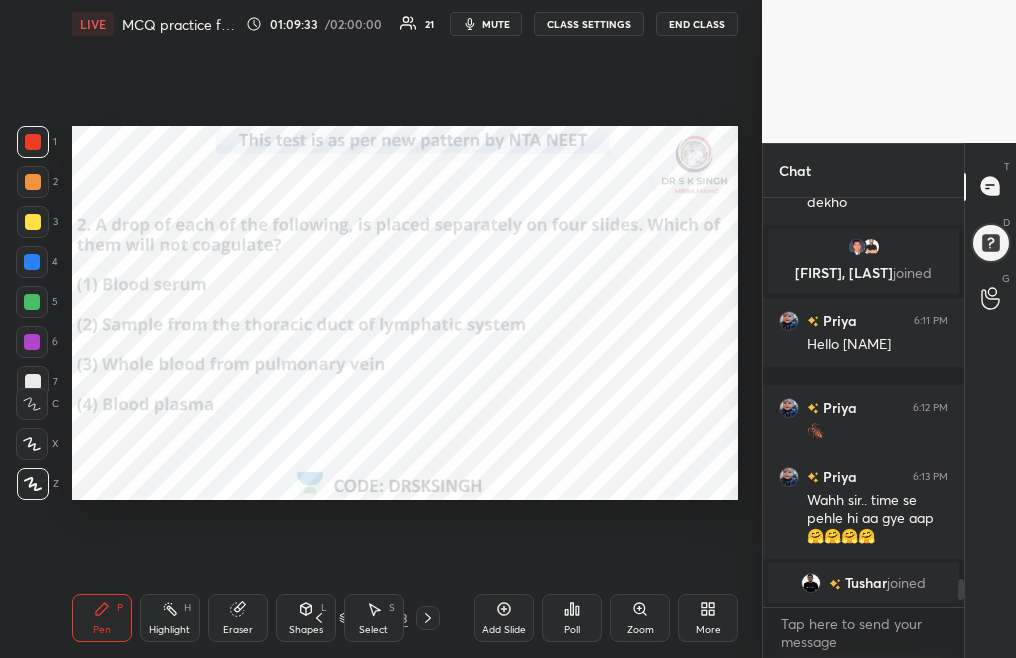 click 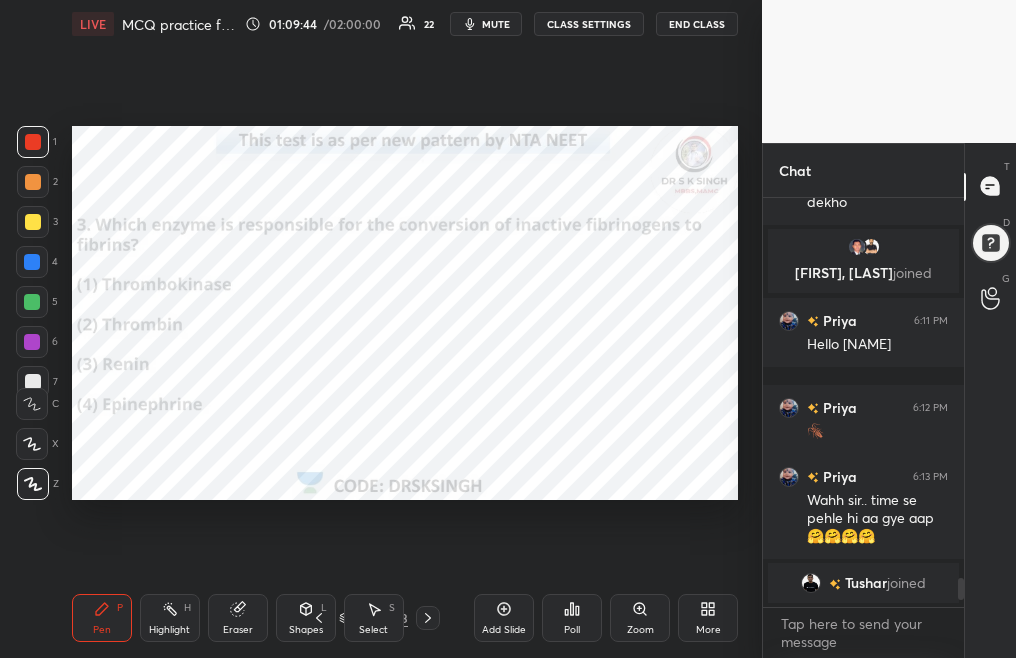 click on "Poll" at bounding box center (572, 630) 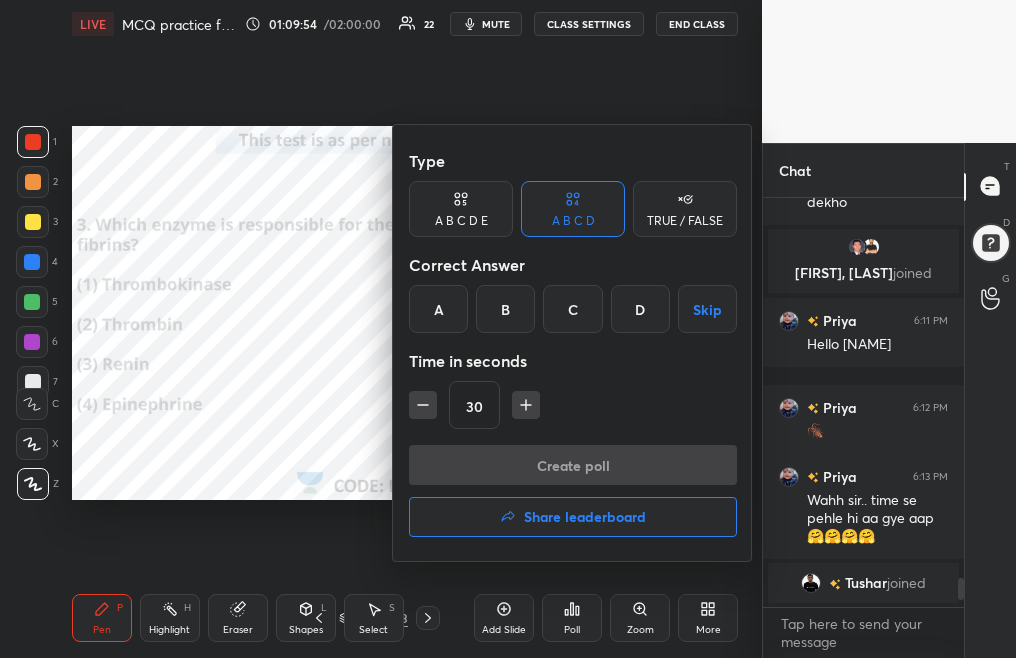 click on "B" at bounding box center [505, 309] 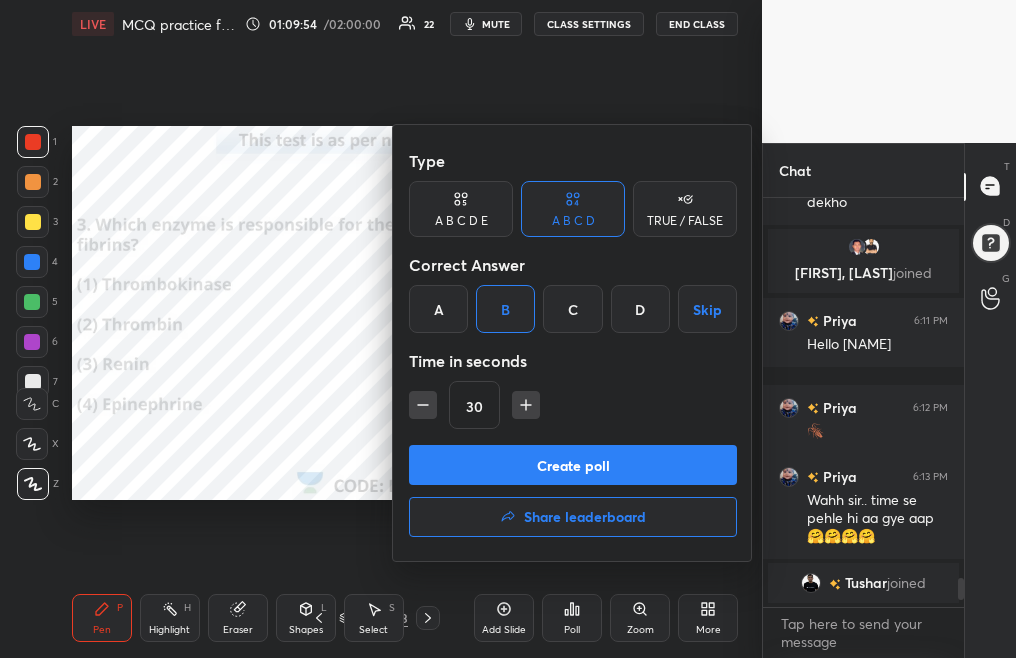 click on "Create poll" at bounding box center [573, 465] 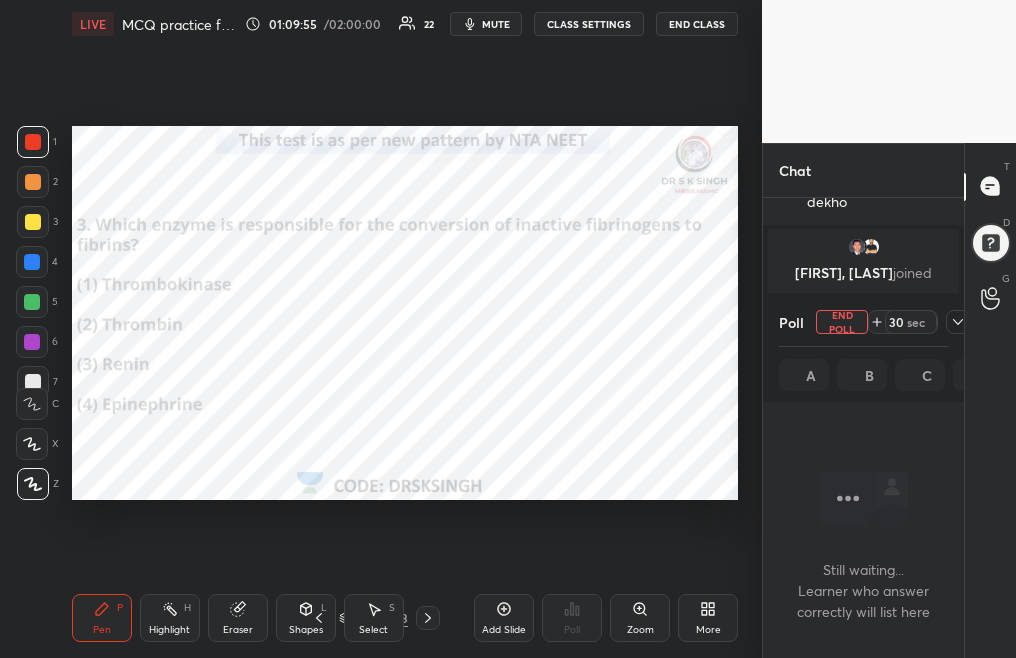 scroll, scrollTop: 305, scrollLeft: 195, axis: both 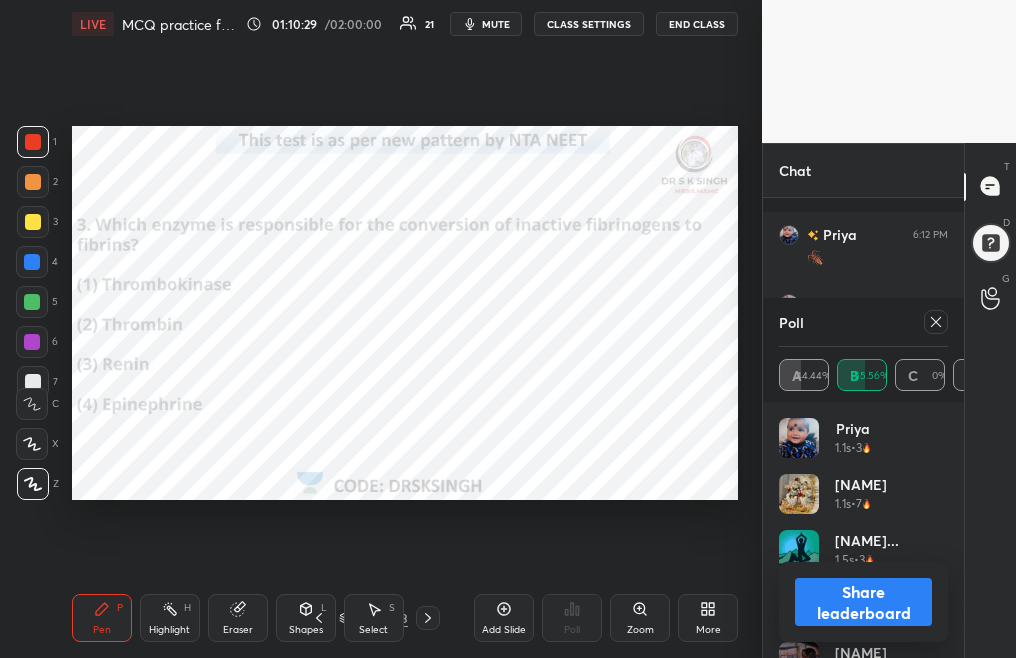 click 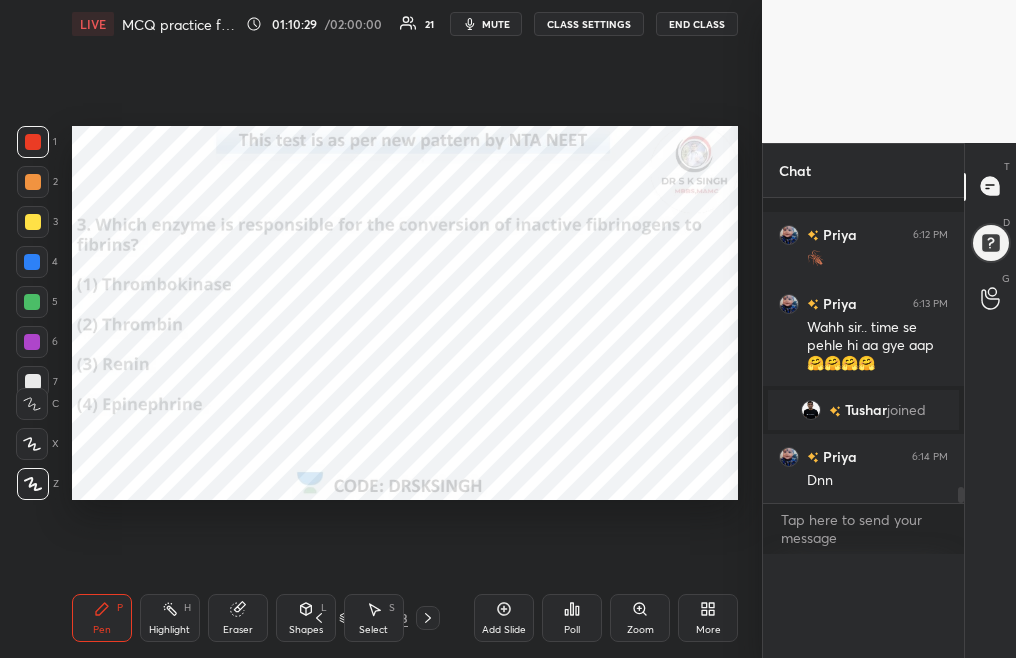 scroll, scrollTop: 0, scrollLeft: 0, axis: both 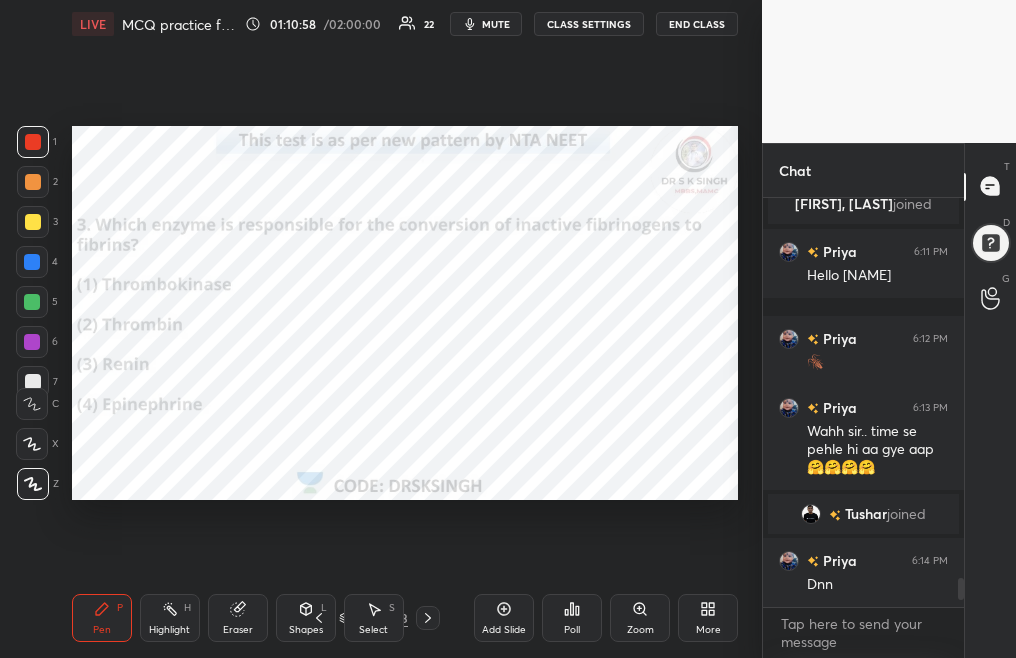 click 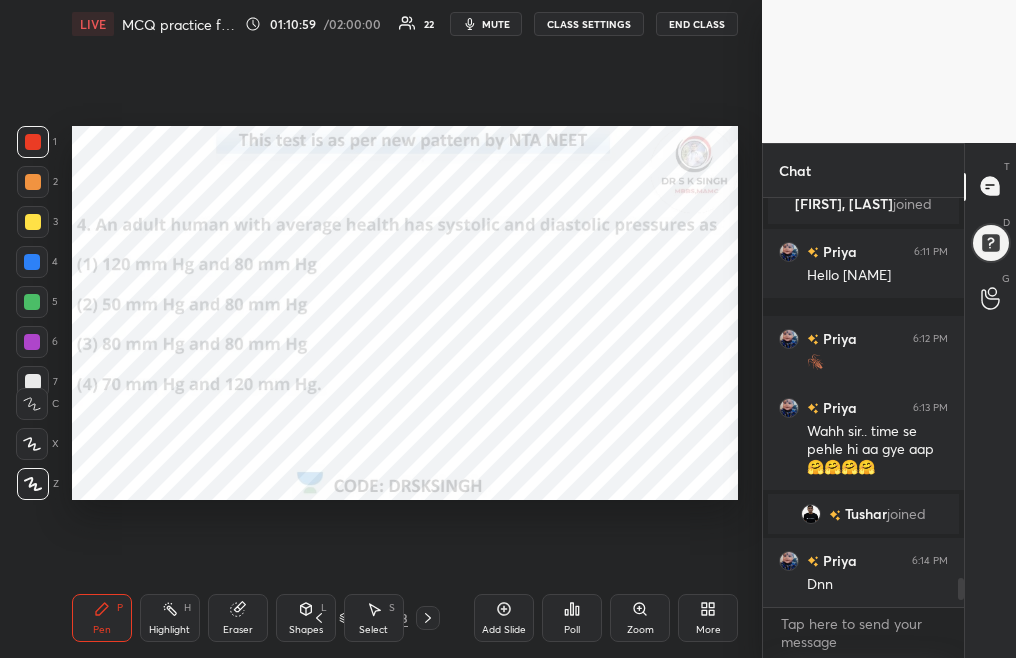 click on "Poll" at bounding box center (572, 618) 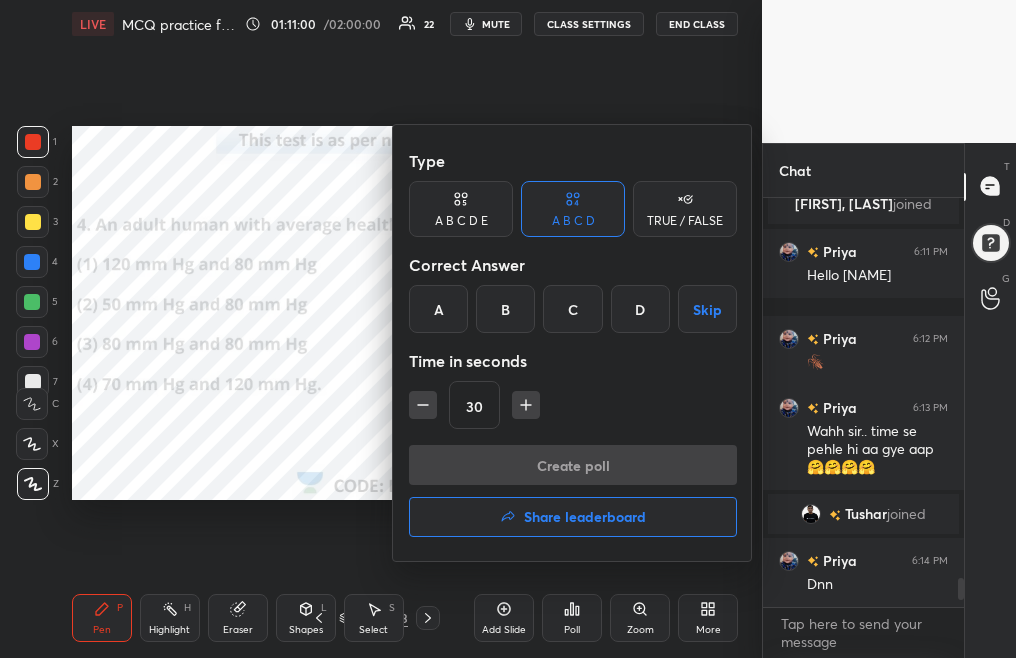 scroll, scrollTop: 5426, scrollLeft: 0, axis: vertical 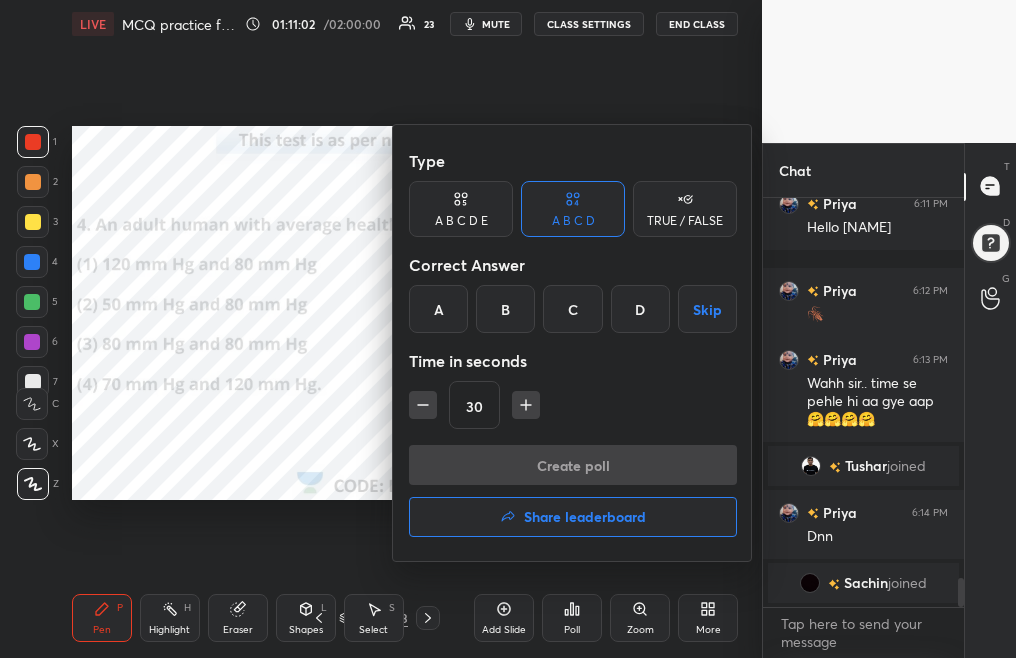 click on "A" at bounding box center [438, 309] 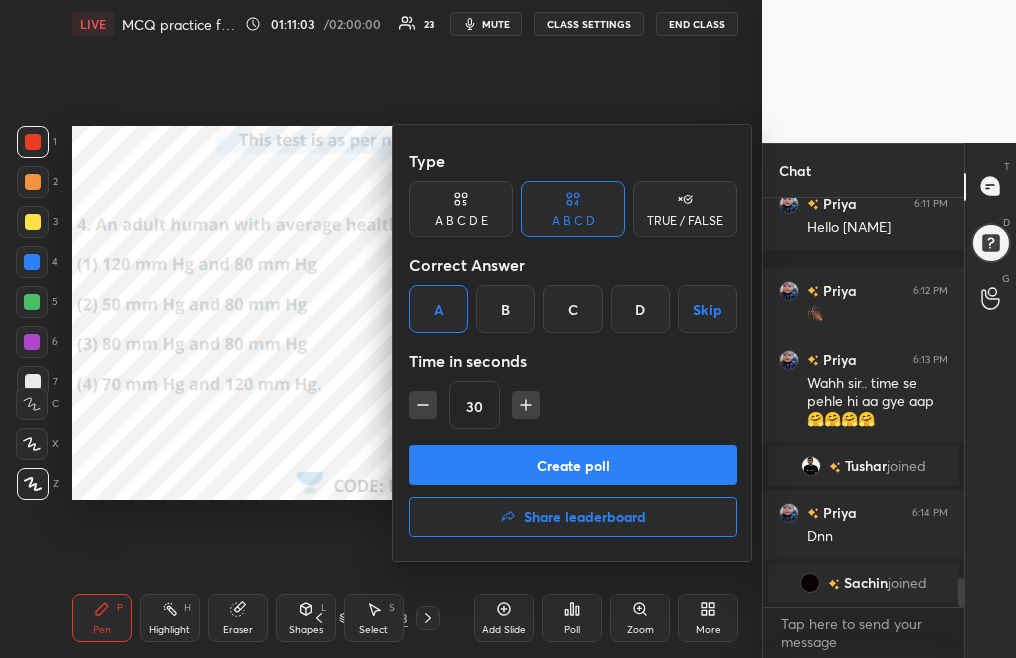 click on "Create poll" at bounding box center (573, 465) 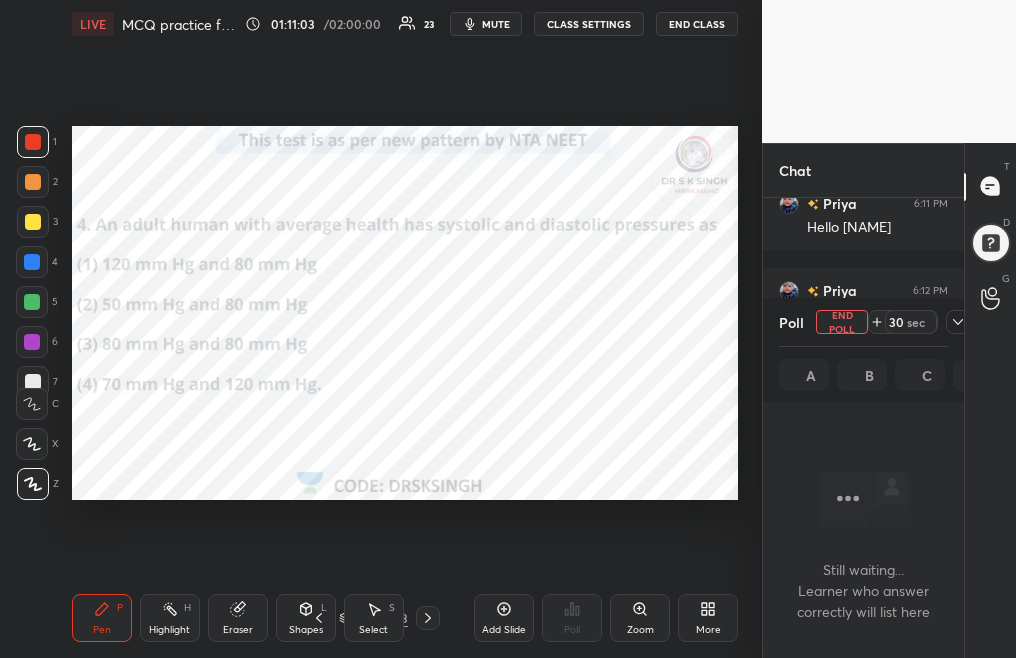 scroll, scrollTop: 310, scrollLeft: 195, axis: both 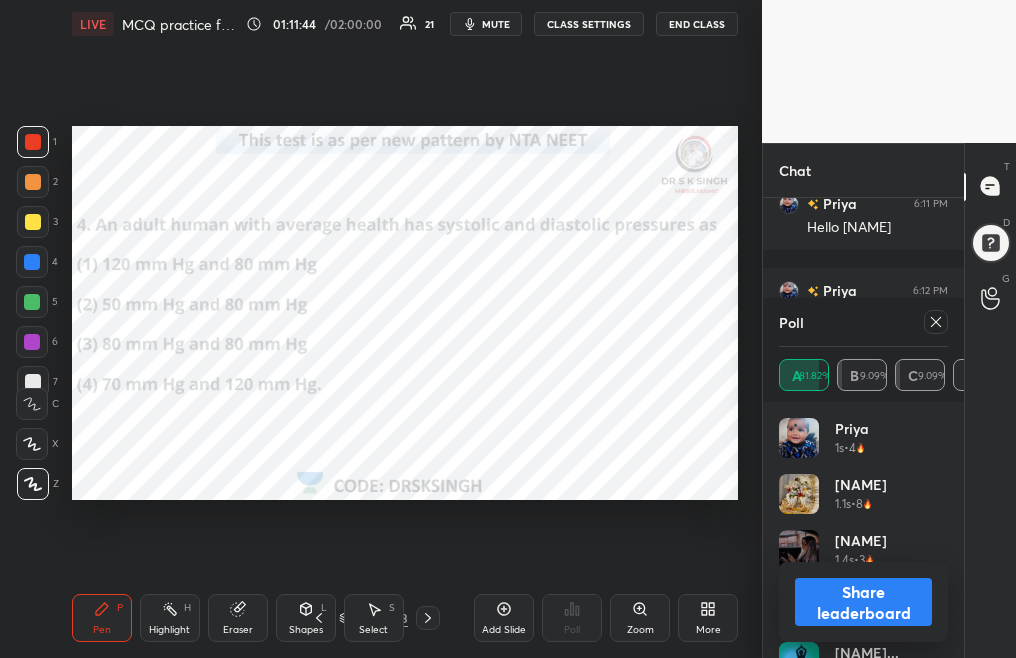 click 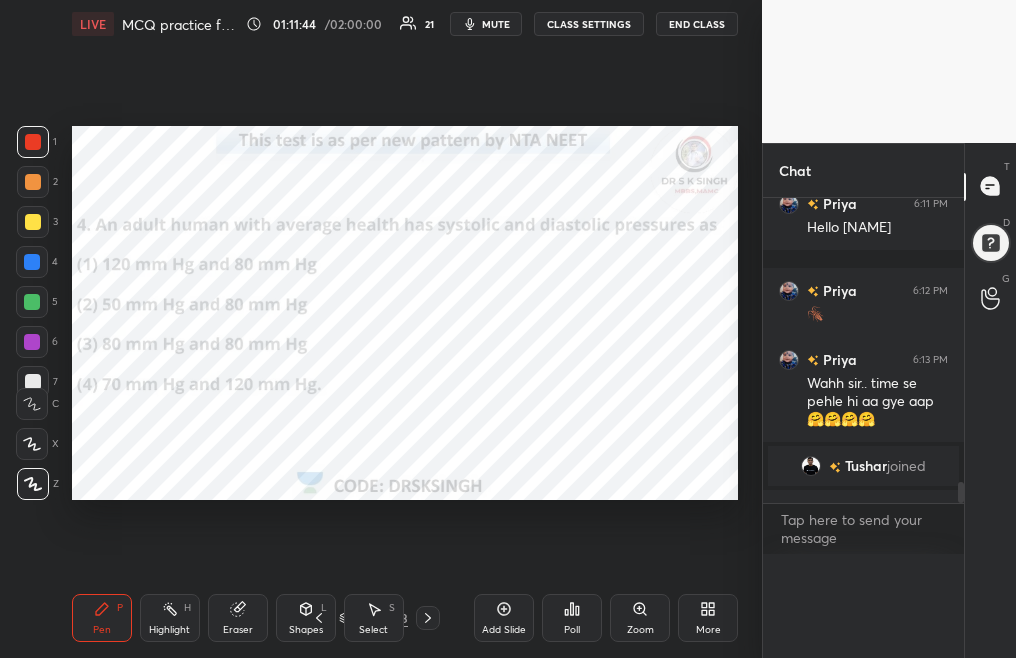 scroll, scrollTop: 0, scrollLeft: 0, axis: both 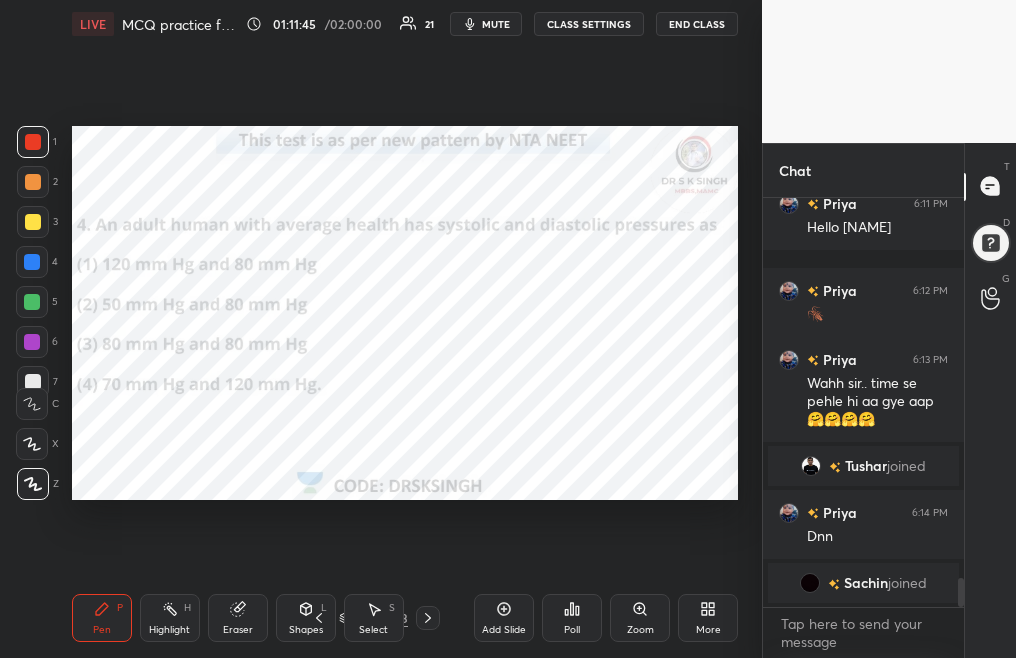 click at bounding box center (428, 618) 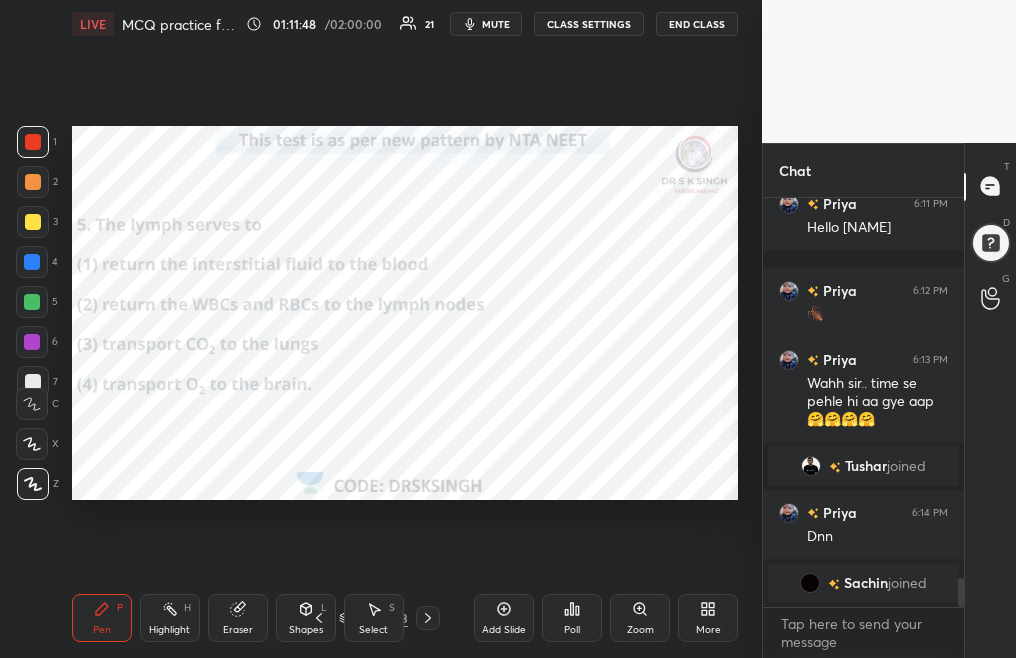 click on "Poll" at bounding box center (572, 618) 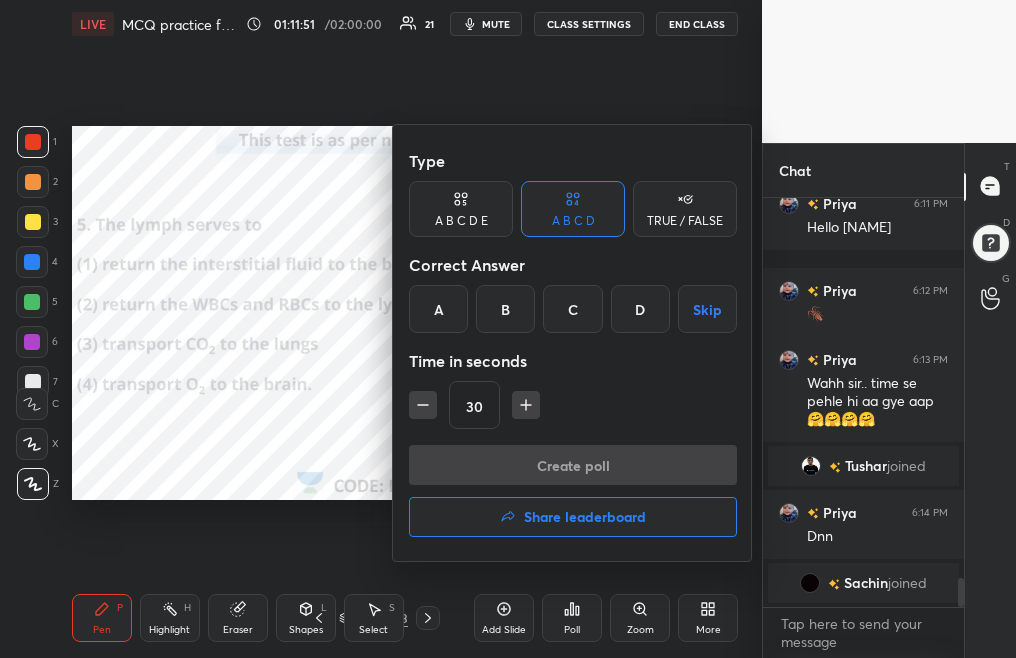 click on "A" at bounding box center (438, 309) 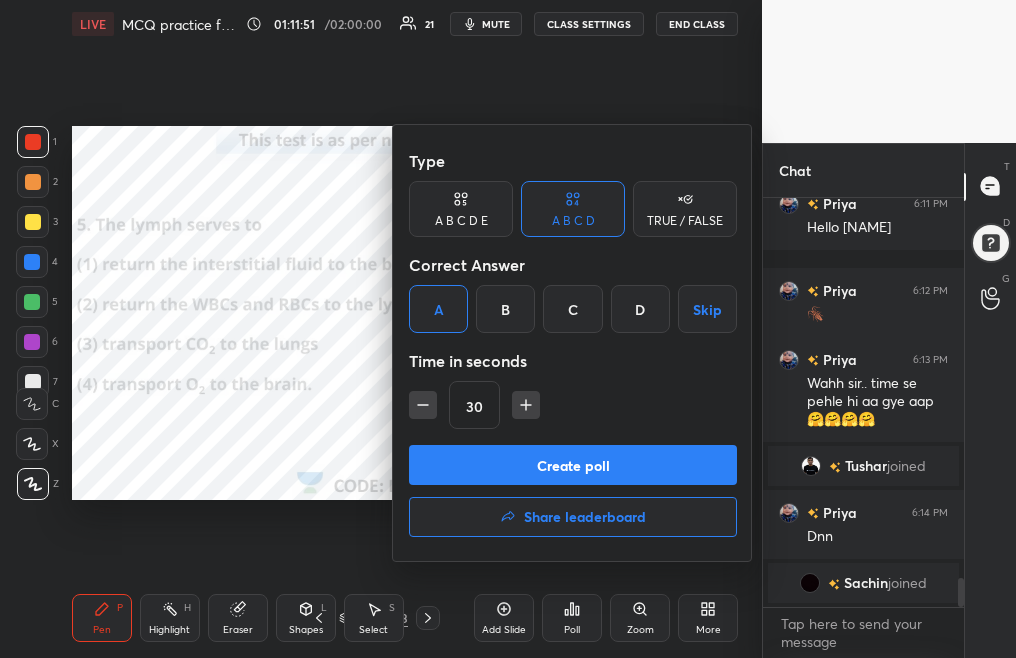 click on "Create poll" at bounding box center (573, 465) 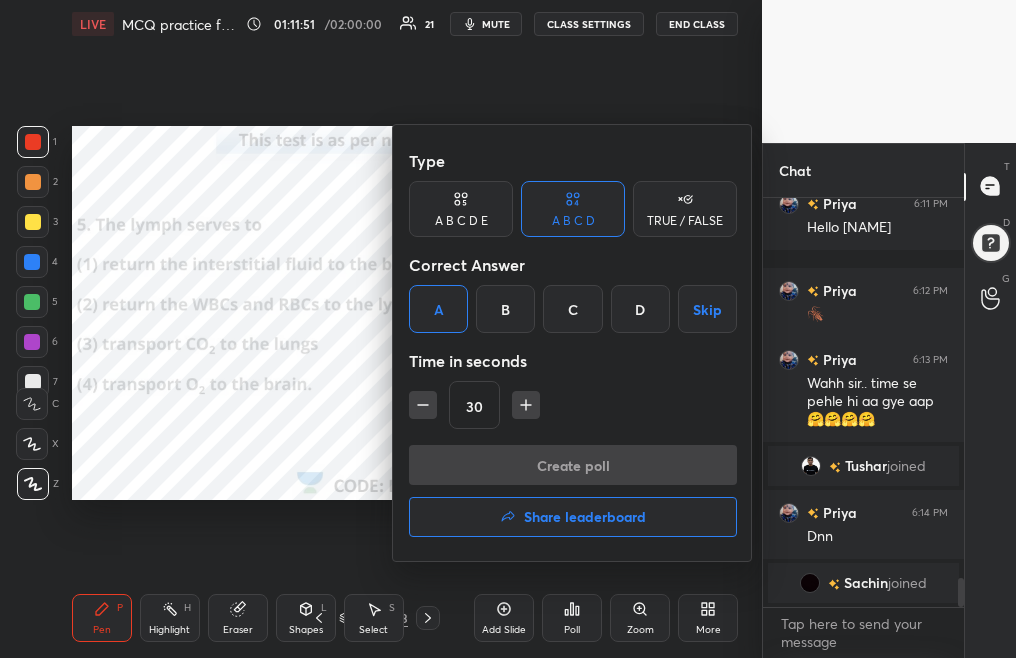 scroll, scrollTop: 361, scrollLeft: 195, axis: both 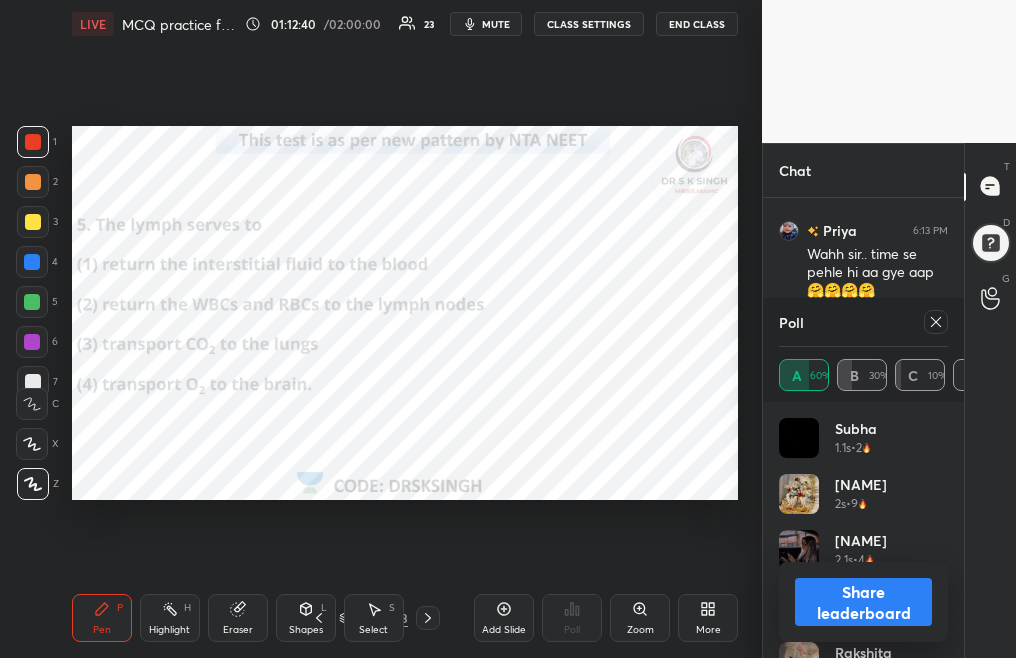 click 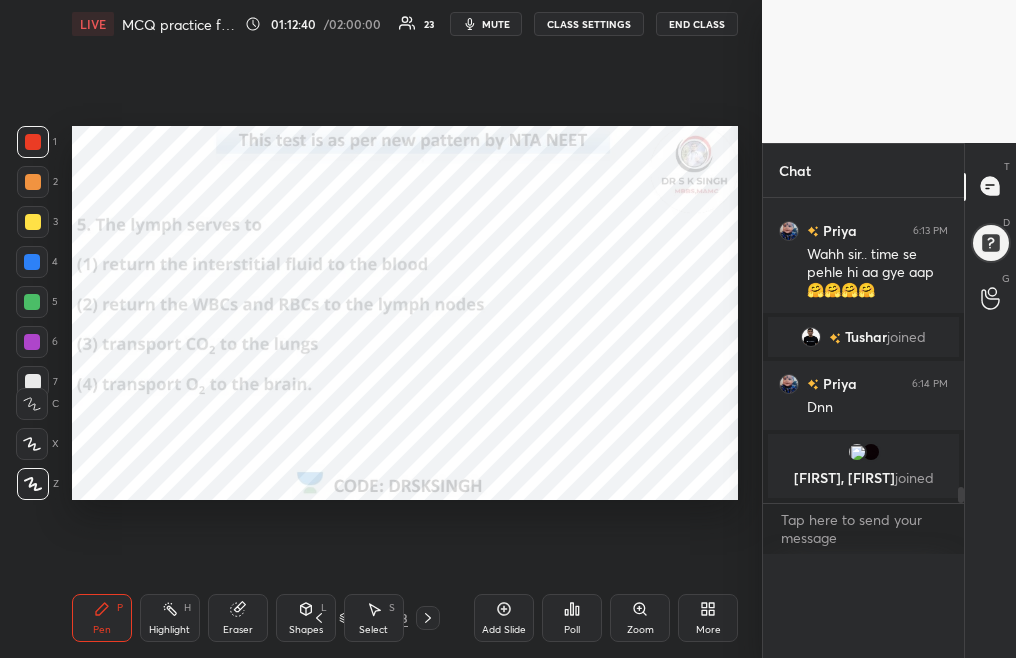 scroll, scrollTop: 88, scrollLeft: 163, axis: both 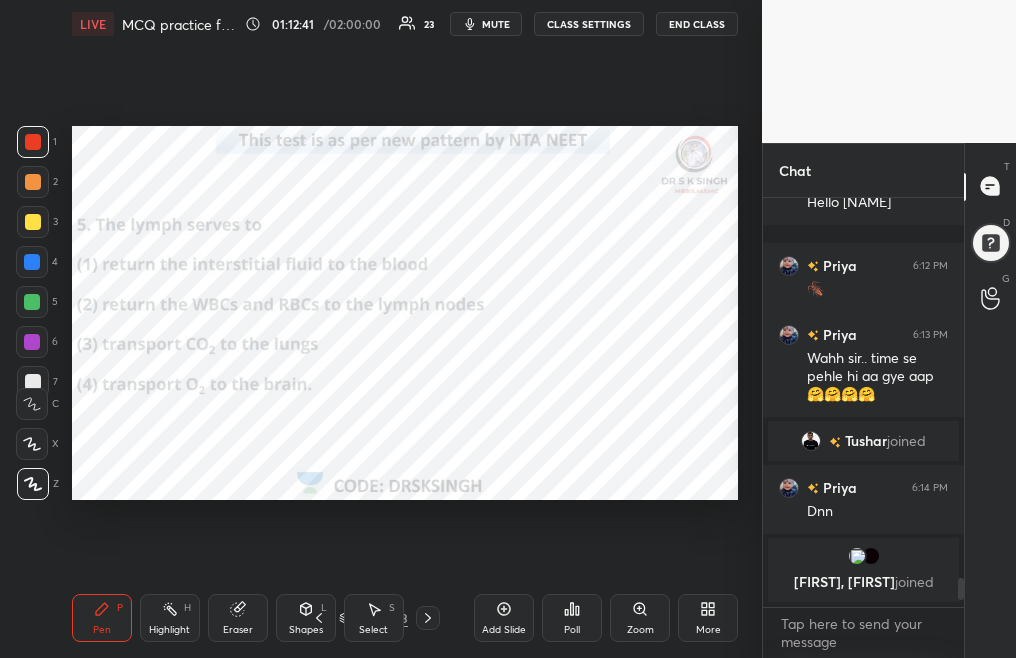 click 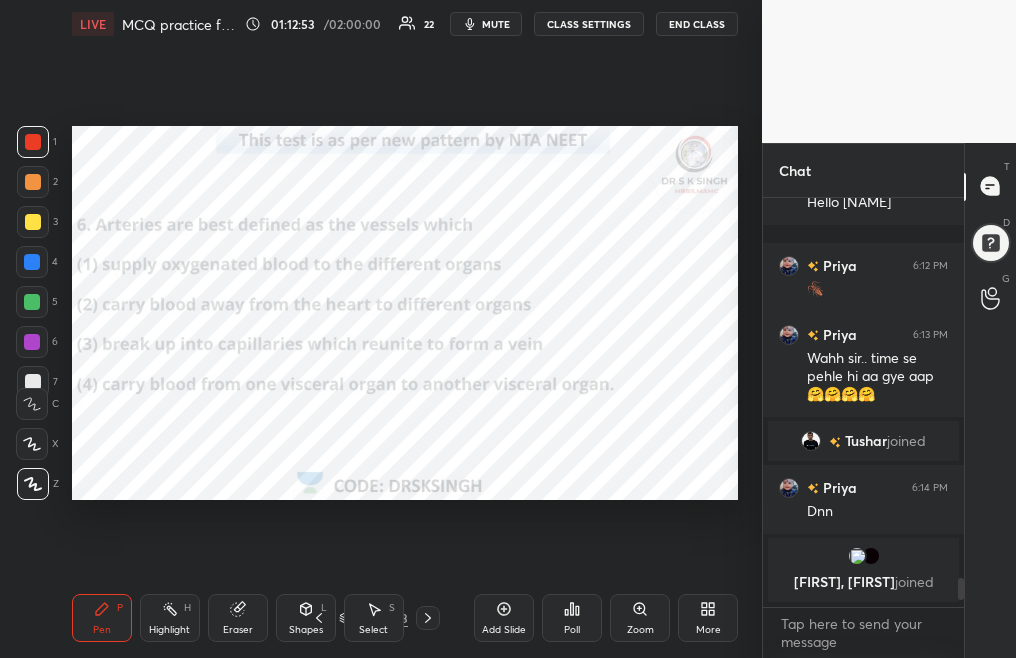 click on "Add Slide Poll Zoom More" at bounding box center (606, 618) 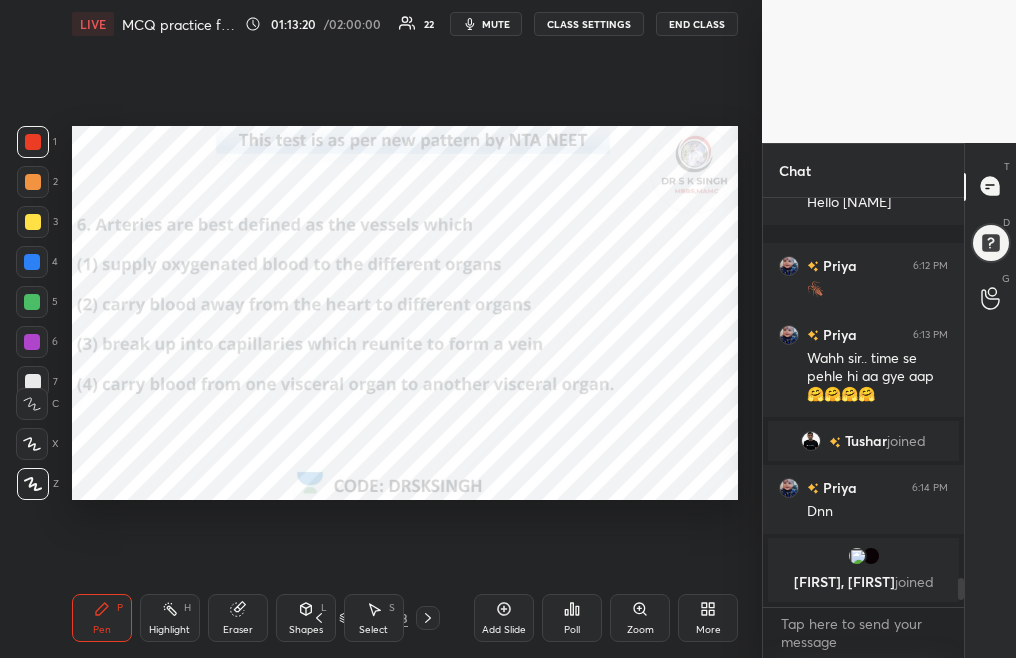 click on "Poll" at bounding box center (572, 630) 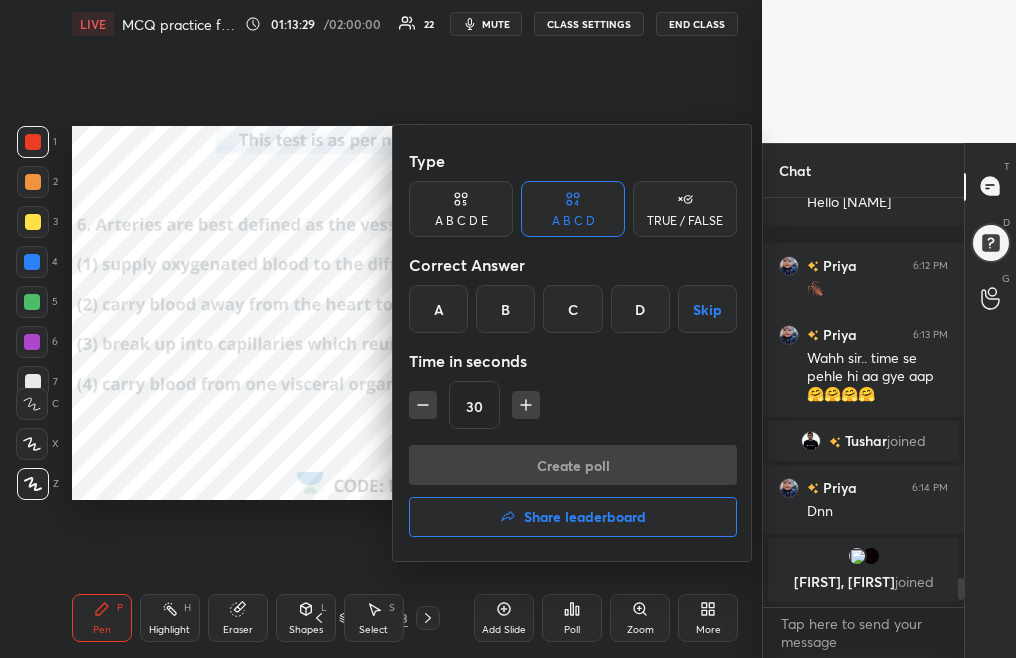 click on "B" at bounding box center (505, 309) 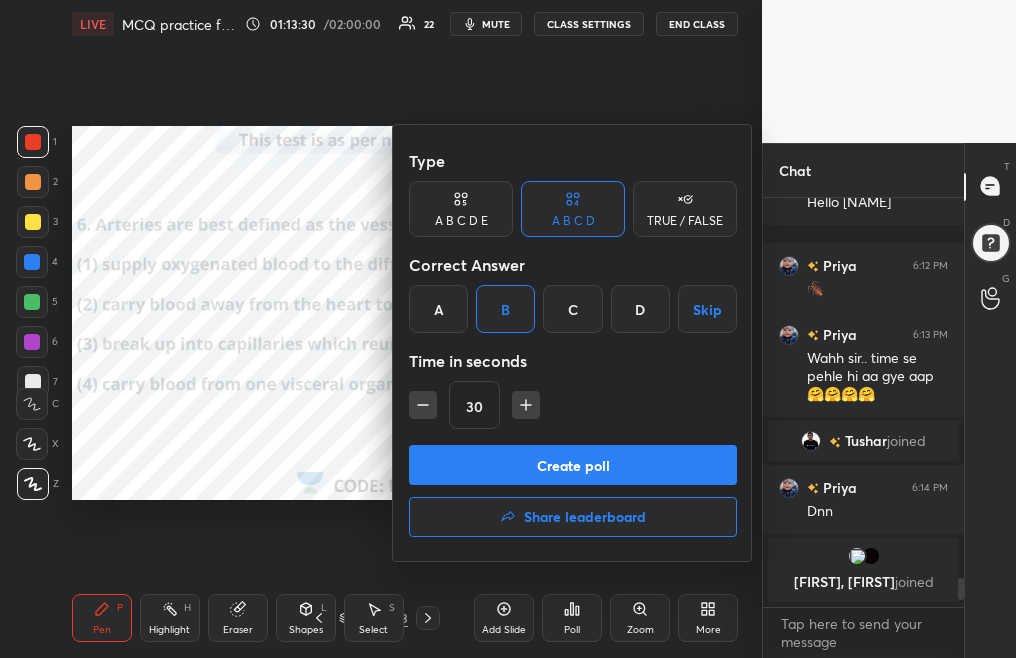 click on "Create poll" at bounding box center (573, 465) 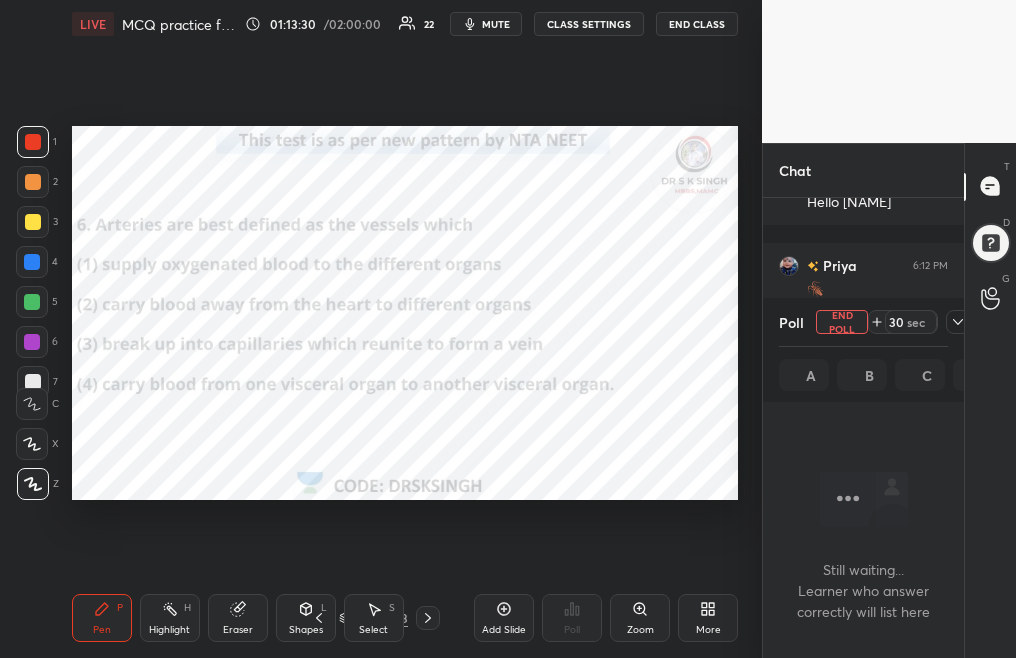 scroll, scrollTop: 305, scrollLeft: 195, axis: both 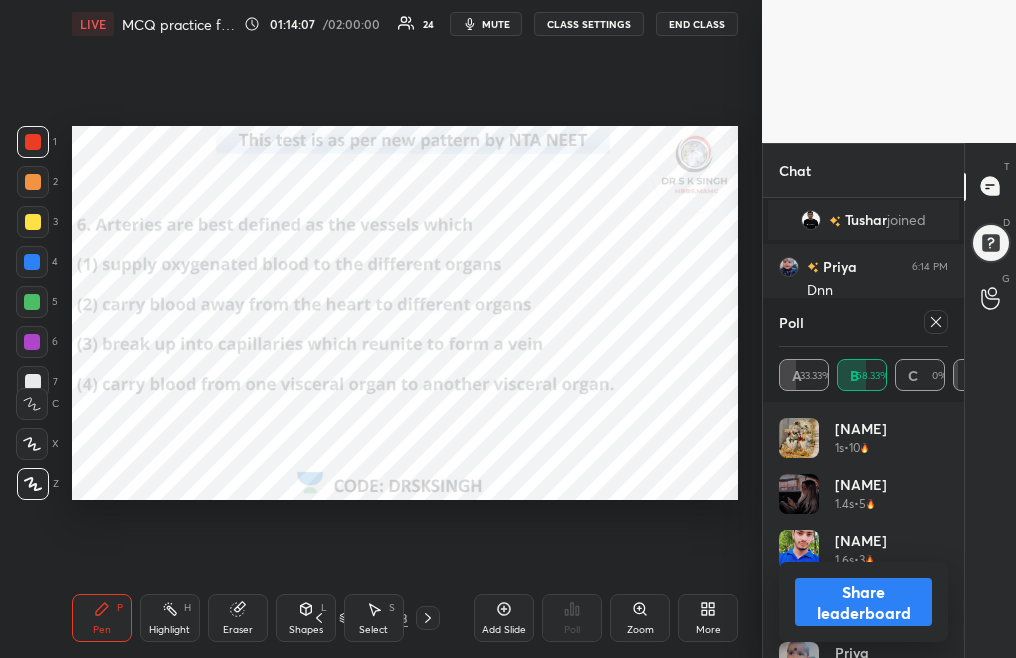 click on "mute" at bounding box center [496, 24] 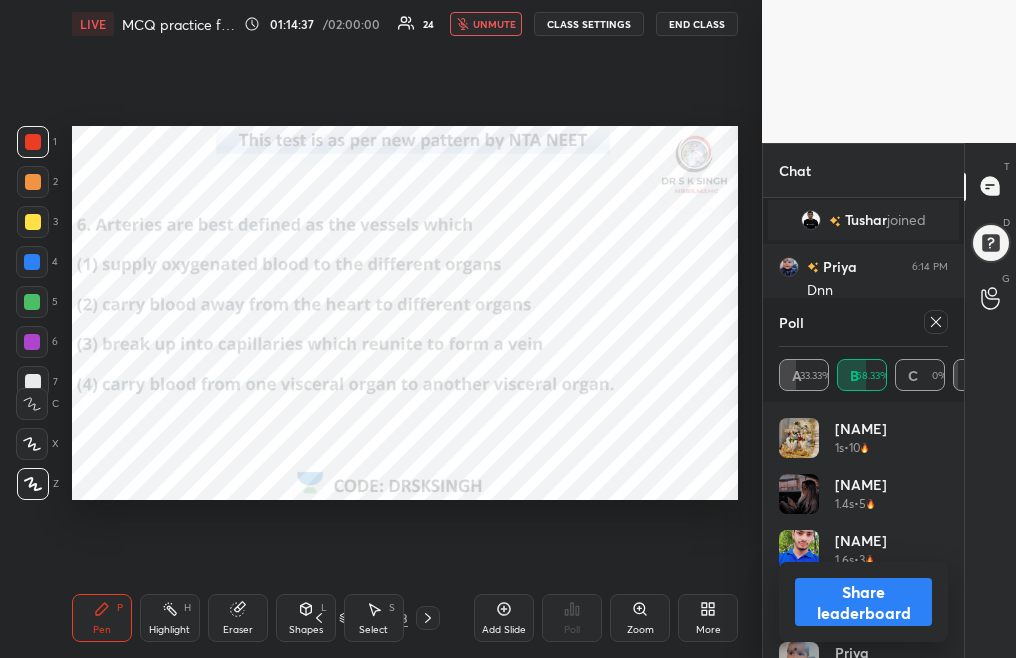 click 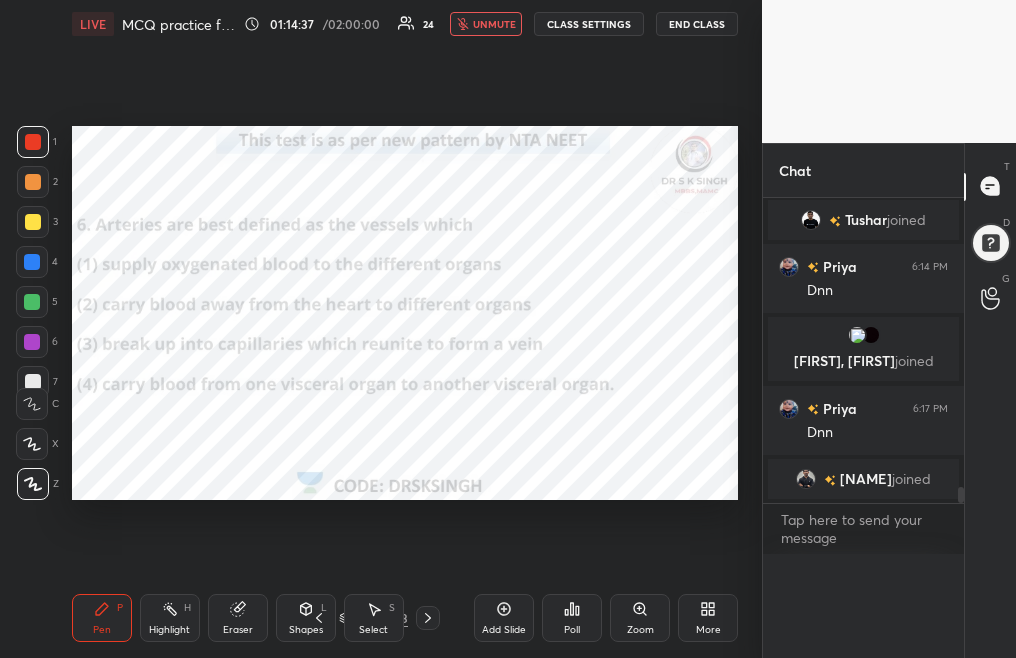 scroll, scrollTop: 0, scrollLeft: 0, axis: both 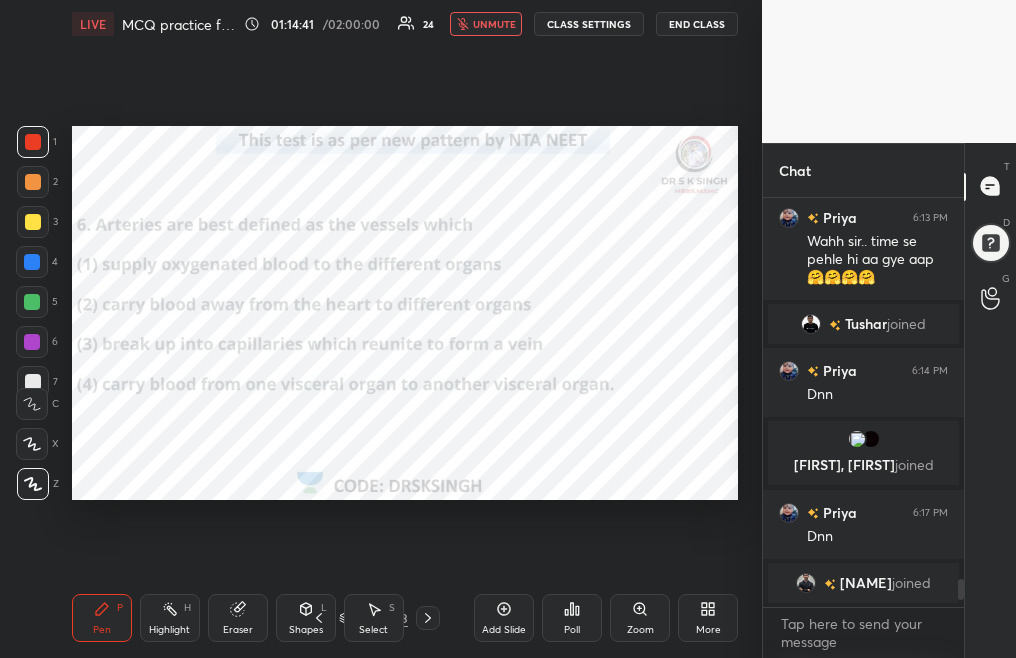 click 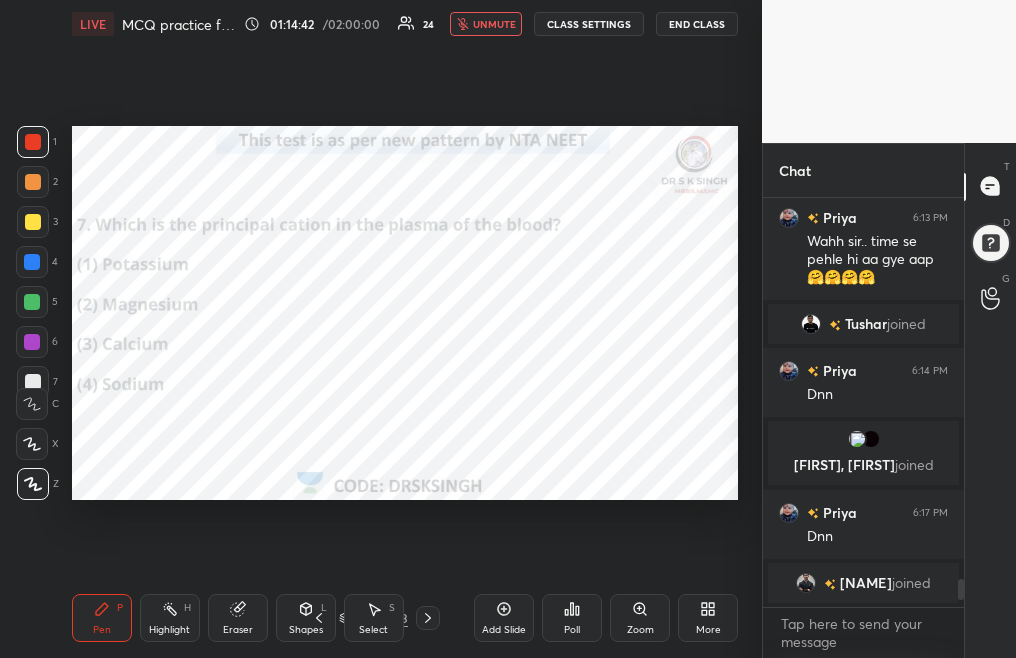 click on "unmute" at bounding box center (486, 24) 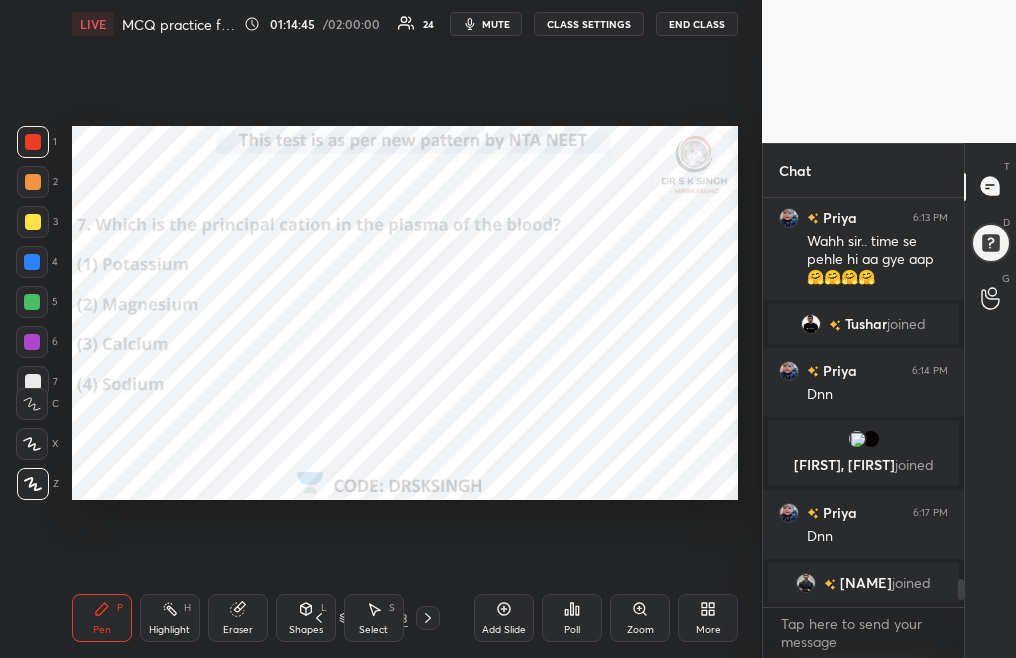 click on "Poll" at bounding box center [572, 630] 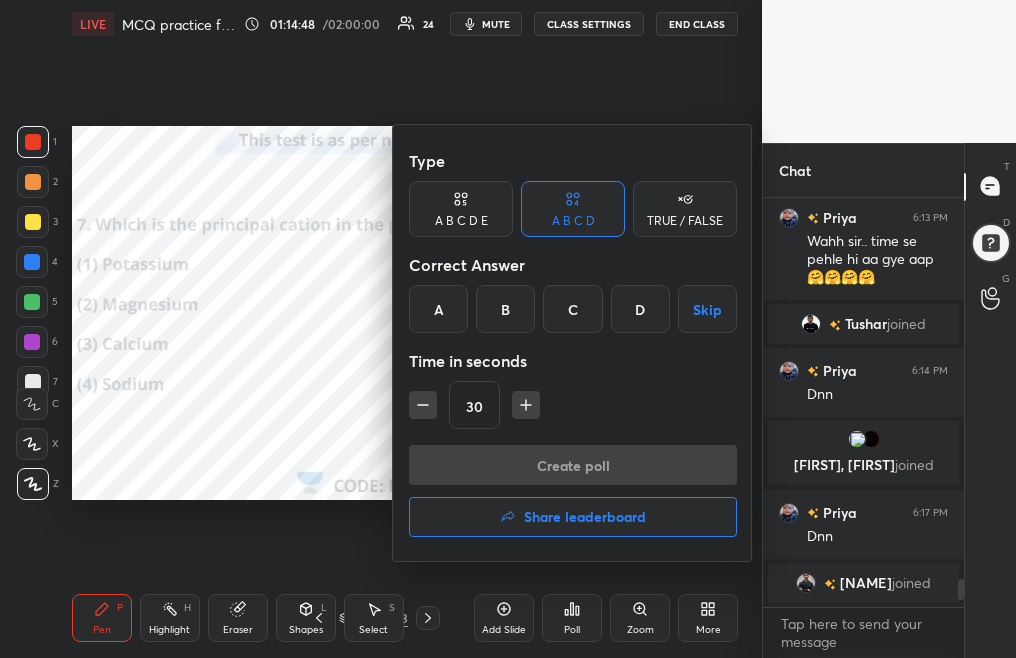 click on "D" at bounding box center (640, 309) 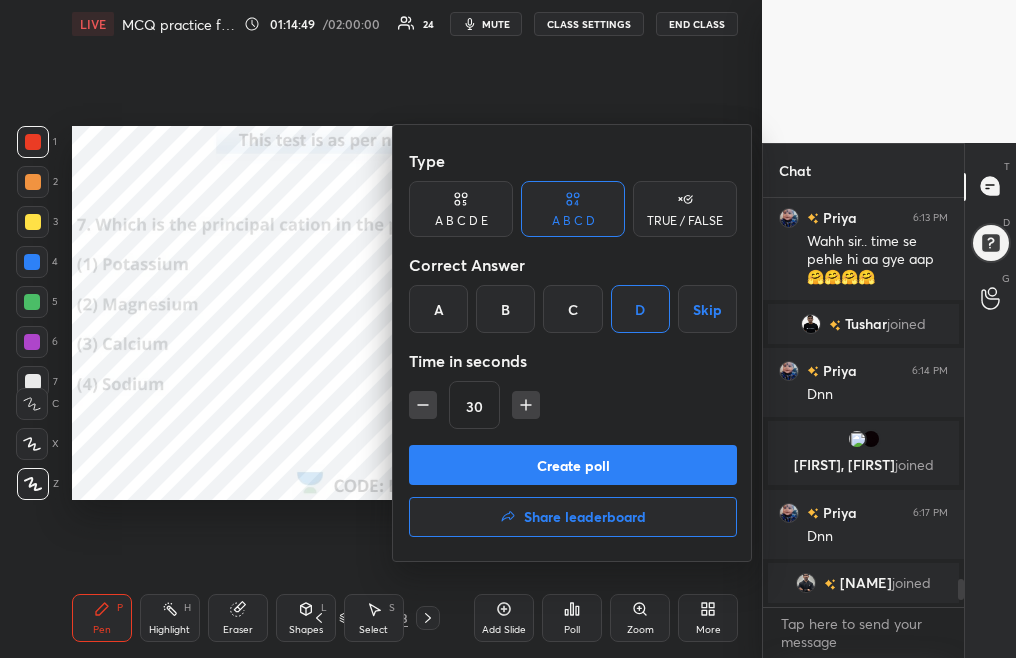 click on "Create poll" at bounding box center [573, 465] 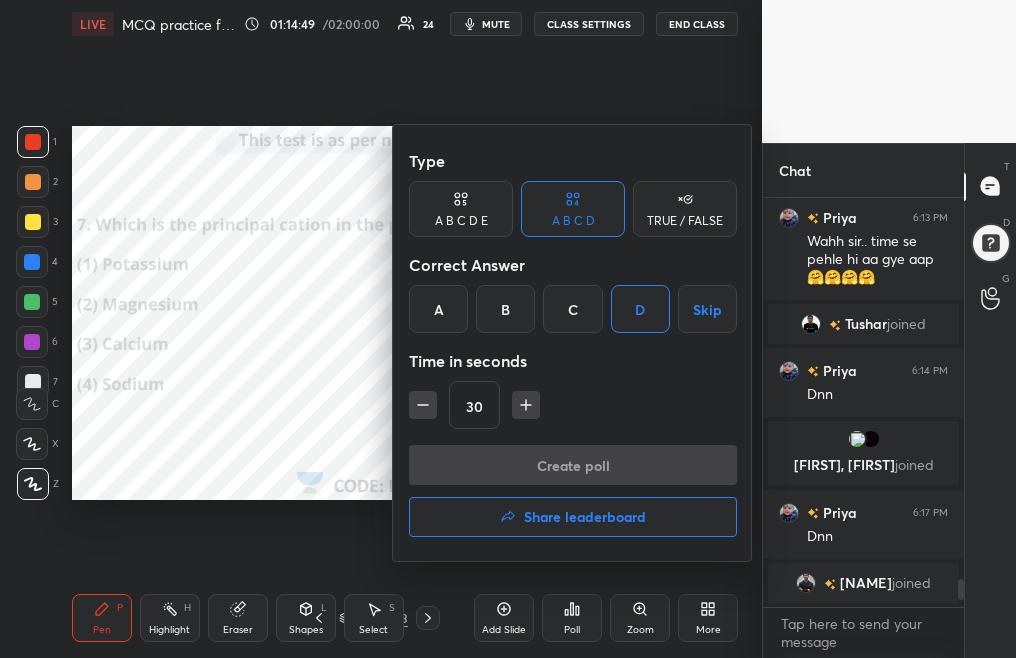 scroll, scrollTop: 361, scrollLeft: 195, axis: both 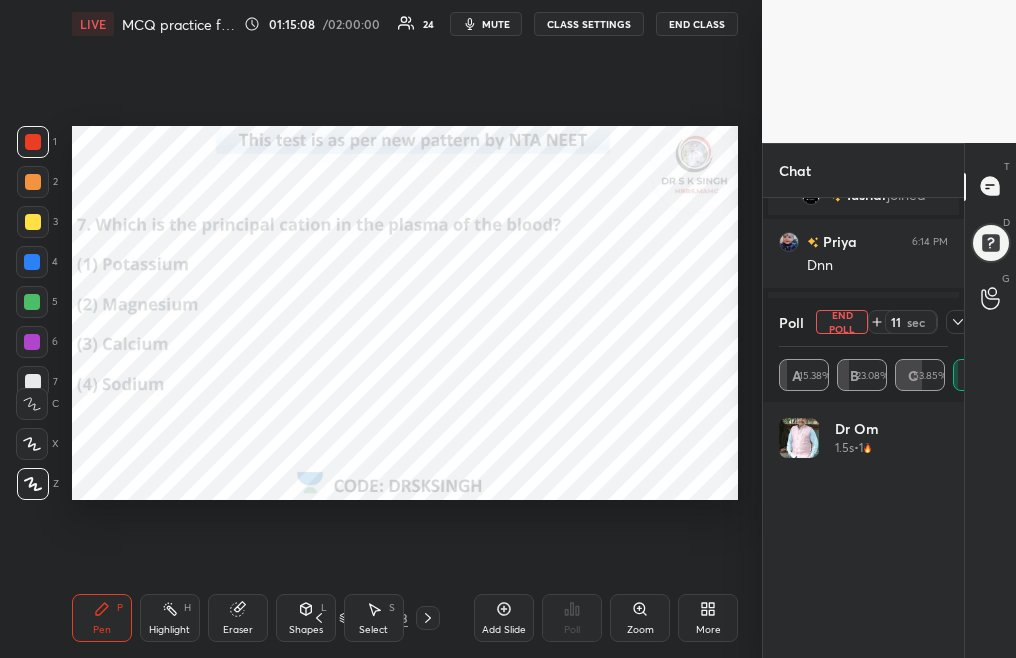 click on "End Poll" at bounding box center (842, 322) 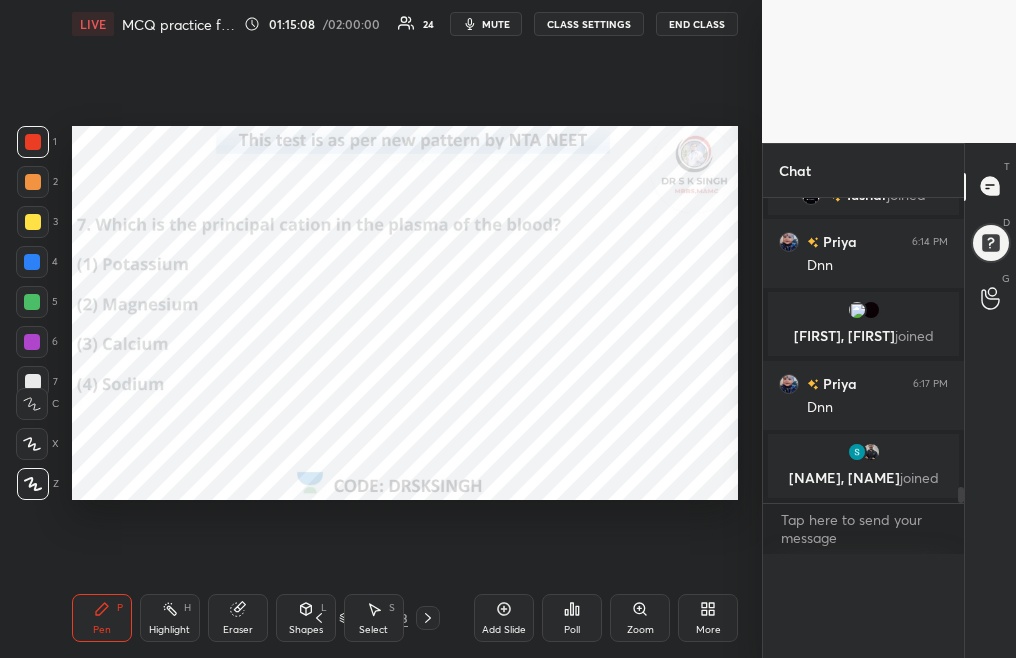 scroll, scrollTop: 0, scrollLeft: 0, axis: both 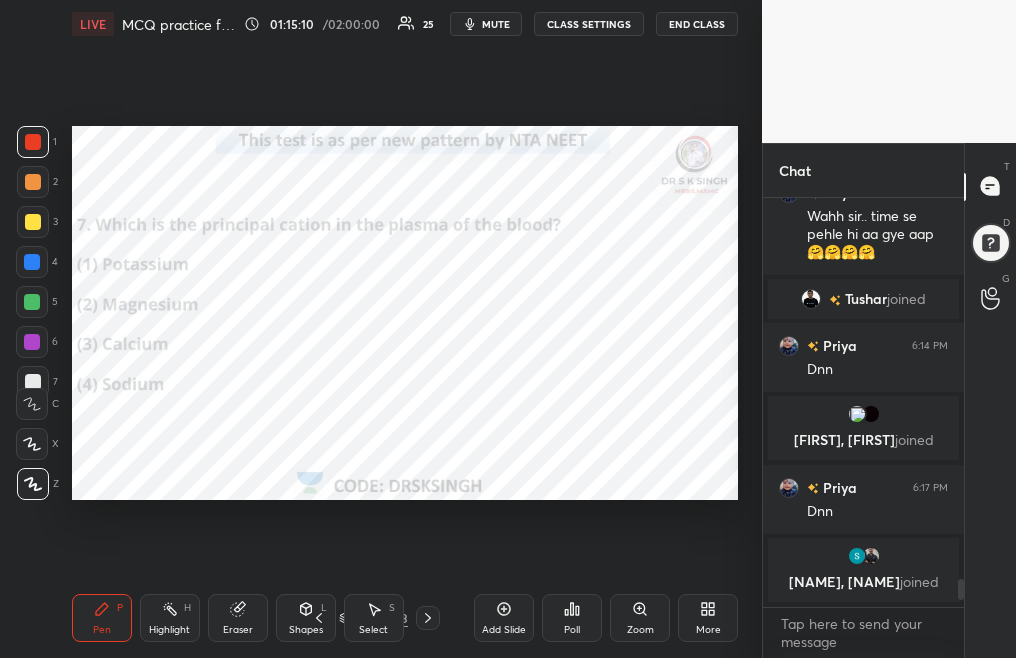 click 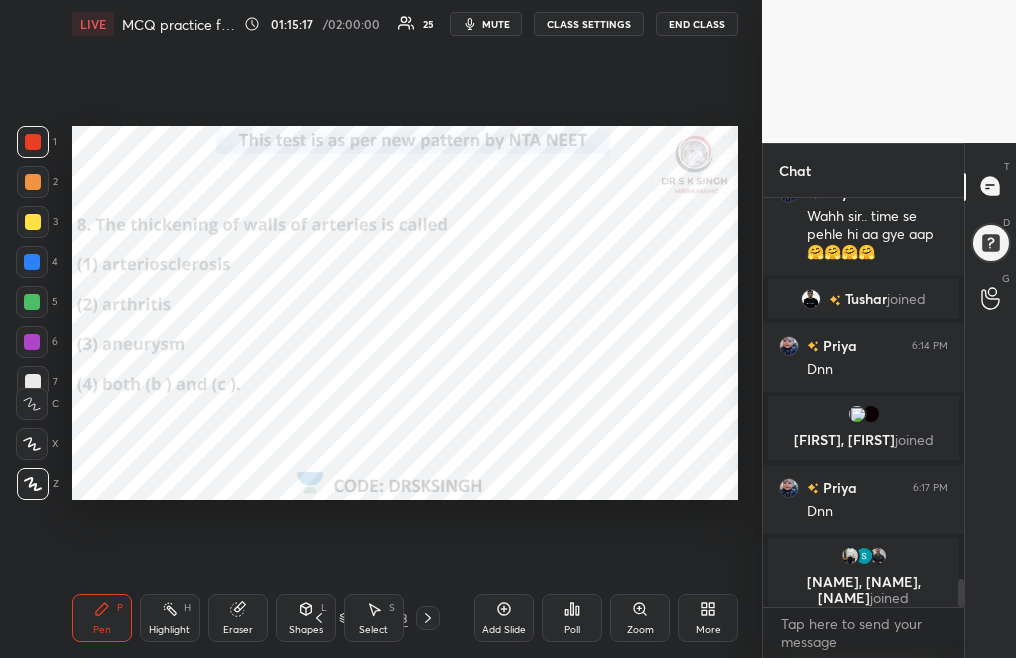 click on "Poll" at bounding box center [572, 630] 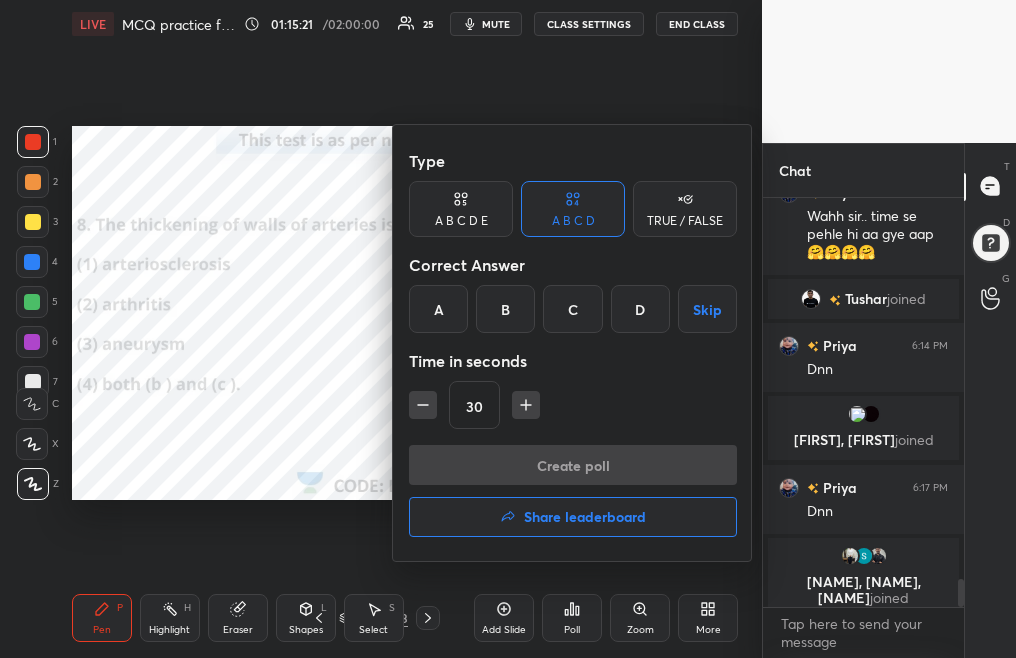 click on "A" at bounding box center [438, 309] 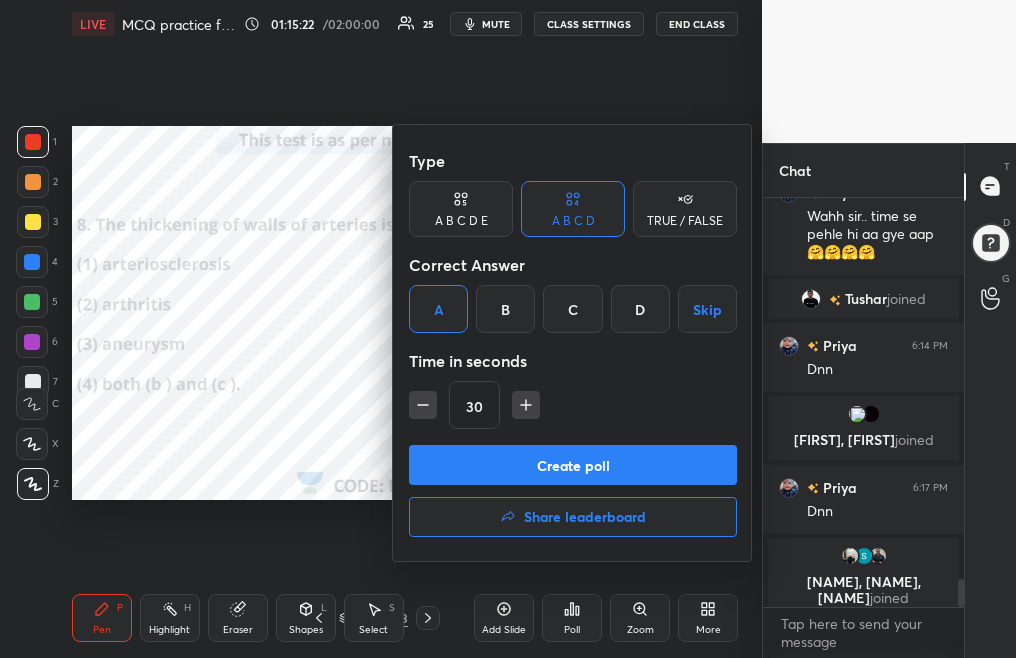 click on "Create poll" at bounding box center [573, 465] 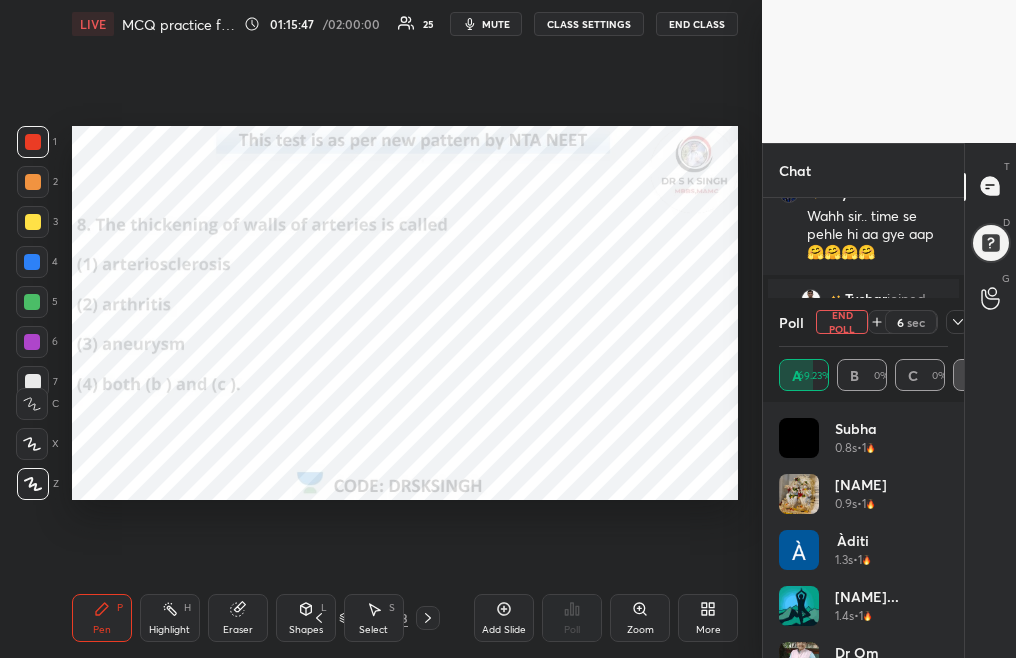 click on "End Poll" at bounding box center [842, 322] 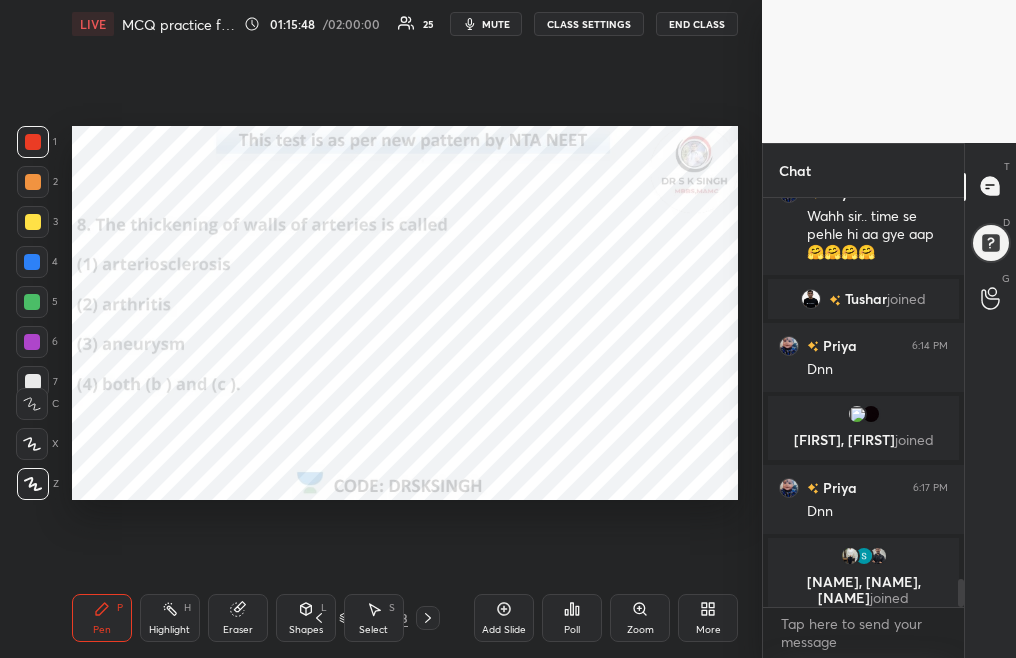 click 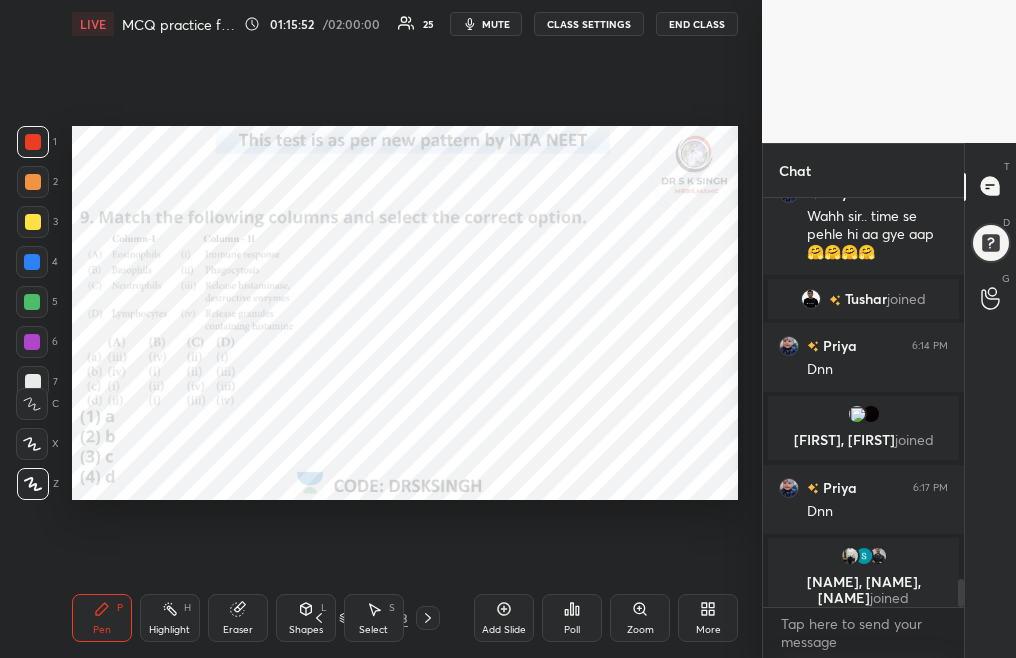 click on "Poll" at bounding box center [572, 618] 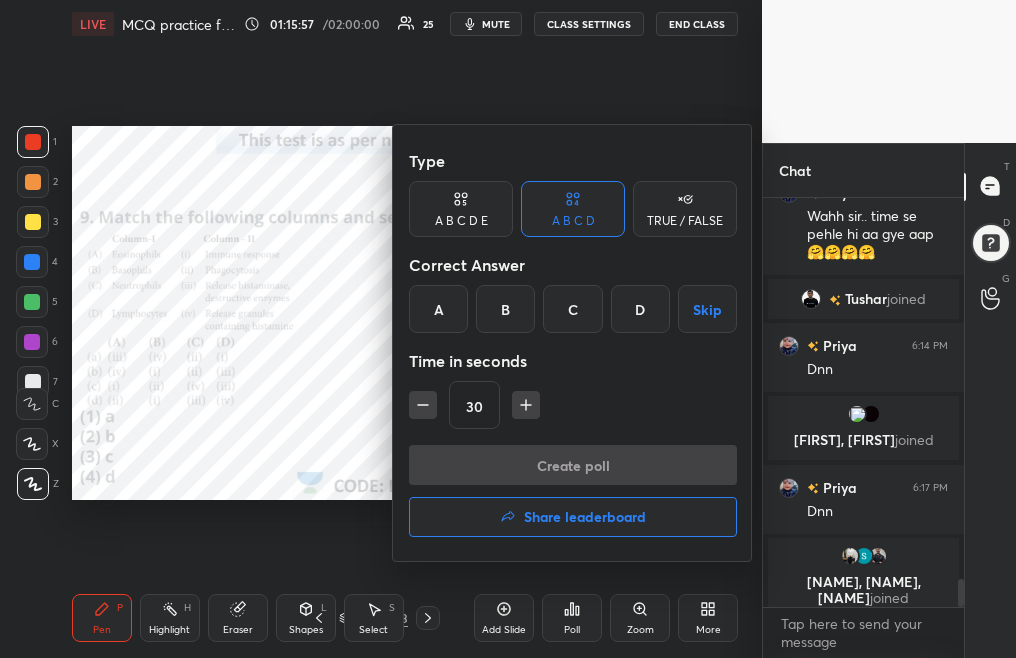 click on "A" at bounding box center [438, 309] 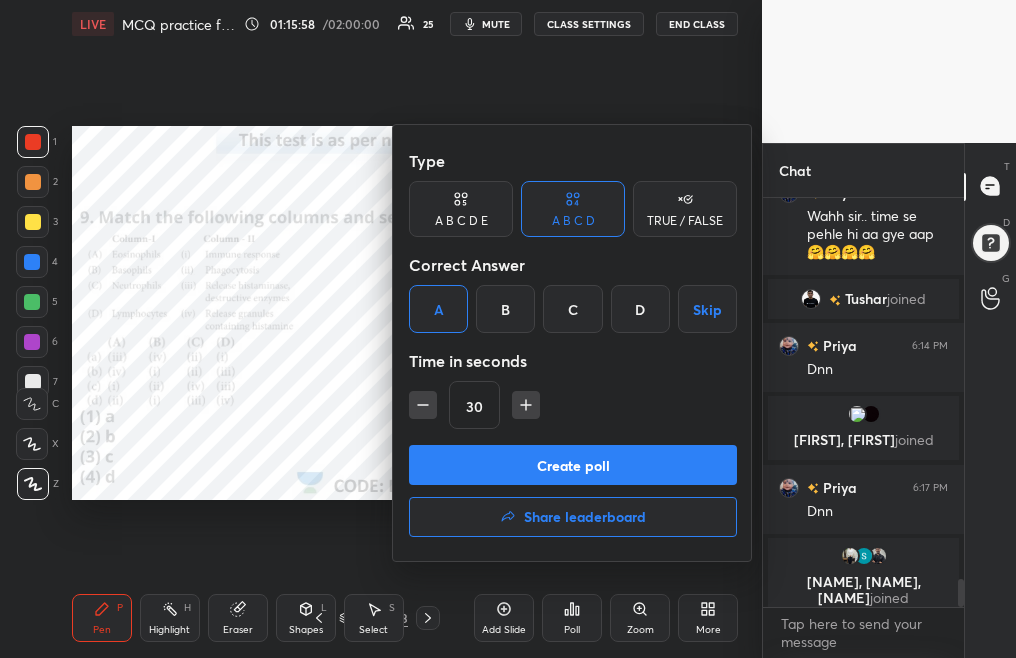 click on "Create poll" at bounding box center (573, 465) 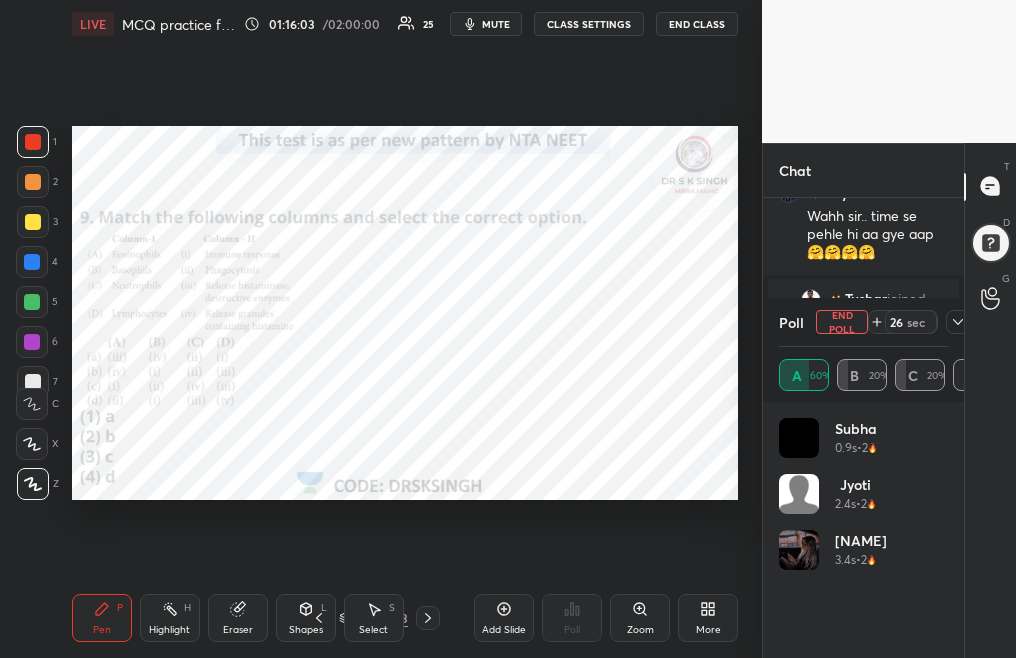 click on "mute" at bounding box center (486, 24) 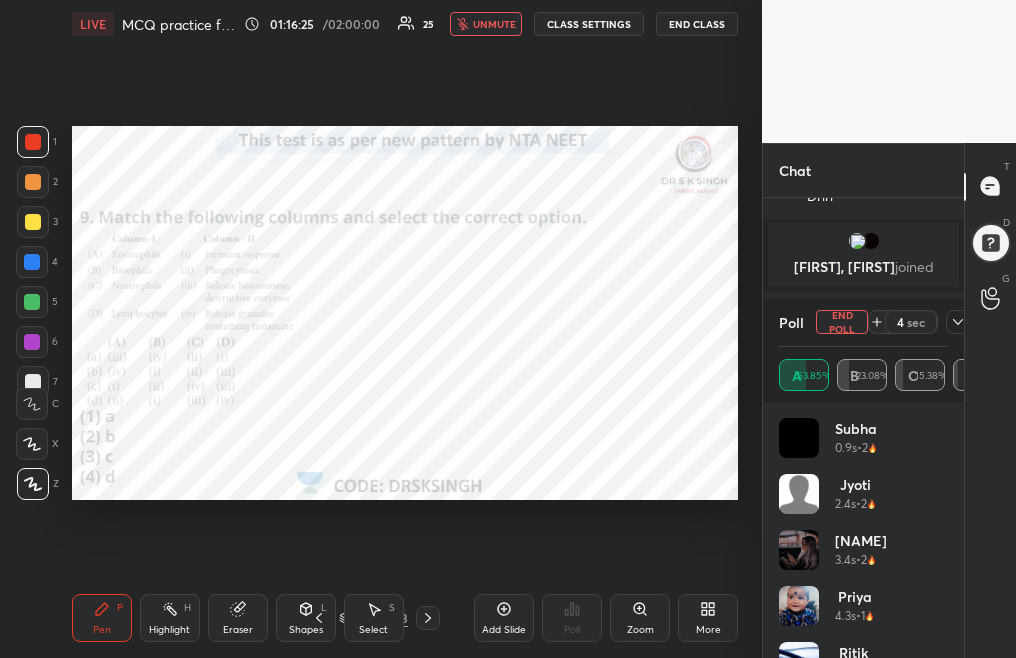 click on "unmute" at bounding box center [494, 24] 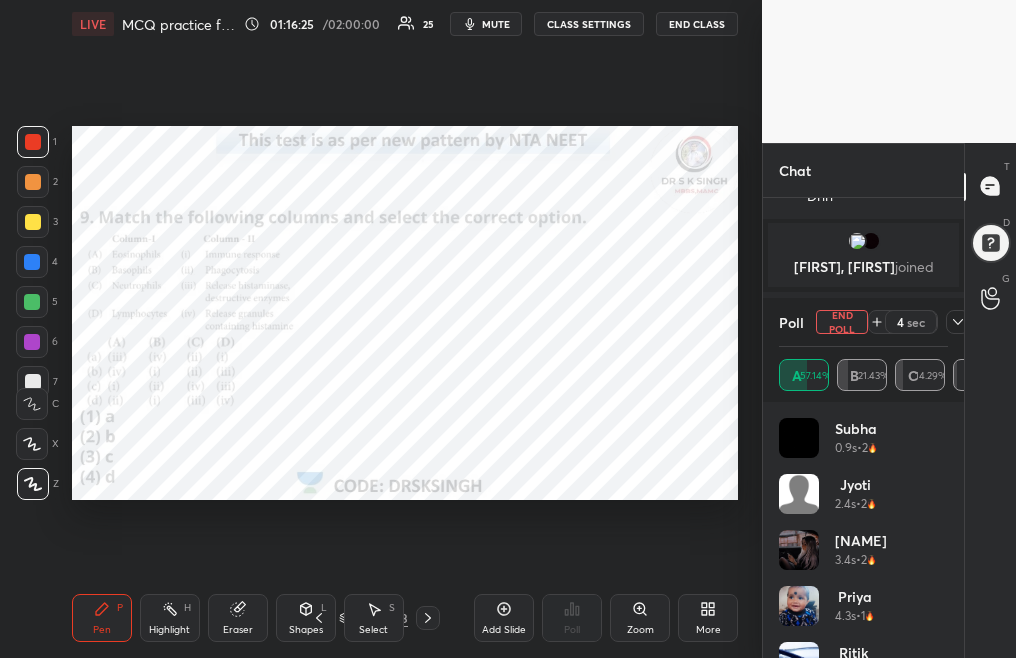 scroll, scrollTop: 5738, scrollLeft: 0, axis: vertical 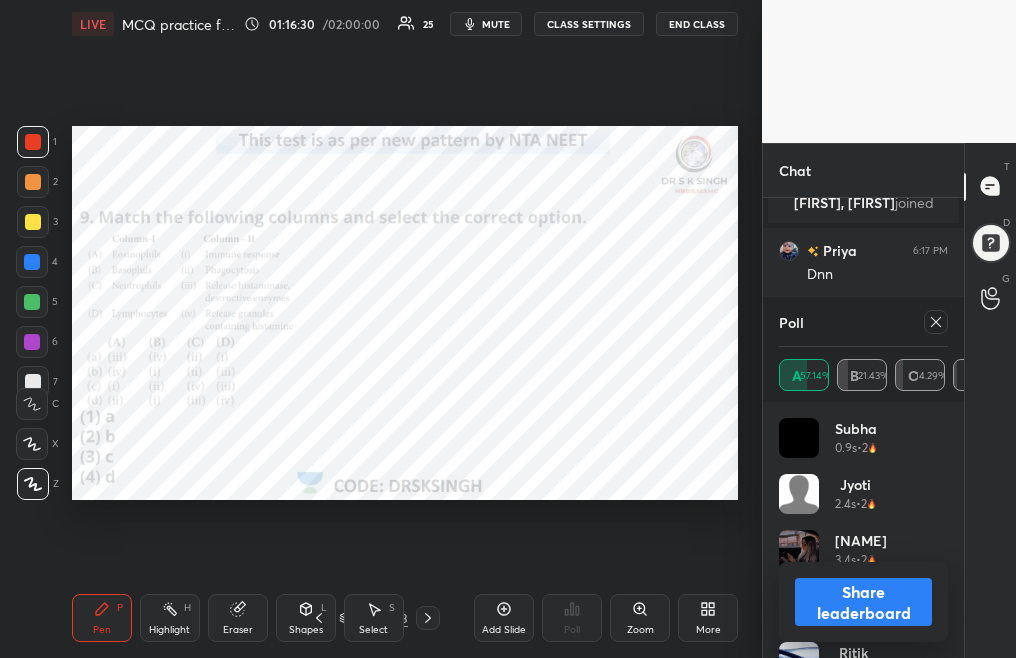 click 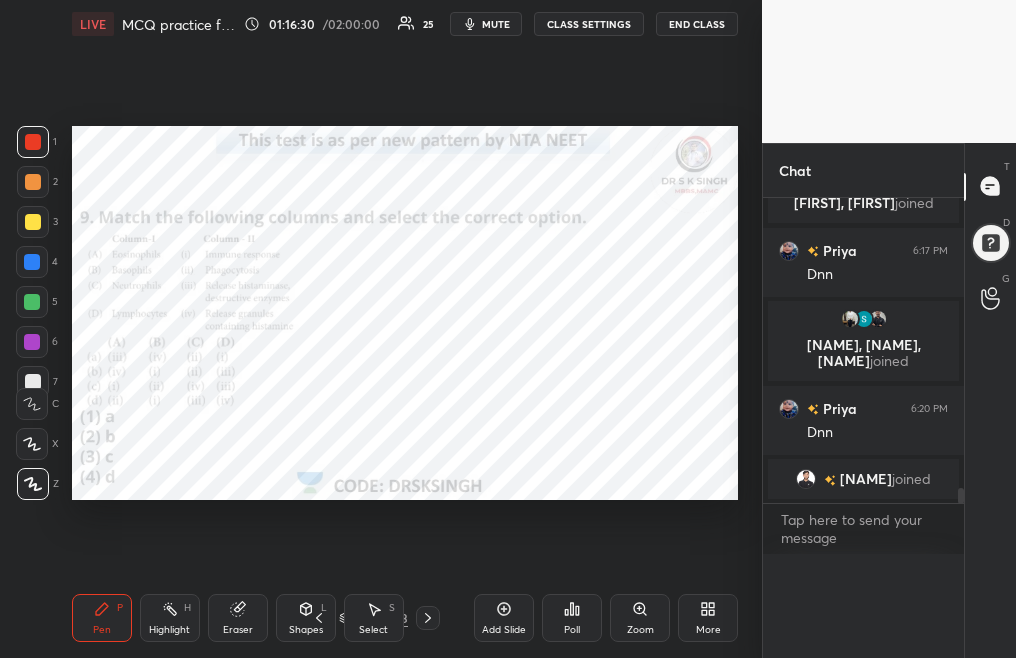 scroll, scrollTop: 0, scrollLeft: 0, axis: both 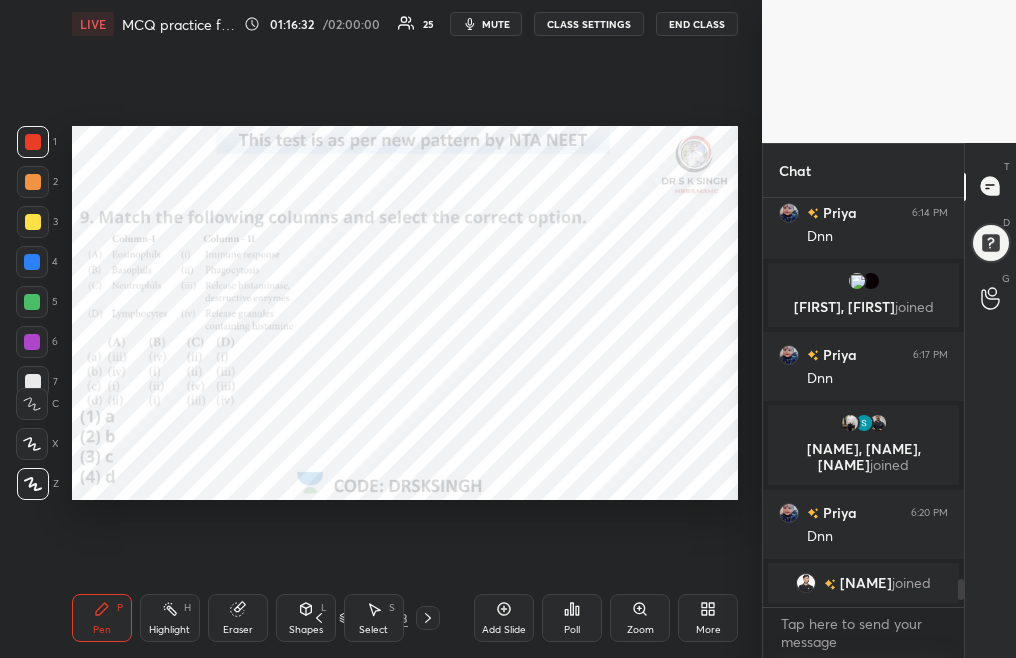 click 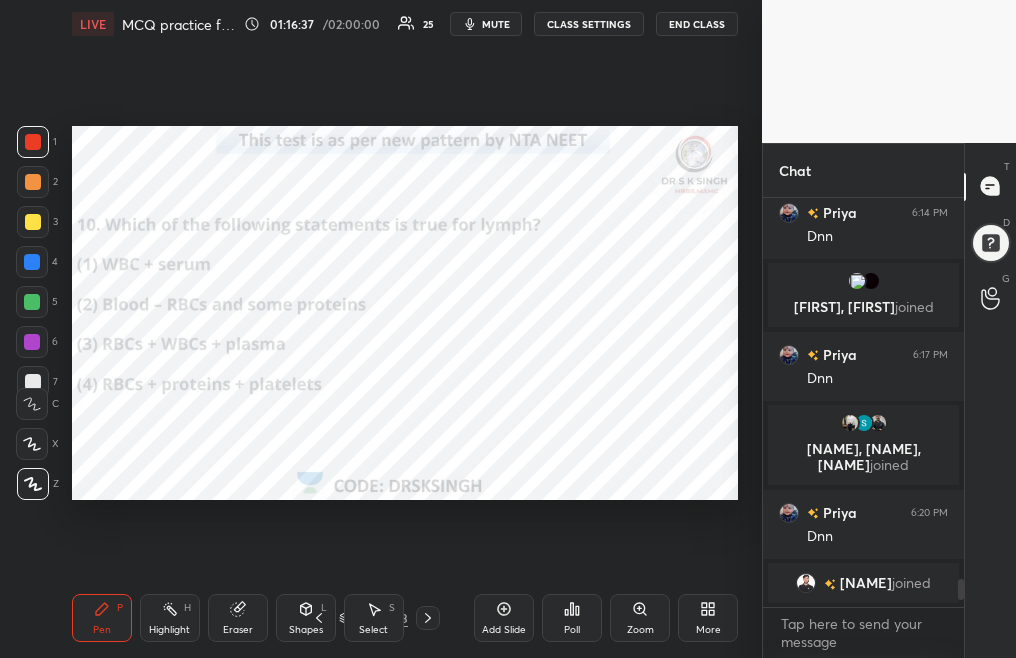 click on "Poll" at bounding box center (572, 630) 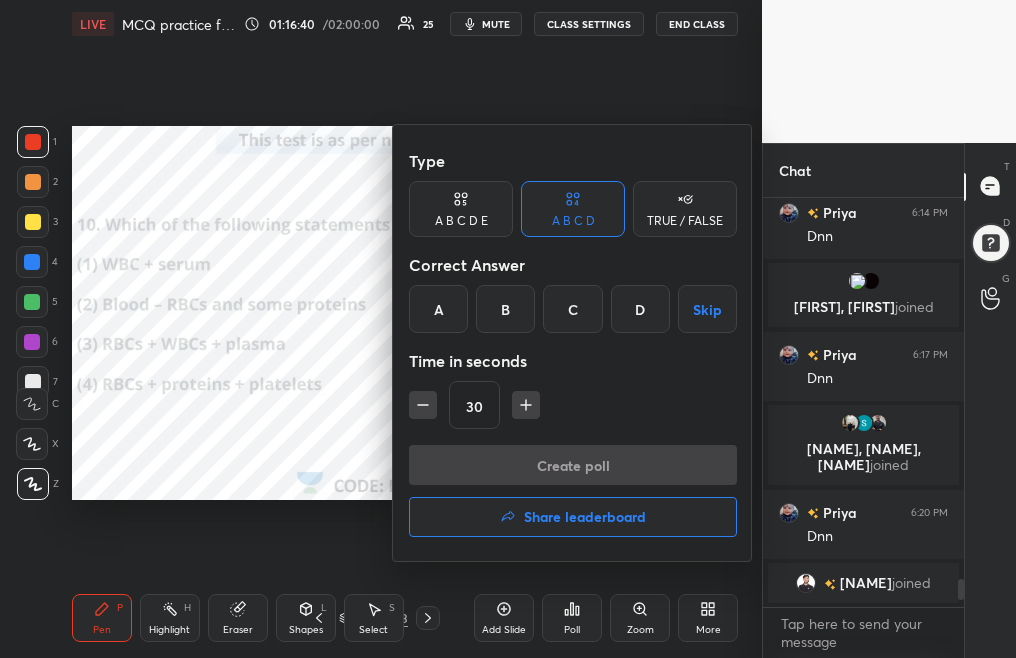 click on "B" at bounding box center (505, 309) 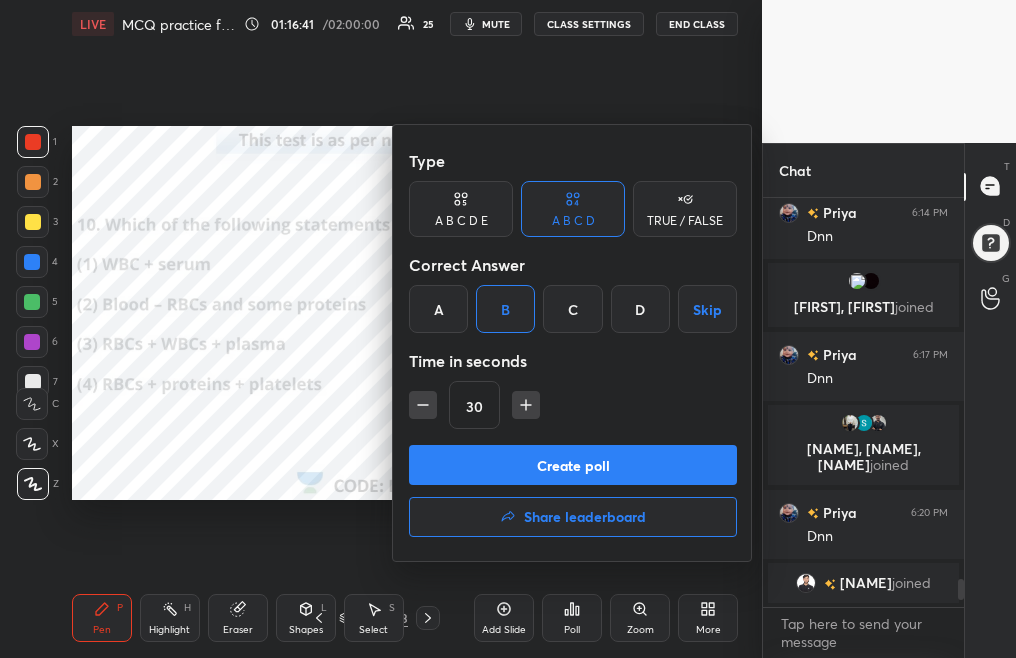 click on "Create poll" at bounding box center [573, 465] 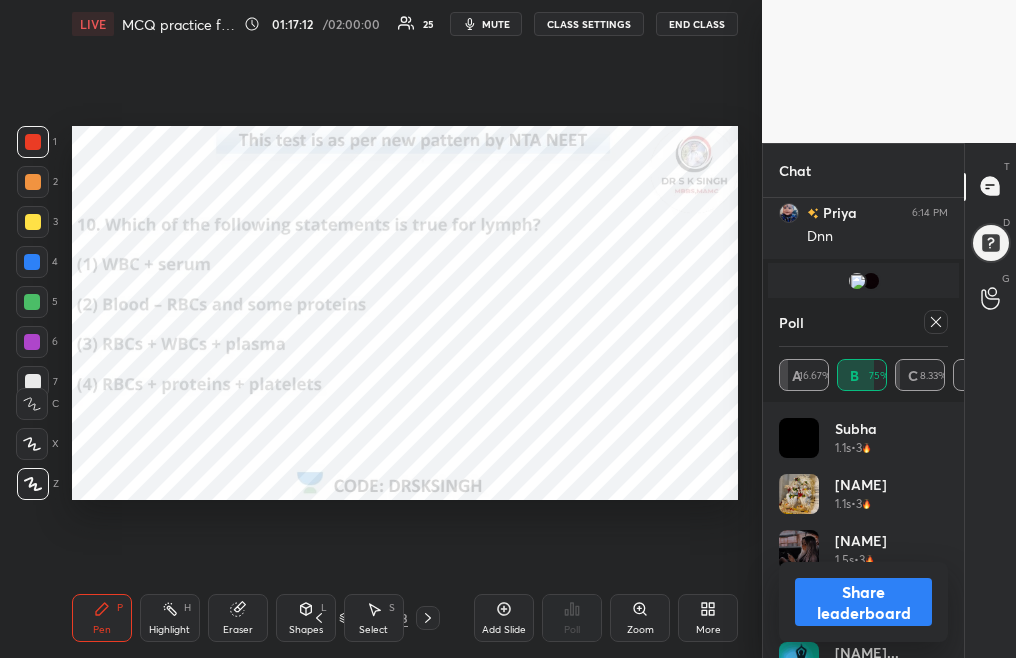 scroll, scrollTop: 5763, scrollLeft: 0, axis: vertical 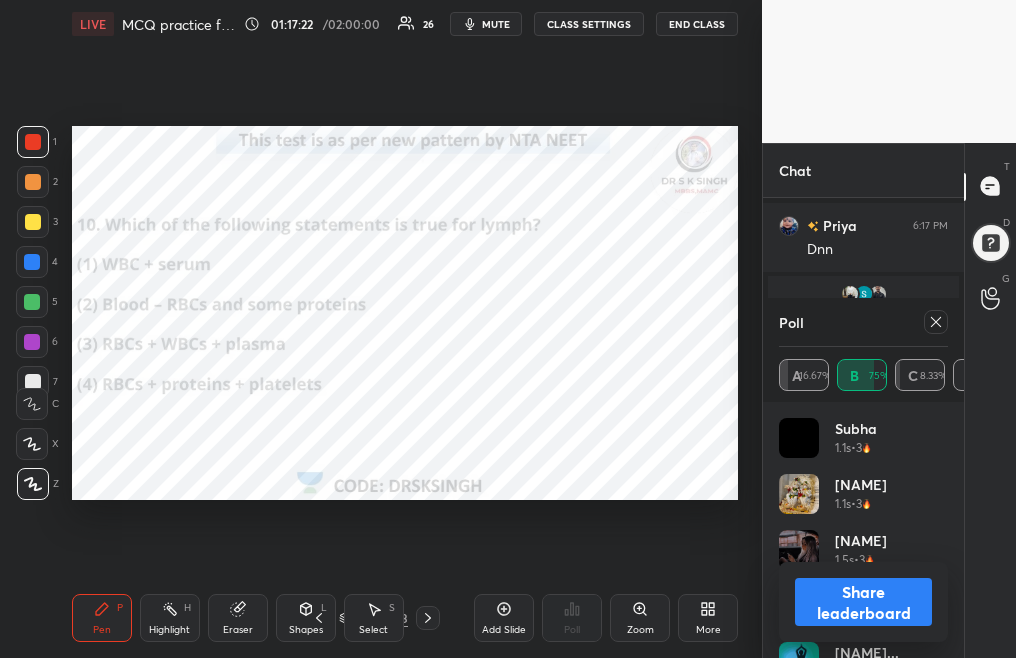 click 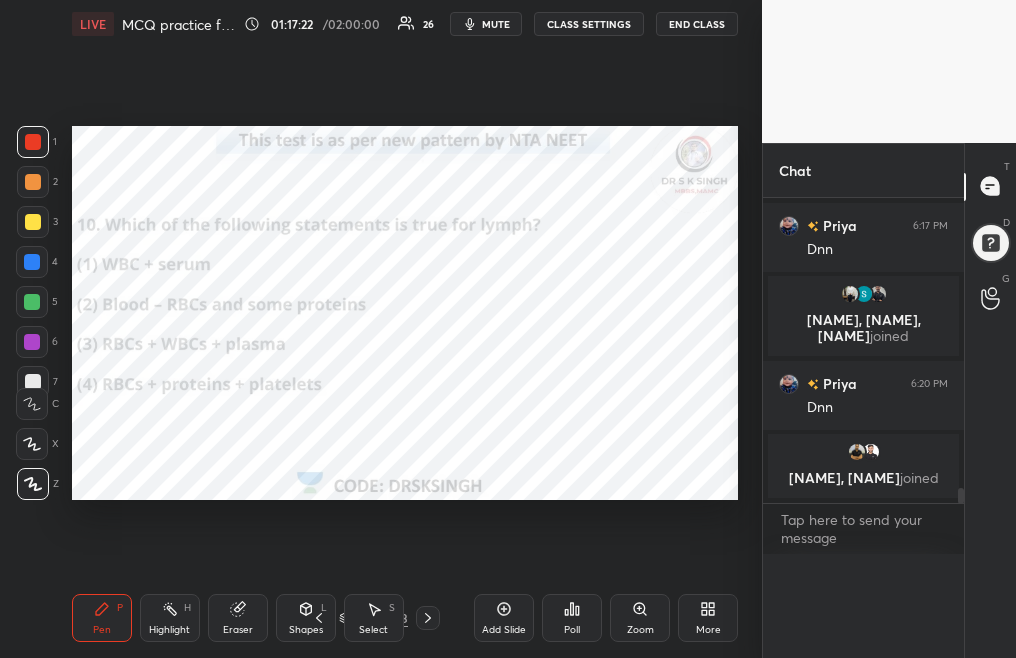 scroll, scrollTop: 1, scrollLeft: 7, axis: both 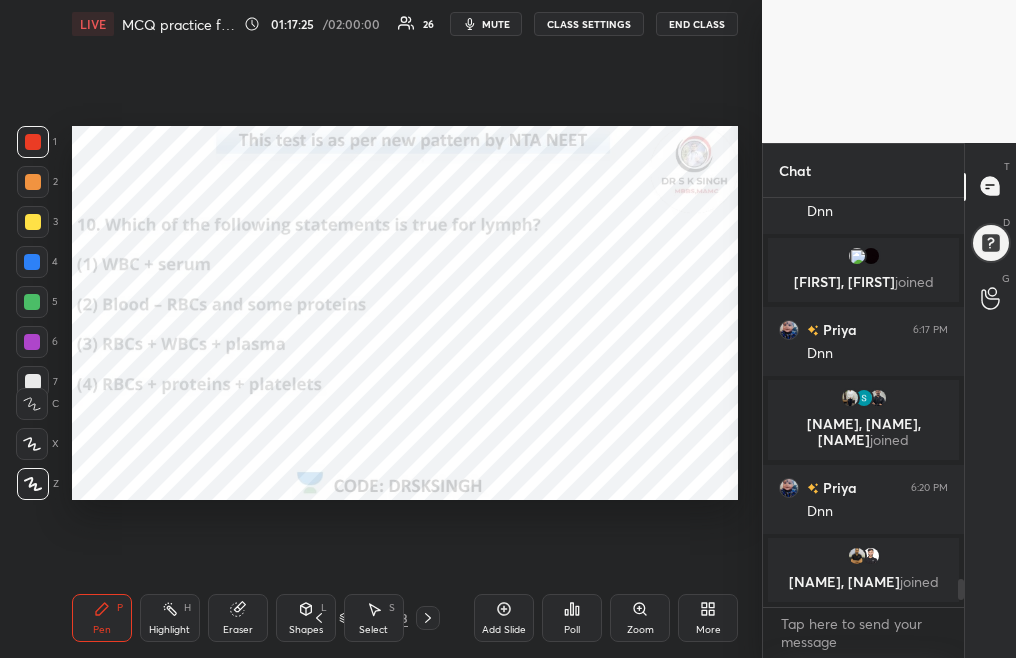 click 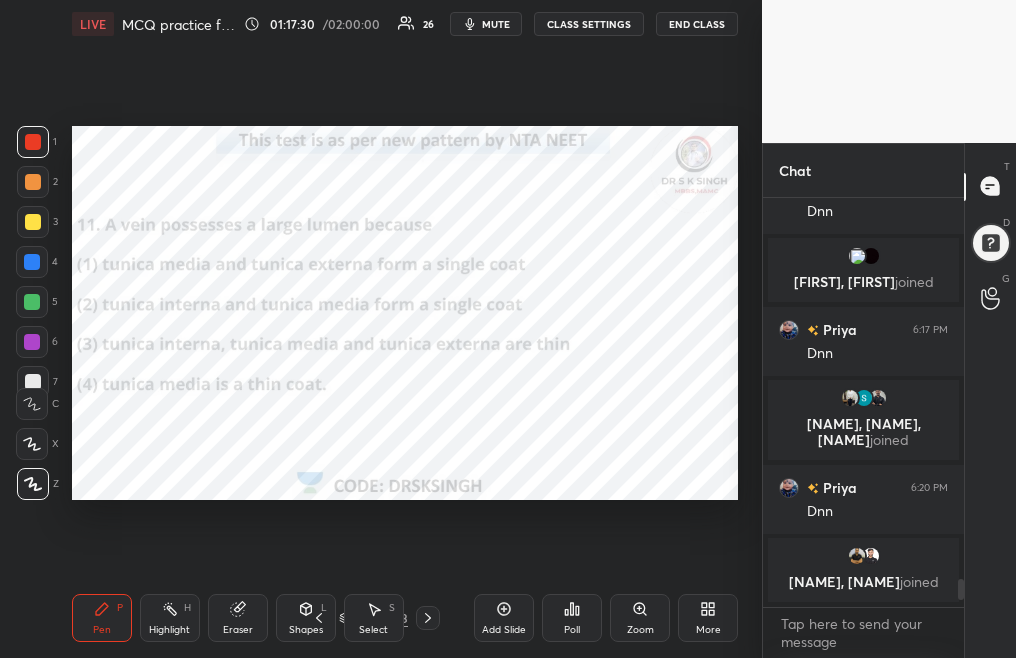click on "Add Slide Poll Zoom More" at bounding box center (606, 618) 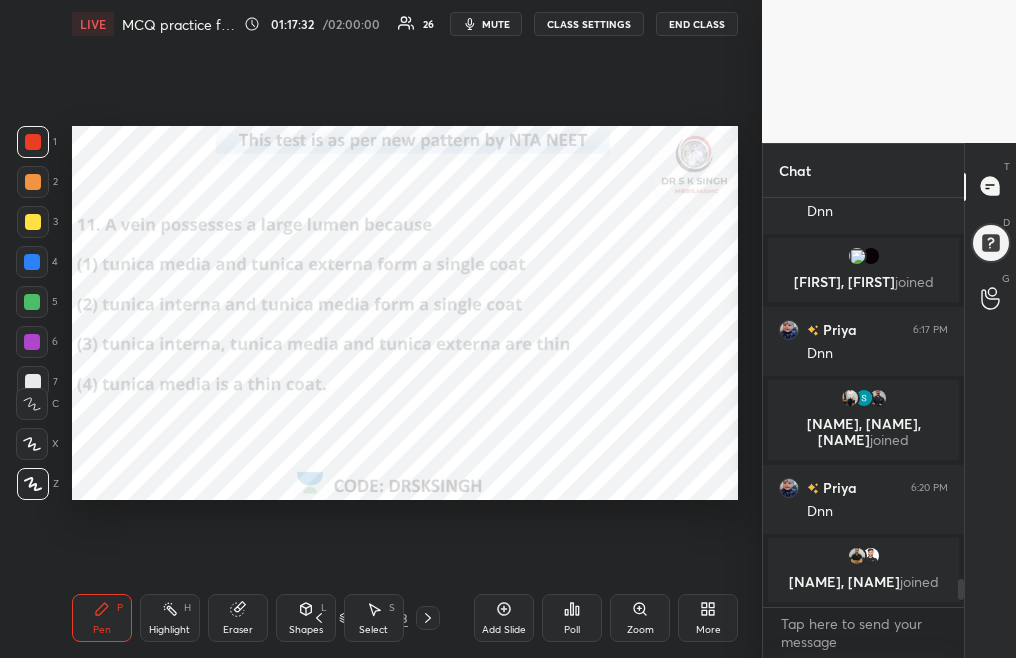 click on "Poll" at bounding box center [572, 630] 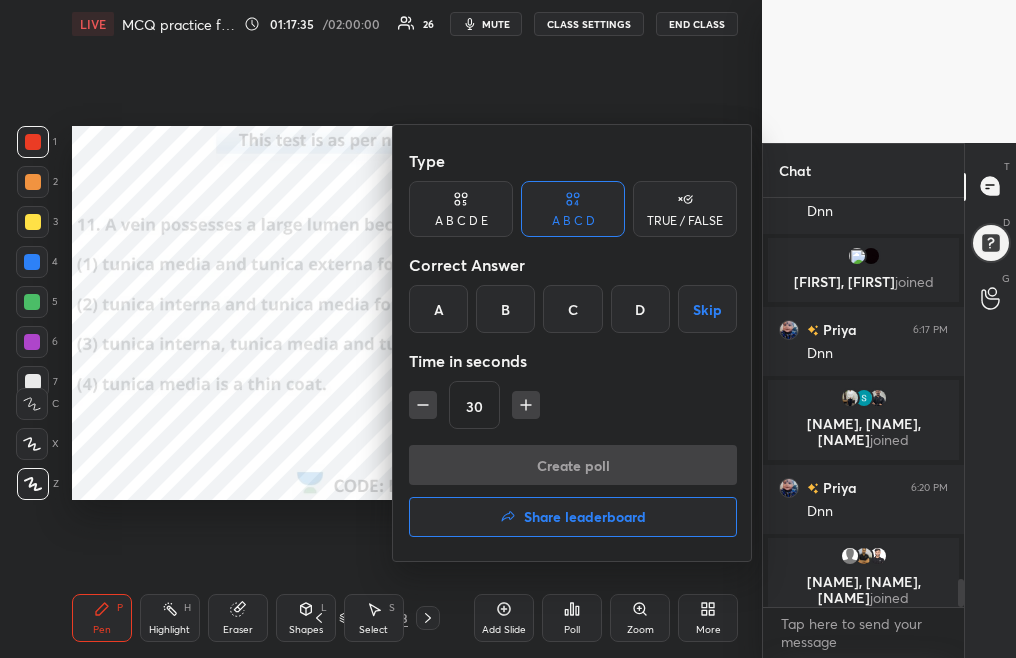 click on "D" at bounding box center (640, 309) 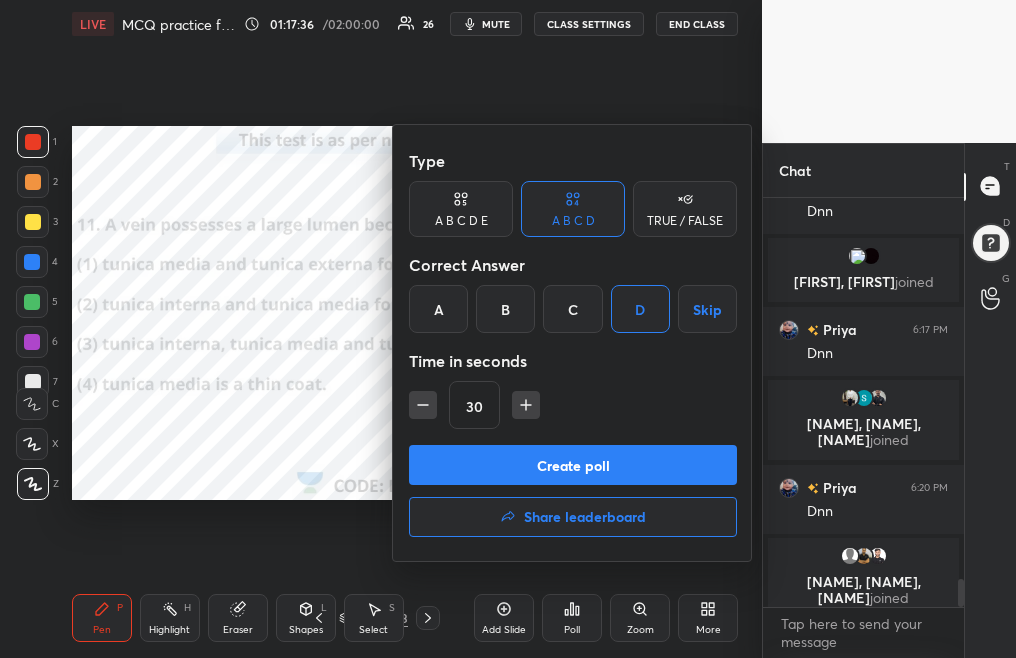 click on "Create poll" at bounding box center (573, 465) 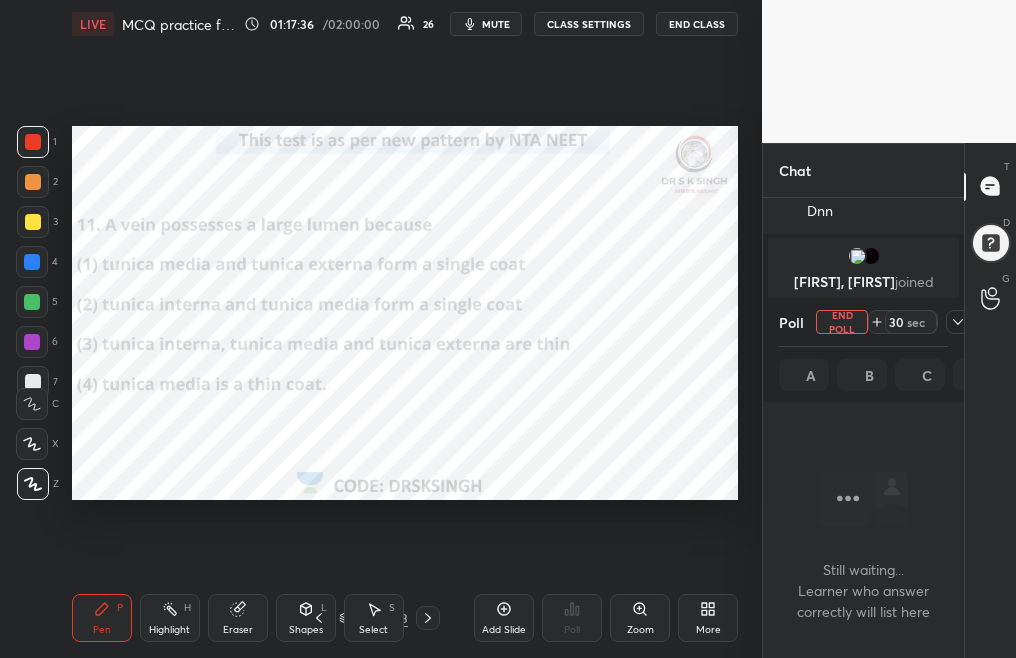 scroll, scrollTop: 360, scrollLeft: 195, axis: both 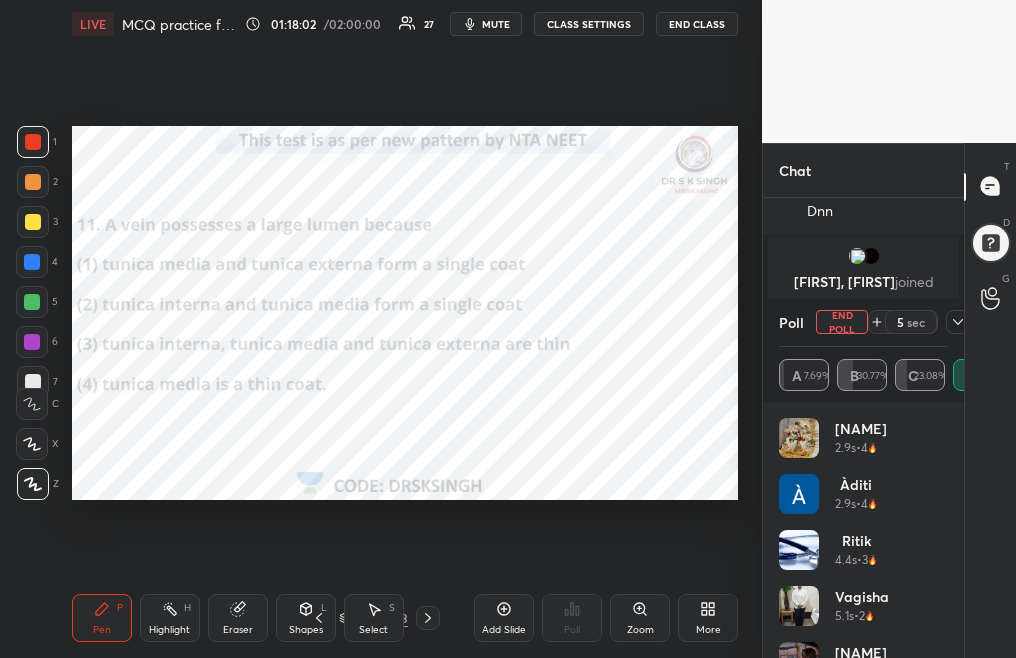 click on "End Poll" at bounding box center [842, 322] 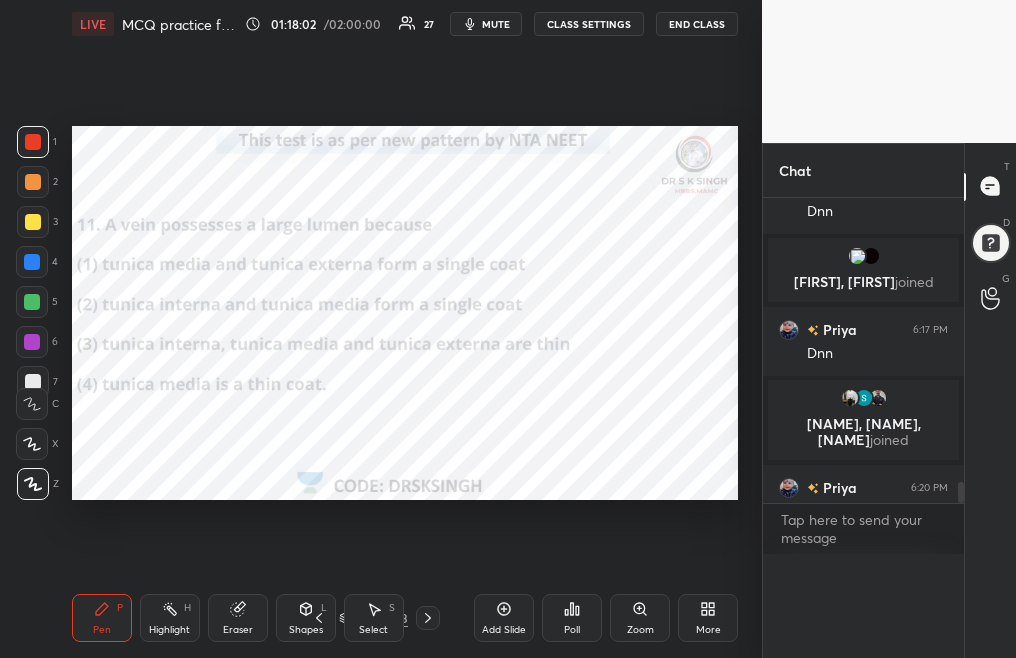 scroll, scrollTop: 1, scrollLeft: 7, axis: both 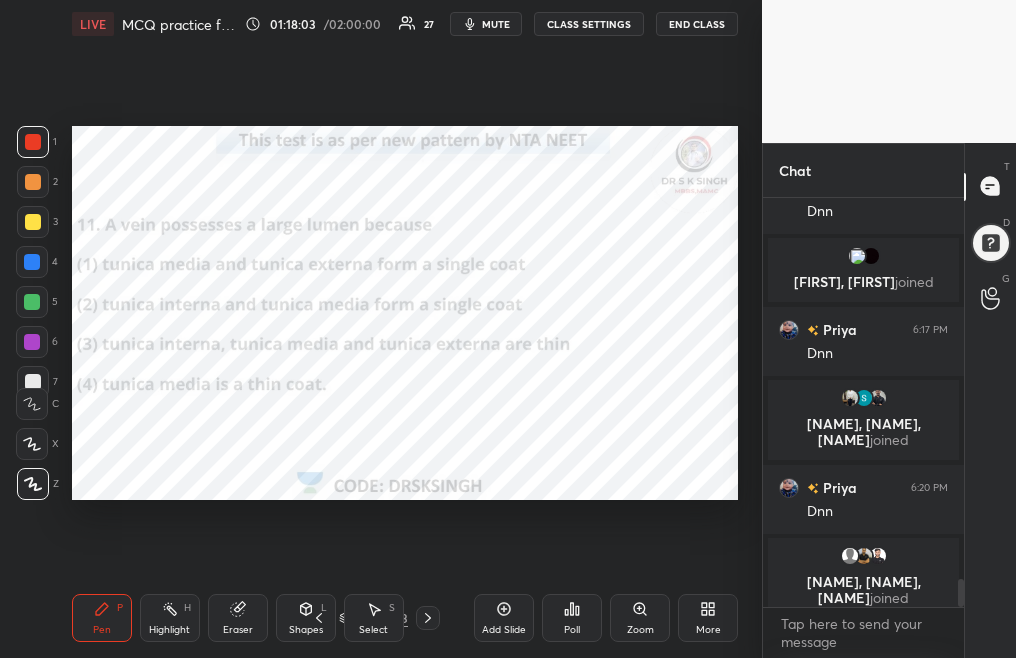 click 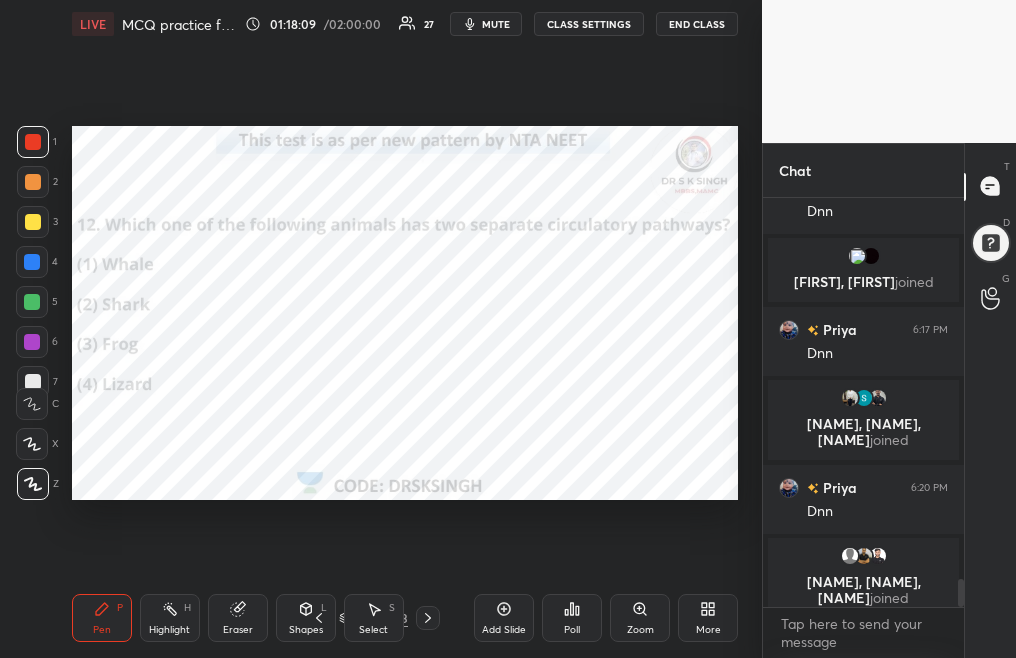 click 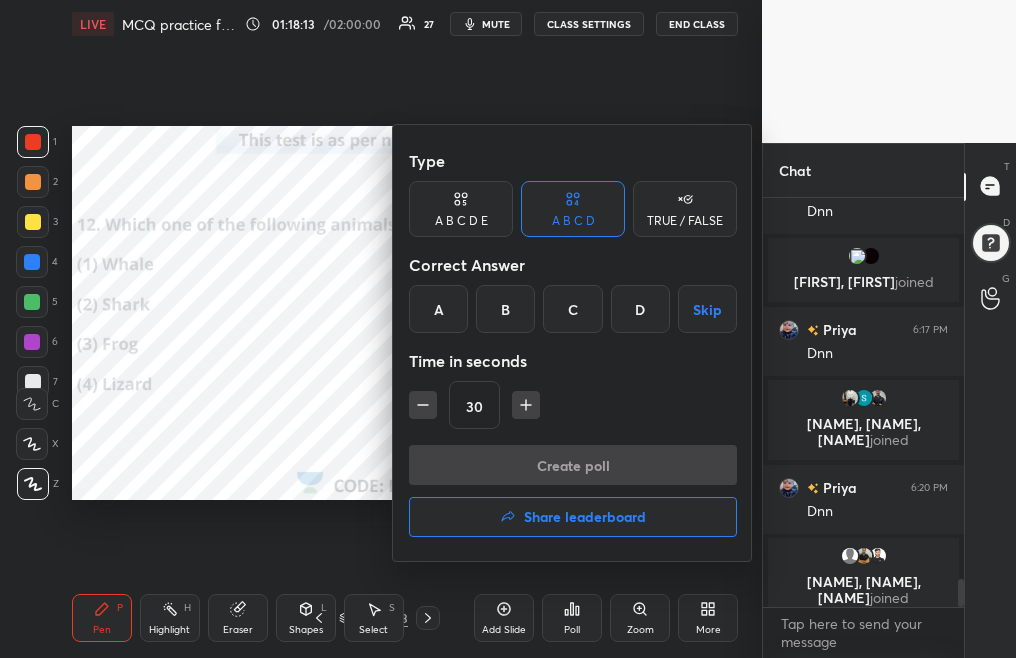 click on "A" at bounding box center [438, 309] 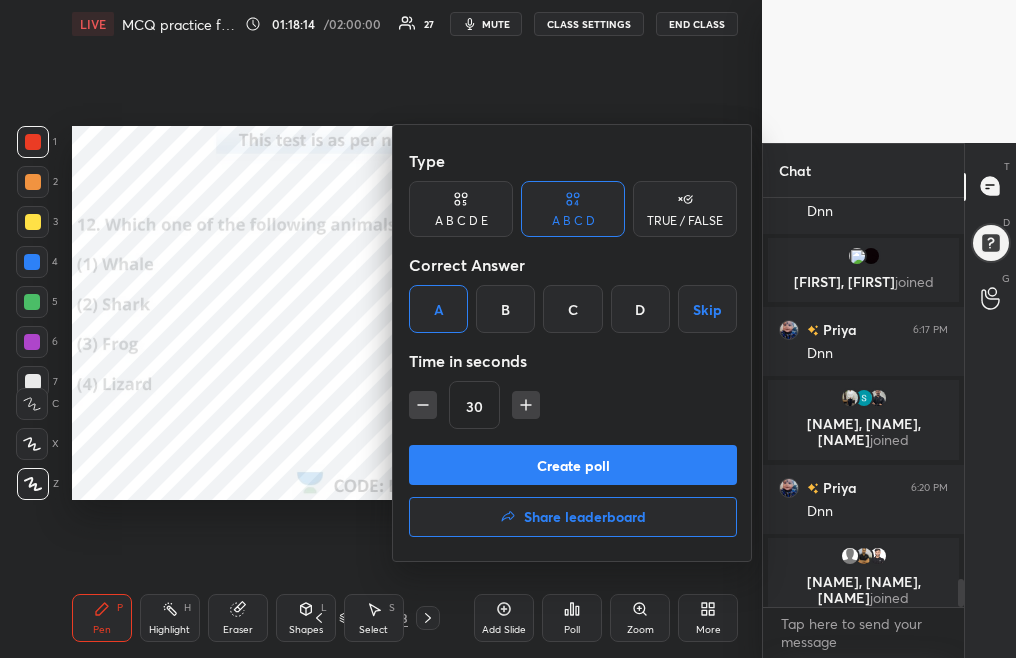 click on "Create poll" at bounding box center (573, 465) 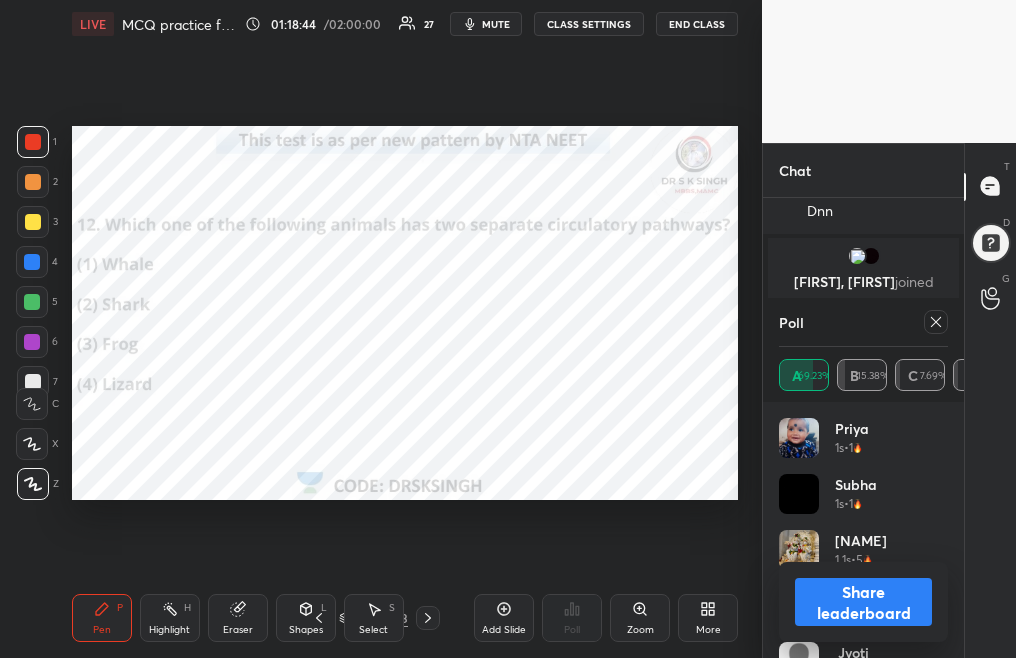 click on "Poll" at bounding box center (863, 322) 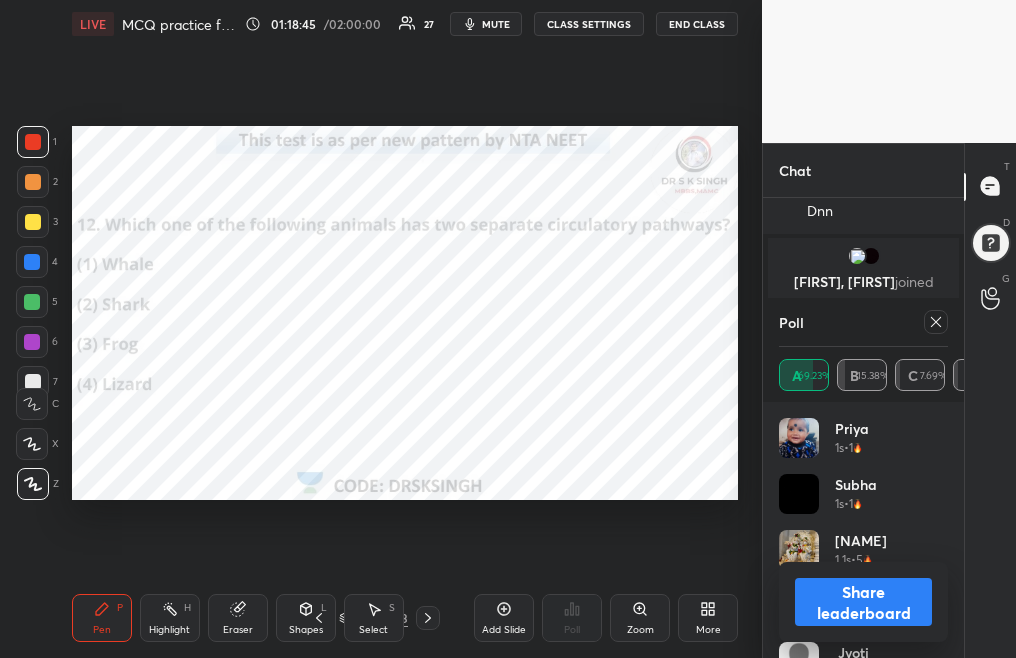 click 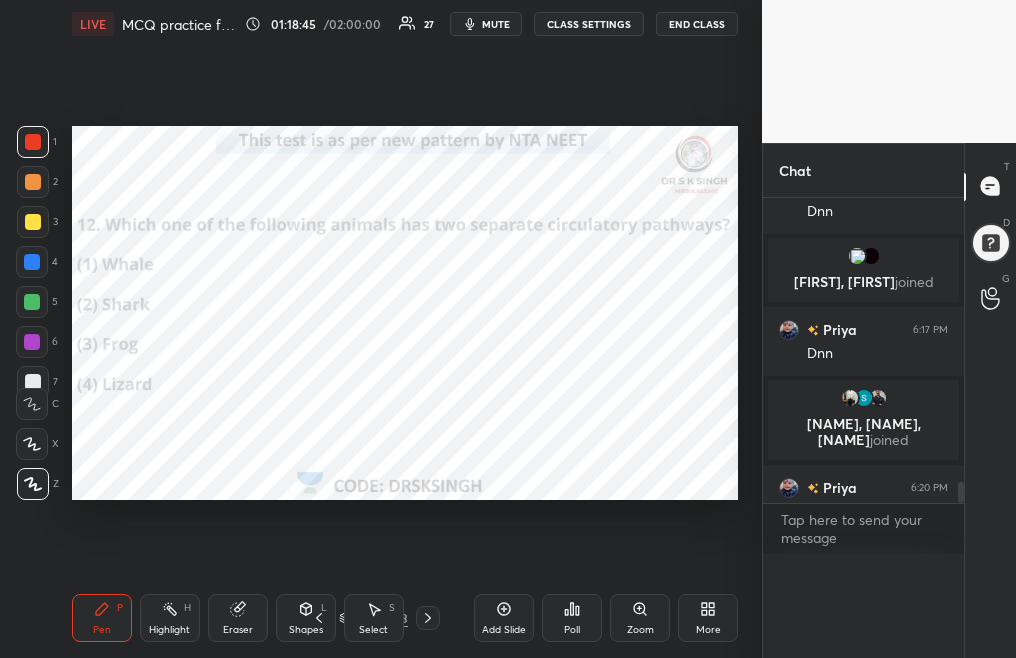 scroll, scrollTop: 1, scrollLeft: 7, axis: both 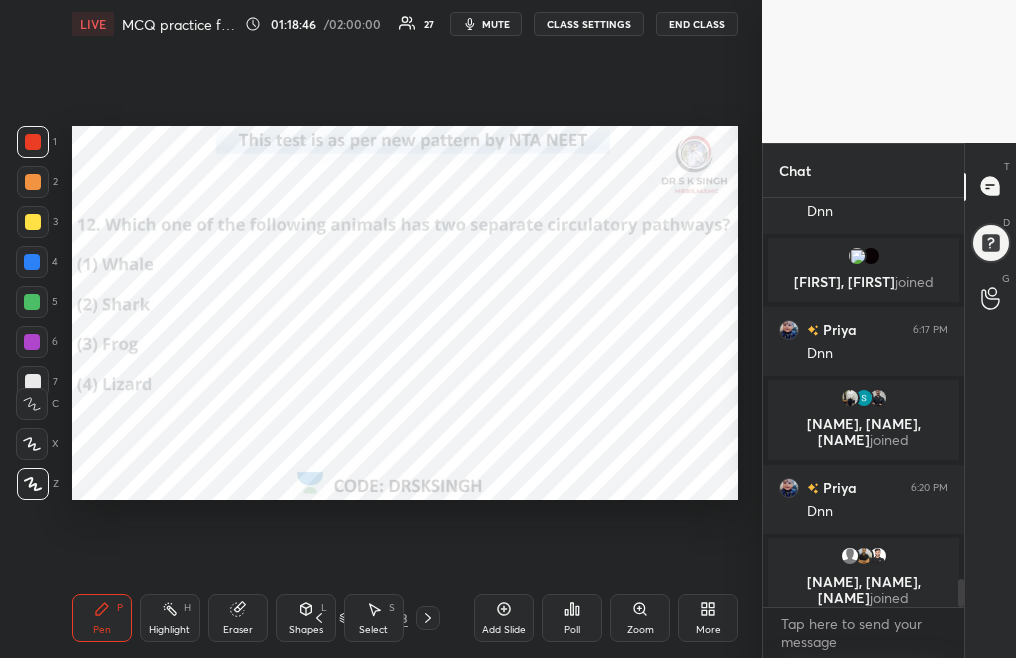 click 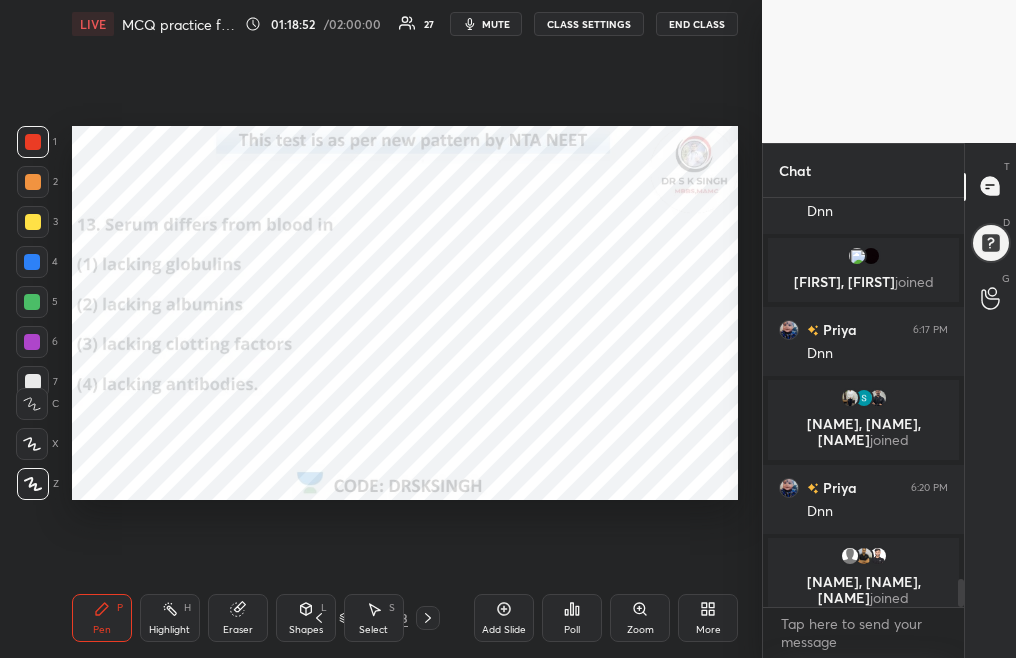 click on "Poll" at bounding box center (572, 618) 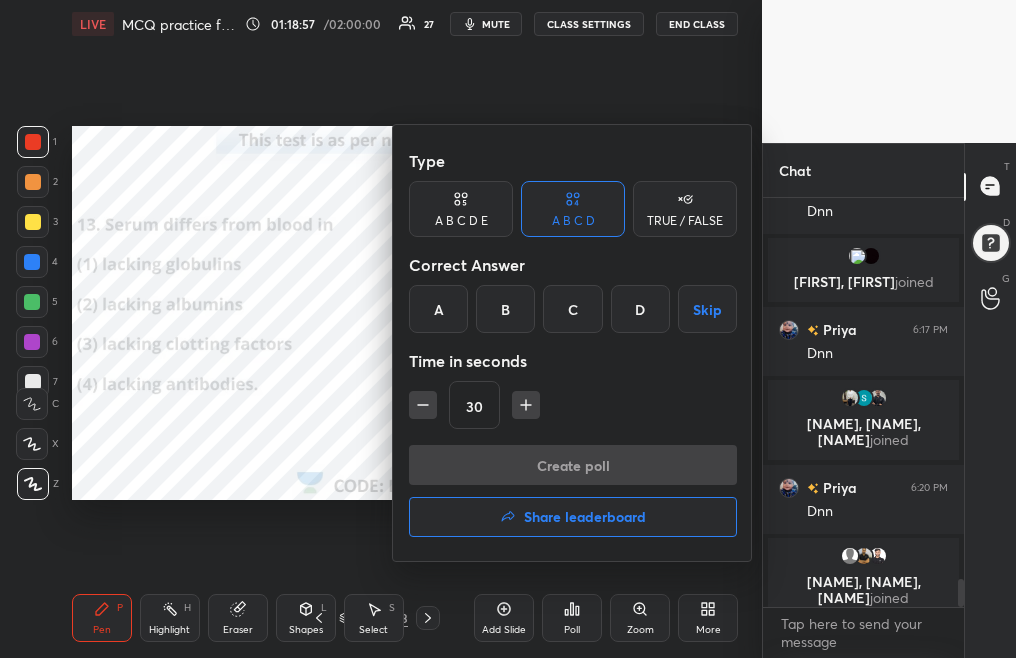 click on "C" at bounding box center [572, 309] 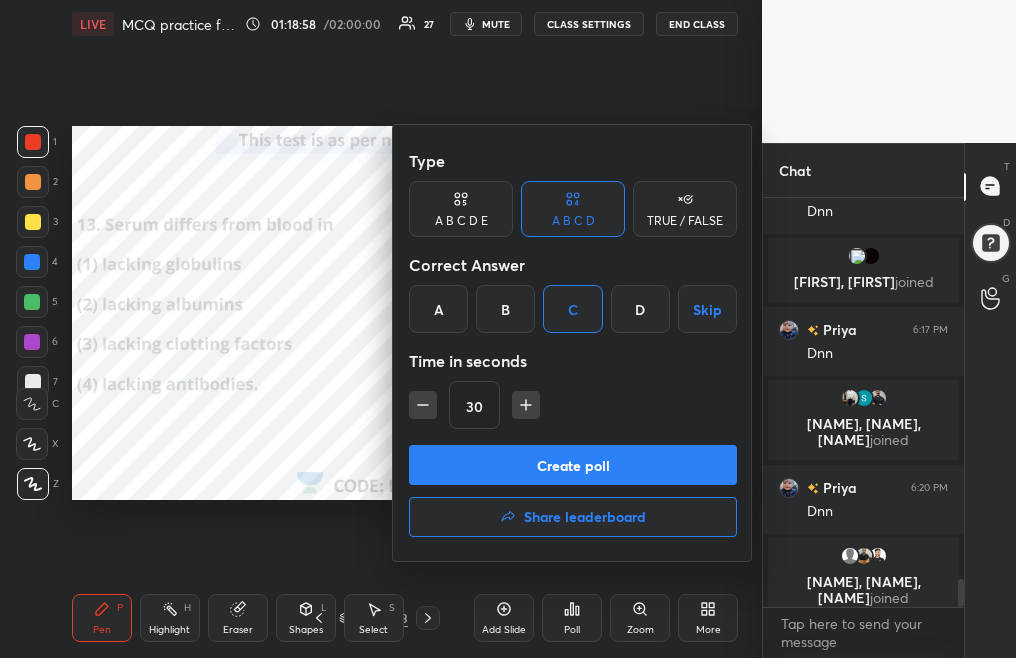 click on "Create poll" at bounding box center (573, 465) 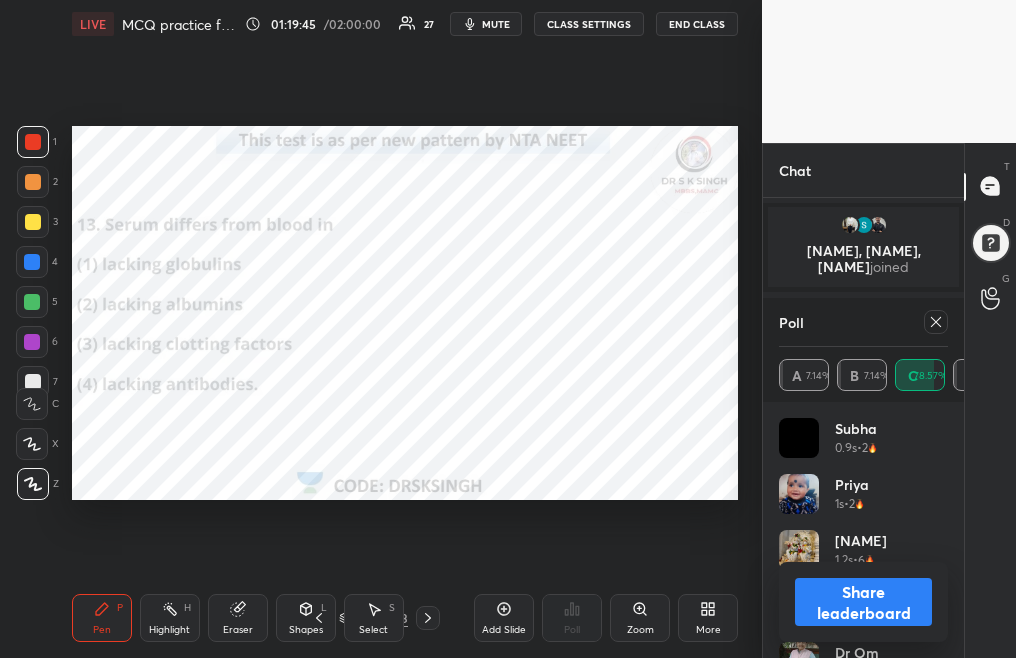 click 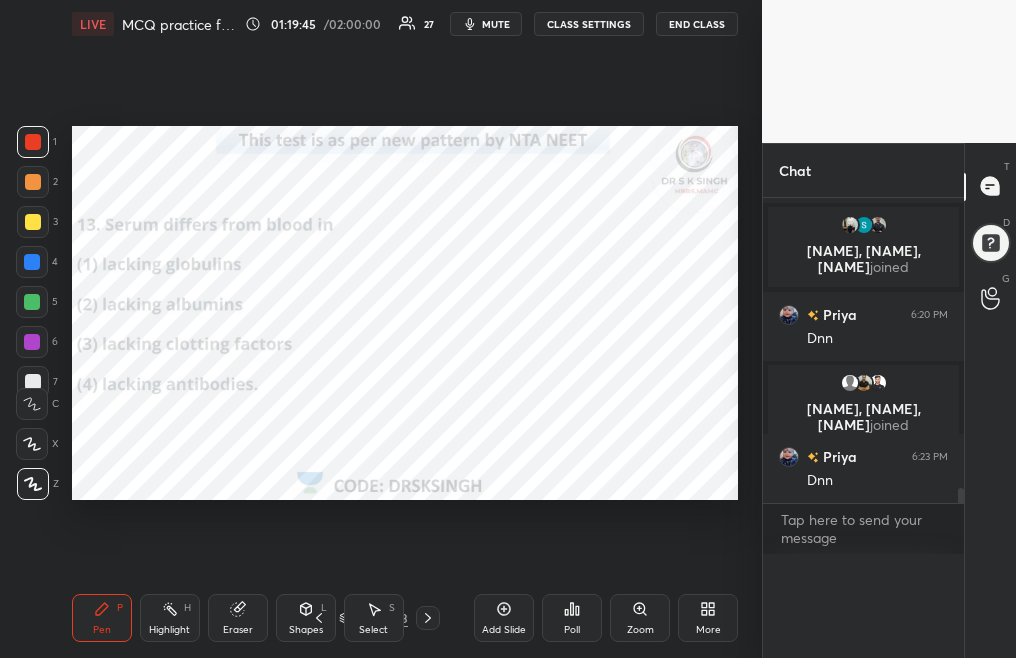 scroll, scrollTop: 0, scrollLeft: 0, axis: both 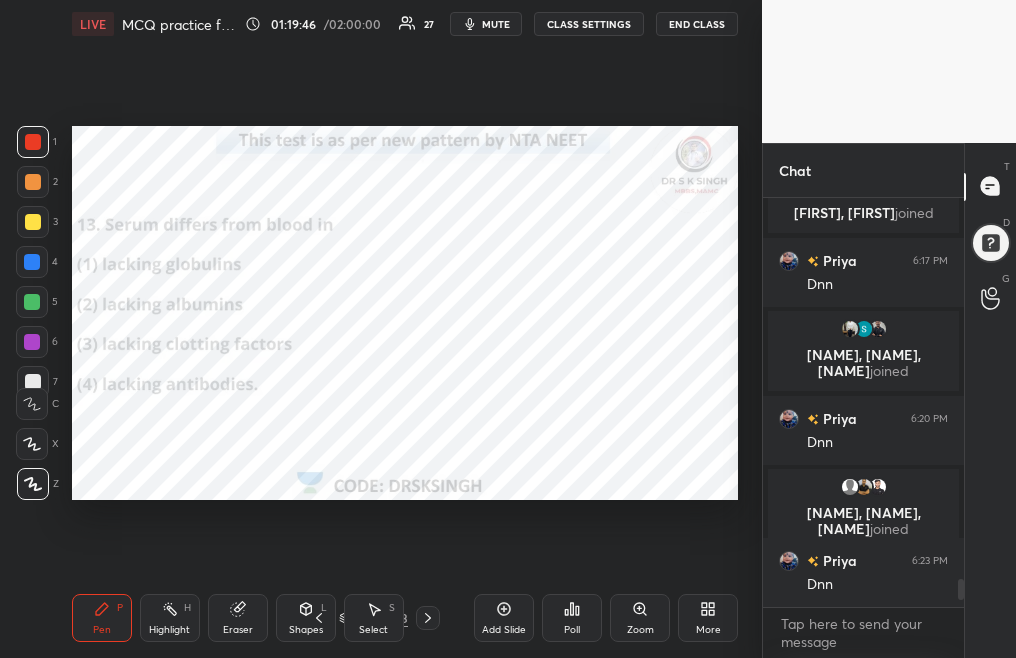 click at bounding box center (428, 618) 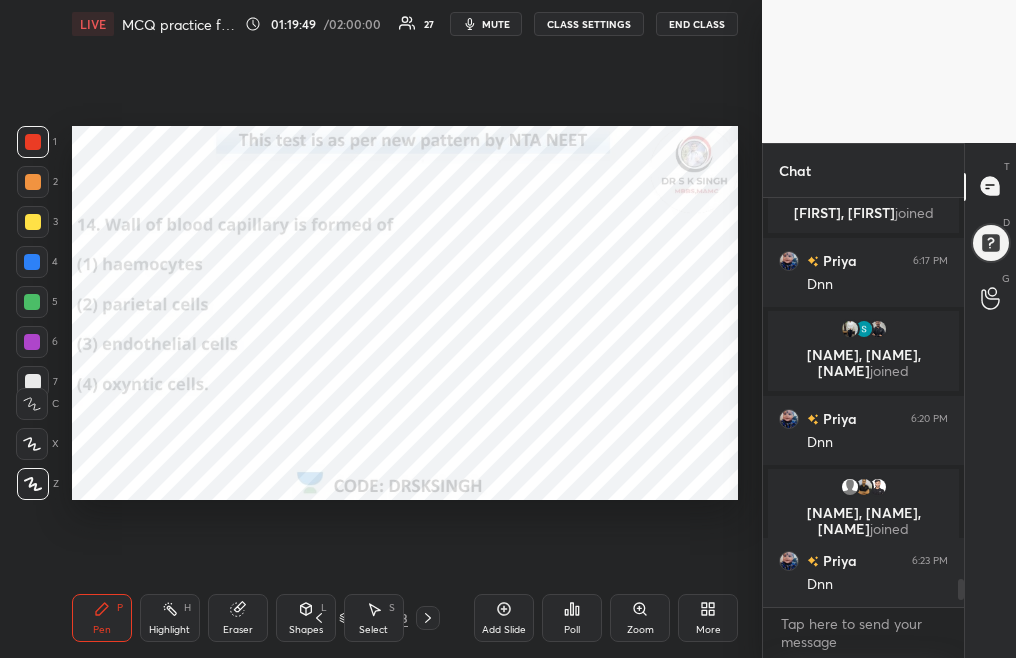 click on "Poll" at bounding box center (572, 618) 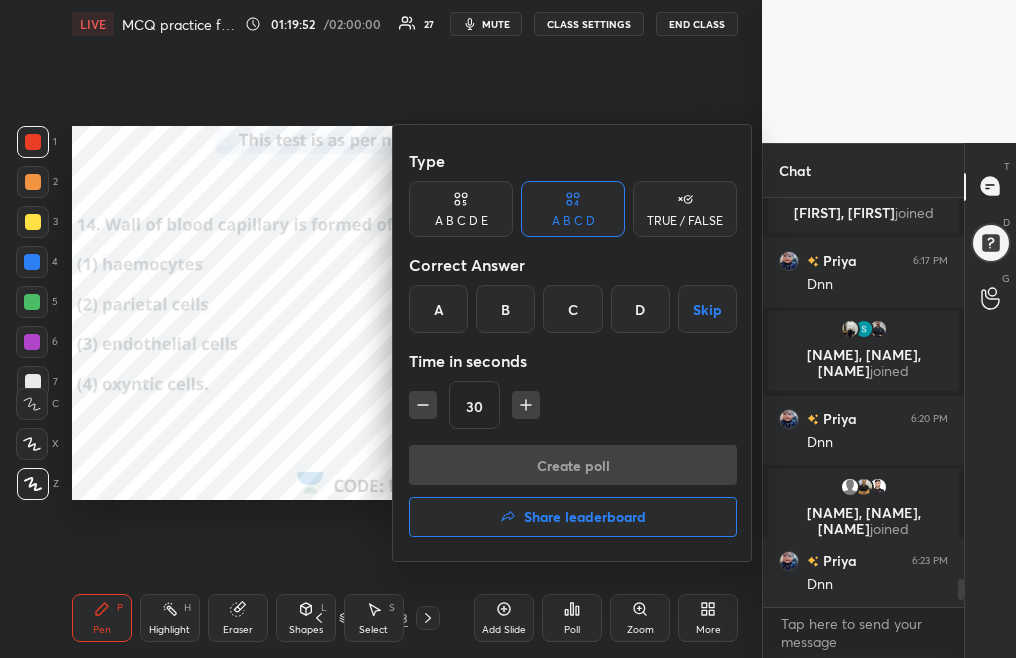 click on "C" at bounding box center (572, 309) 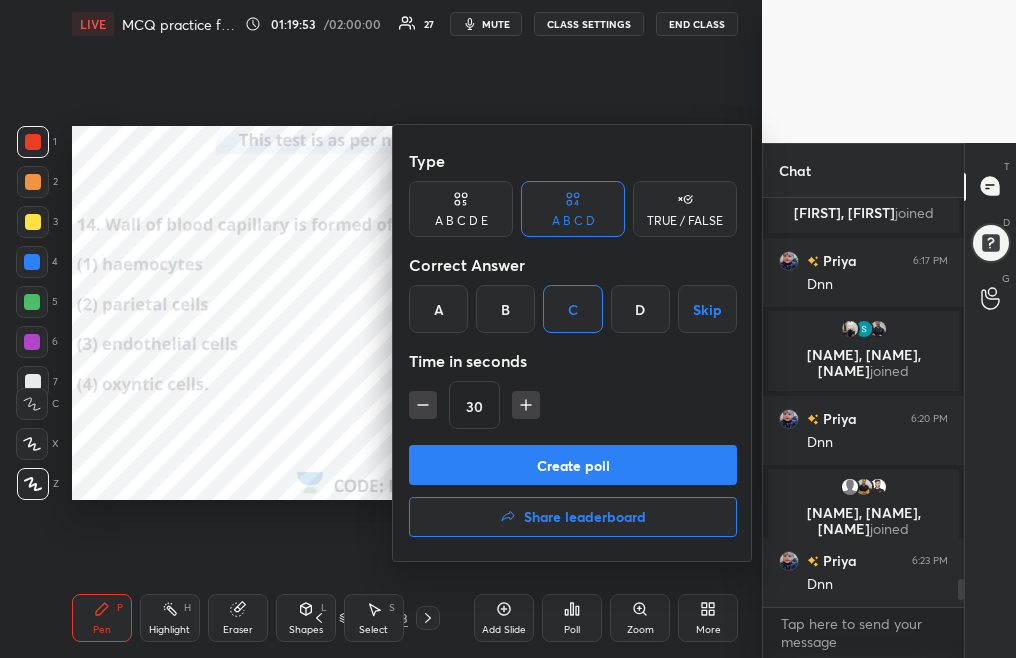 click on "Create poll" at bounding box center (573, 465) 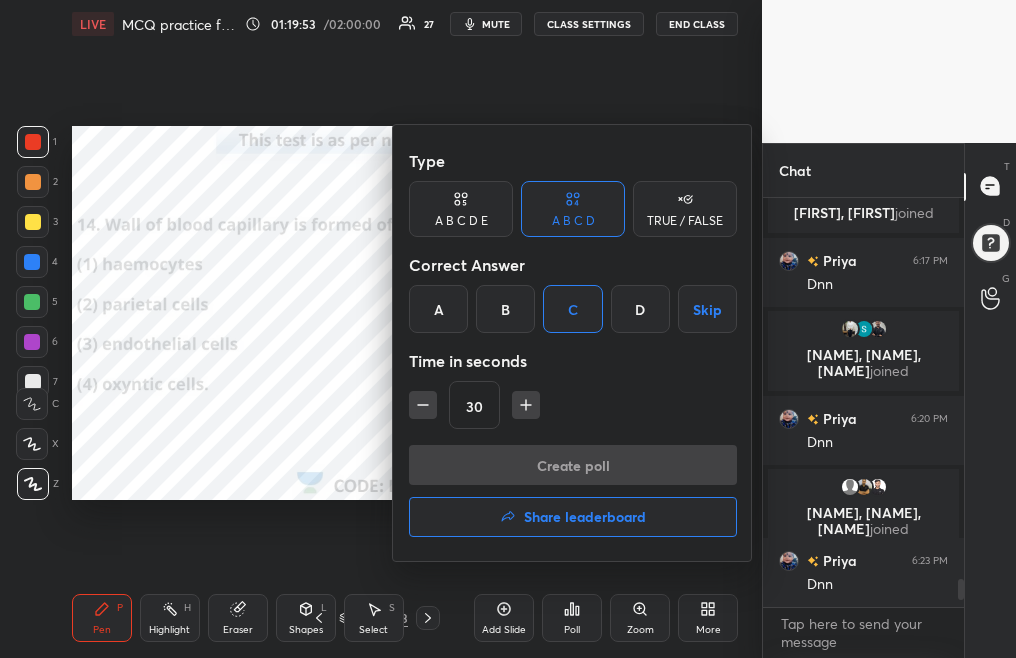 scroll, scrollTop: 361, scrollLeft: 195, axis: both 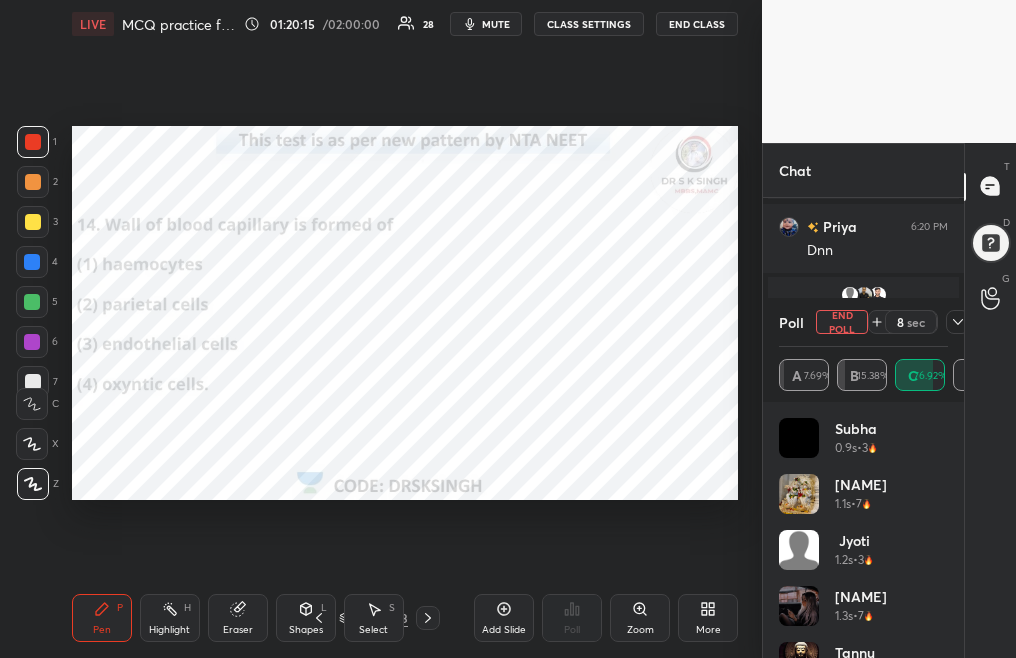 click on "End Poll" at bounding box center (842, 322) 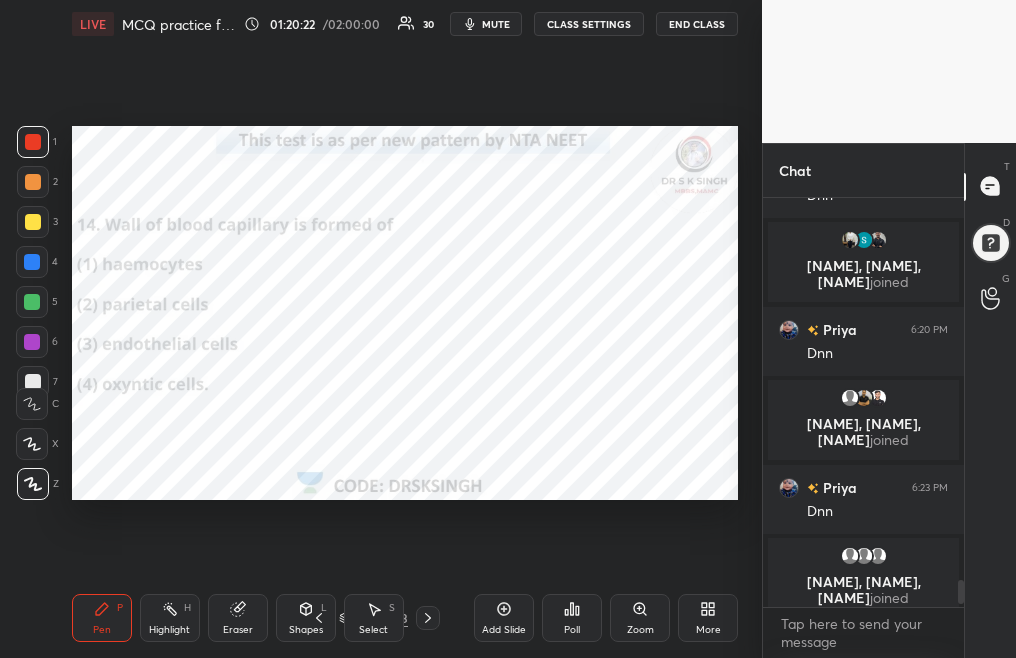 click 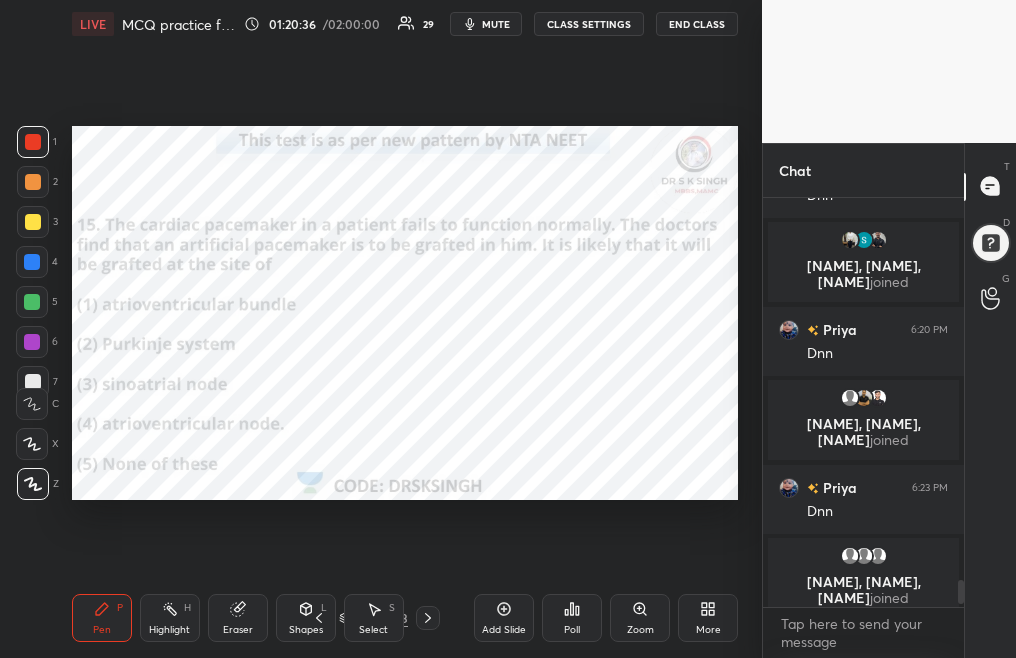 click on "Poll" at bounding box center [572, 630] 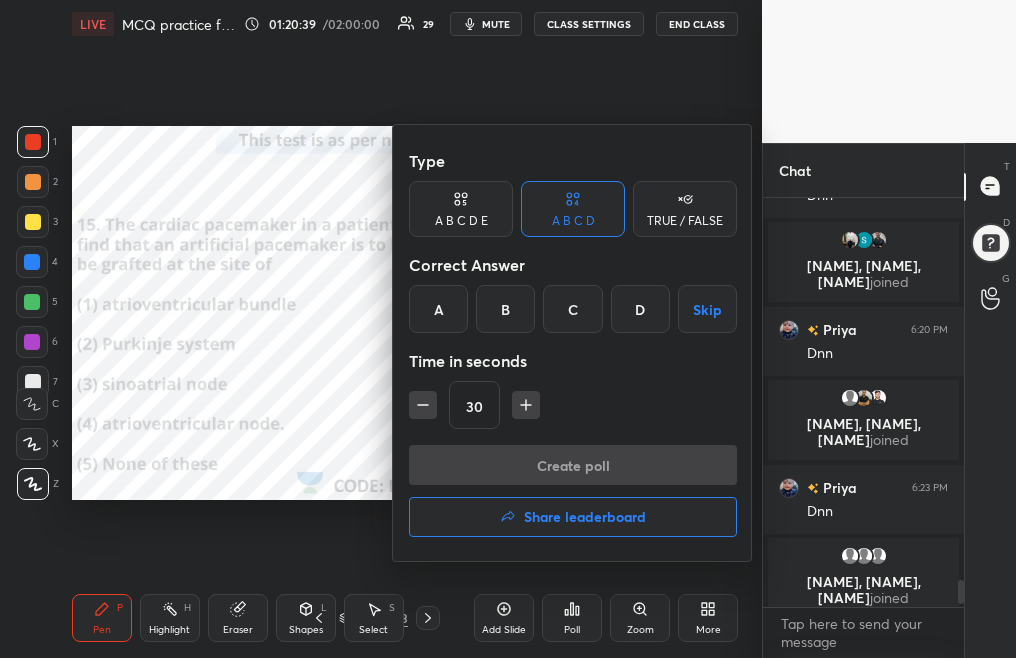 click on "C" at bounding box center (572, 309) 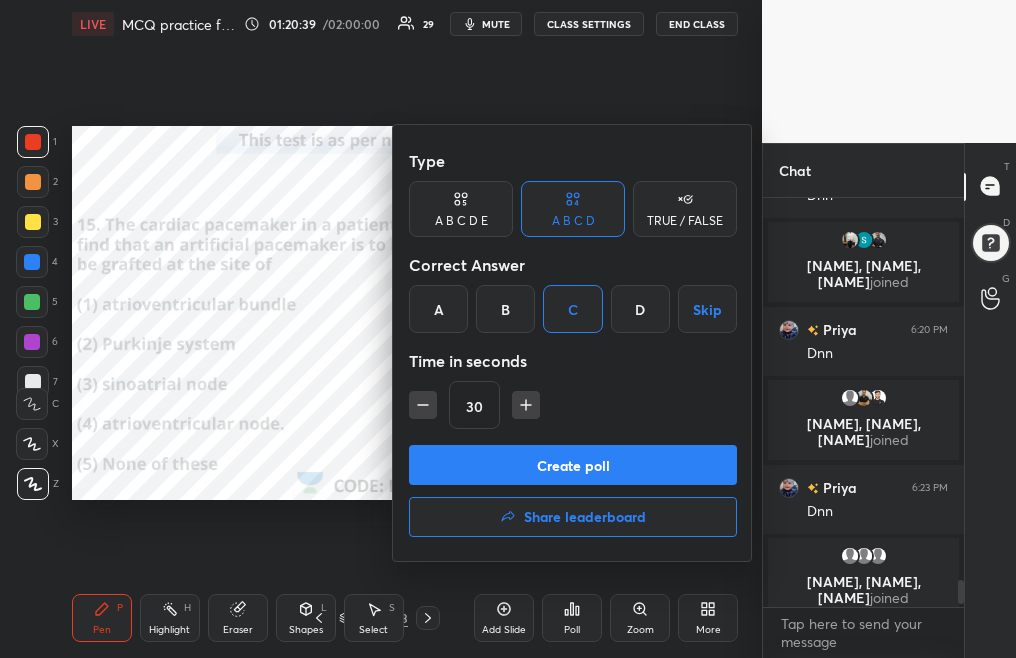 click on "Create poll" at bounding box center (573, 465) 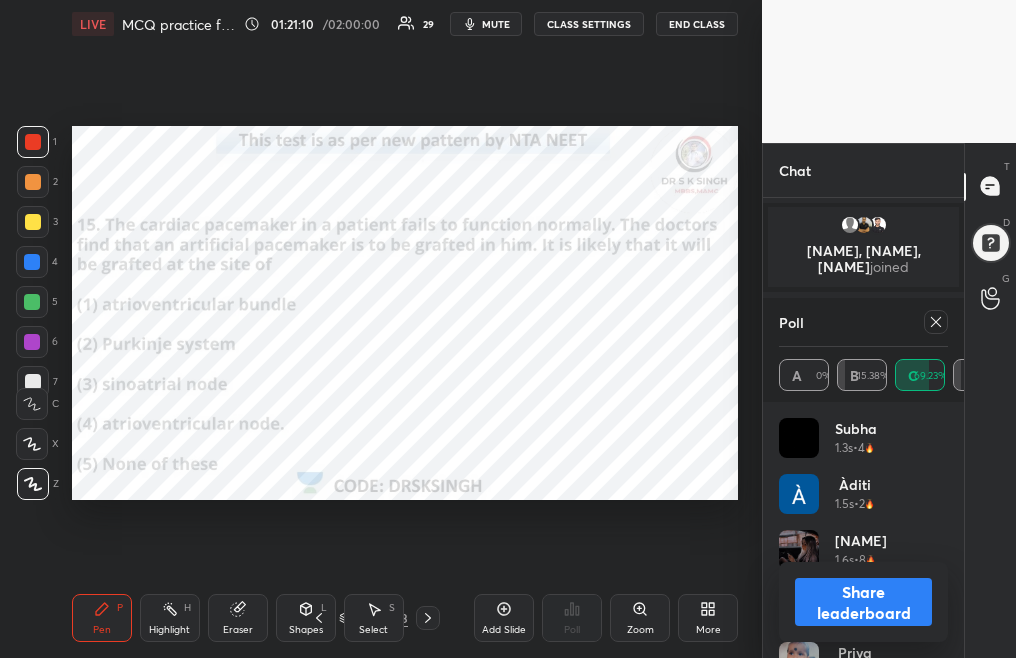 click on "Poll" at bounding box center [863, 322] 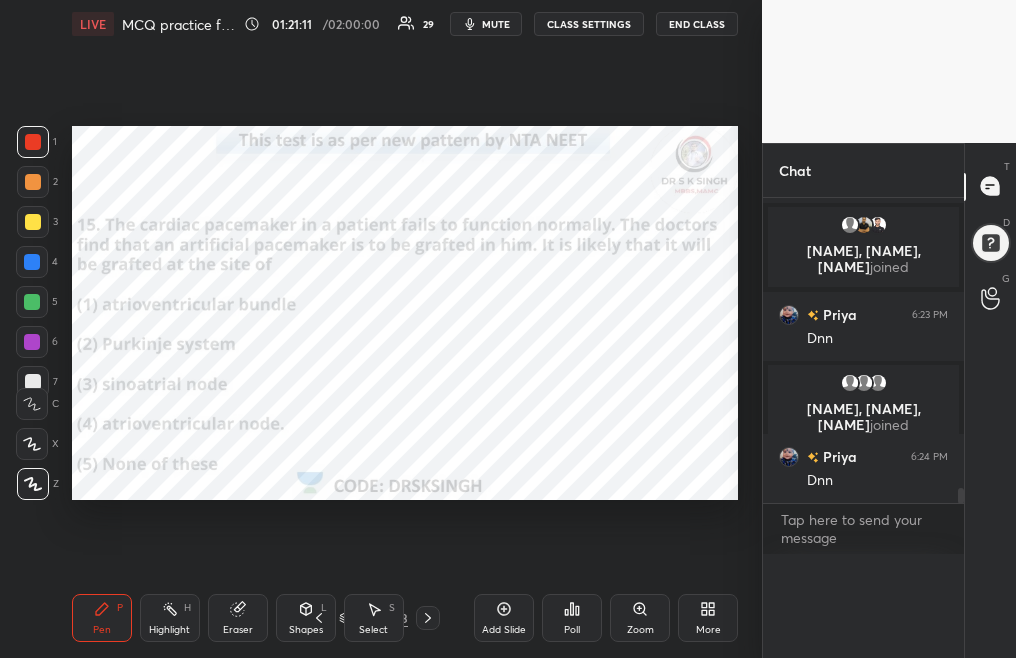 scroll, scrollTop: 0, scrollLeft: 0, axis: both 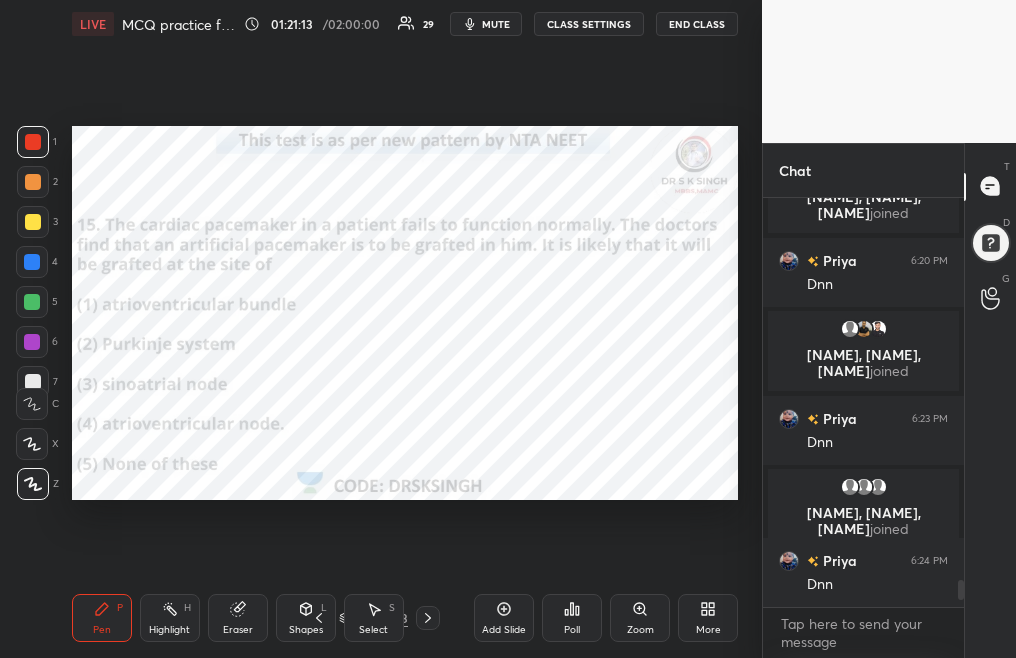 click 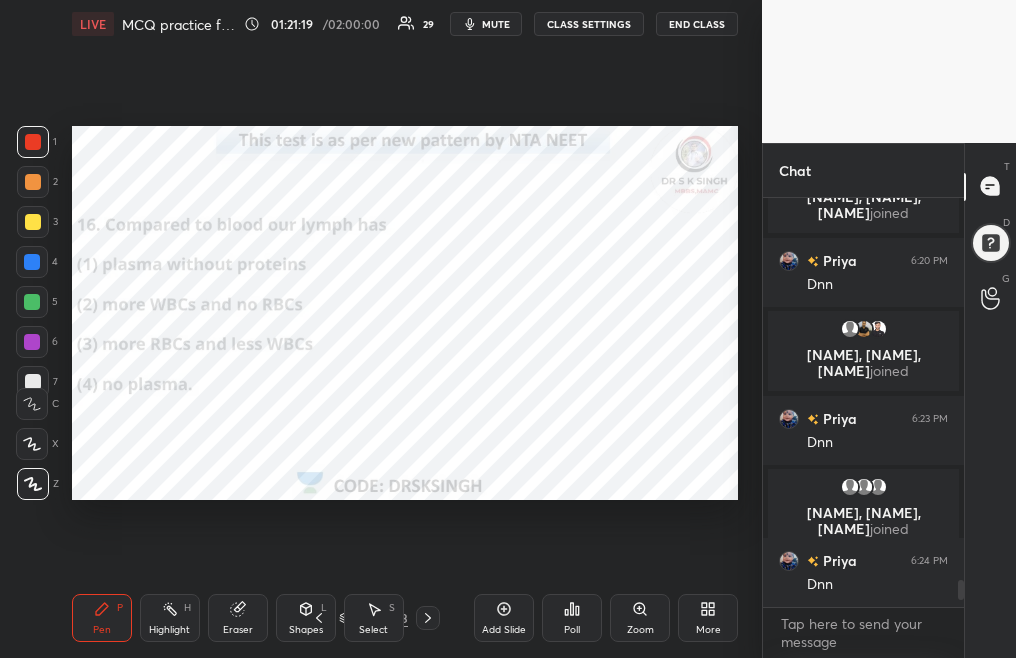 click on "Poll" at bounding box center [572, 630] 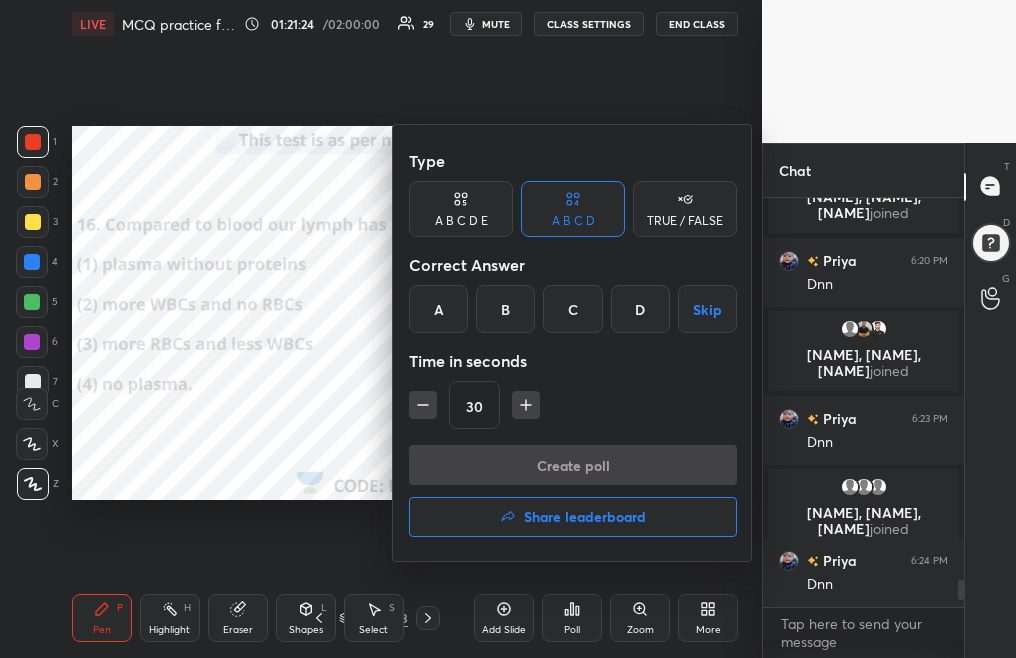 click on "B" at bounding box center (505, 309) 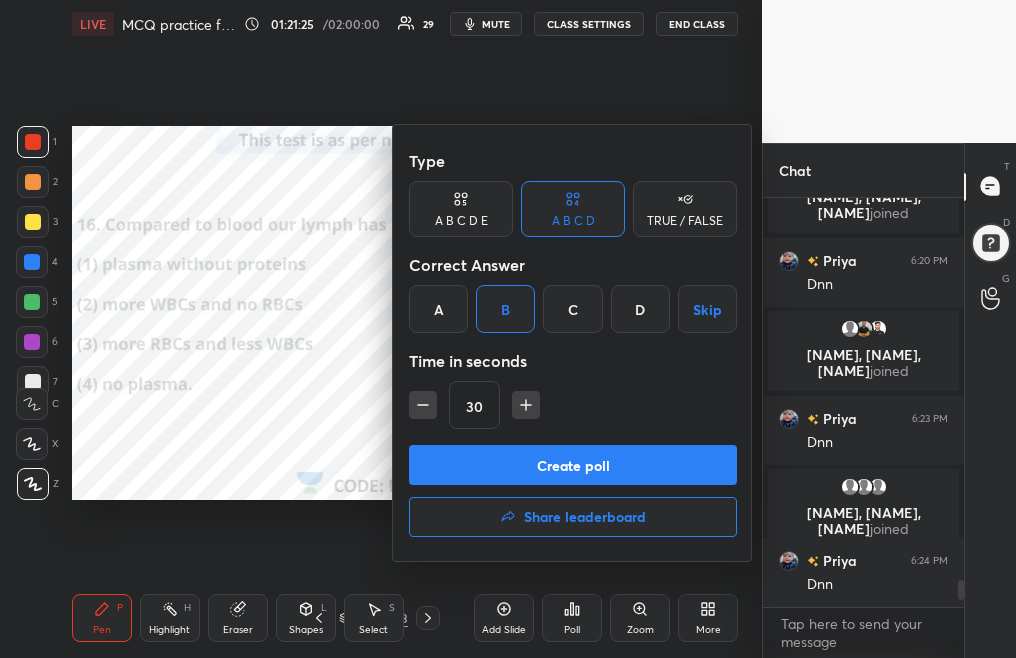 click on "Create poll" at bounding box center (573, 465) 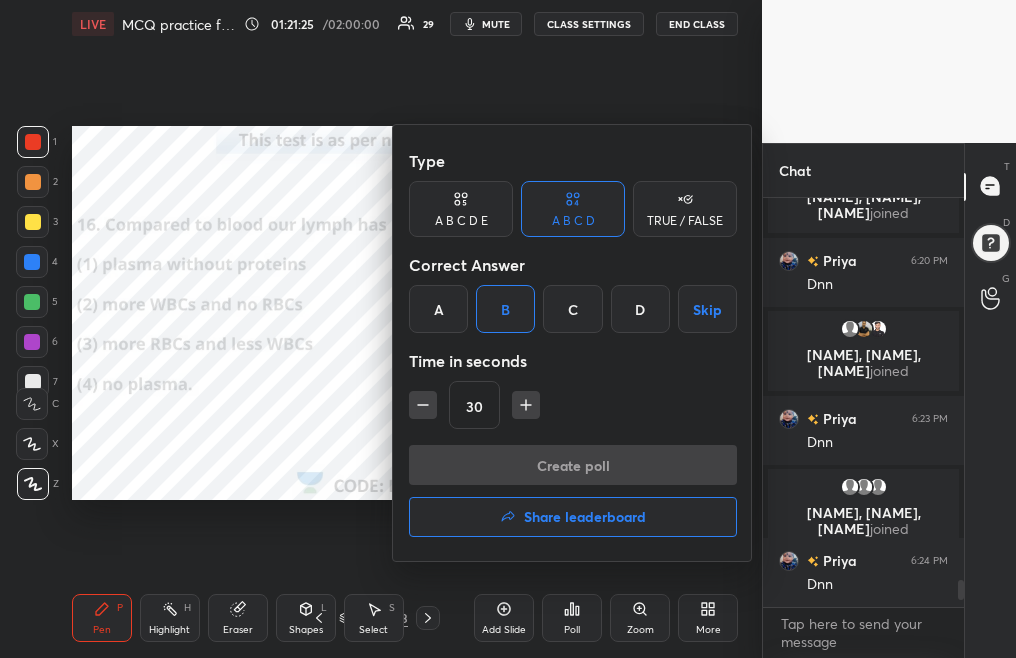 scroll, scrollTop: 361, scrollLeft: 195, axis: both 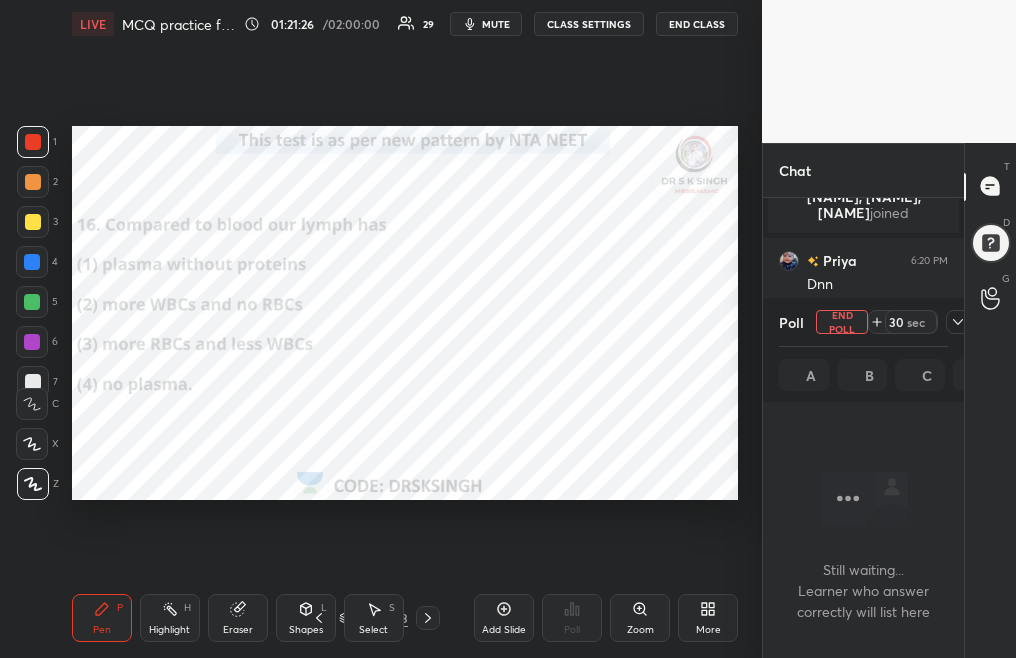 click on "mute" at bounding box center (496, 24) 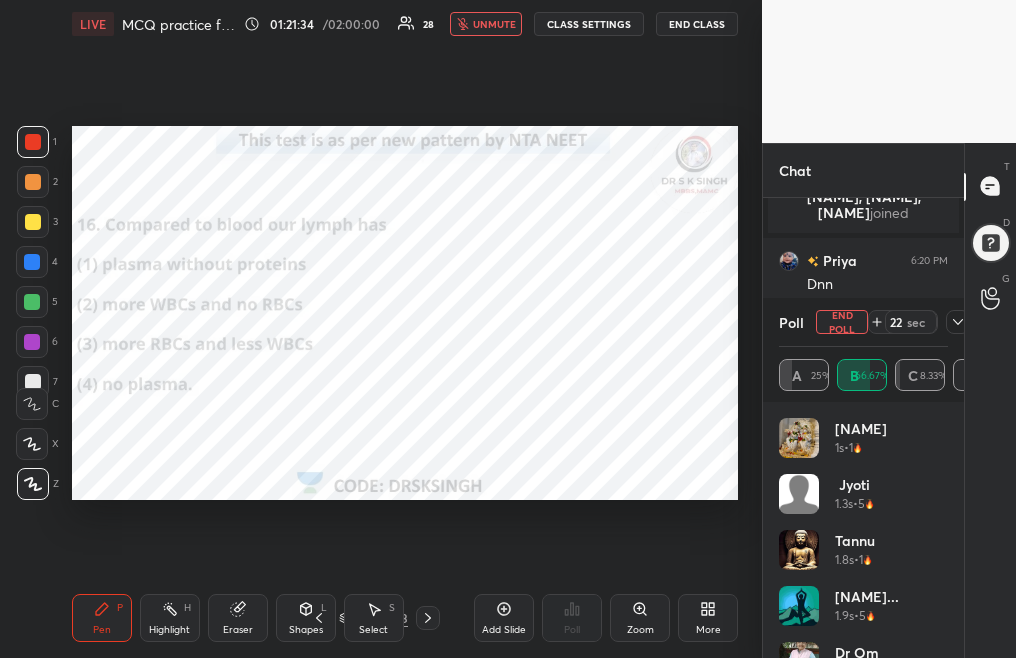 click on "unmute" at bounding box center [486, 24] 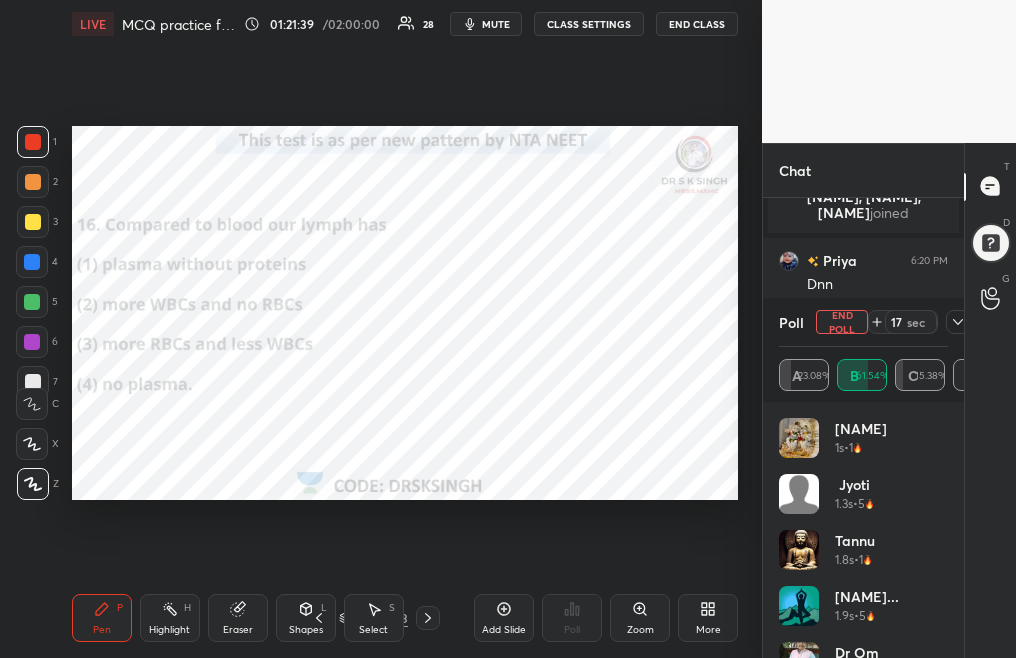 click on "End Poll" at bounding box center (842, 322) 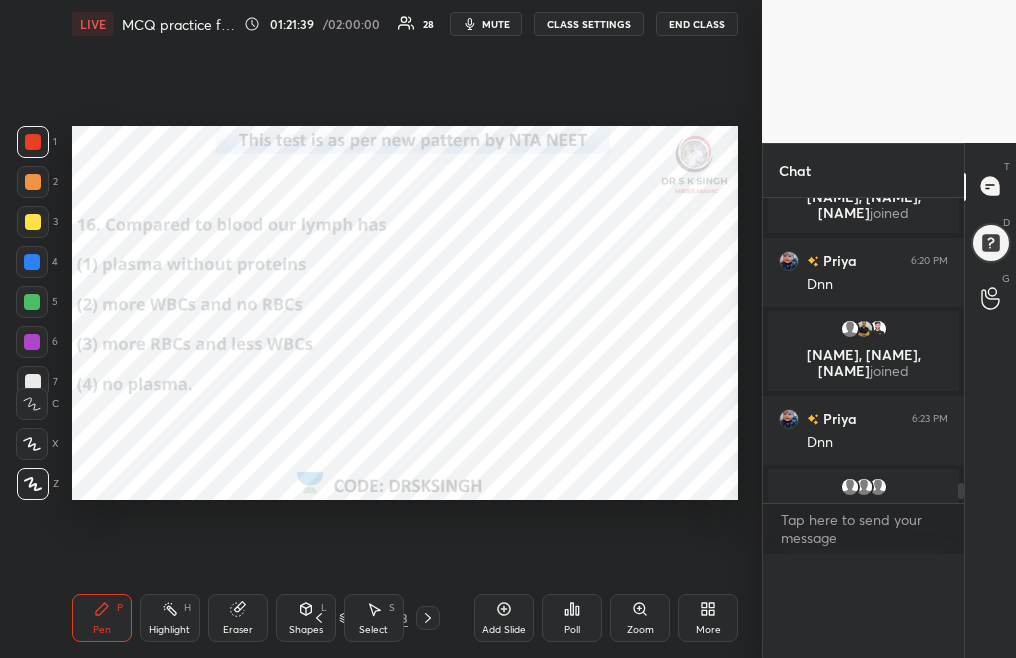 scroll, scrollTop: 1, scrollLeft: 7, axis: both 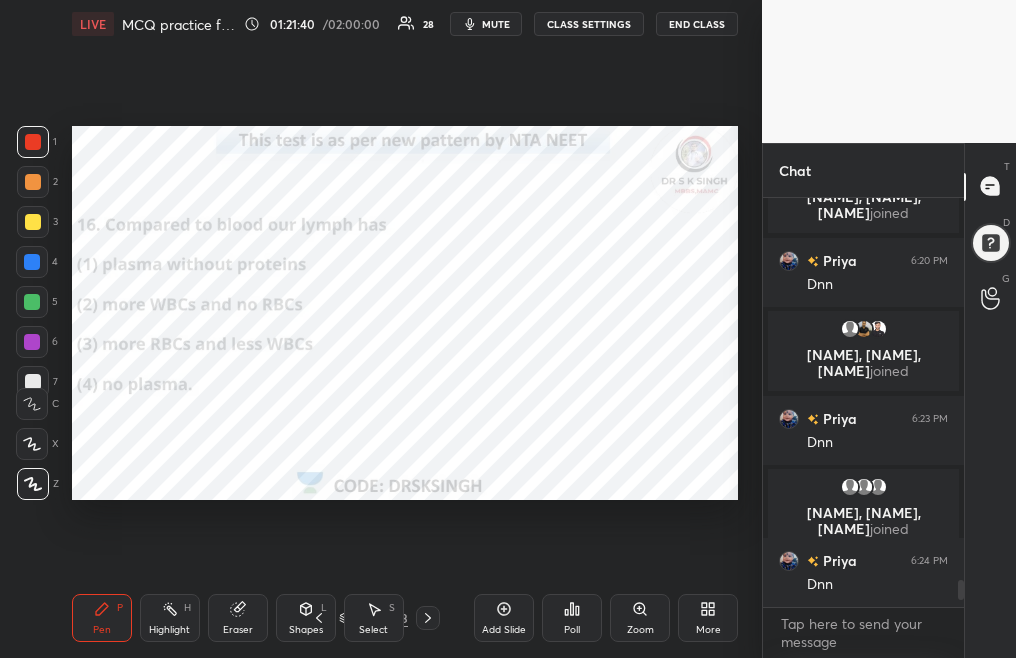 click at bounding box center [428, 618] 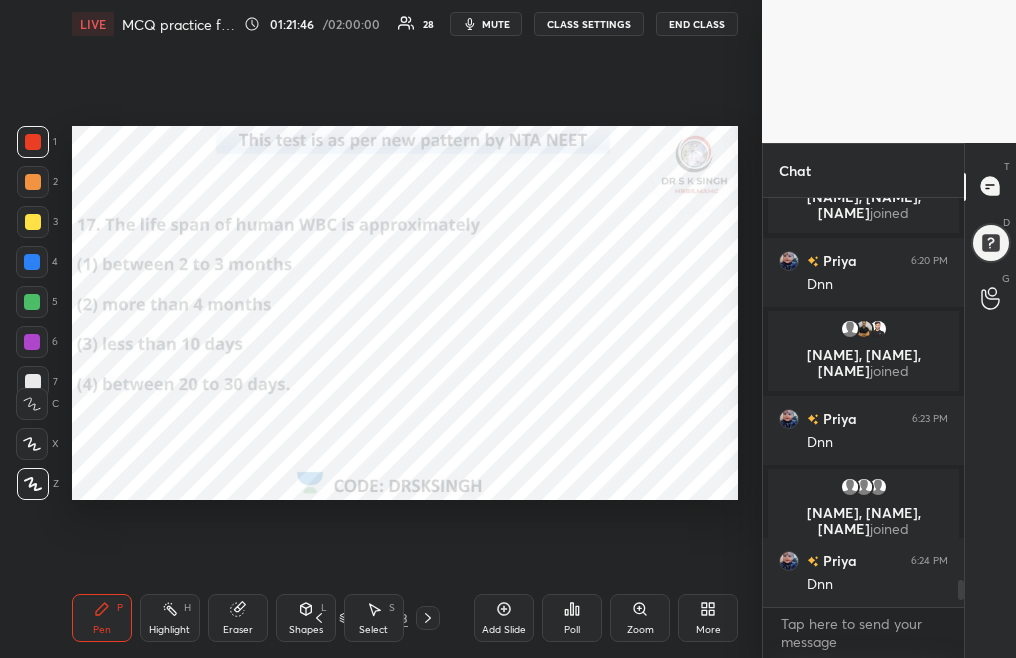click on "Poll" at bounding box center [572, 618] 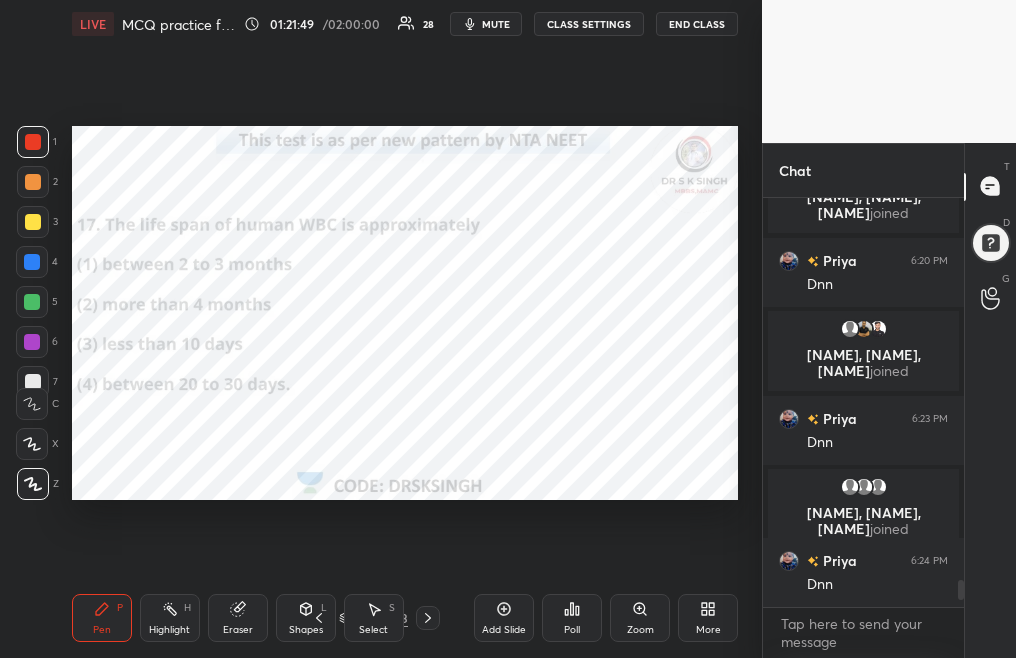 click on "Poll" at bounding box center [572, 618] 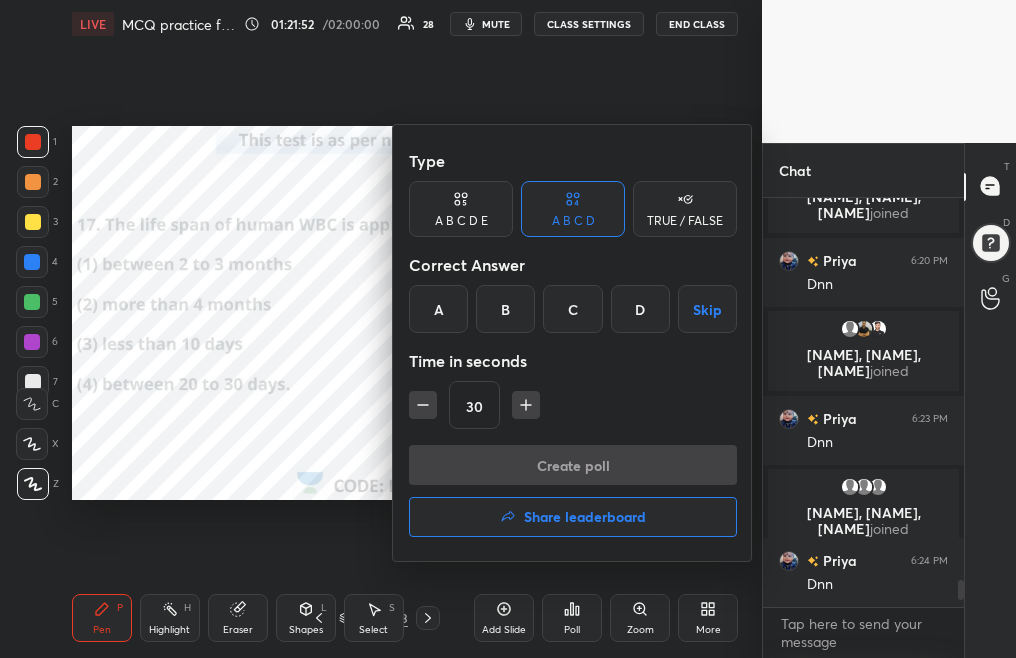 click on "C" at bounding box center (572, 309) 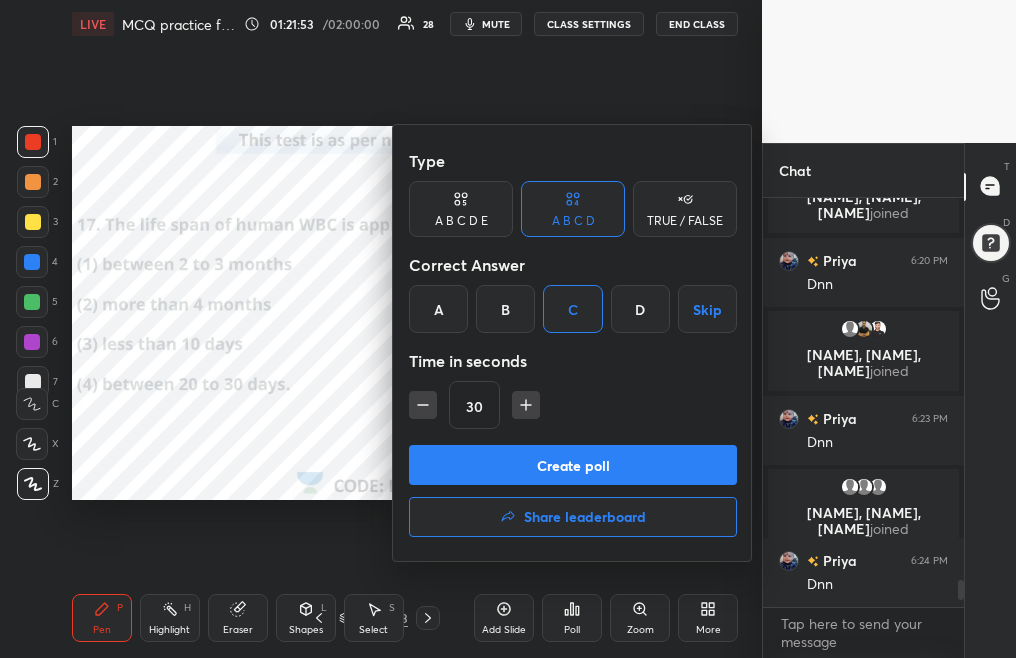 click on "Create poll" at bounding box center (573, 465) 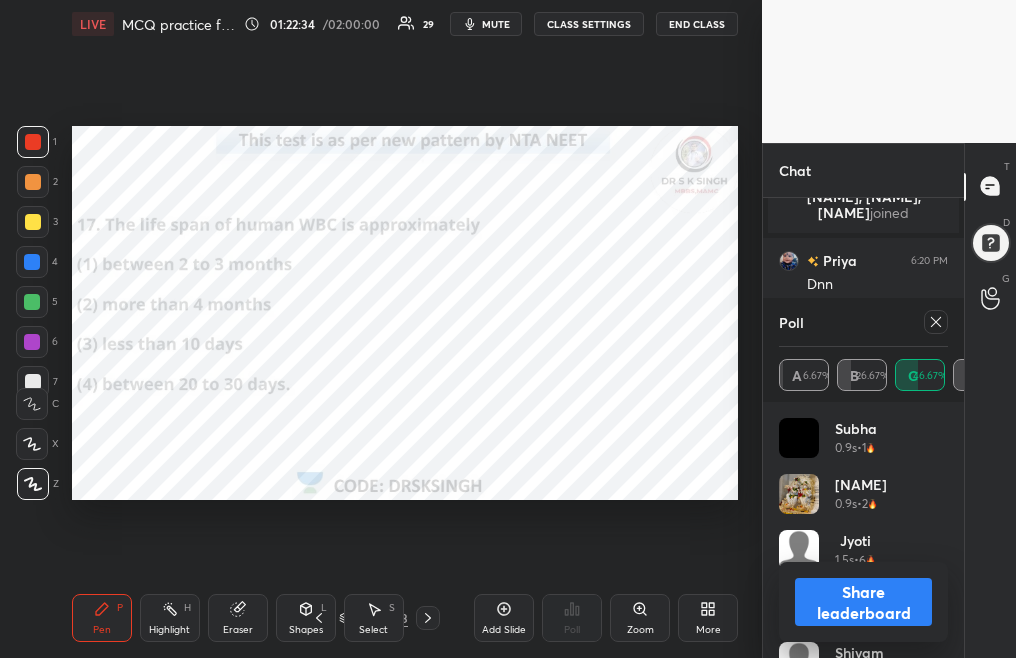 click 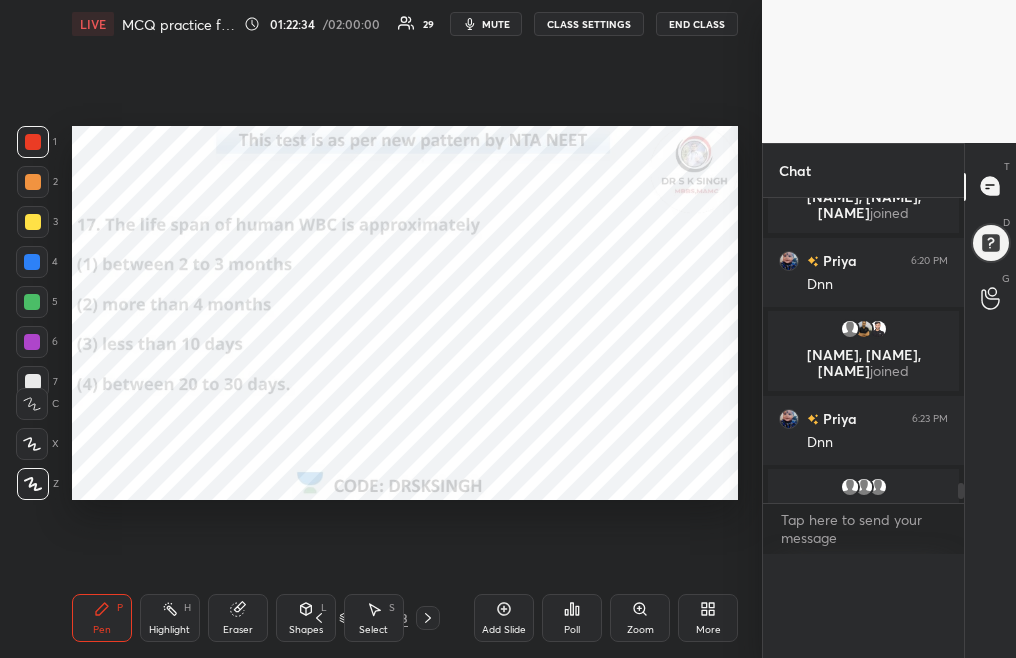 scroll, scrollTop: 0, scrollLeft: 0, axis: both 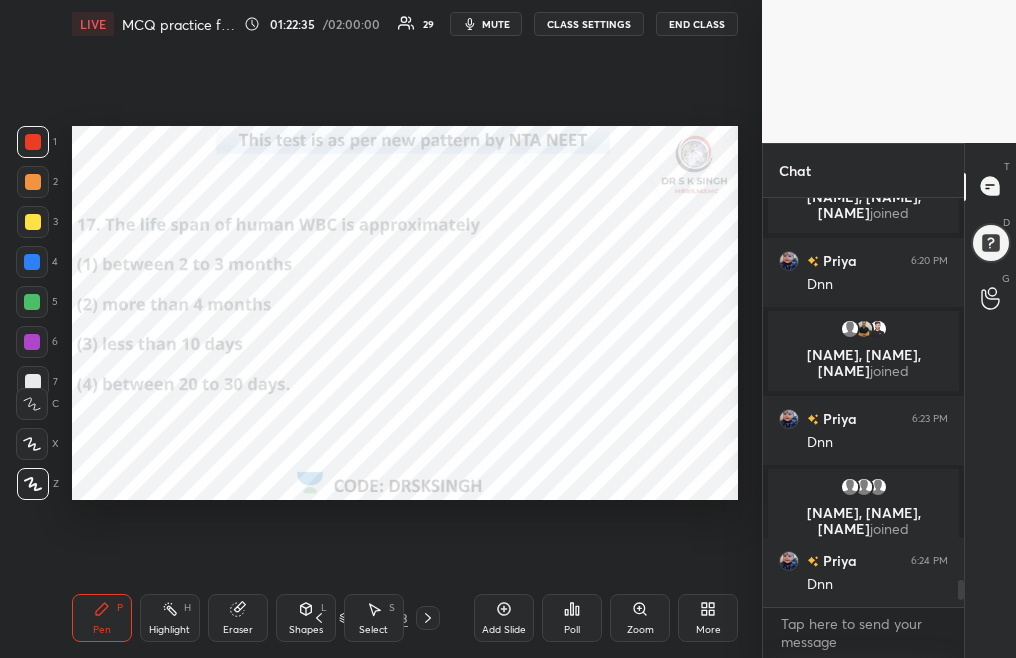 click 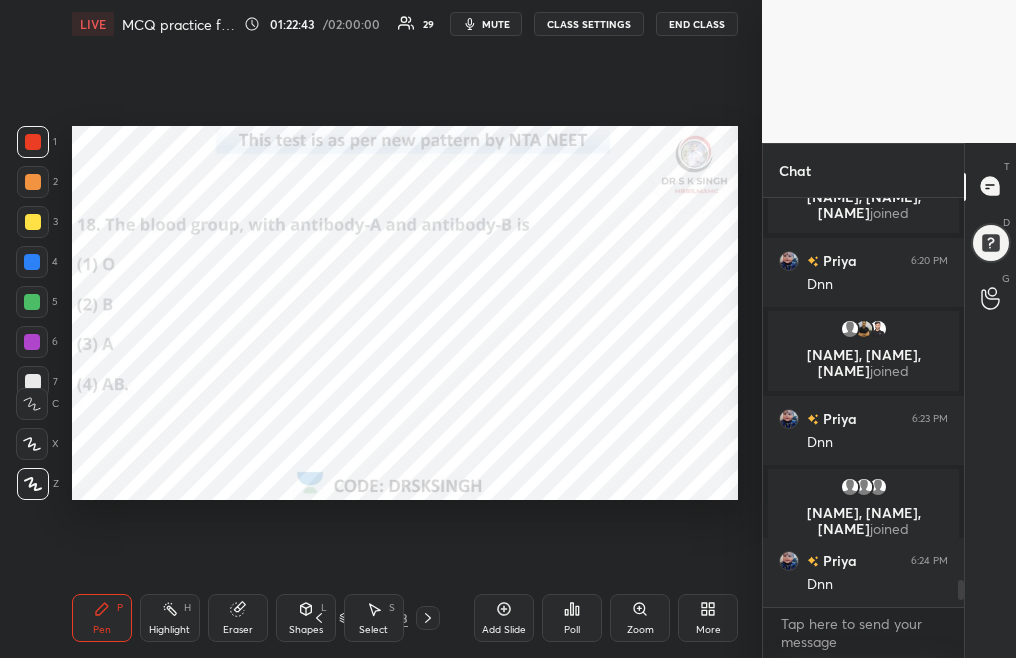 click on "Poll" at bounding box center [572, 618] 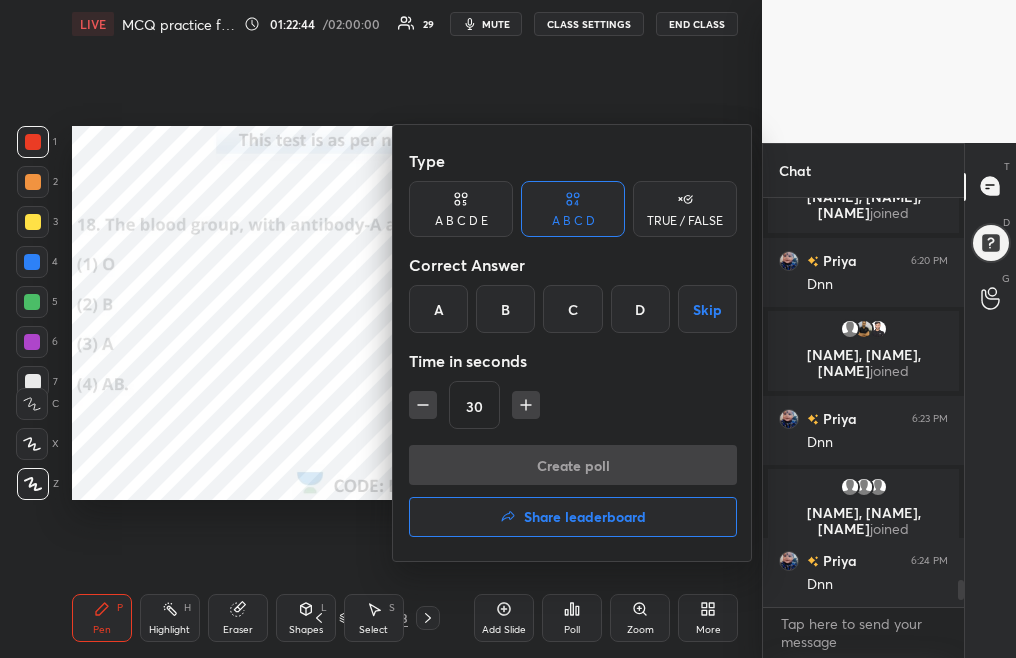 click on "A" at bounding box center [438, 309] 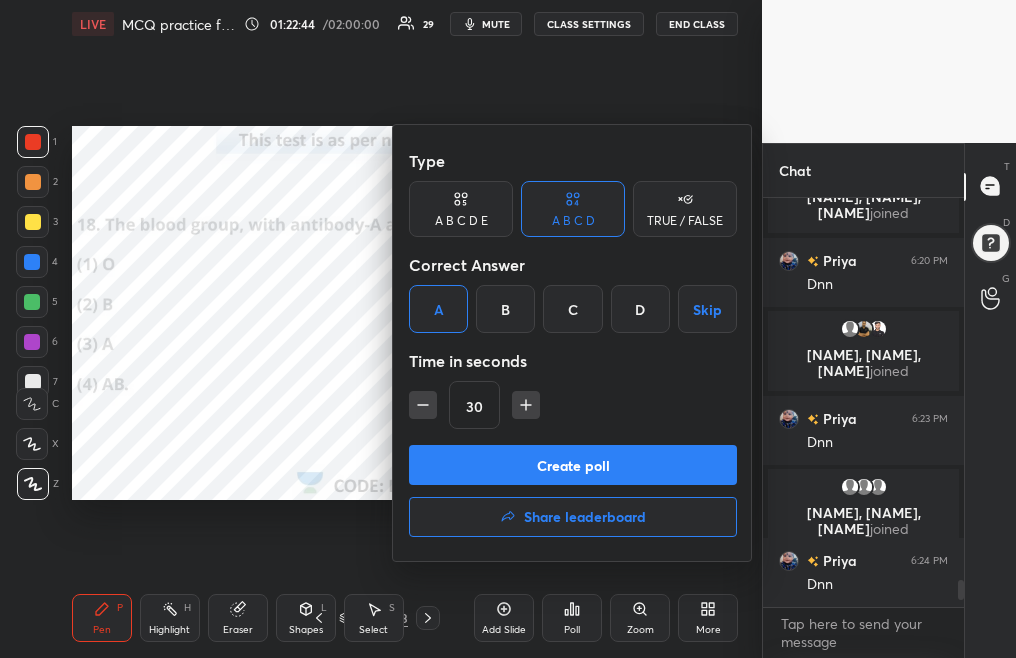 click on "Create poll" at bounding box center [573, 465] 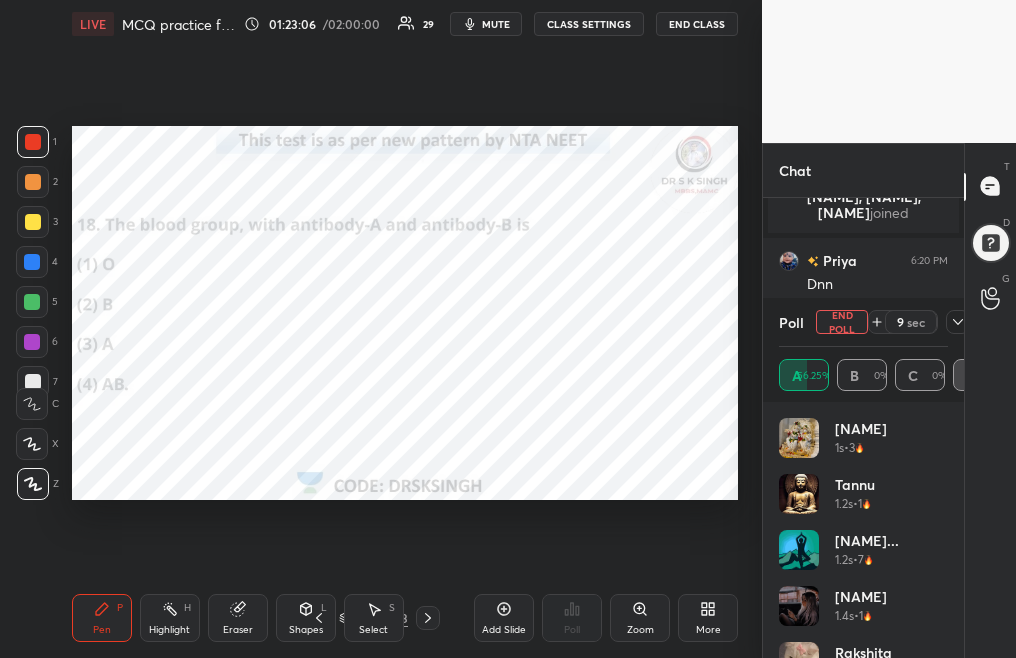 click on "End Poll" at bounding box center [842, 322] 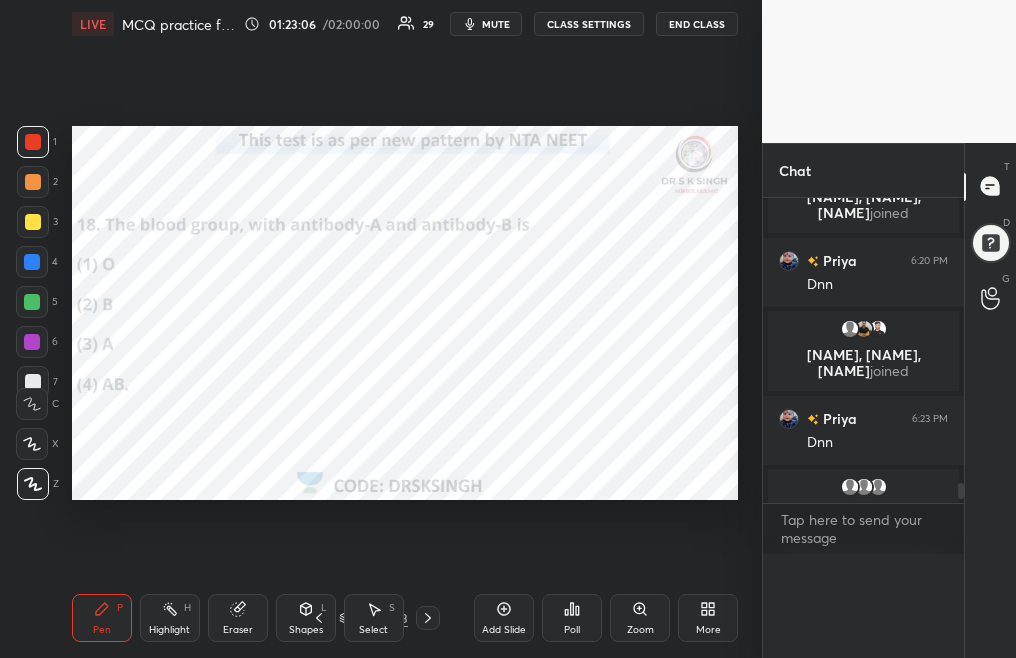 scroll, scrollTop: 88, scrollLeft: 163, axis: both 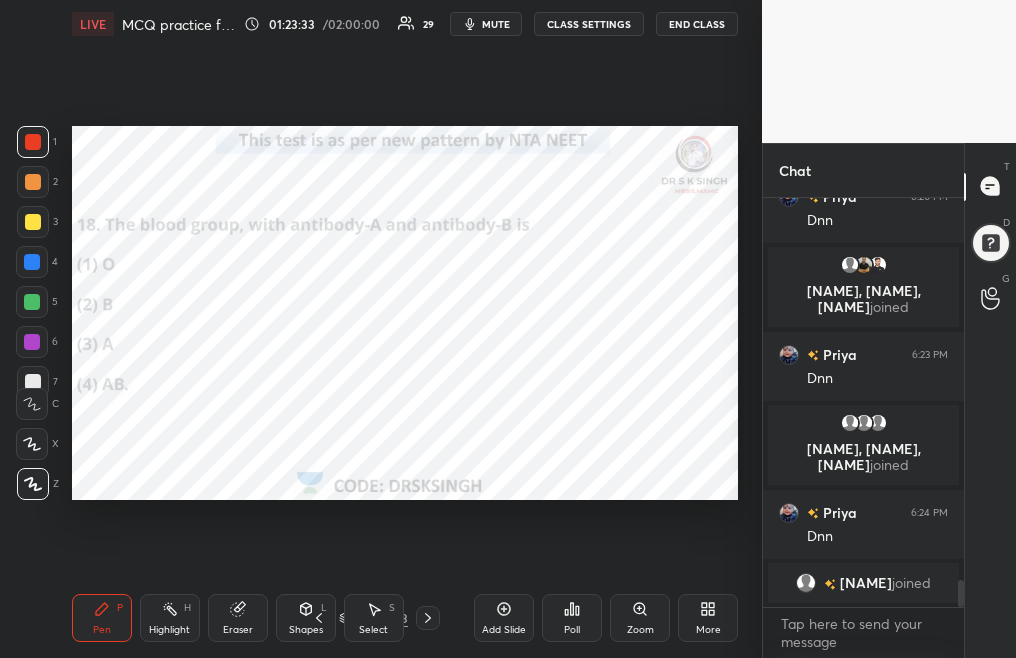 click 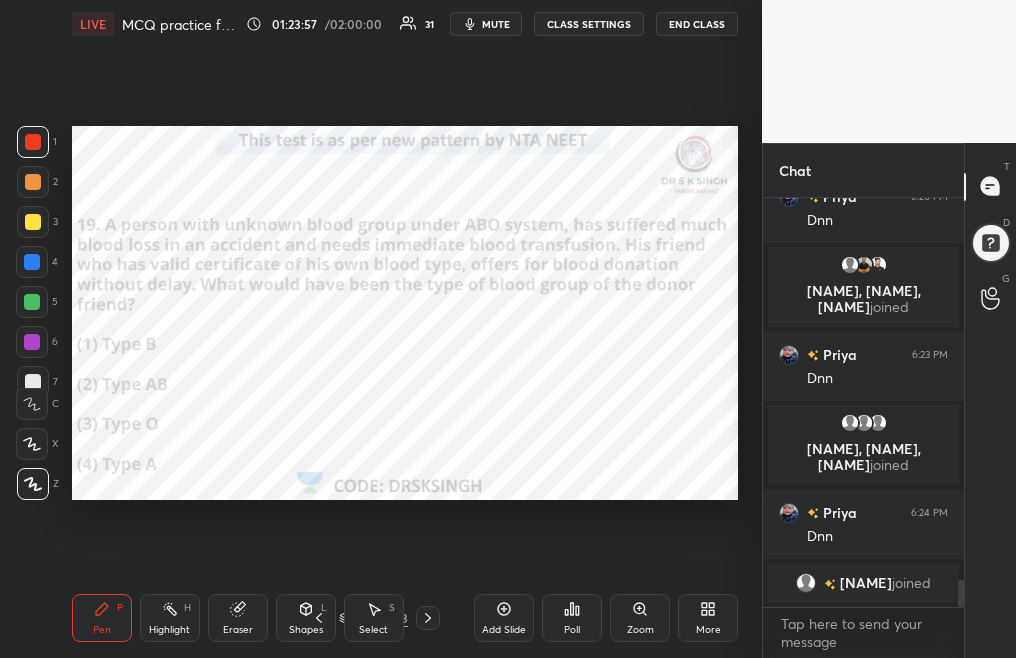 click on "Poll" at bounding box center (572, 618) 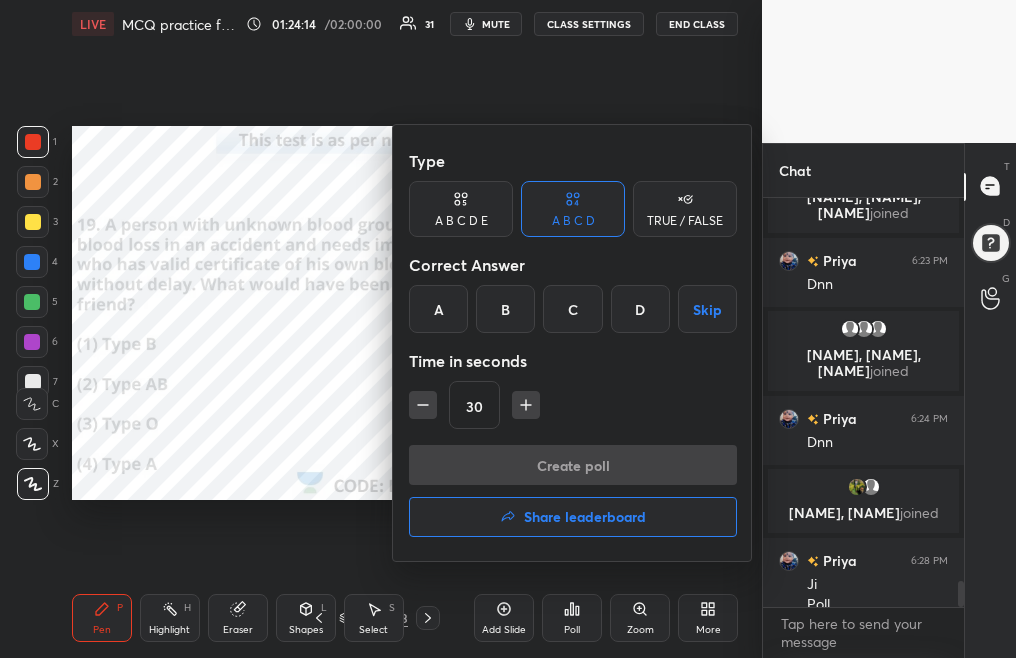 scroll, scrollTop: 5973, scrollLeft: 0, axis: vertical 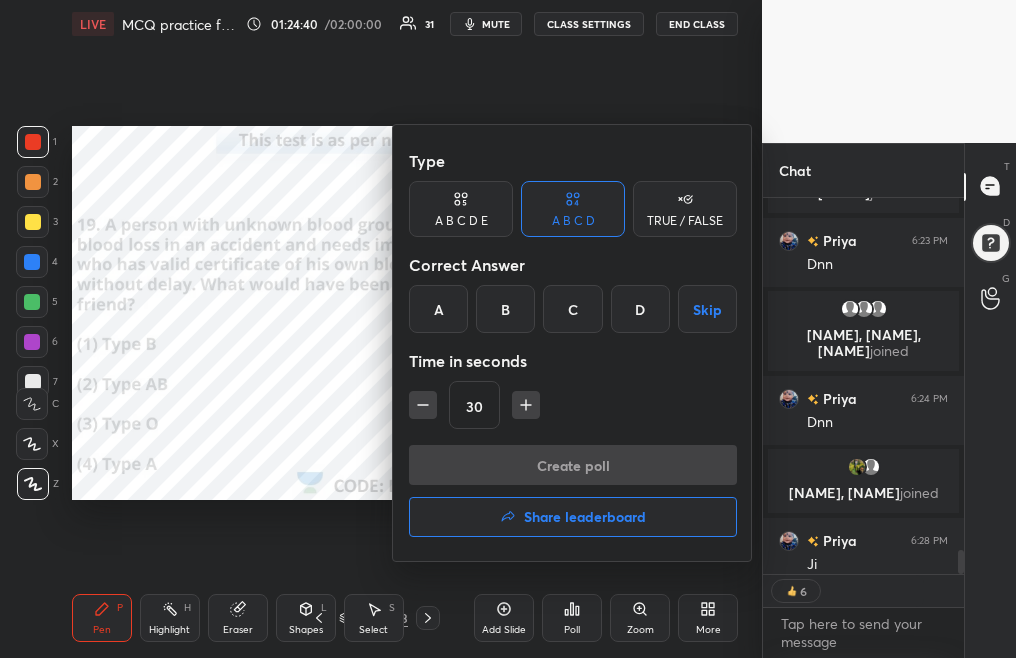 click on "C" at bounding box center [572, 309] 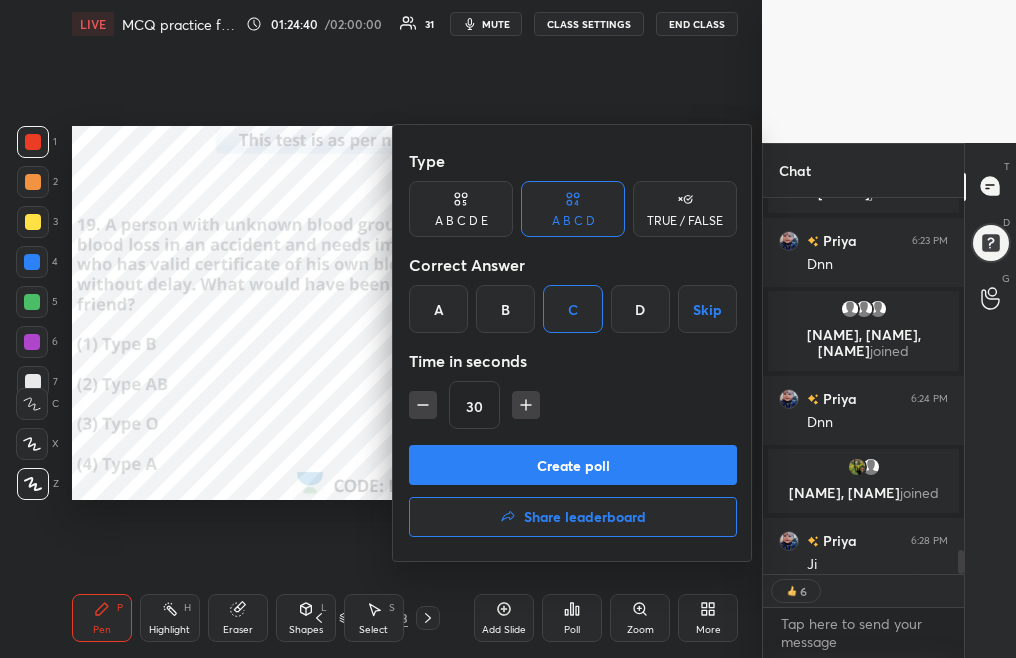click on "Create poll" at bounding box center [573, 465] 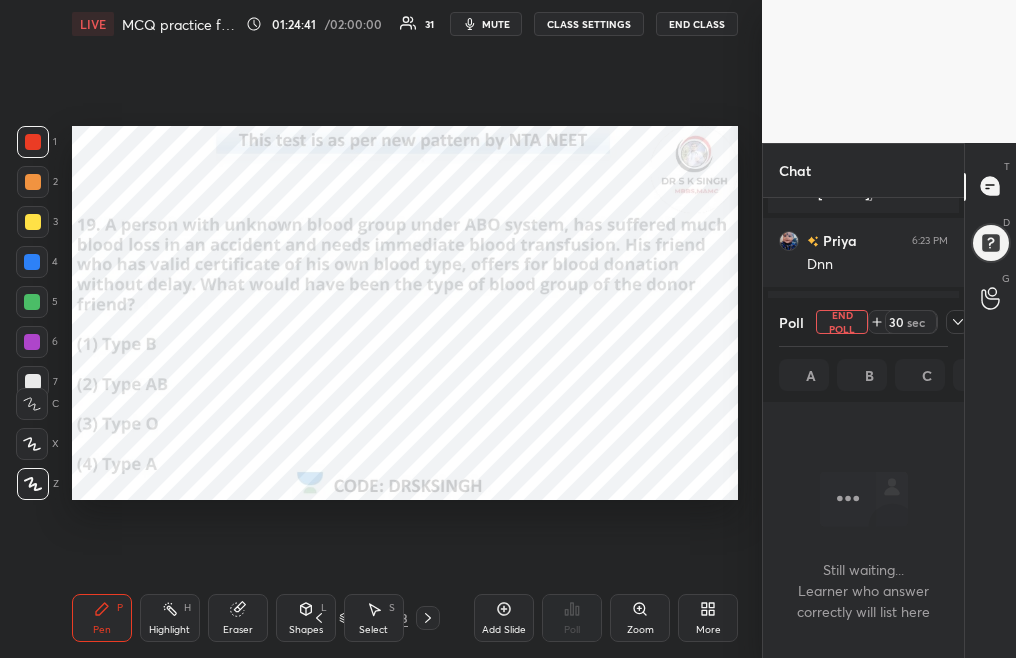 scroll, scrollTop: 277, scrollLeft: 195, axis: both 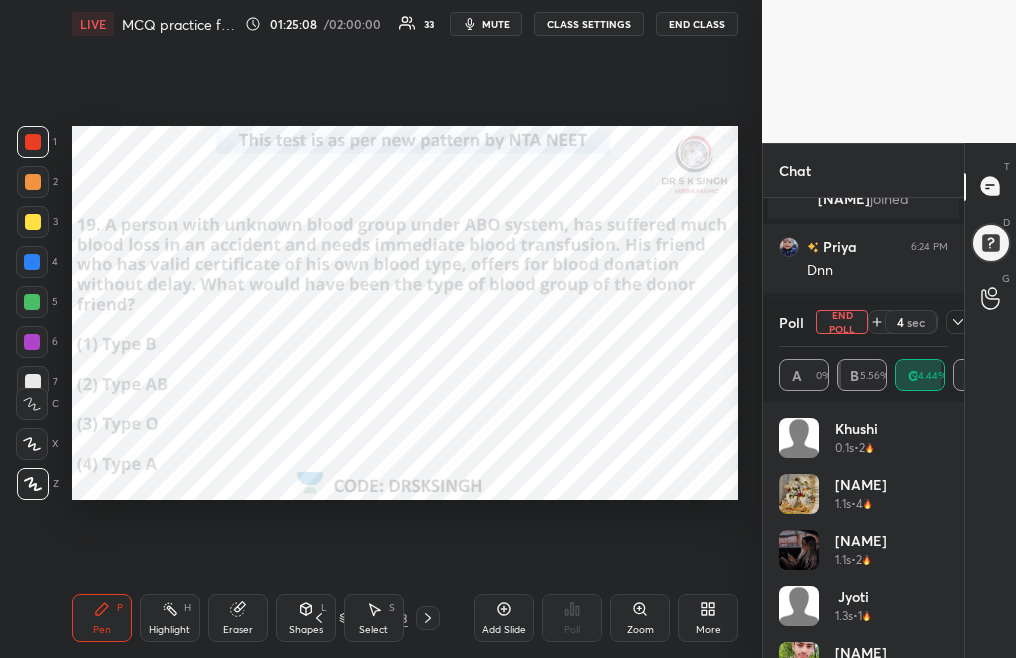 click on "End Poll" at bounding box center (842, 322) 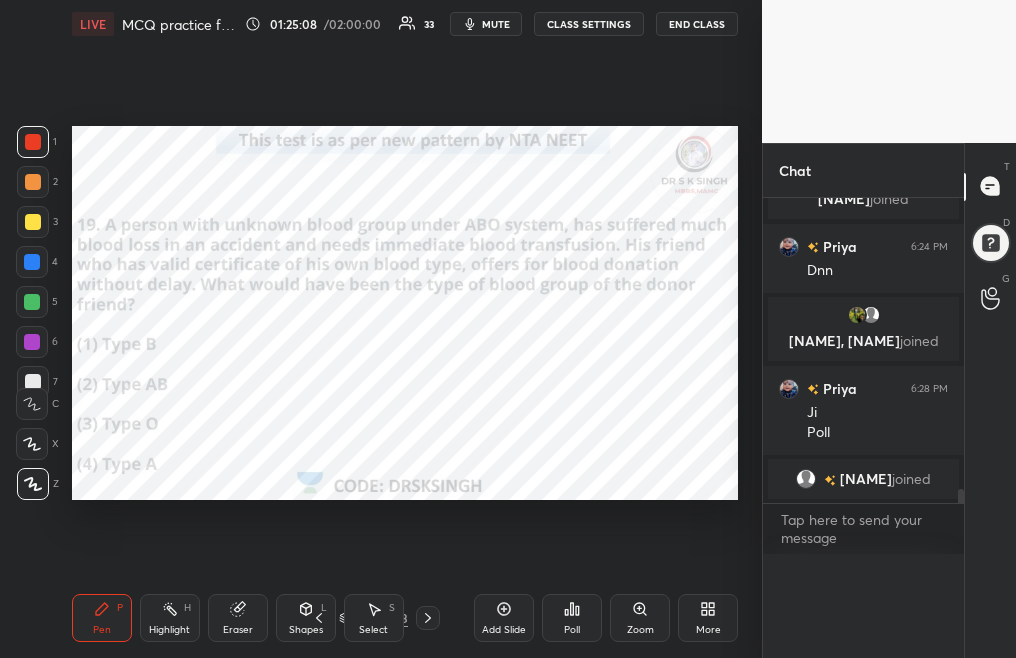 scroll, scrollTop: 88, scrollLeft: 163, axis: both 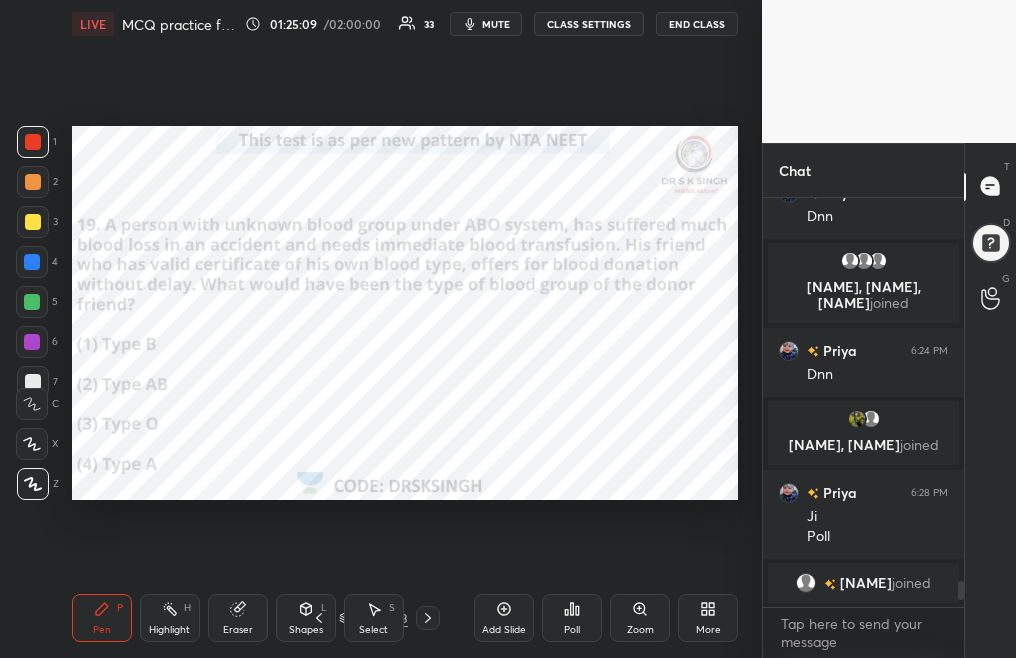click at bounding box center (428, 618) 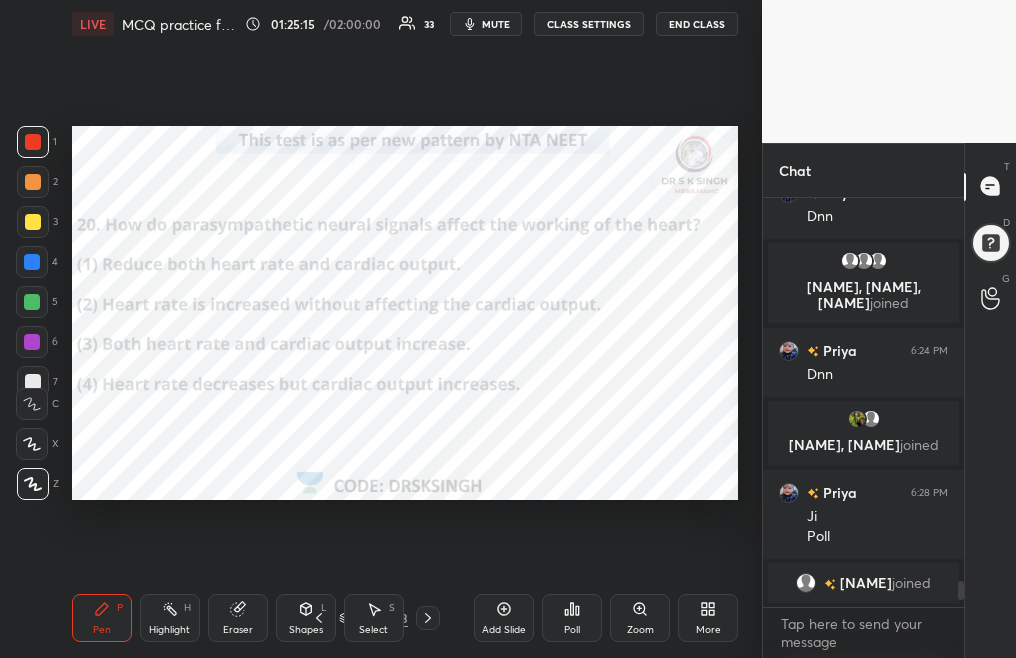 click on "Poll" at bounding box center (572, 618) 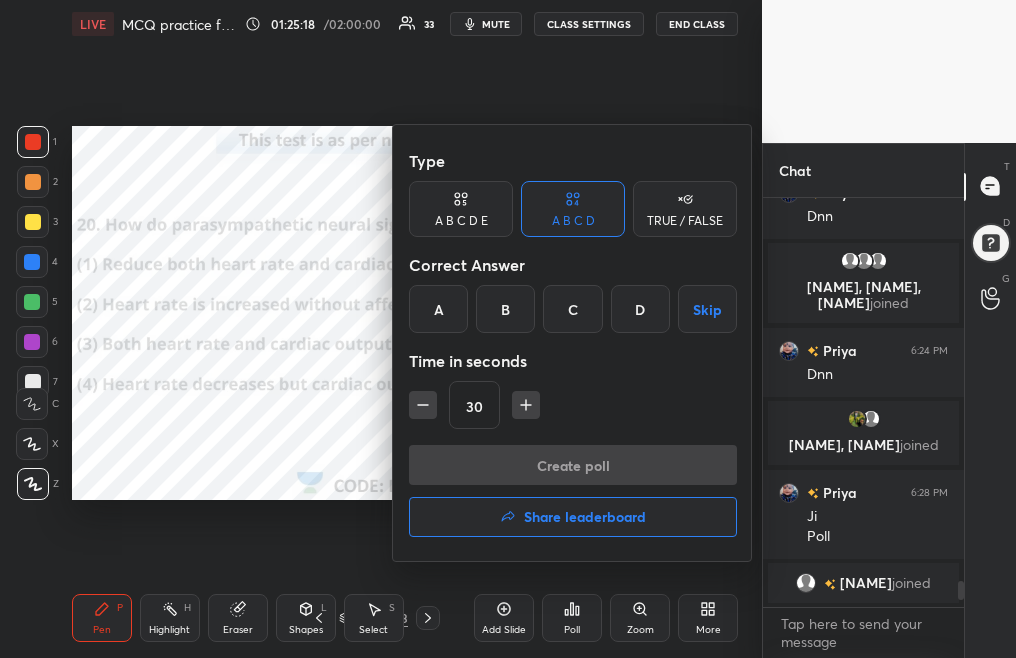 click on "A" at bounding box center (438, 309) 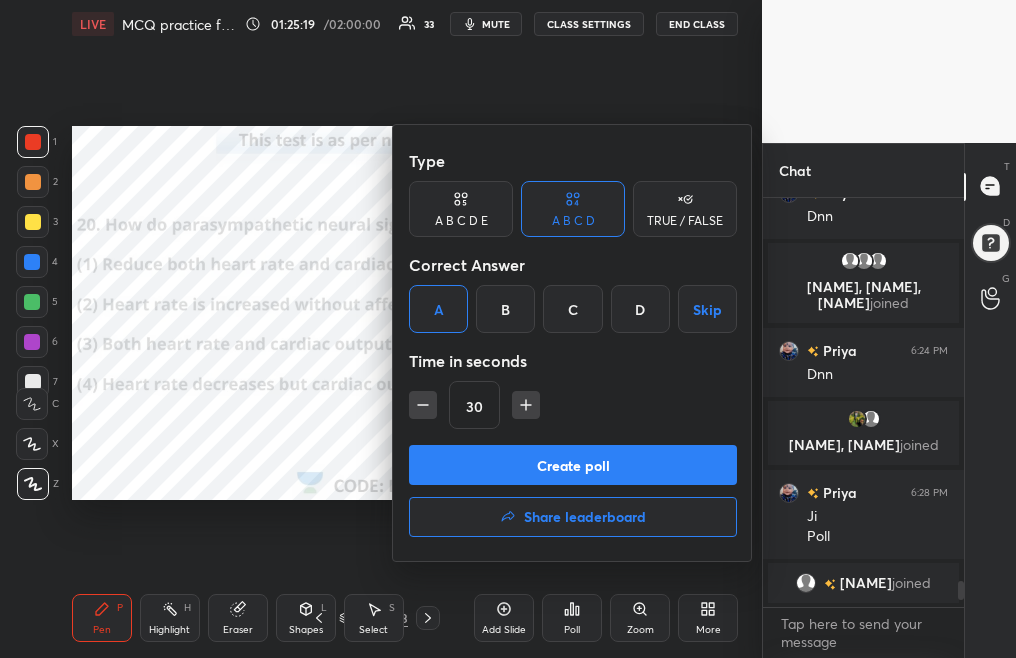 click on "Create poll" at bounding box center [573, 465] 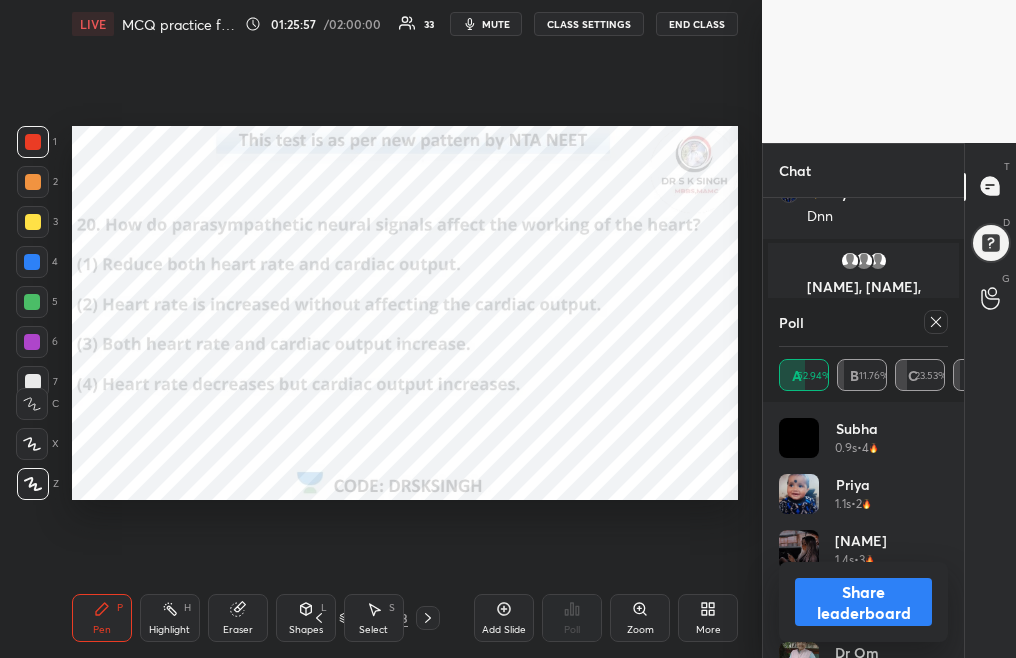 click 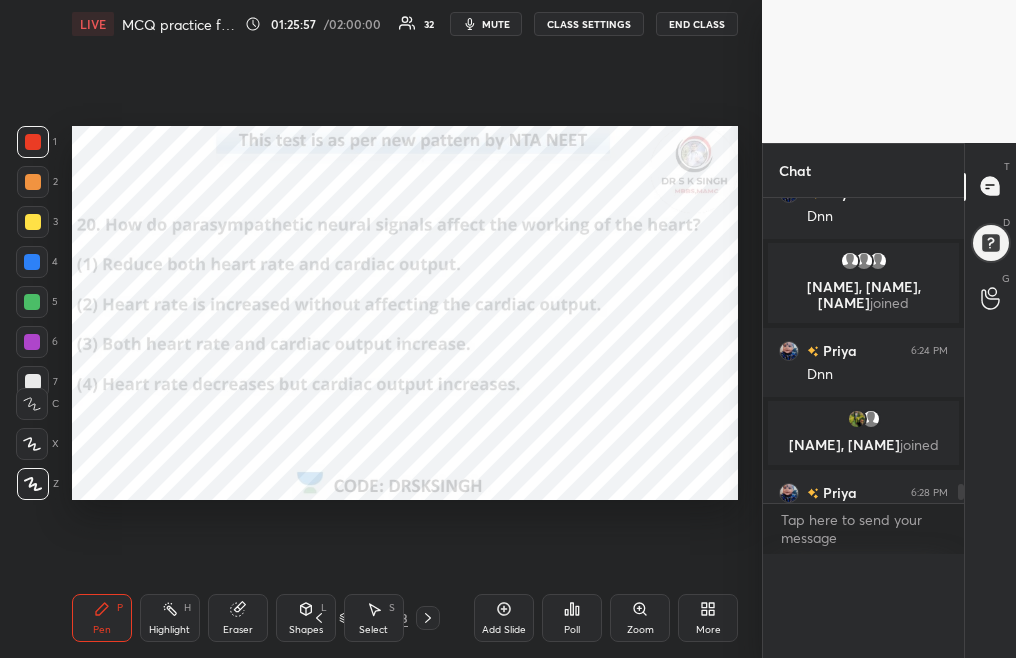 scroll, scrollTop: 0, scrollLeft: 0, axis: both 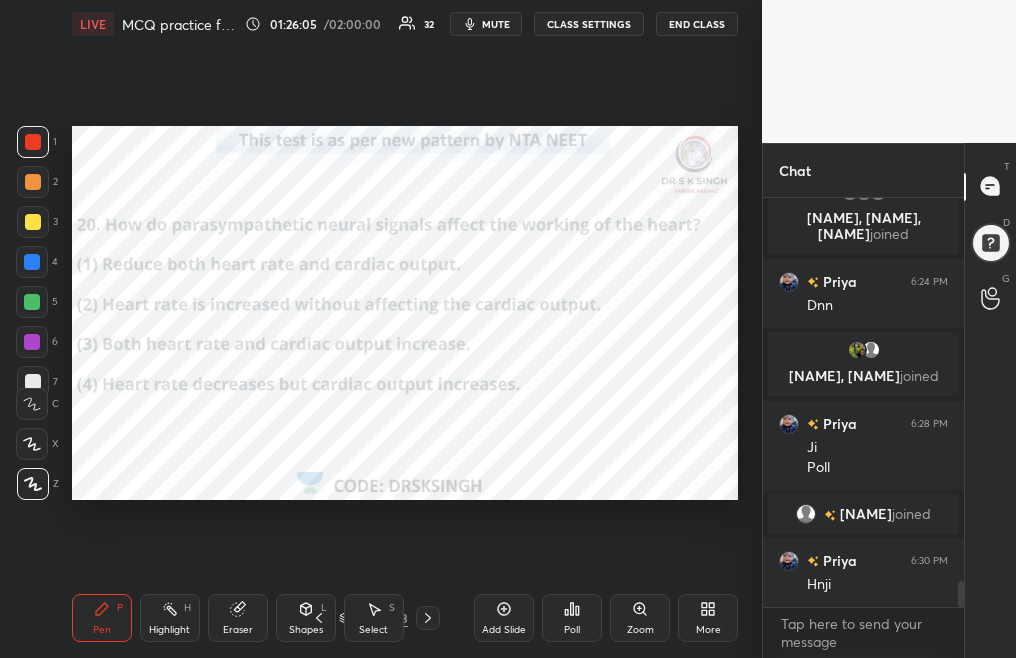 click 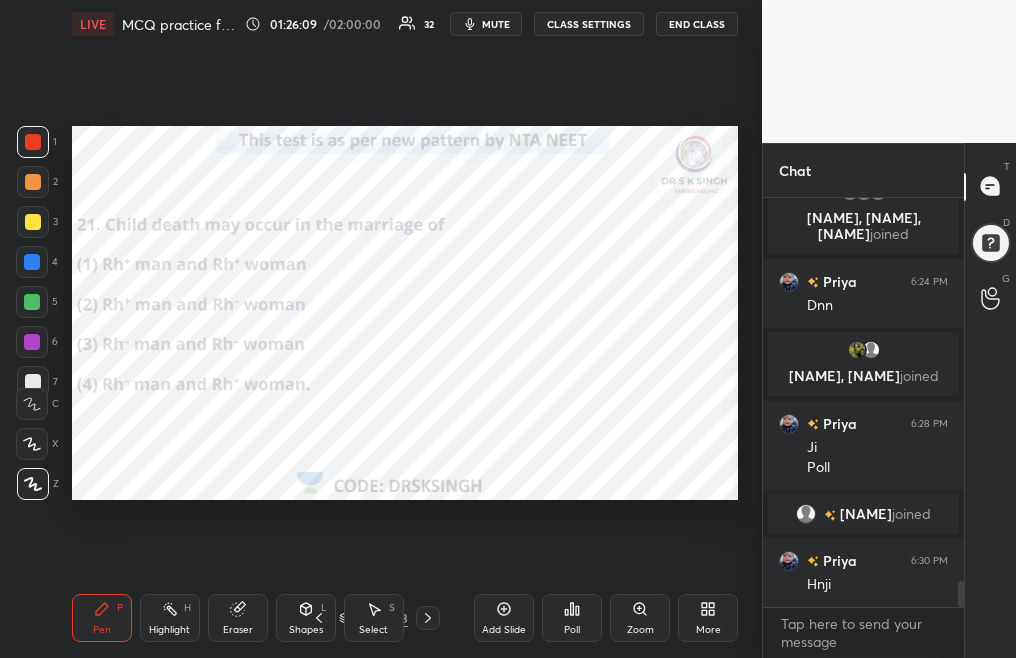 click on "Poll" at bounding box center [572, 630] 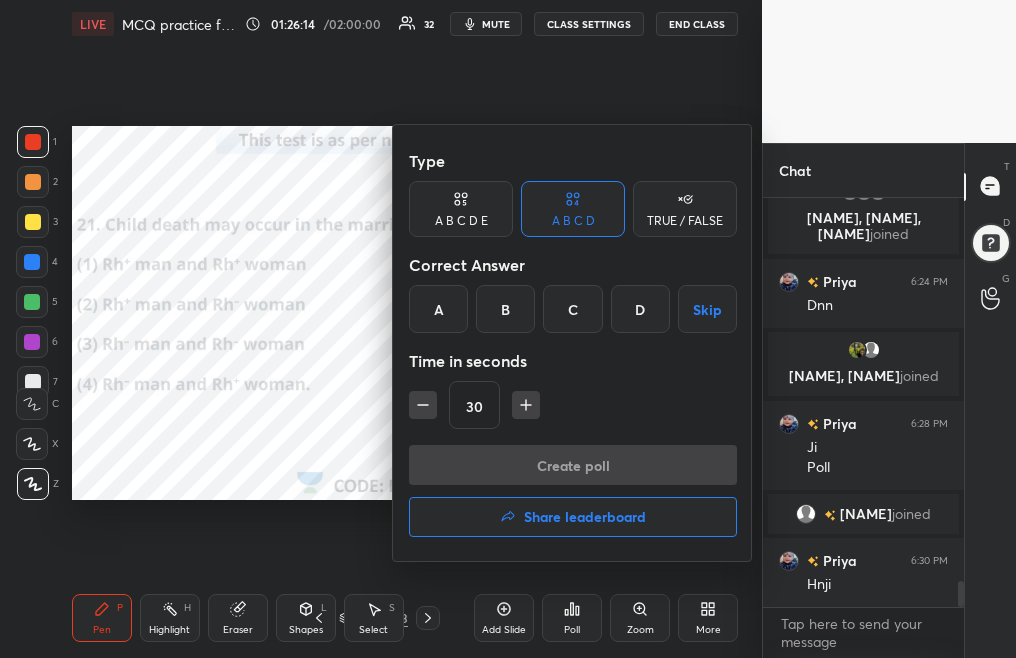 click on "B" at bounding box center (505, 309) 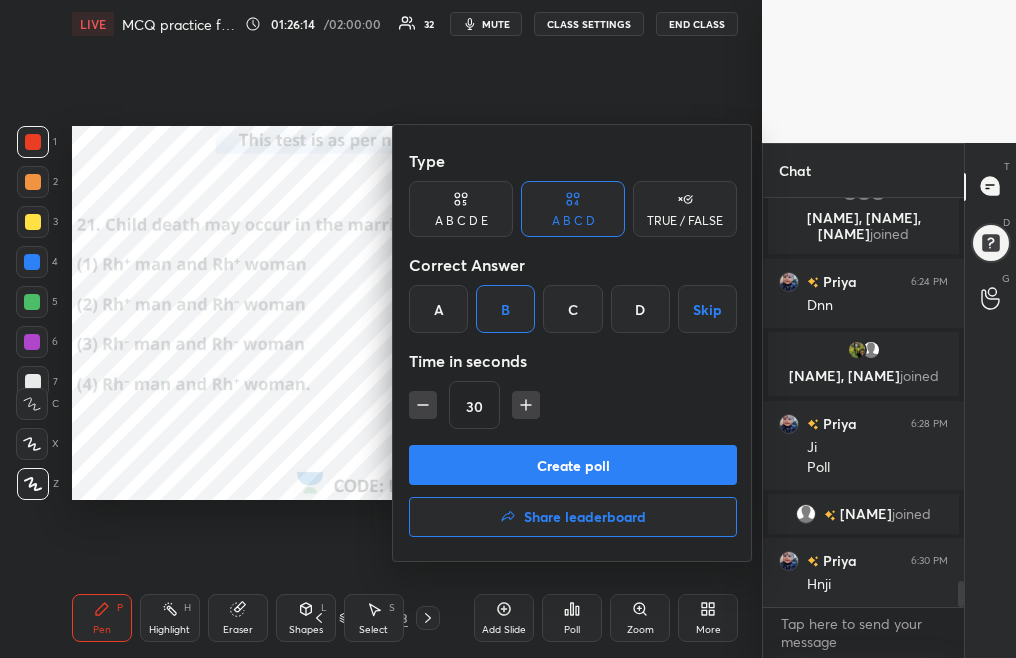 click on "Create poll" at bounding box center (573, 465) 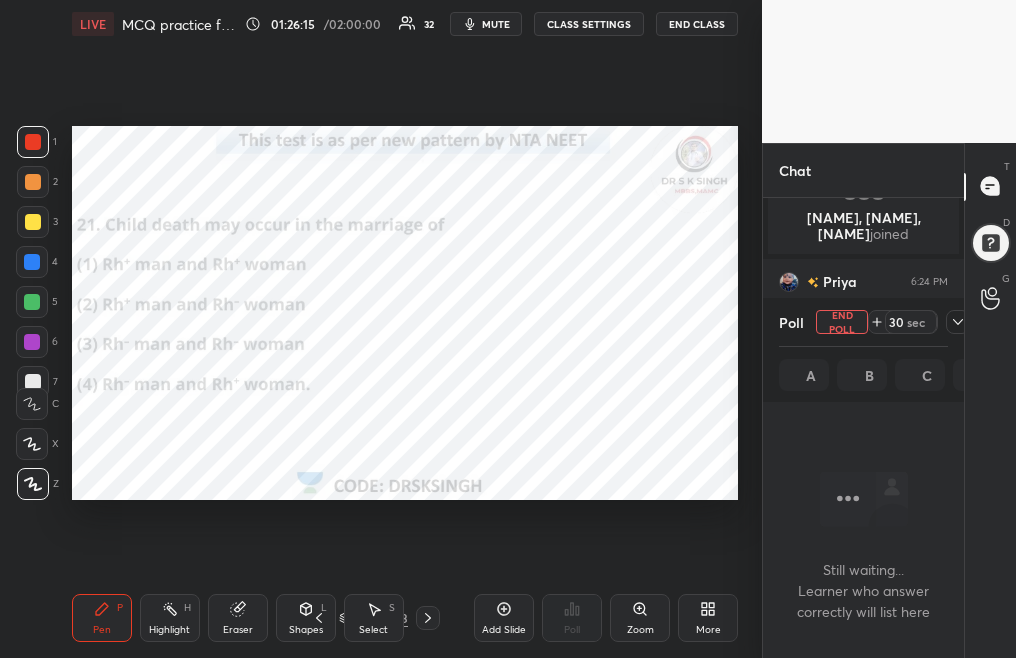 scroll, scrollTop: 315, scrollLeft: 195, axis: both 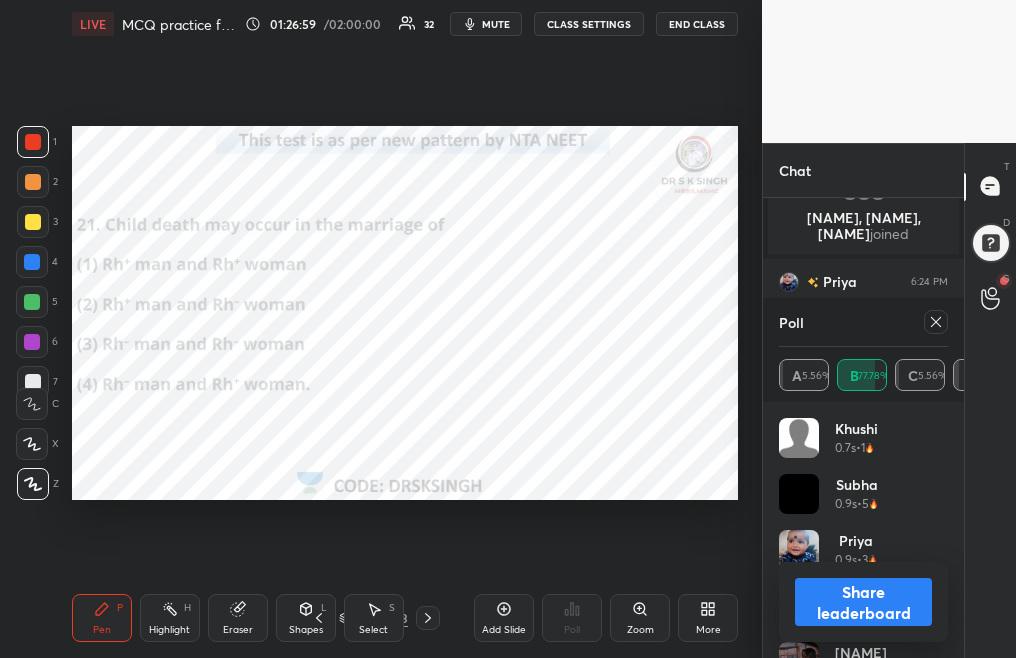 click 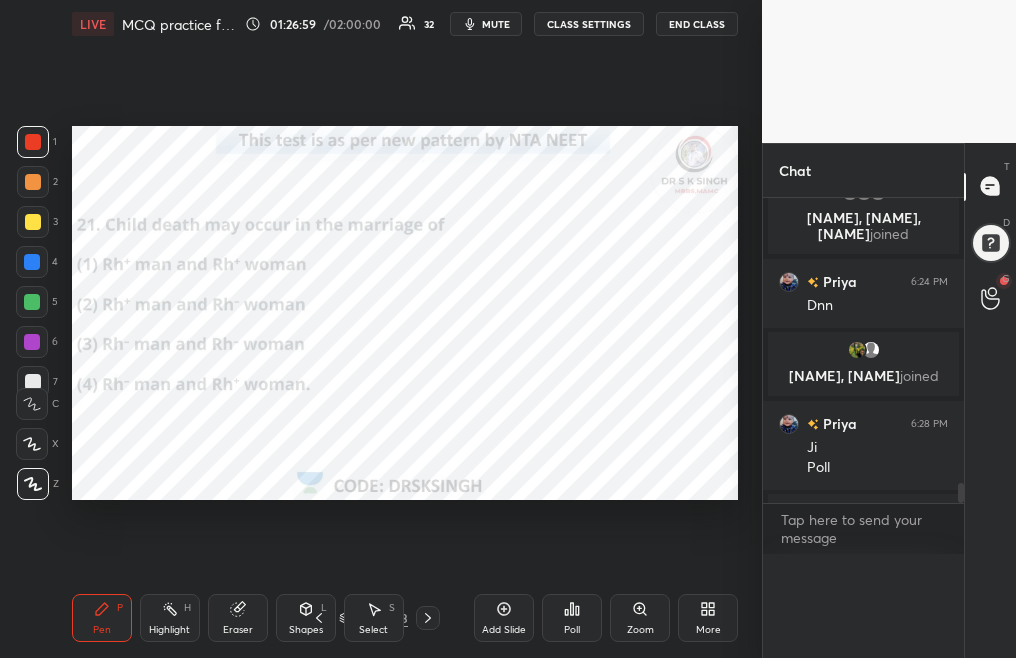 scroll, scrollTop: 0, scrollLeft: 0, axis: both 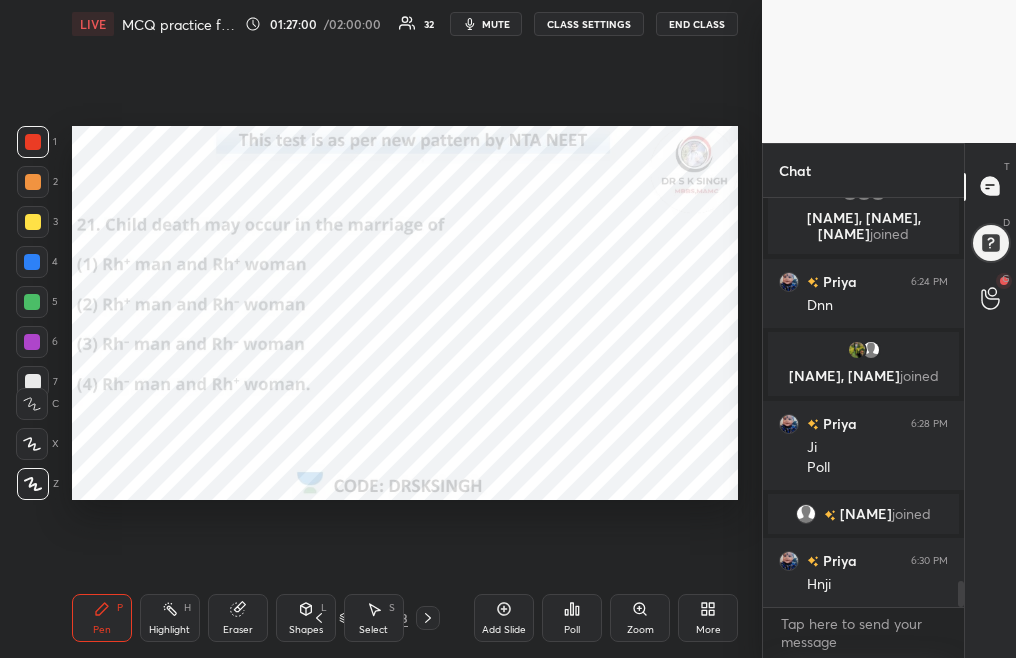click 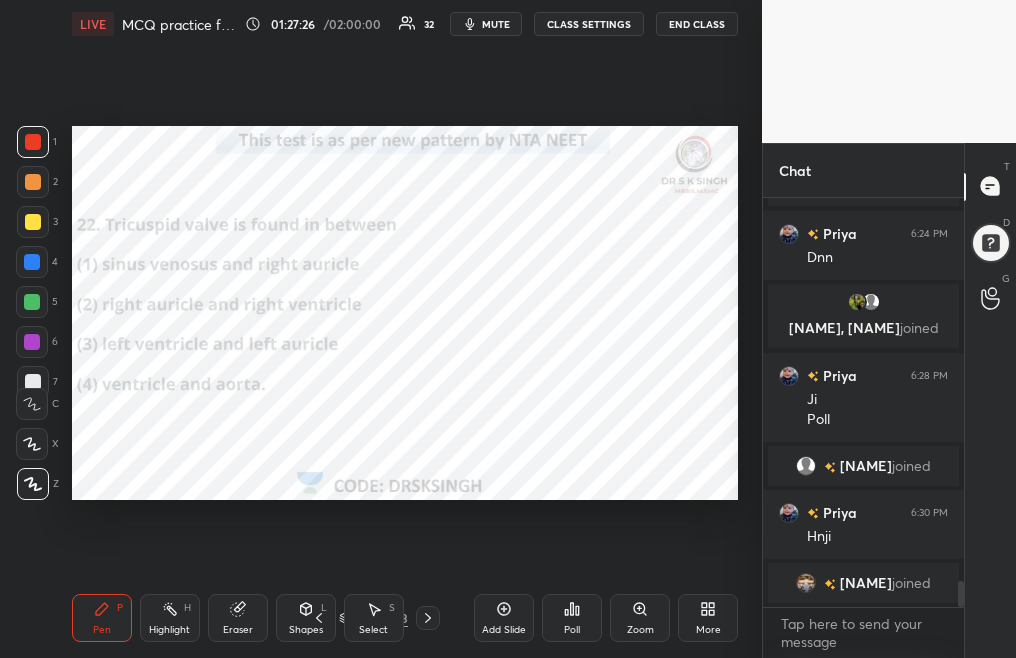 scroll, scrollTop: 6037, scrollLeft: 0, axis: vertical 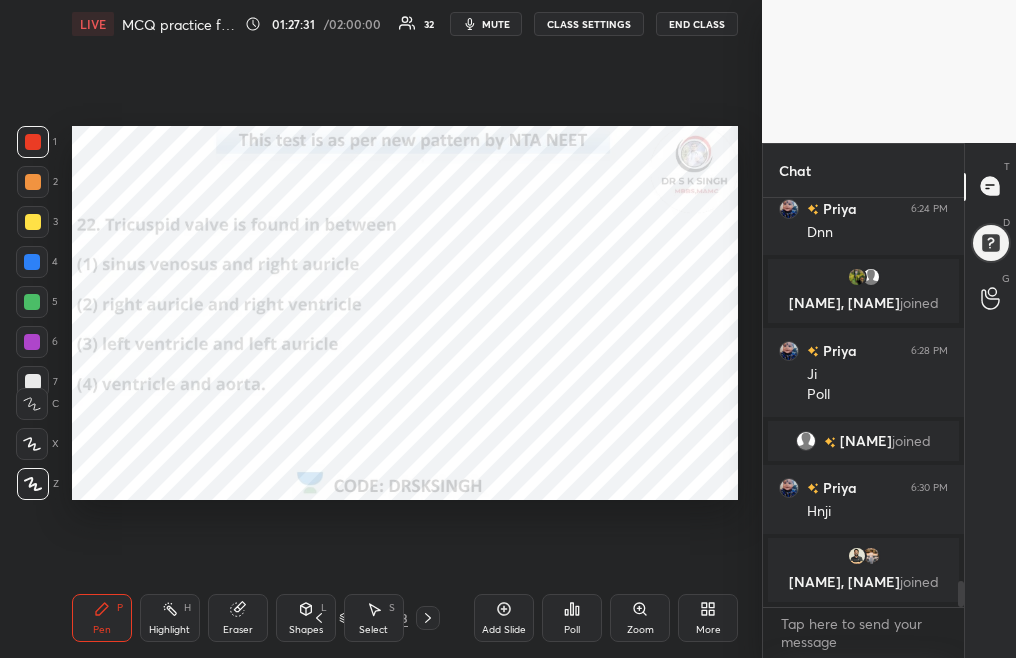 click on "Poll" at bounding box center [572, 630] 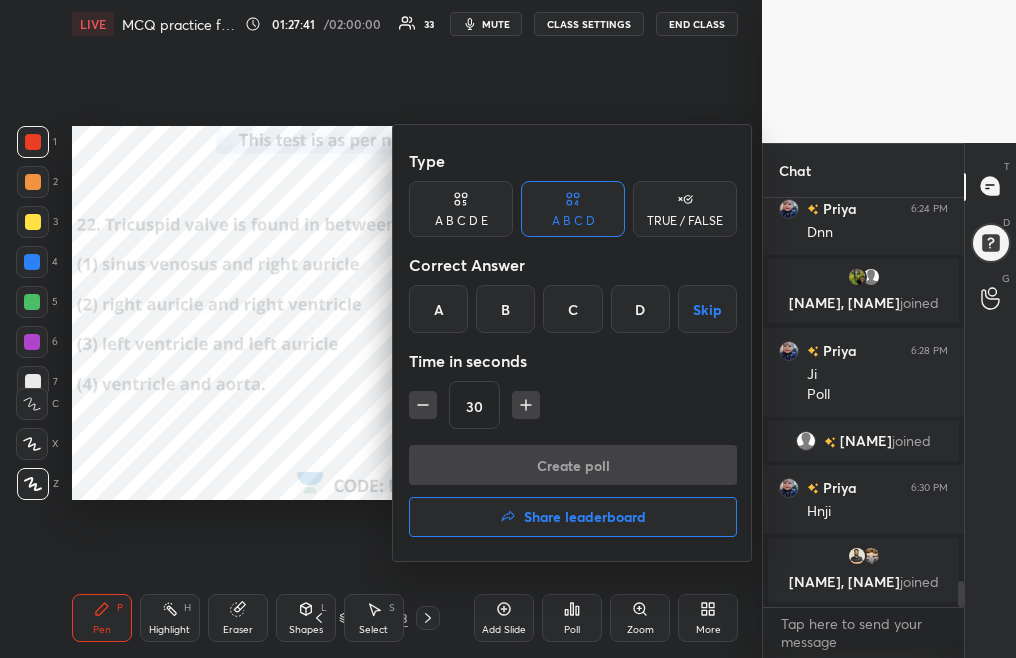 click on "B" at bounding box center (505, 309) 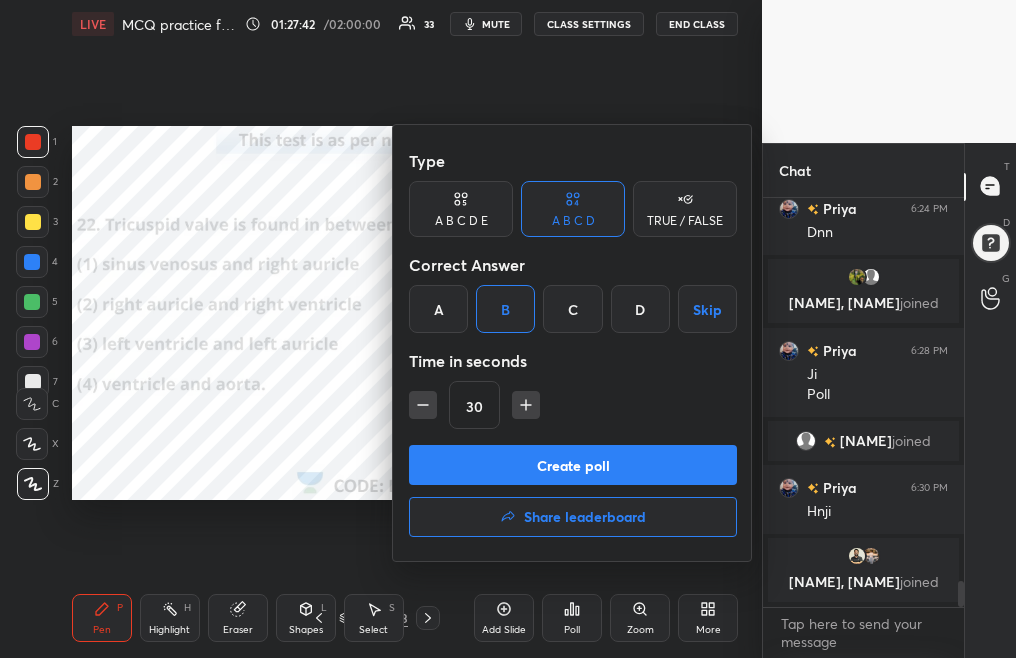 click on "Create poll" at bounding box center (573, 465) 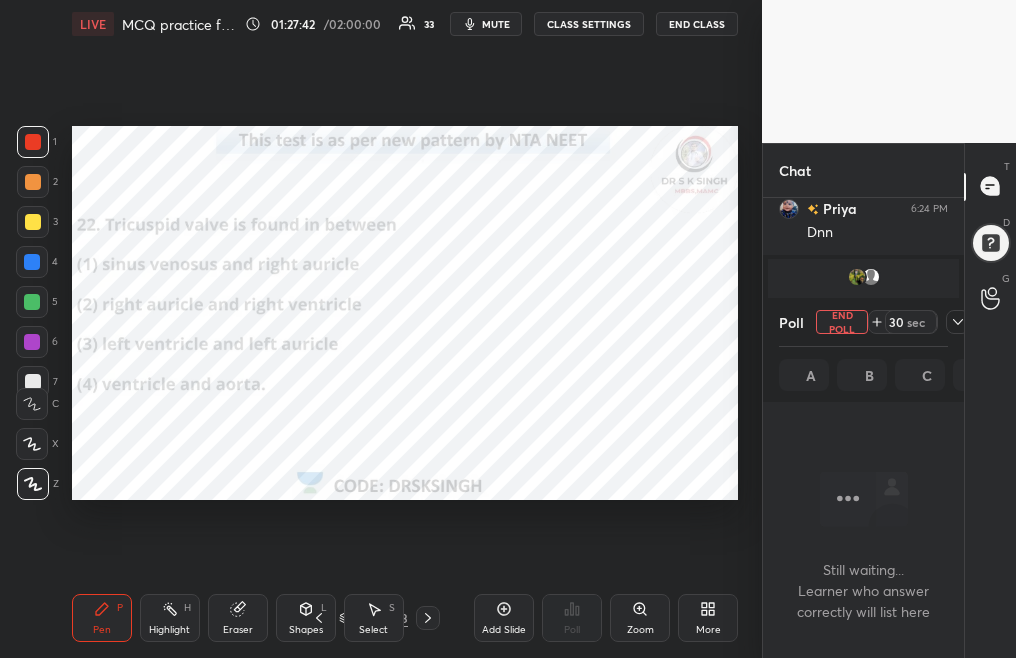 scroll, scrollTop: 315, scrollLeft: 195, axis: both 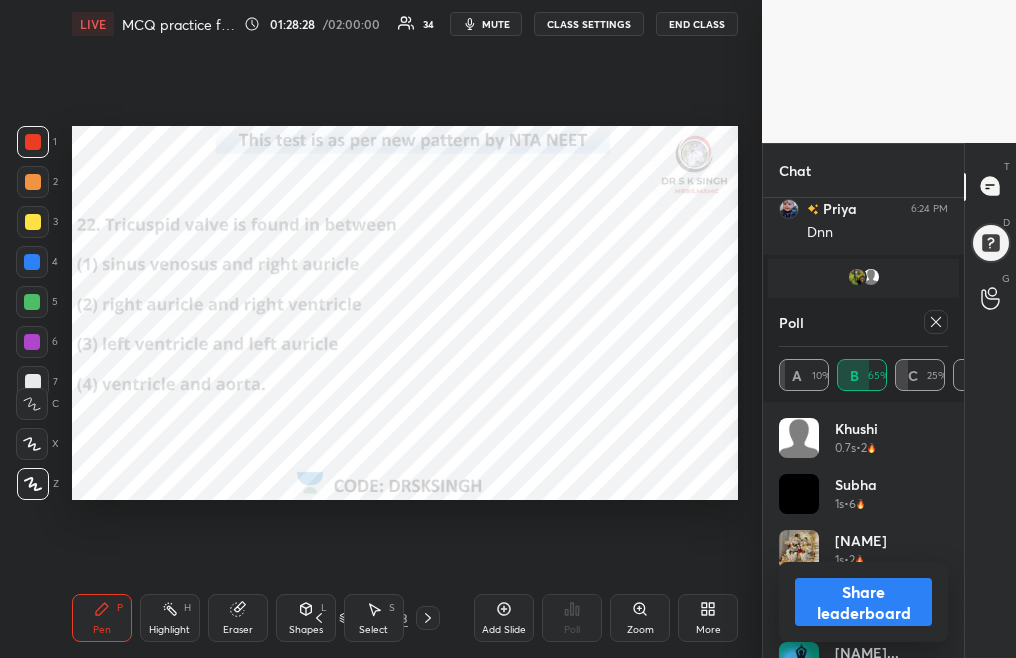 click 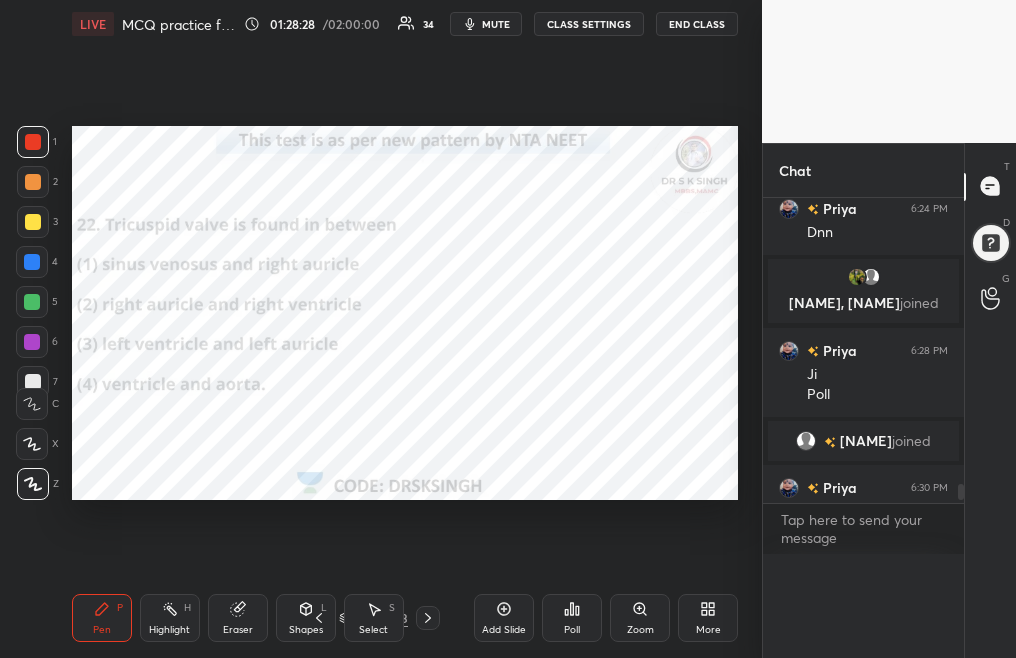 scroll, scrollTop: 1, scrollLeft: 7, axis: both 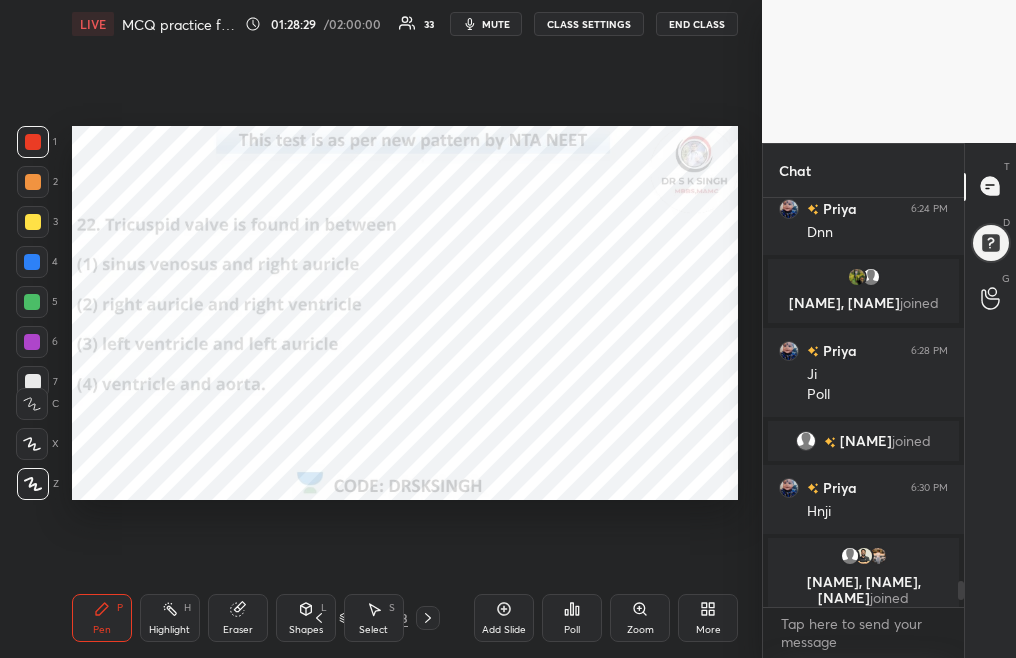 click 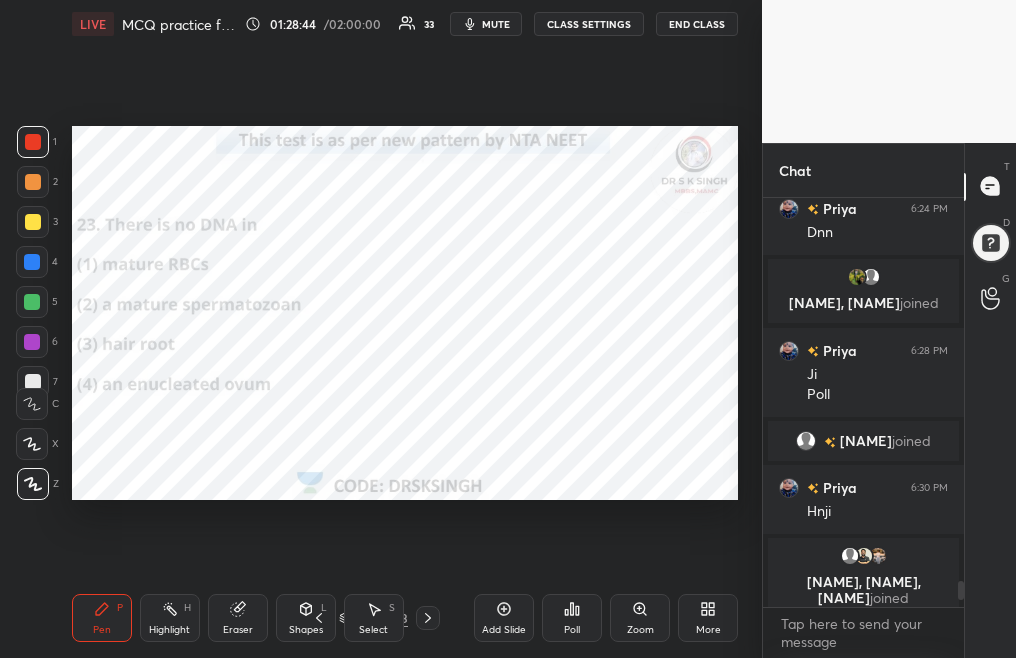 click on "Poll" at bounding box center [572, 618] 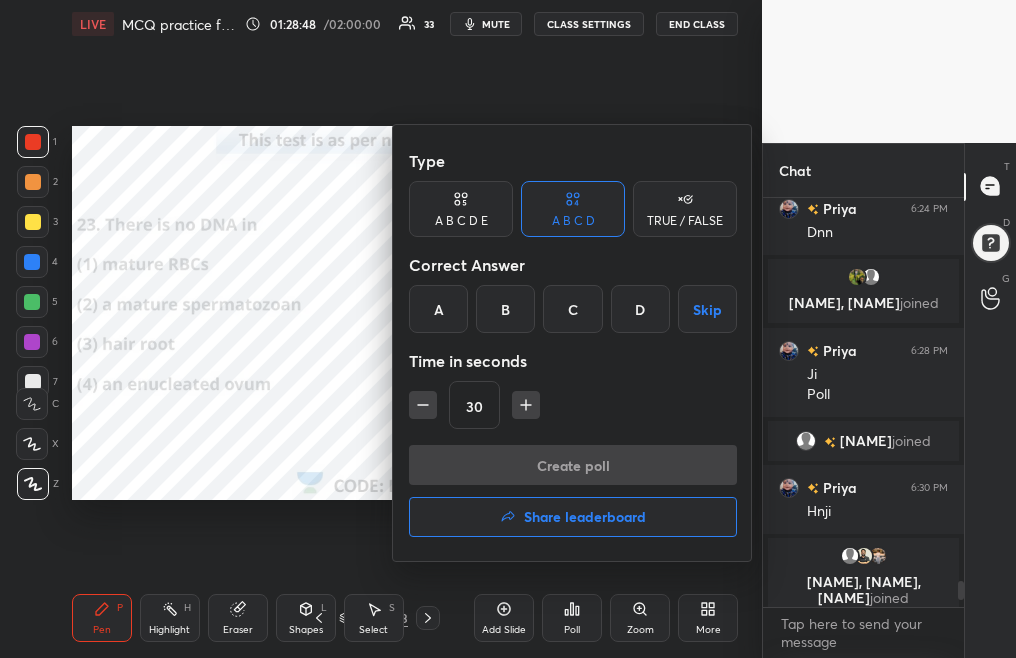 scroll, scrollTop: 6068, scrollLeft: 0, axis: vertical 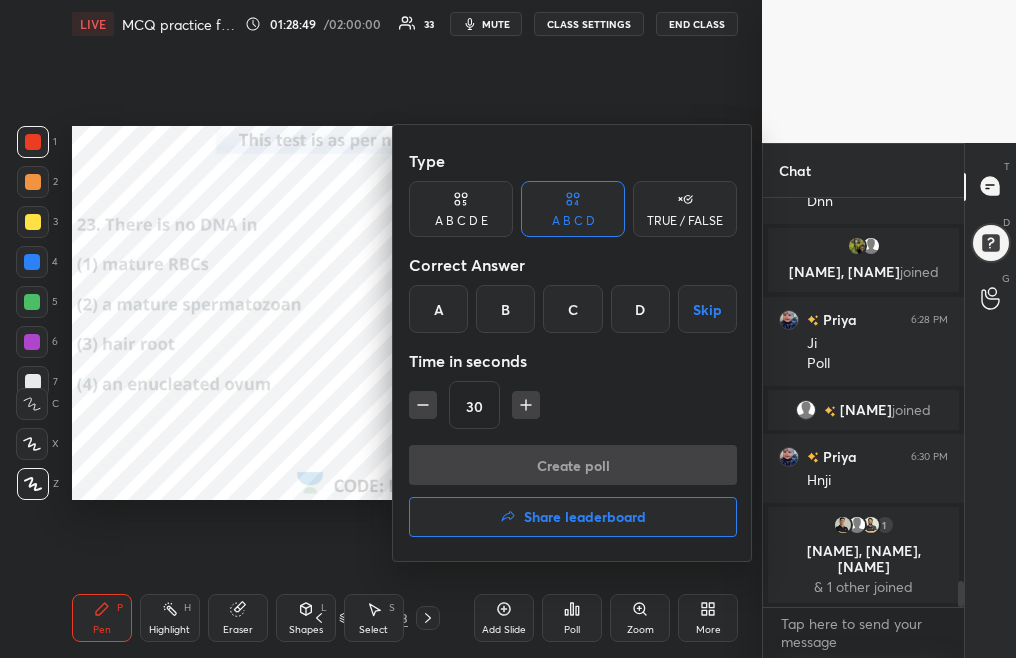 click on "A" at bounding box center (438, 309) 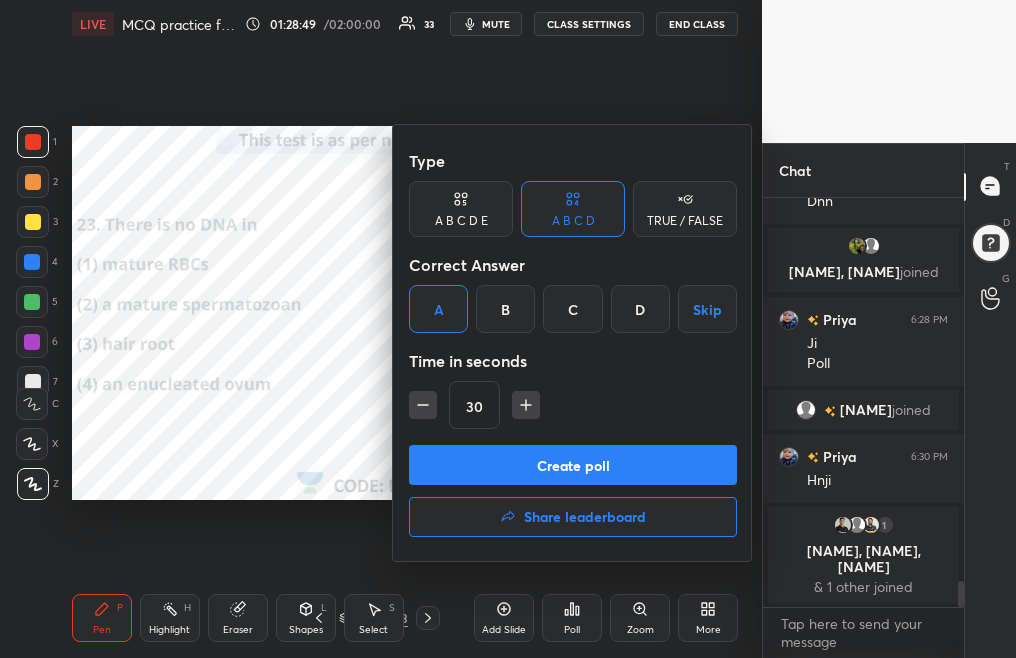 click on "Create poll" at bounding box center [573, 465] 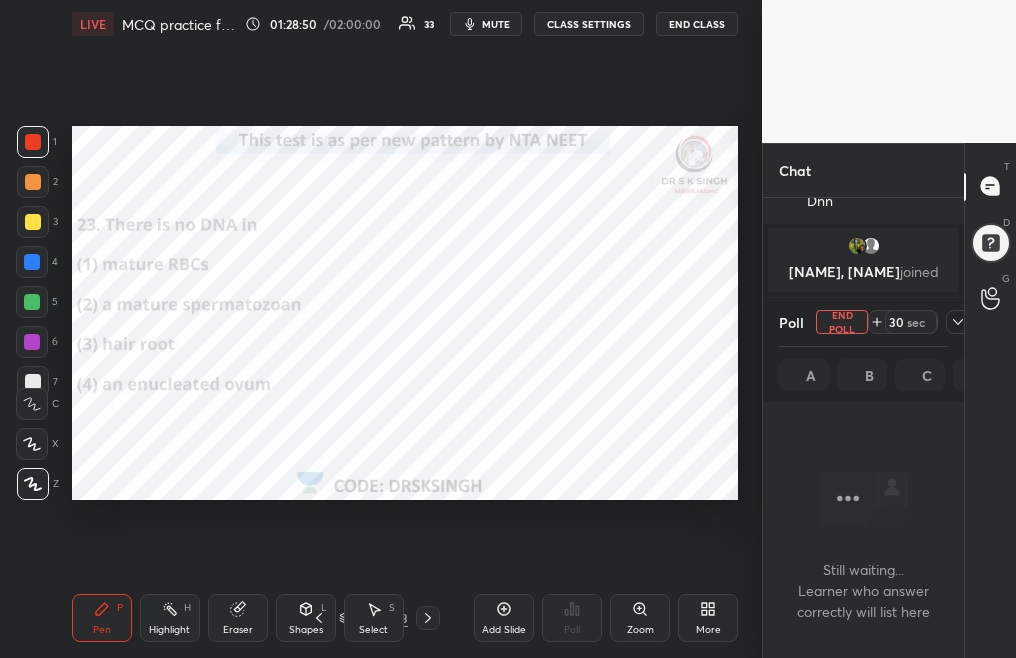 scroll, scrollTop: 305, scrollLeft: 195, axis: both 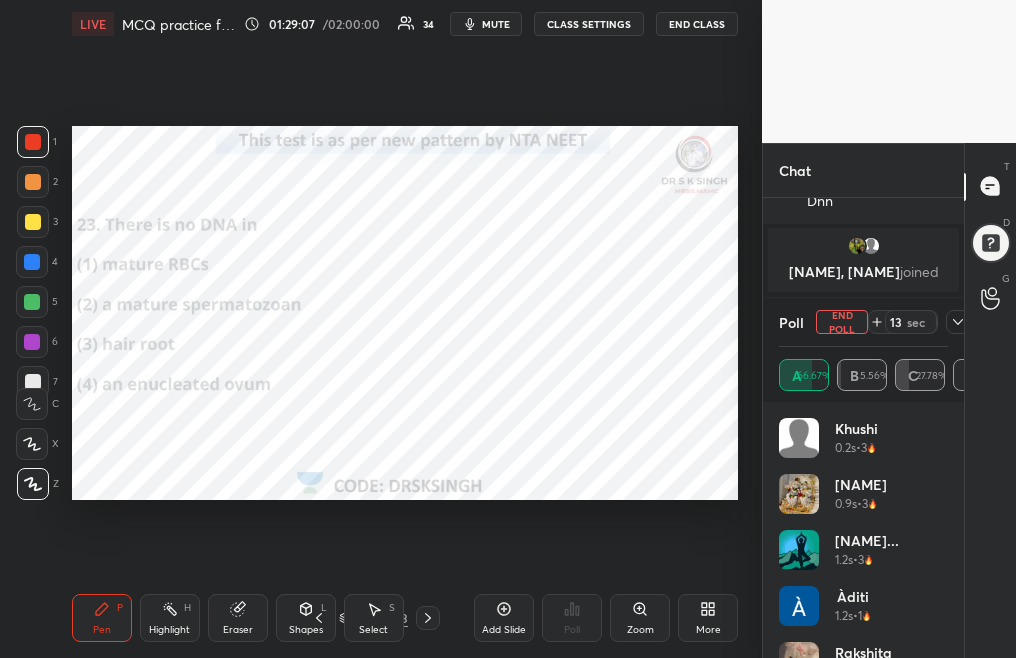 click on "mute" at bounding box center (486, 24) 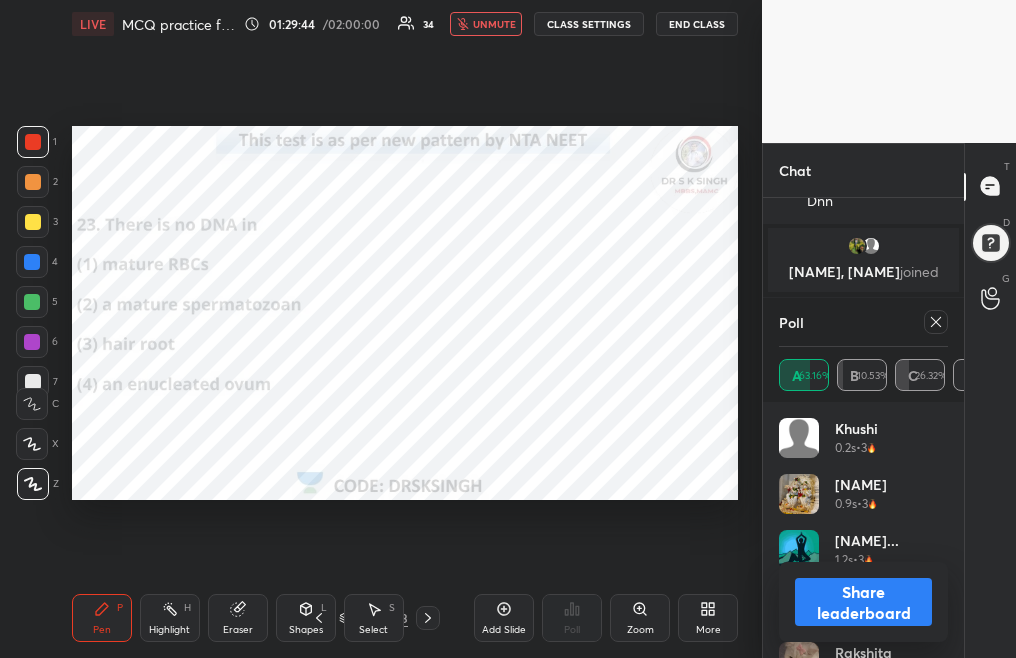 click on "unmute" at bounding box center [494, 24] 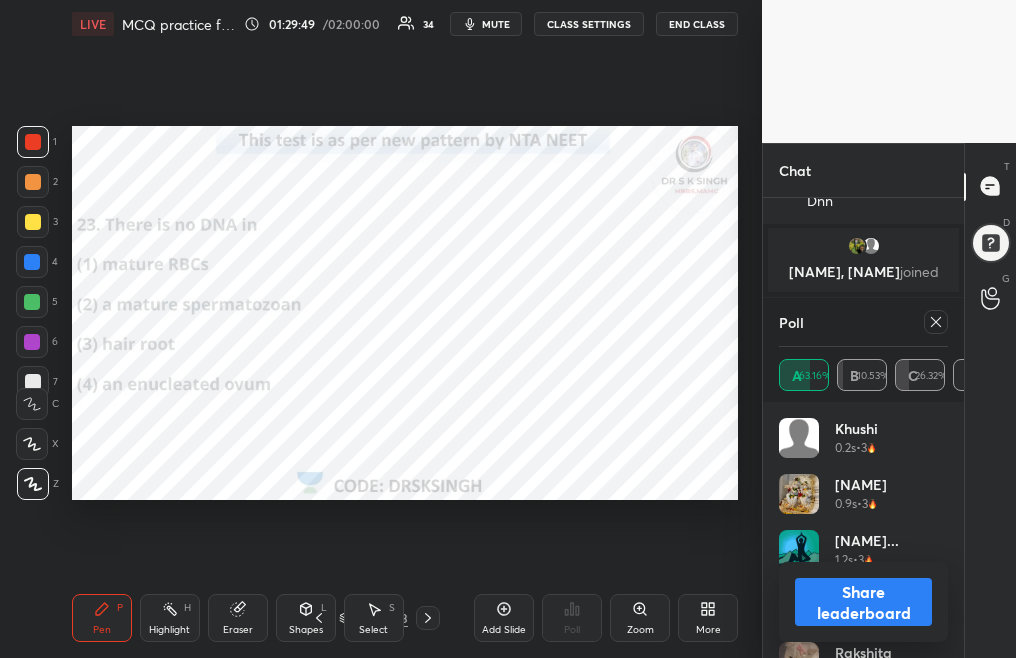 scroll, scrollTop: 6204, scrollLeft: 0, axis: vertical 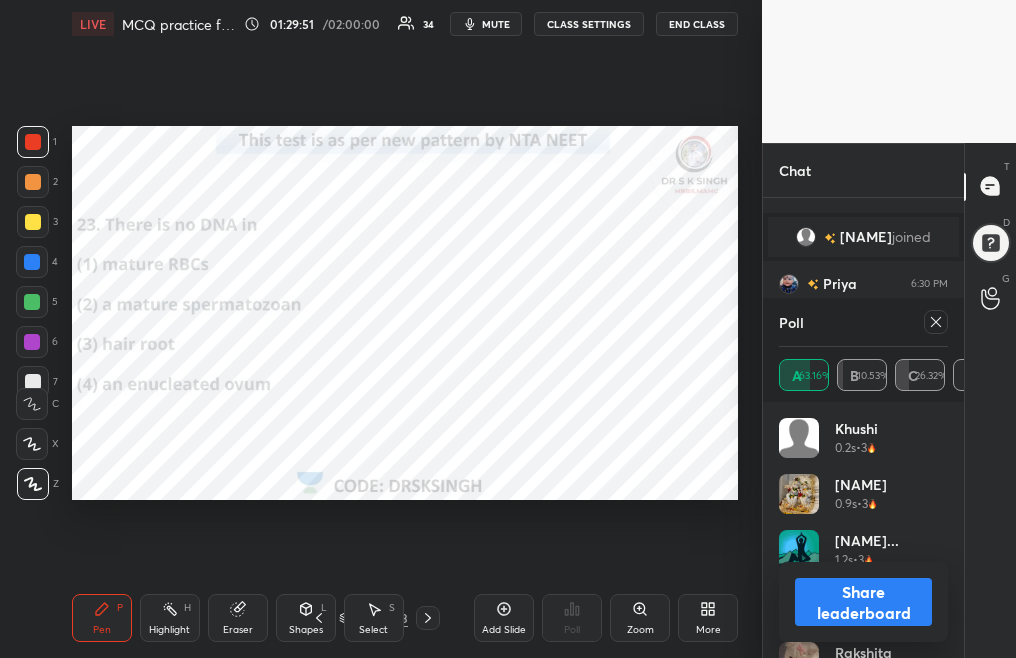 click 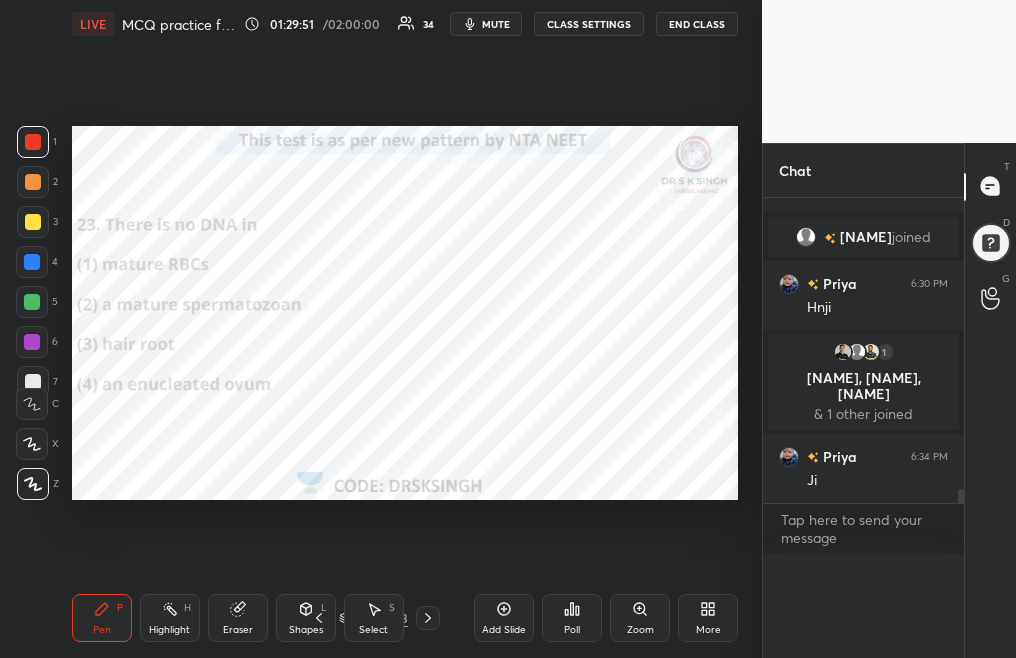 scroll, scrollTop: 0, scrollLeft: 0, axis: both 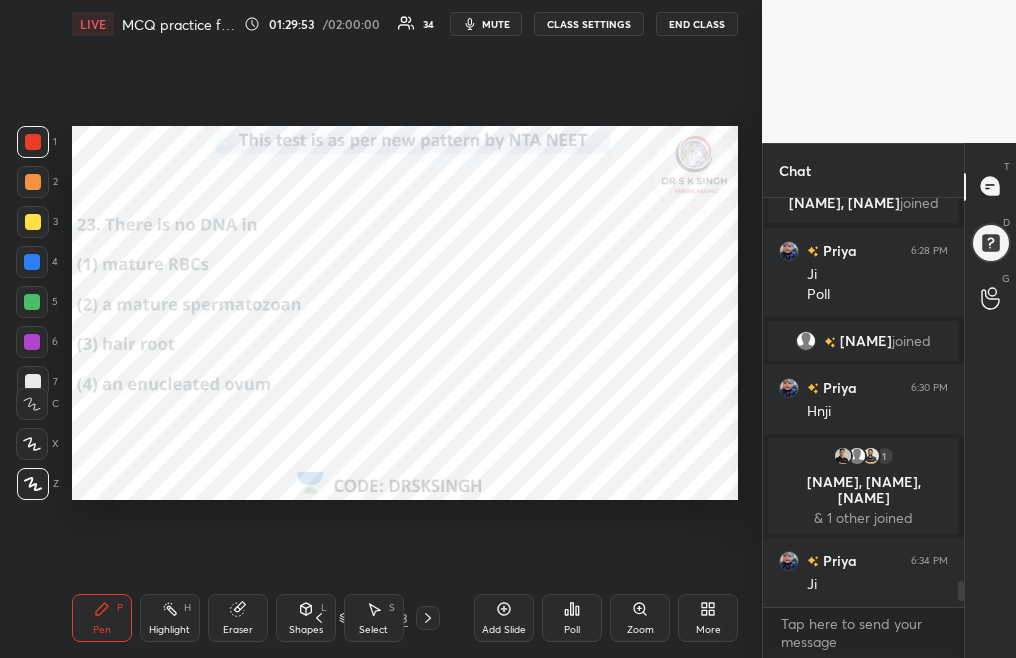 click on "mute" at bounding box center [496, 24] 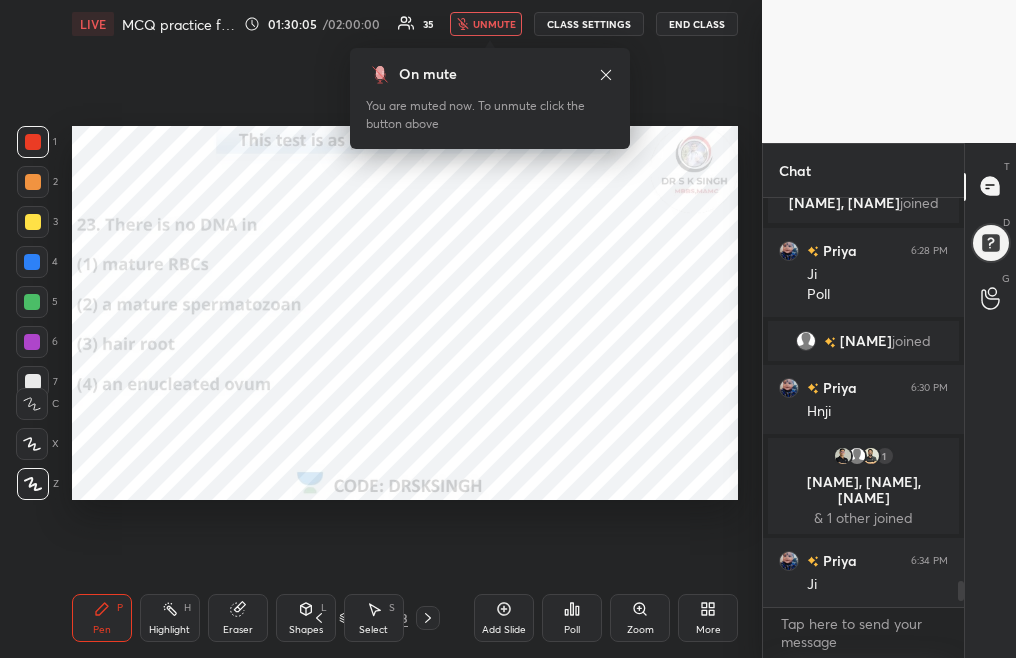 click at bounding box center (428, 618) 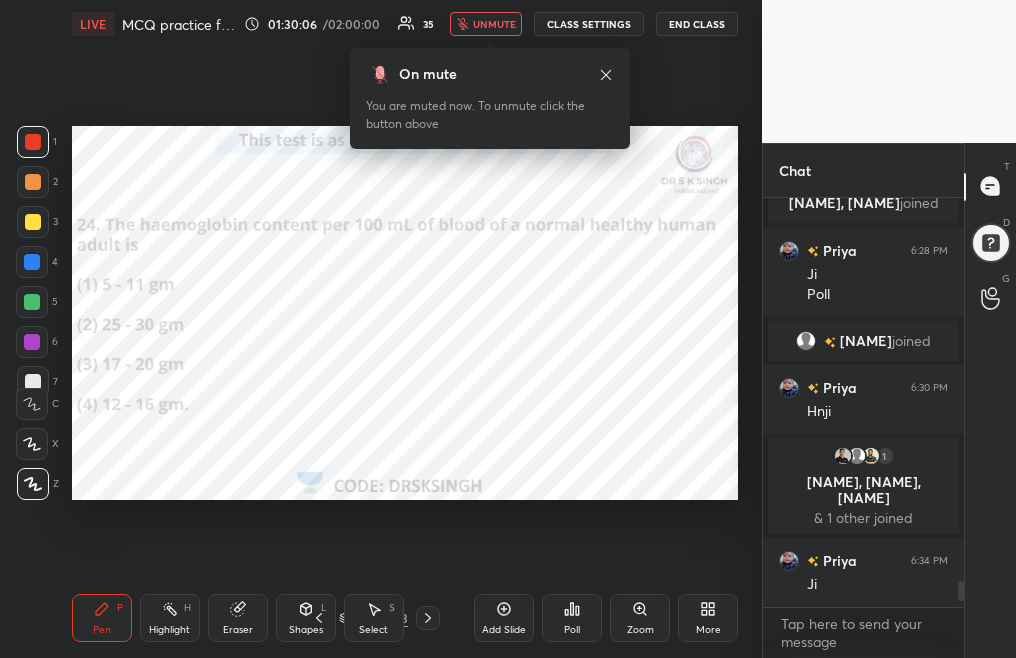 click on "Poll" at bounding box center (572, 618) 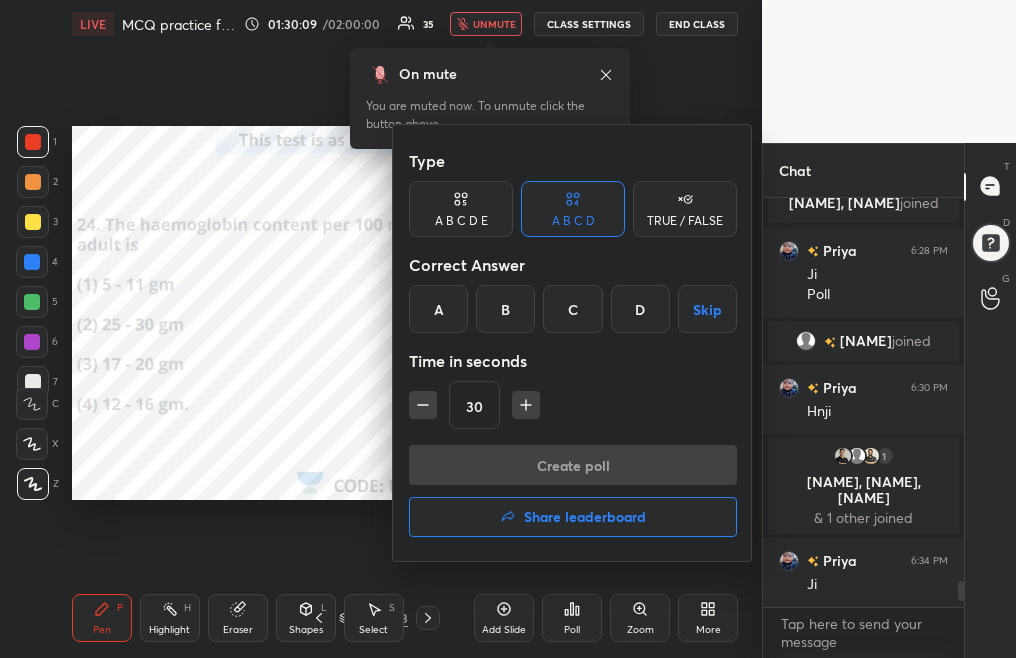 click on "D" at bounding box center [640, 309] 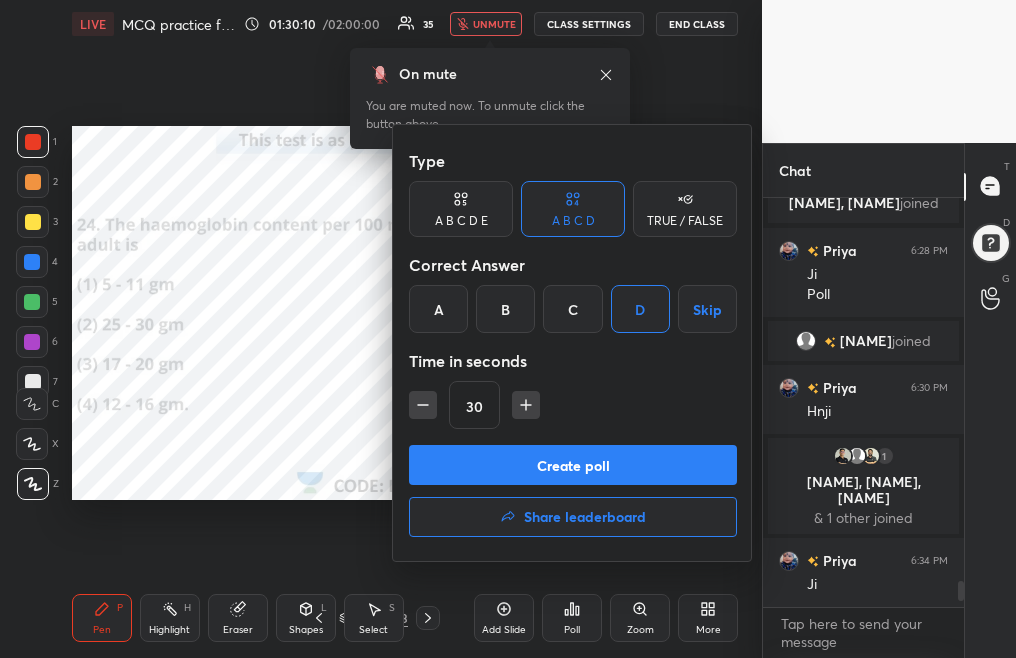 click on "Create poll" at bounding box center (573, 465) 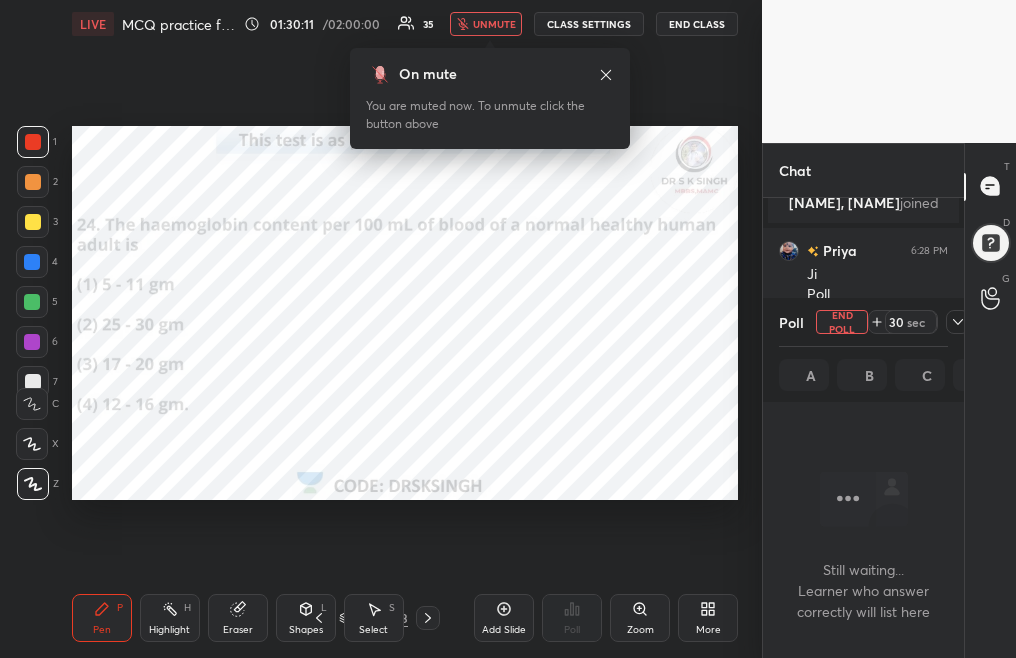 scroll, scrollTop: 305, scrollLeft: 195, axis: both 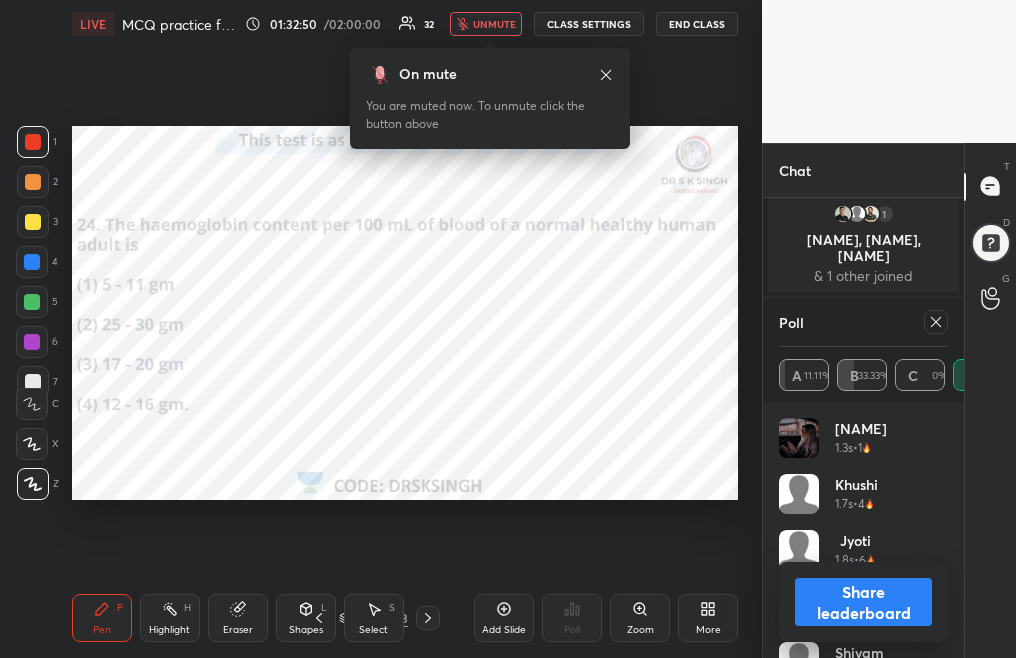 click on "unmute" at bounding box center (494, 24) 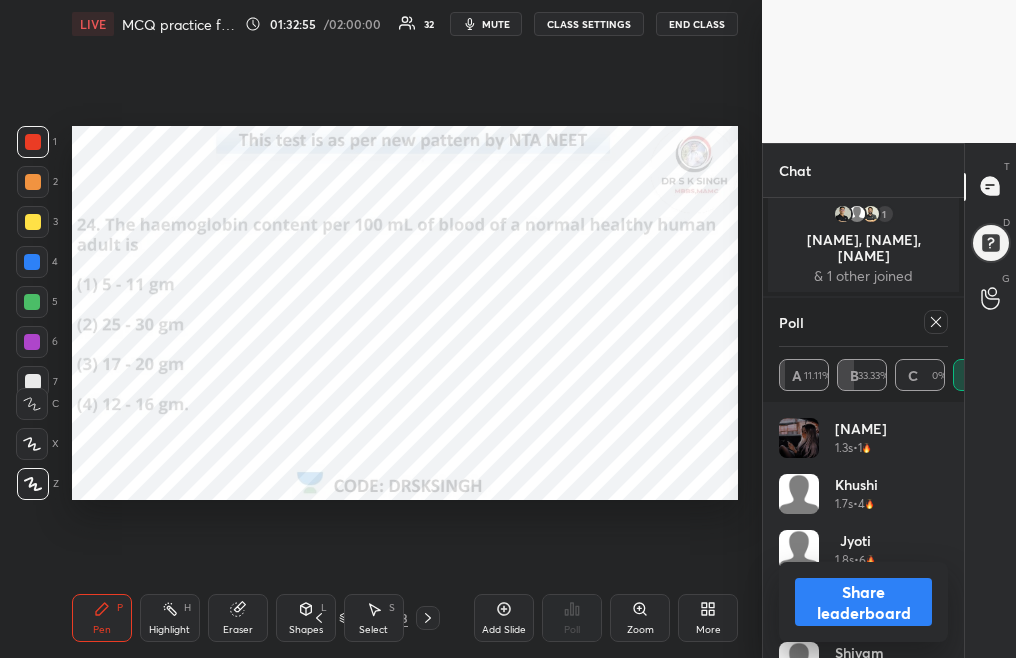 scroll, scrollTop: 6339, scrollLeft: 0, axis: vertical 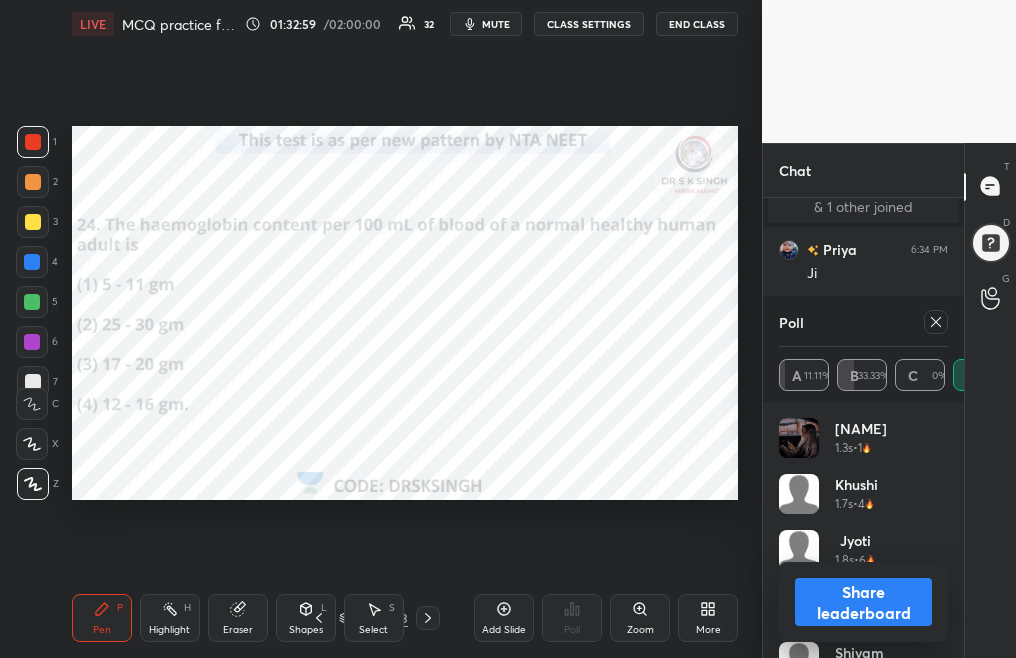 click 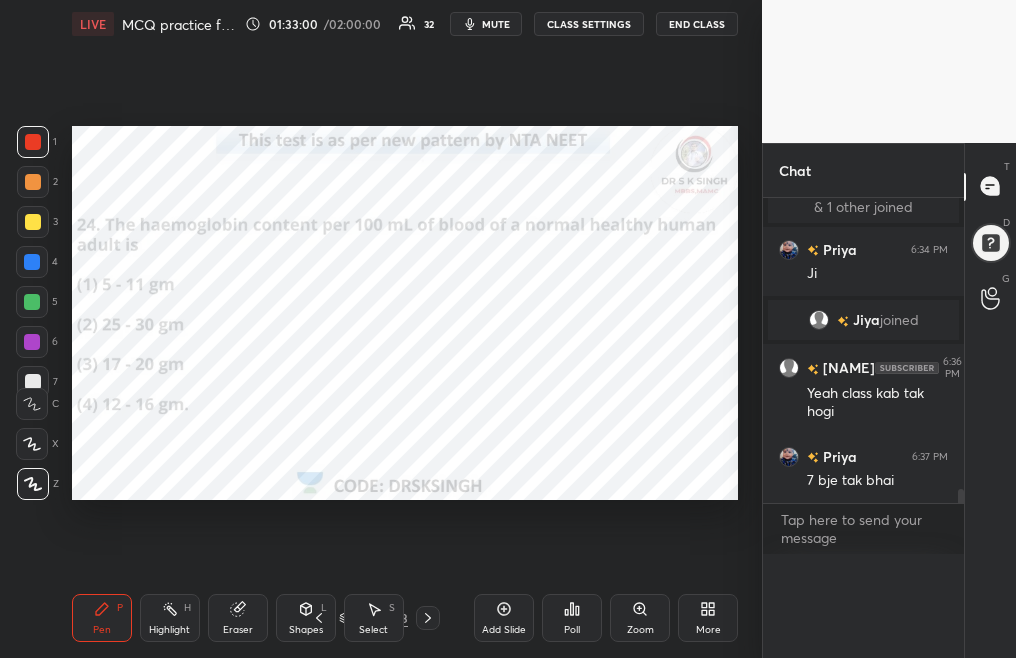 scroll, scrollTop: 0, scrollLeft: 0, axis: both 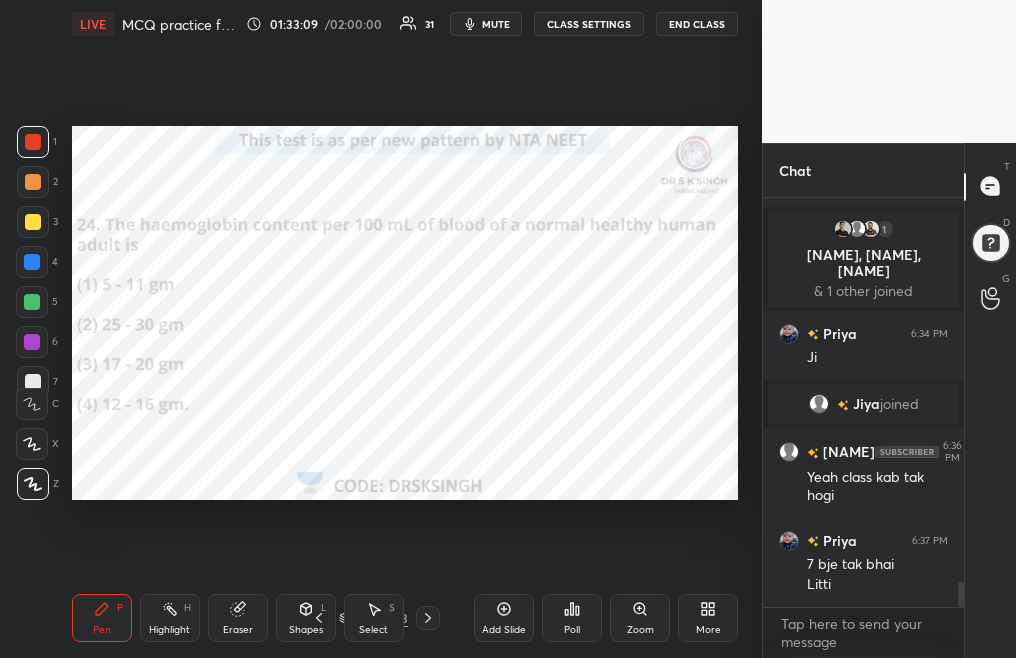 click 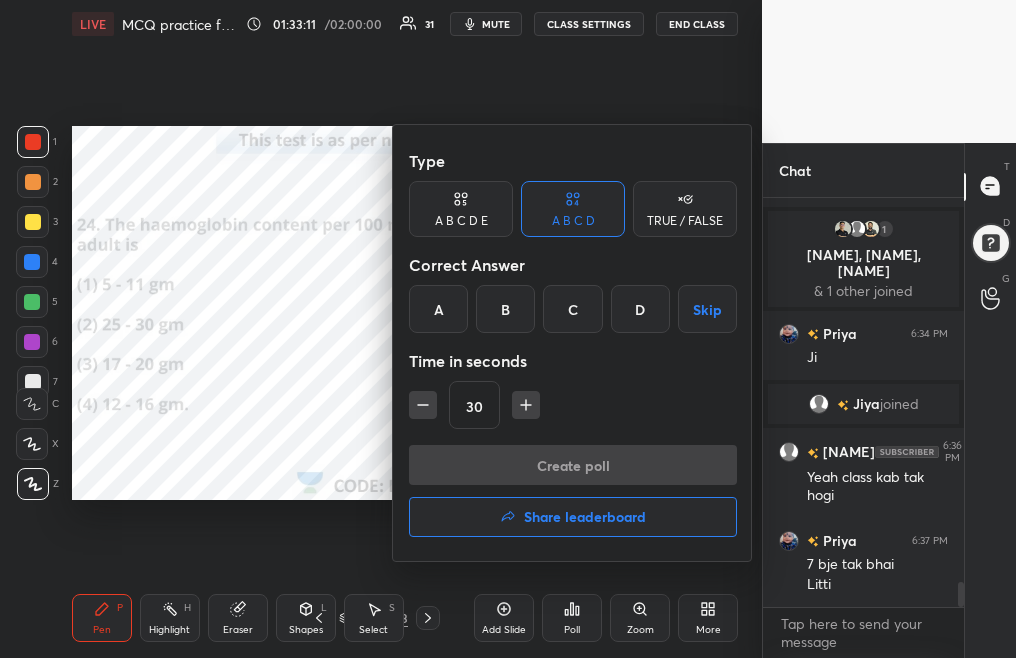 click on "D" at bounding box center [640, 309] 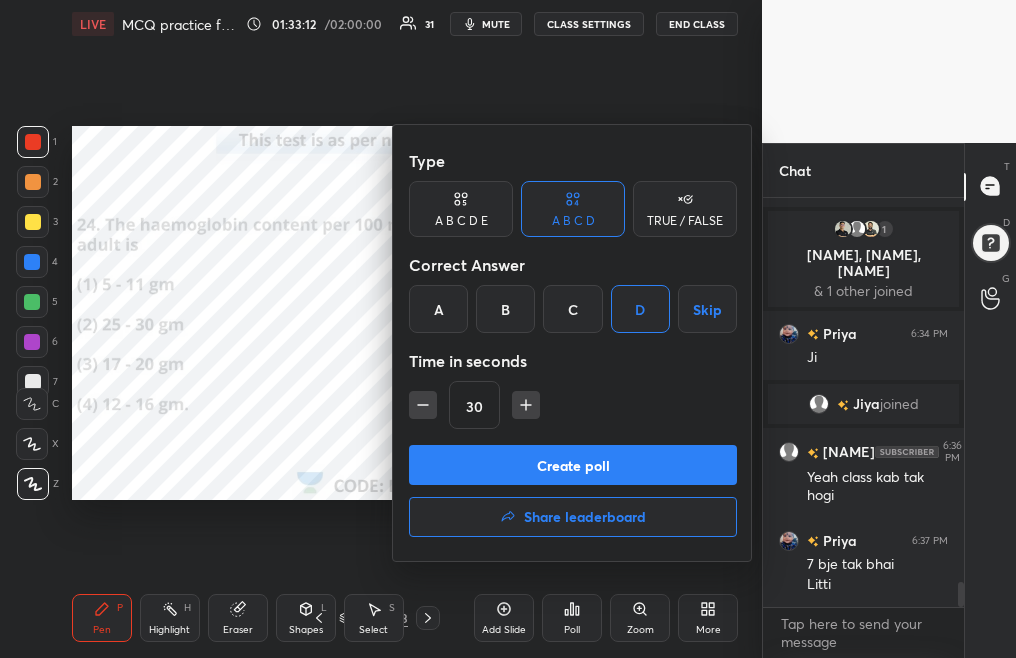 scroll, scrollTop: 6275, scrollLeft: 0, axis: vertical 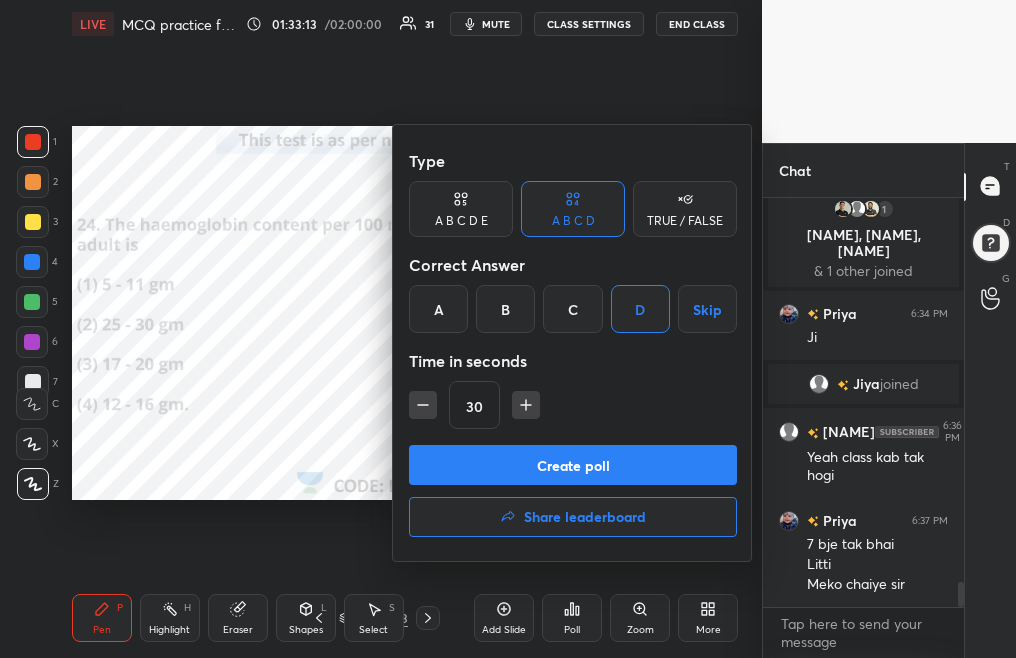 click on "Create poll" at bounding box center [573, 465] 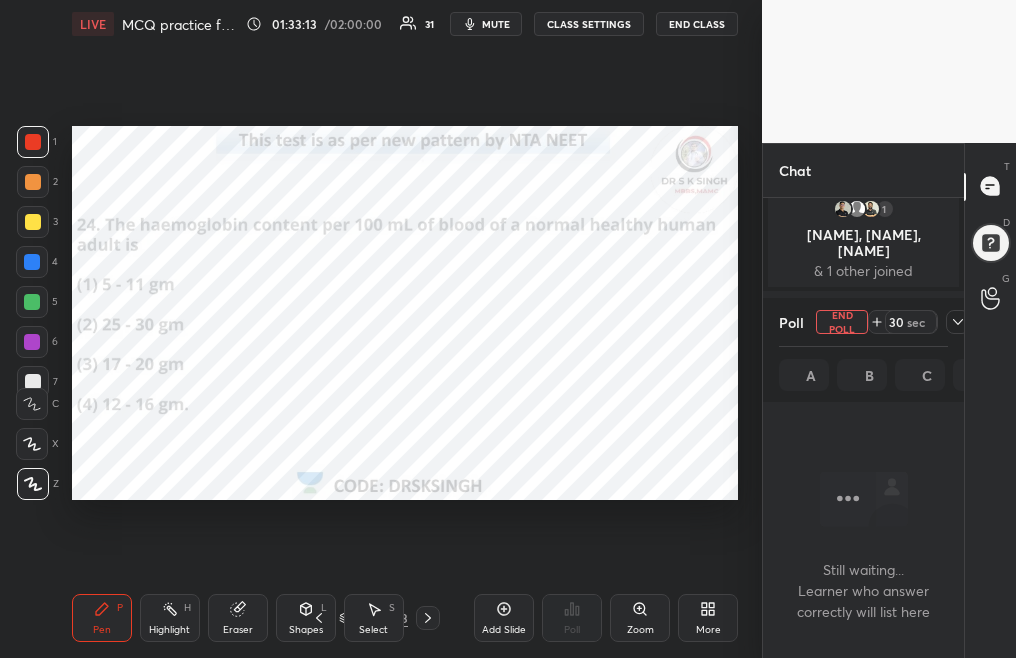 scroll, scrollTop: 310, scrollLeft: 195, axis: both 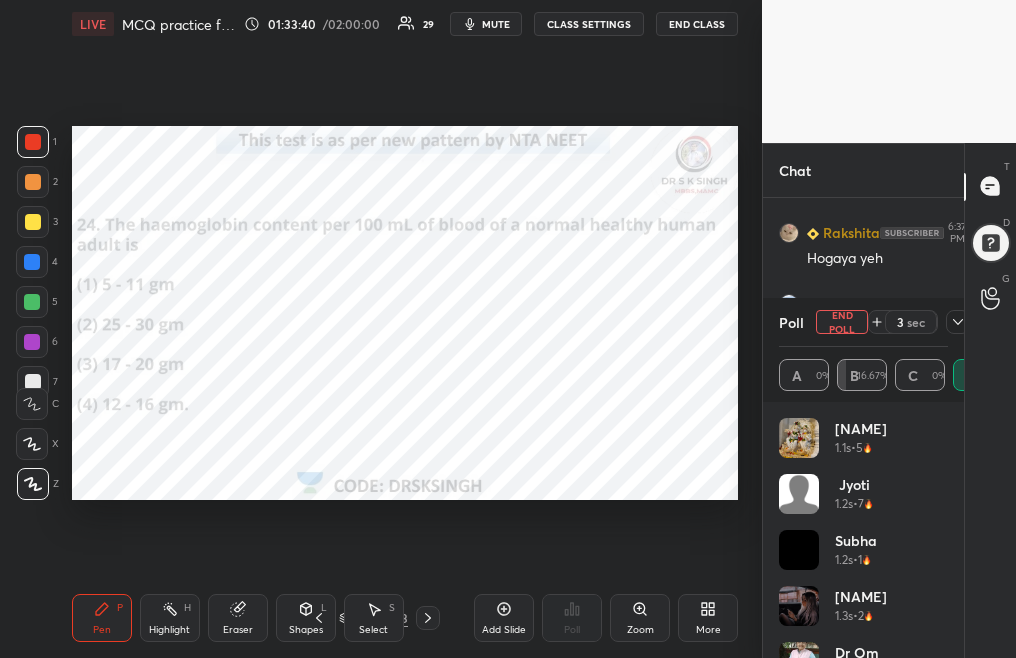 click on "End Poll" at bounding box center (842, 322) 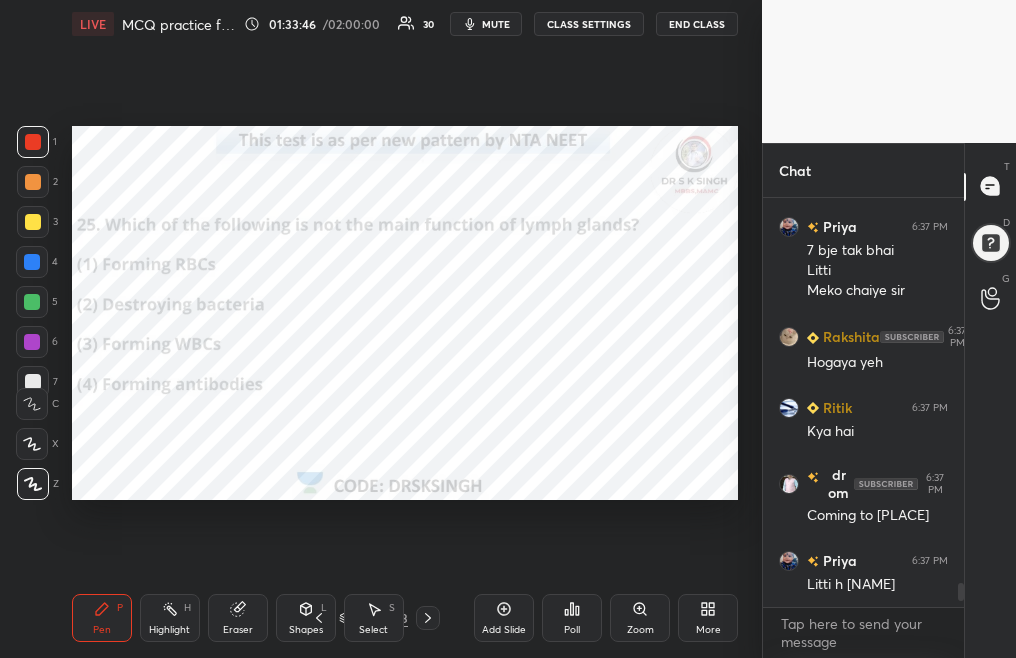 click on "Poll" at bounding box center [572, 618] 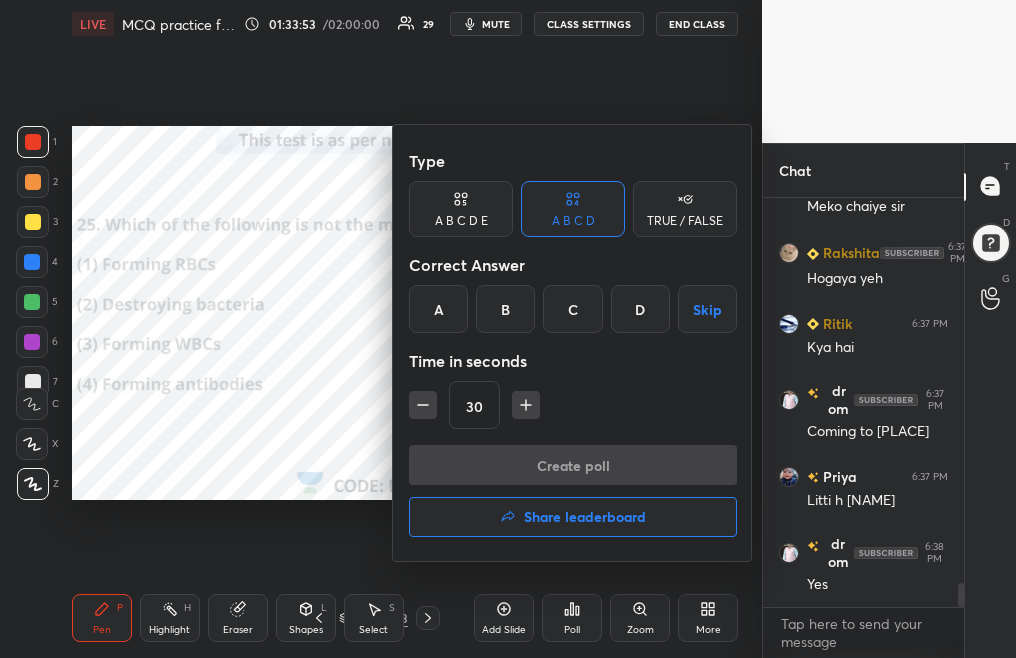 click on "A" at bounding box center [438, 309] 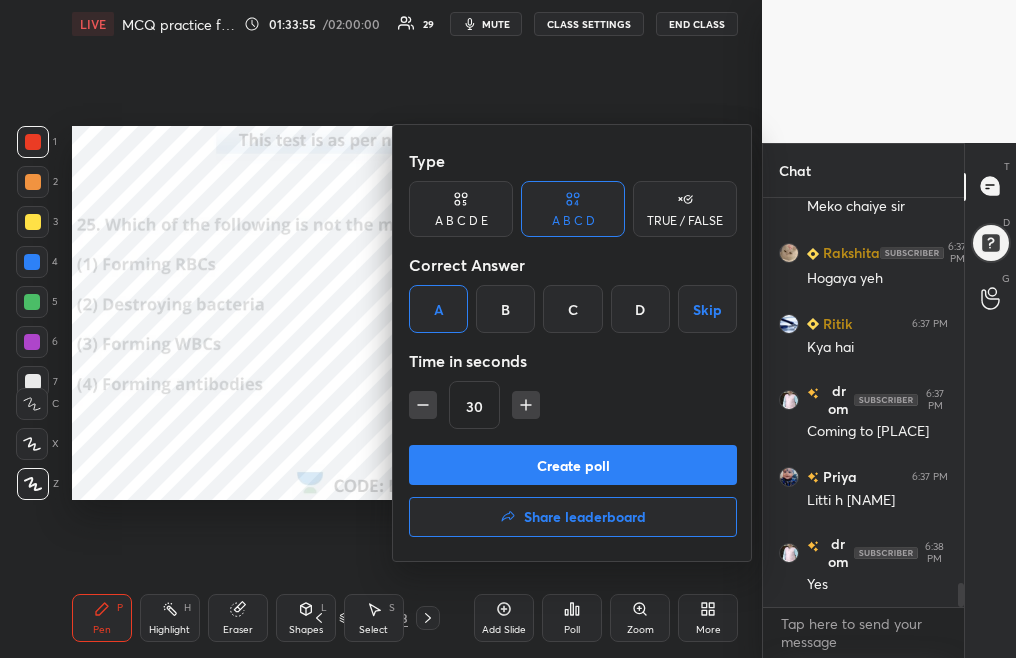 click on "Create poll" at bounding box center [573, 465] 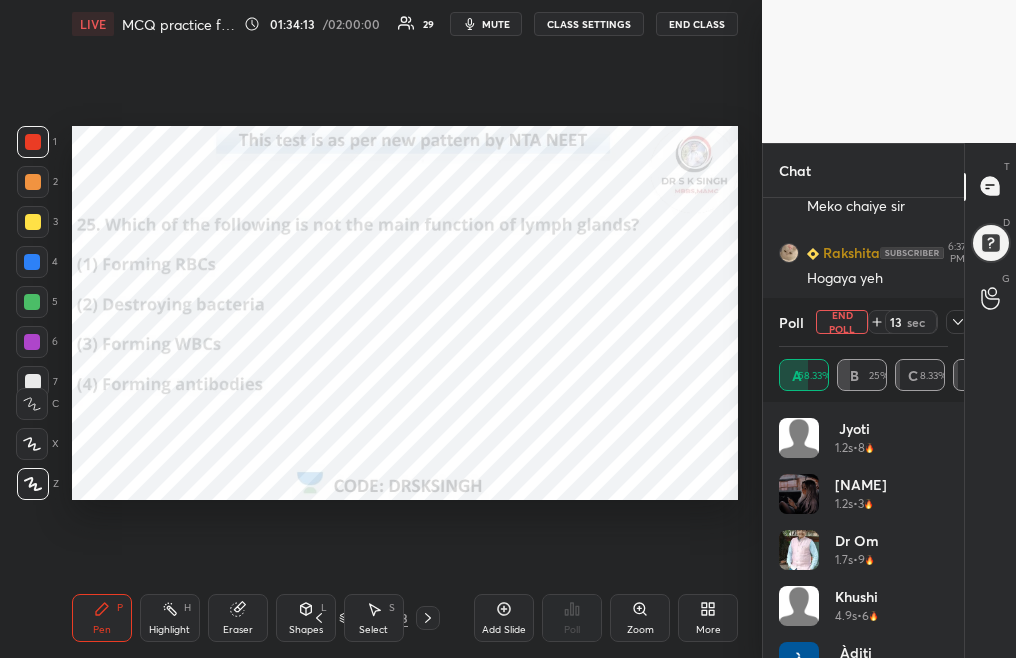 click on "End Poll" at bounding box center [842, 322] 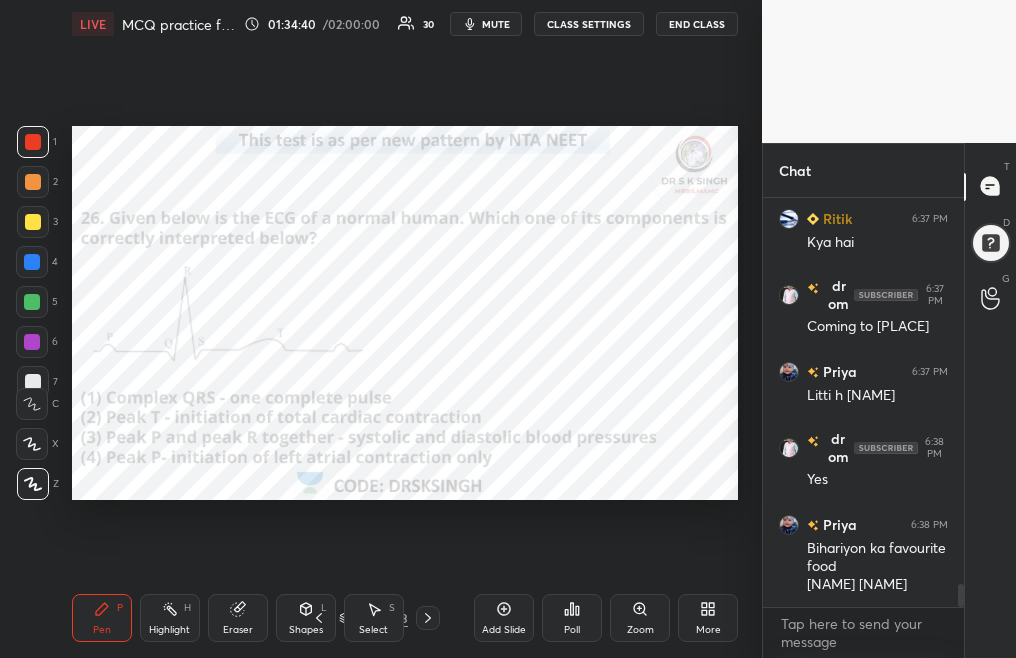 click on "Poll" at bounding box center [572, 630] 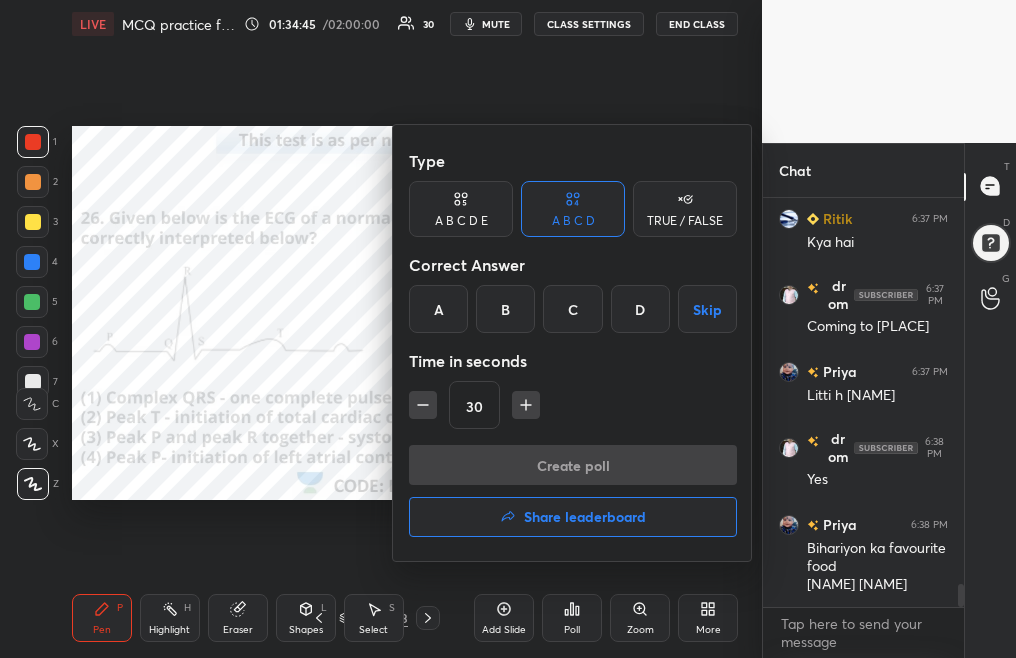 click on "A" at bounding box center [438, 309] 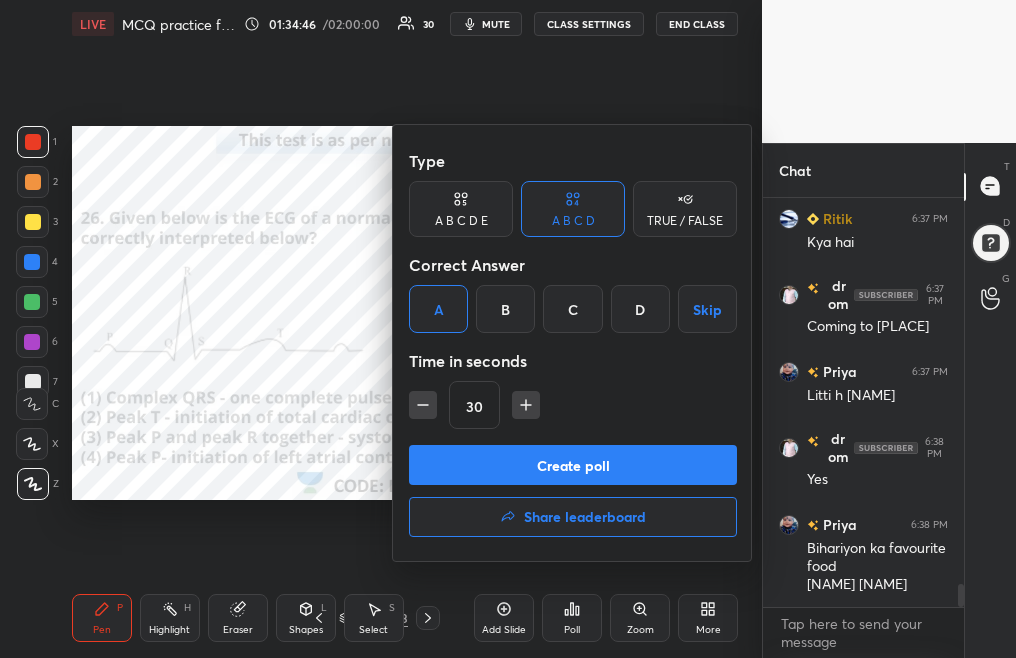click on "Create poll" at bounding box center [573, 465] 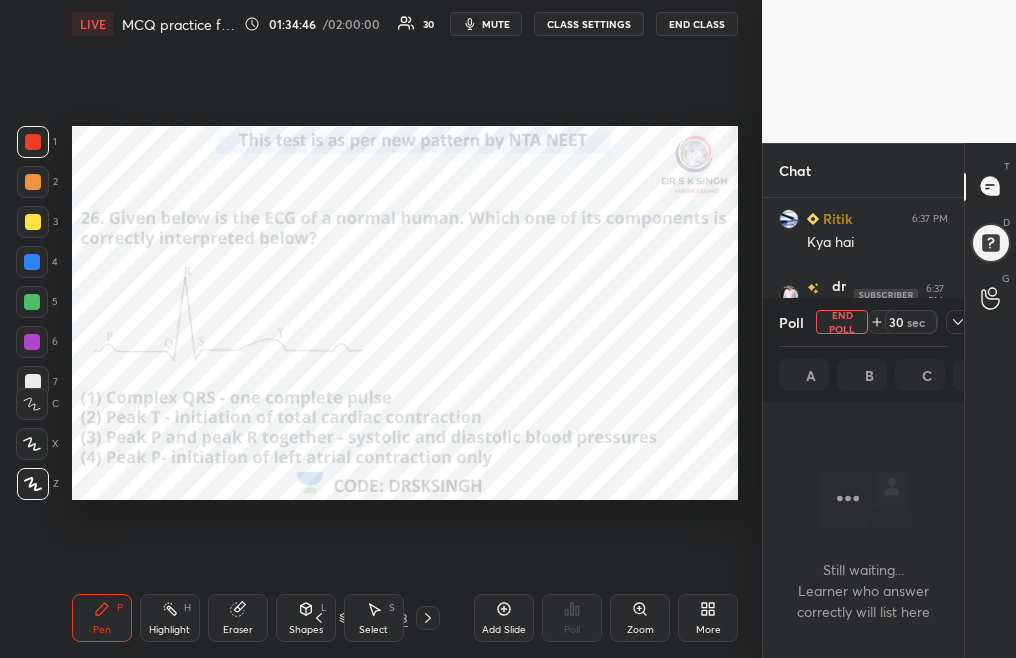 scroll, scrollTop: 310, scrollLeft: 195, axis: both 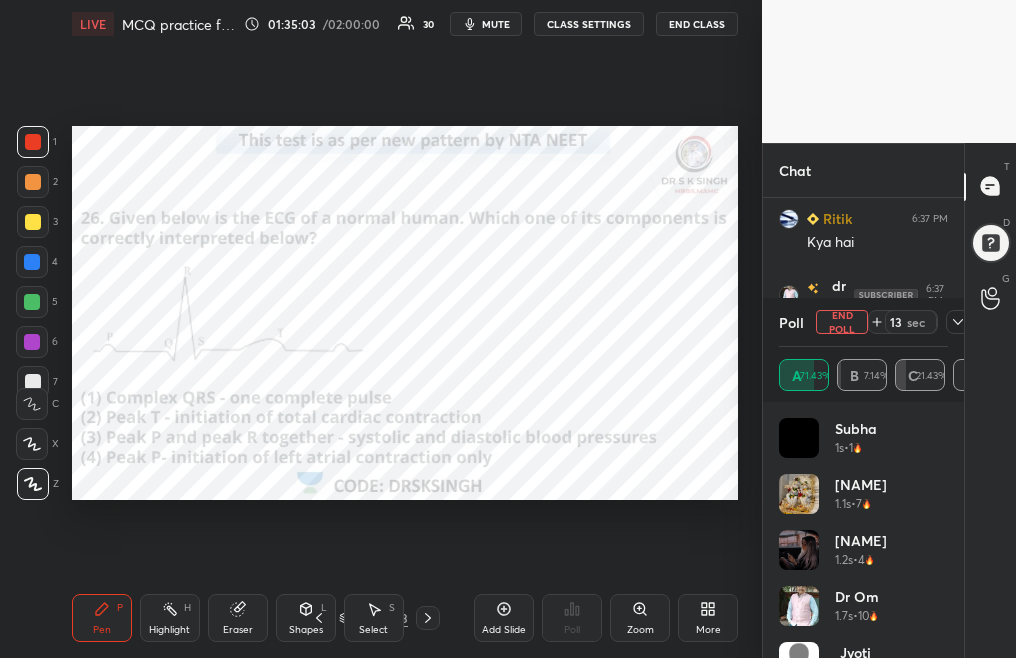 click on "mute" at bounding box center (496, 24) 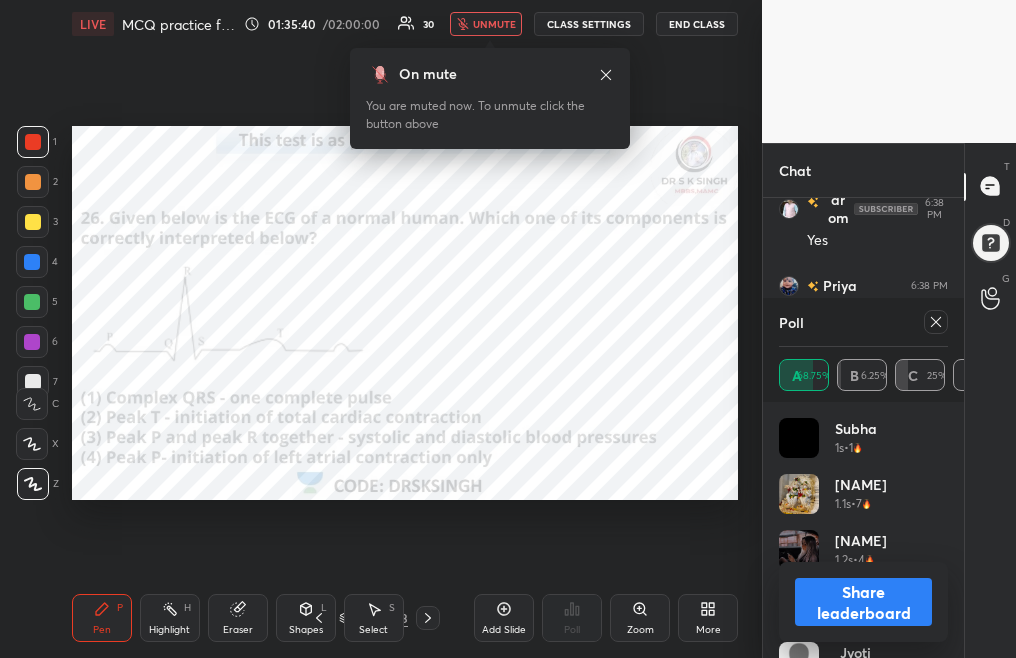 scroll, scrollTop: 6781, scrollLeft: 0, axis: vertical 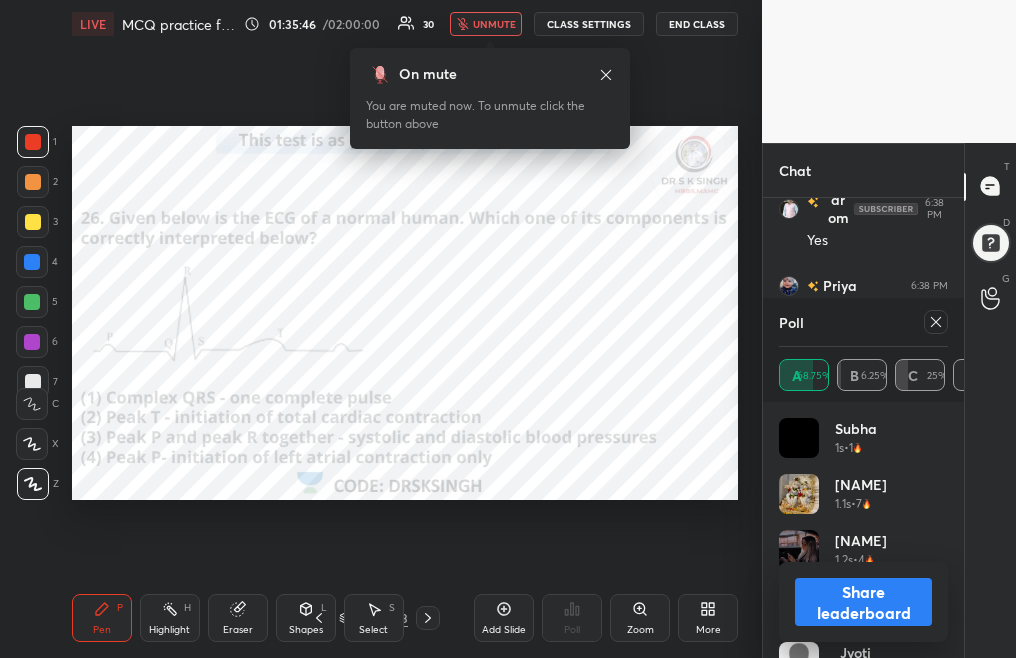 click on "unmute" at bounding box center [494, 24] 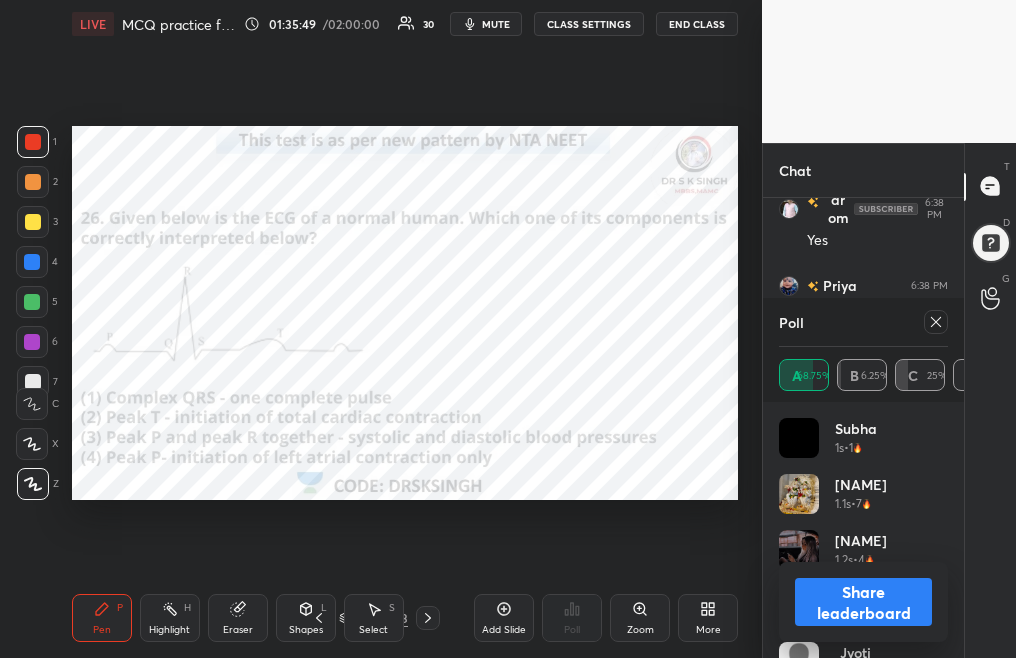 click 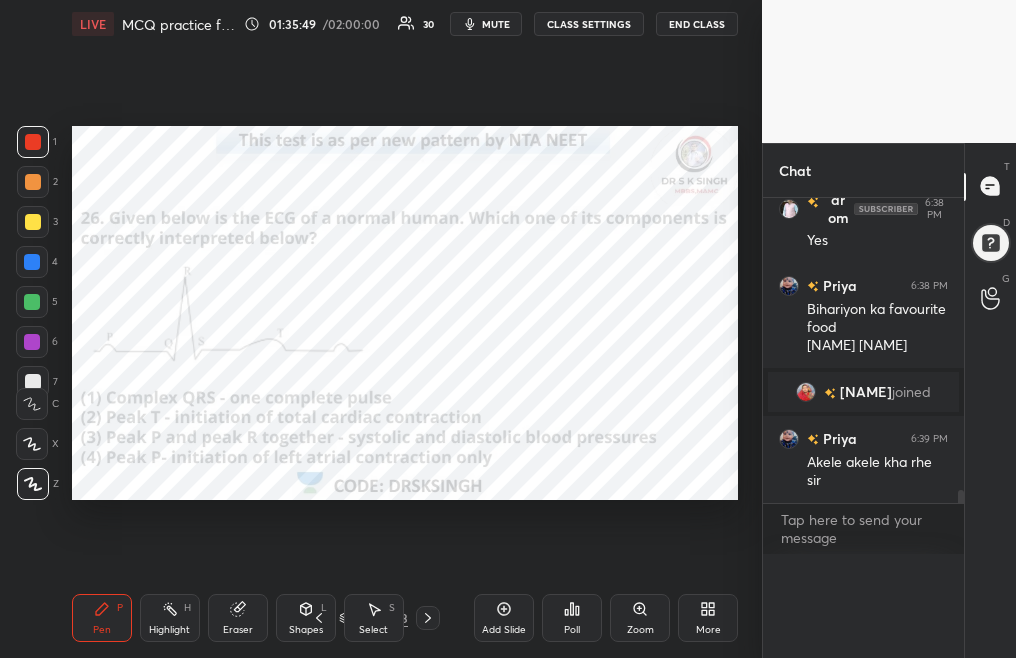 scroll, scrollTop: 0, scrollLeft: 0, axis: both 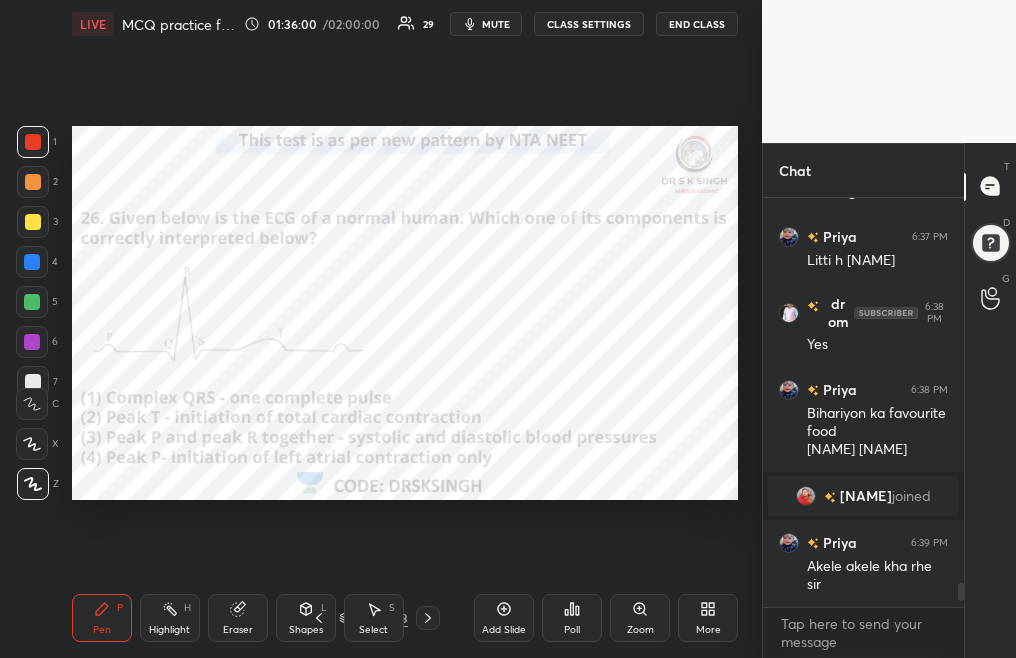 click at bounding box center (428, 618) 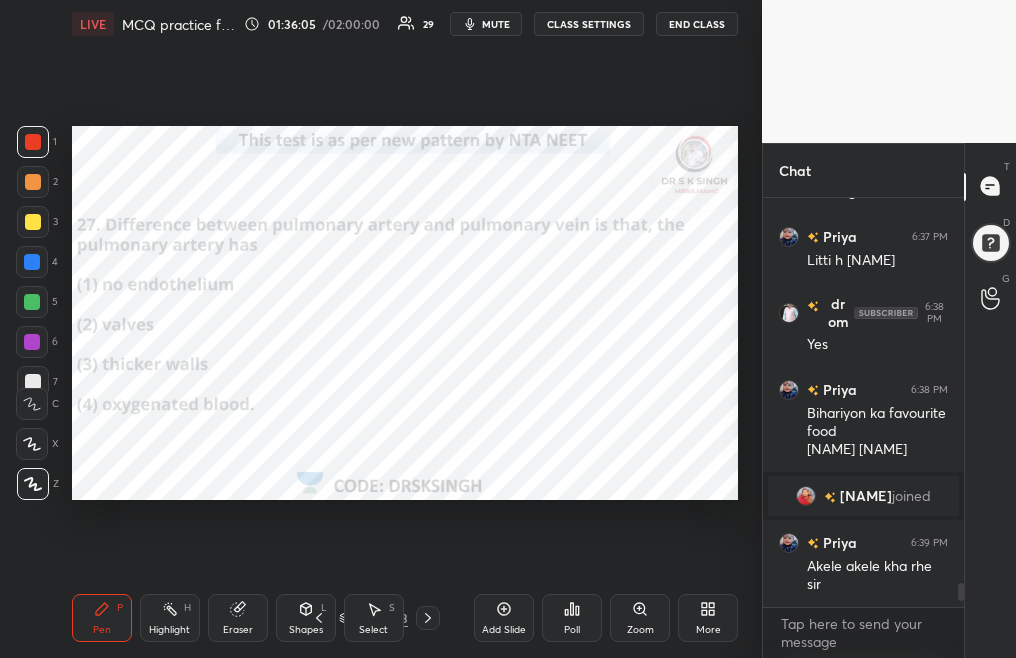 click on "Poll" at bounding box center (572, 618) 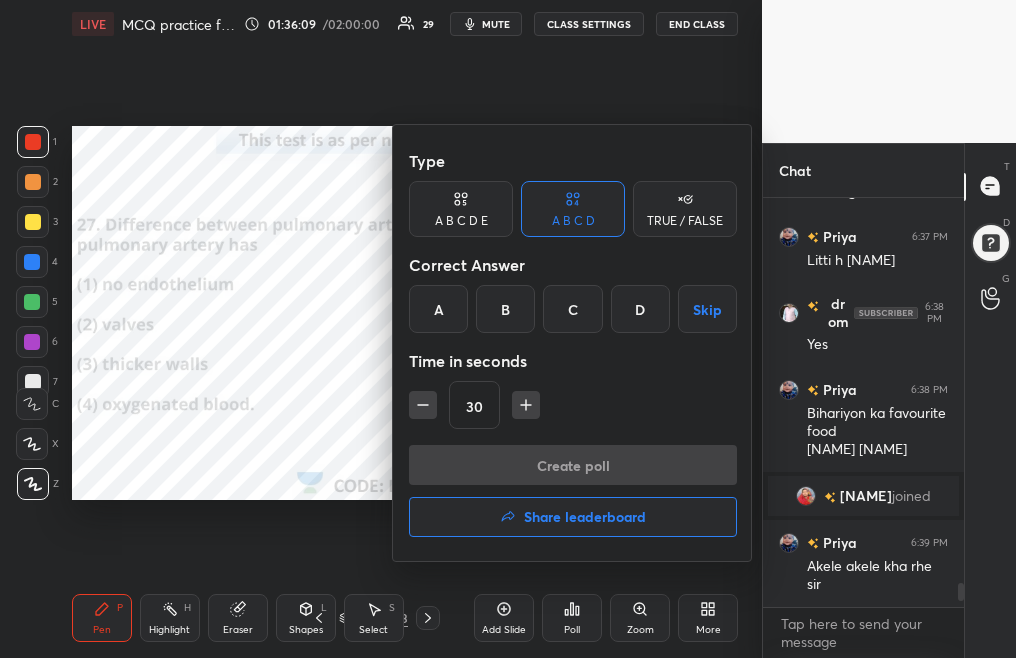 click on "C" at bounding box center (572, 309) 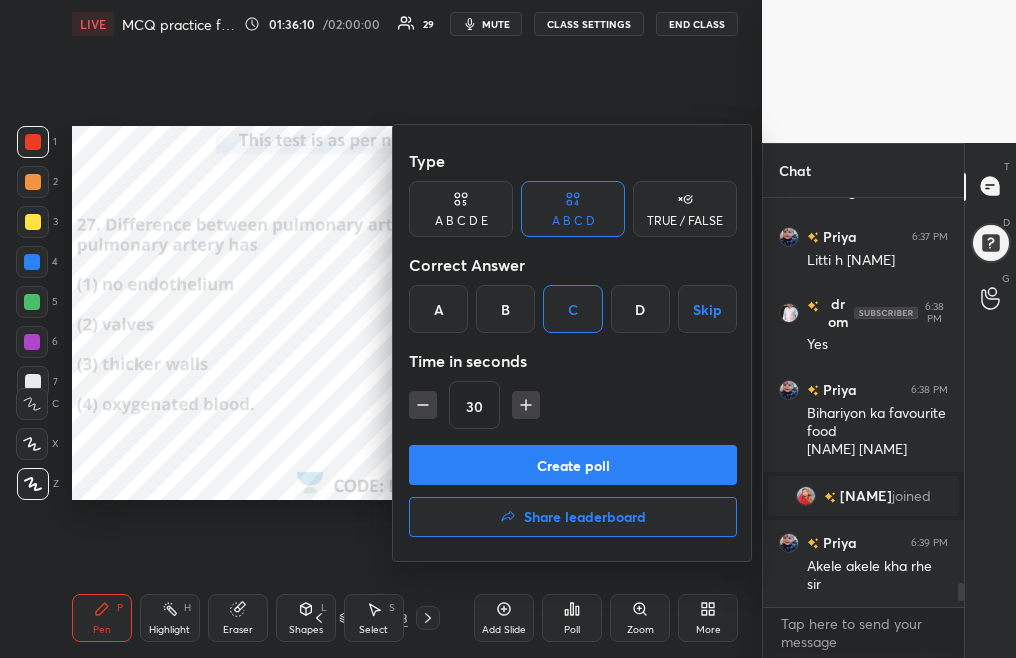 click on "Create poll" at bounding box center [573, 465] 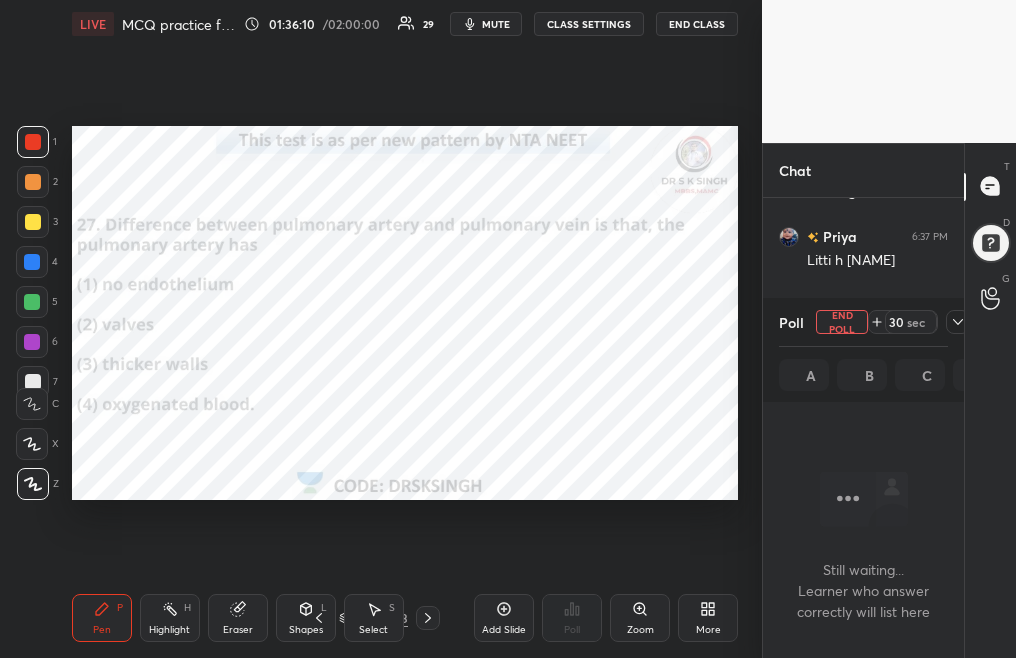 scroll, scrollTop: 310, scrollLeft: 195, axis: both 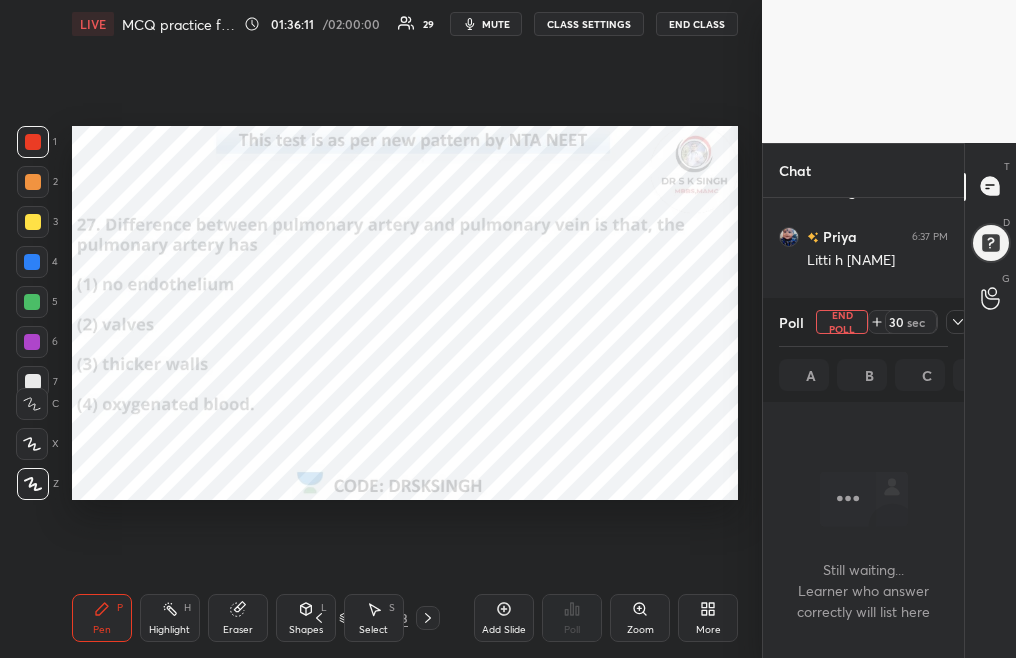 click on "mute" at bounding box center [496, 24] 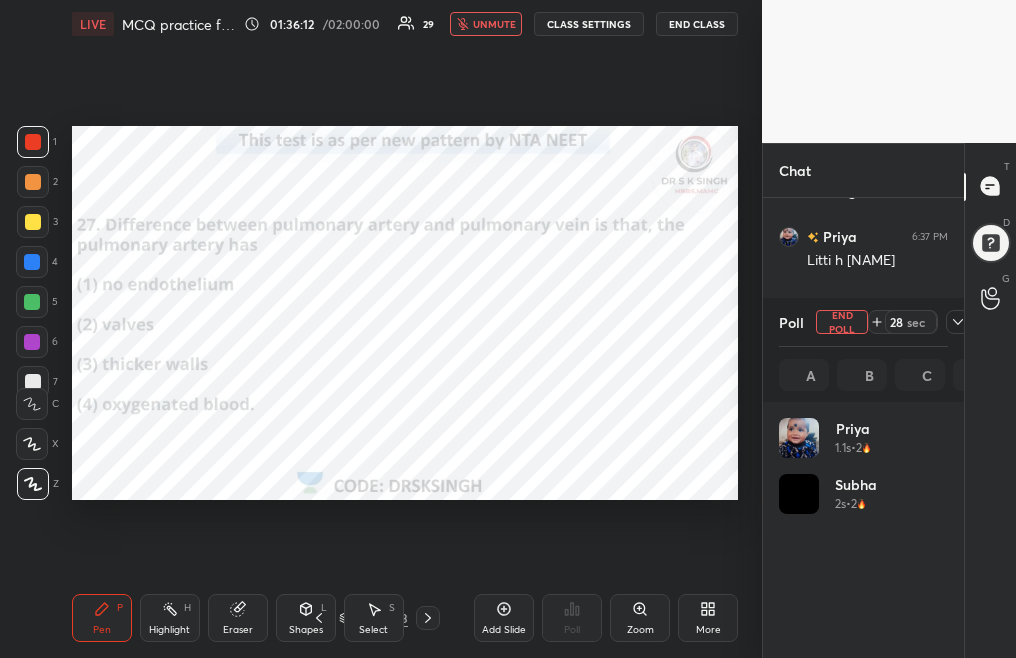 scroll, scrollTop: 7, scrollLeft: 7, axis: both 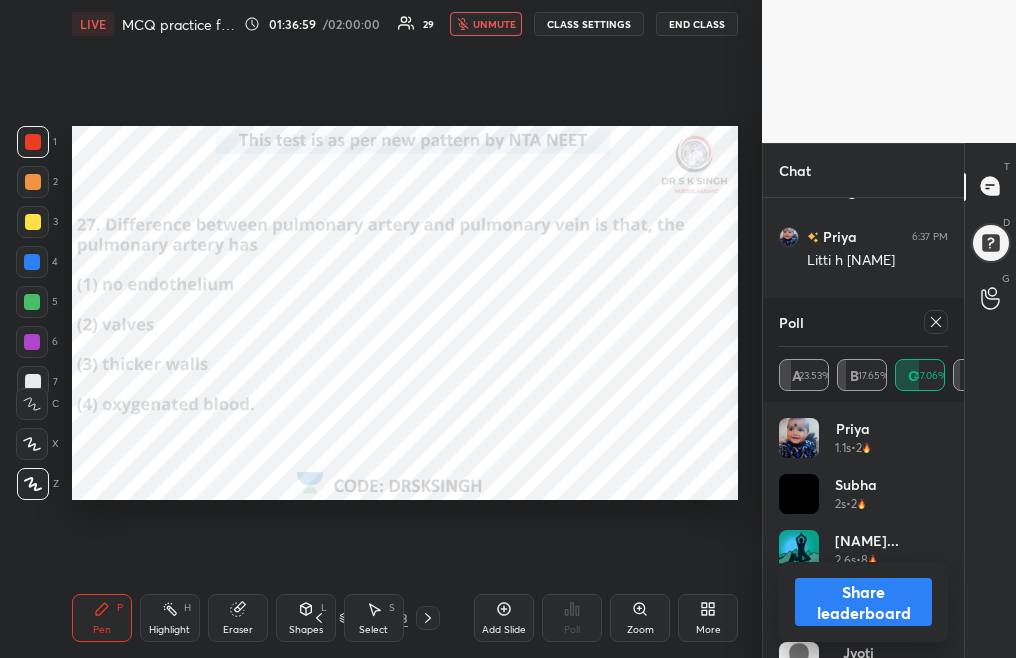 click on "unmute" at bounding box center (494, 24) 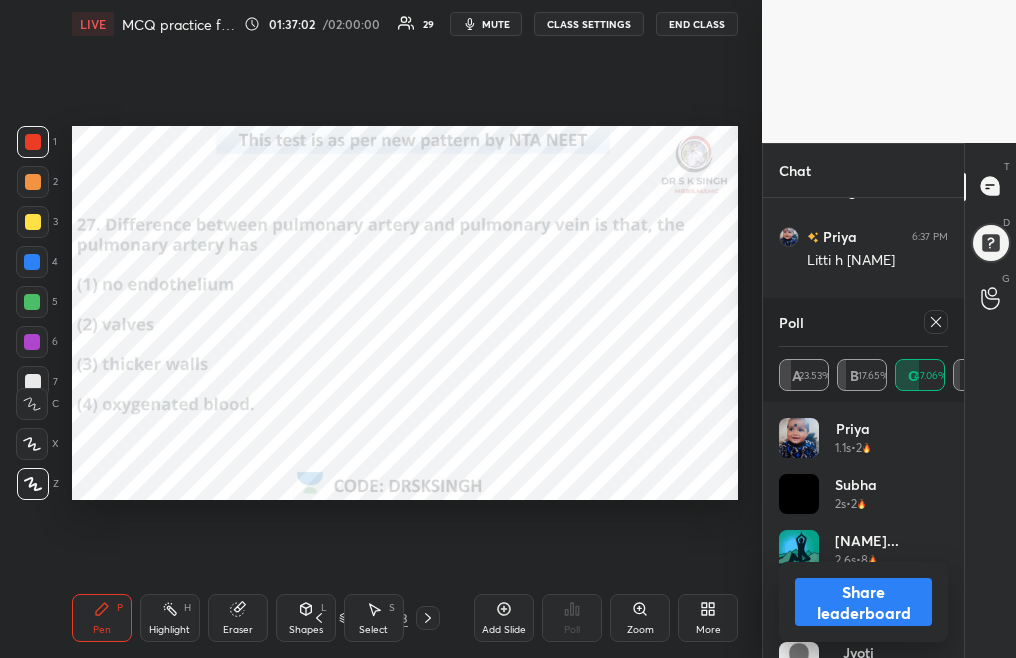 click 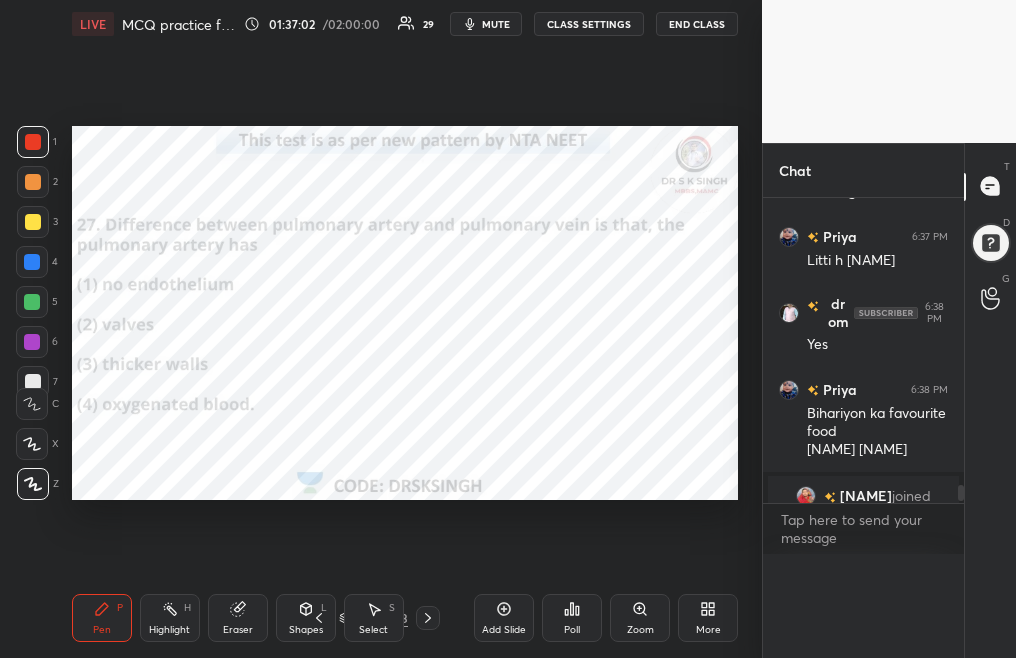 scroll, scrollTop: 0, scrollLeft: 0, axis: both 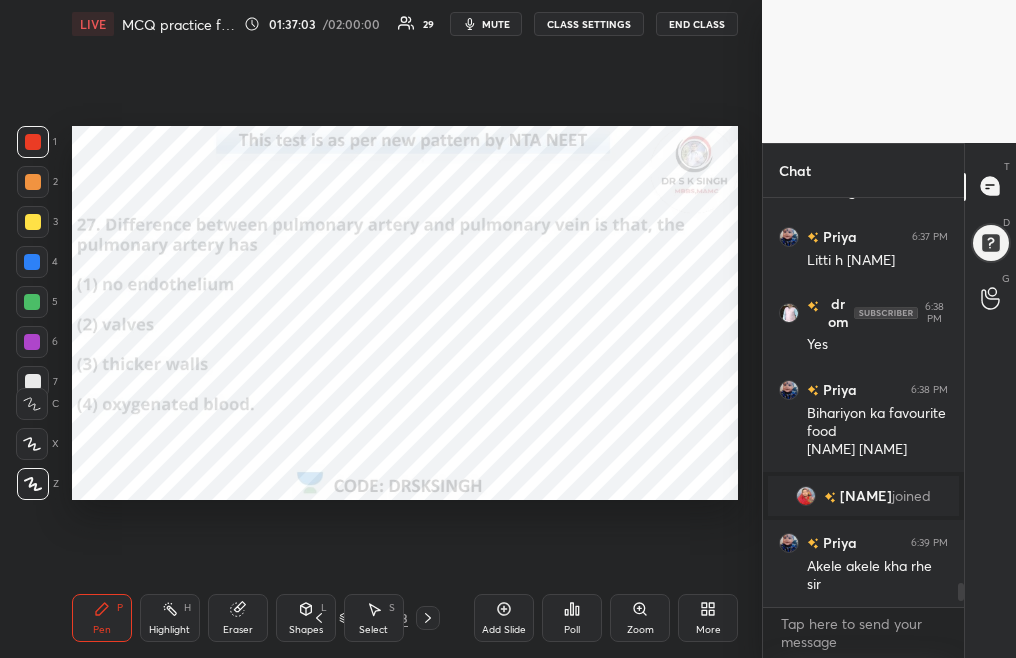 click 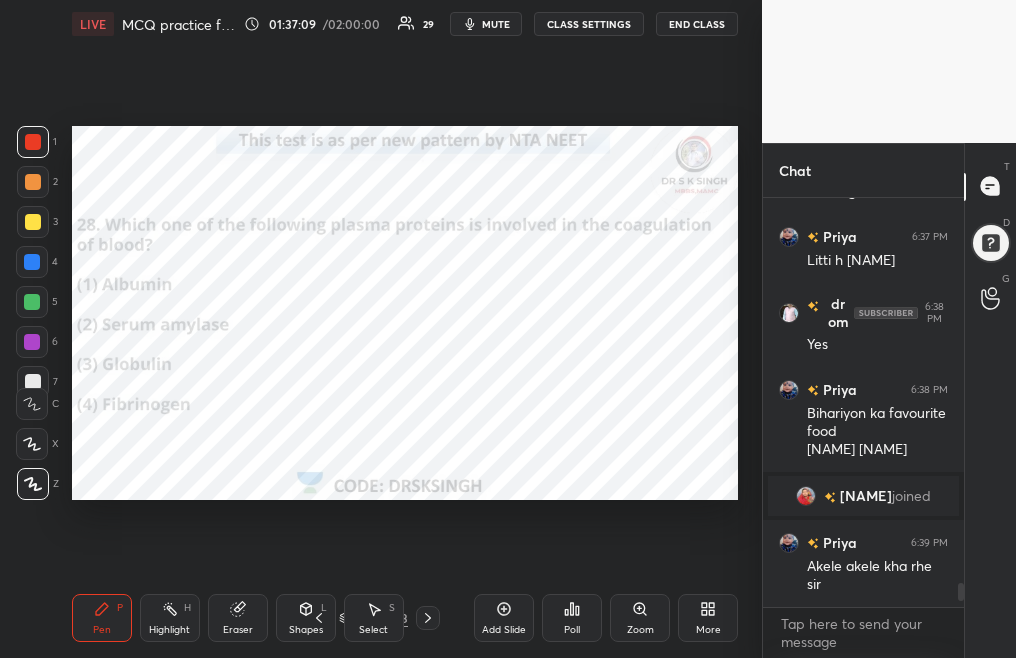 click on "Poll" at bounding box center [572, 618] 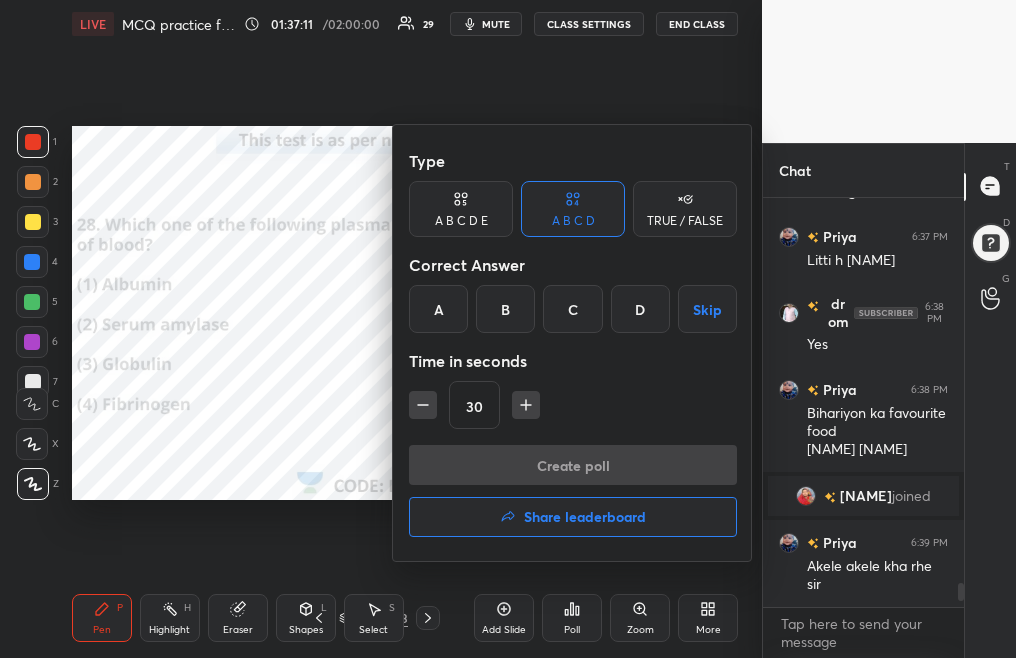 click on "D" at bounding box center (640, 309) 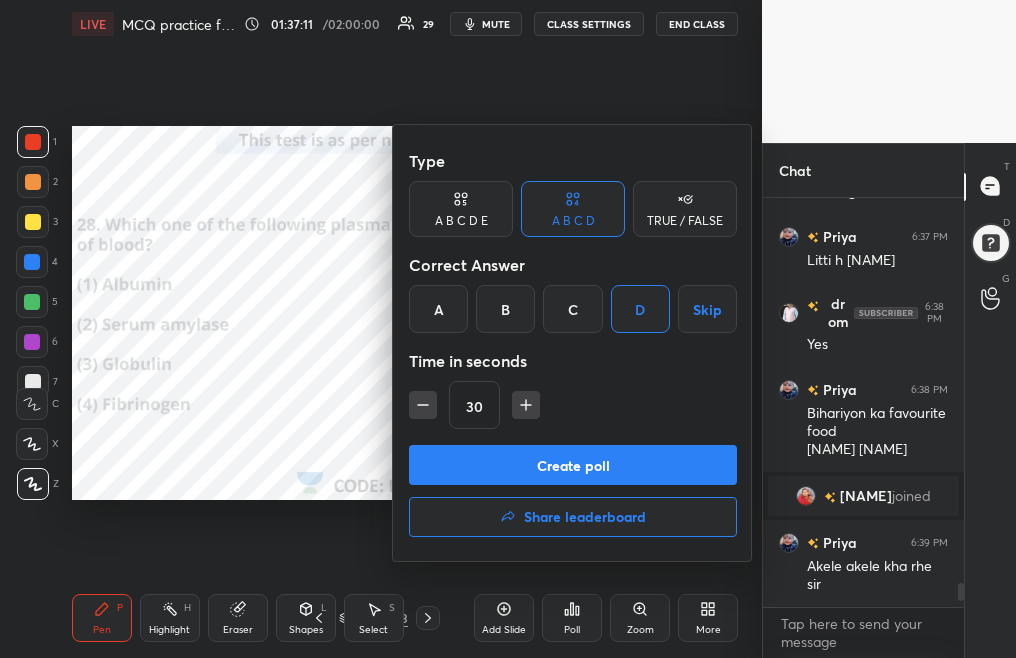 click on "Create poll" at bounding box center (573, 465) 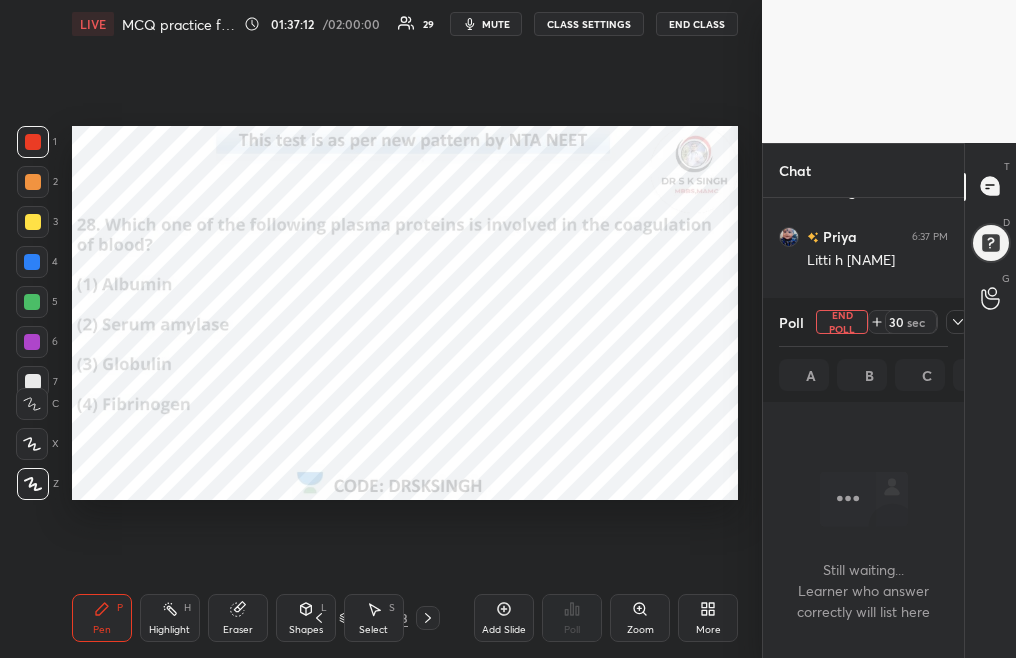 scroll, scrollTop: 305, scrollLeft: 195, axis: both 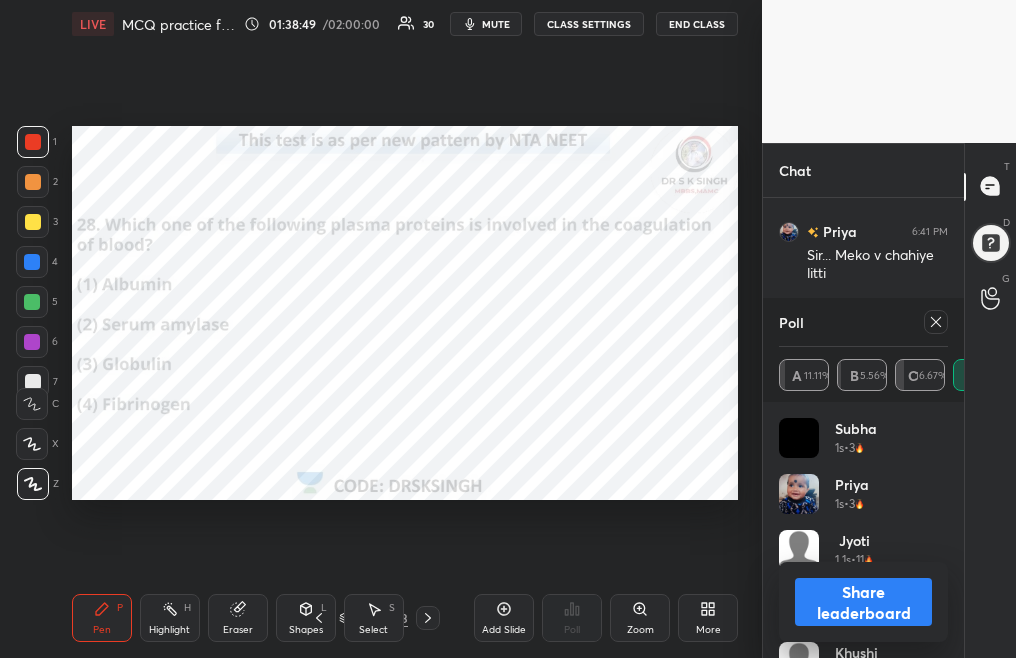 click 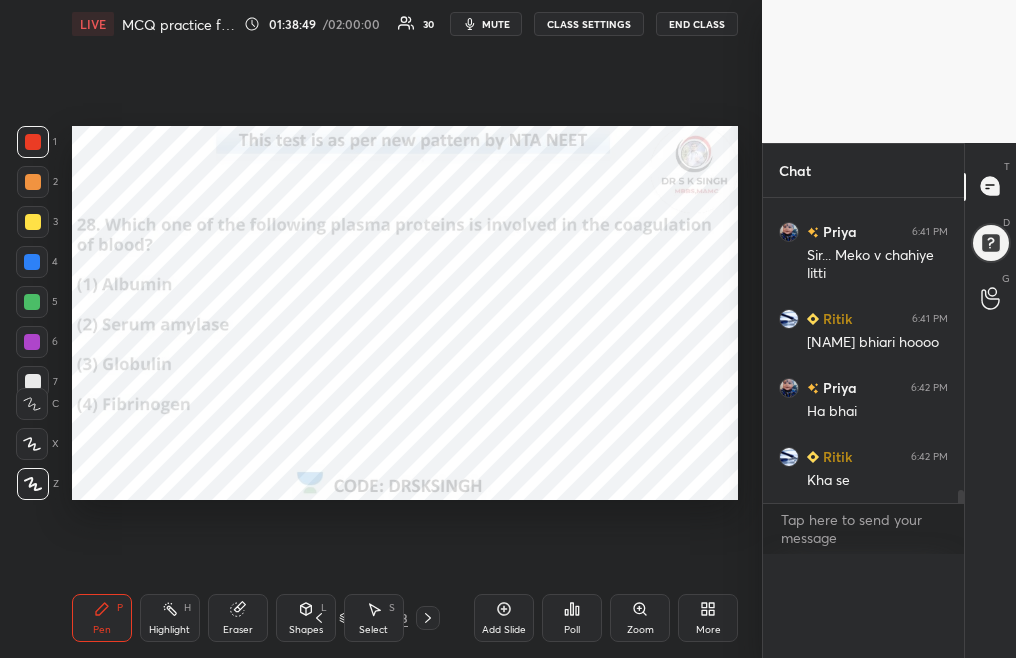 scroll, scrollTop: 0, scrollLeft: 0, axis: both 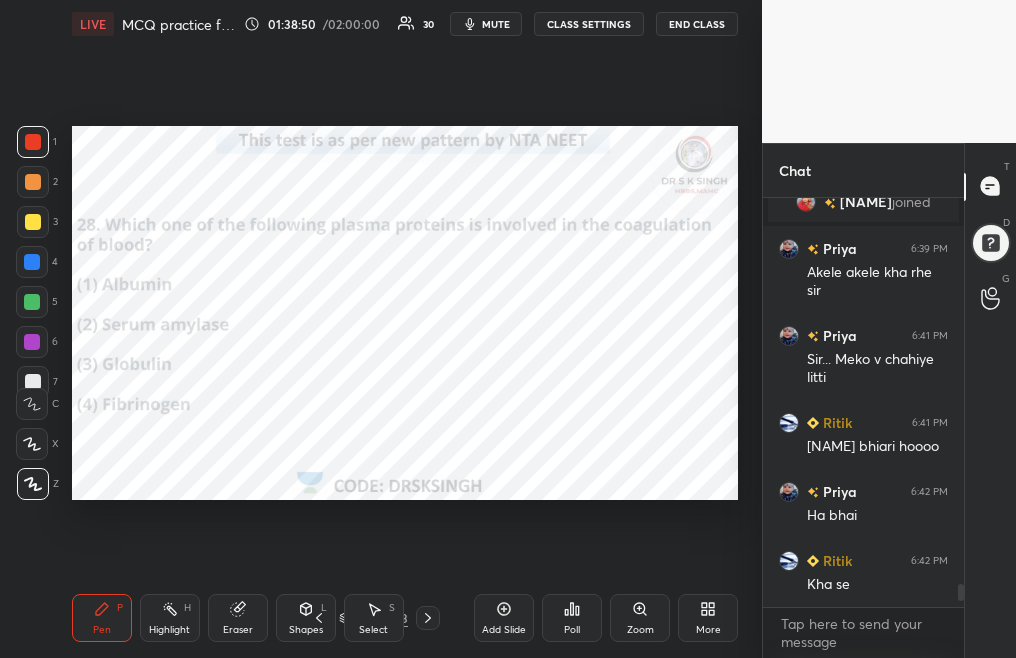 click 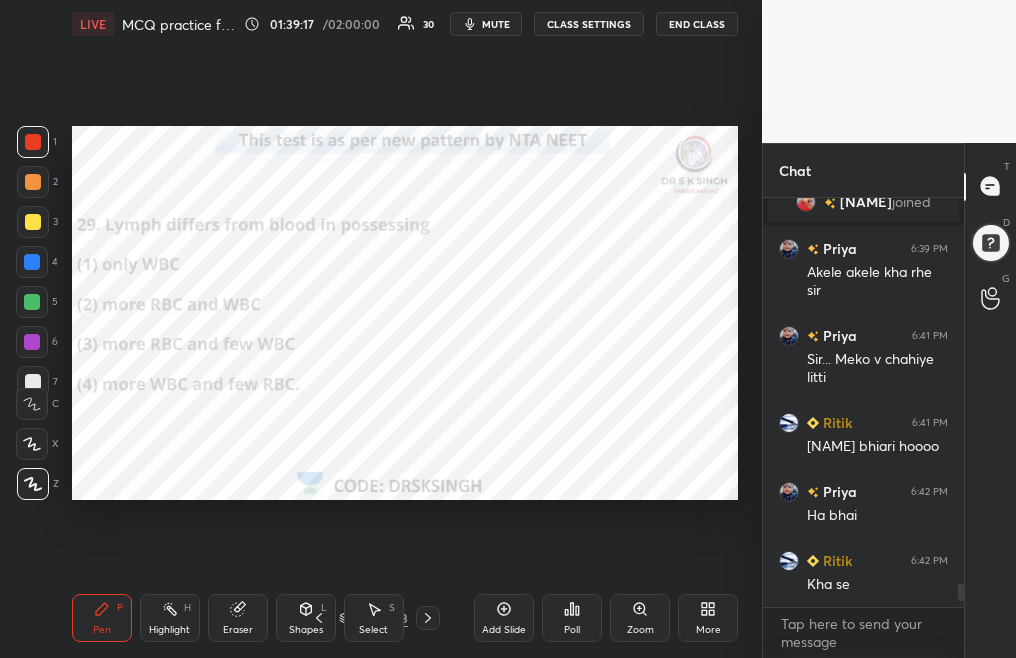 click on "Poll" at bounding box center [572, 630] 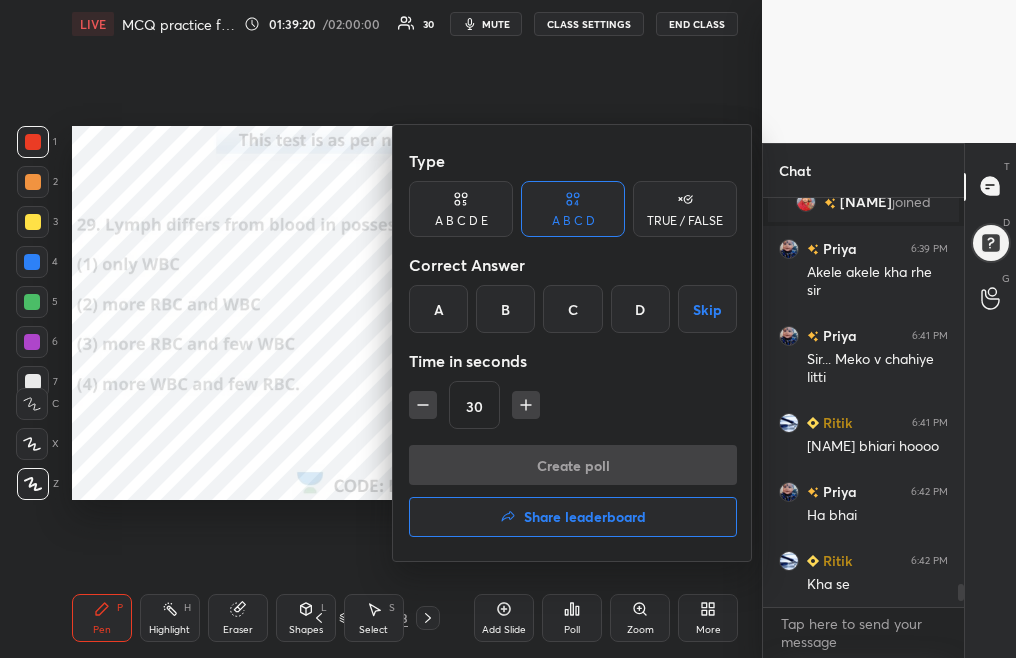 click on "A" at bounding box center (438, 309) 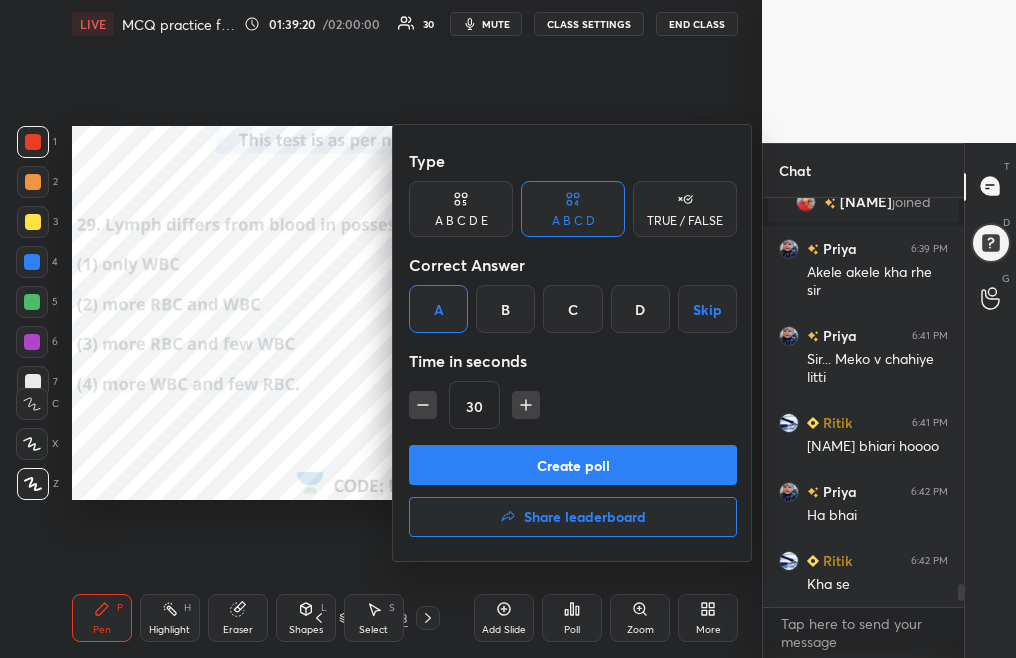 click on "Create poll" at bounding box center [573, 465] 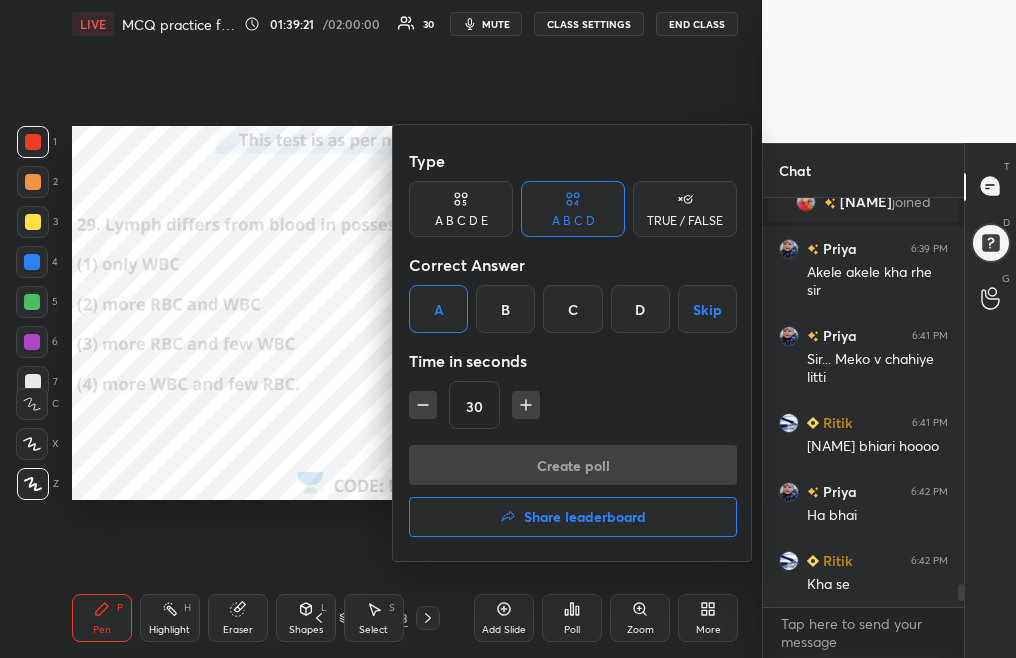 scroll, scrollTop: 370, scrollLeft: 195, axis: both 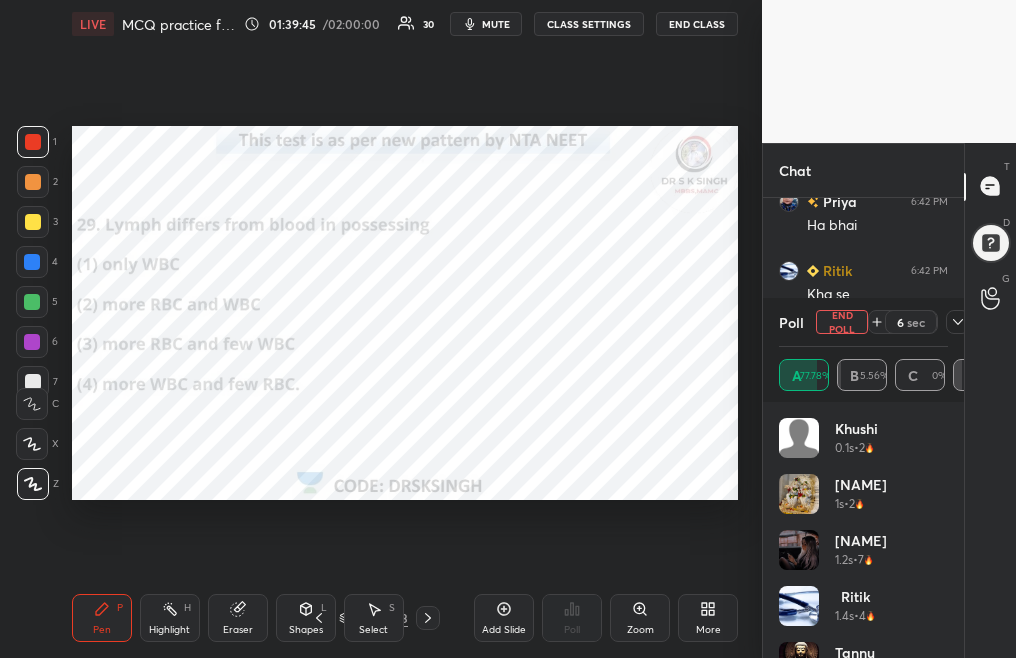 click on "End Poll" at bounding box center (842, 322) 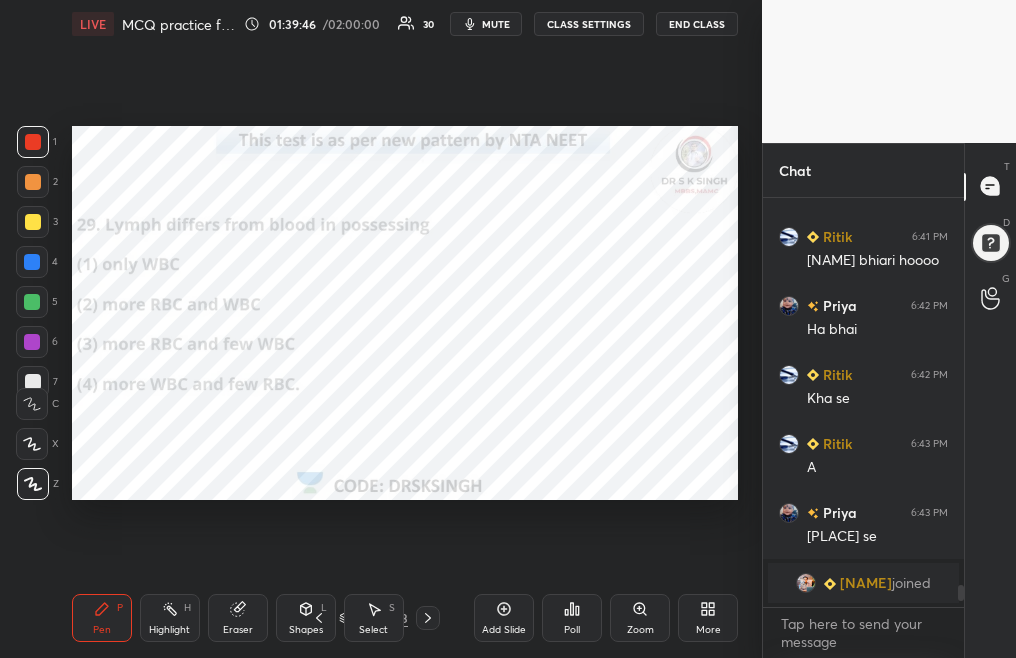 click 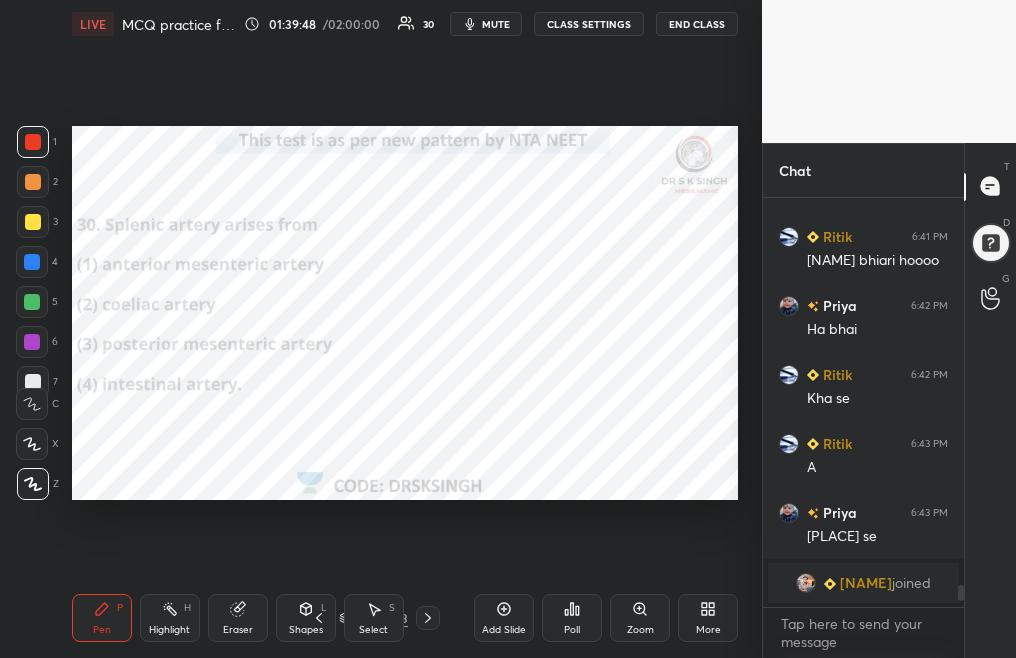 click on "Poll" at bounding box center [572, 618] 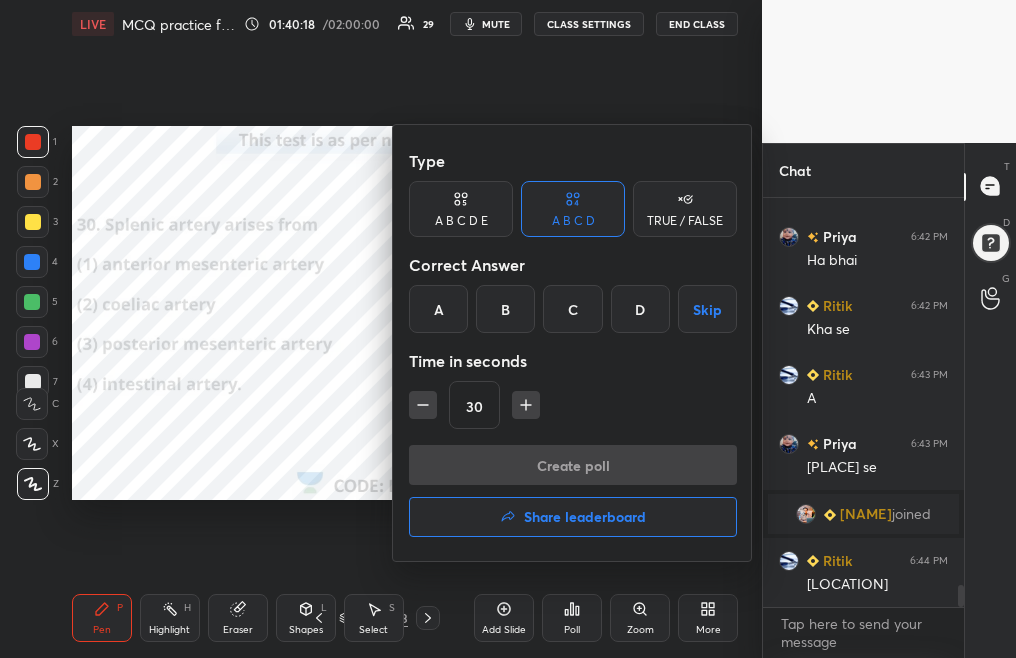 click on "B" at bounding box center (505, 309) 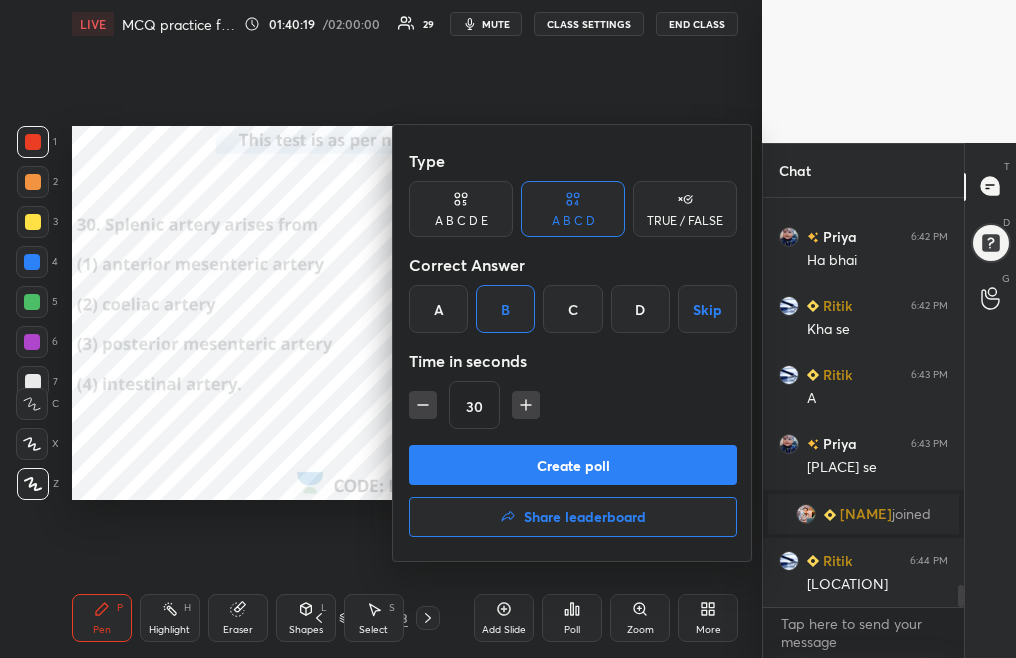 click on "Create poll" at bounding box center [573, 465] 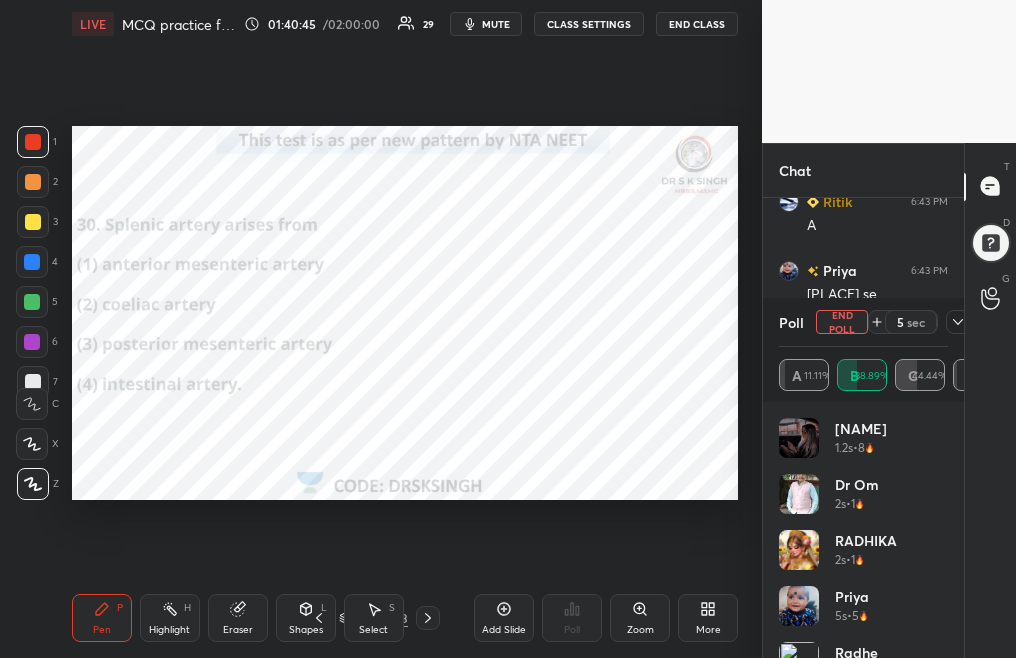 scroll, scrollTop: 7250, scrollLeft: 0, axis: vertical 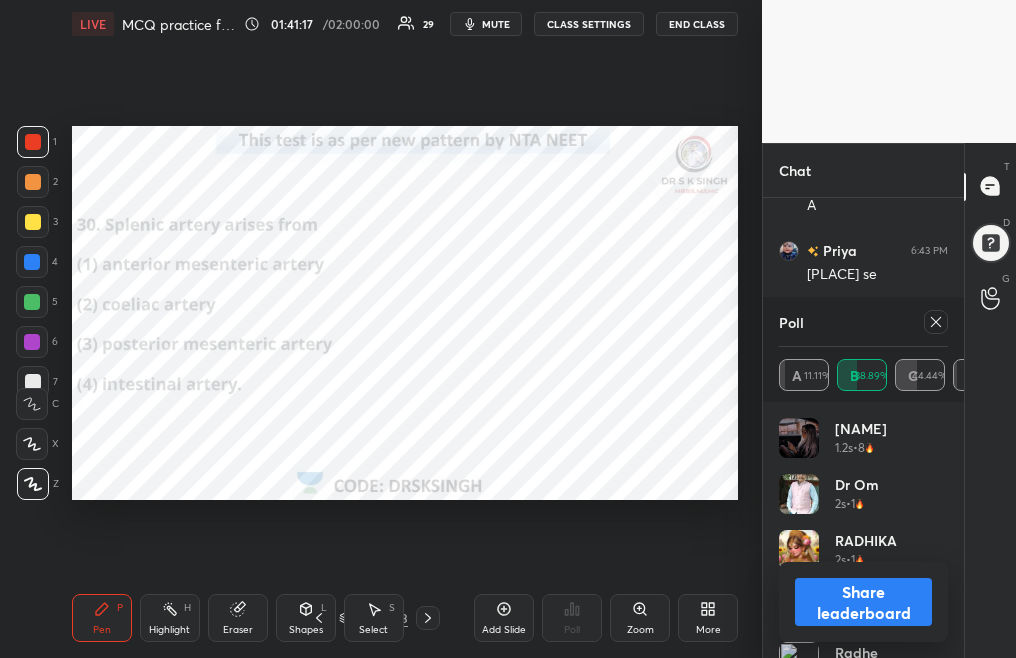 click at bounding box center [936, 322] 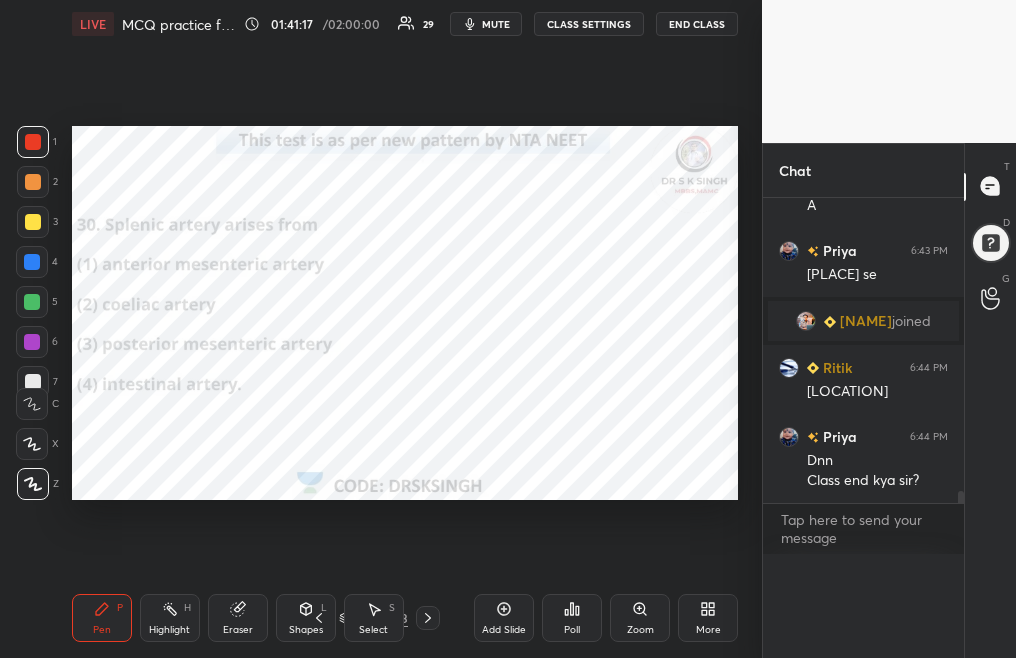 scroll, scrollTop: 0, scrollLeft: 0, axis: both 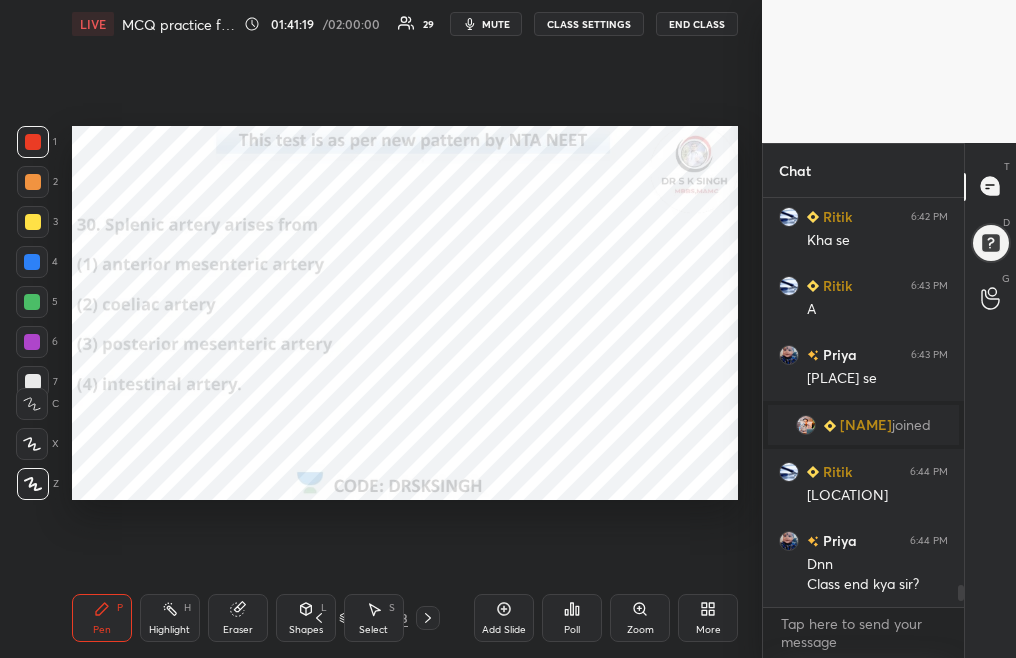 click on "Poll" at bounding box center [572, 630] 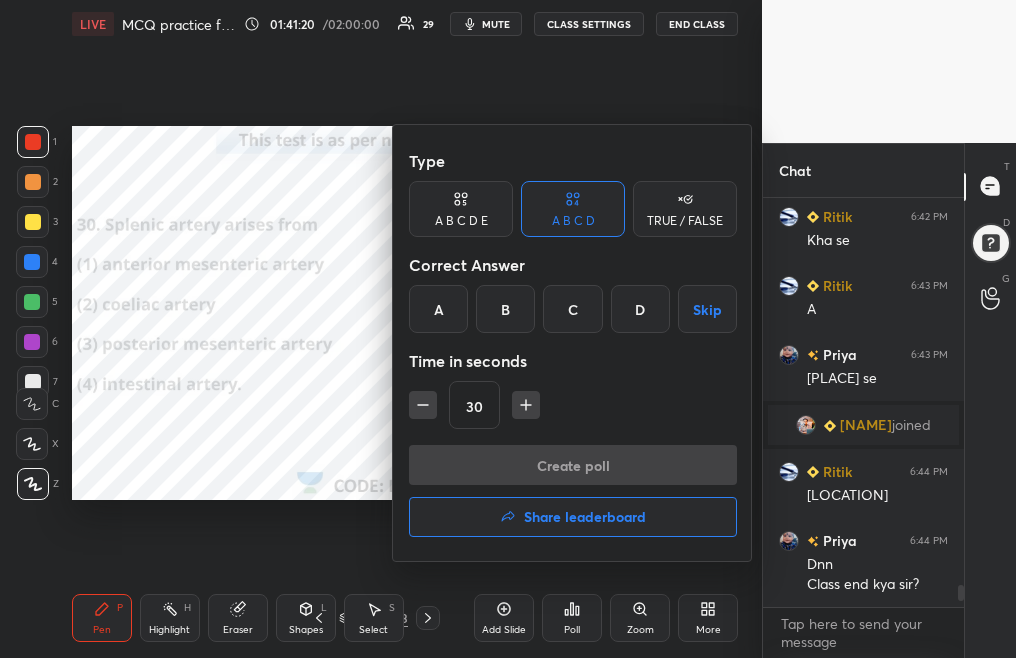click on "Share leaderboard" at bounding box center (573, 517) 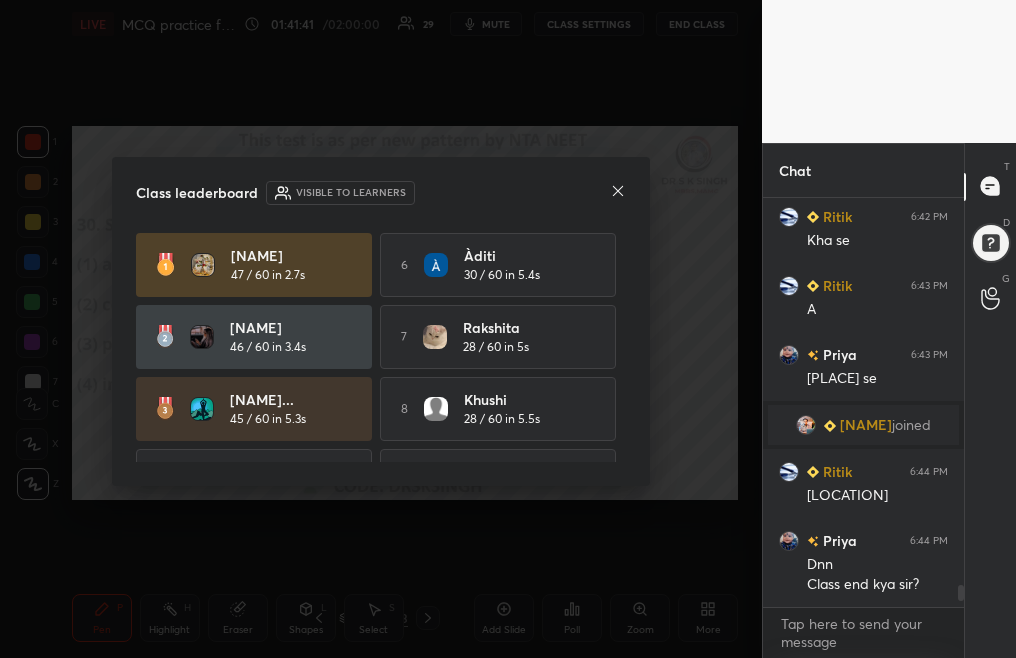 click 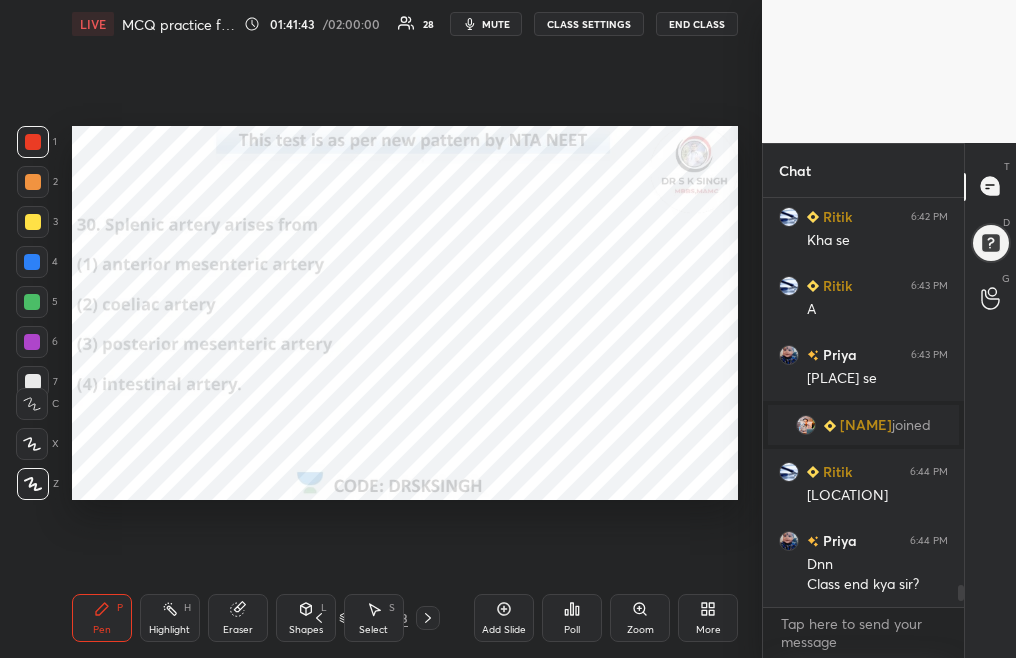 click on "Poll" at bounding box center (572, 630) 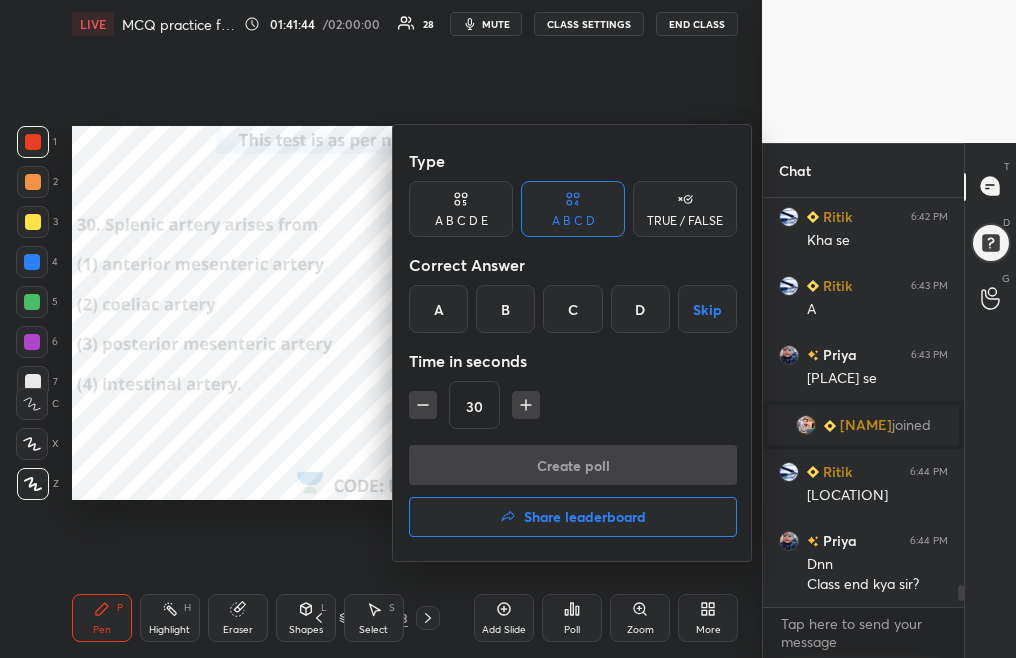 click on "Share leaderboard" at bounding box center (585, 517) 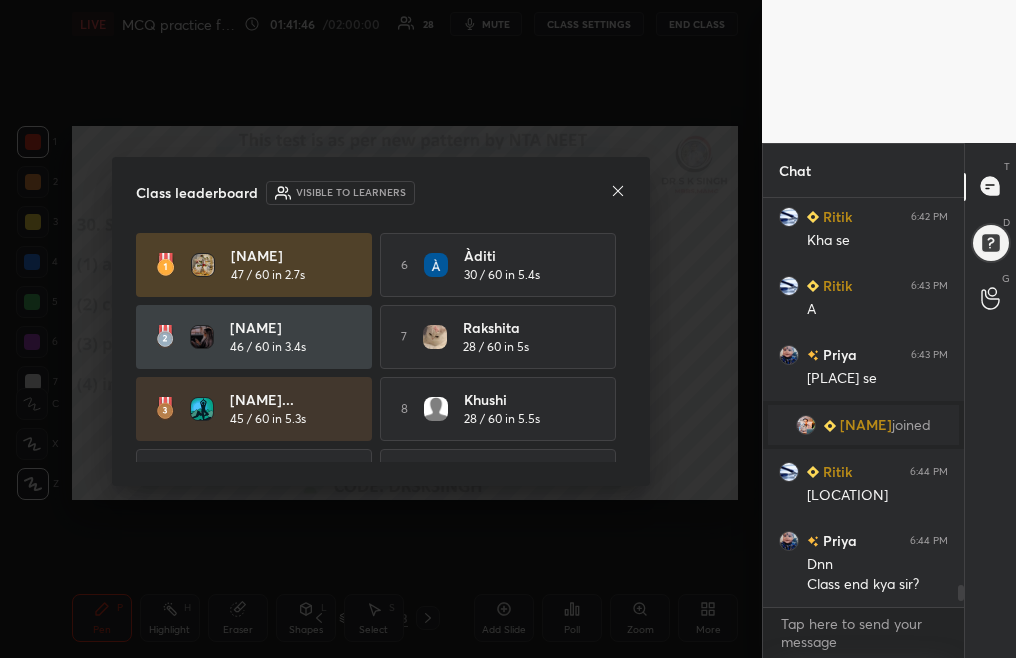 click 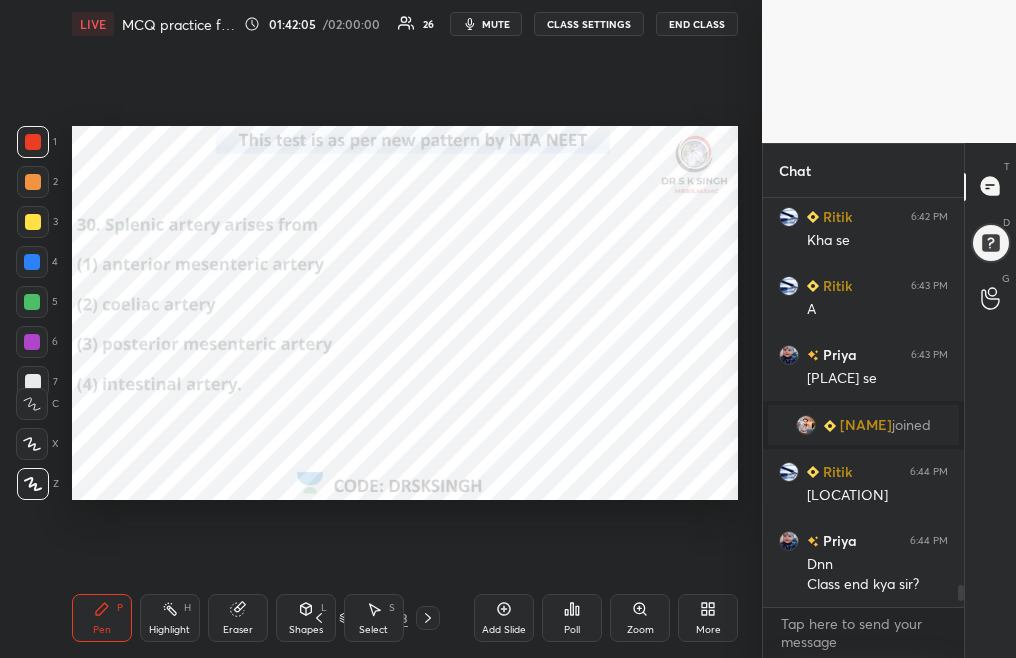 scroll, scrollTop: 7215, scrollLeft: 0, axis: vertical 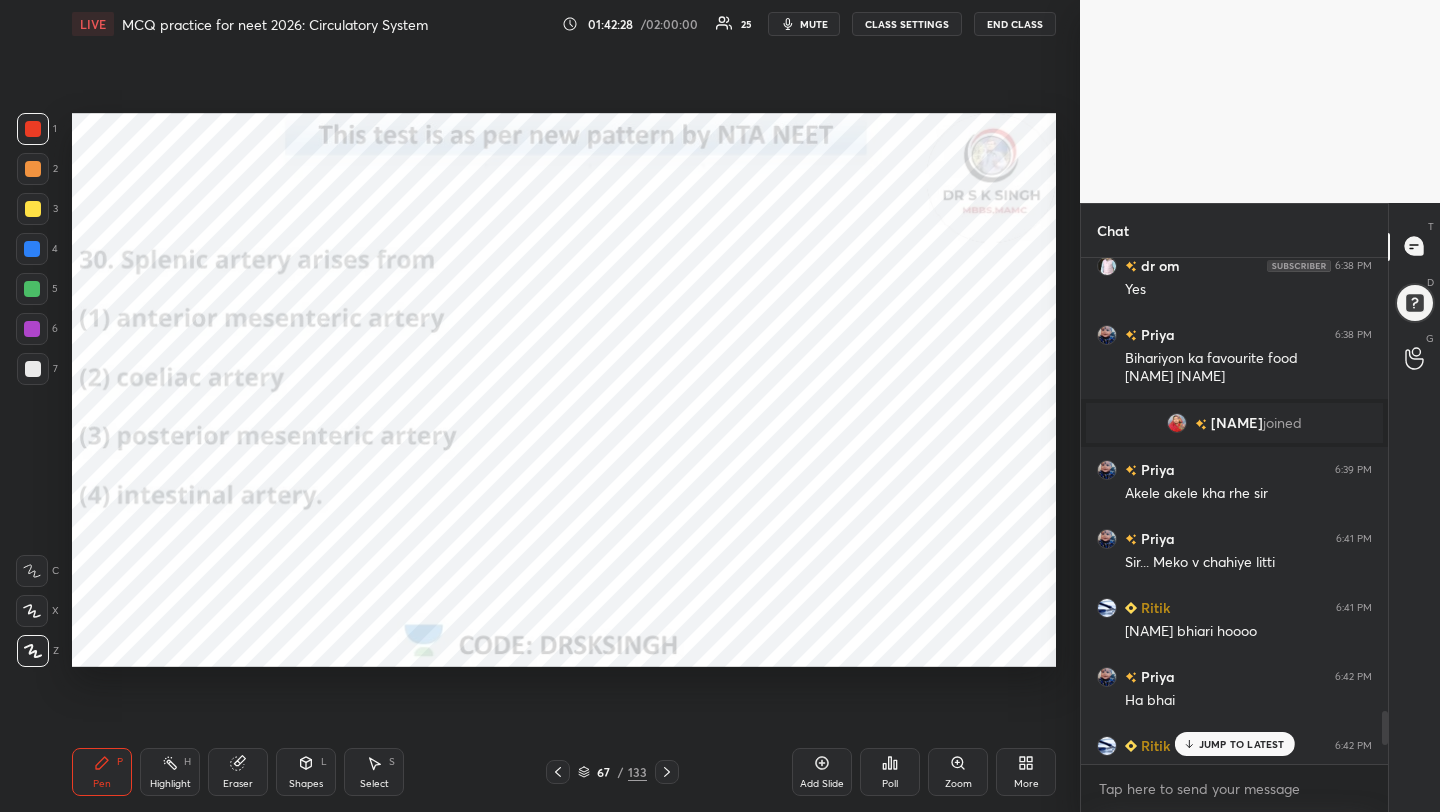 click on "mute" at bounding box center [814, 24] 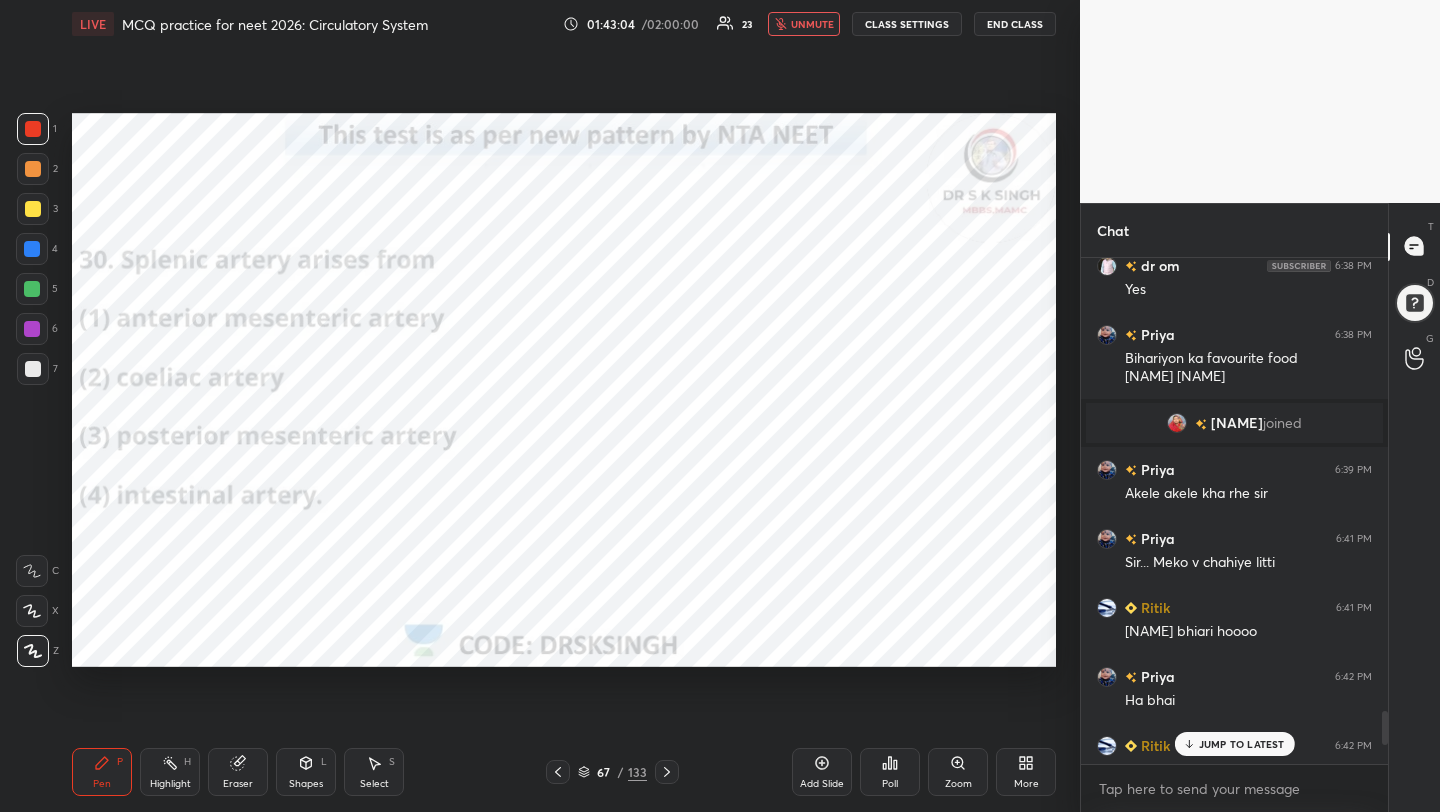scroll, scrollTop: 459, scrollLeft: 301, axis: both 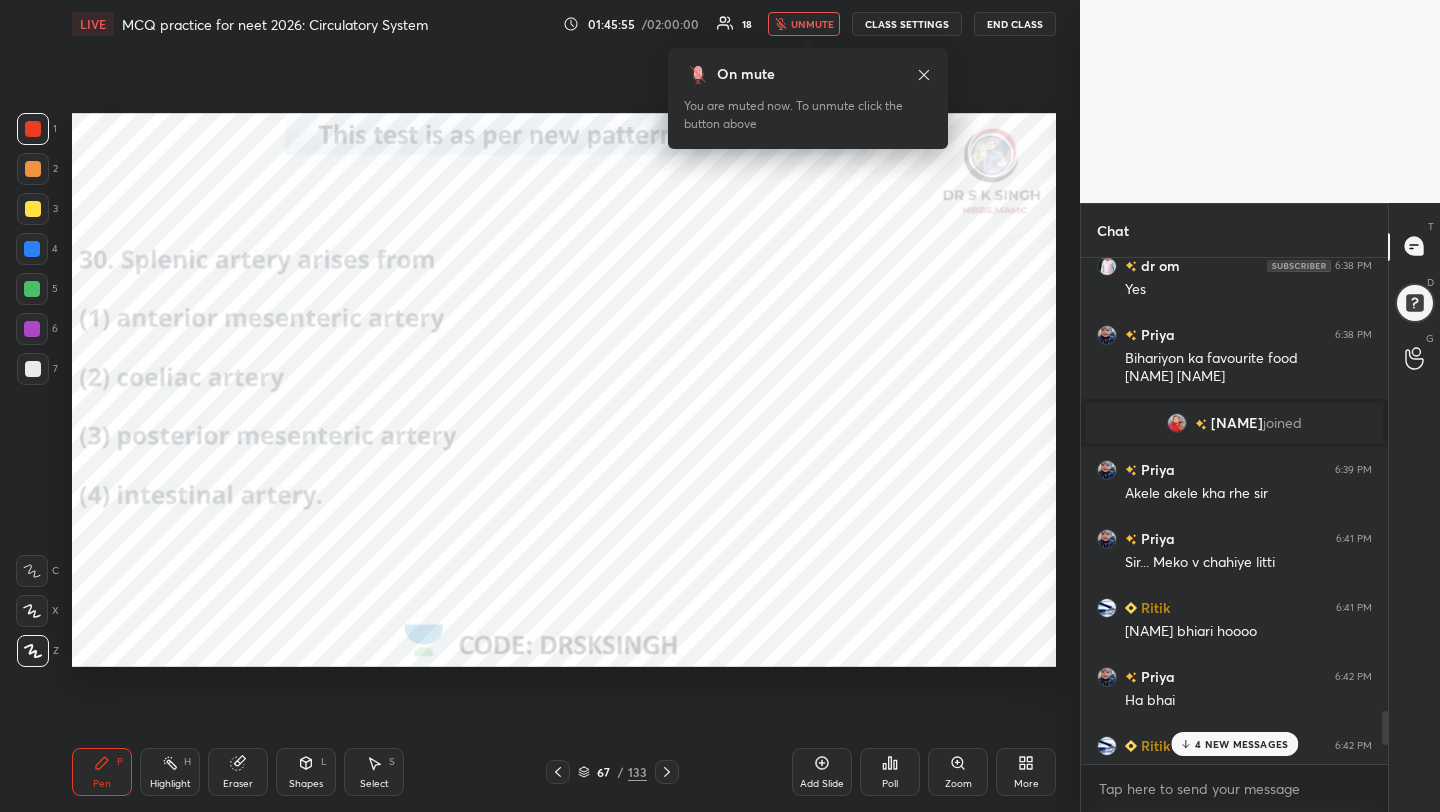 click 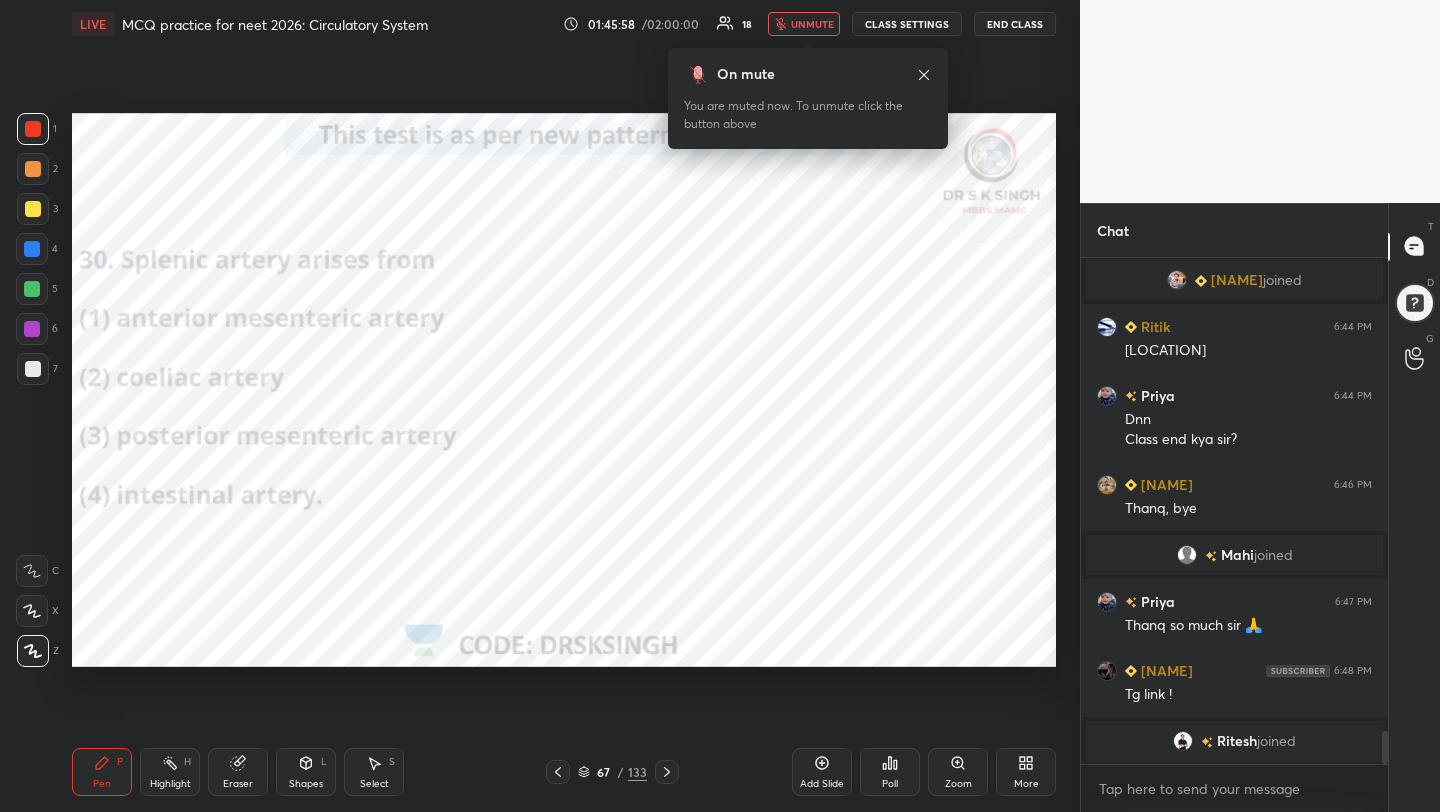 click on "unmute" at bounding box center [812, 24] 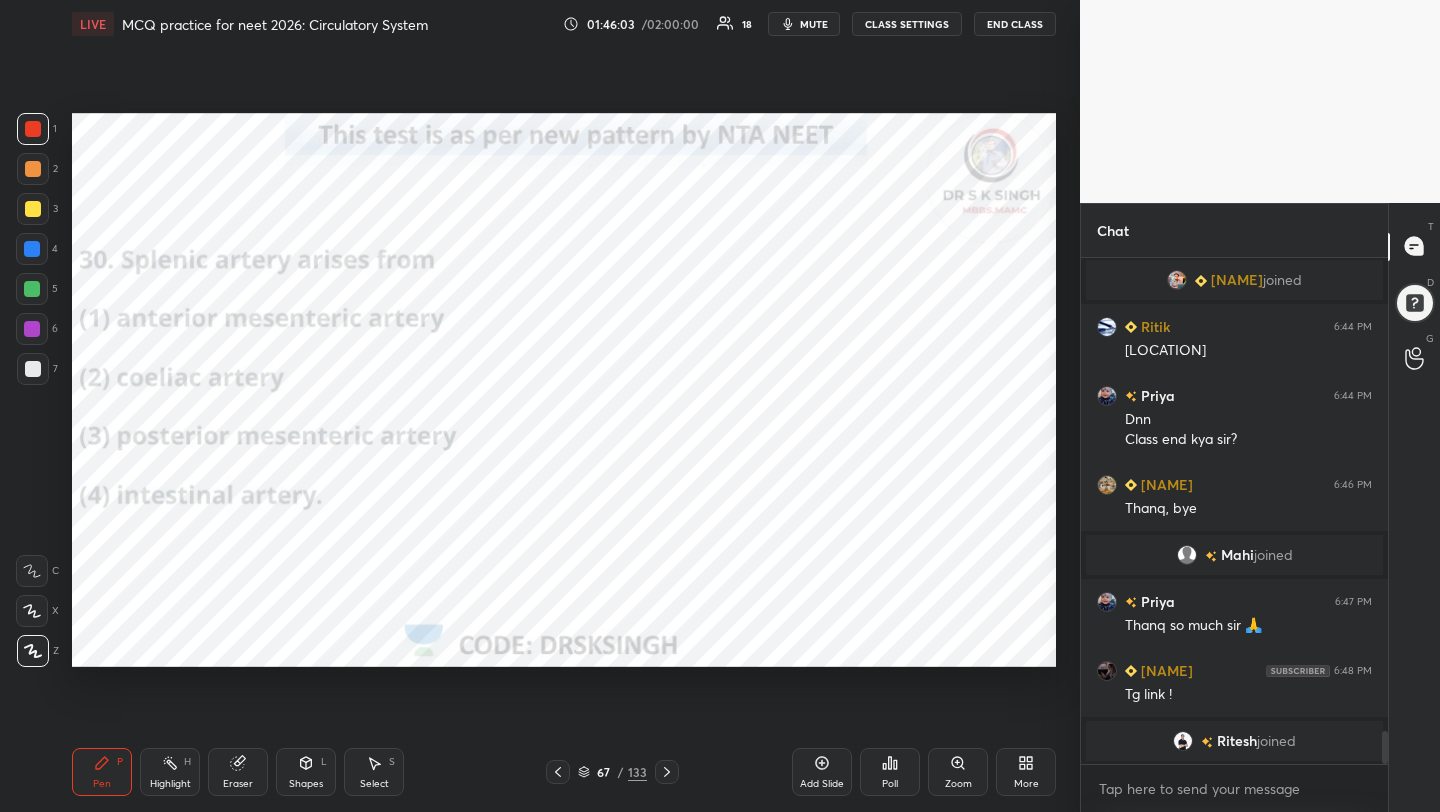 click on "LIVE MCQ practice for neet 2026: Circulatory System 01:46:03 /  02:00:00 18 mute CLASS SETTINGS End Class" at bounding box center (564, 24) 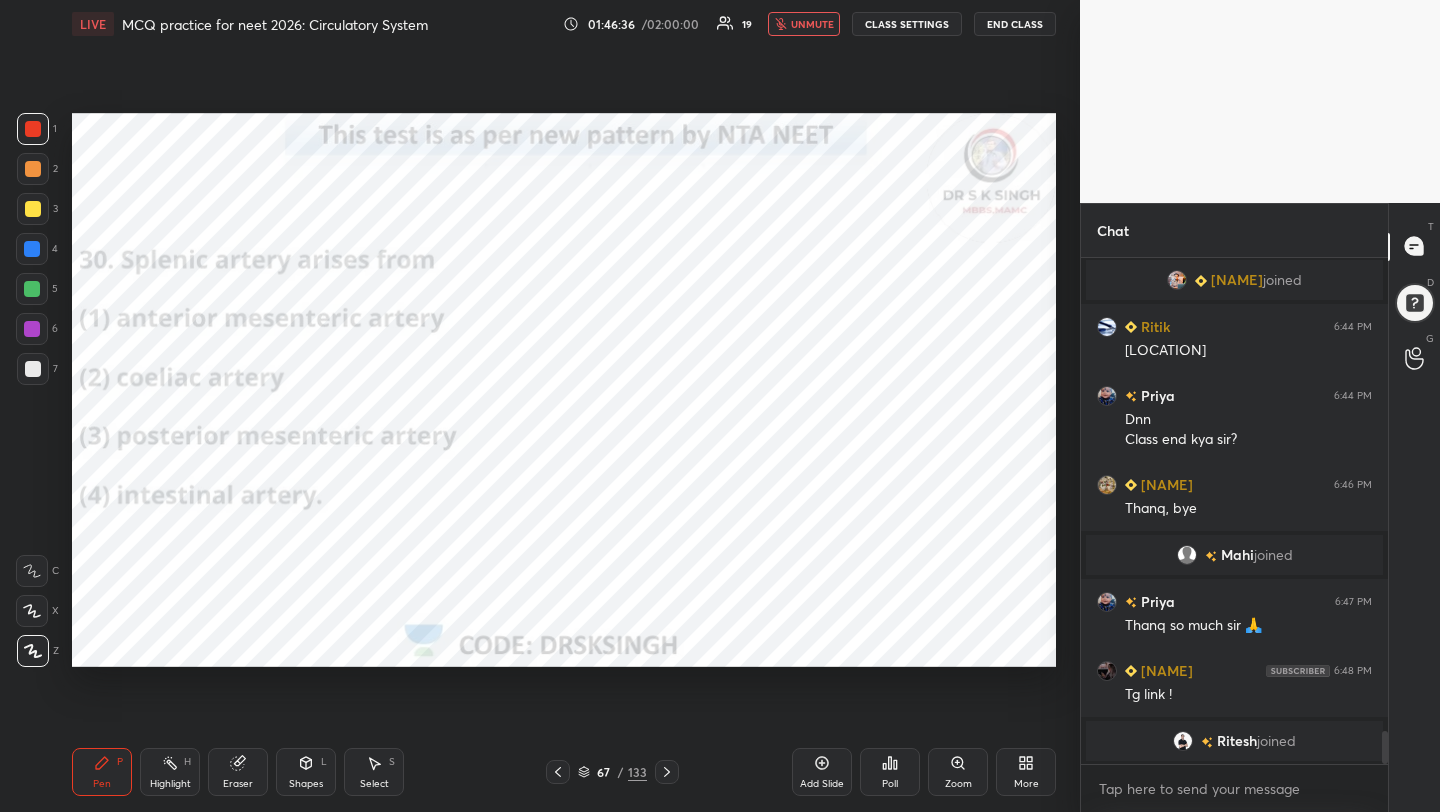 scroll, scrollTop: 459, scrollLeft: 301, axis: both 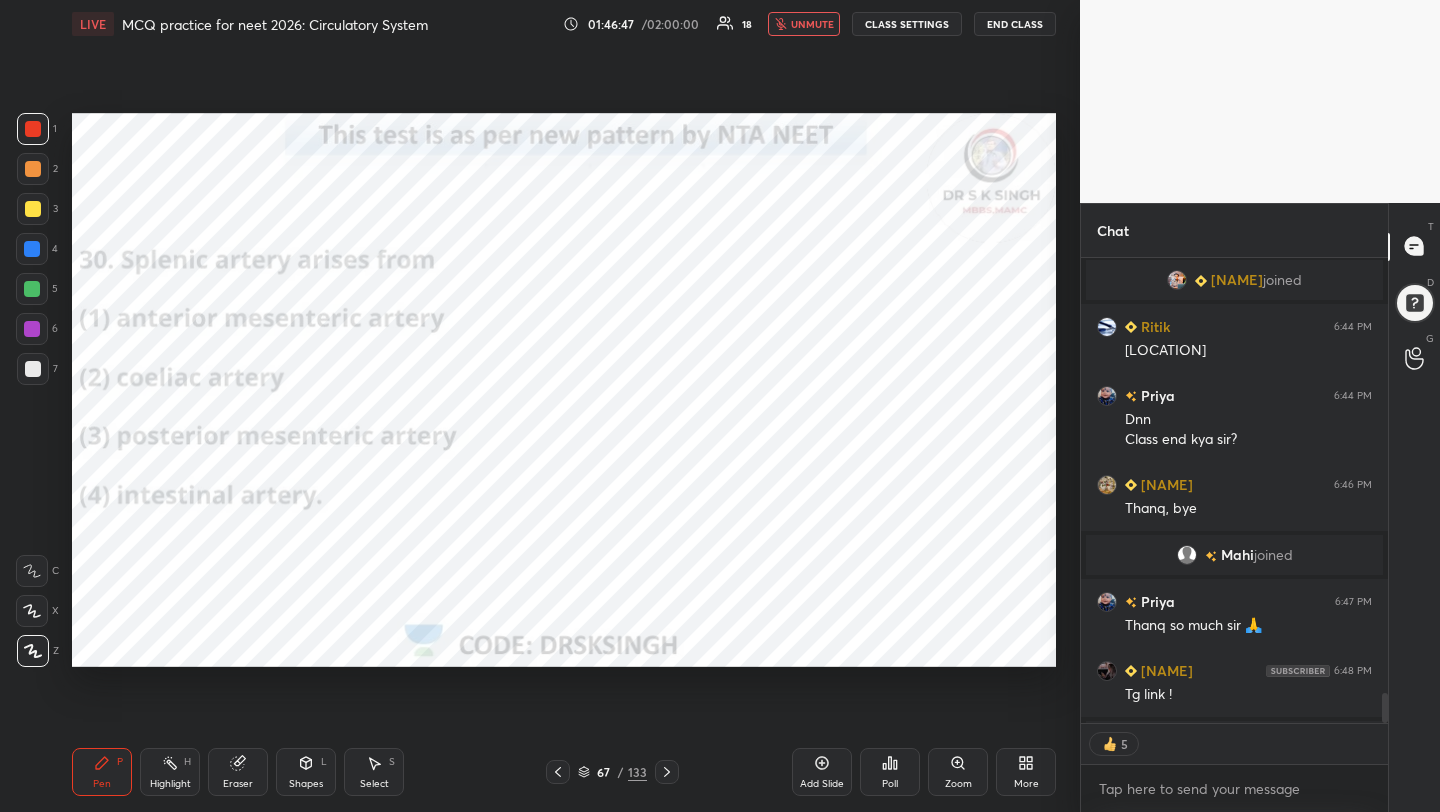 type on "x" 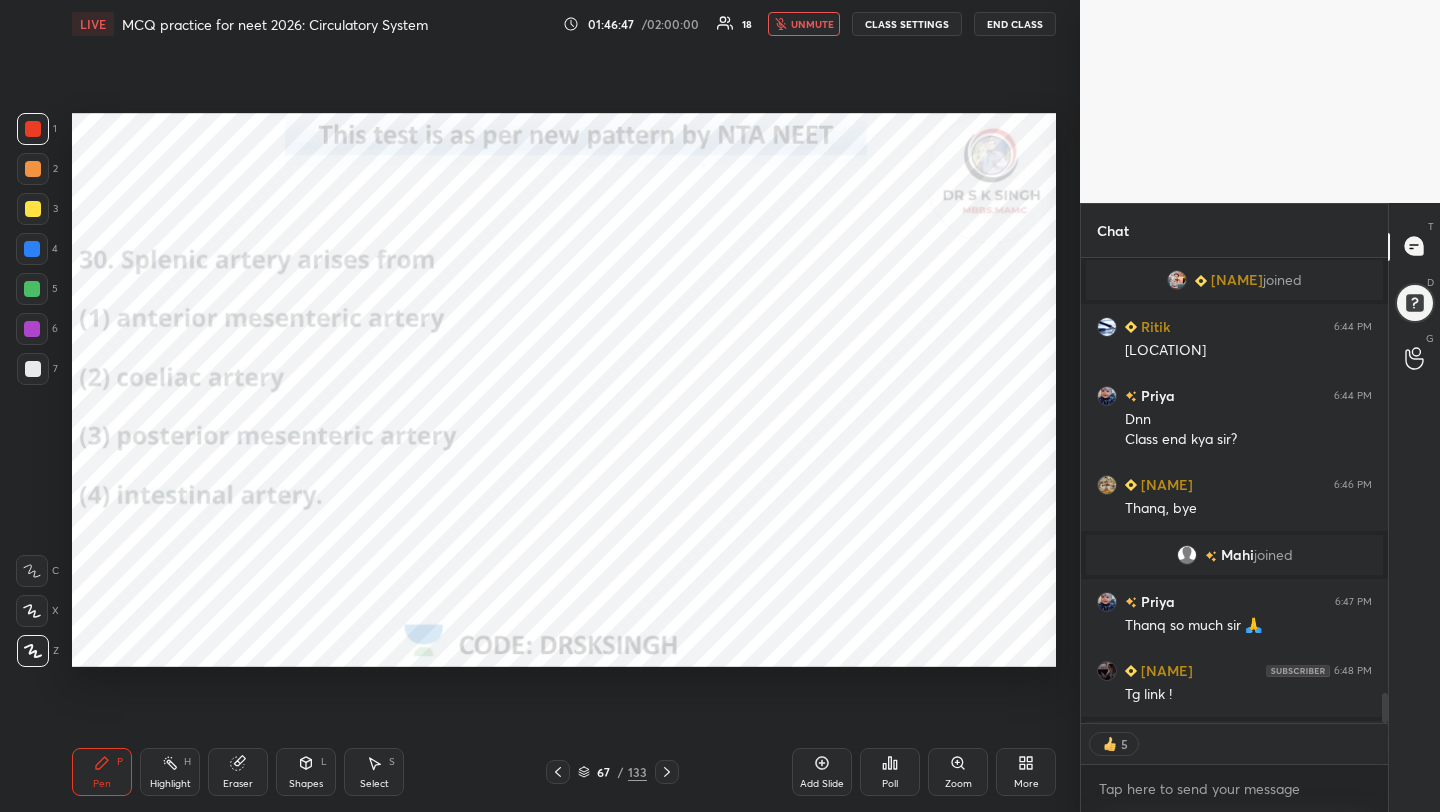 scroll, scrollTop: 6, scrollLeft: 7, axis: both 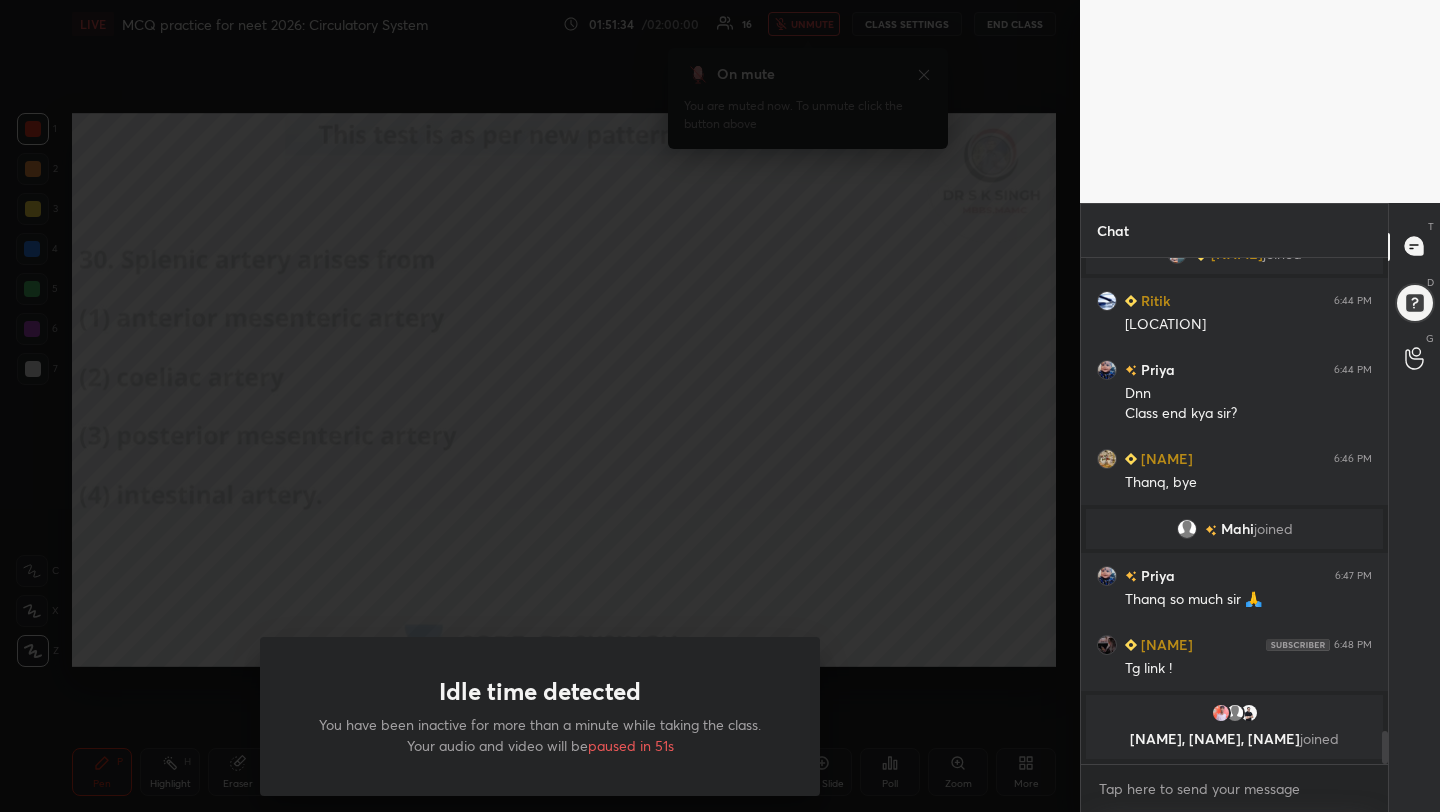 click on "Idle time detected You have been inactive for more than a minute while taking the class. Your audio and video will be  paused in 51s" at bounding box center [540, 406] 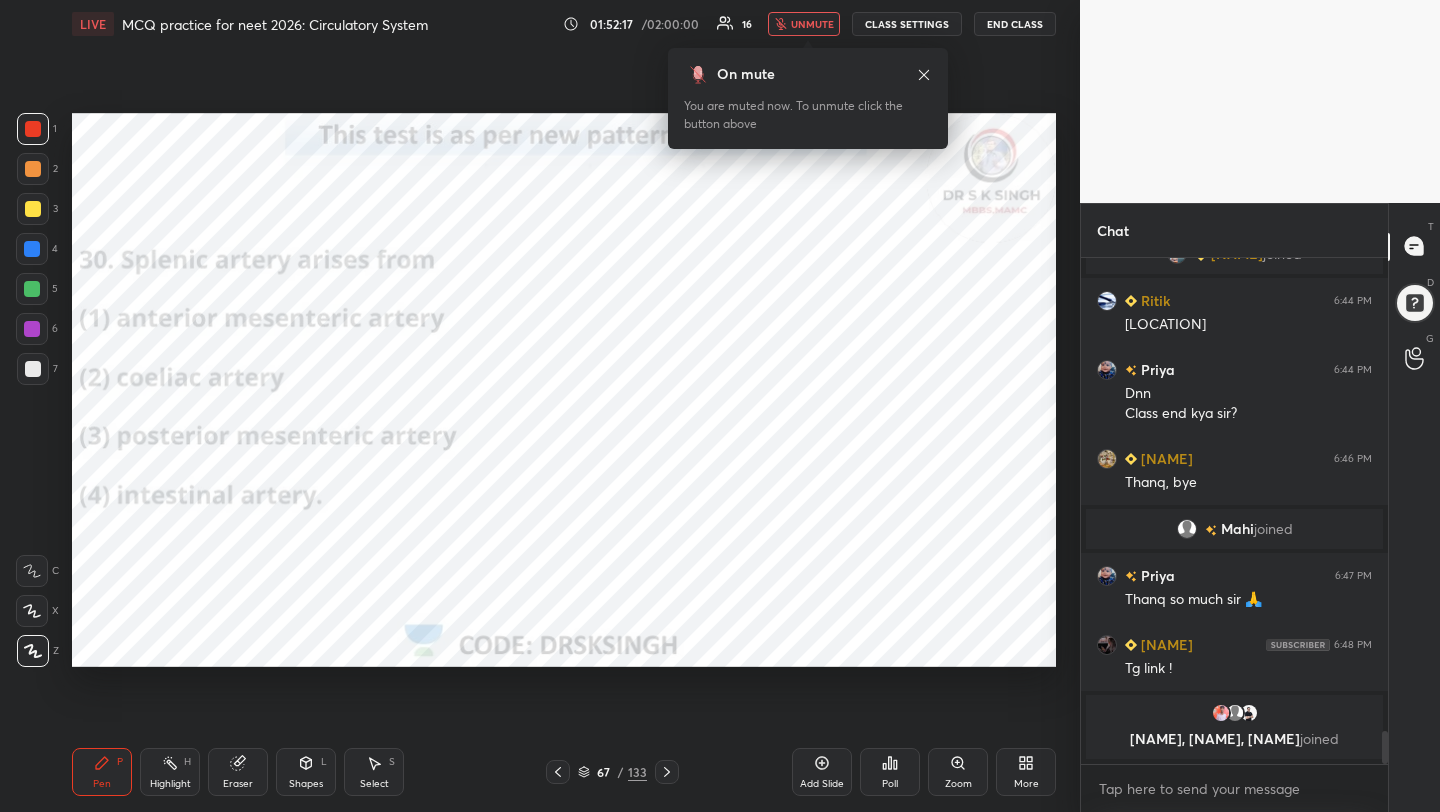 scroll, scrollTop: 7358, scrollLeft: 0, axis: vertical 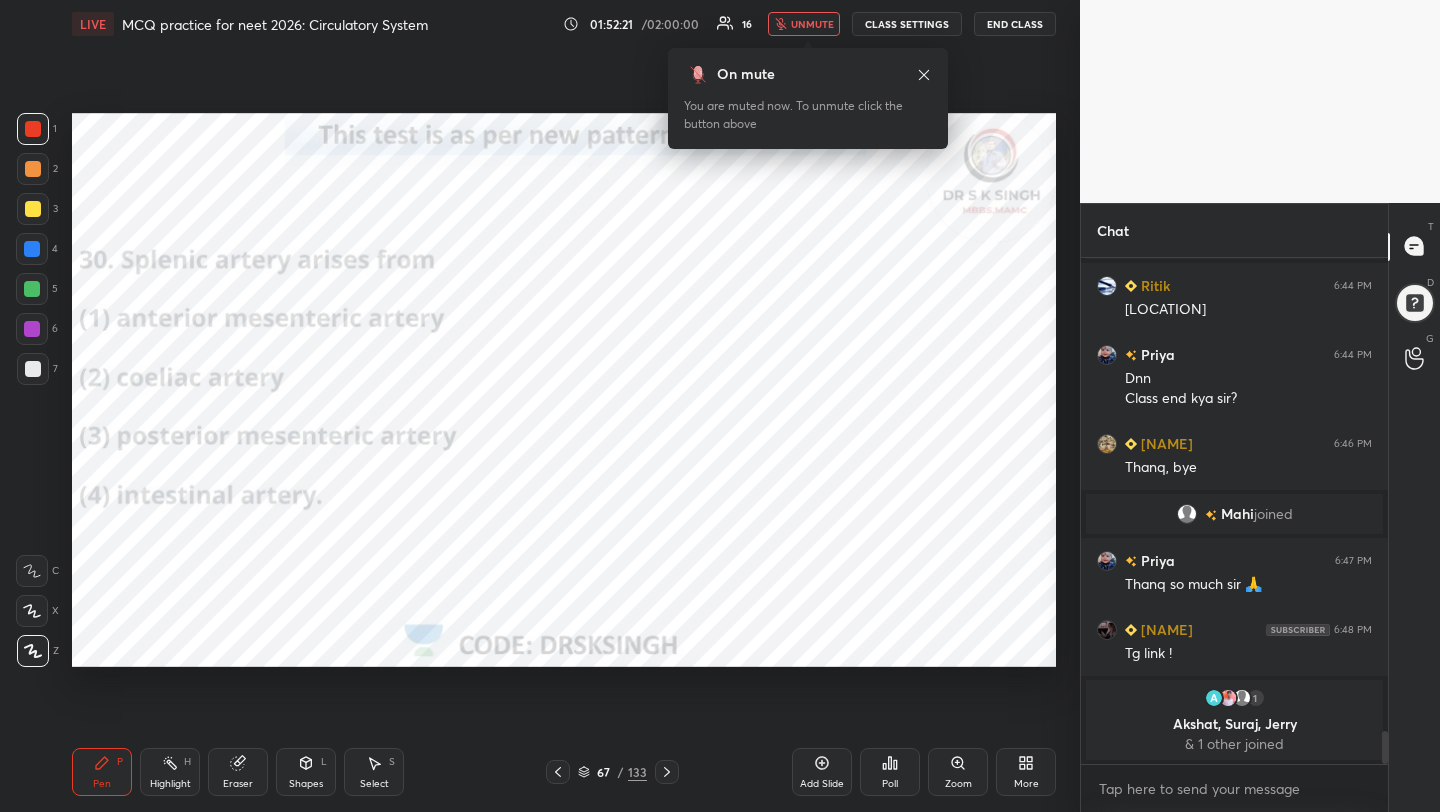 click on "unmute" at bounding box center [804, 24] 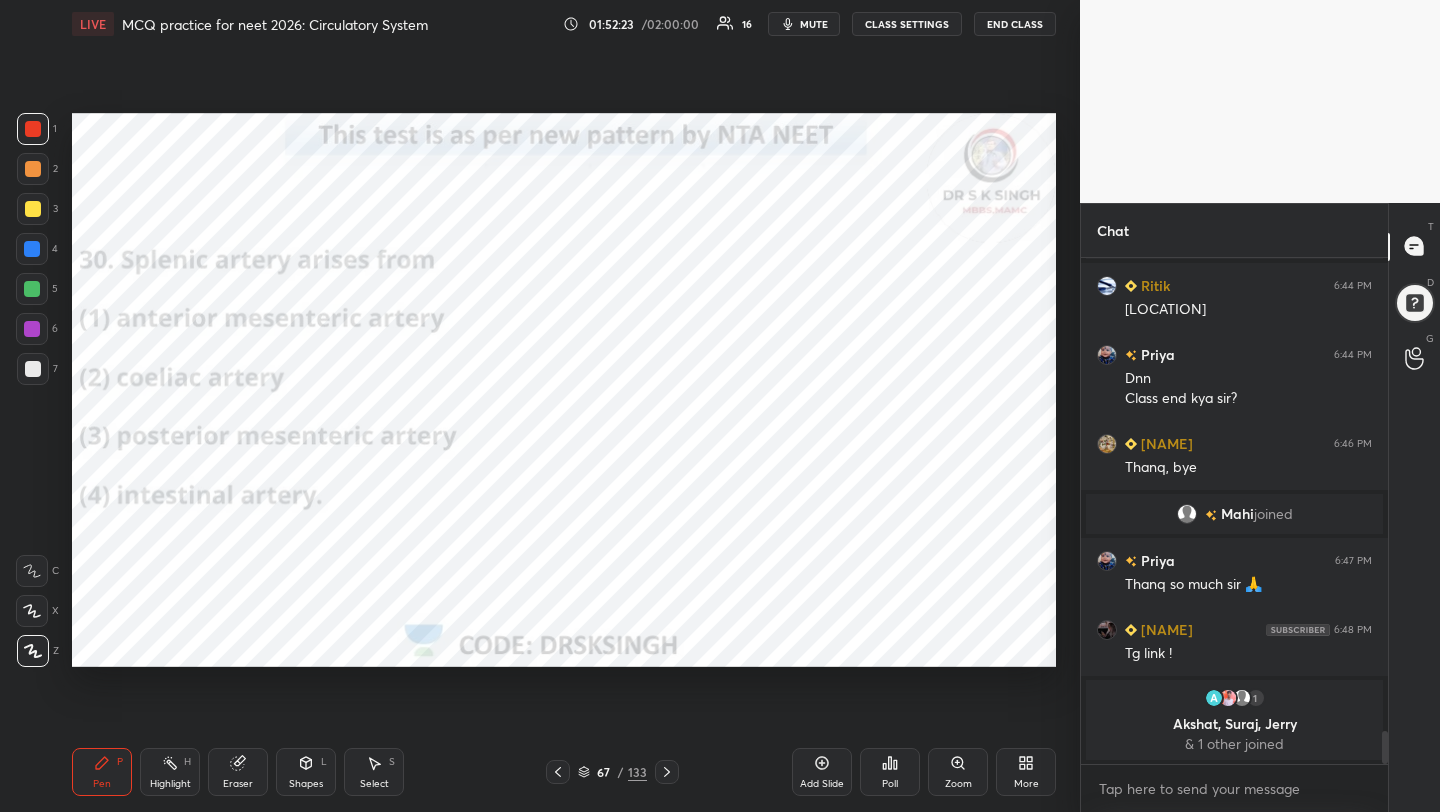 click on "mute" at bounding box center [804, 24] 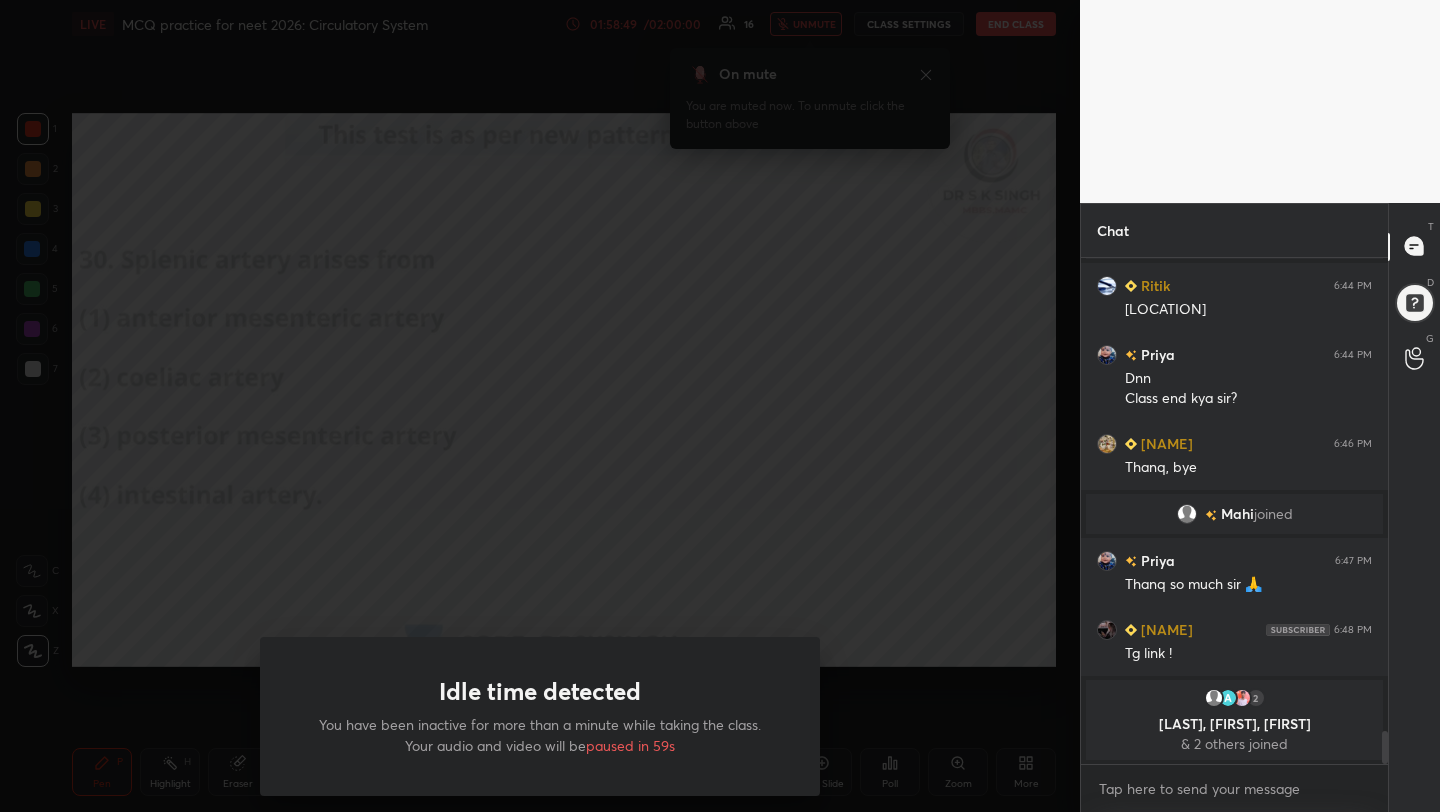 click on "Idle time detected You have been inactive for more than a minute while taking the class. Your audio and video will be  paused in 59s" at bounding box center [540, 406] 